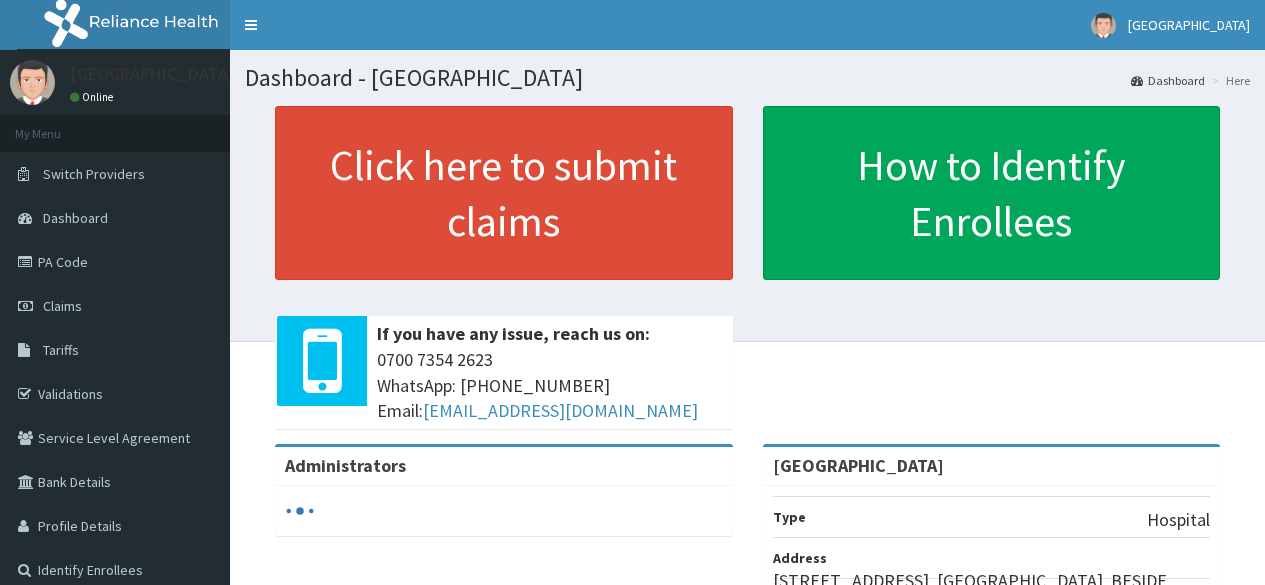 scroll, scrollTop: 0, scrollLeft: 0, axis: both 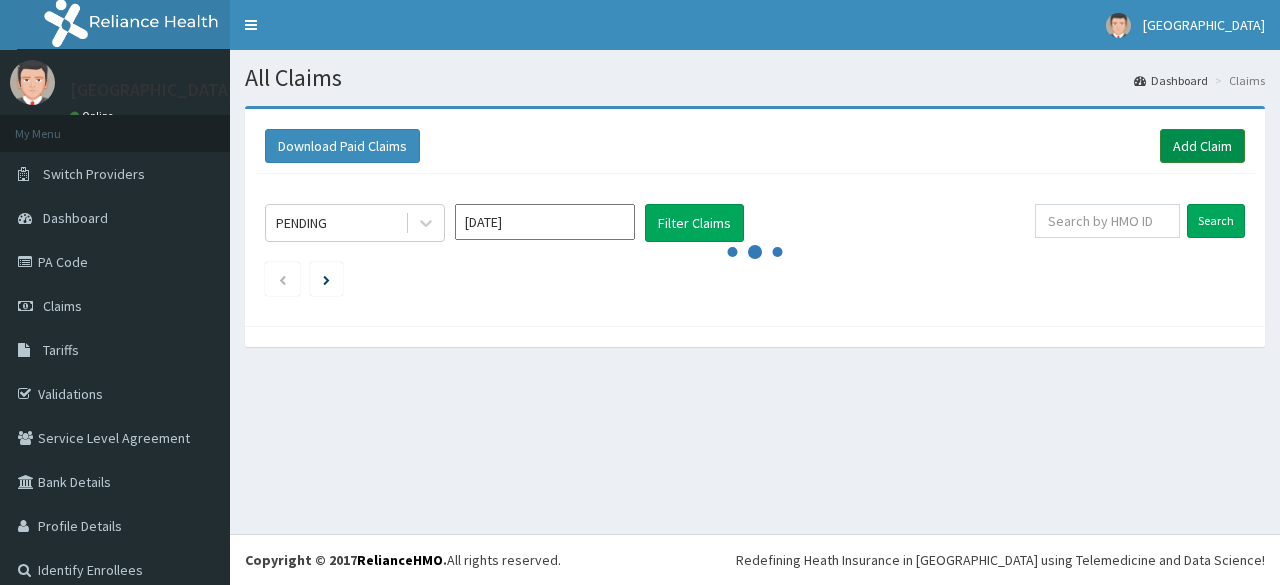 click on "Add Claim" at bounding box center (1202, 146) 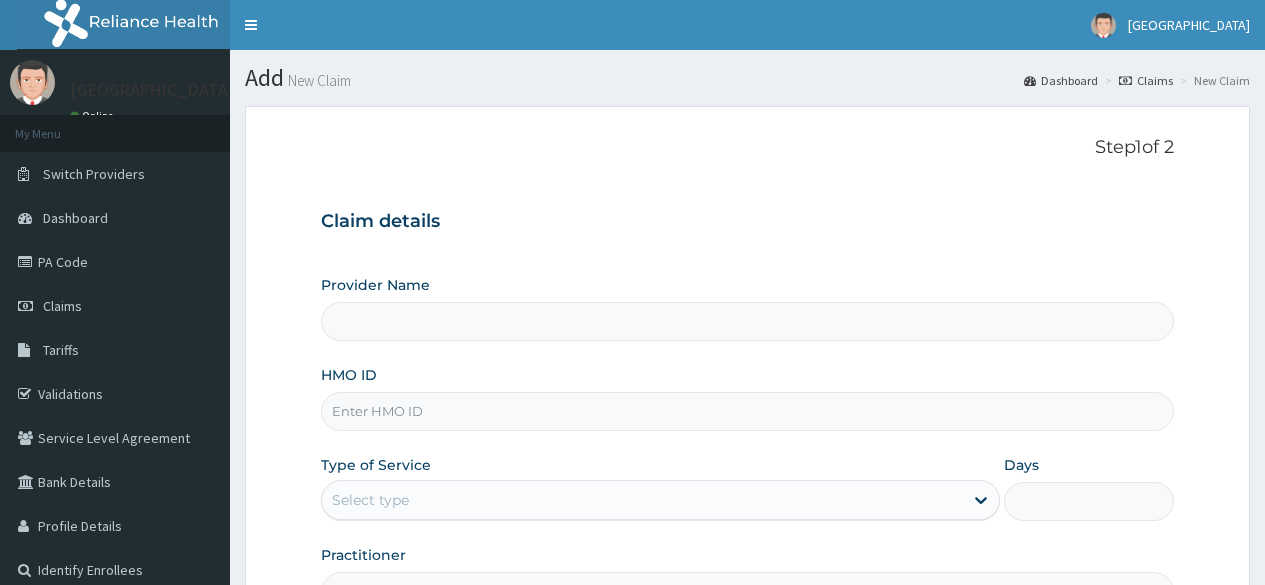 scroll, scrollTop: 0, scrollLeft: 0, axis: both 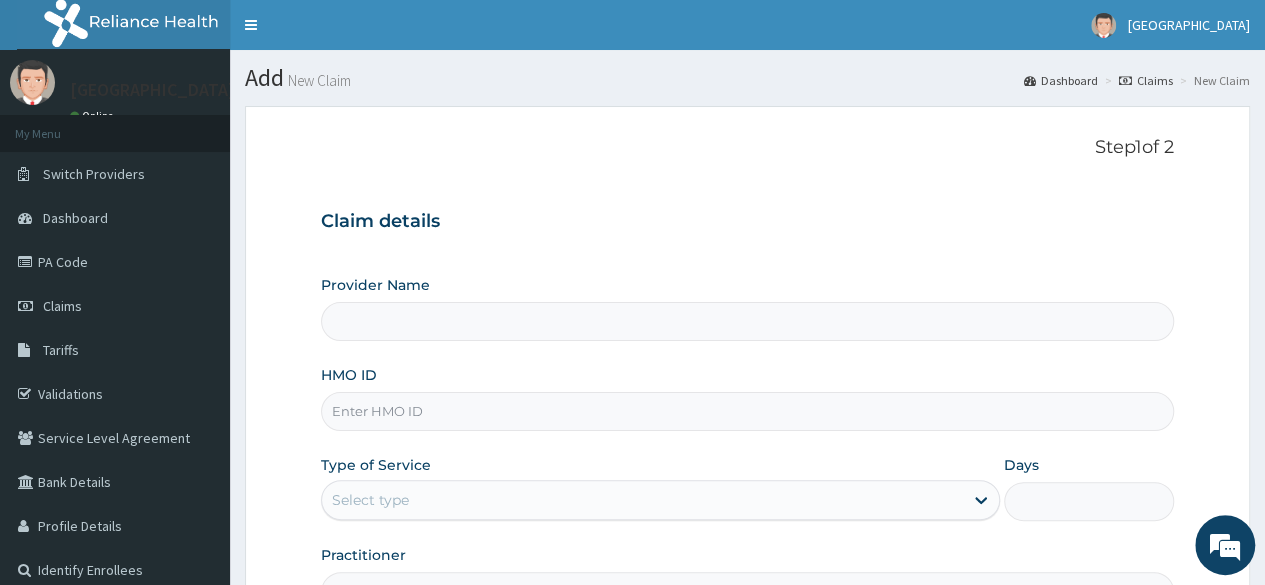 type on "[GEOGRAPHIC_DATA]" 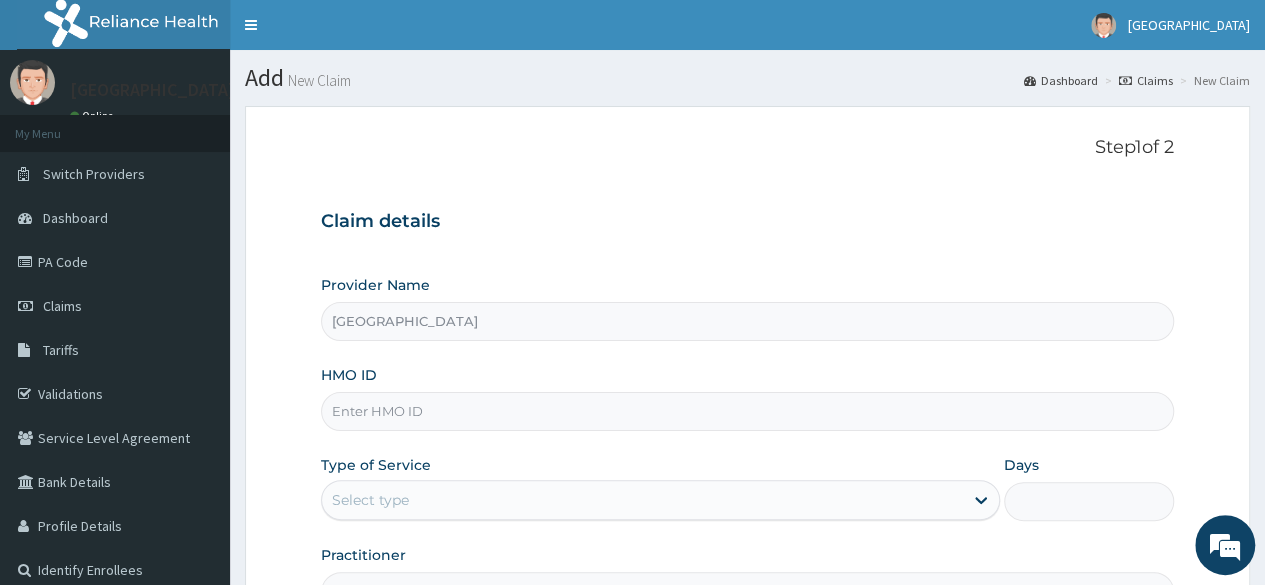 scroll, scrollTop: 0, scrollLeft: 0, axis: both 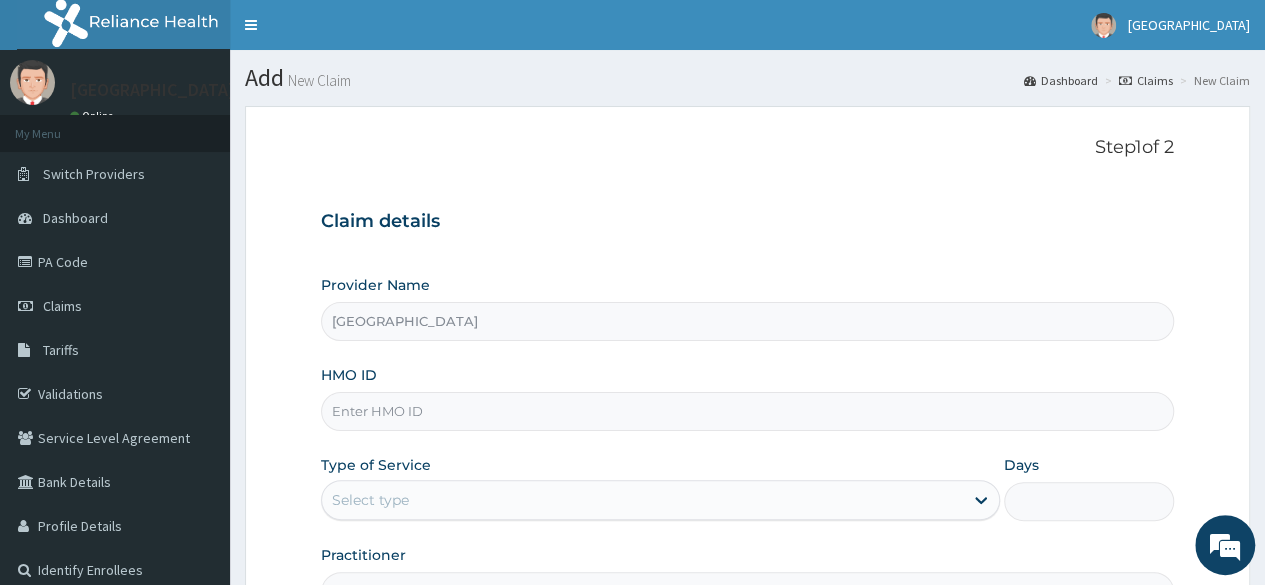 click on "HMO ID" at bounding box center [747, 411] 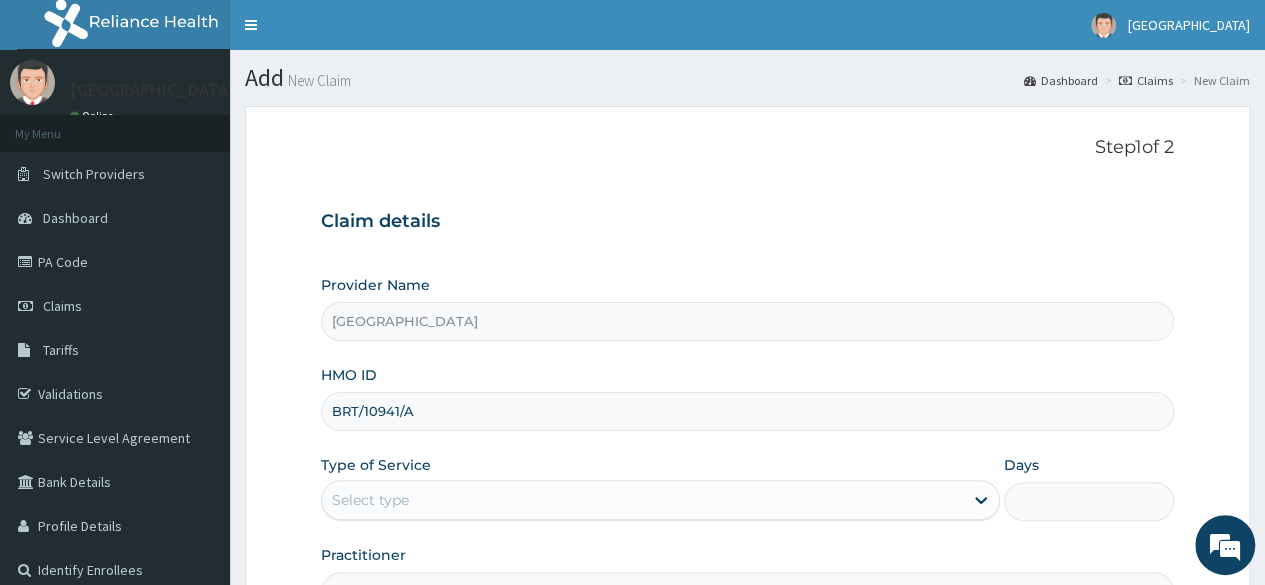 click on "BRT/10941/A" at bounding box center [747, 411] 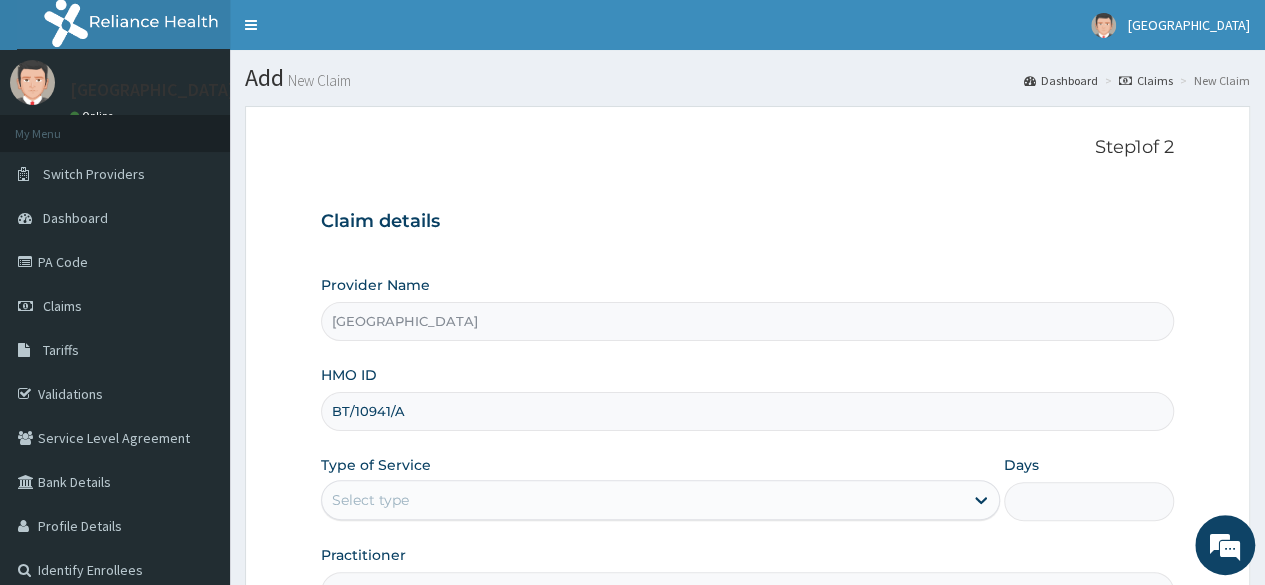 click on "BT/10941/A" at bounding box center (747, 411) 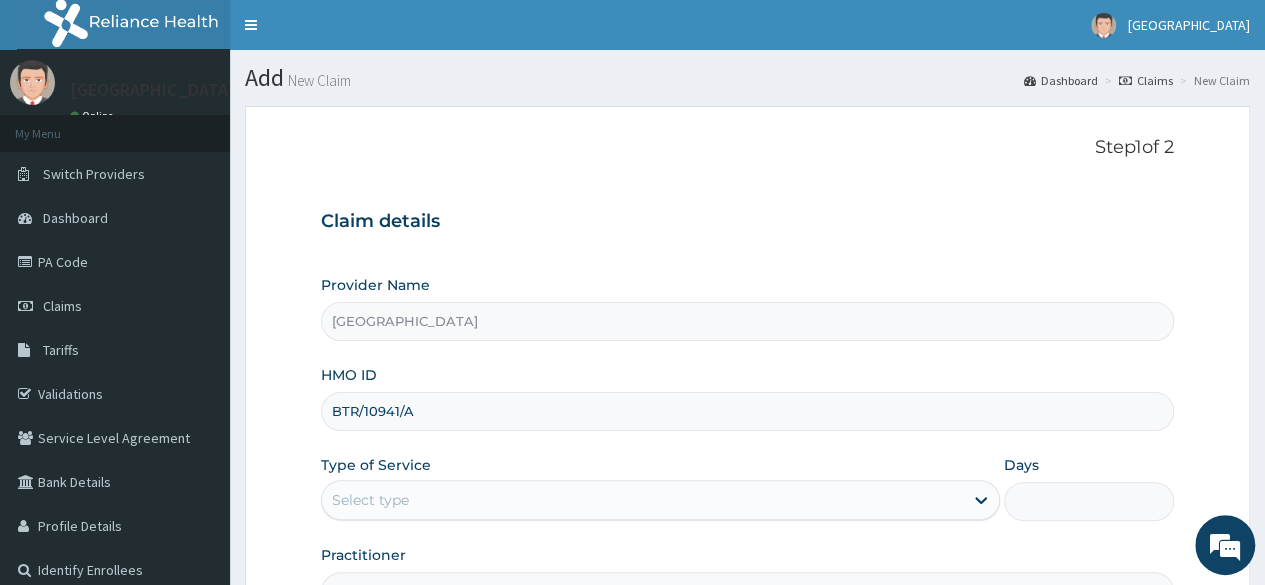 type on "BTR/10941/A" 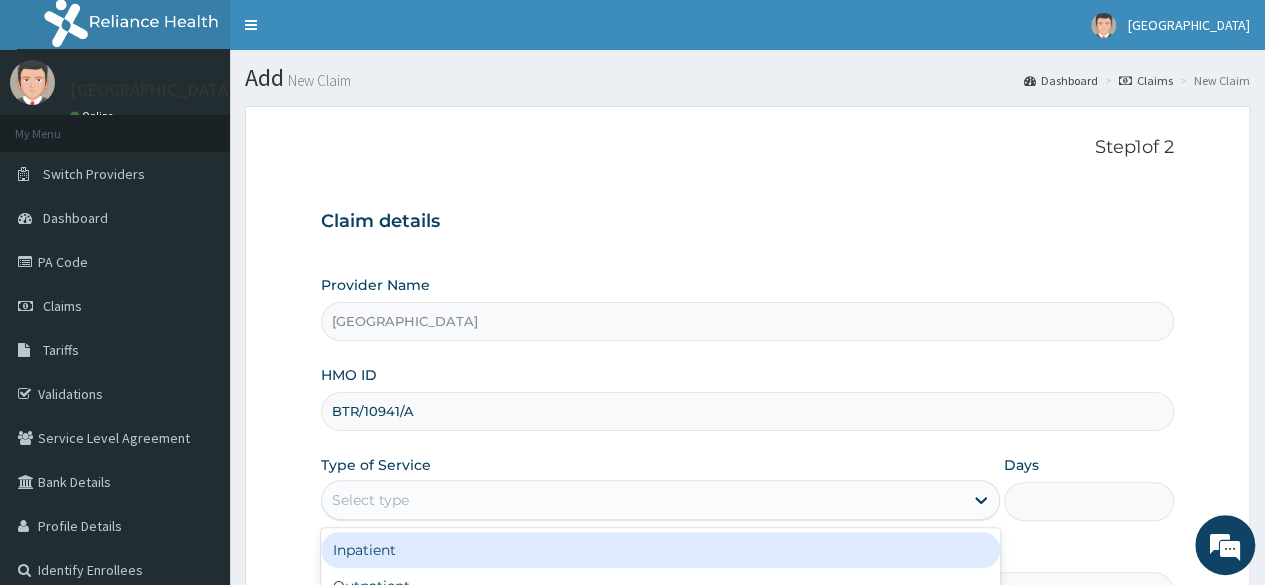 click on "Select type" at bounding box center (642, 500) 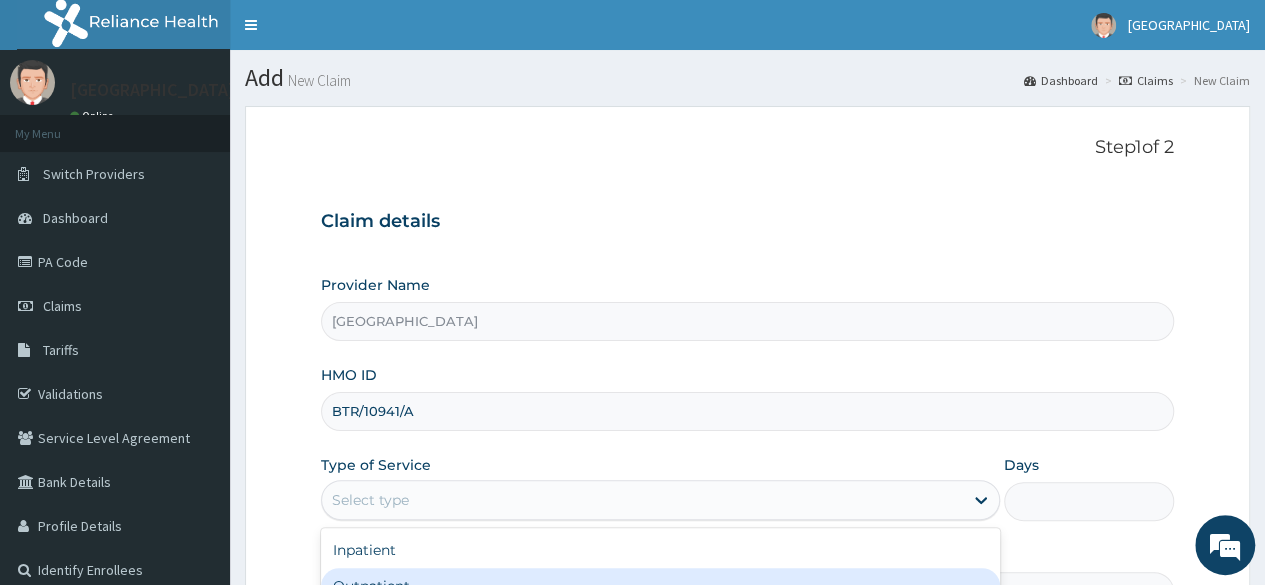 click on "Outpatient" at bounding box center (660, 586) 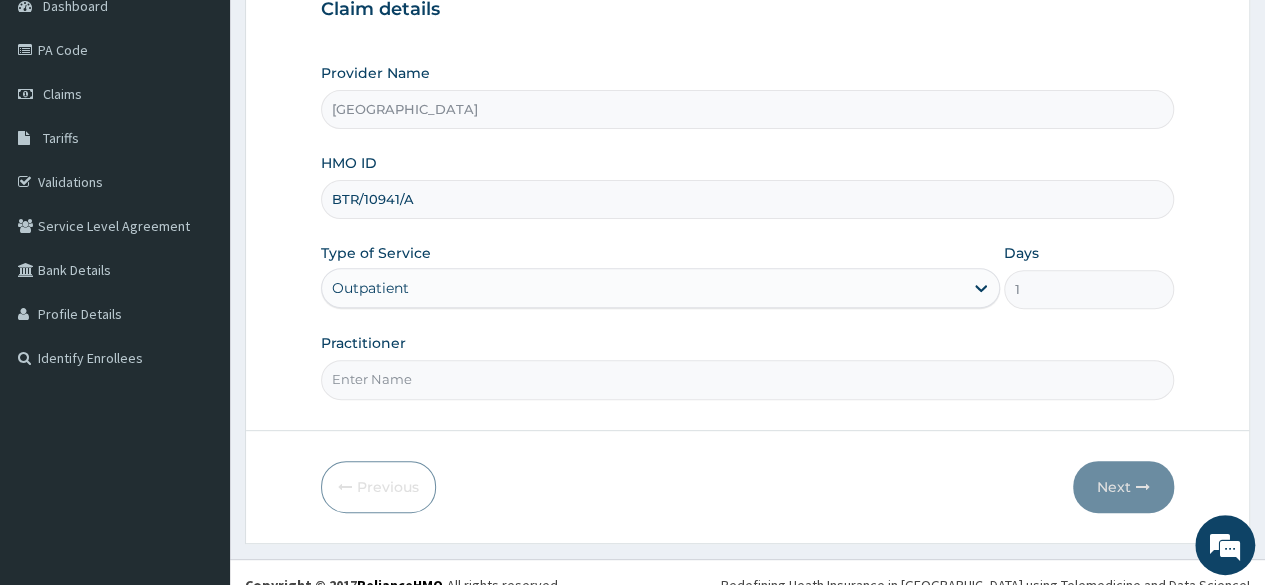 scroll, scrollTop: 232, scrollLeft: 0, axis: vertical 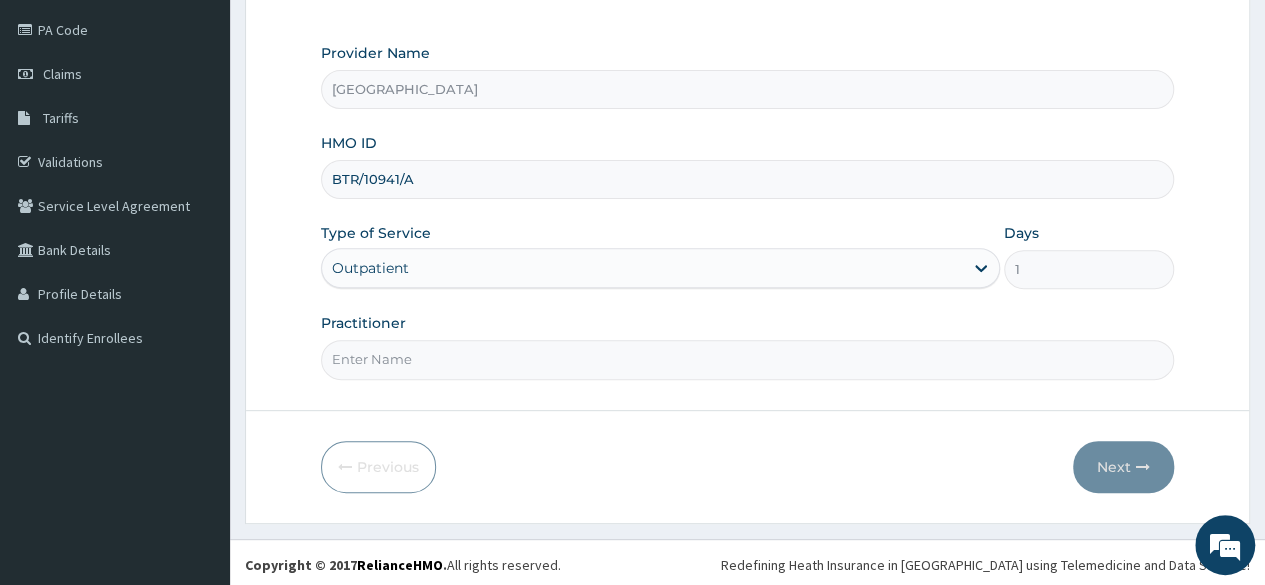 click on "Practitioner" at bounding box center (747, 359) 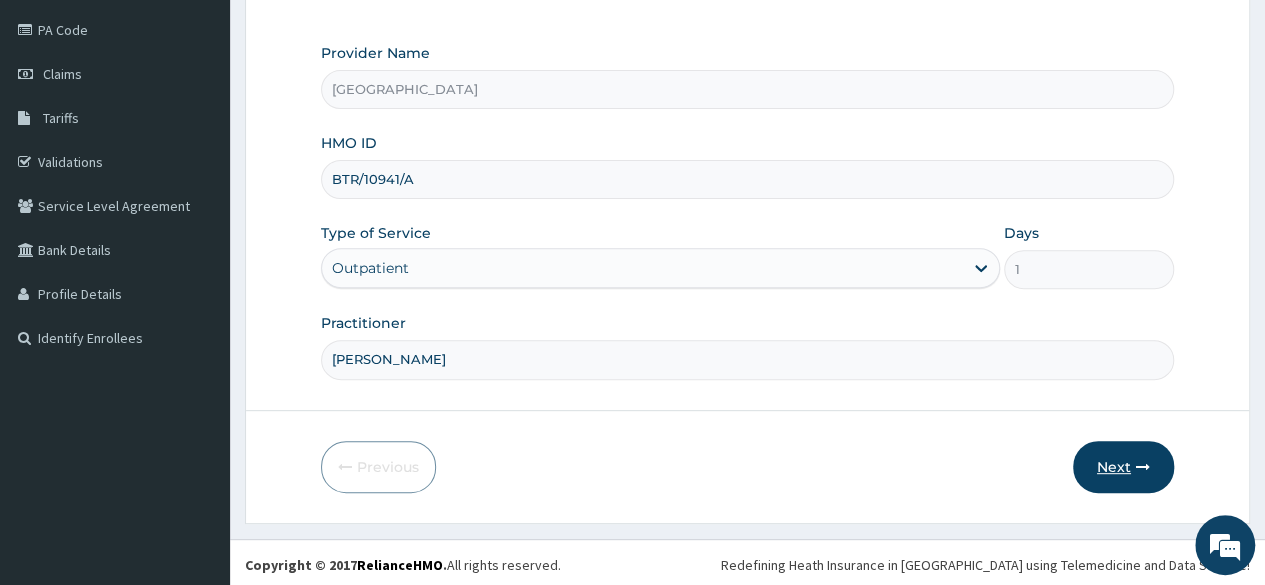 type on "Dr Seun Omosanya" 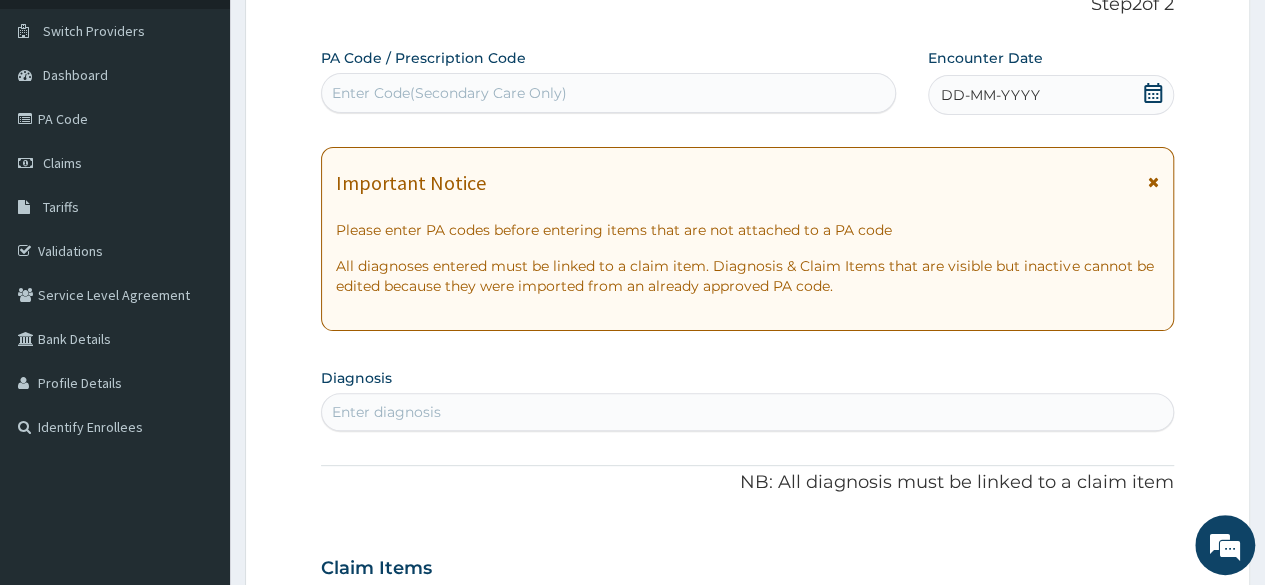 scroll, scrollTop: 136, scrollLeft: 0, axis: vertical 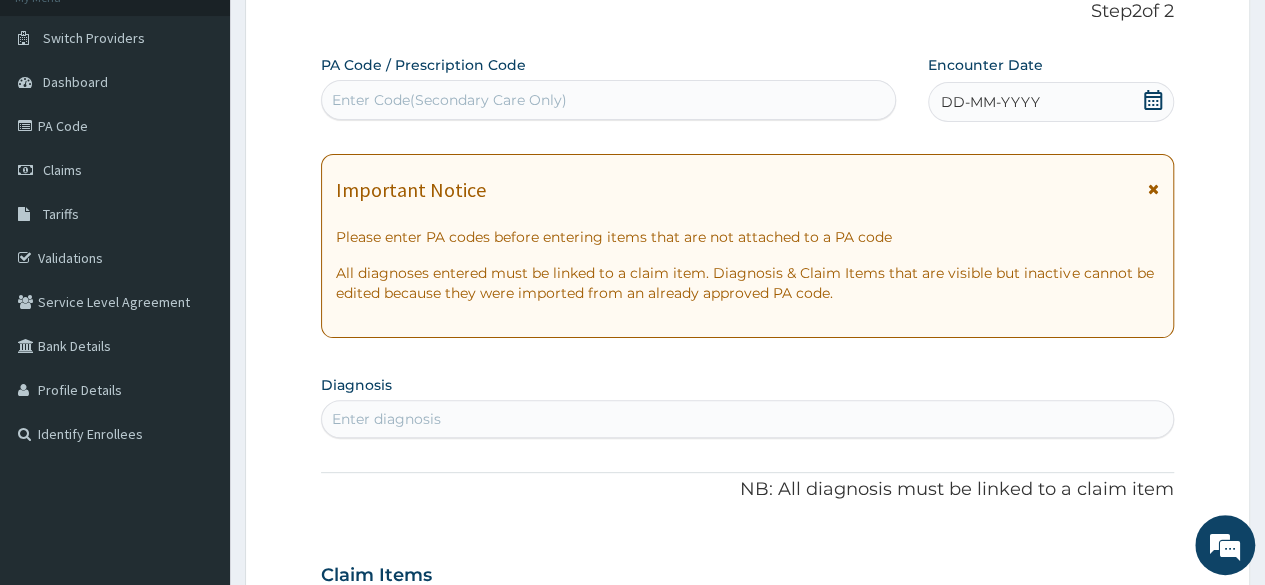 click 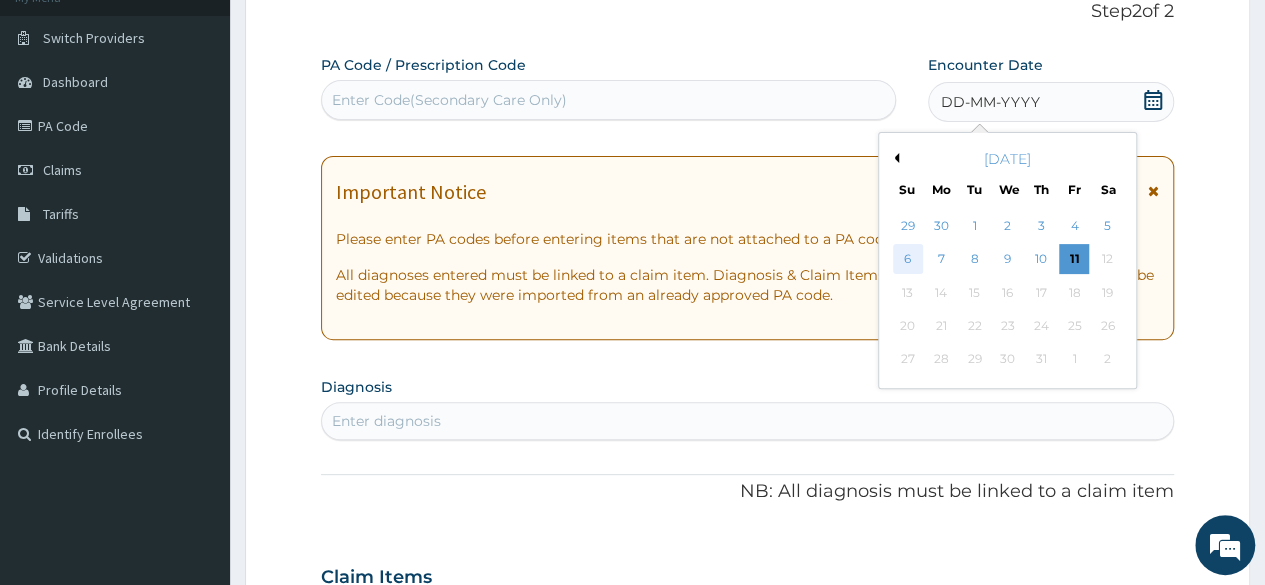click on "6" at bounding box center (907, 260) 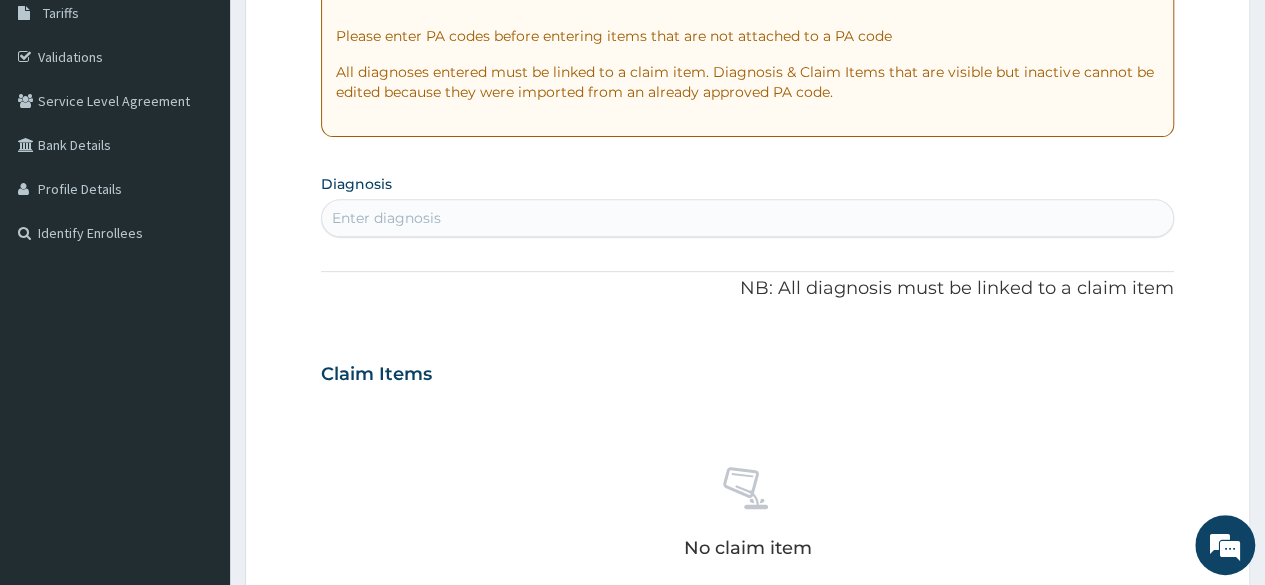 scroll, scrollTop: 342, scrollLeft: 0, axis: vertical 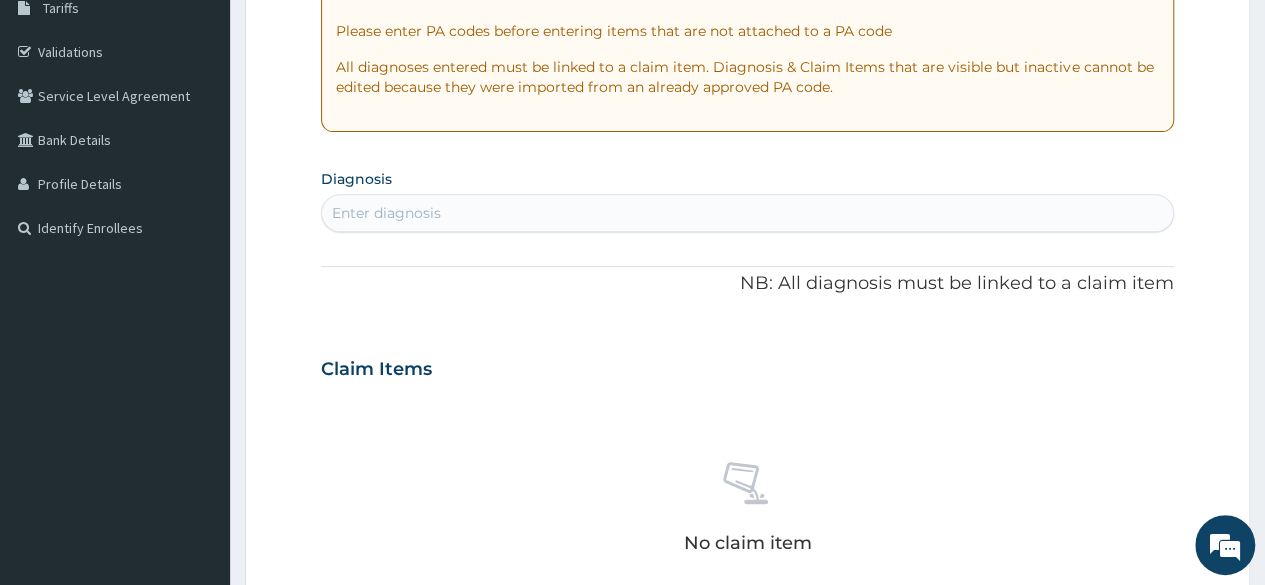 click on "Enter diagnosis" at bounding box center (747, 213) 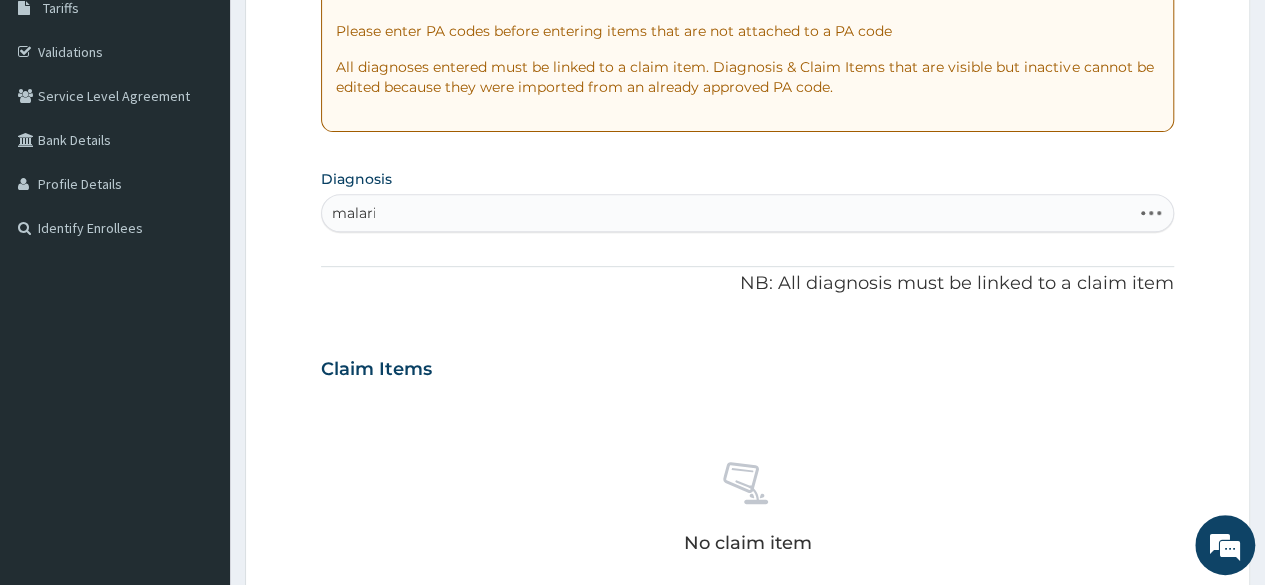 type on "malaria" 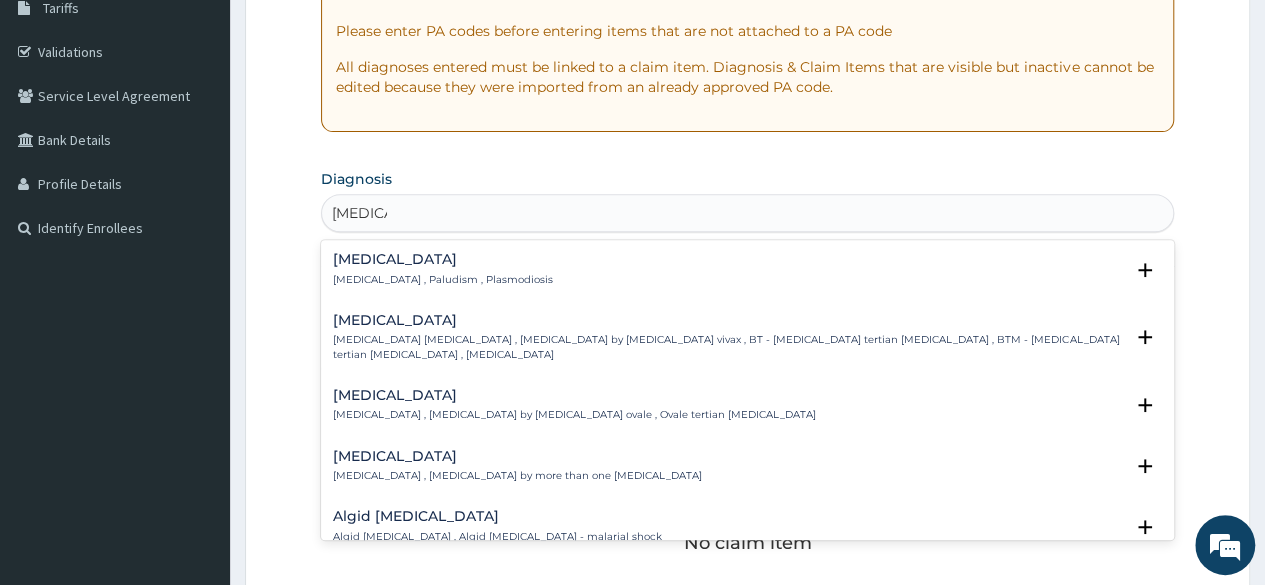 click on "Malaria" at bounding box center (443, 259) 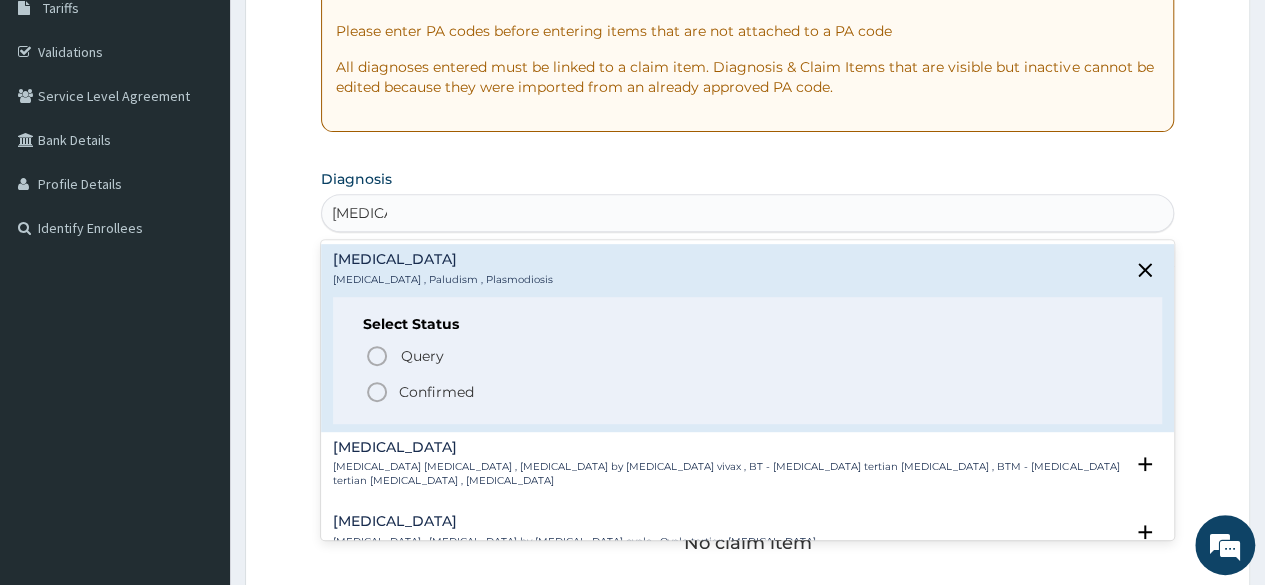 click 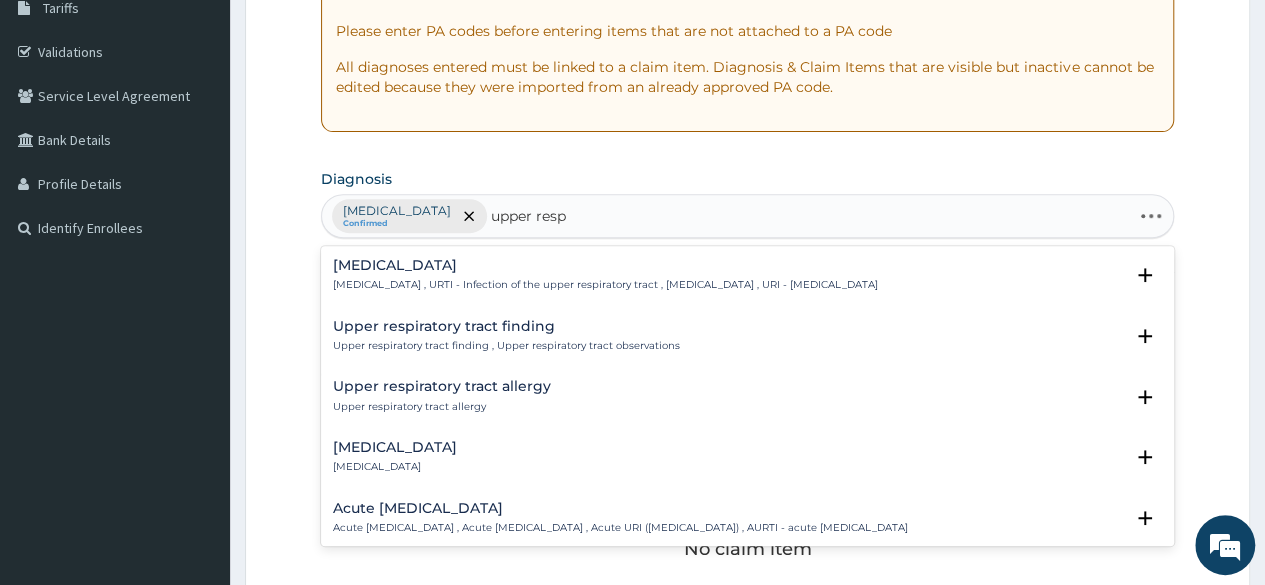 type on "upper respi" 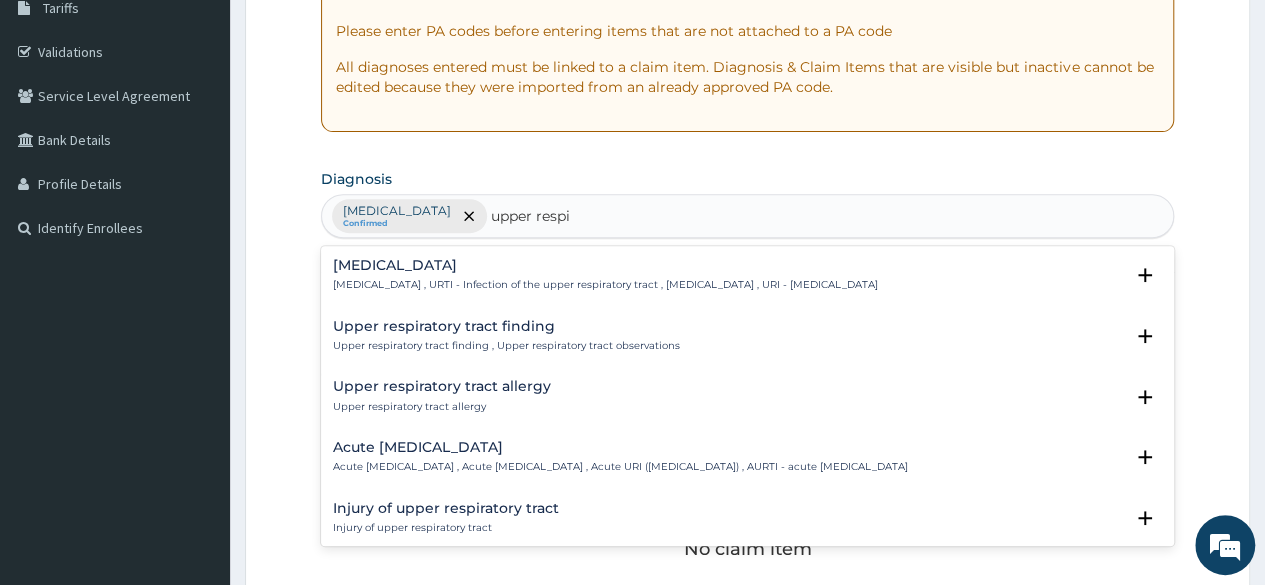 click on "Upper respiratory infection Upper respiratory infection , URTI - Infection of the upper respiratory tract , Upper respiratory tract infection , URI - Upper respiratory infection" at bounding box center (605, 275) 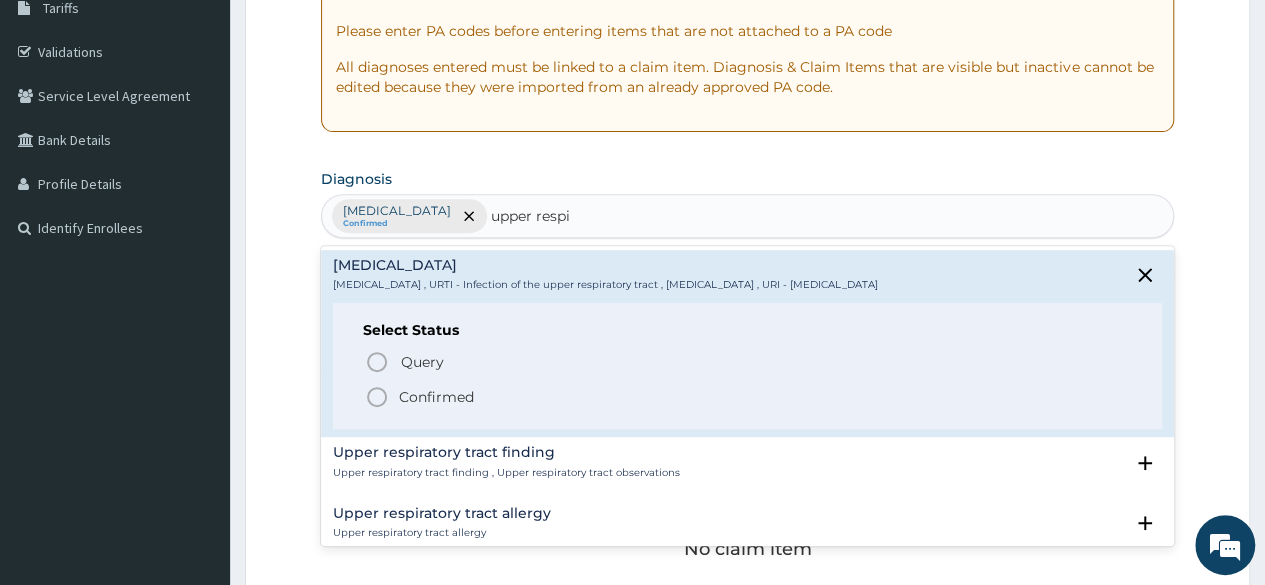 click 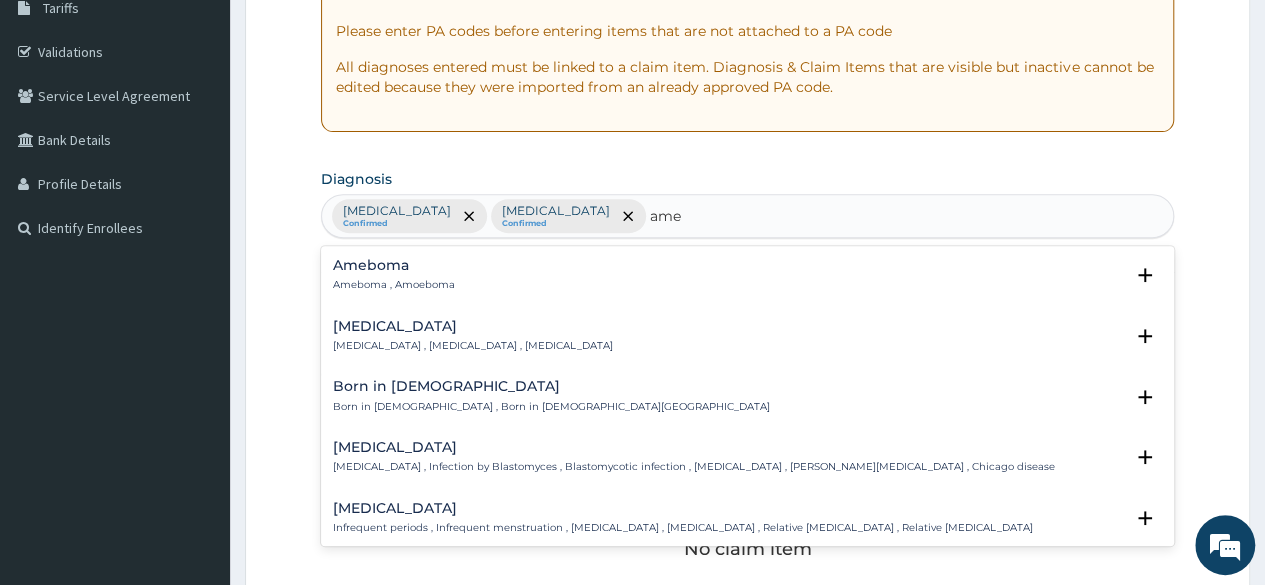 click on "Amenorrhea Amenorrhea , Absence of menstruation , Amenorrhoea" at bounding box center (747, 336) 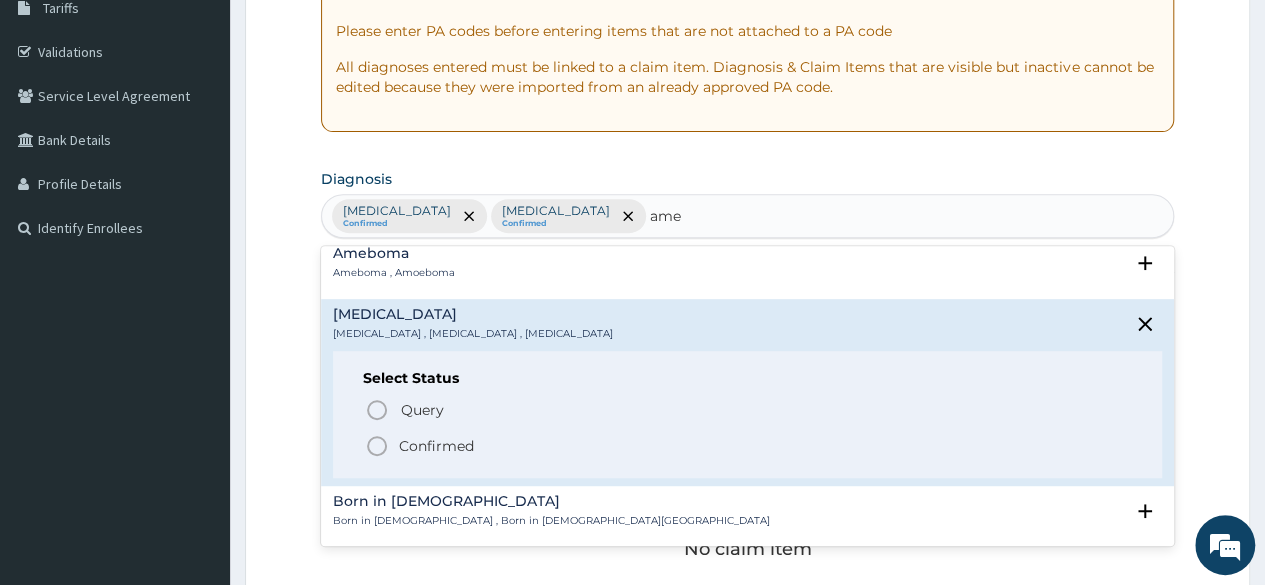 scroll, scrollTop: 0, scrollLeft: 0, axis: both 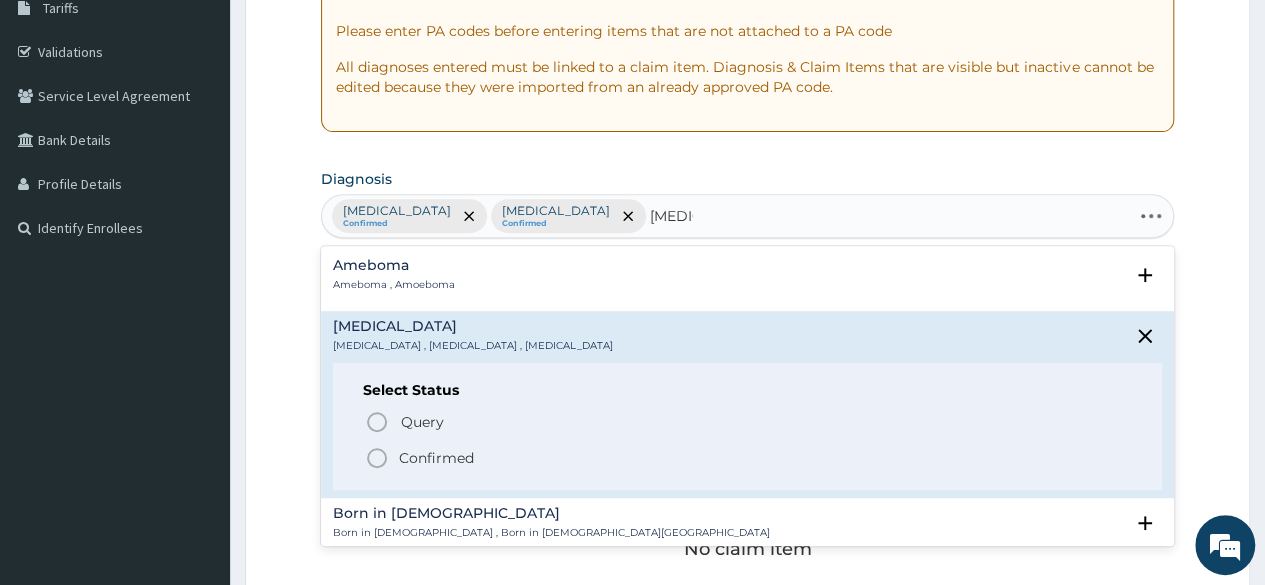 type on "ameno" 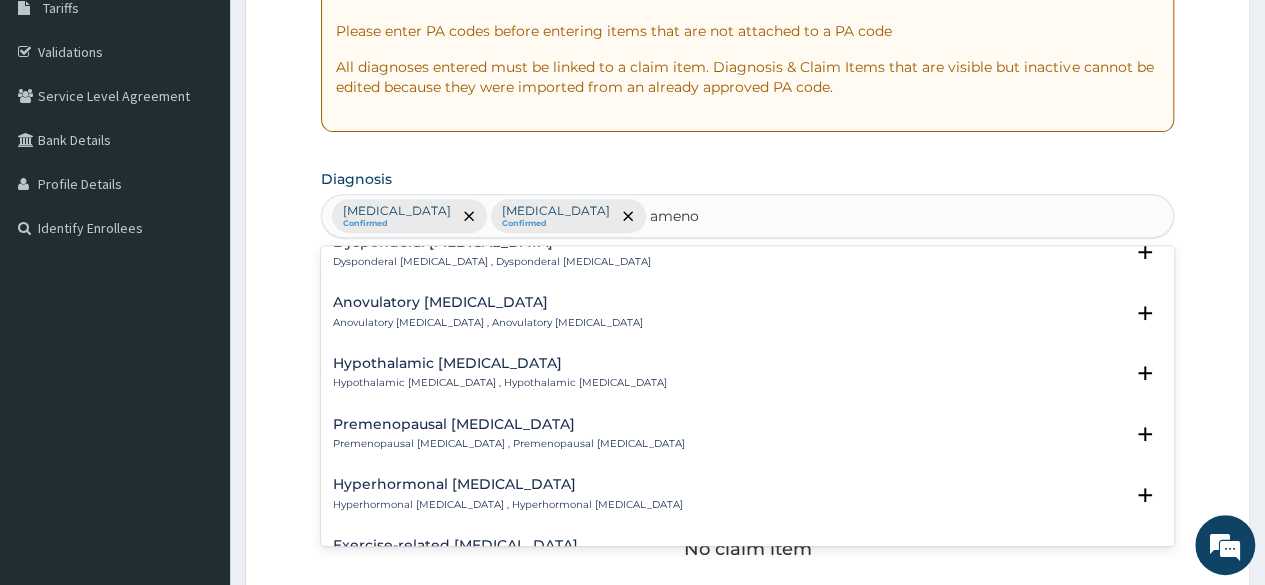 scroll, scrollTop: 682, scrollLeft: 0, axis: vertical 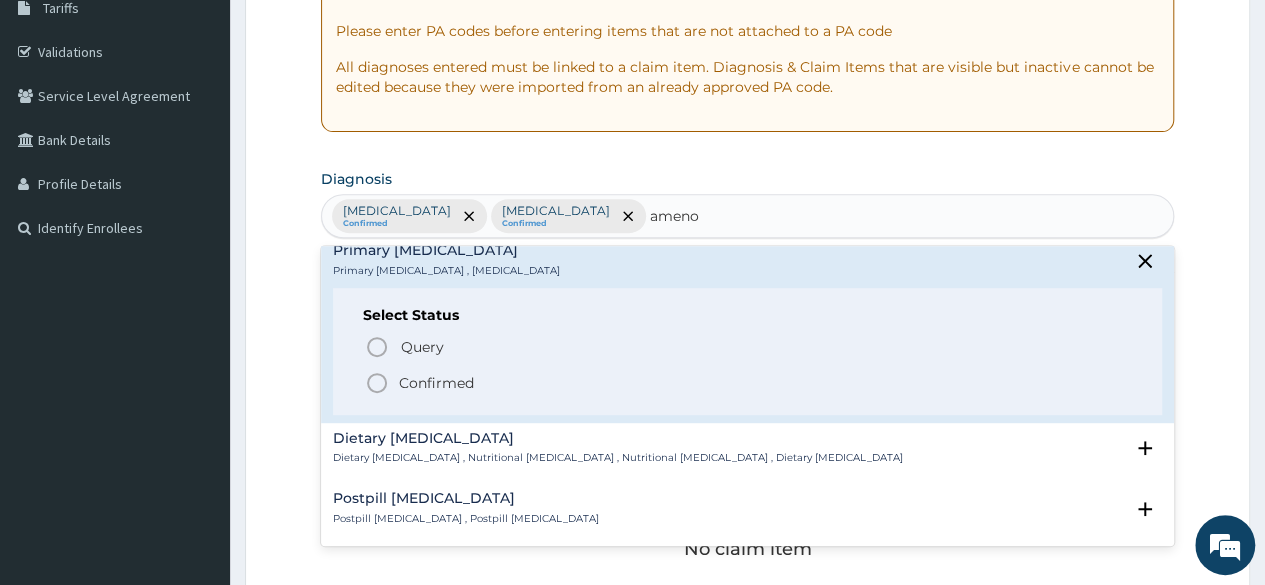 click 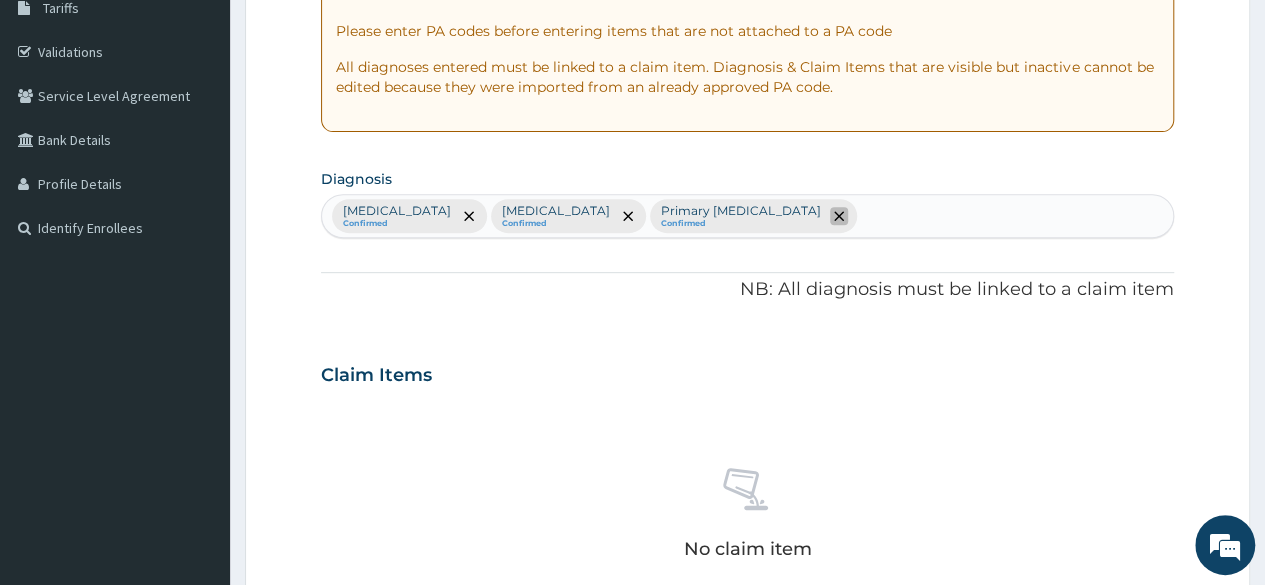 click 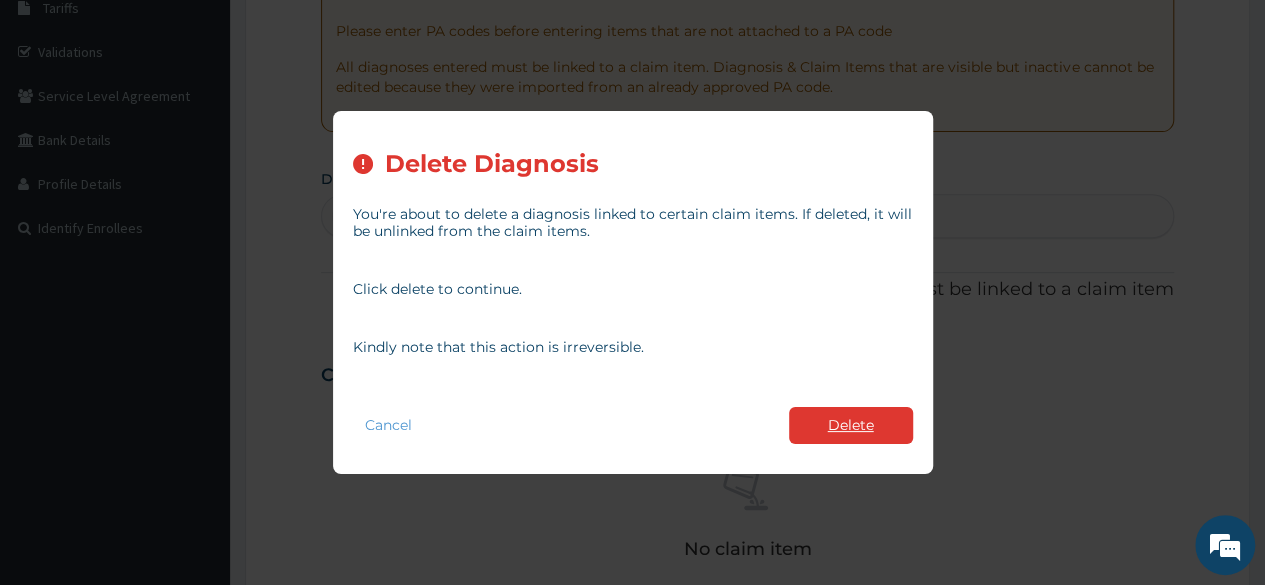 click on "Delete" at bounding box center [851, 425] 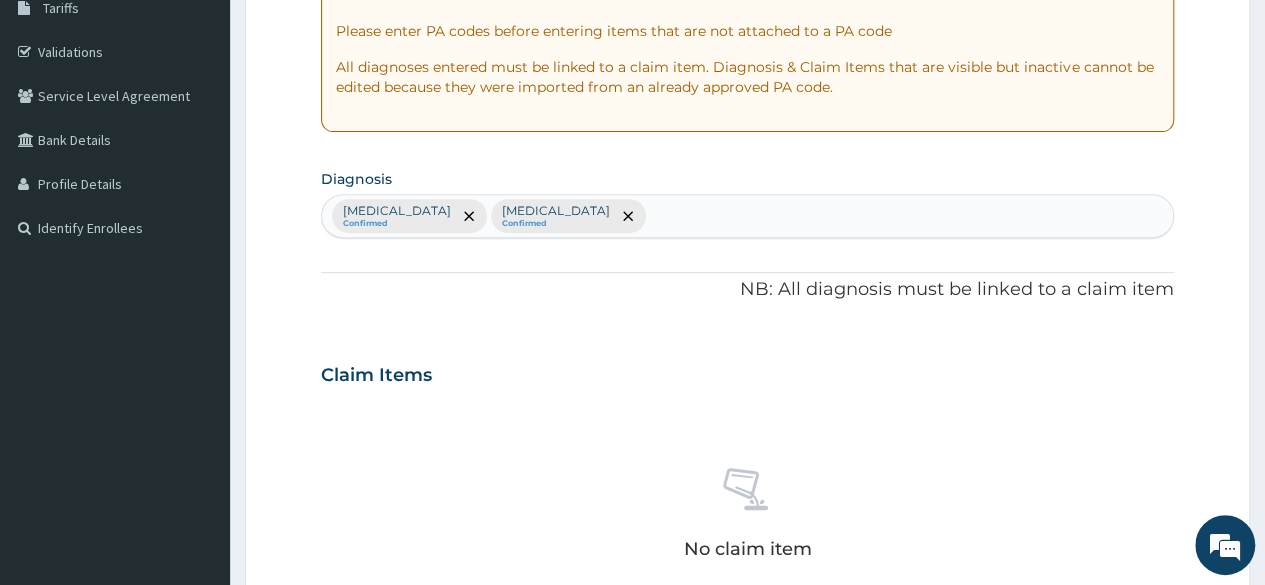 click on "Malaria Confirmed Upper respiratory infection Confirmed" at bounding box center [747, 216] 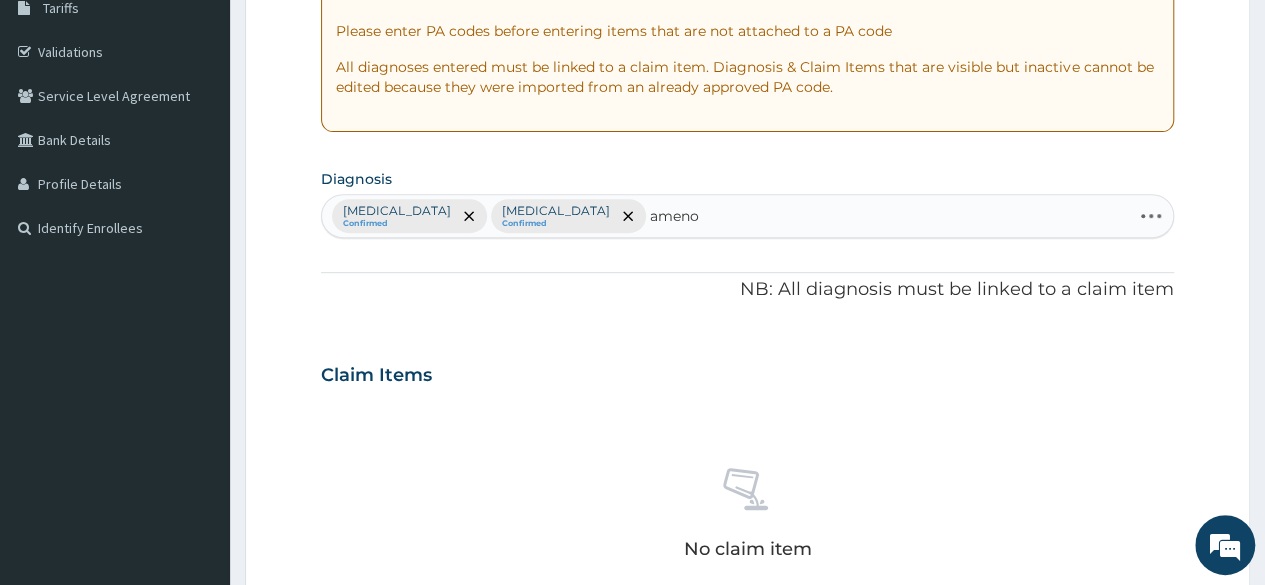 type on "amenor" 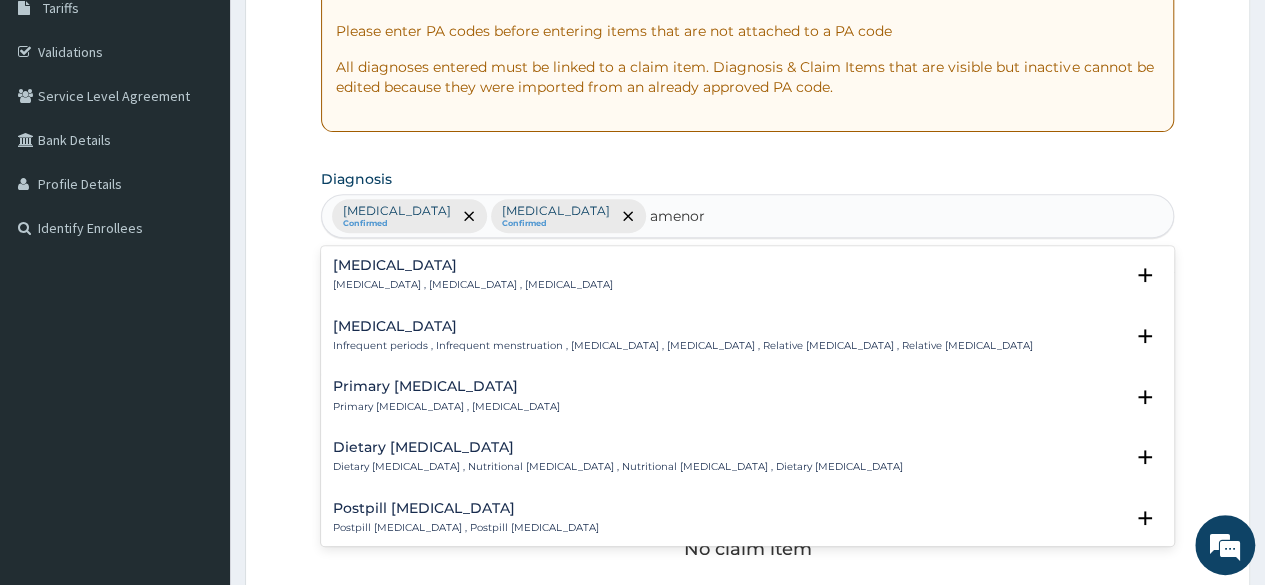click on "Amenorrhea , Absence of menstruation , Amenorrhoea" at bounding box center [473, 285] 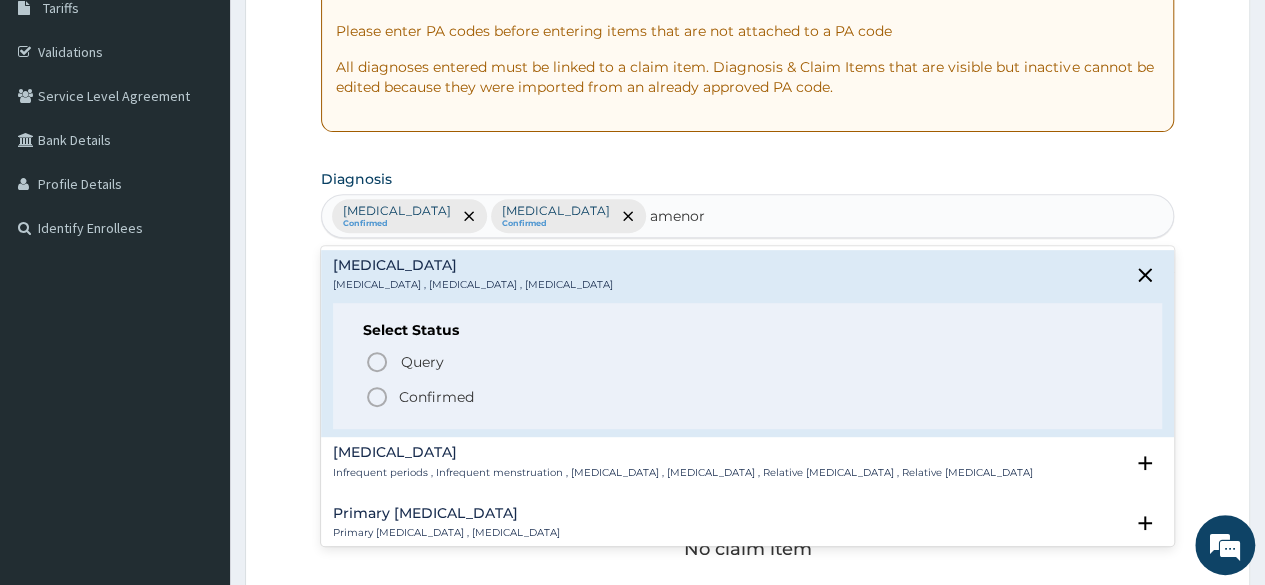 click 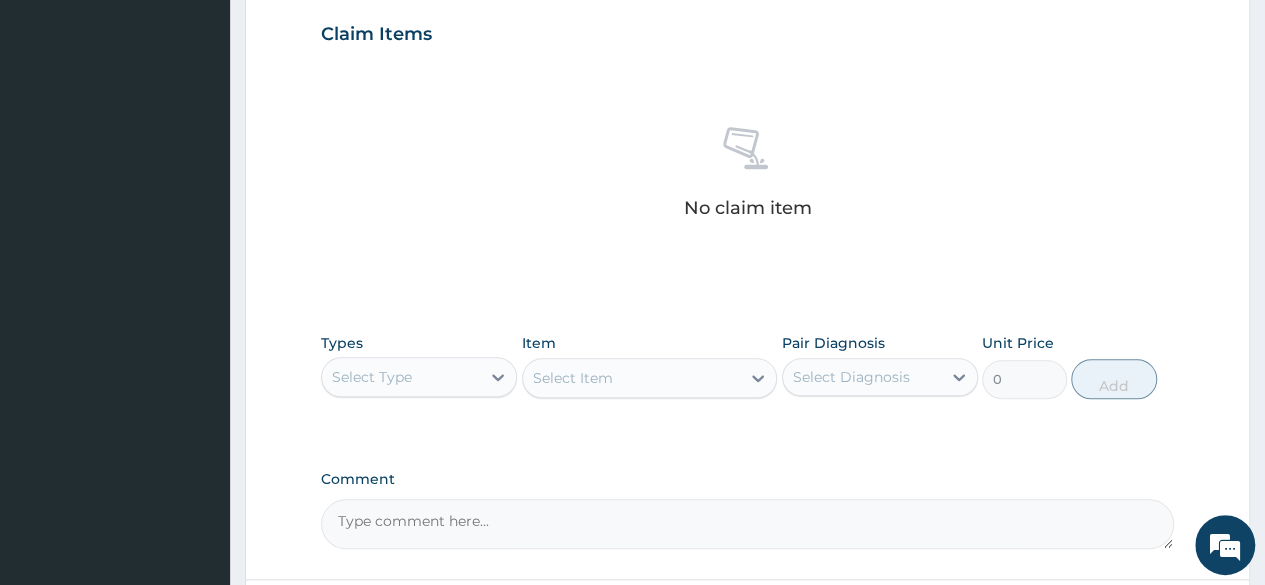 scroll, scrollTop: 685, scrollLeft: 0, axis: vertical 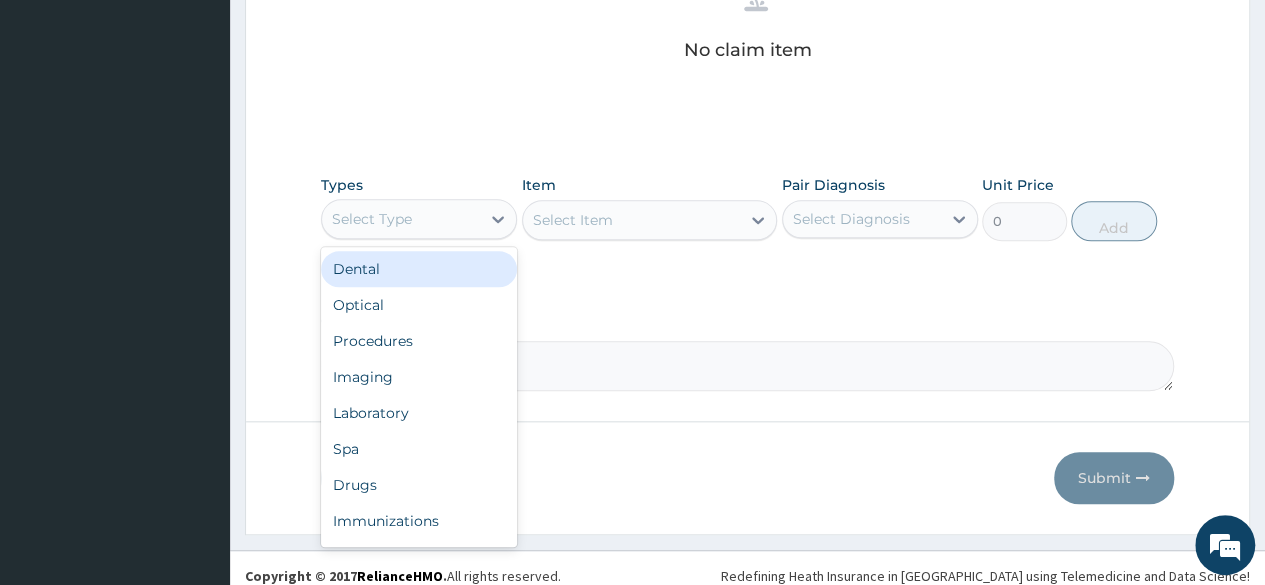 click on "Select Type" at bounding box center [401, 219] 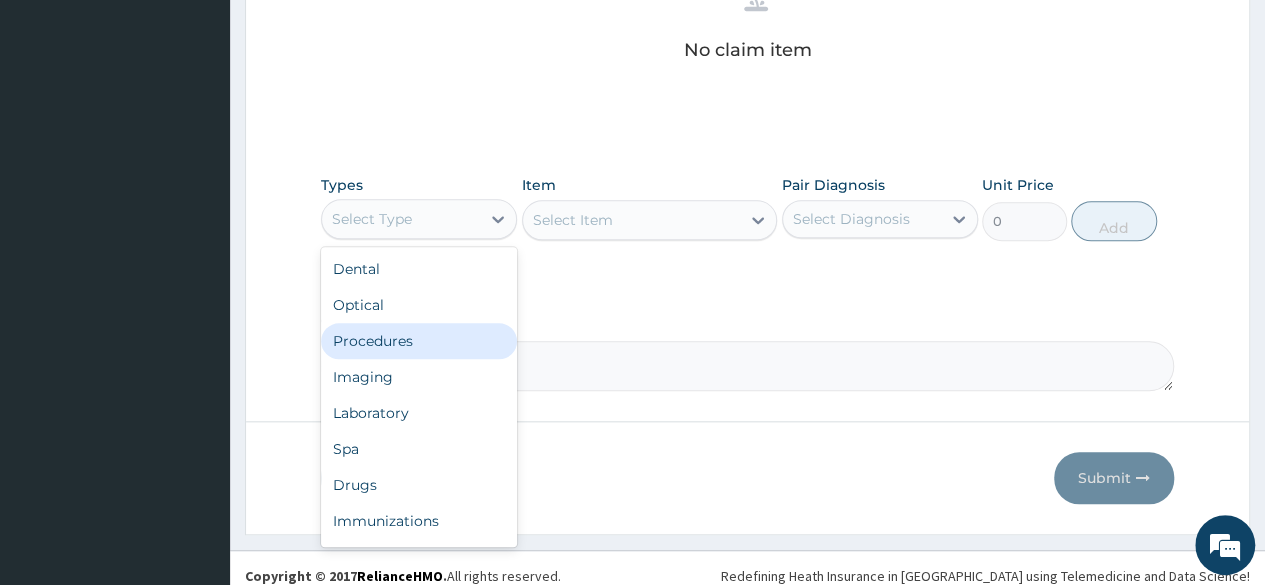 click on "Procedures" at bounding box center (419, 341) 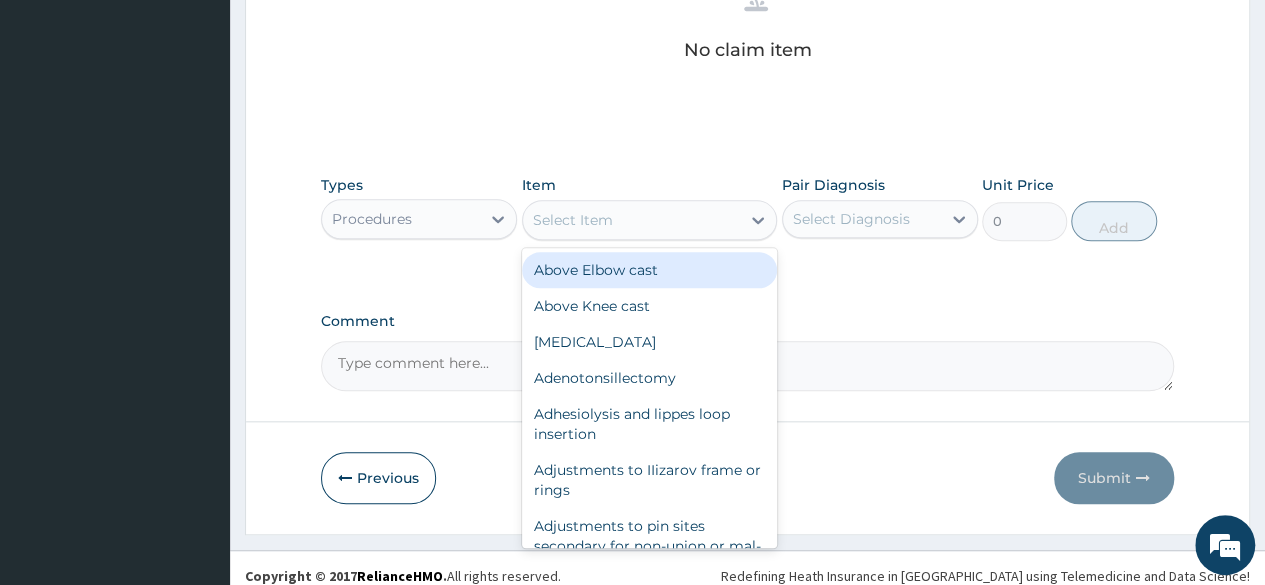 click on "Select Item" at bounding box center (632, 220) 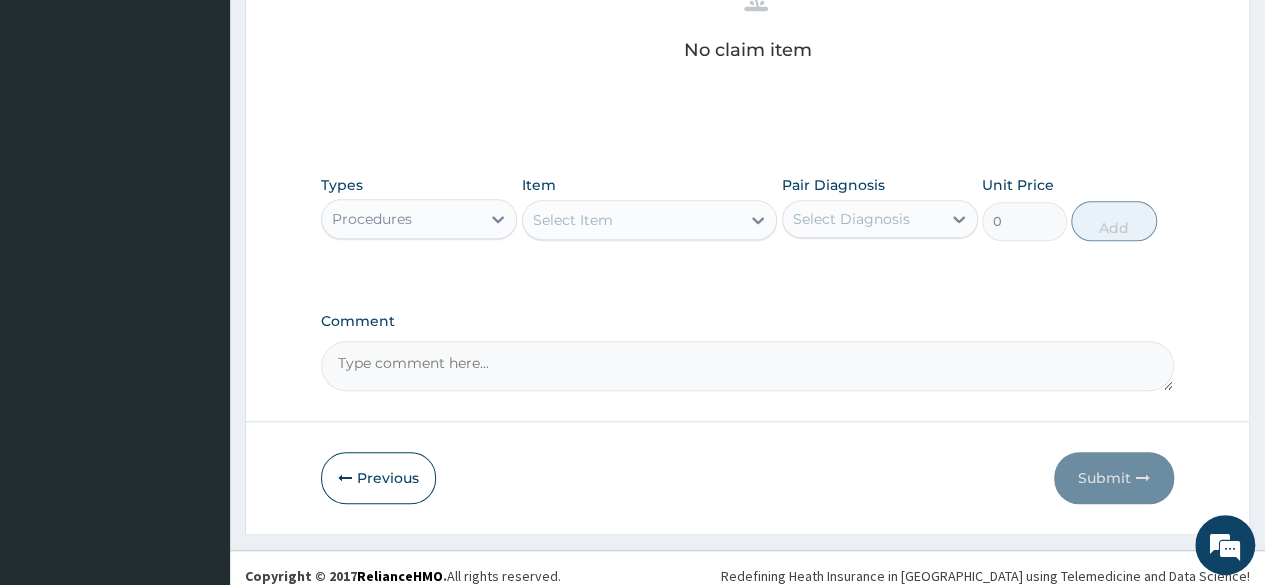 click on "Select Item" at bounding box center [632, 220] 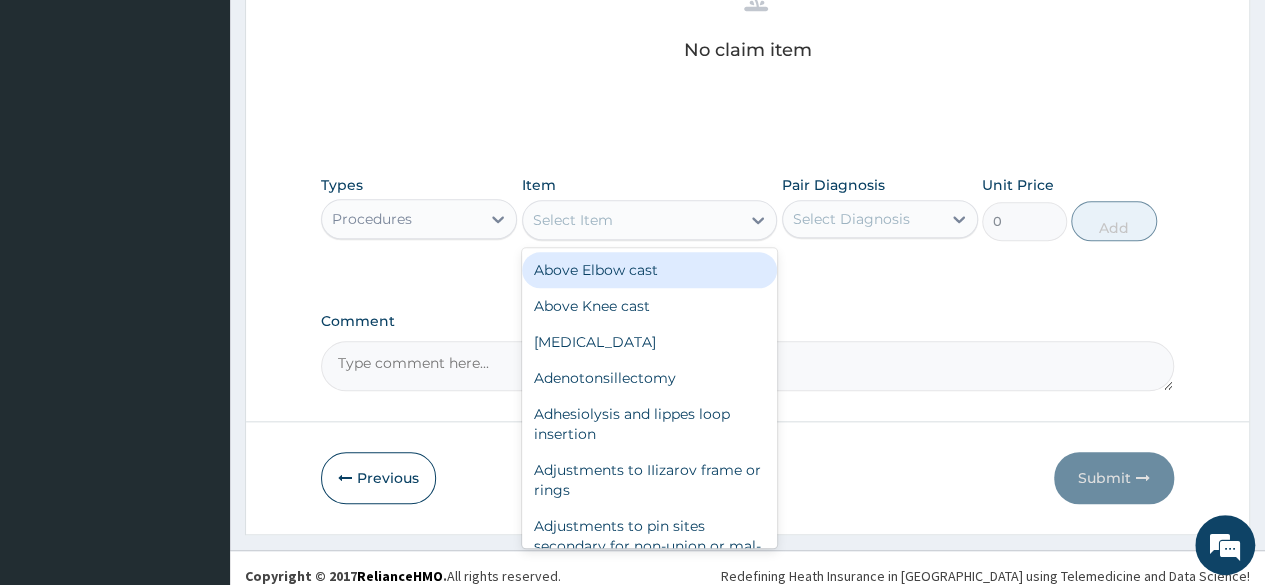 click on "Select Item" at bounding box center (632, 220) 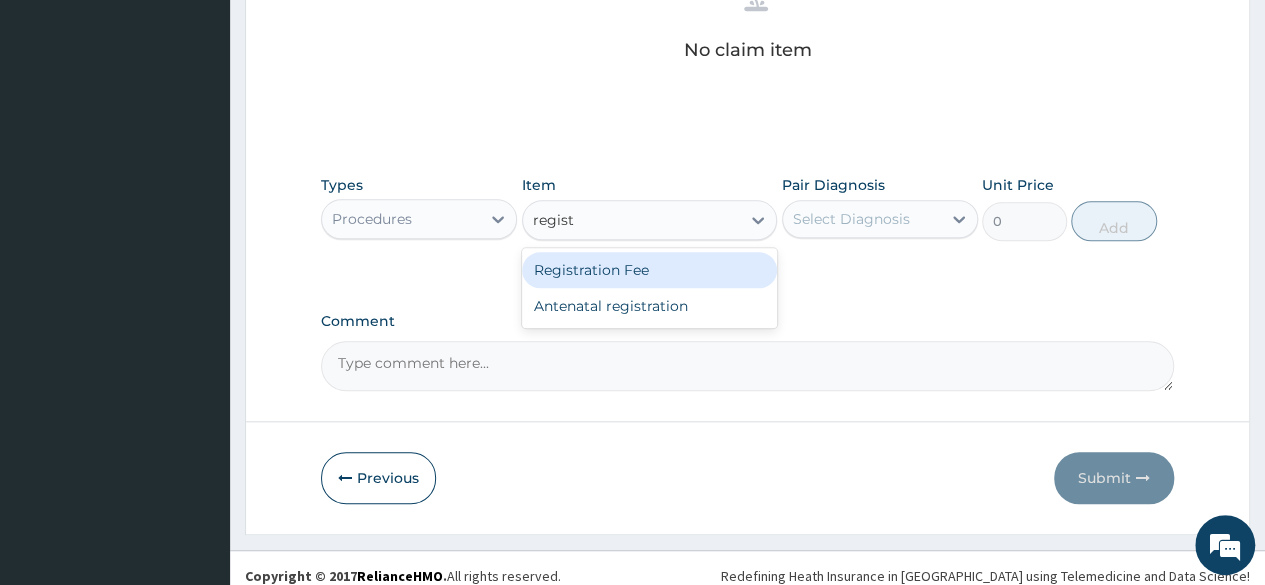 type on "registr" 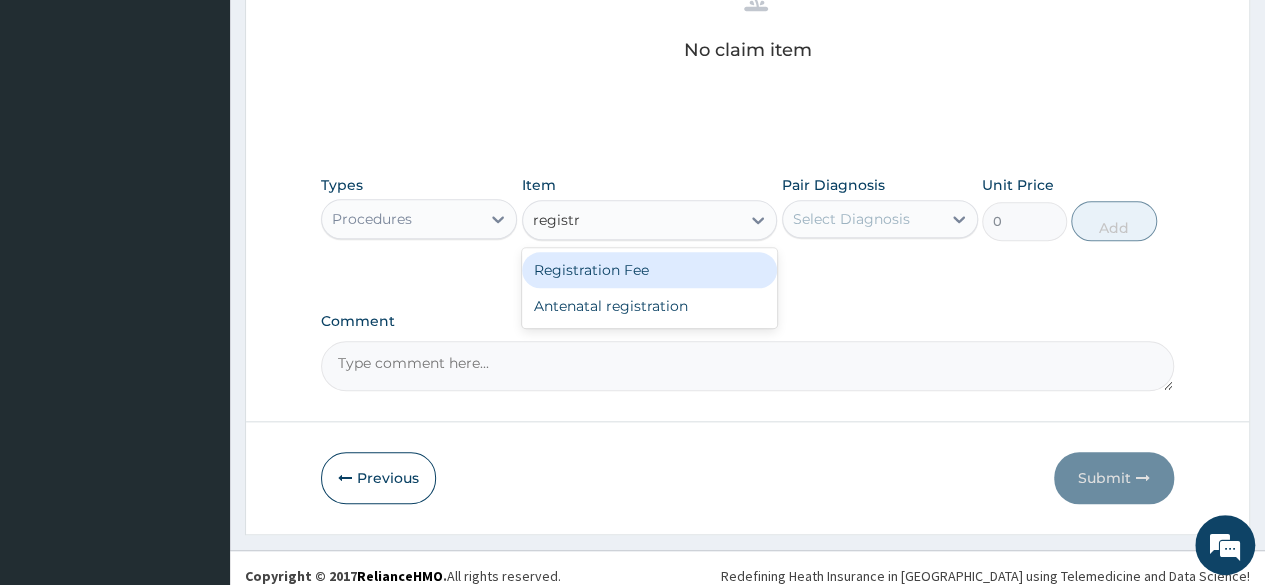 click on "Registration Fee" at bounding box center (650, 270) 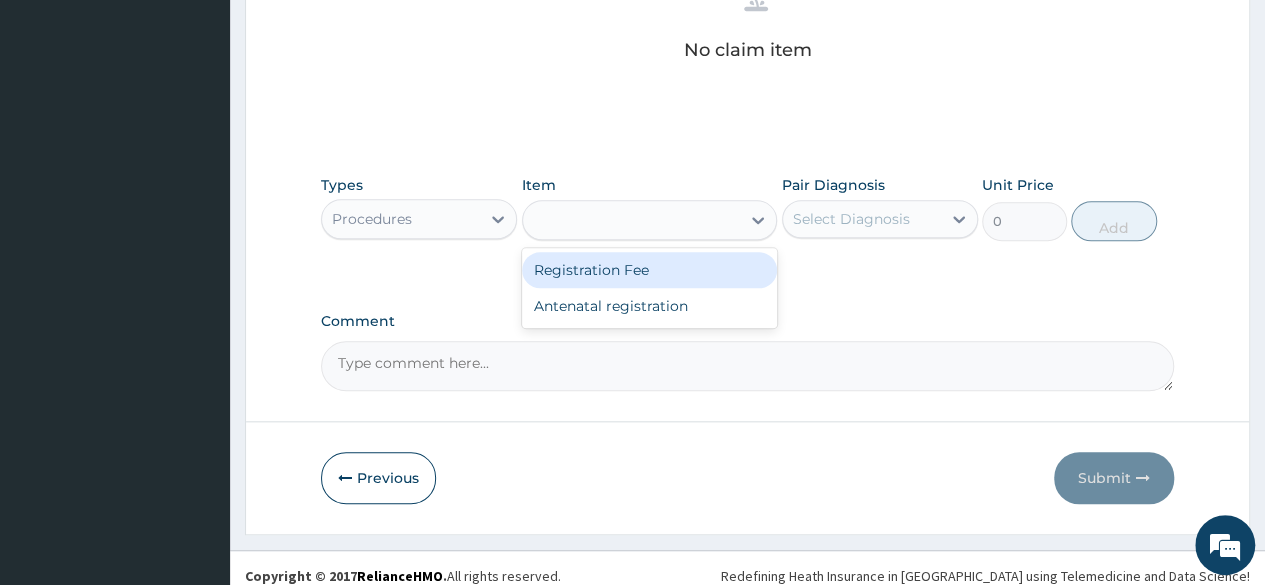 type on "2150" 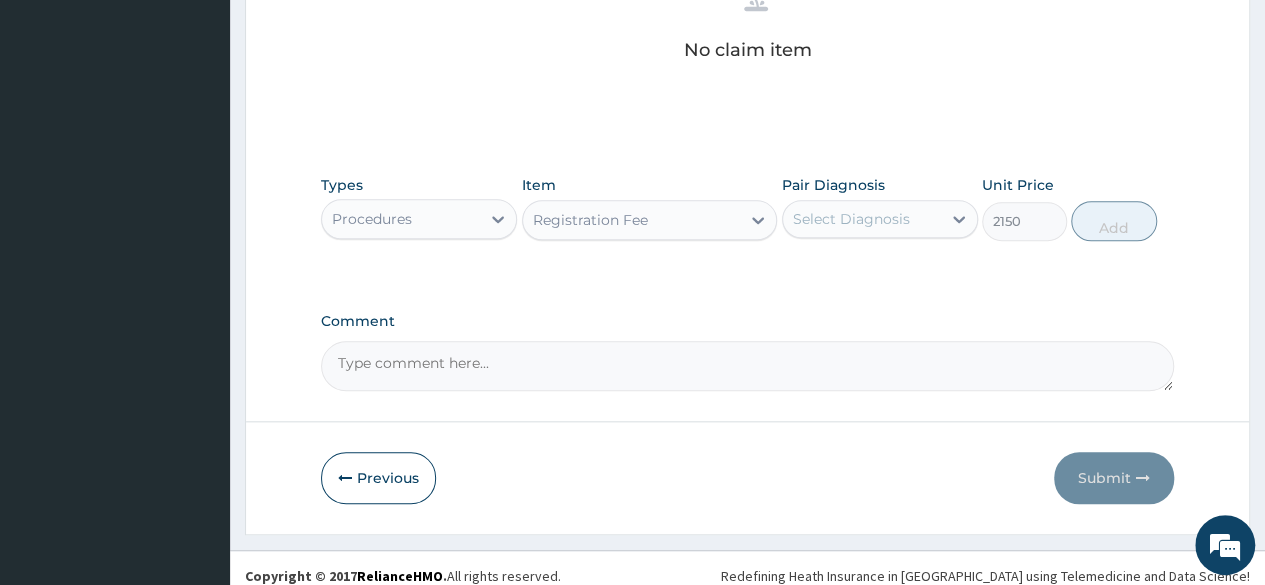click on "Select Diagnosis" at bounding box center [862, 219] 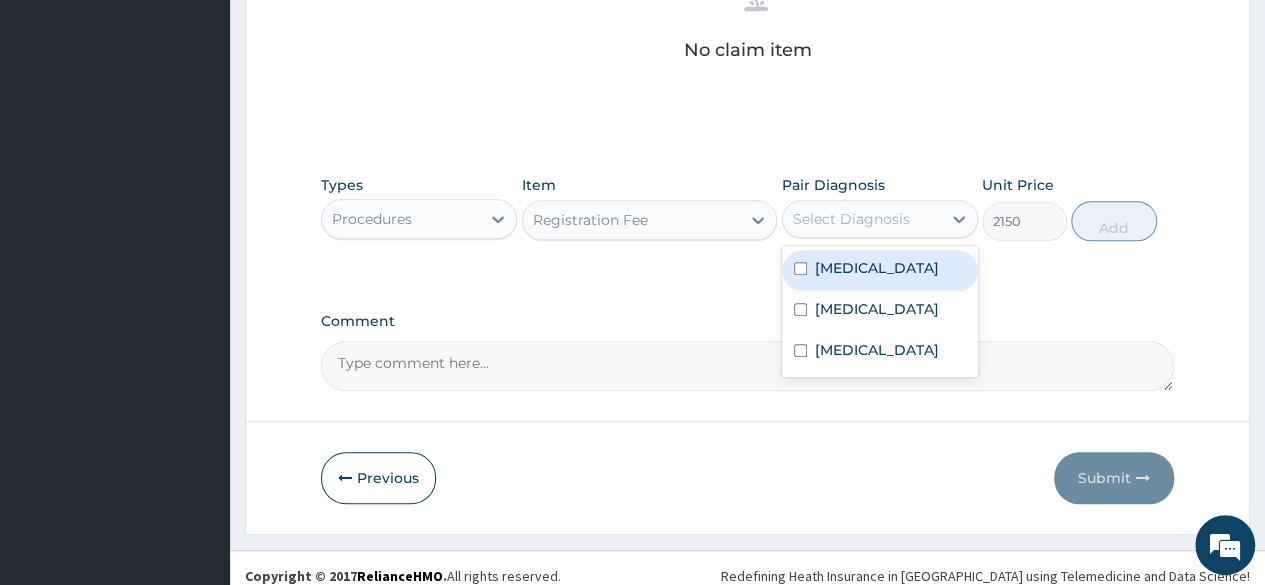 click on "Malaria" at bounding box center [880, 270] 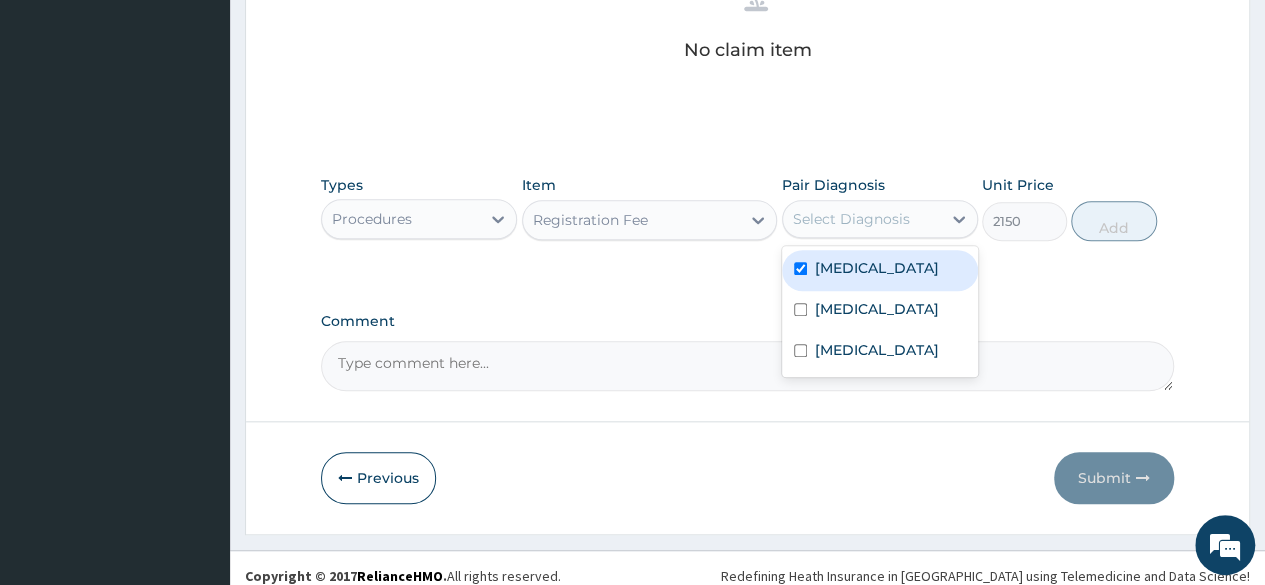 checkbox on "true" 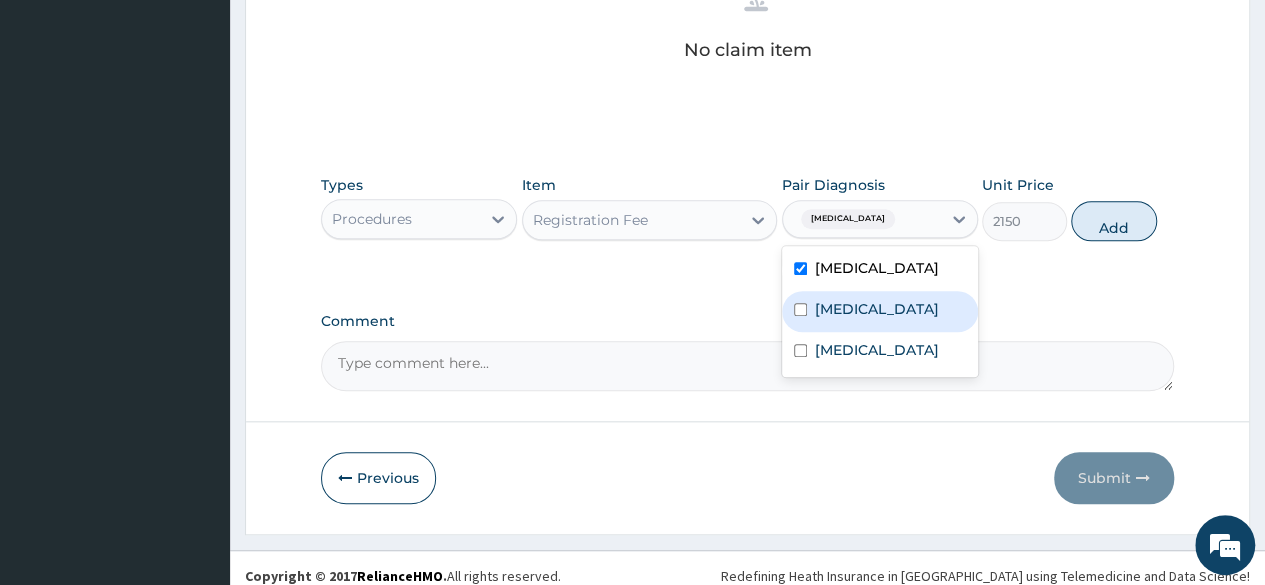 click on "Upper respiratory infection" at bounding box center (877, 309) 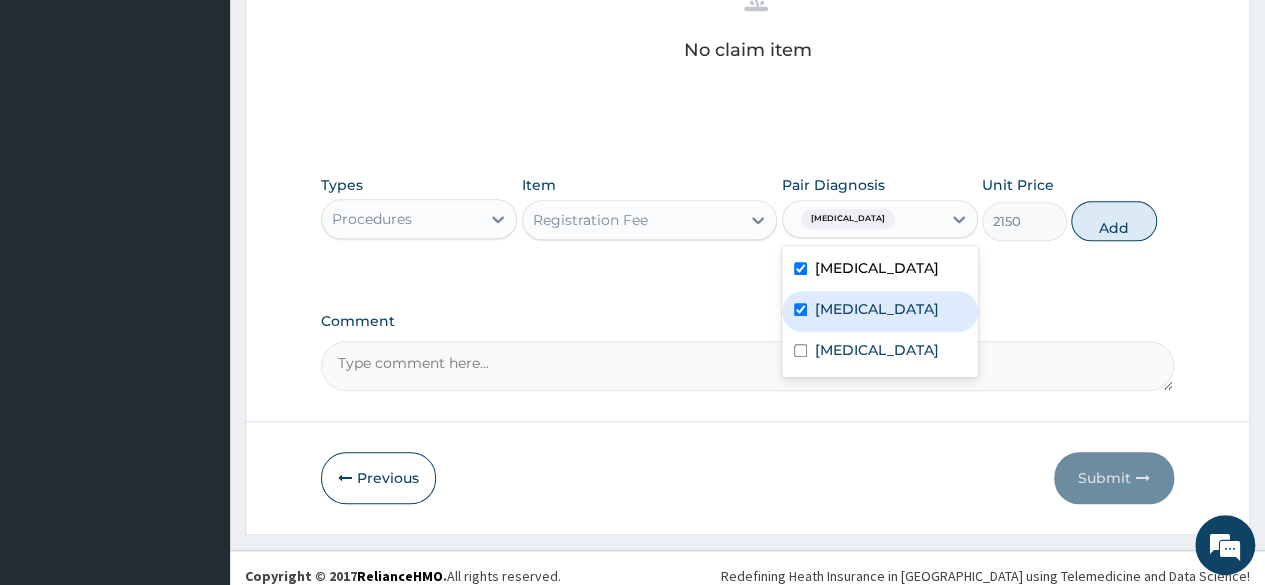 checkbox on "true" 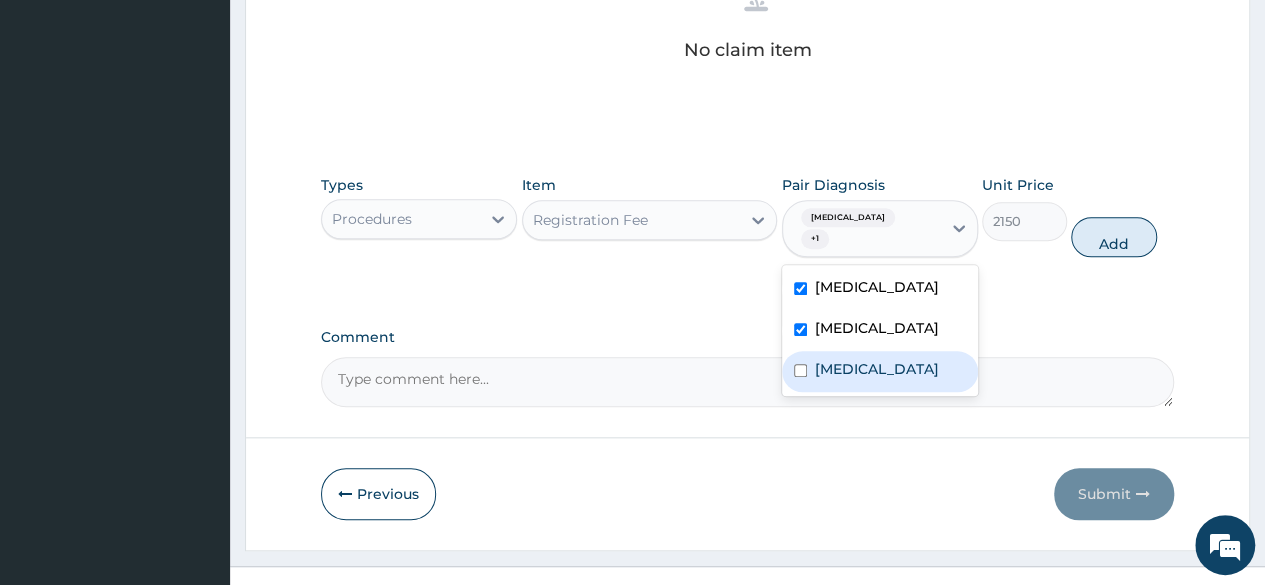 click on "Amenorrhea" at bounding box center (877, 369) 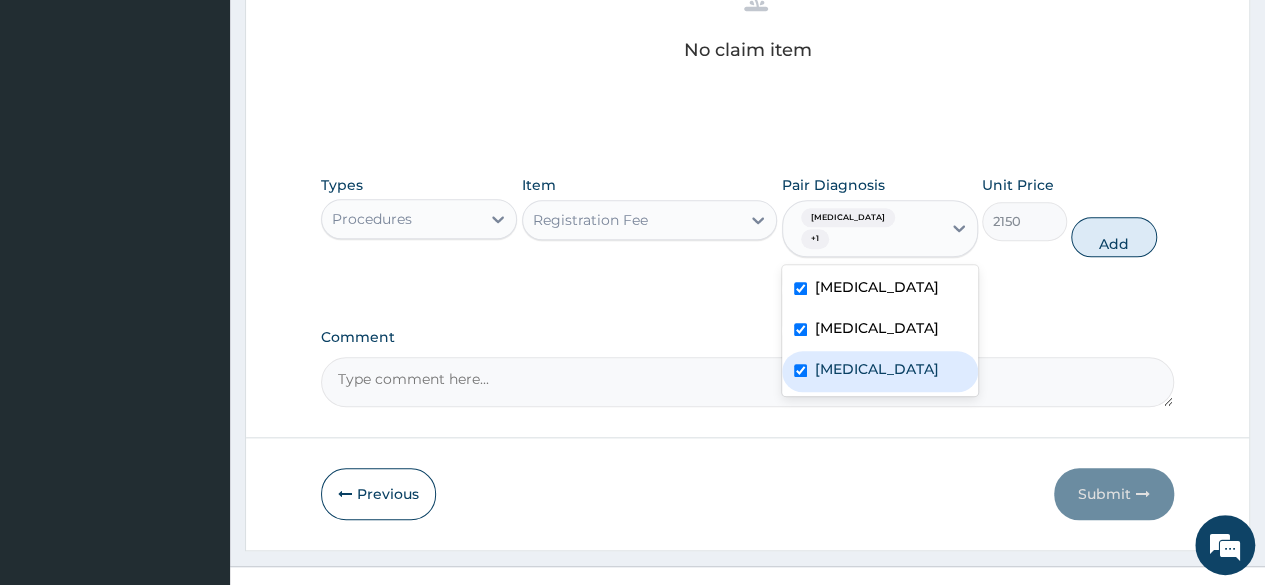 checkbox on "true" 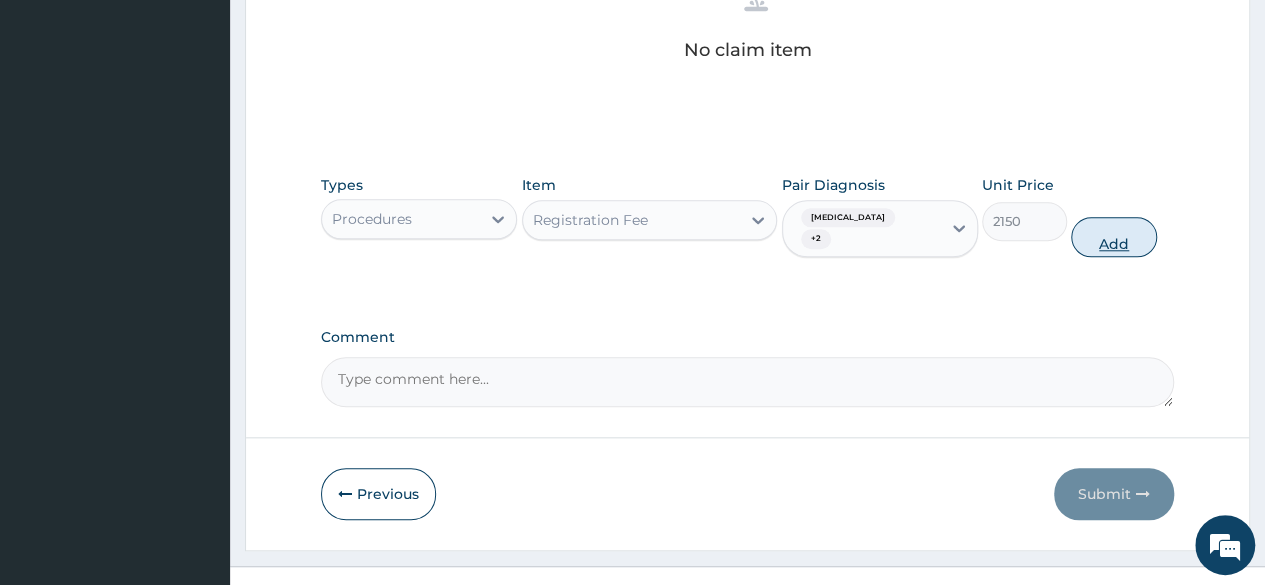 click on "Add" at bounding box center [1113, 237] 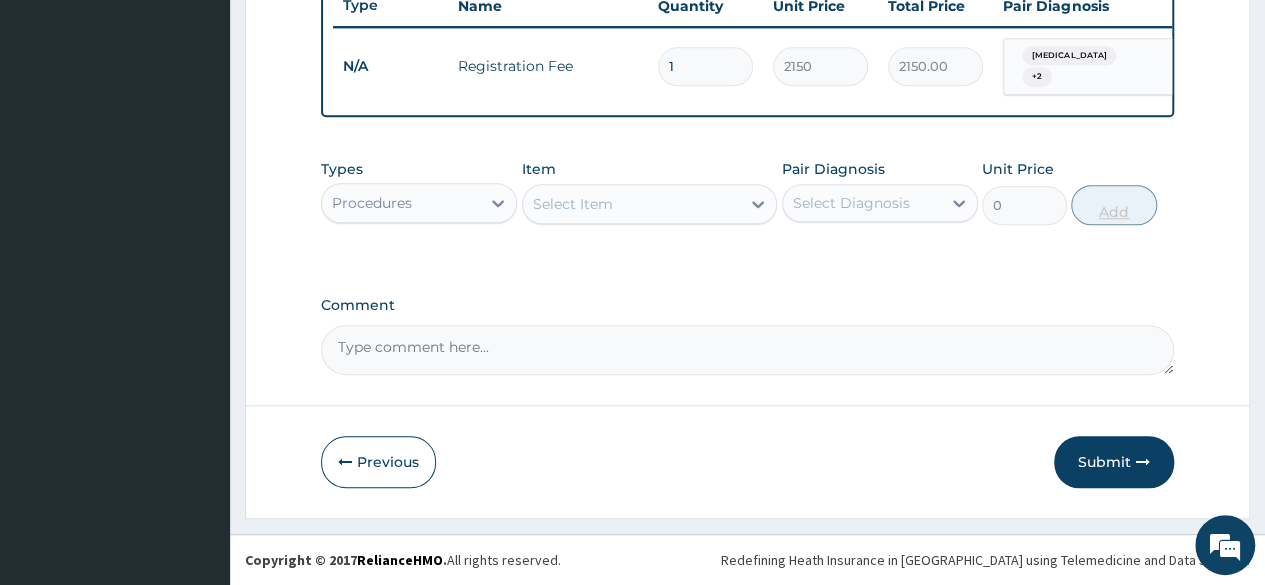 scroll, scrollTop: 774, scrollLeft: 0, axis: vertical 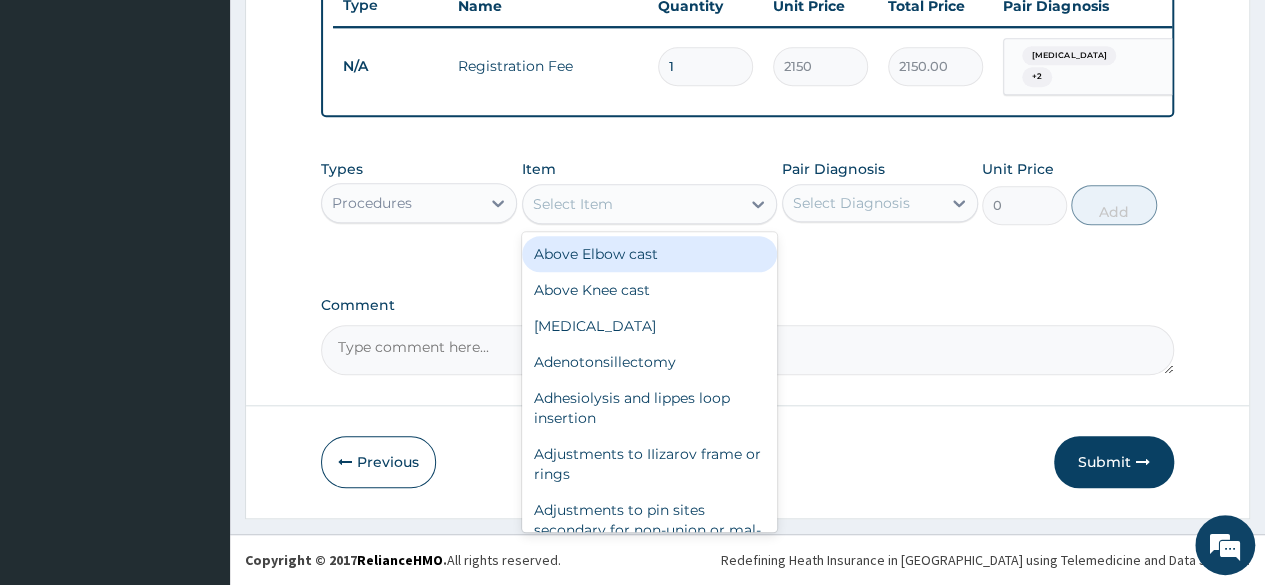 click on "Select Item" at bounding box center [632, 204] 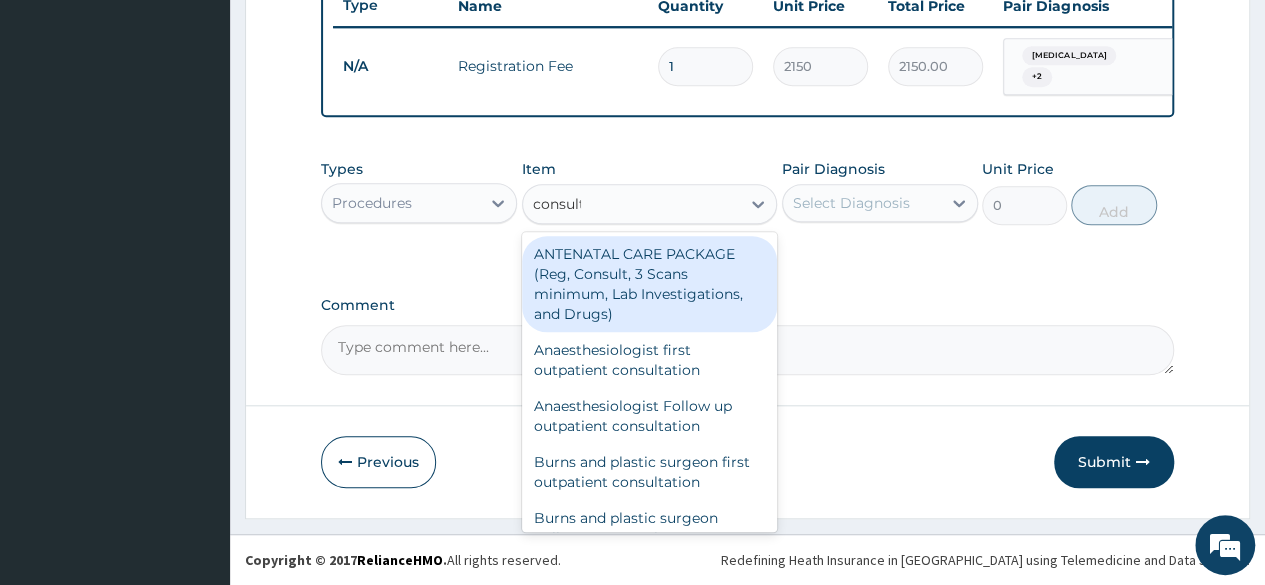 type on "consulta" 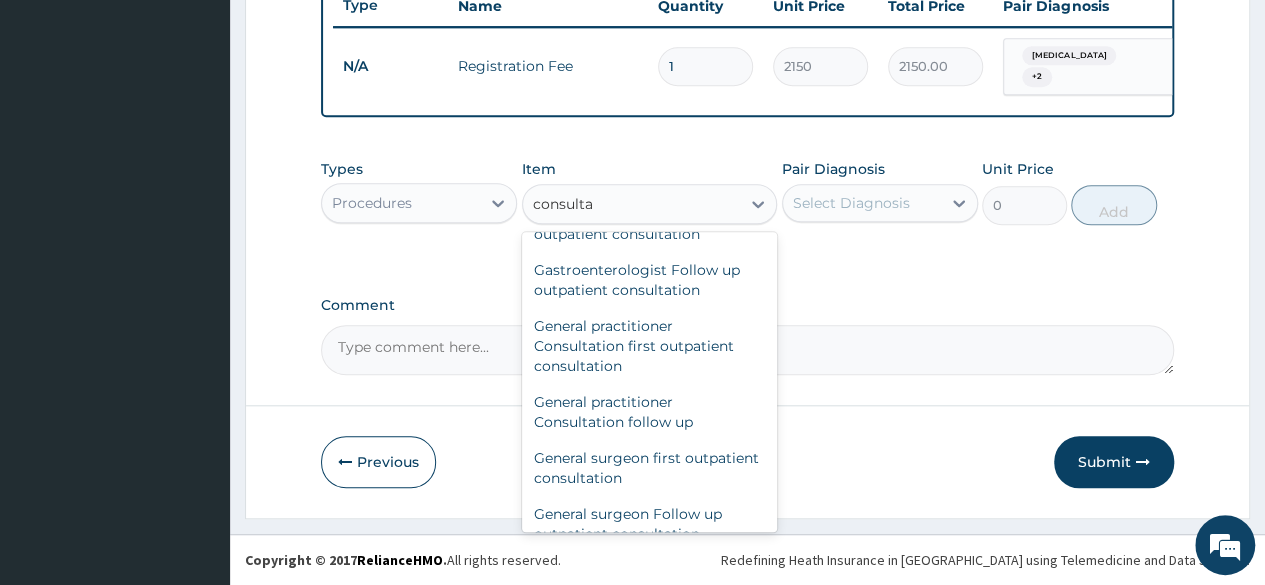 scroll, scrollTop: 1000, scrollLeft: 0, axis: vertical 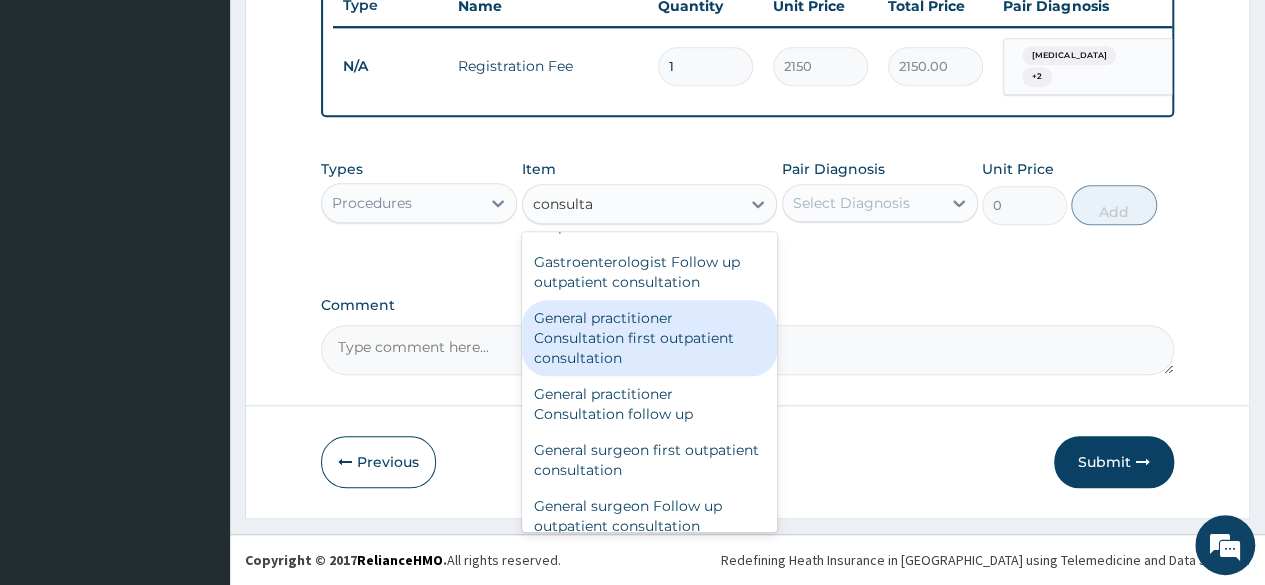 click on "General practitioner Consultation first outpatient consultation" at bounding box center [650, 338] 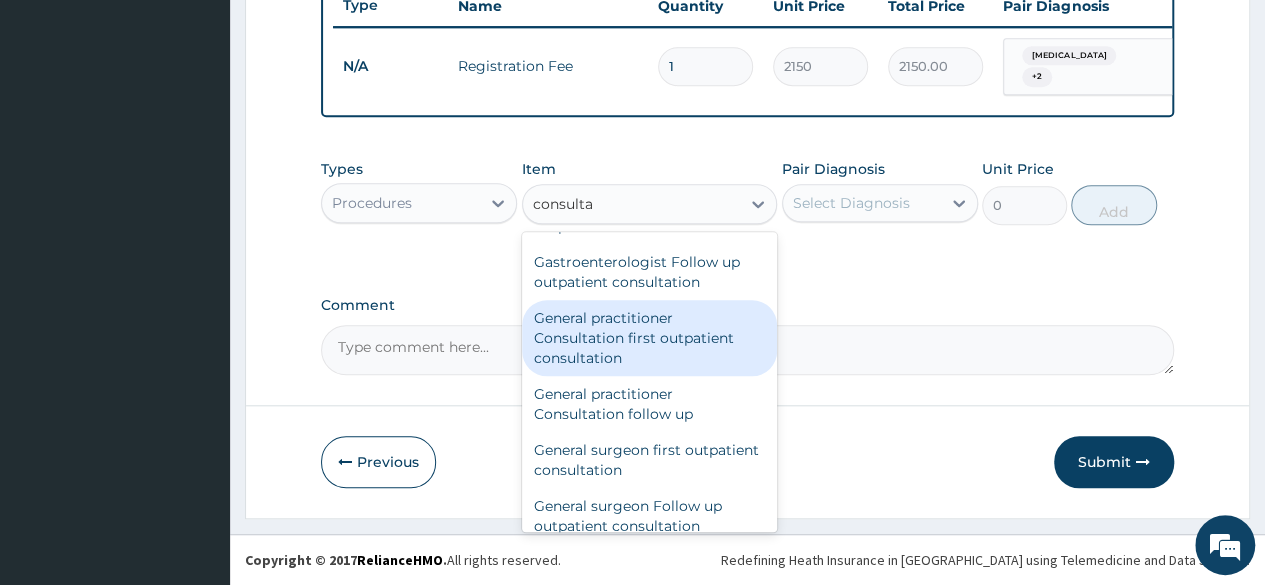 type 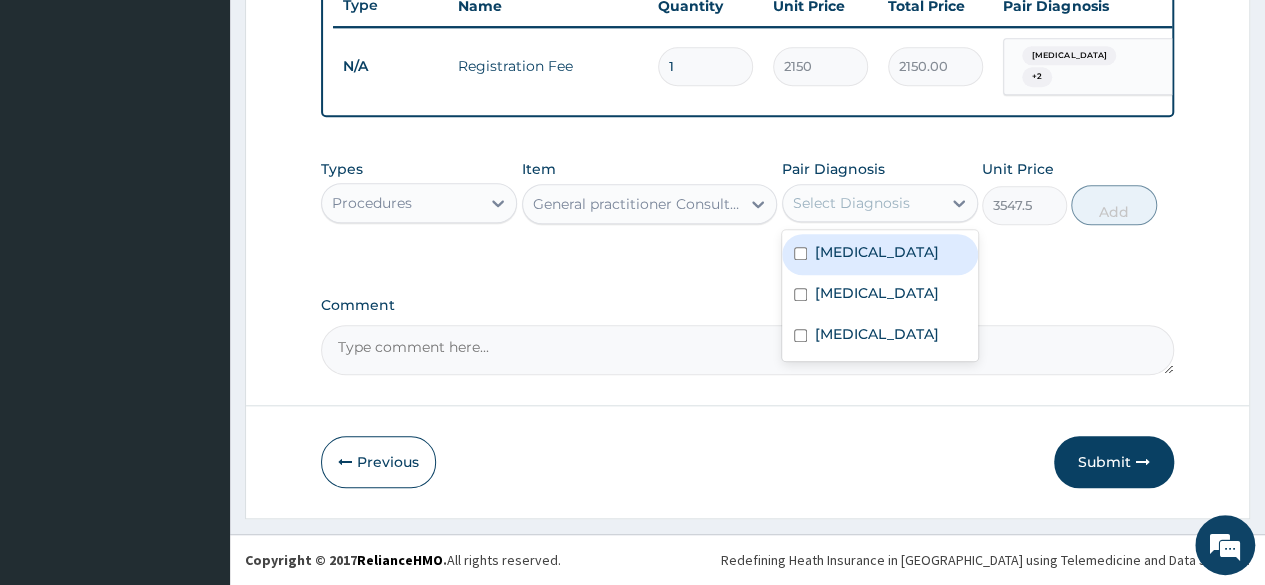 click on "Select Diagnosis" at bounding box center [851, 203] 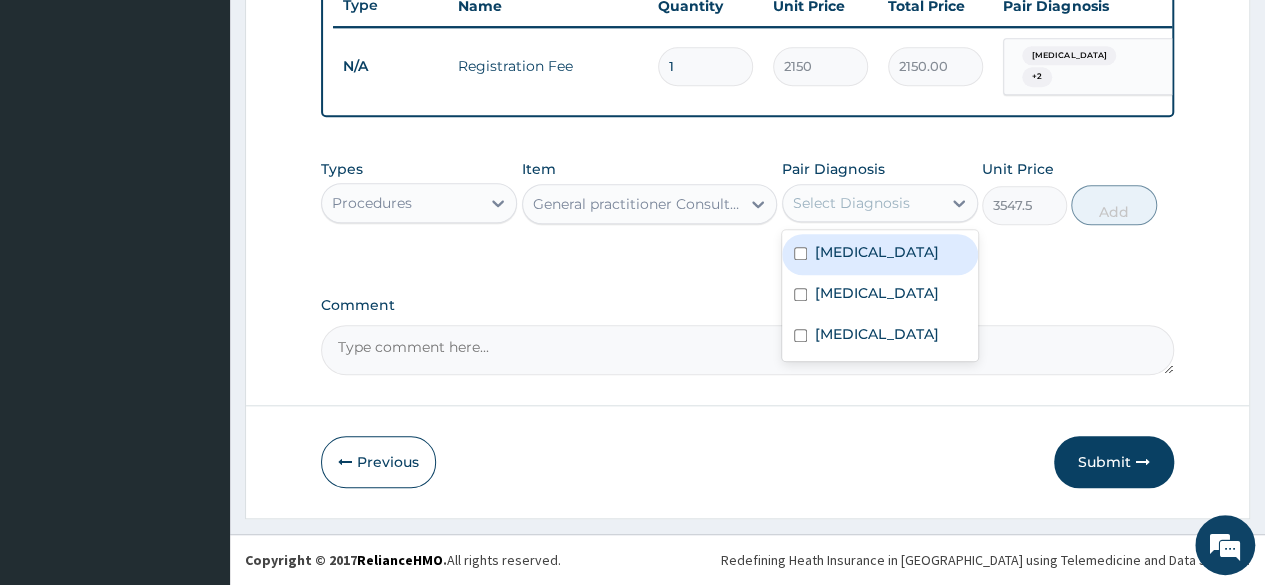click on "Malaria" at bounding box center [880, 254] 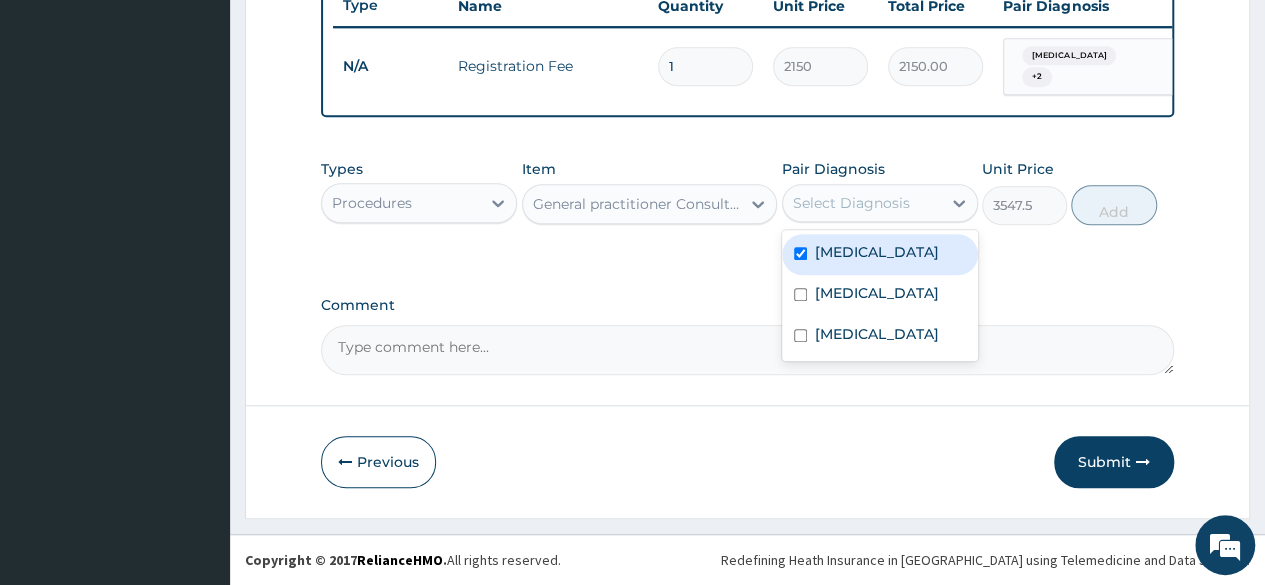 checkbox on "true" 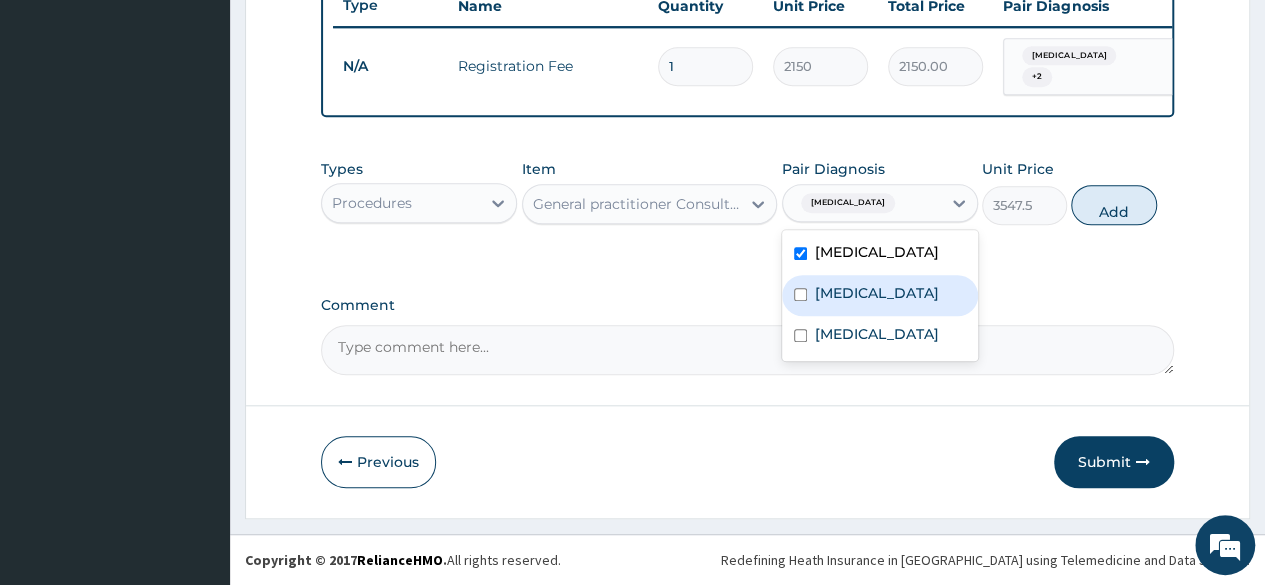 click on "Upper respiratory infection" at bounding box center [877, 293] 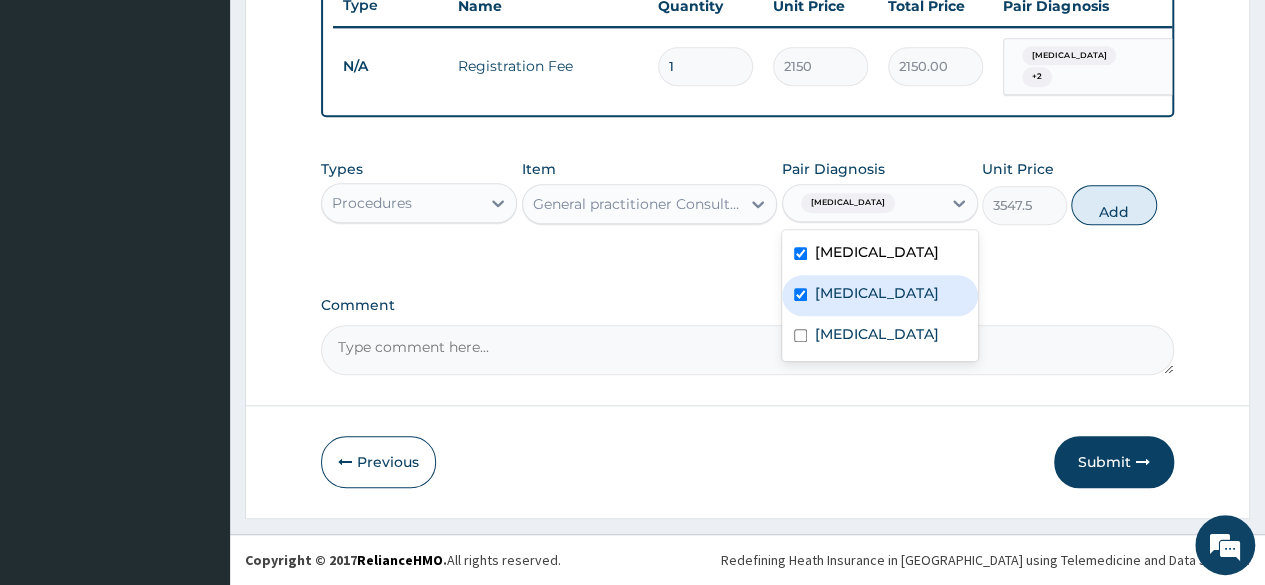 checkbox on "true" 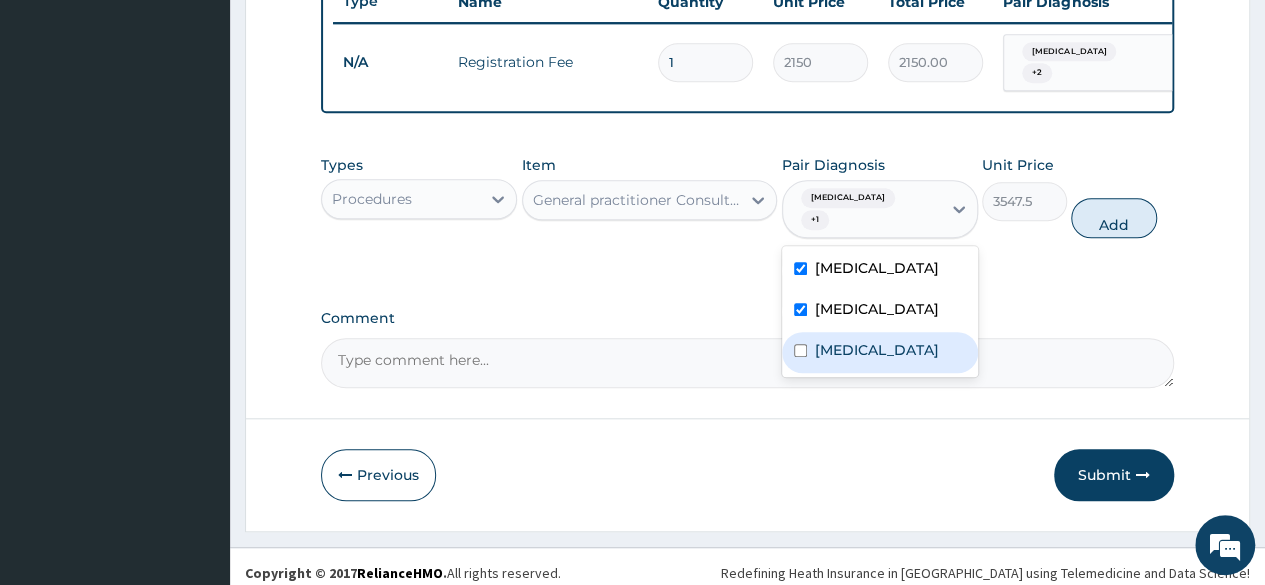 click on "Amenorrhea" at bounding box center (877, 350) 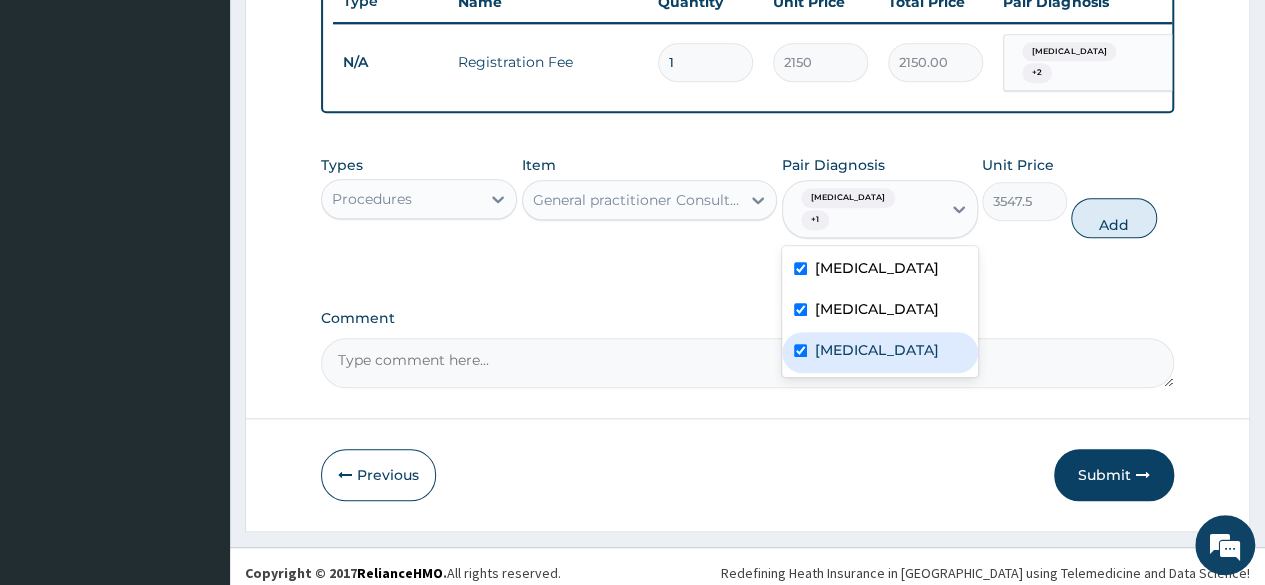 checkbox on "true" 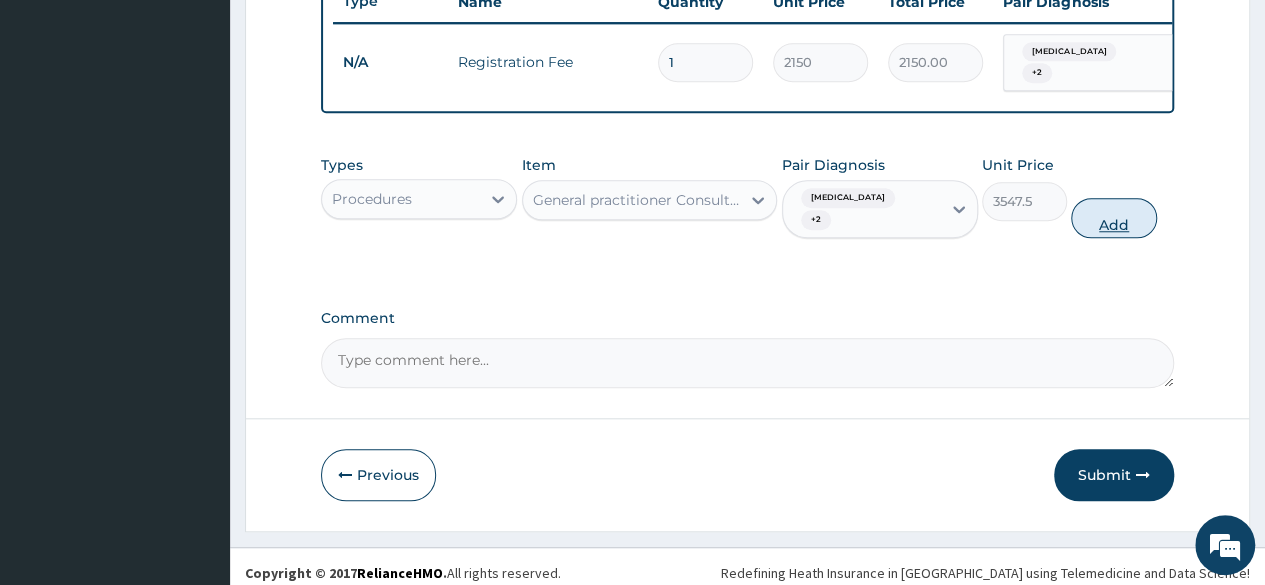 click on "Add" at bounding box center [1113, 218] 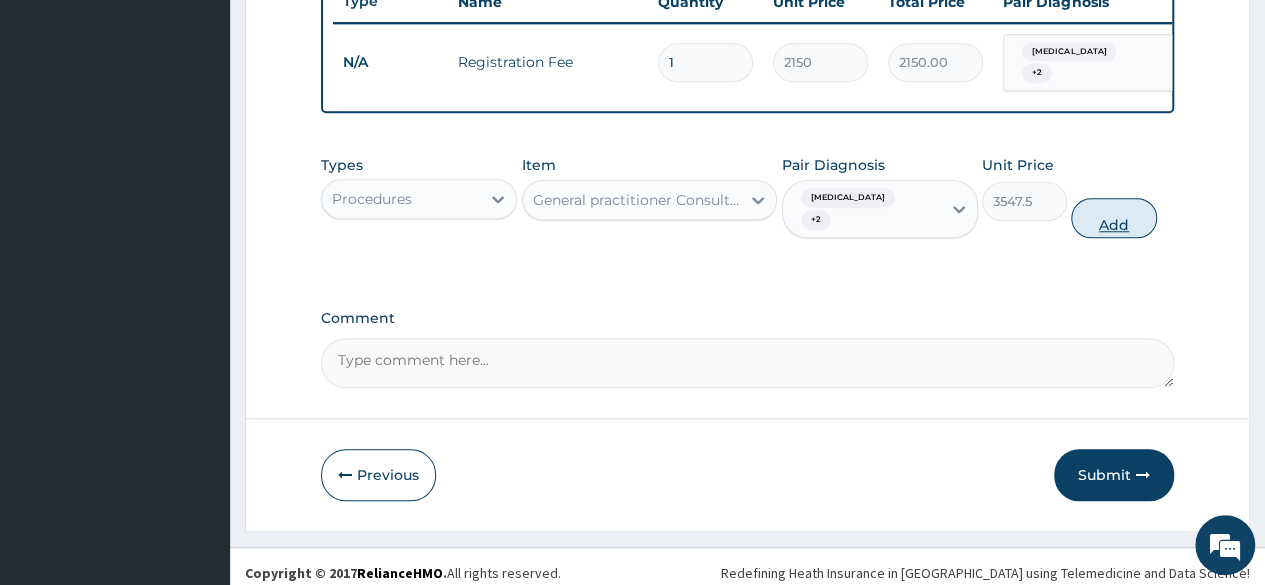 type on "0" 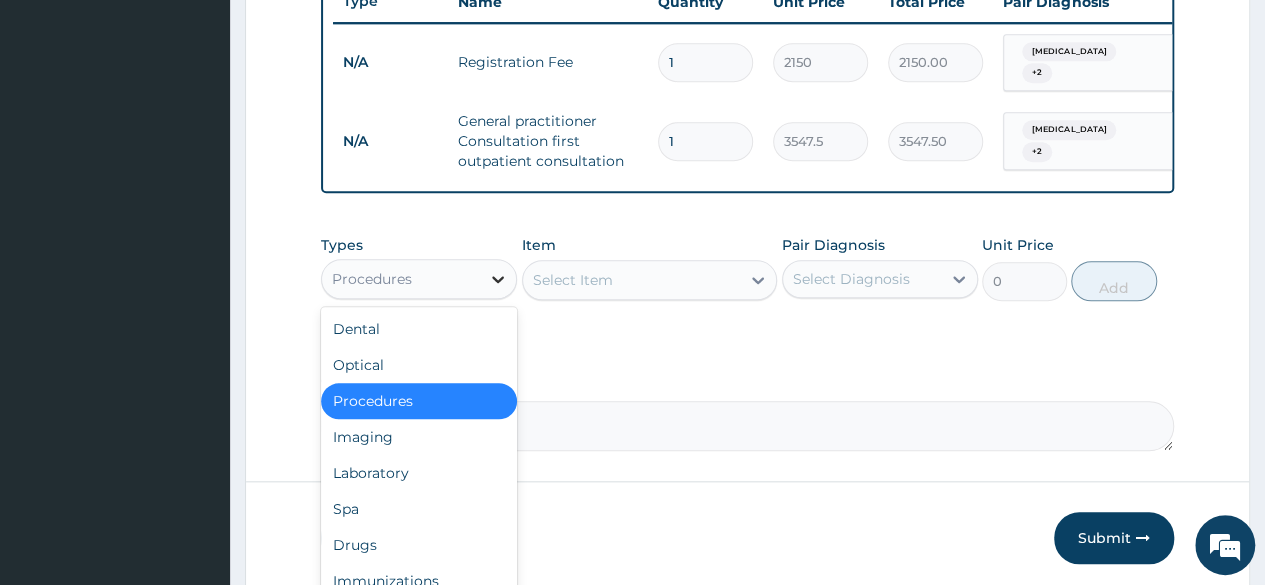 click 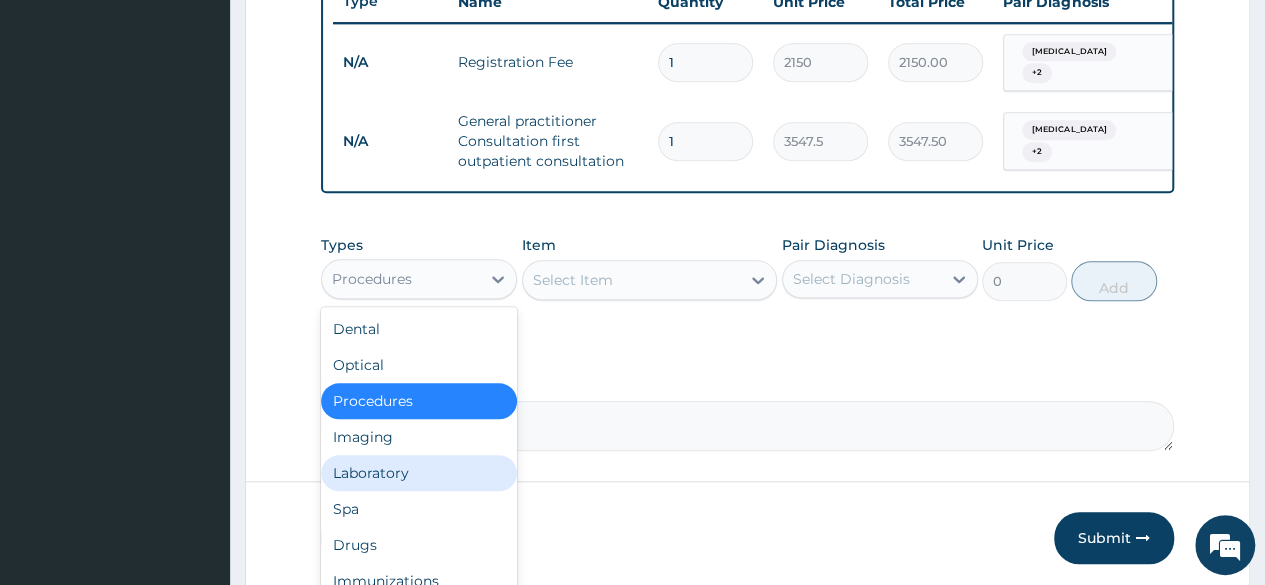 click on "Laboratory" at bounding box center [419, 473] 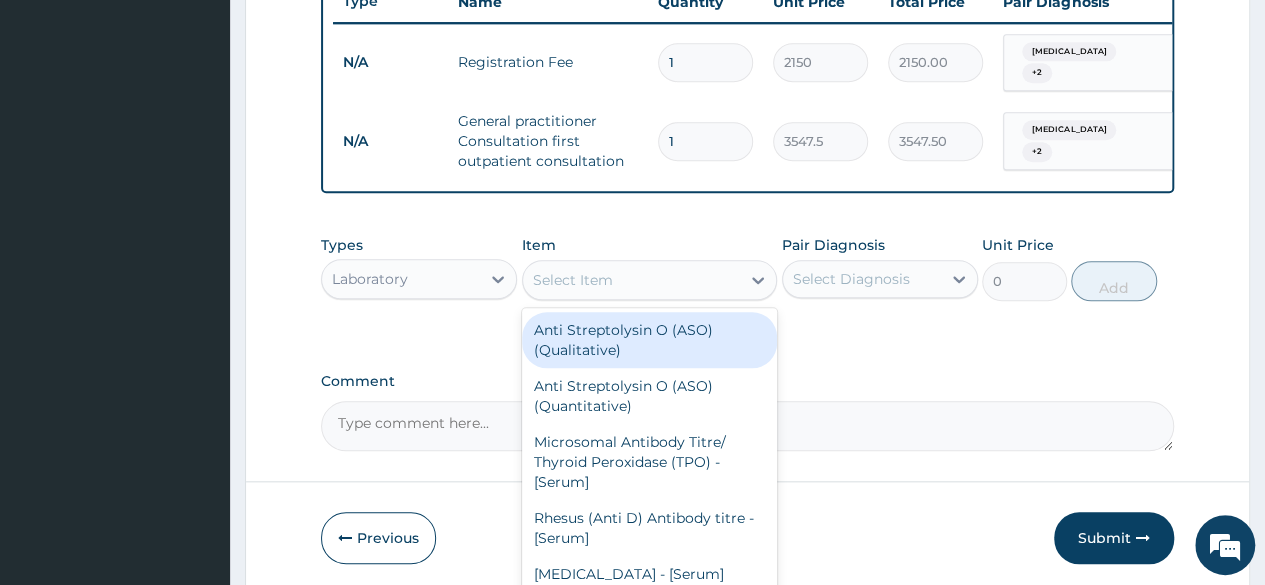 click on "Select Item" at bounding box center [632, 280] 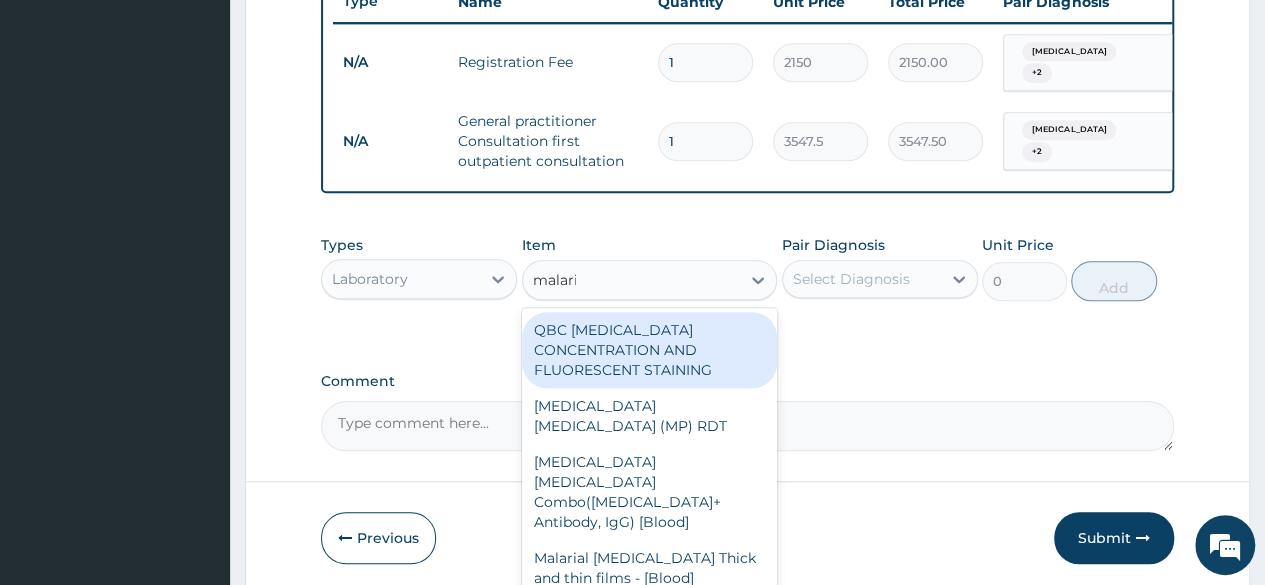 type on "malaria" 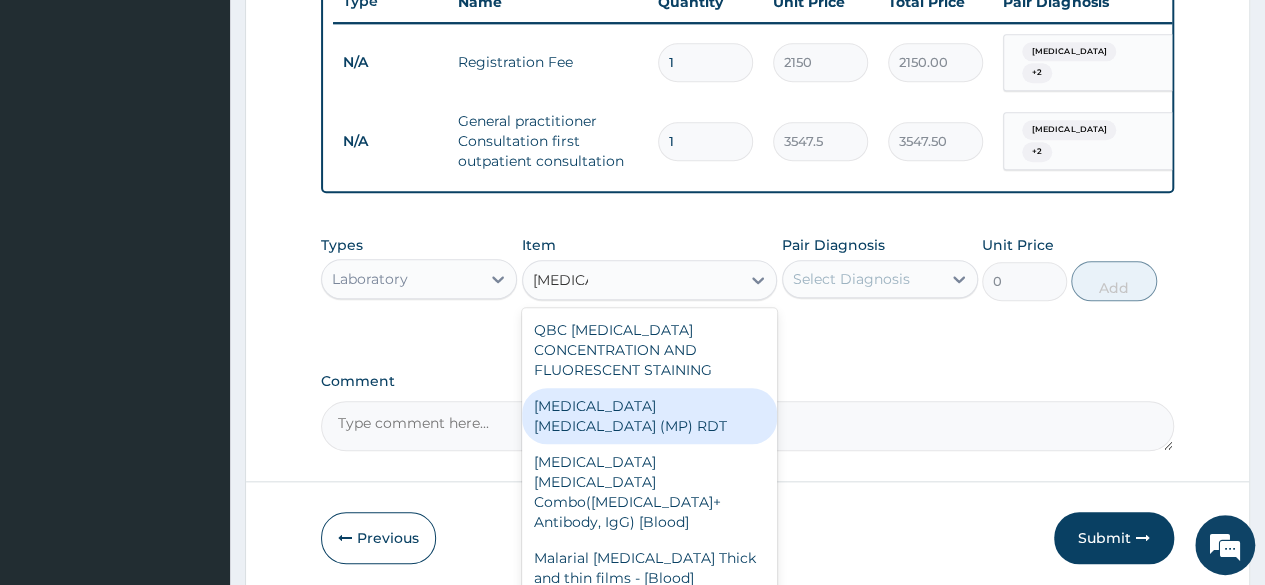 click on "MALARIA PARASITE (MP) RDT" at bounding box center [650, 416] 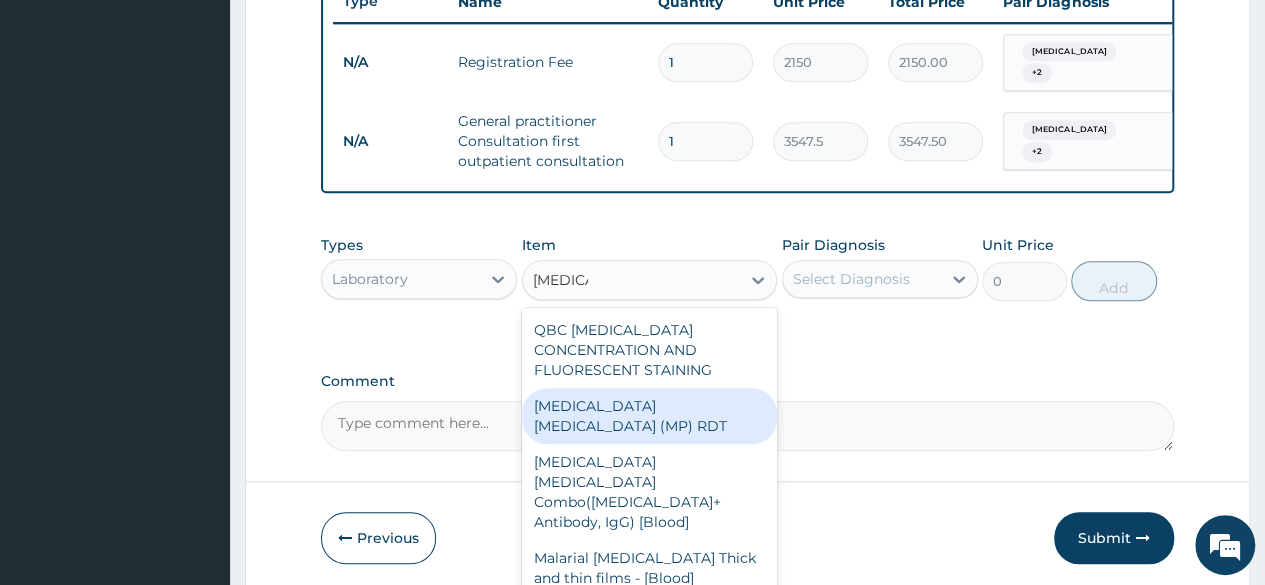 type 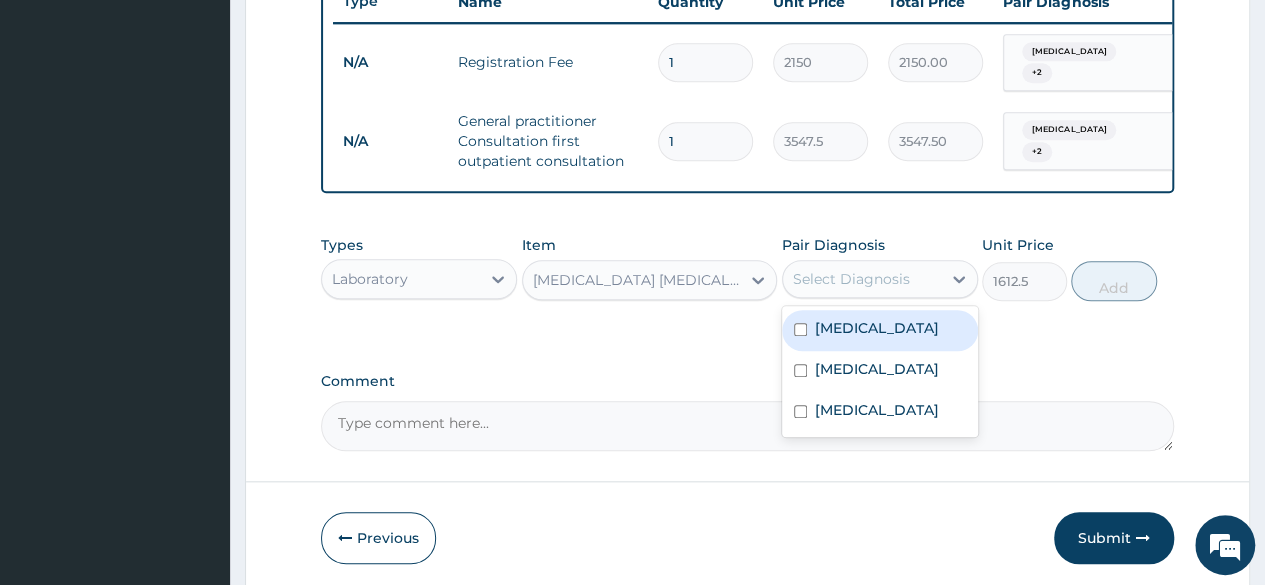 click on "Select Diagnosis" at bounding box center [851, 279] 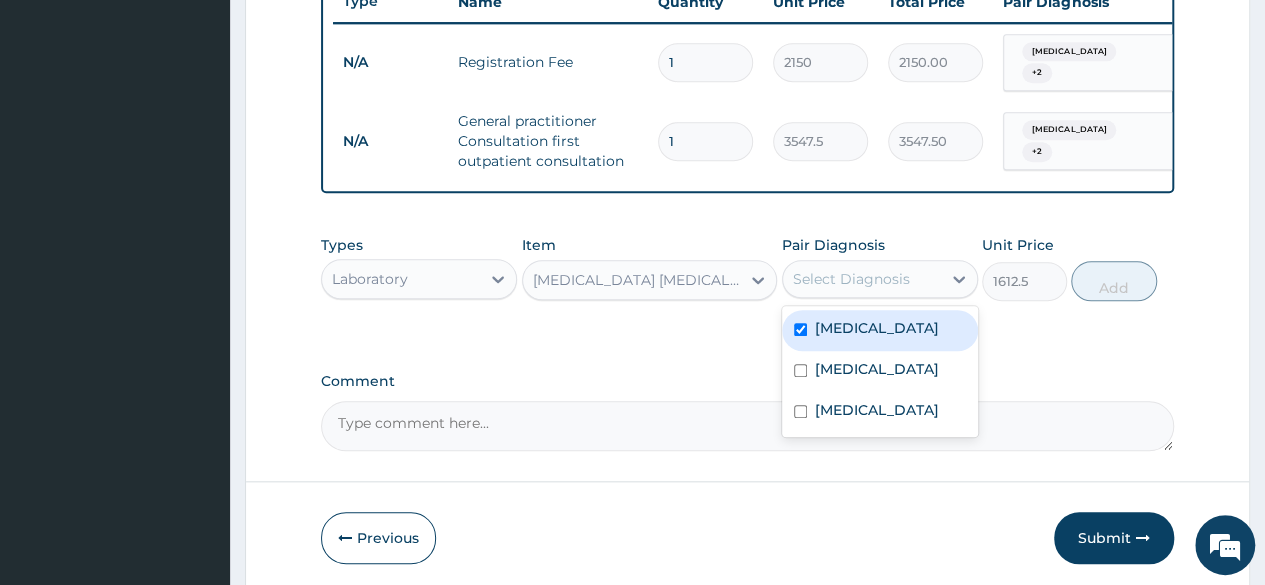 checkbox on "true" 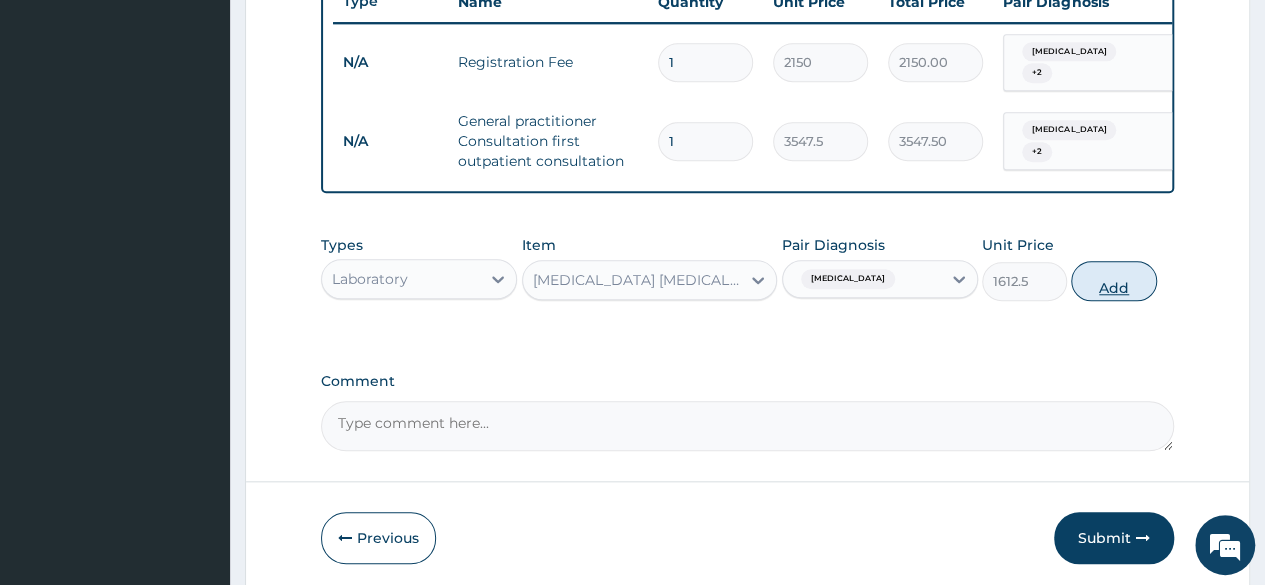 click on "Add" at bounding box center [1113, 281] 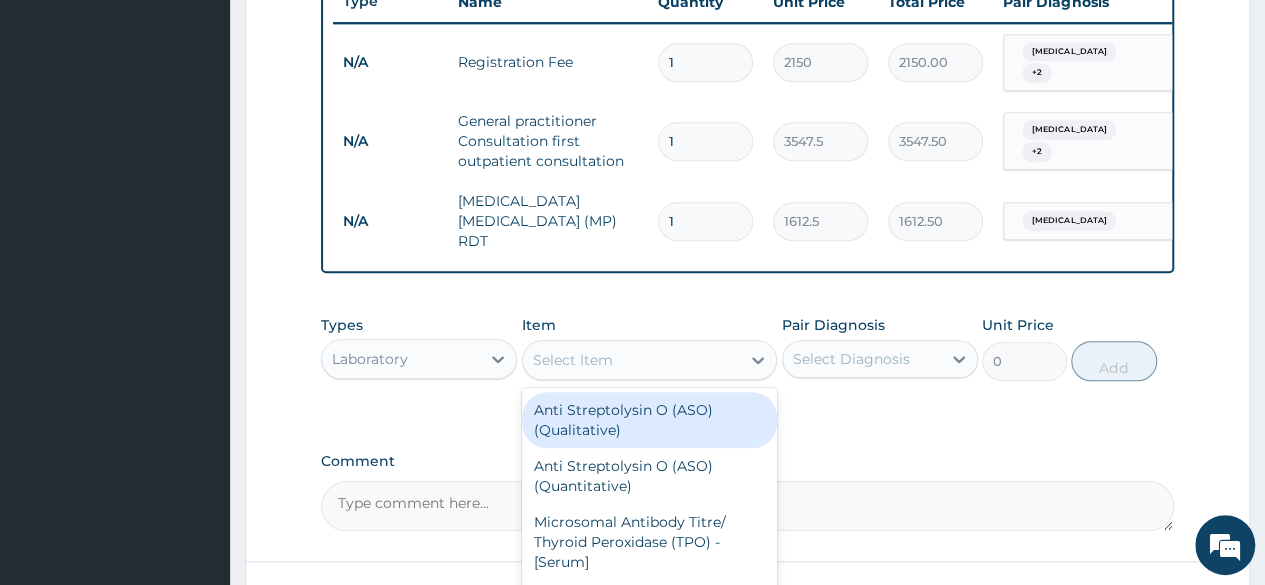 click on "Select Item" at bounding box center [632, 360] 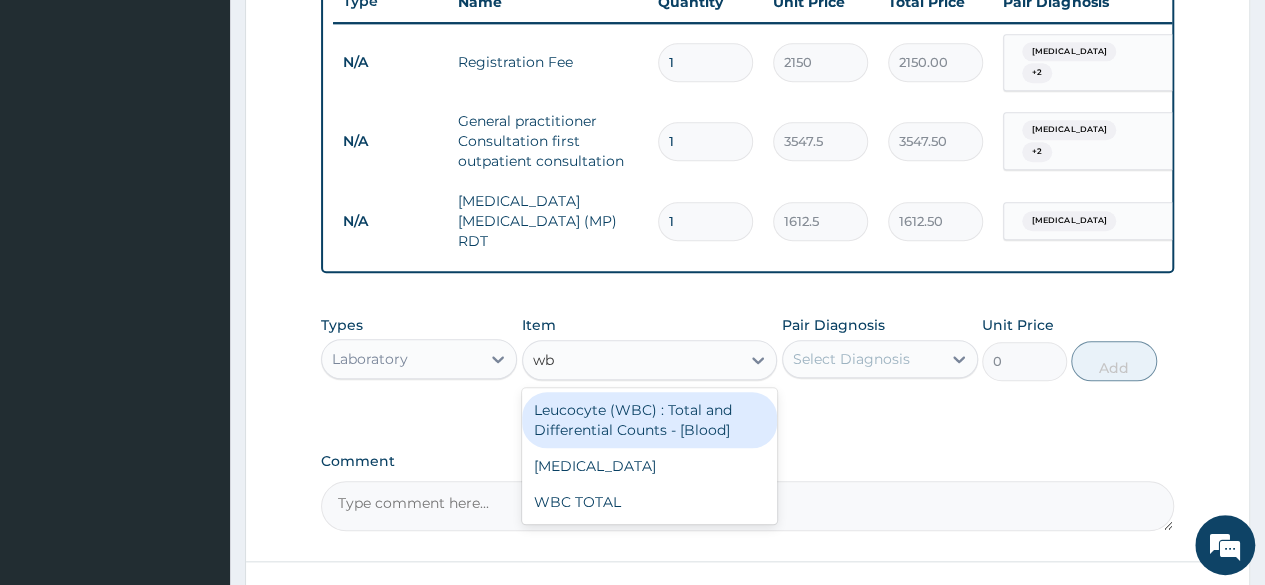 type on "wbc" 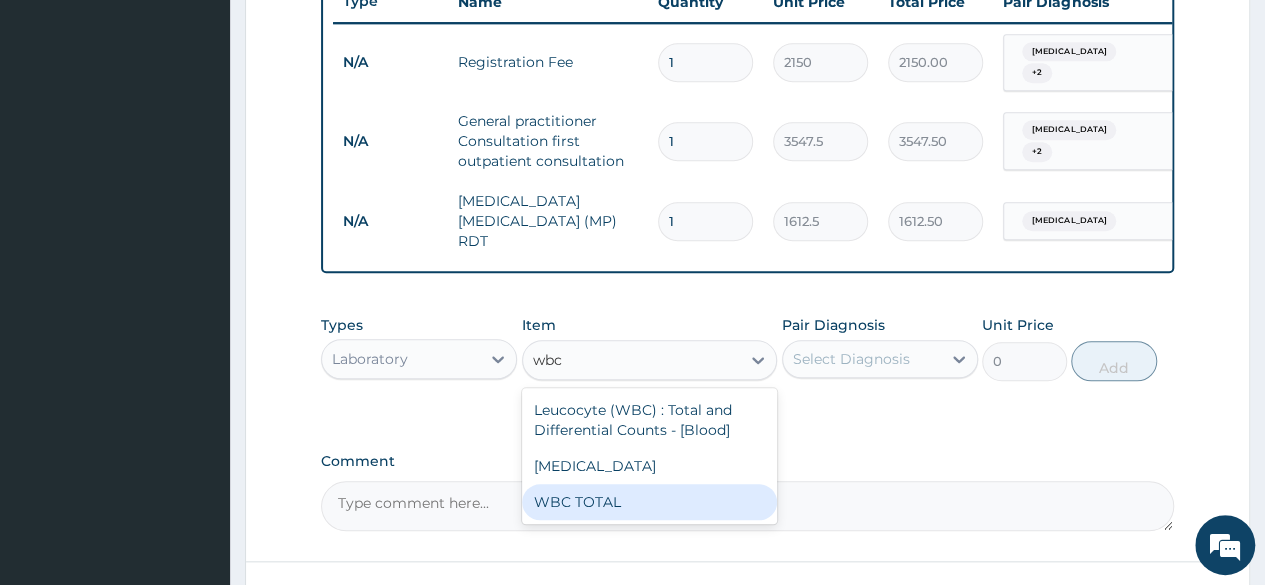 click on "WBC TOTAL" at bounding box center (650, 502) 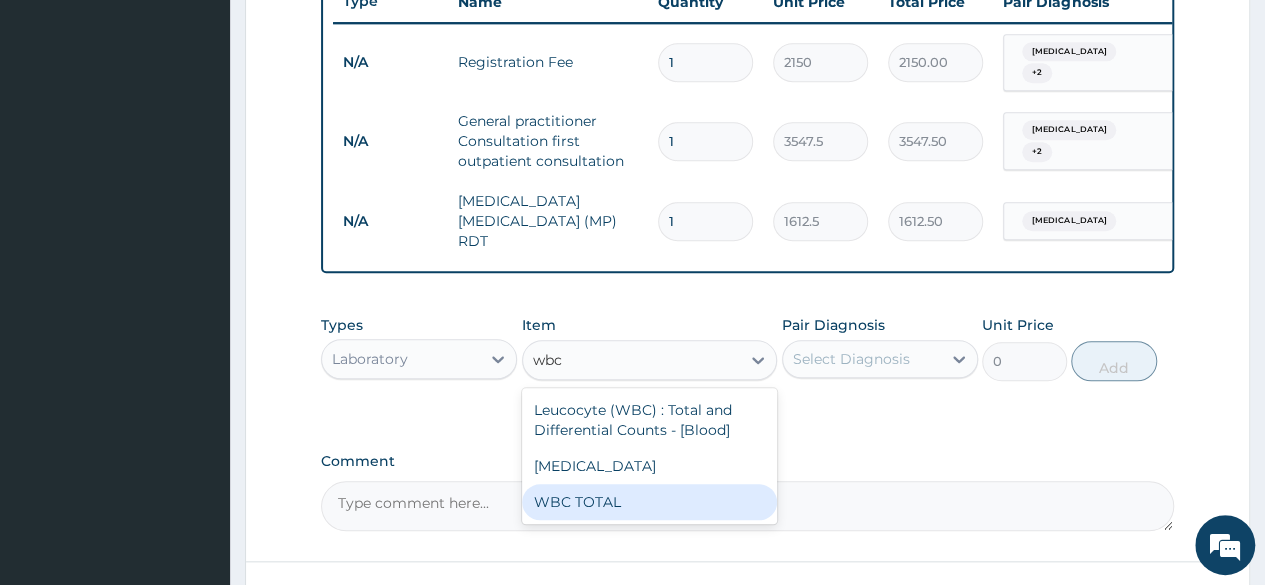 type 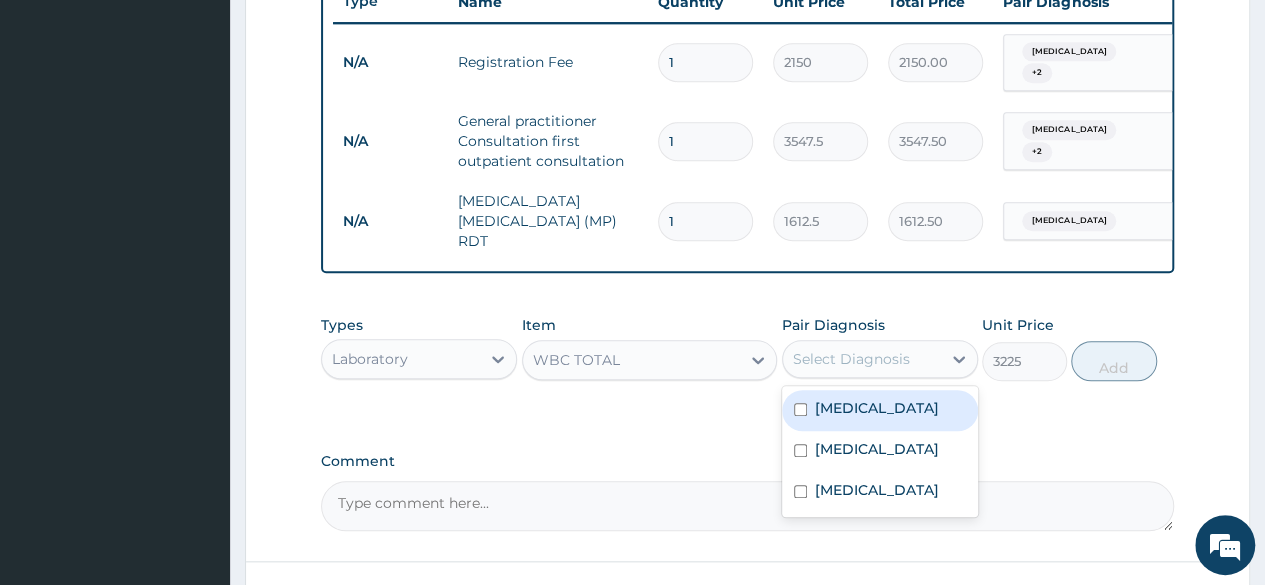 click on "Select Diagnosis" at bounding box center [851, 359] 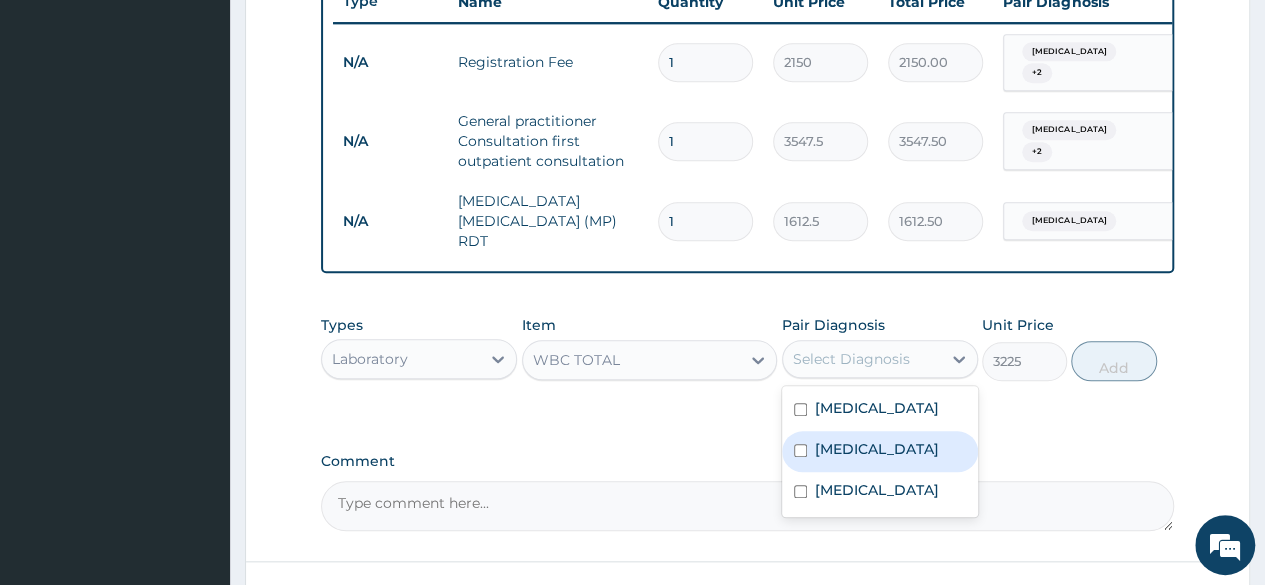 click on "Upper respiratory infection" at bounding box center (877, 449) 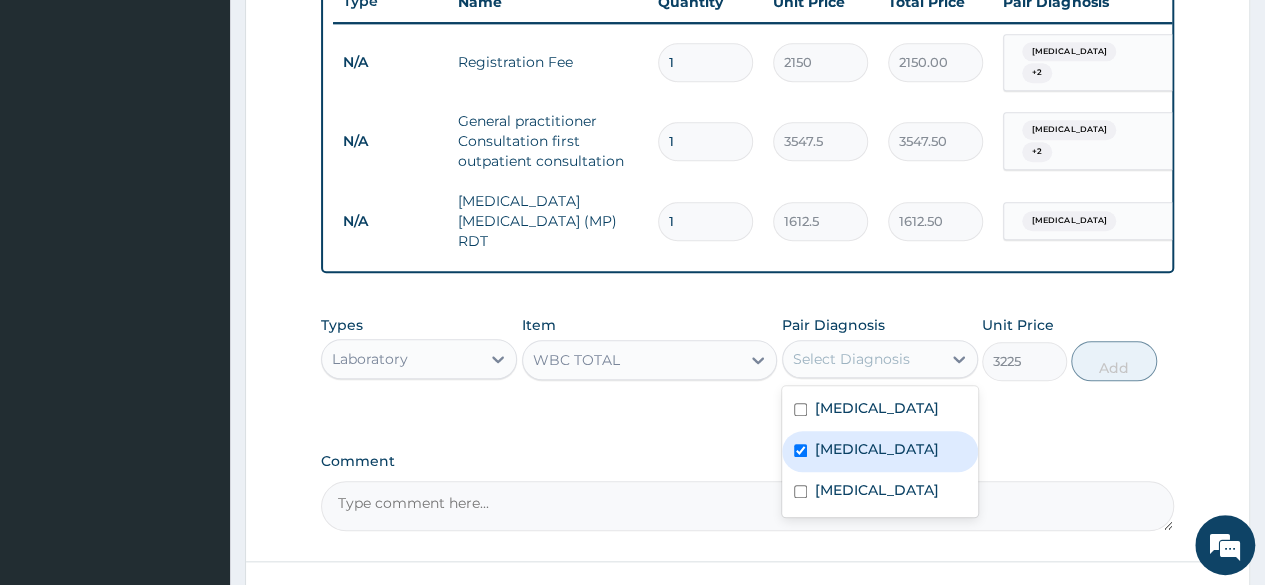 checkbox on "true" 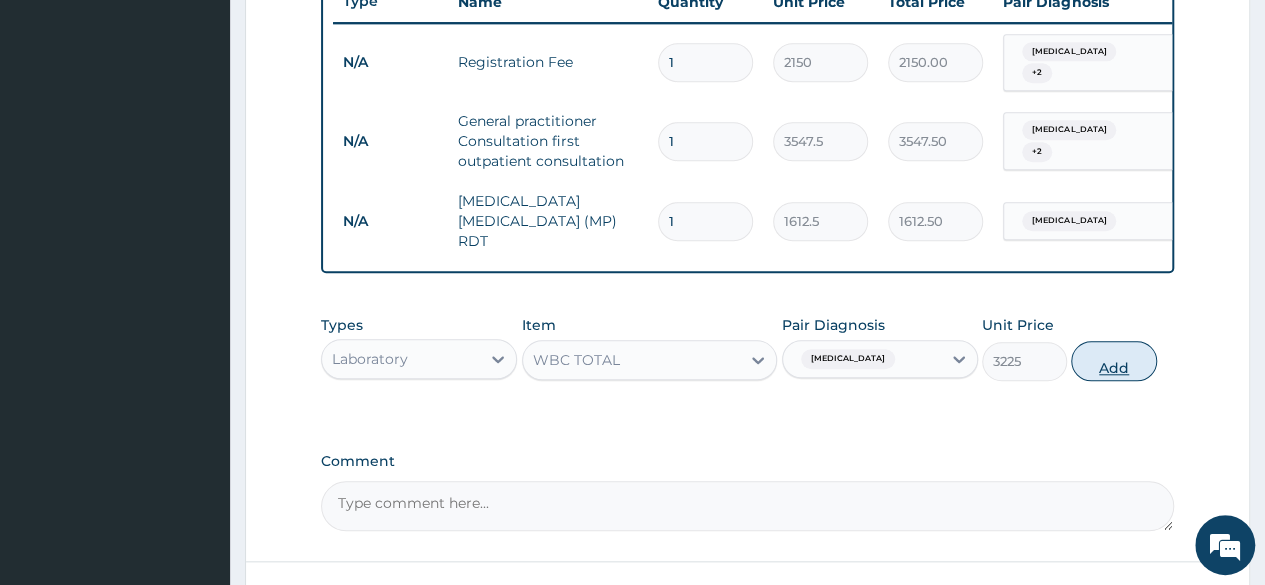 click on "Add" at bounding box center (1113, 361) 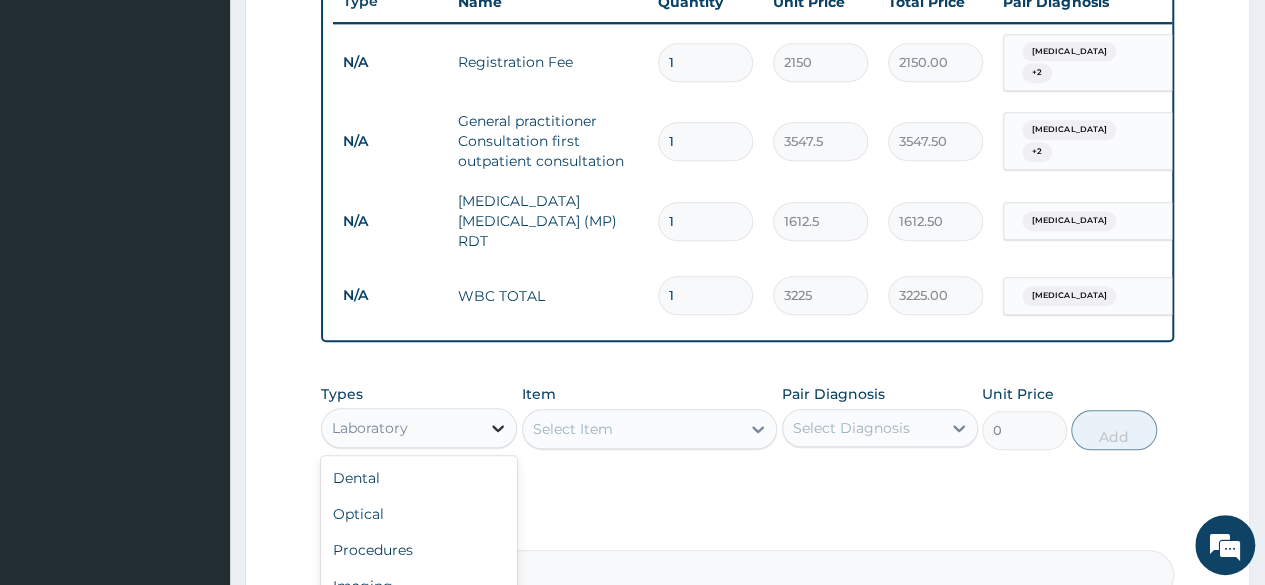 click 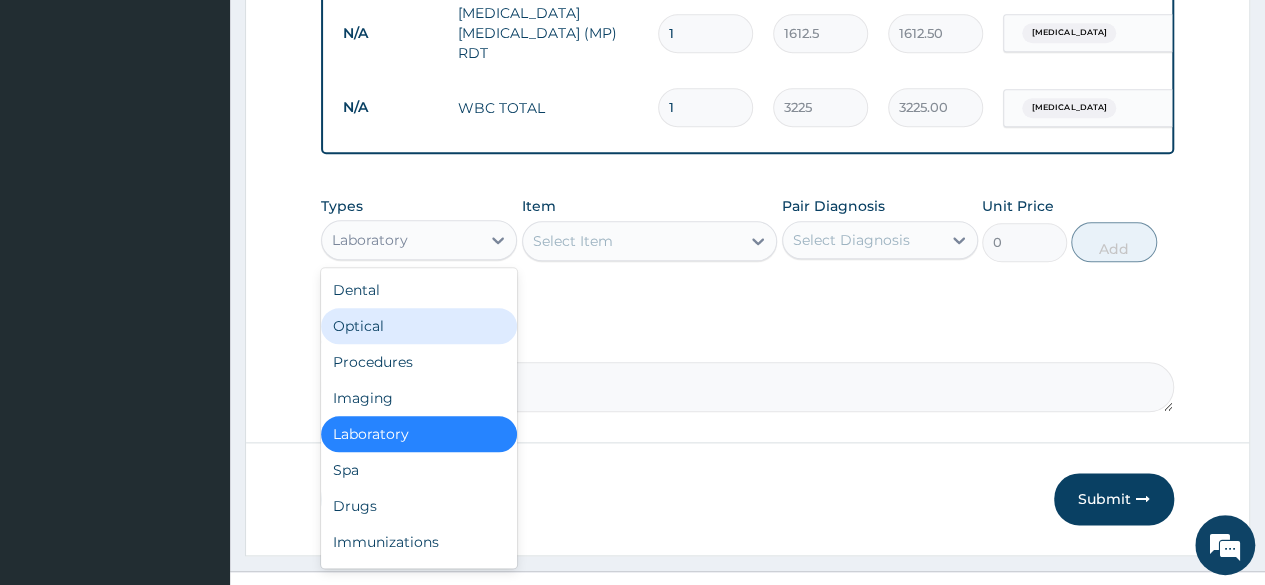 scroll, scrollTop: 992, scrollLeft: 0, axis: vertical 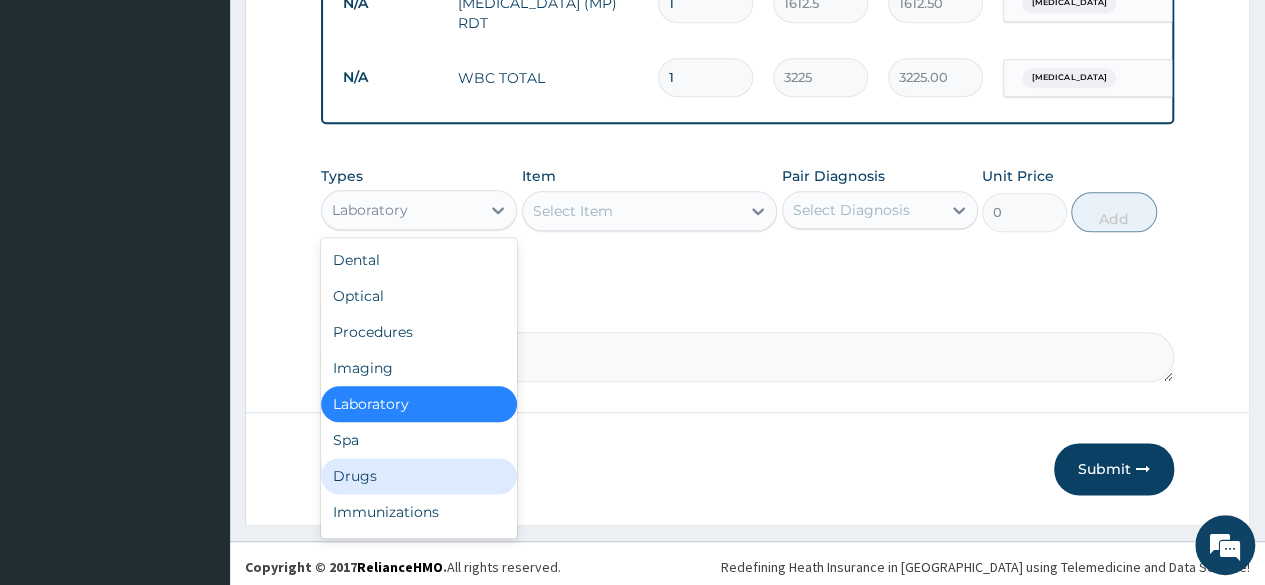 click on "Drugs" at bounding box center (419, 476) 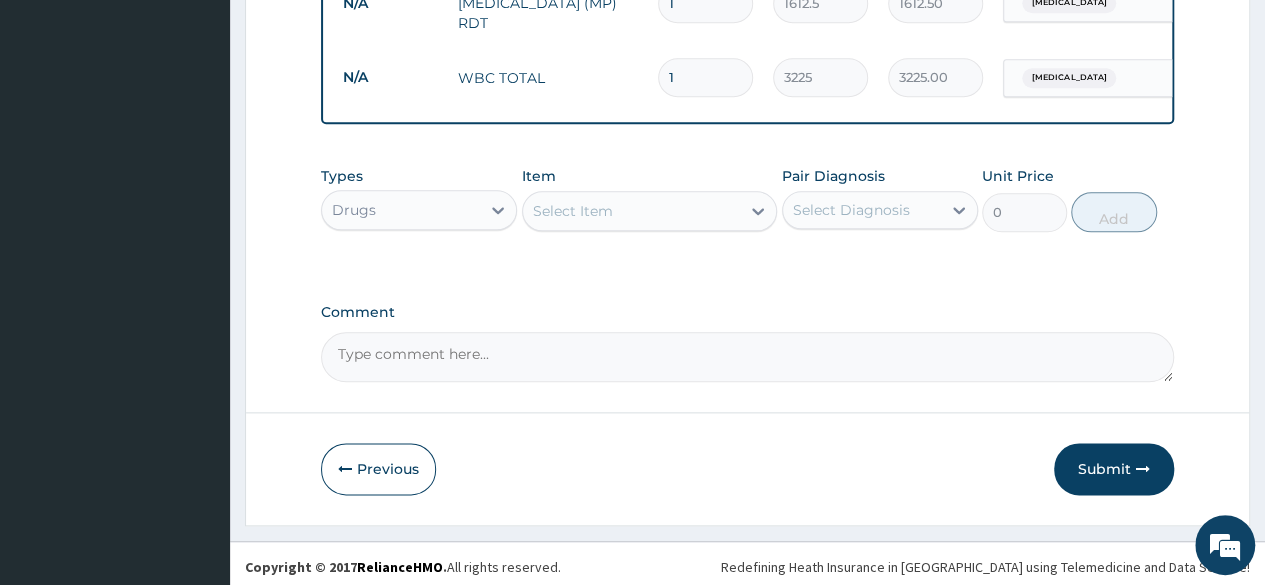 click on "Select Item" at bounding box center (632, 211) 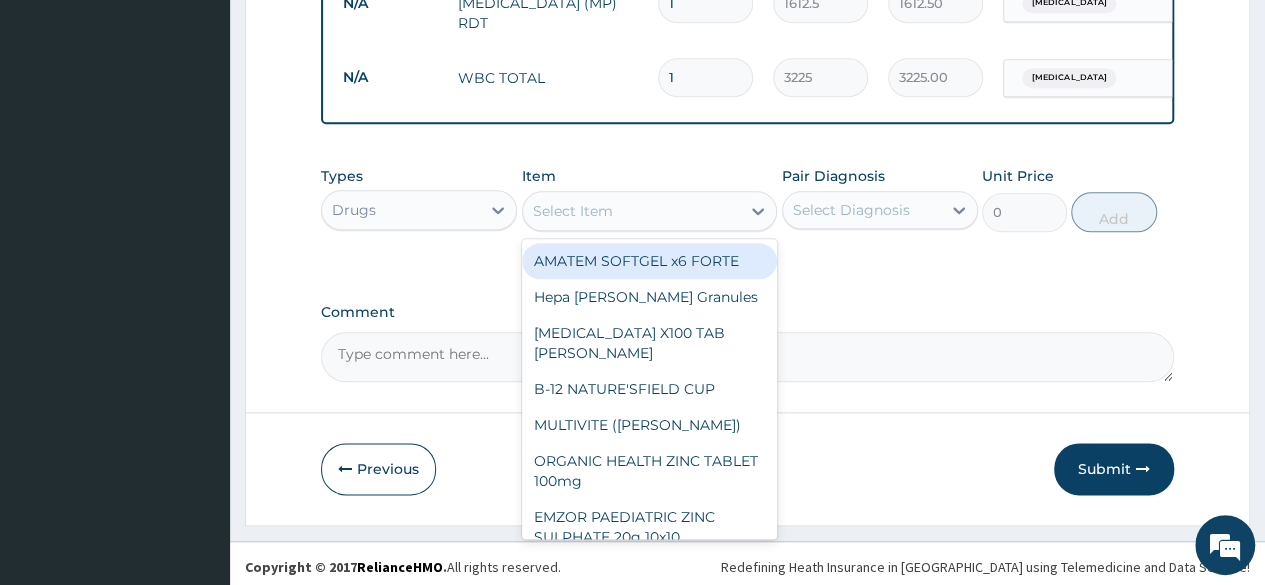 click on "AMATEM SOFTGEL x6 FORTE" at bounding box center [650, 261] 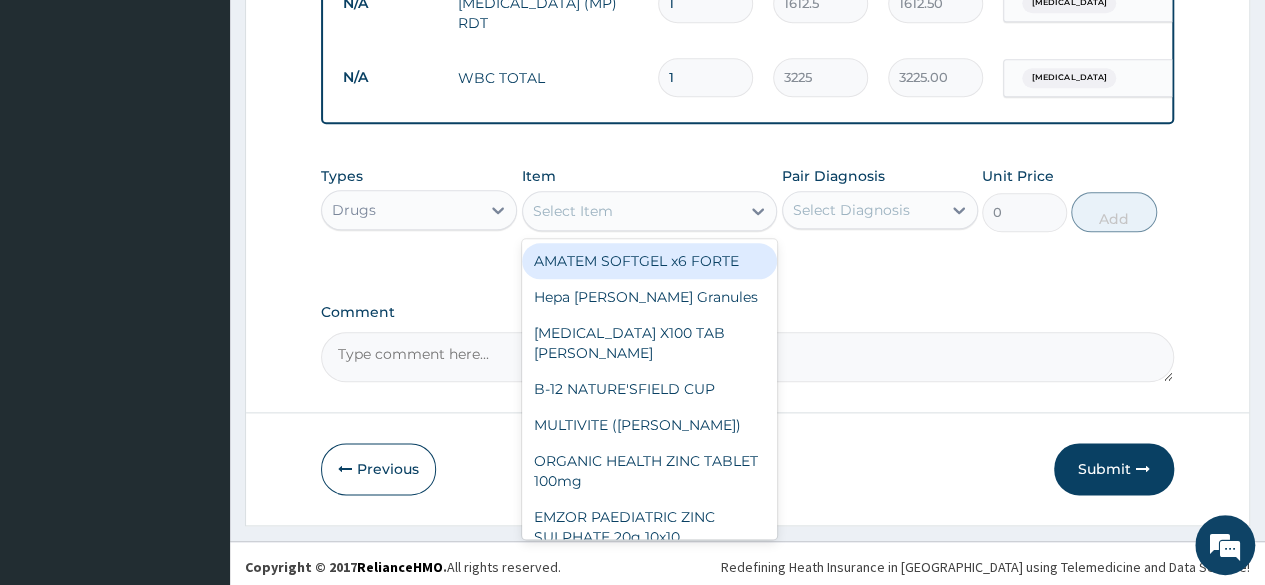 type on "473" 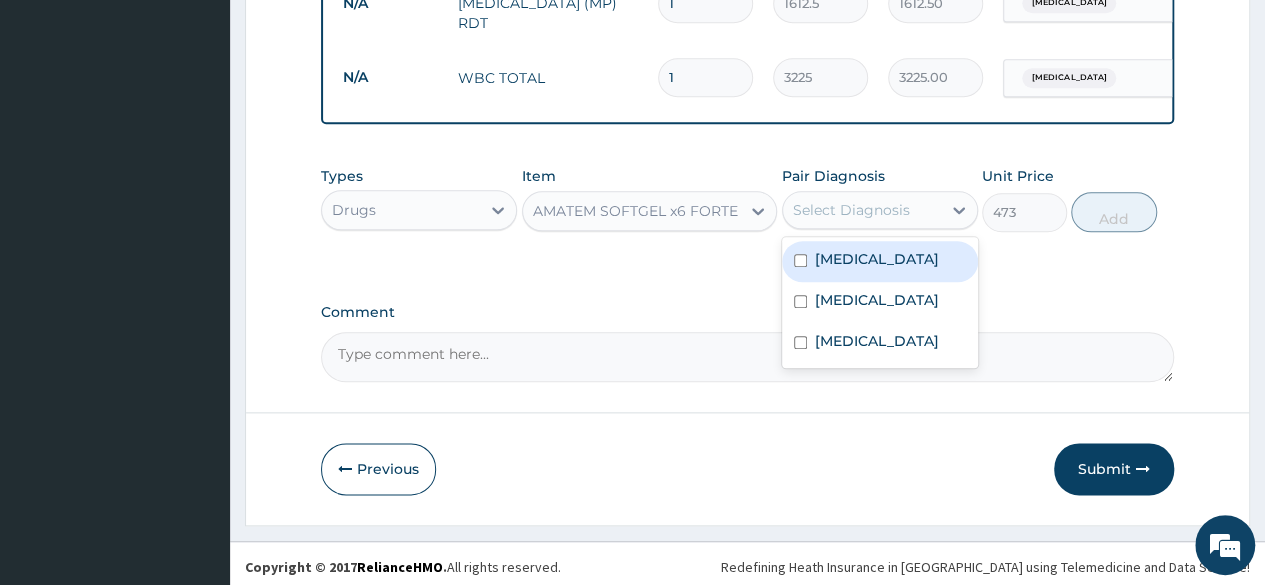 click on "Select Diagnosis" at bounding box center (862, 210) 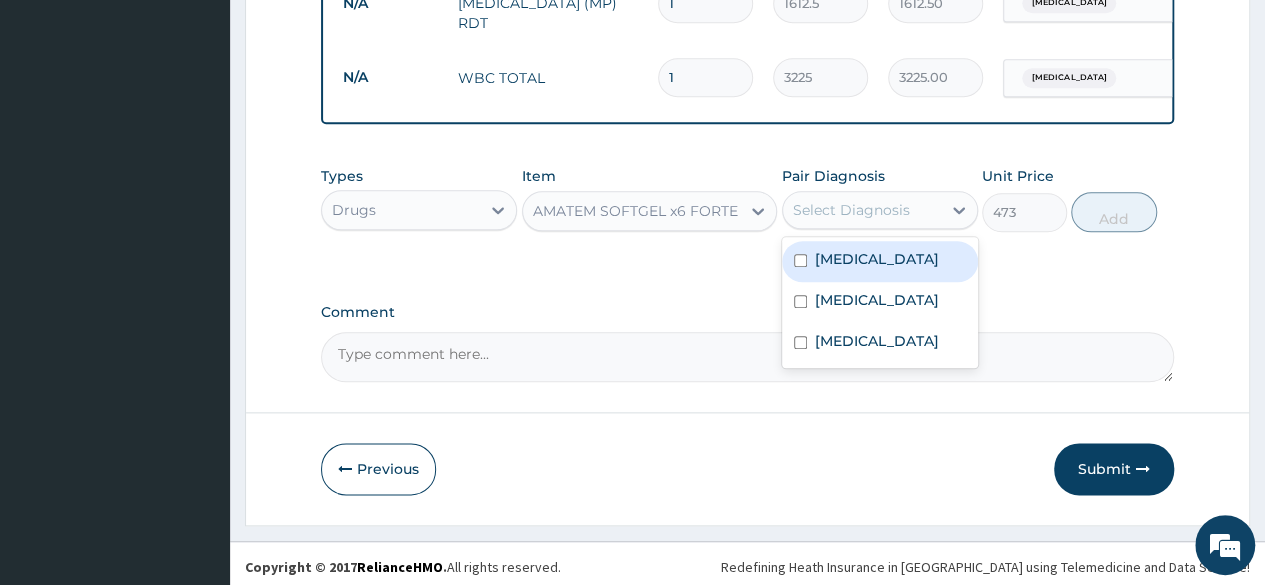 click on "Malaria" at bounding box center (880, 261) 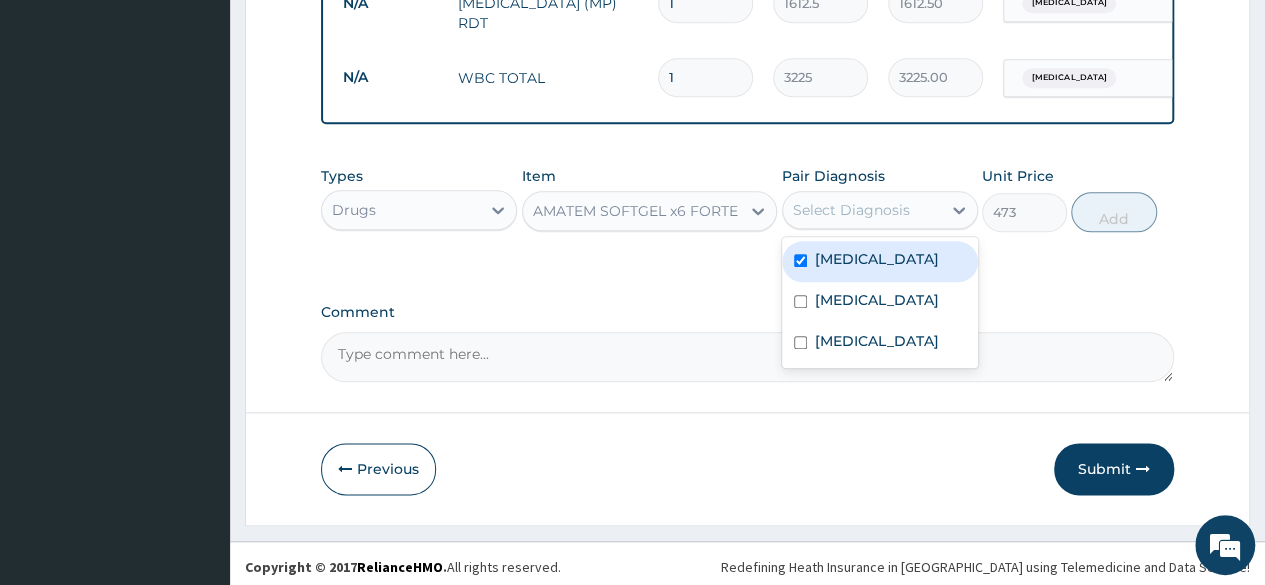 checkbox on "true" 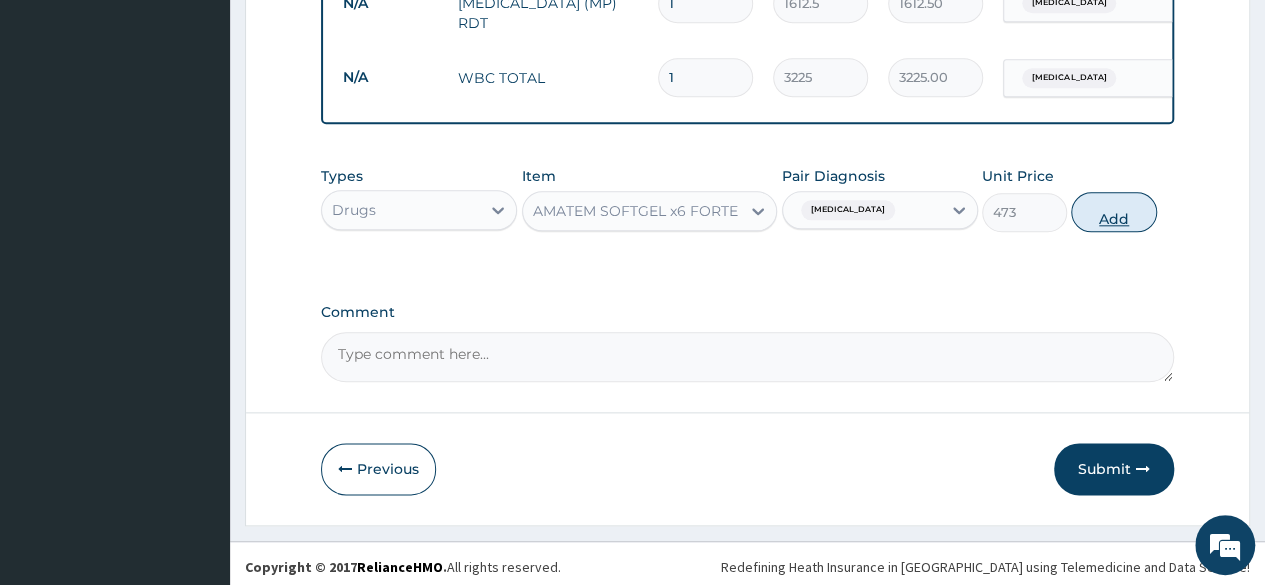 click on "Add" at bounding box center [1113, 212] 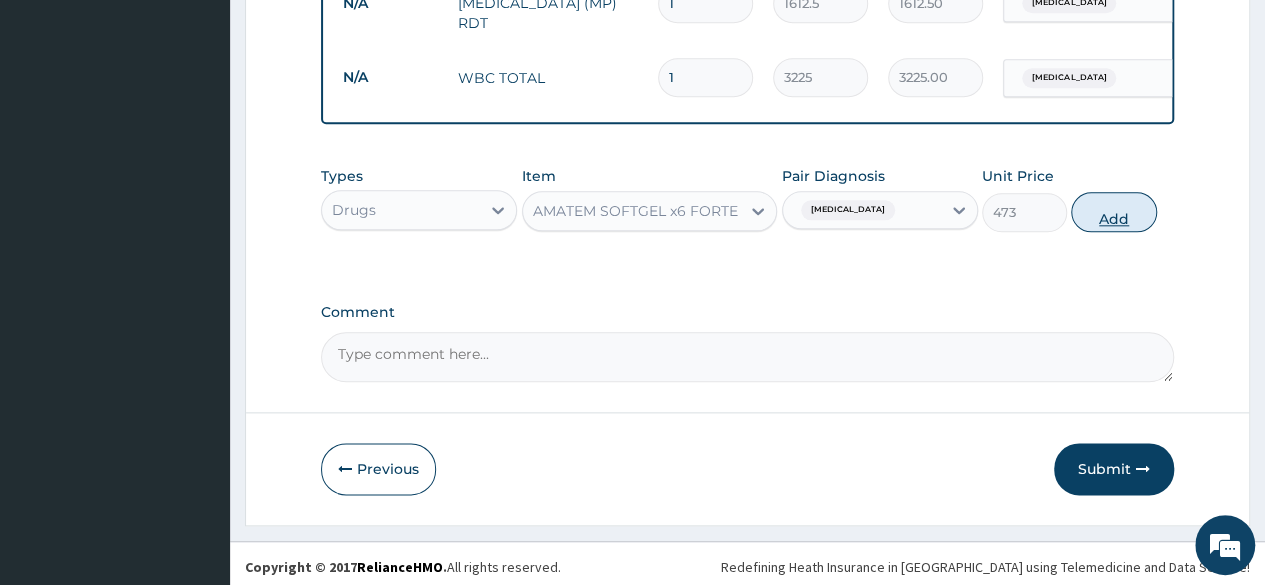 type on "0" 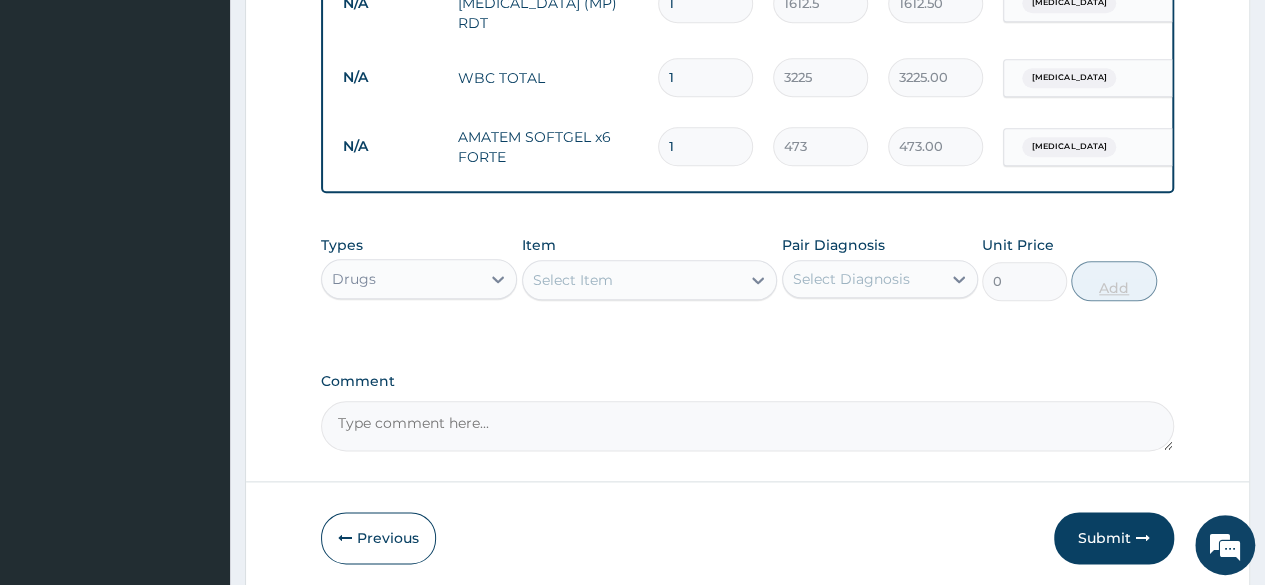 type 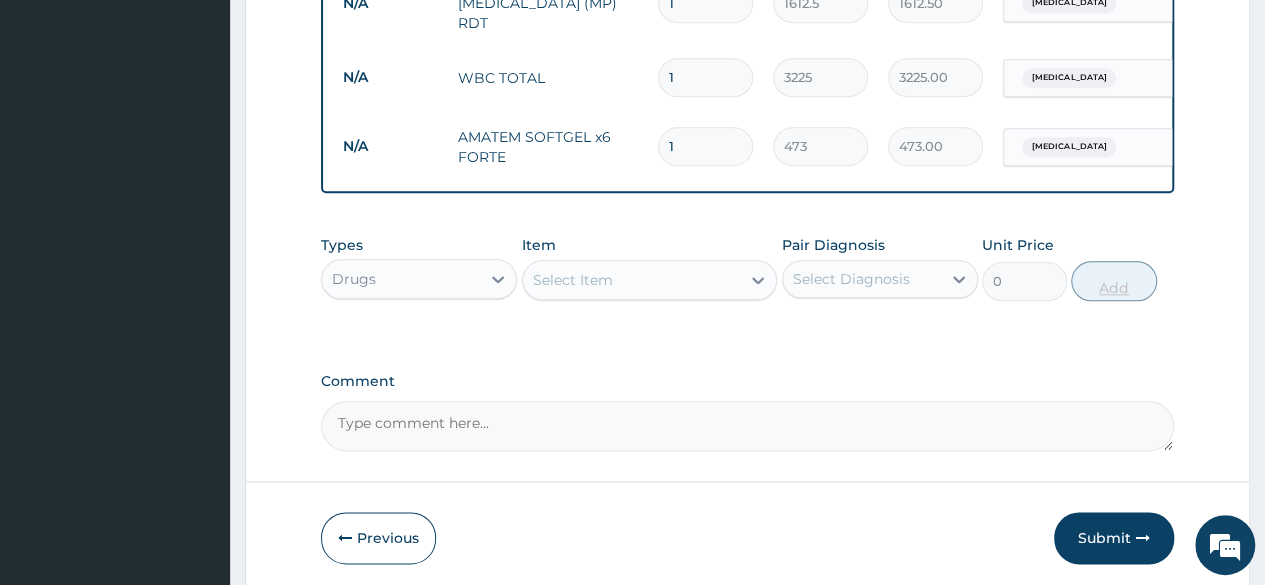 type on "0.00" 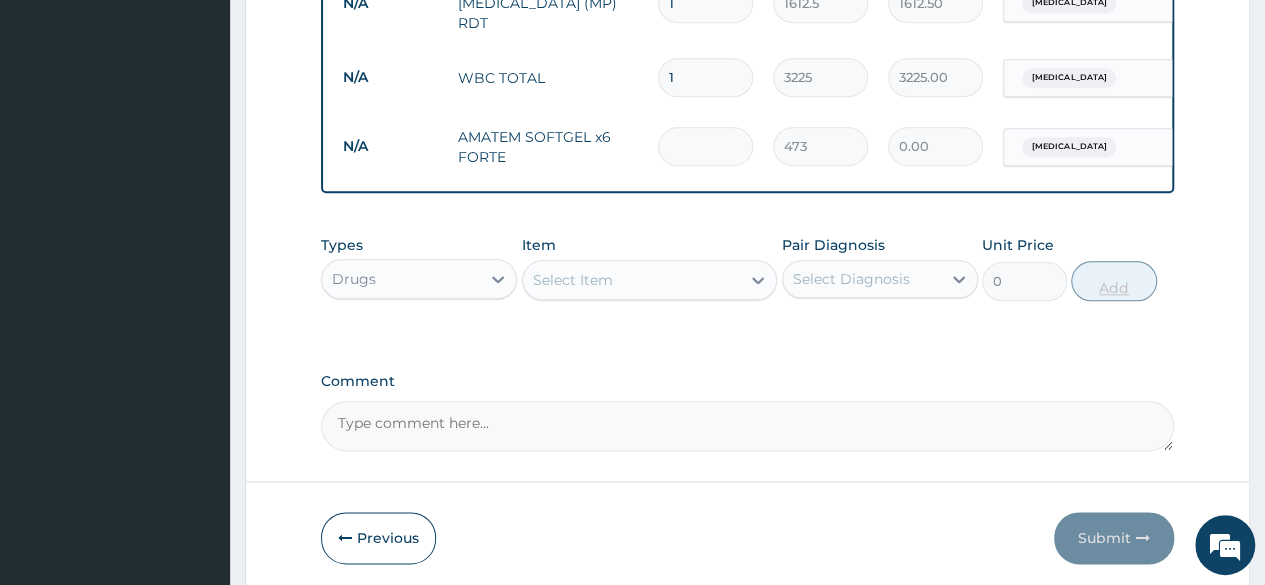 type on "6" 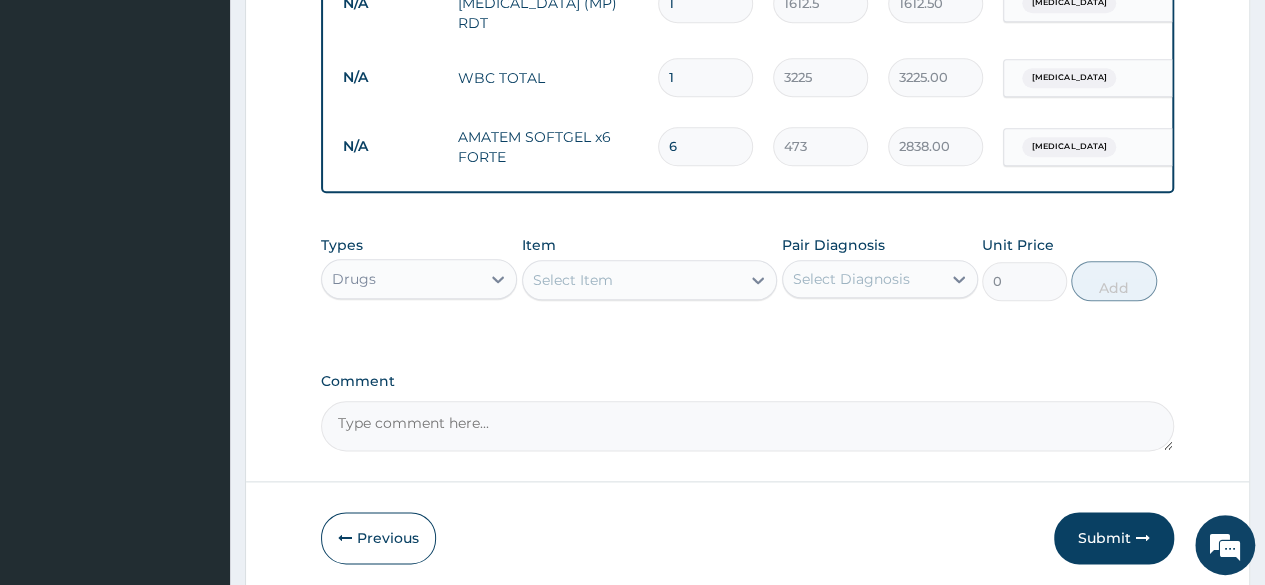 type on "6" 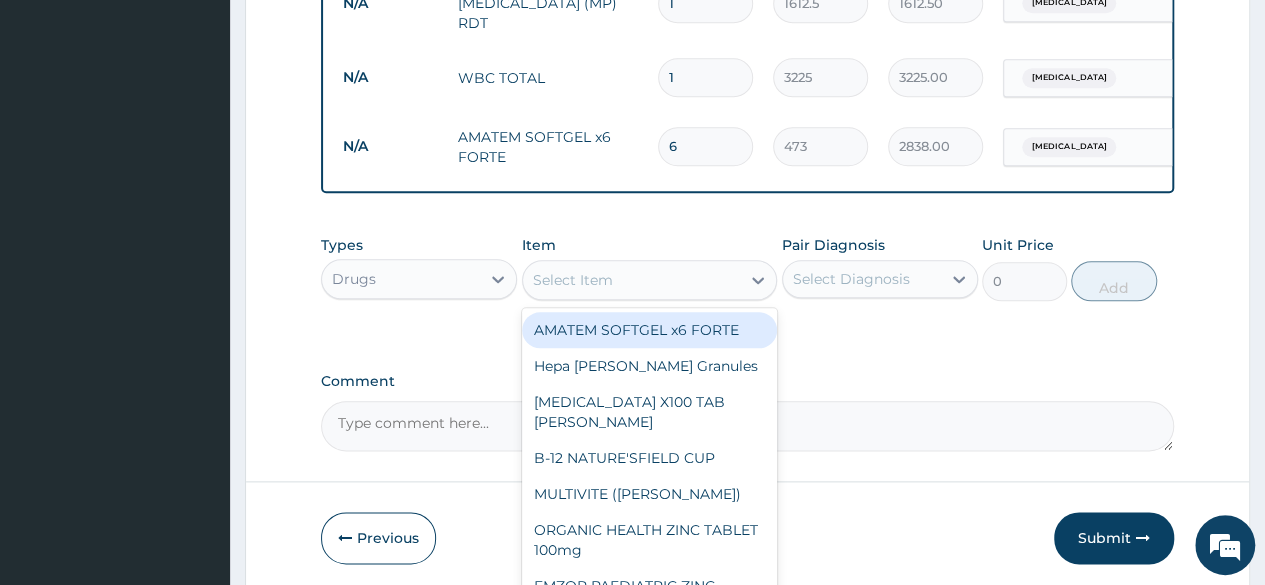 click on "Select Item" at bounding box center (632, 280) 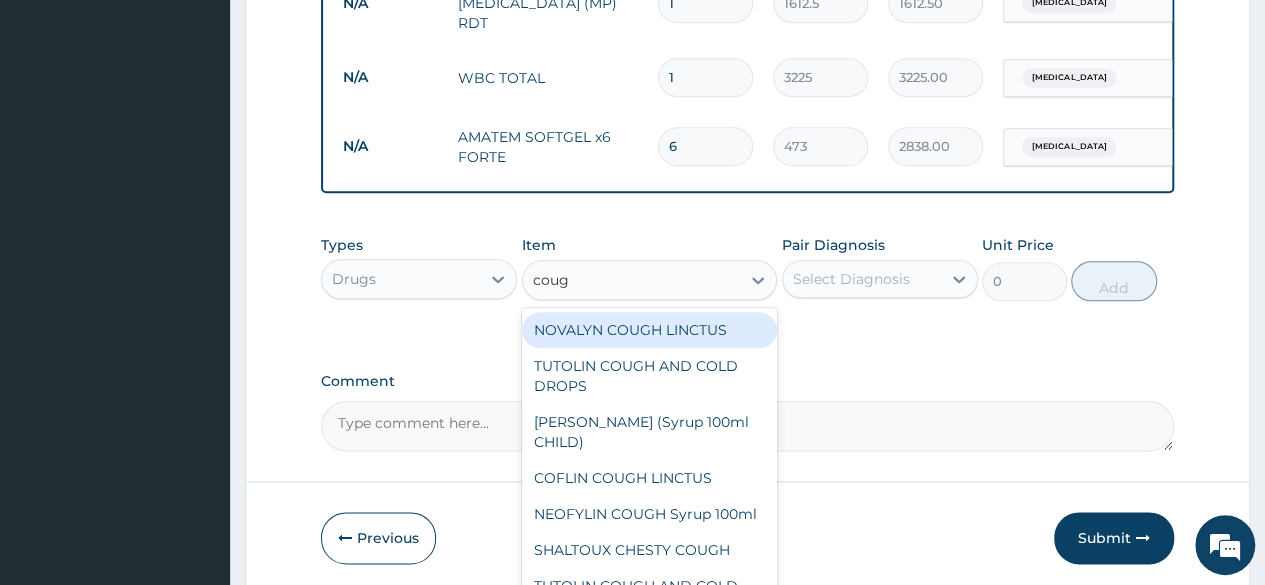 type on "cough" 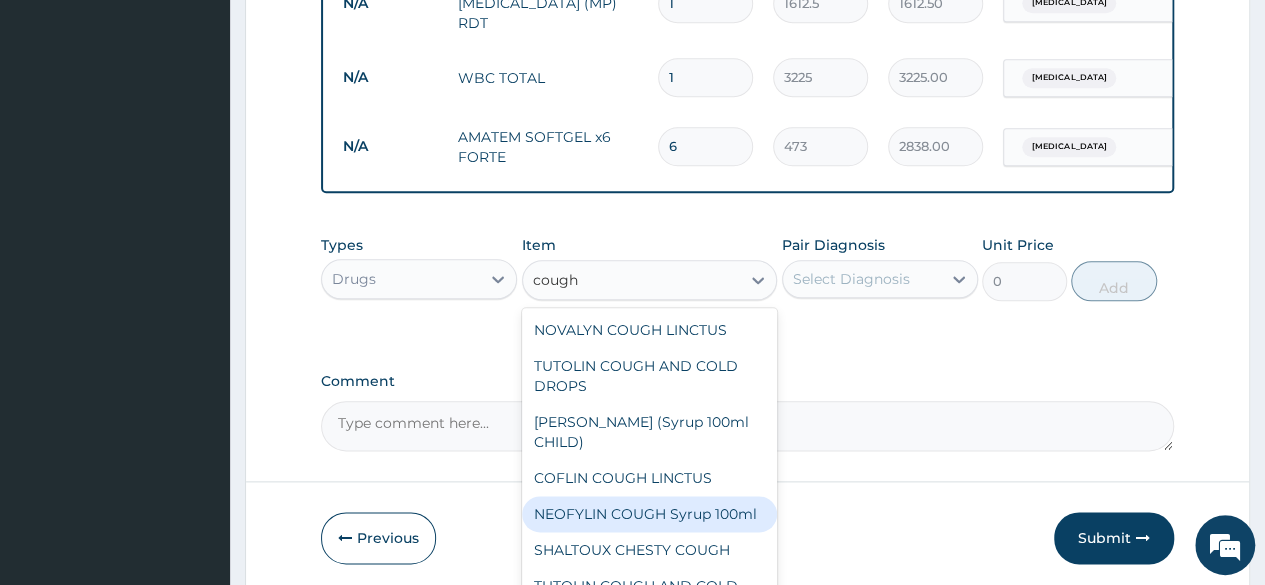 click on "NEOFYLIN COUGH Syrup 100ml" at bounding box center (650, 514) 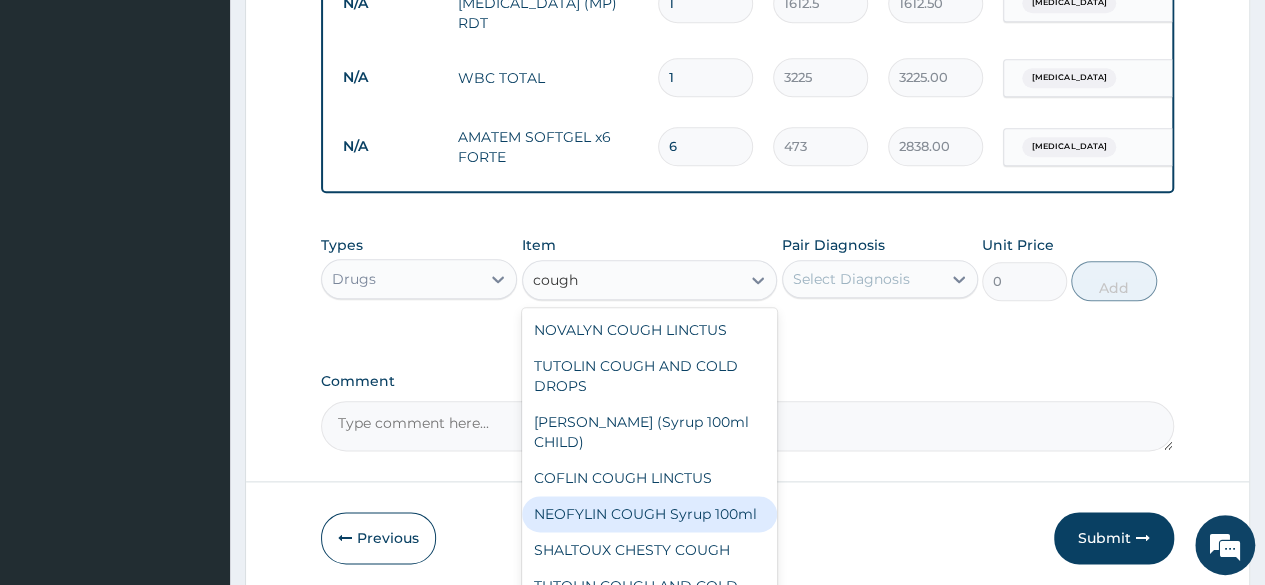 type 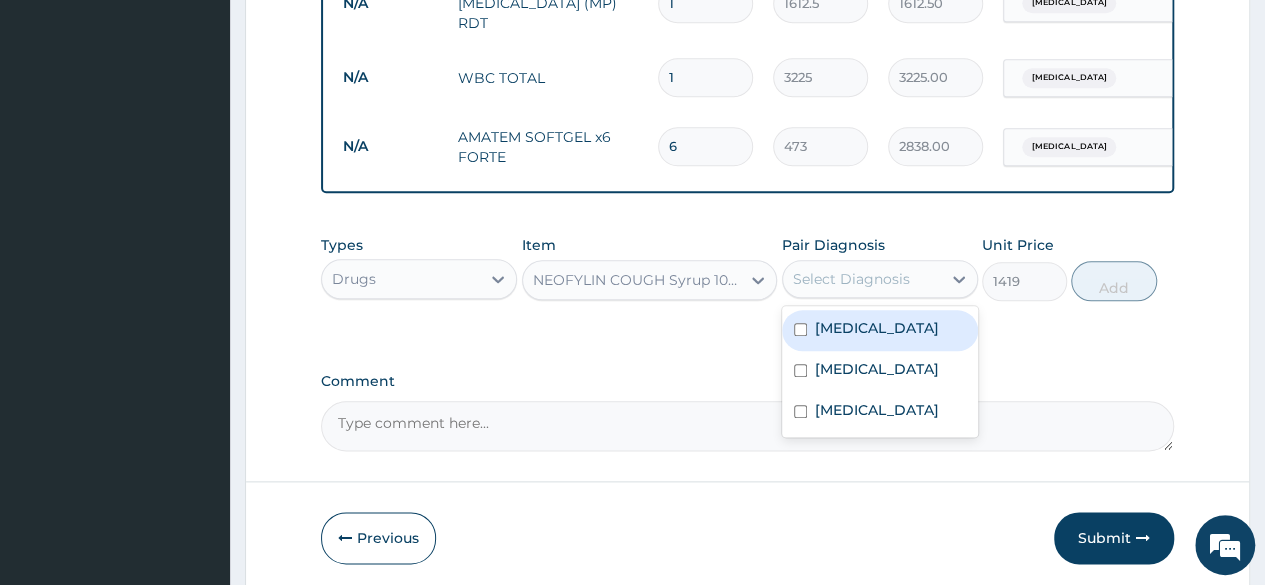 click on "Select Diagnosis" at bounding box center (862, 279) 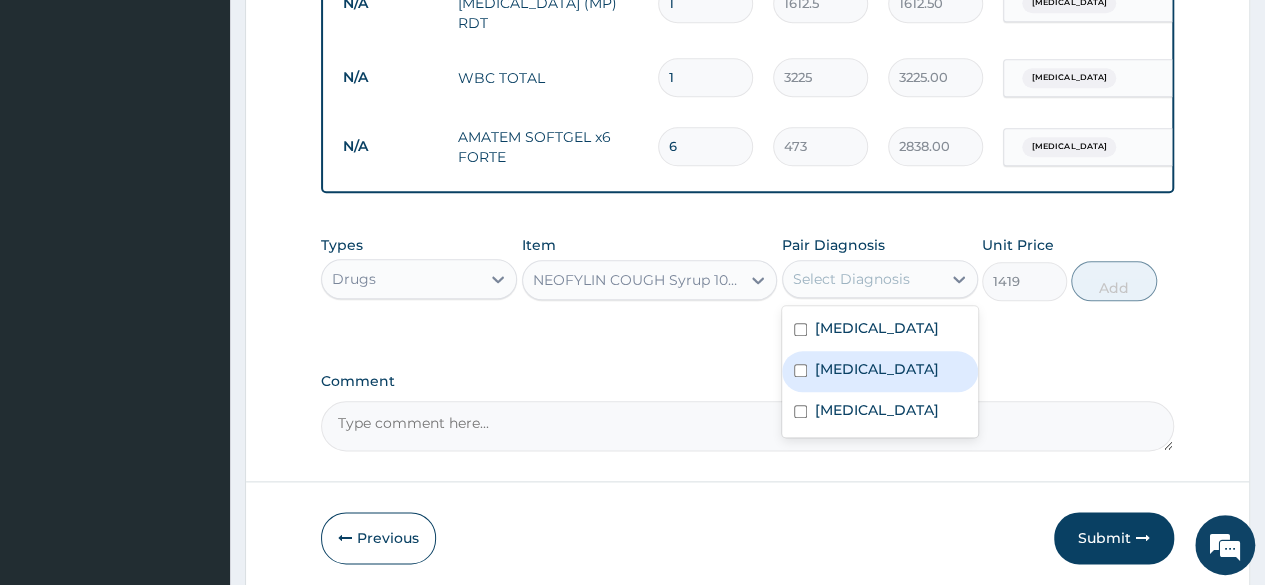 click on "Upper respiratory infection" at bounding box center (877, 369) 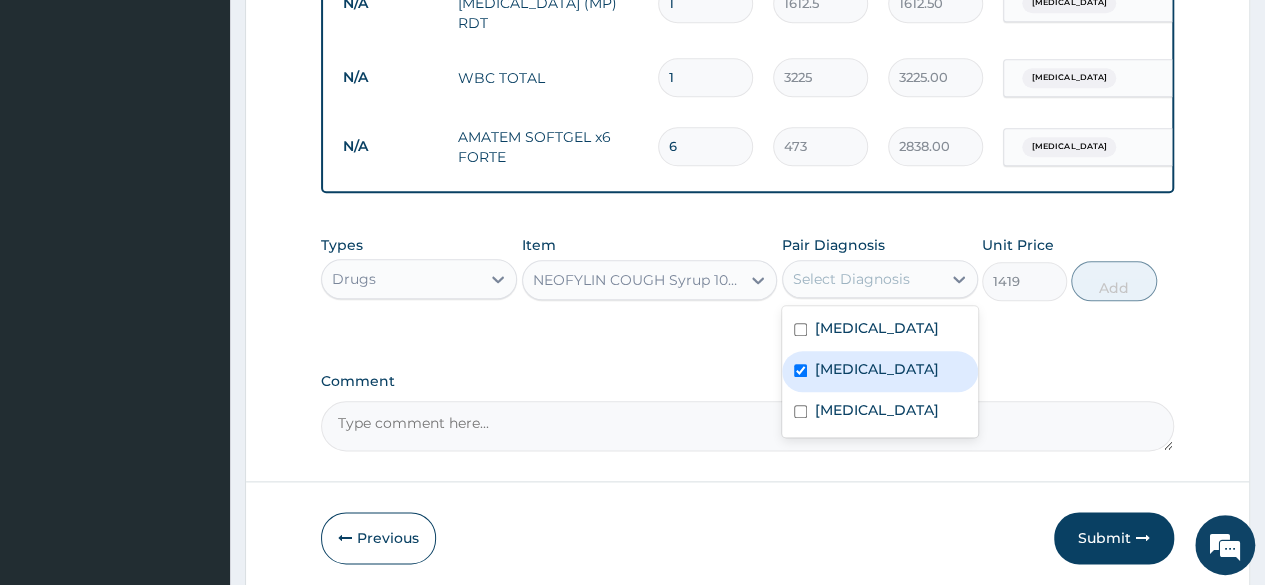 checkbox on "true" 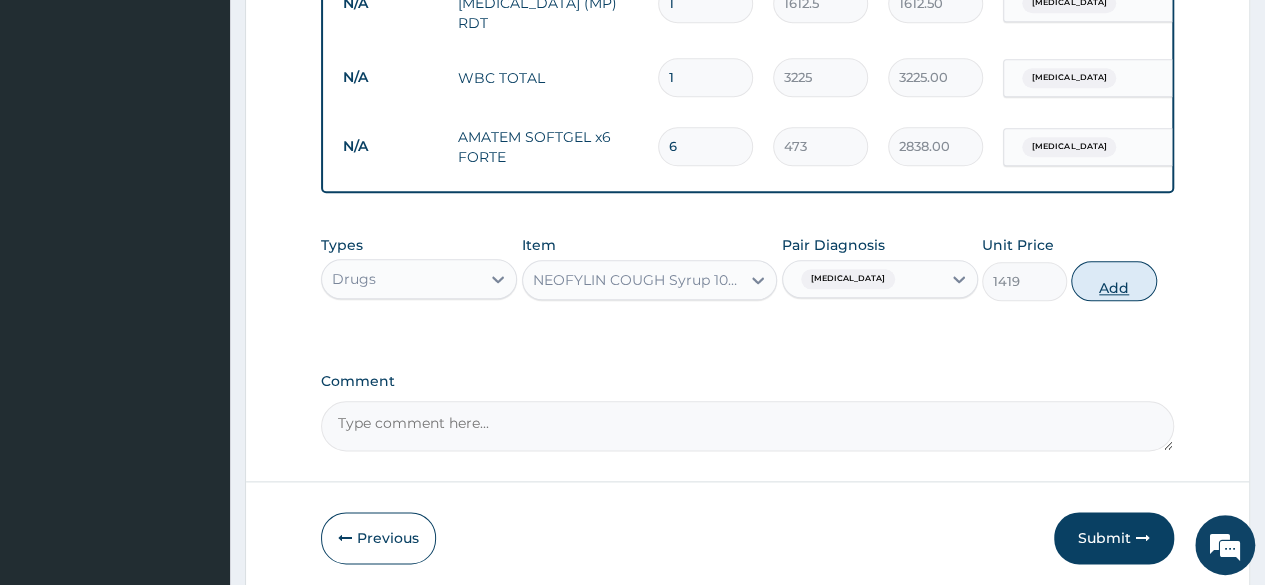 click on "Add" at bounding box center (1113, 281) 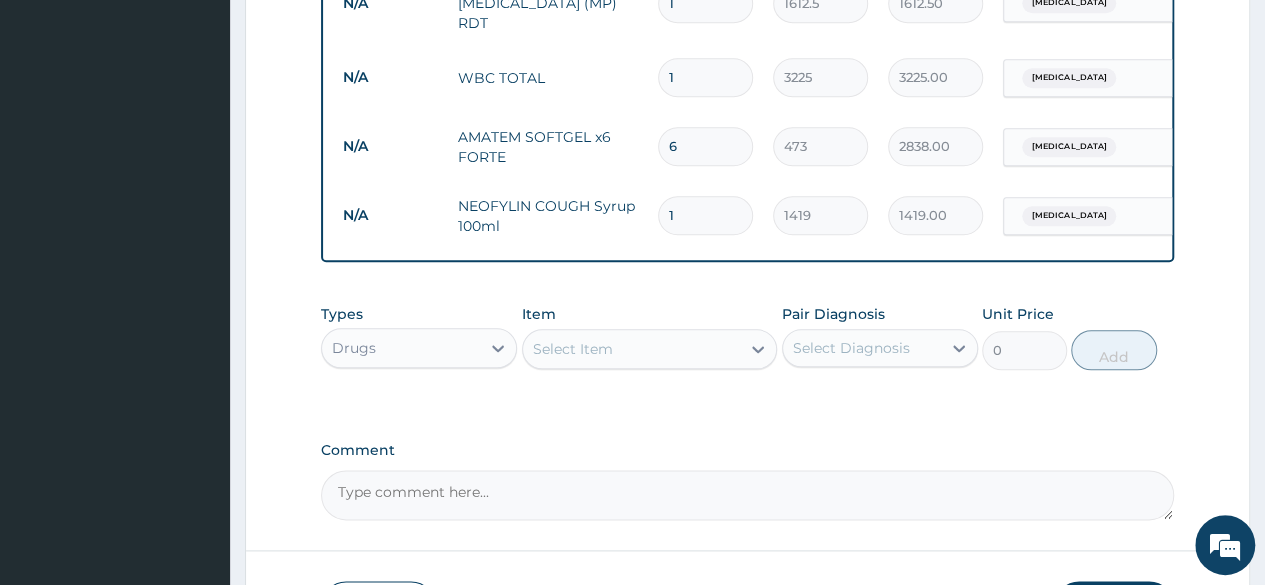 click on "Select Item" at bounding box center [632, 349] 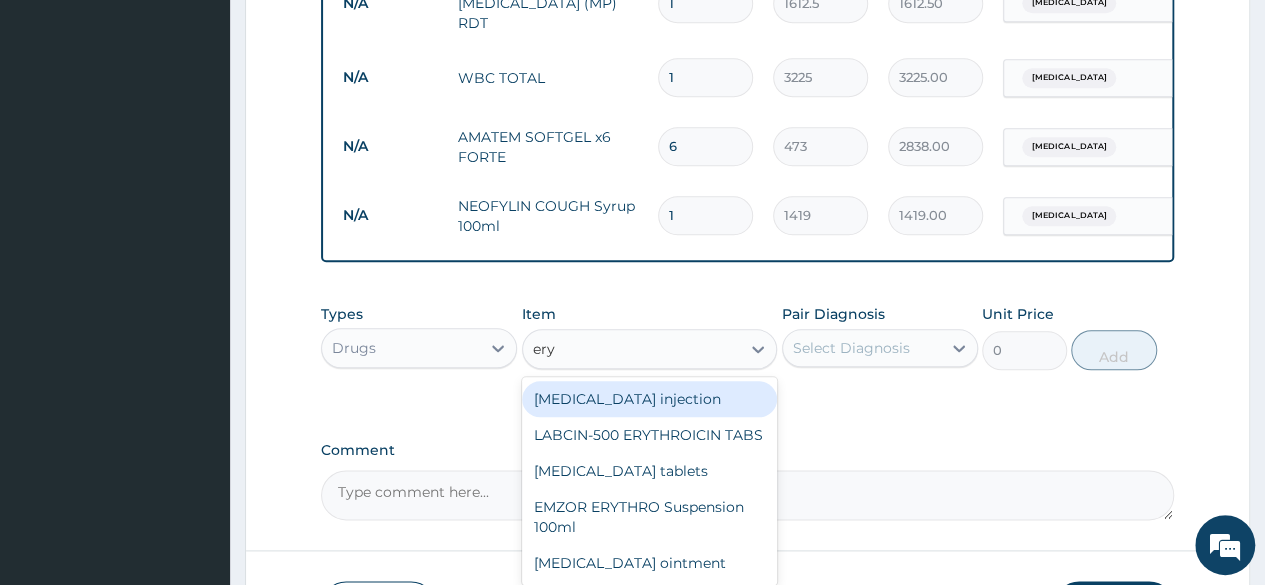type on "eryt" 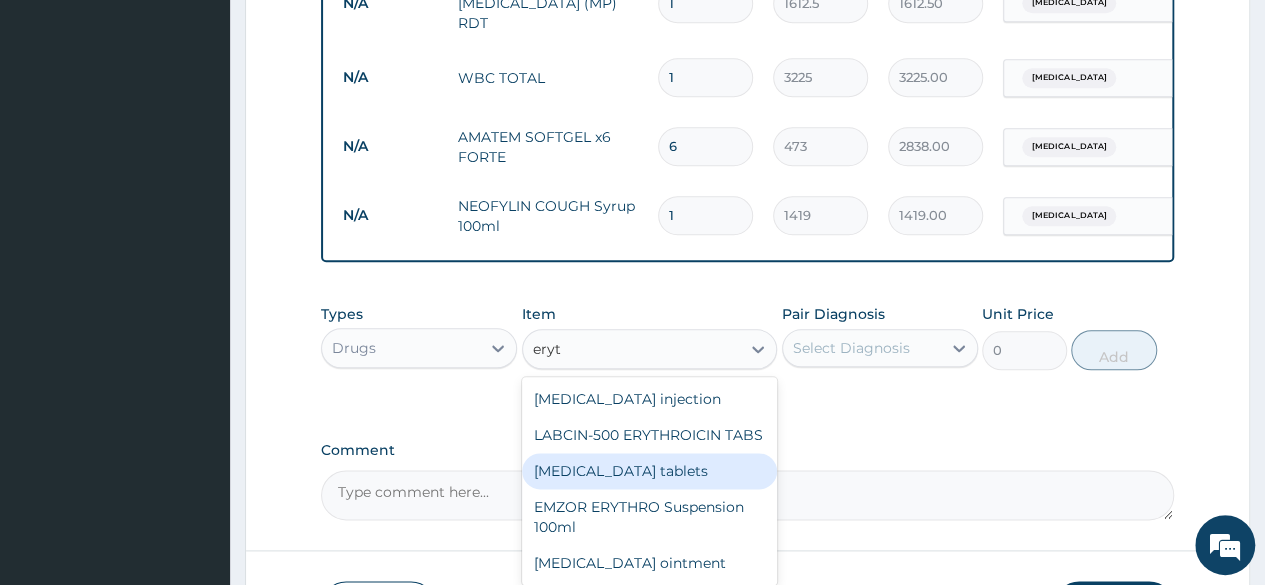 click on "Erythromycin tablets" at bounding box center (650, 471) 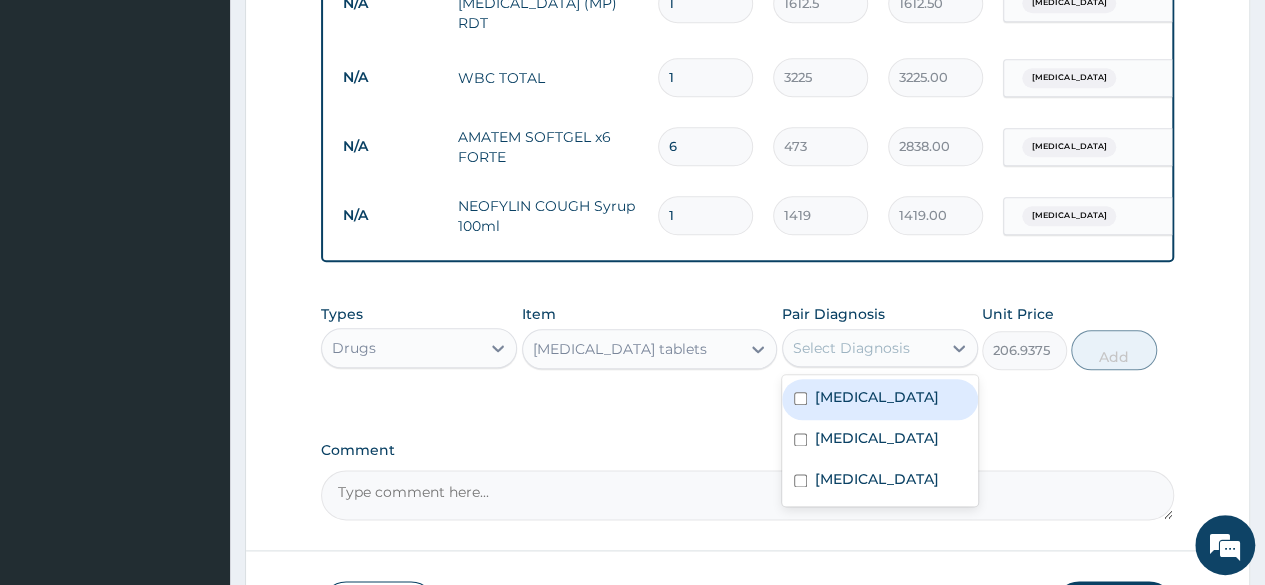 click on "Select Diagnosis" at bounding box center [851, 348] 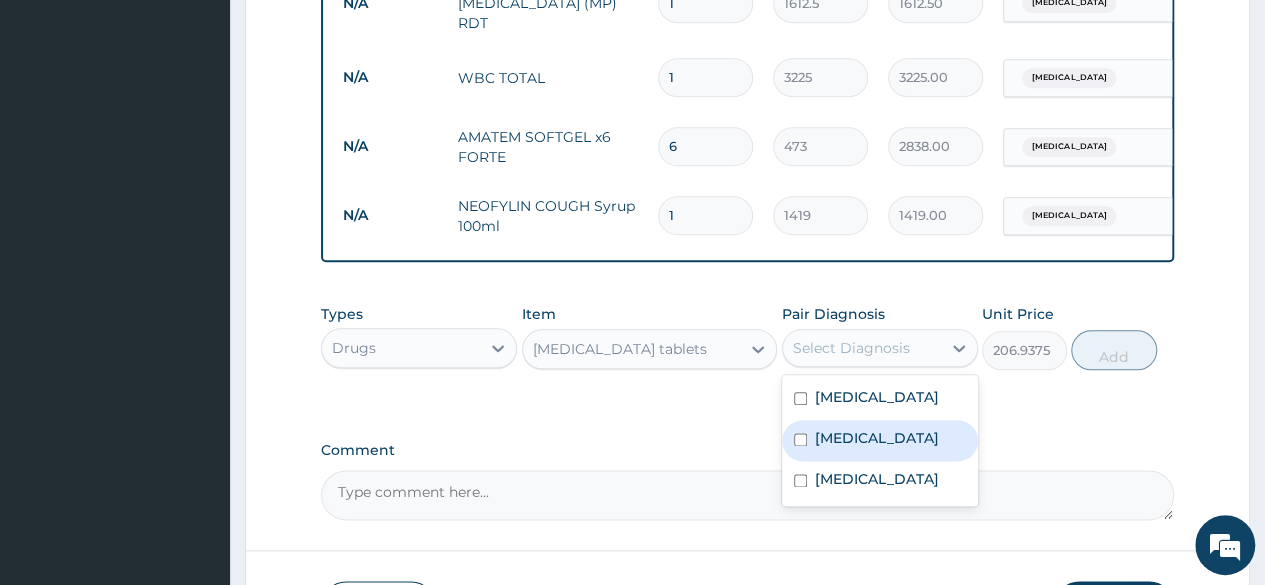click on "Upper respiratory infection" at bounding box center (877, 438) 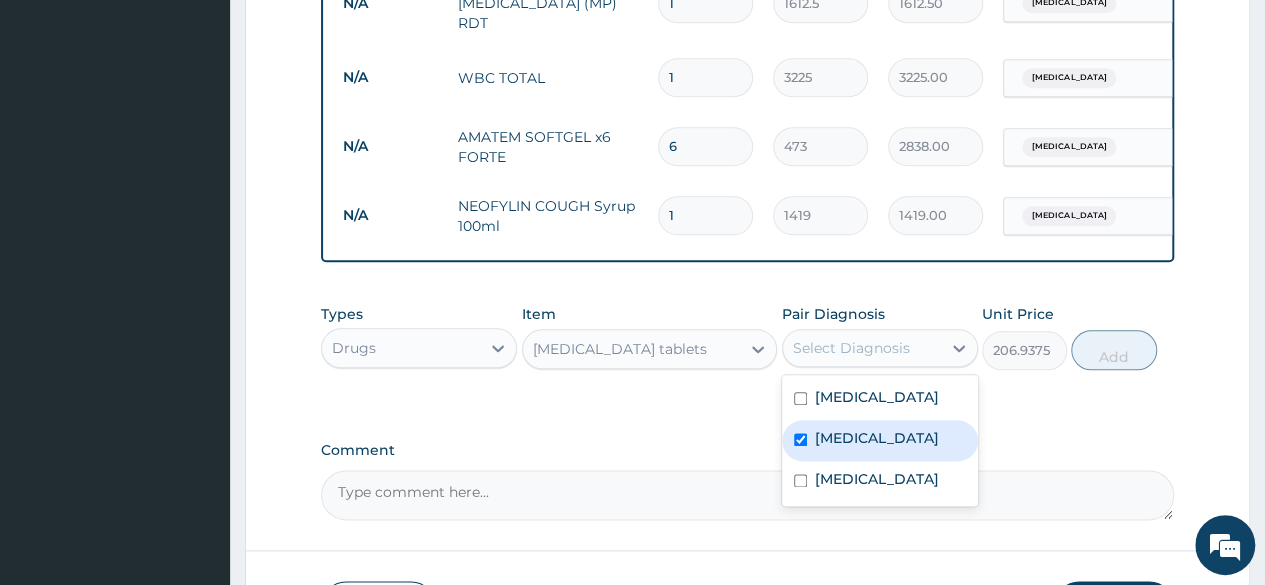 checkbox on "true" 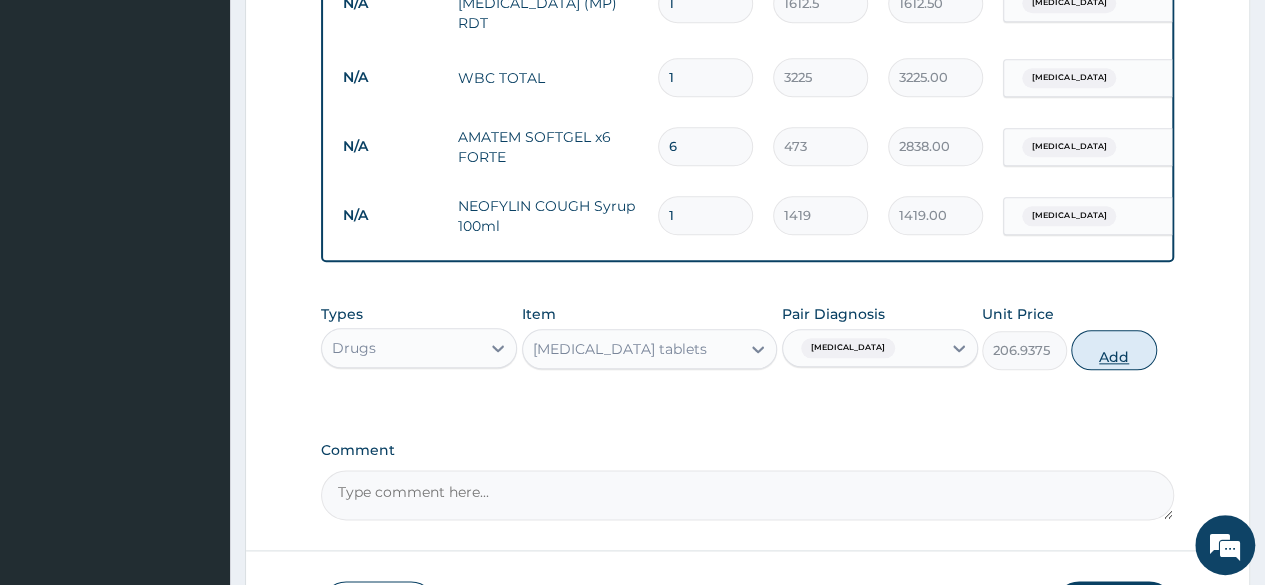 click on "Add" at bounding box center (1113, 350) 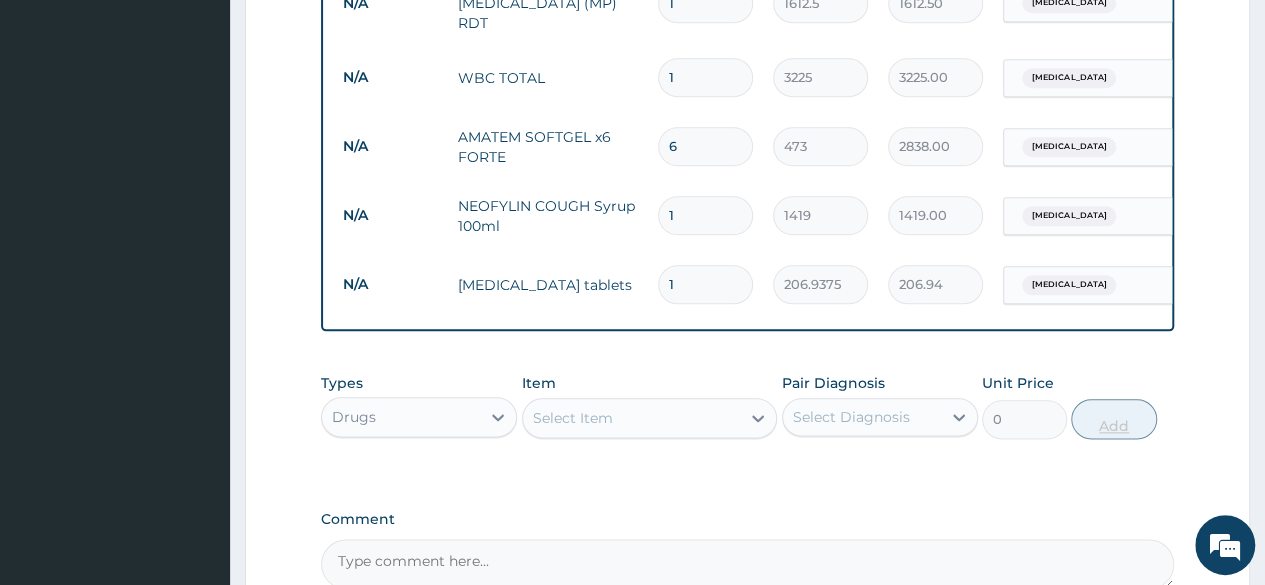 type on "10" 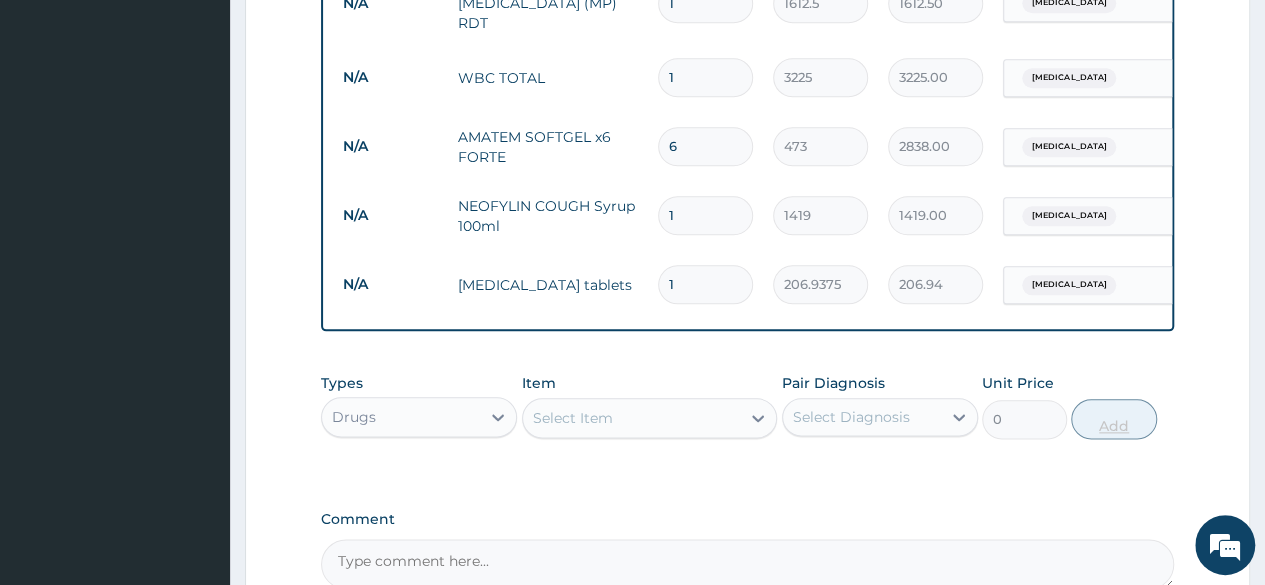 type on "2069.38" 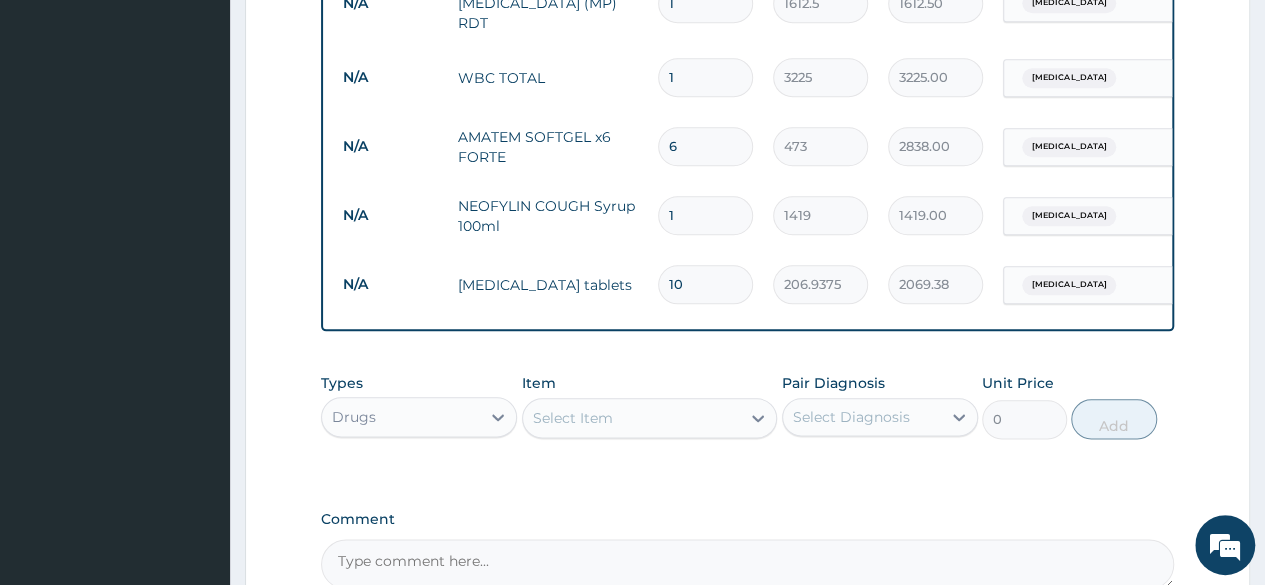 type on "10" 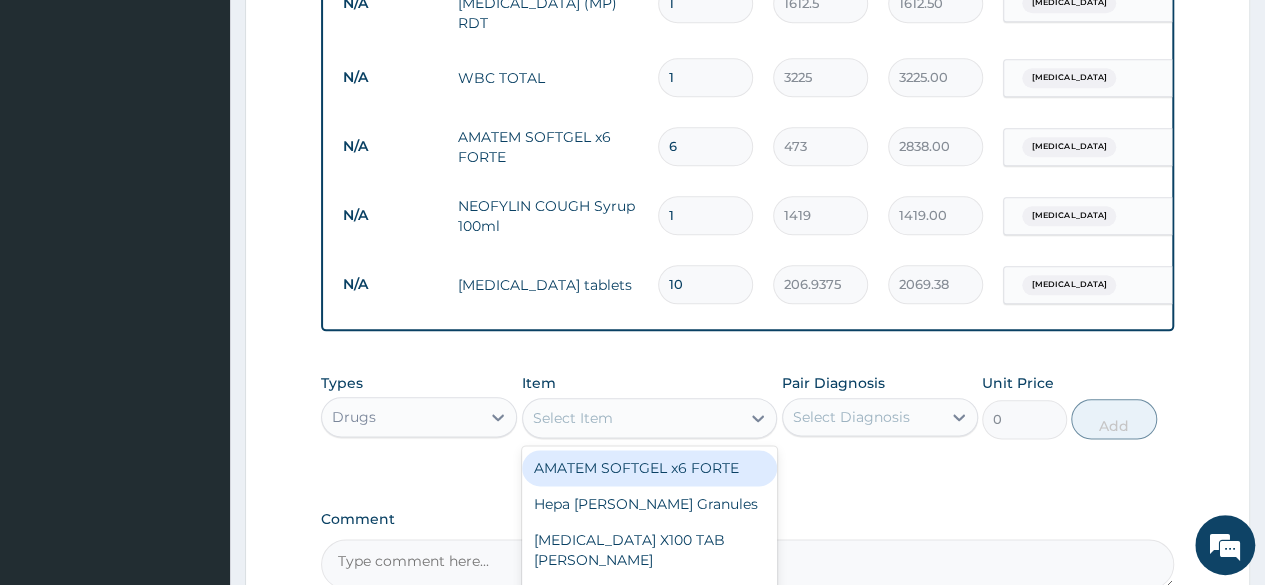 click on "Select Item" at bounding box center [632, 418] 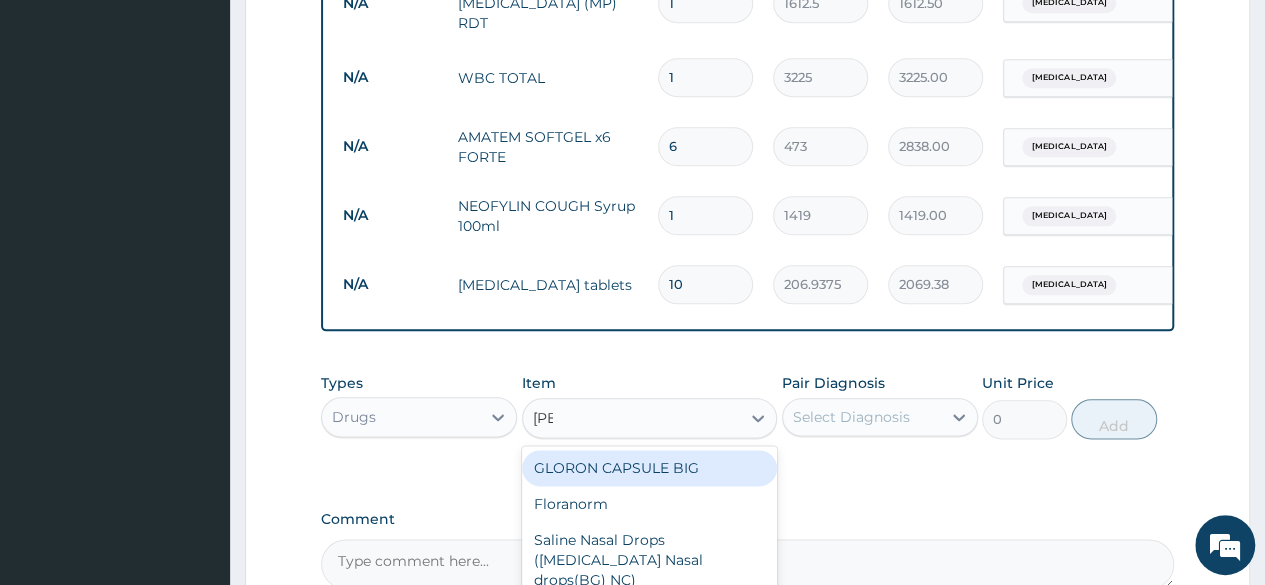 type on "lorat" 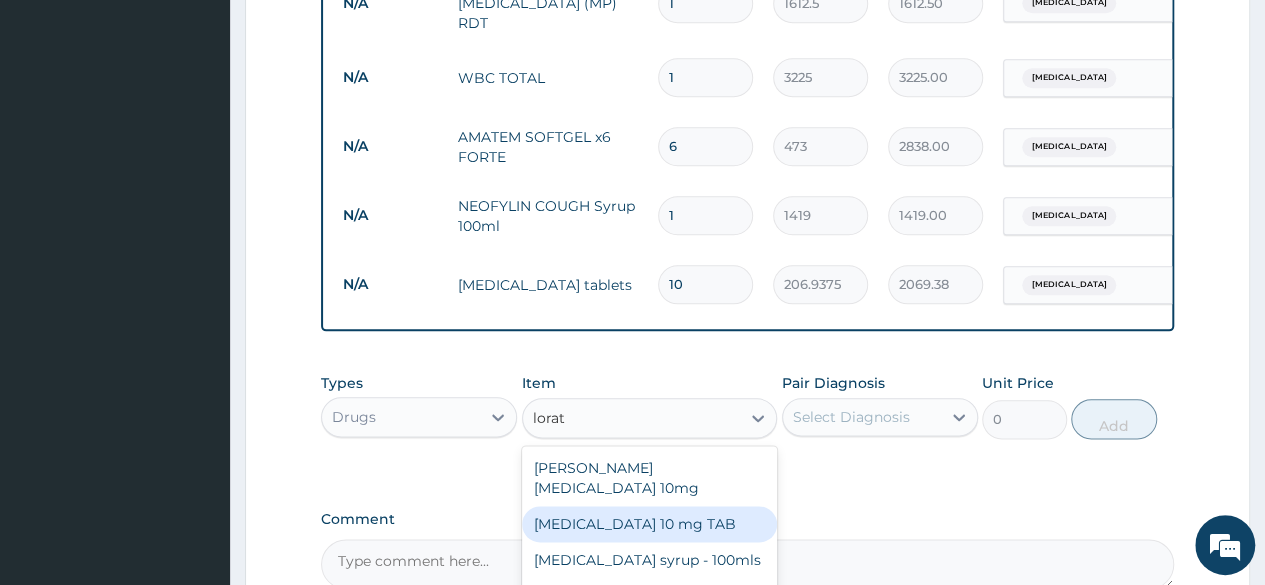 click on "LORATADINE 10 mg TAB" at bounding box center [650, 524] 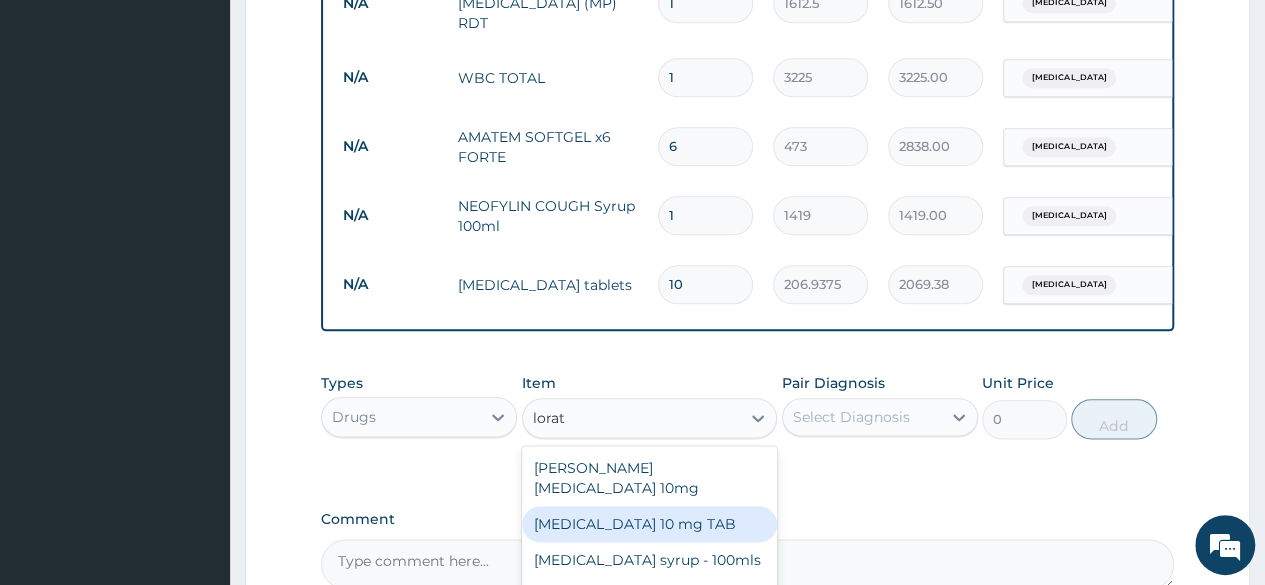 type 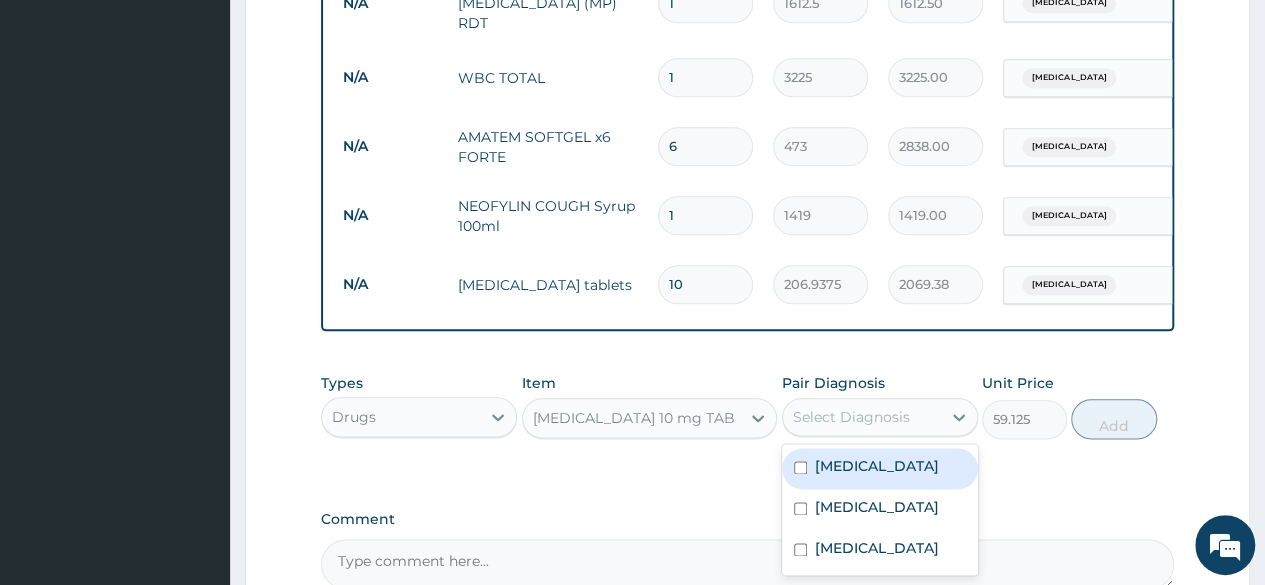 click on "Select Diagnosis" at bounding box center (851, 417) 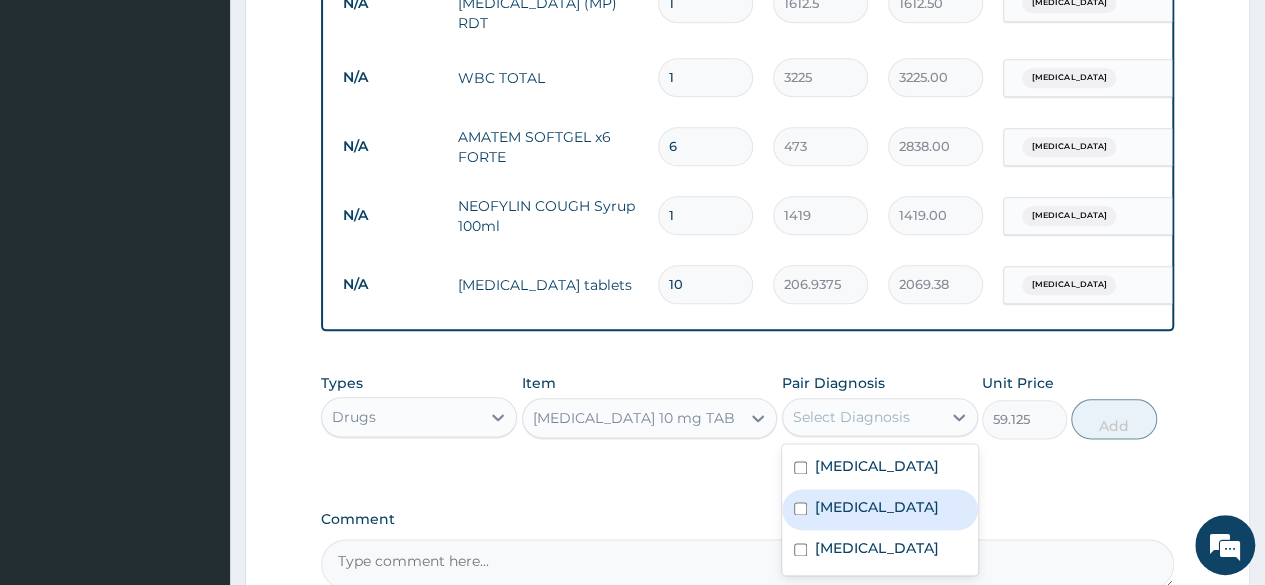 click on "Upper respiratory infection" at bounding box center [877, 507] 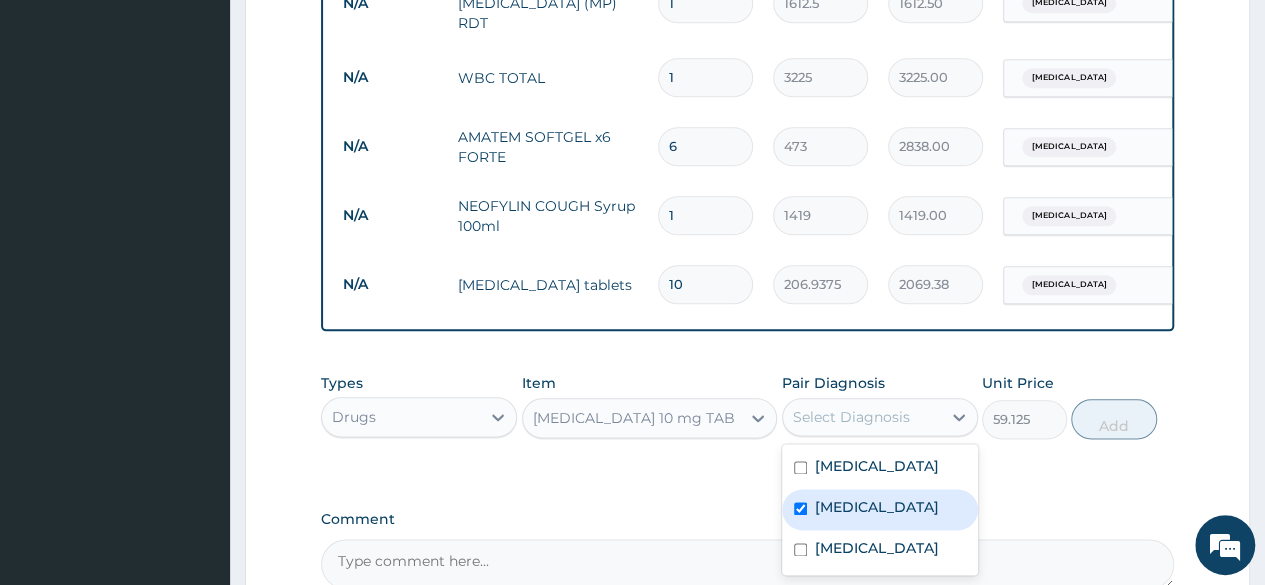 checkbox on "true" 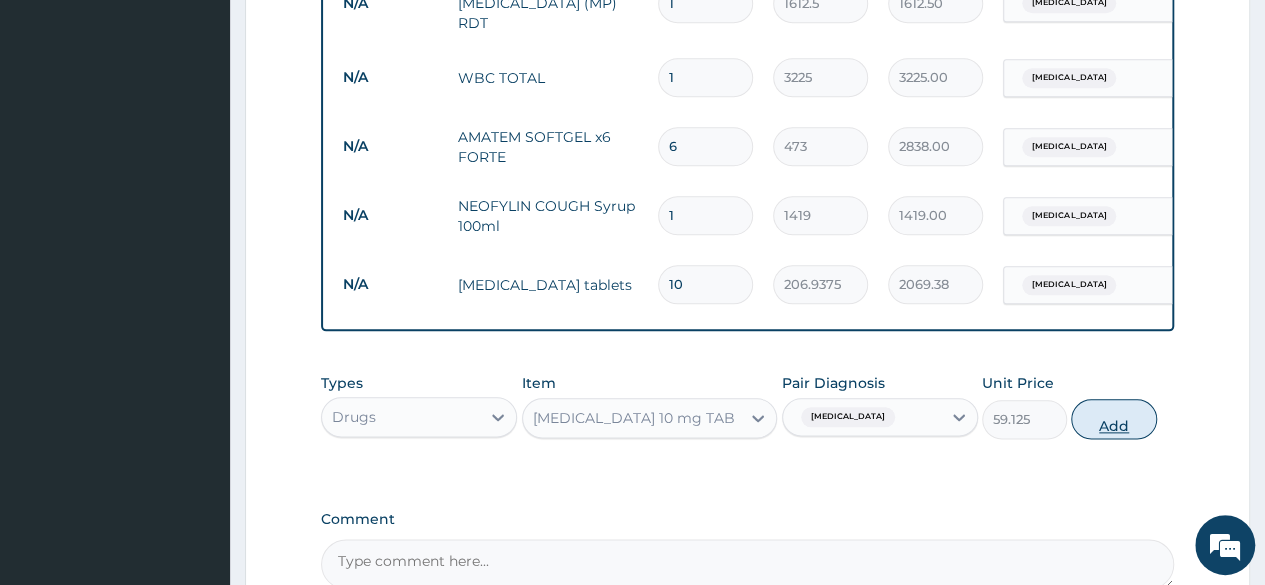 click on "Add" at bounding box center [1113, 419] 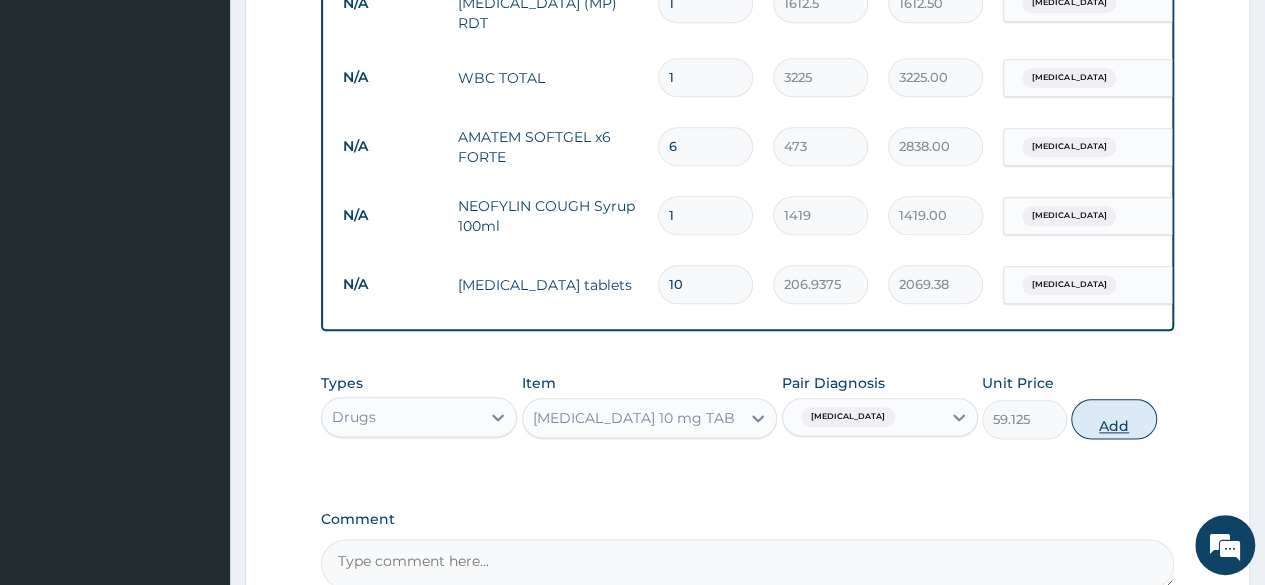 type on "0" 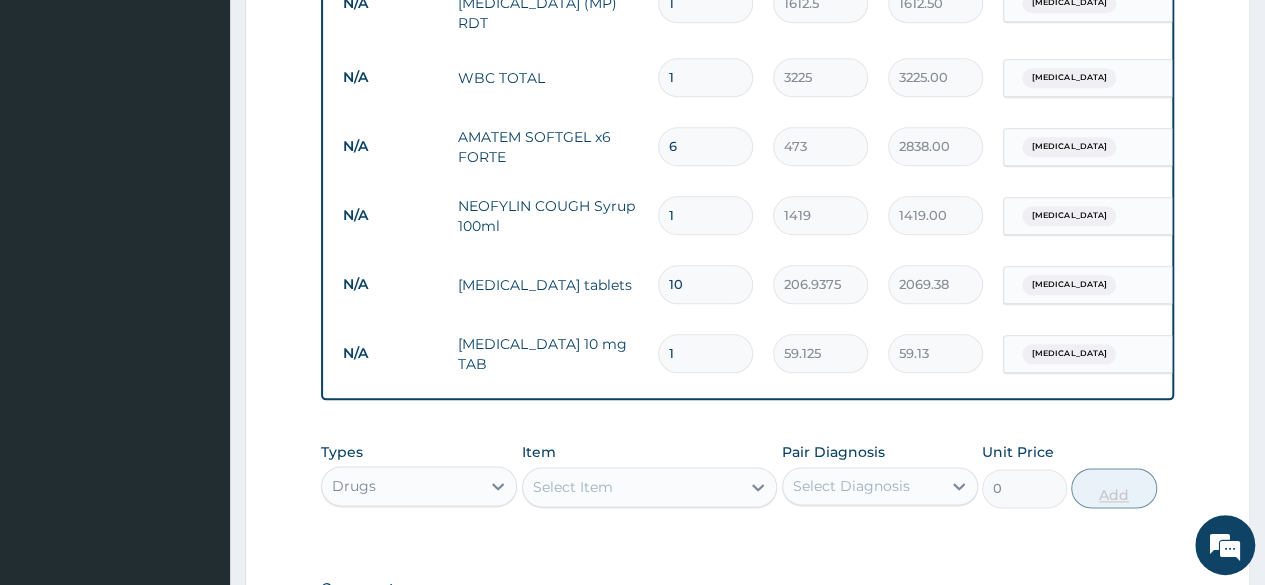 type on "10" 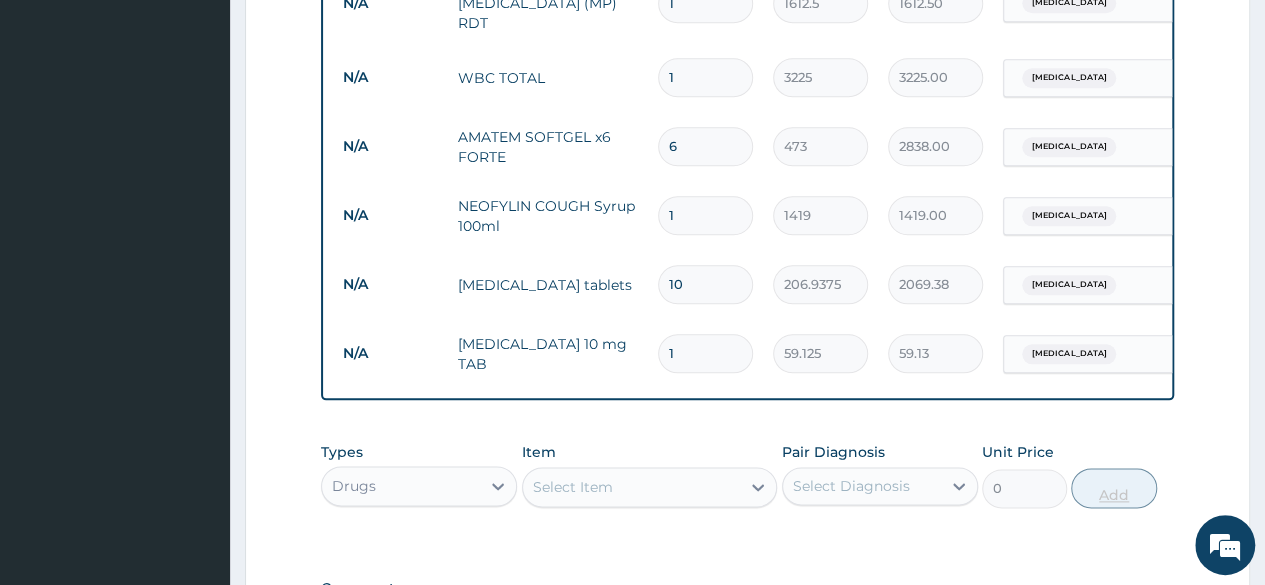 type on "591.25" 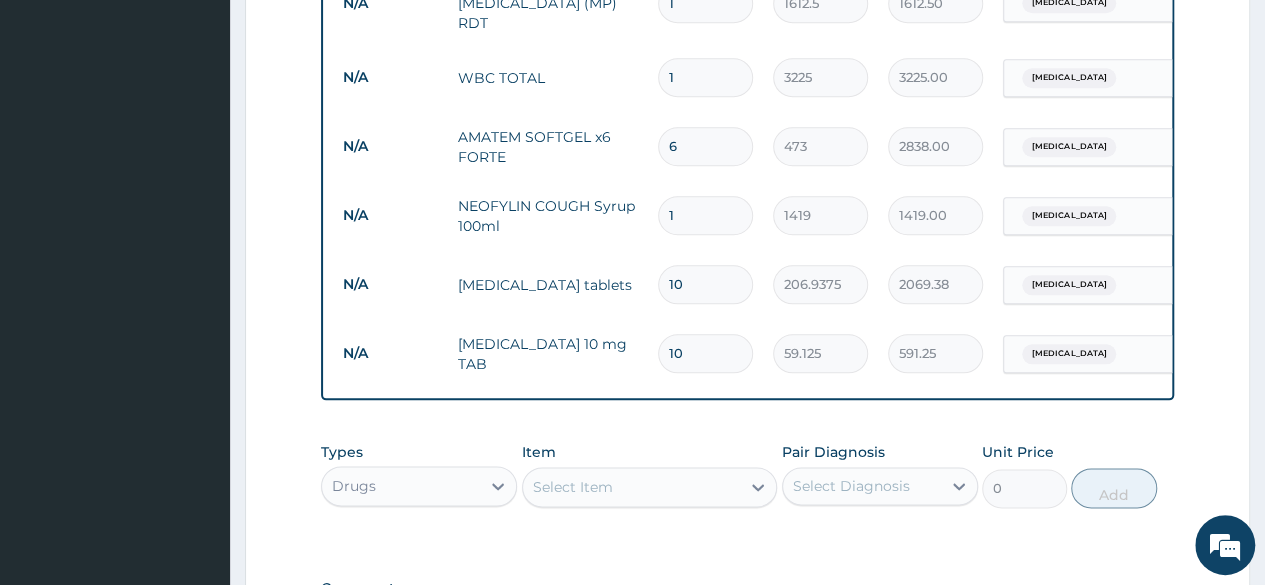 type on "10" 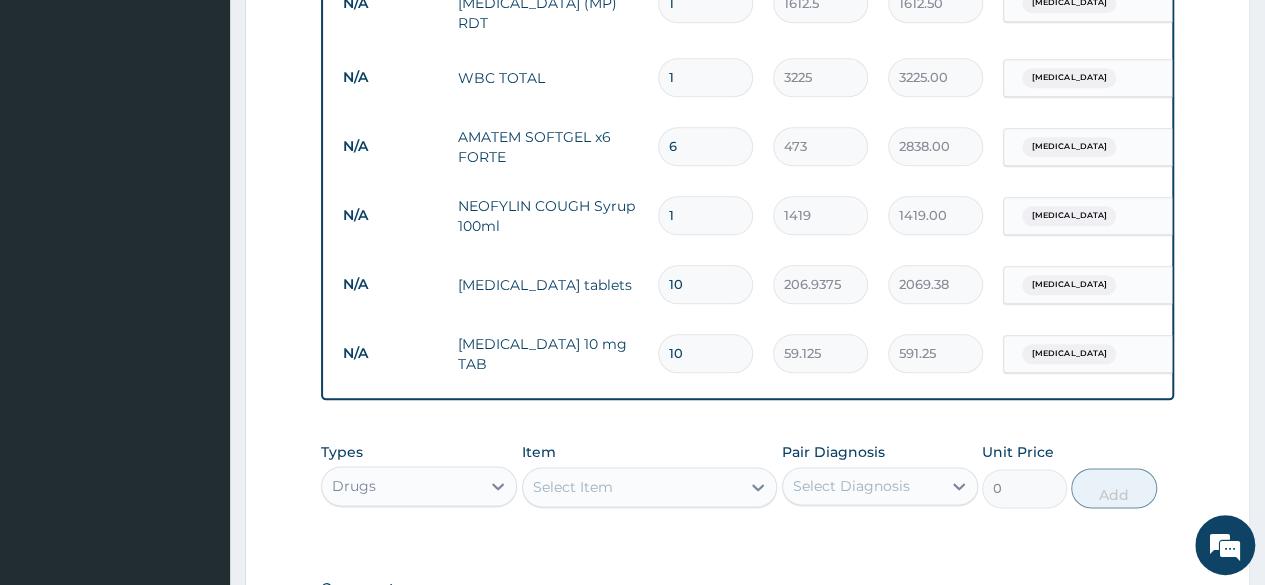 click on "Select Item" at bounding box center (632, 487) 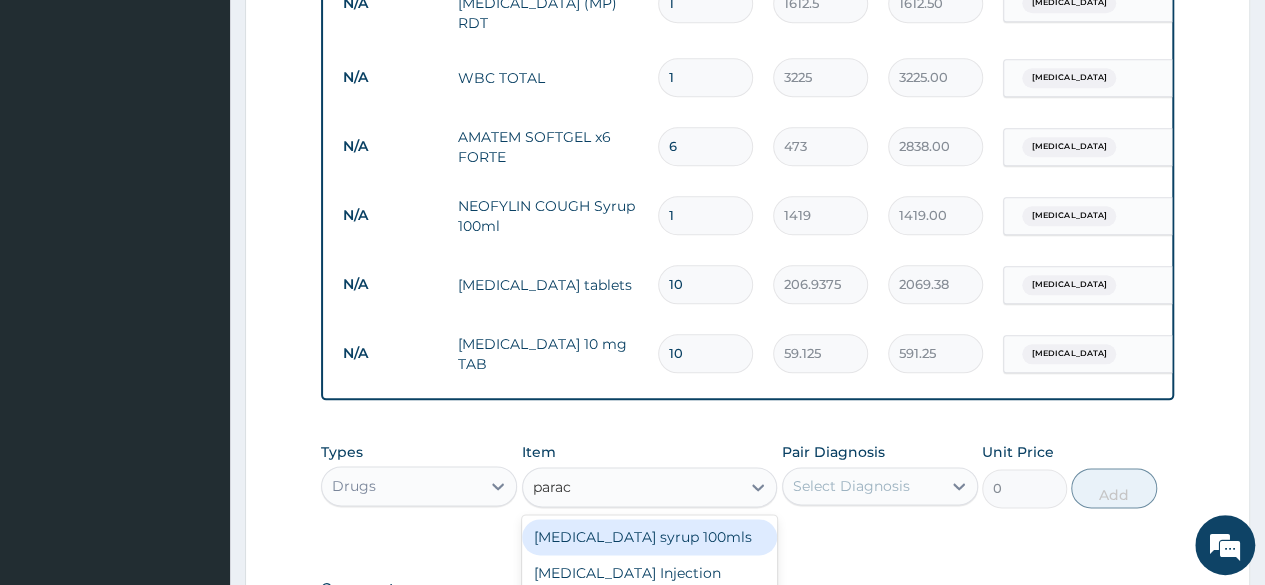 type on "parace" 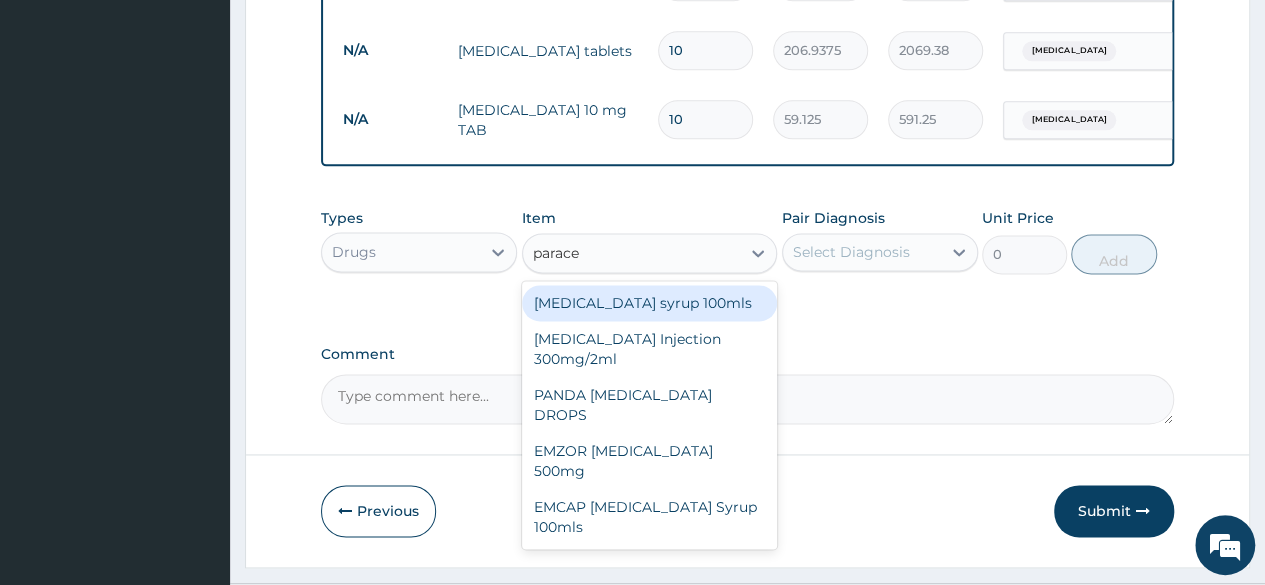 scroll, scrollTop: 1239, scrollLeft: 0, axis: vertical 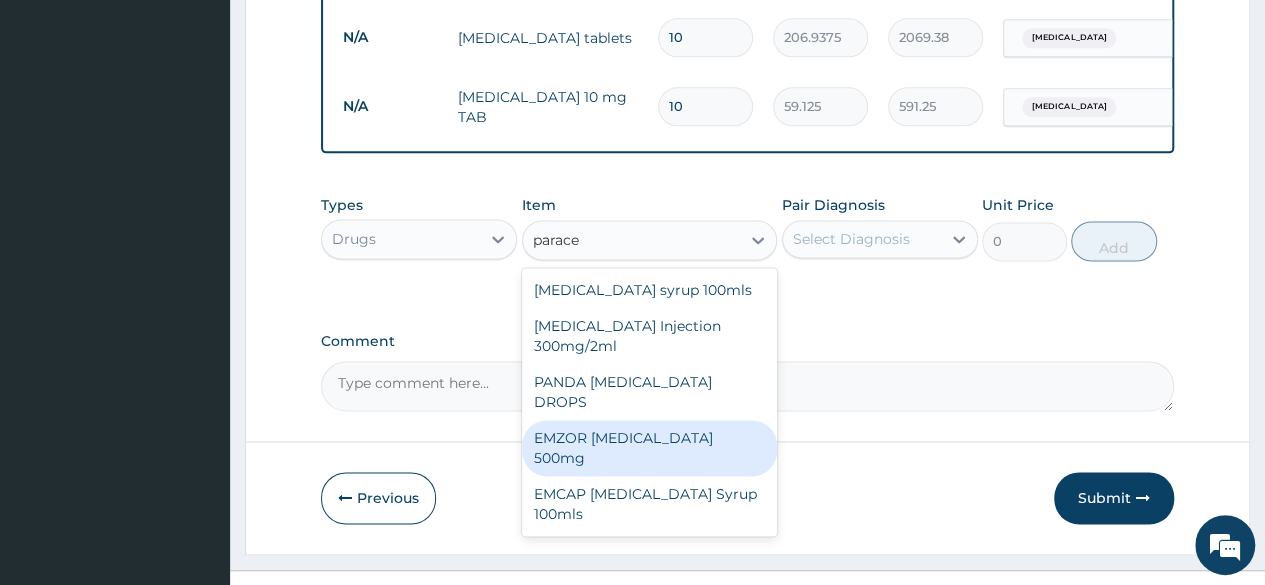 click on "EMZOR PARACETAMOL 500mg" at bounding box center [650, 448] 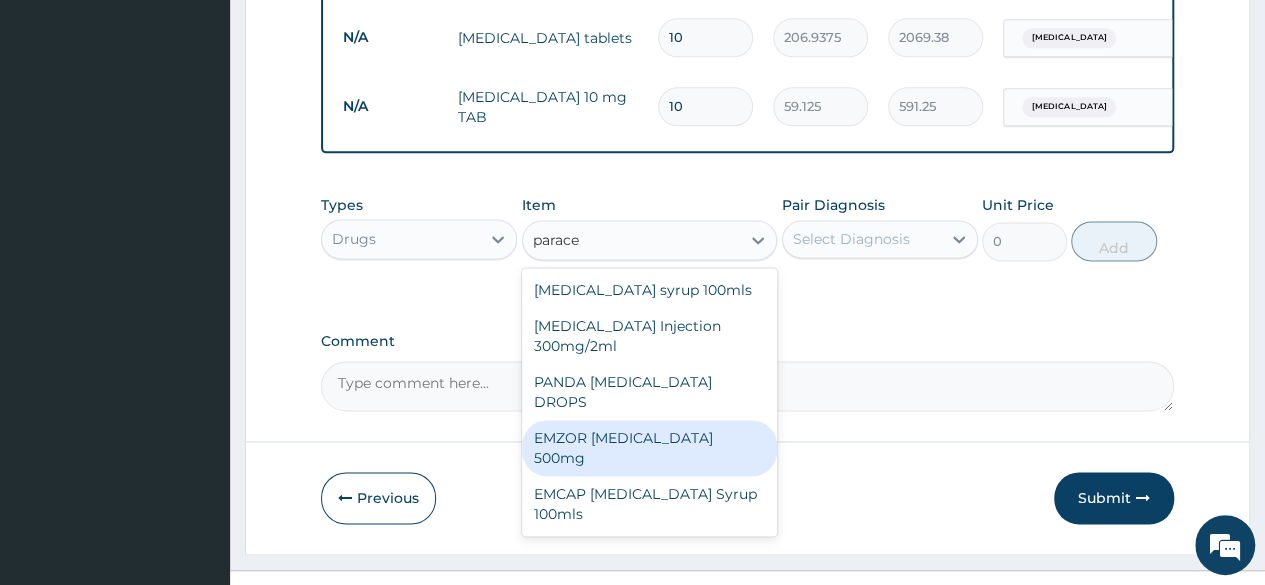 type 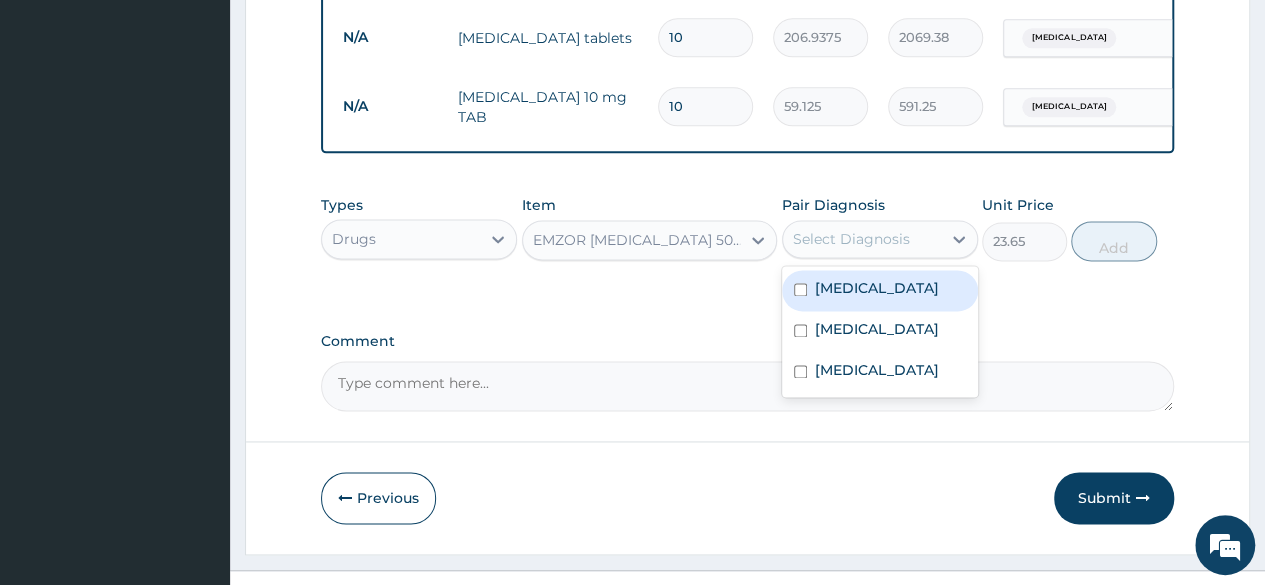 click on "Select Diagnosis" at bounding box center [862, 239] 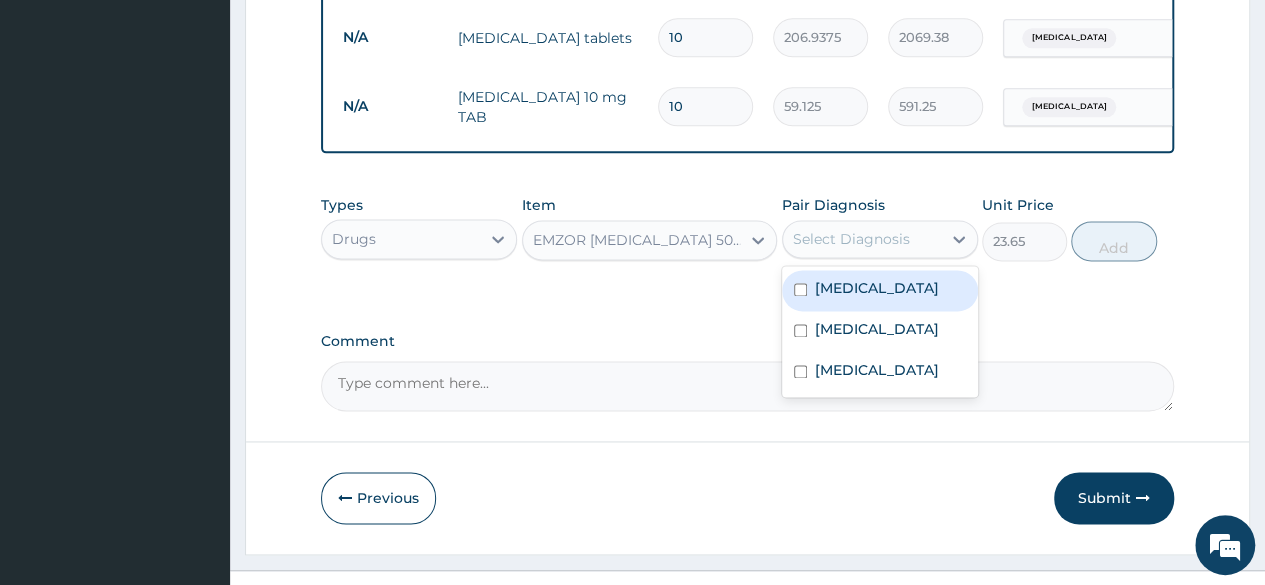 click on "Malaria" at bounding box center [880, 290] 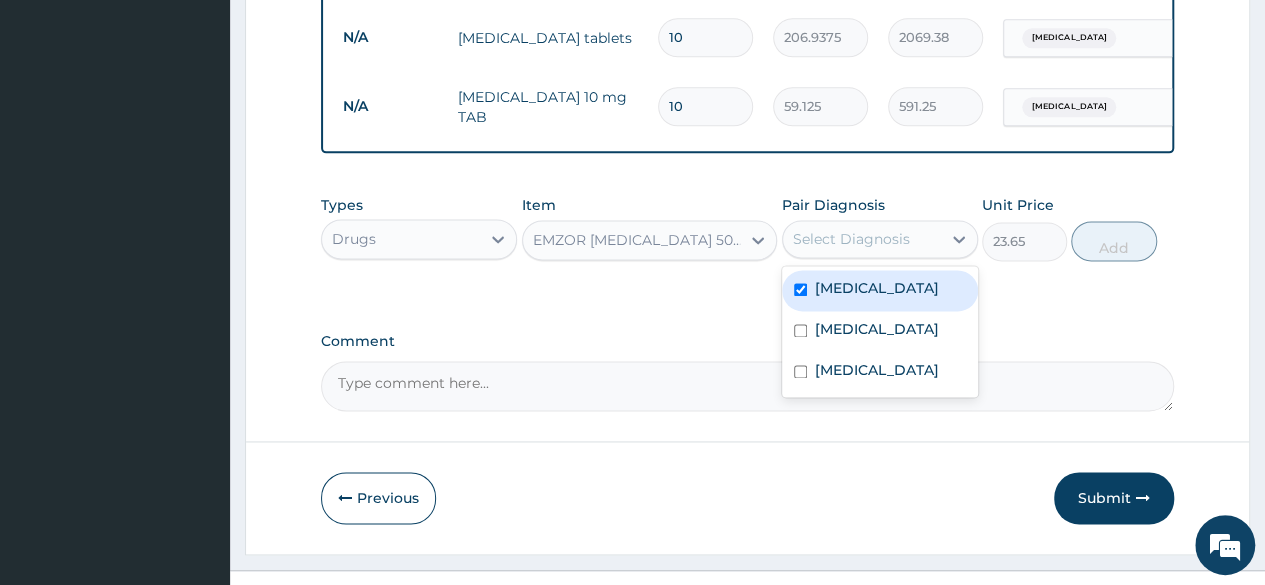 checkbox on "true" 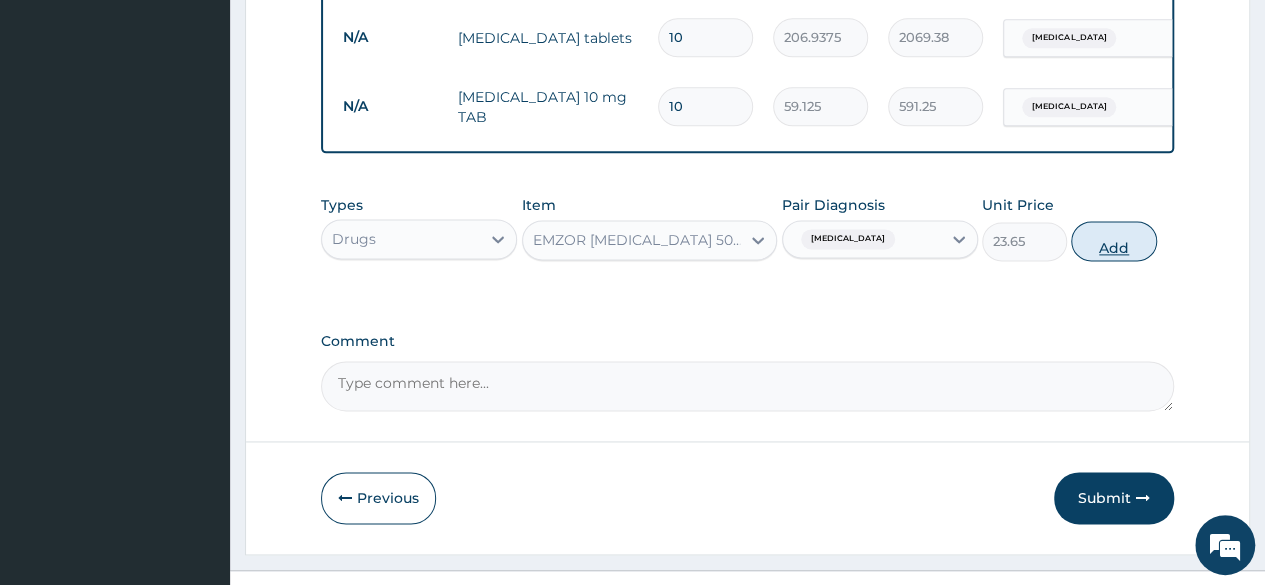 click on "Add" at bounding box center [1113, 241] 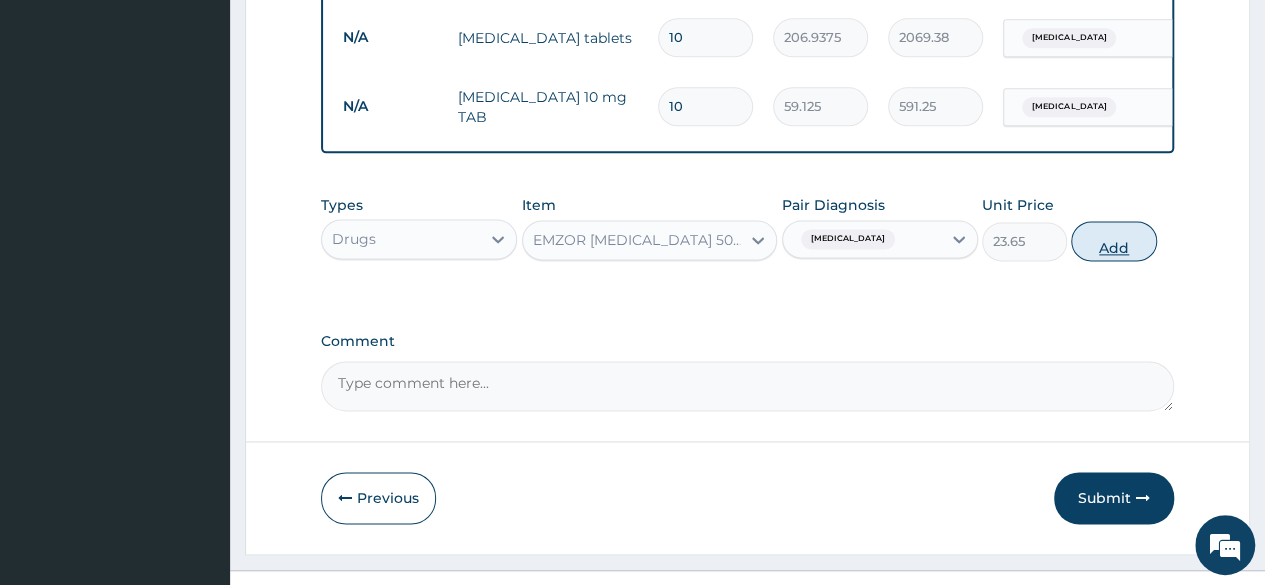 type on "0" 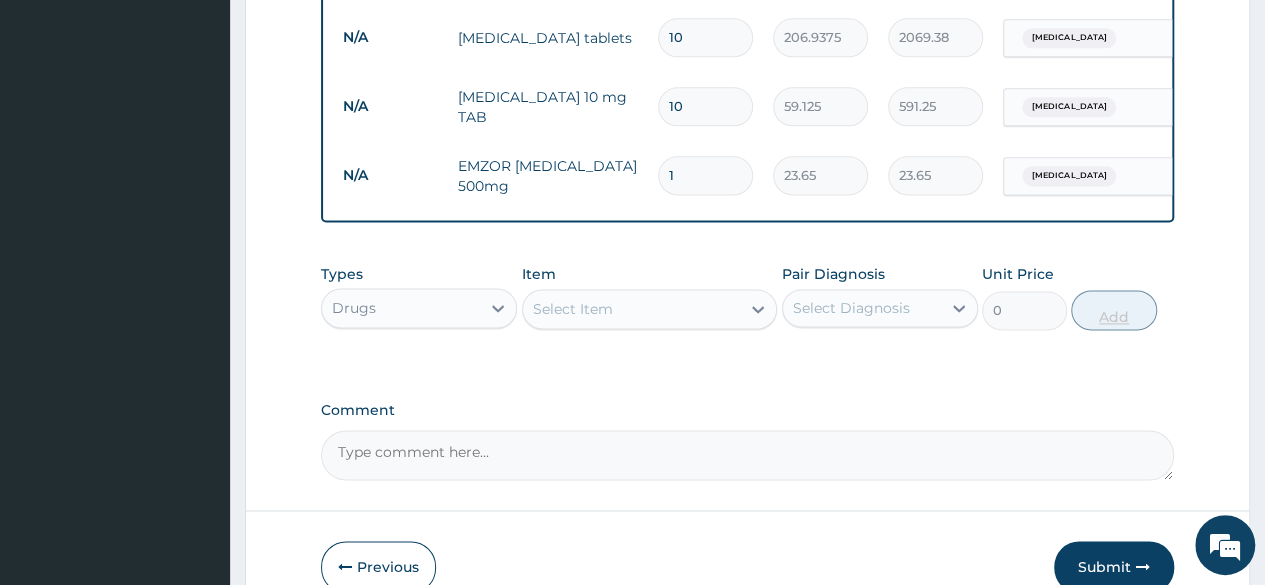 type on "18" 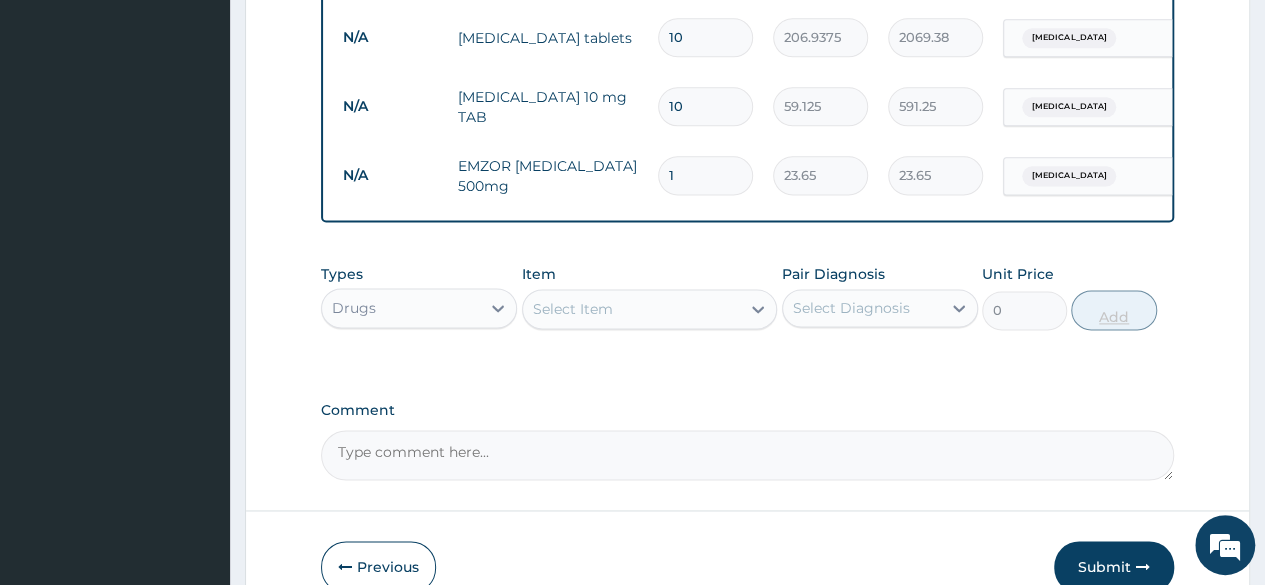type on "425.70" 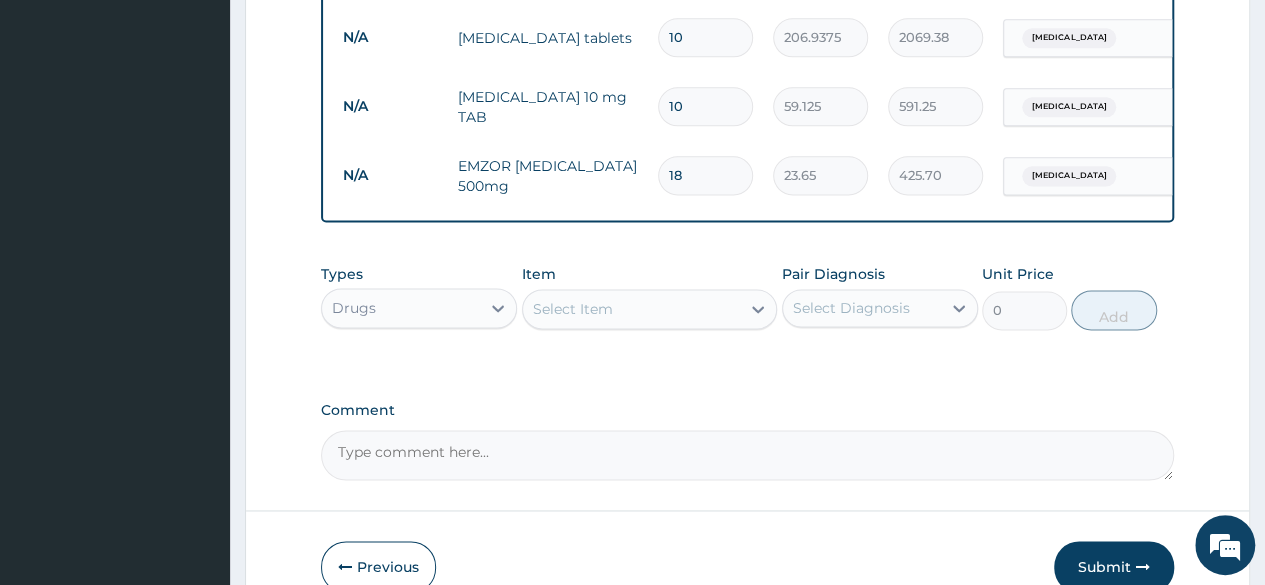 type on "18" 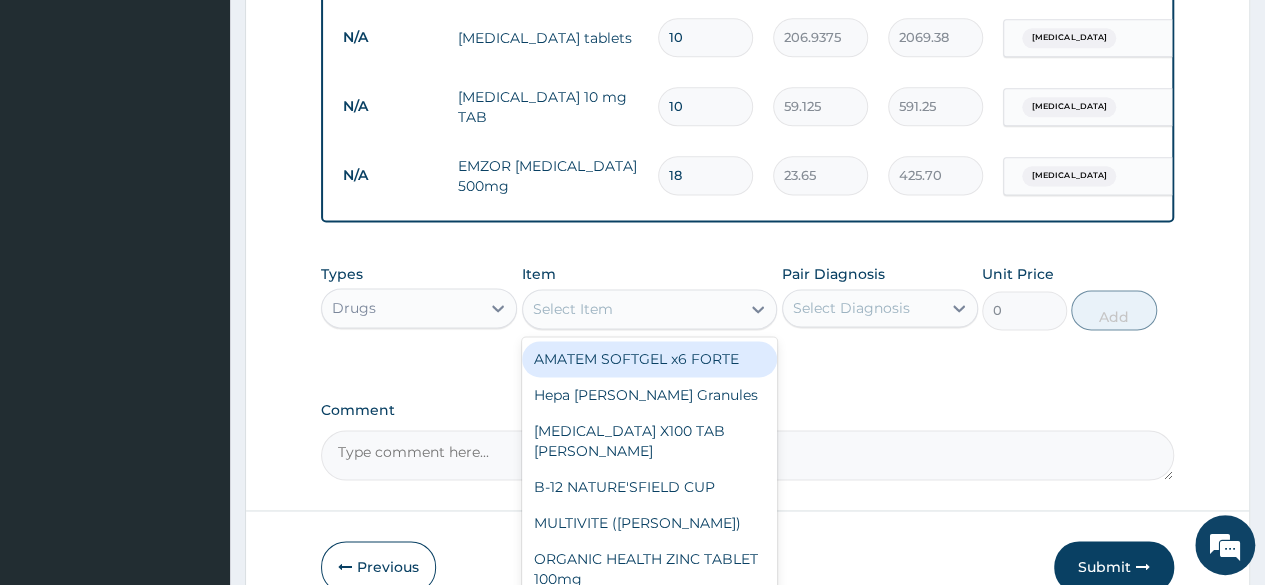 click on "Select Item" at bounding box center [632, 309] 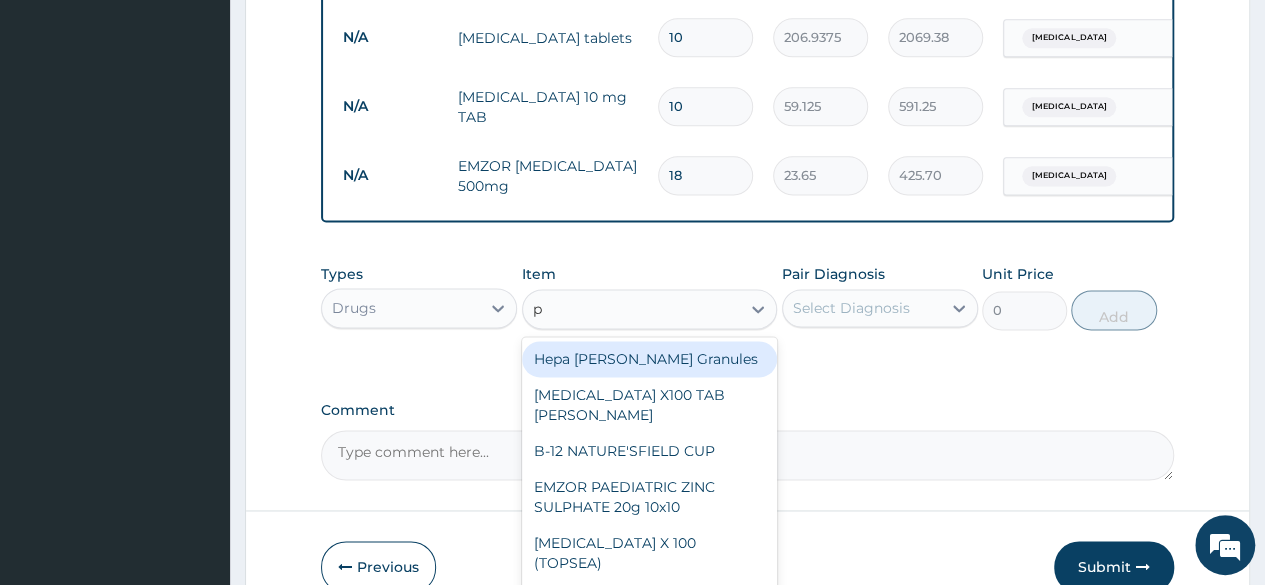 type on "p" 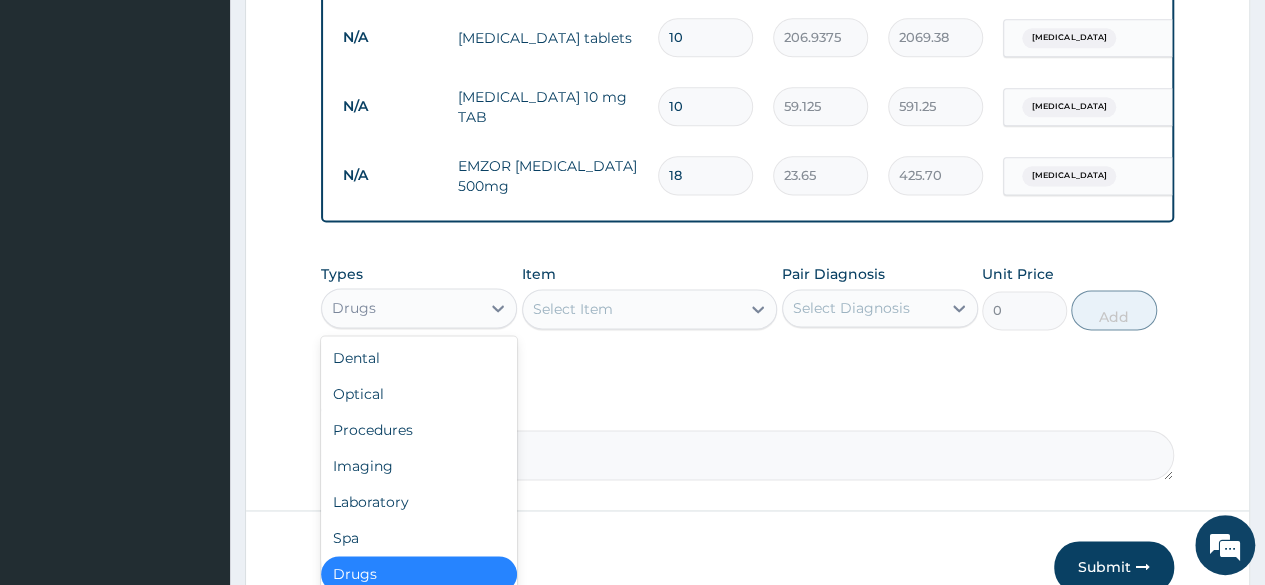 click on "Drugs" at bounding box center [401, 308] 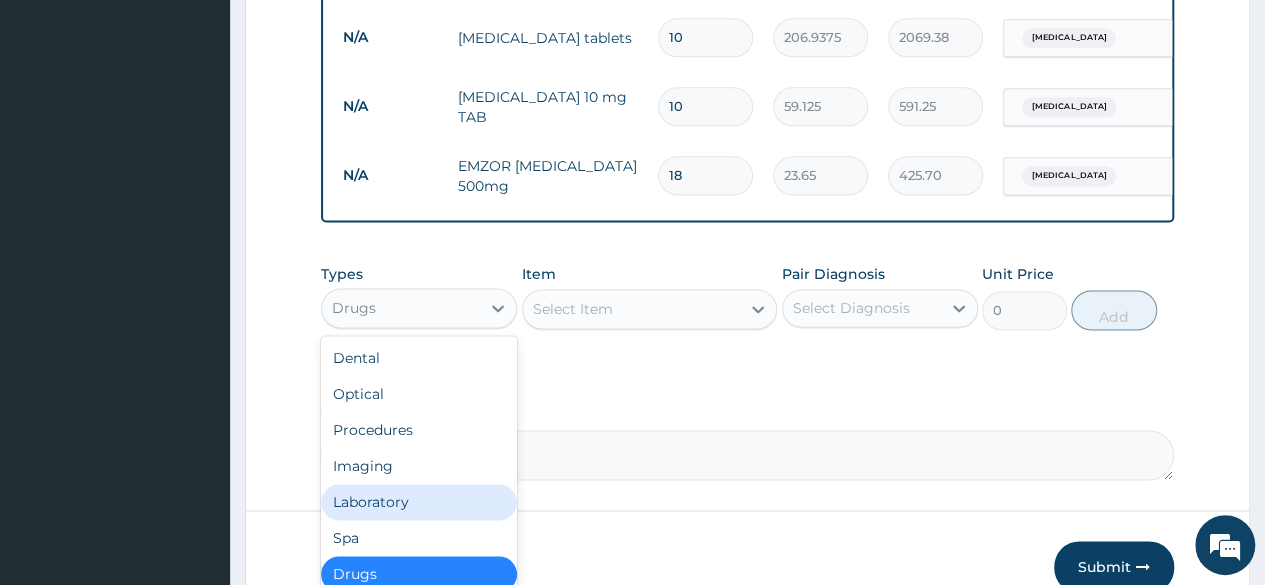 click on "Laboratory" at bounding box center (419, 502) 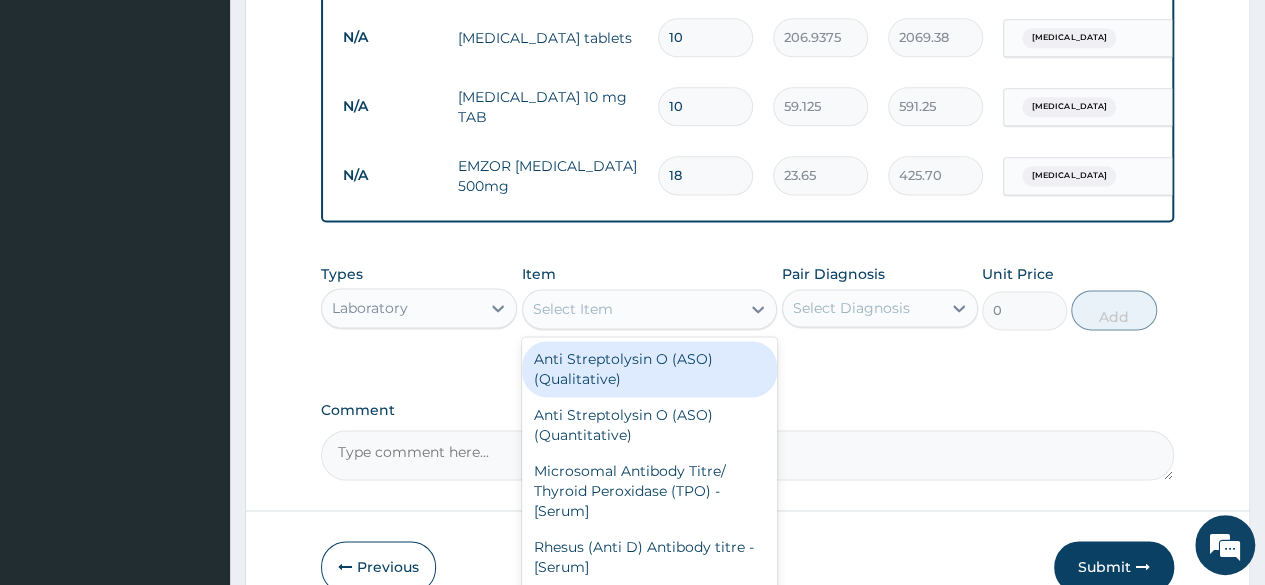 click on "Select Item" at bounding box center (632, 309) 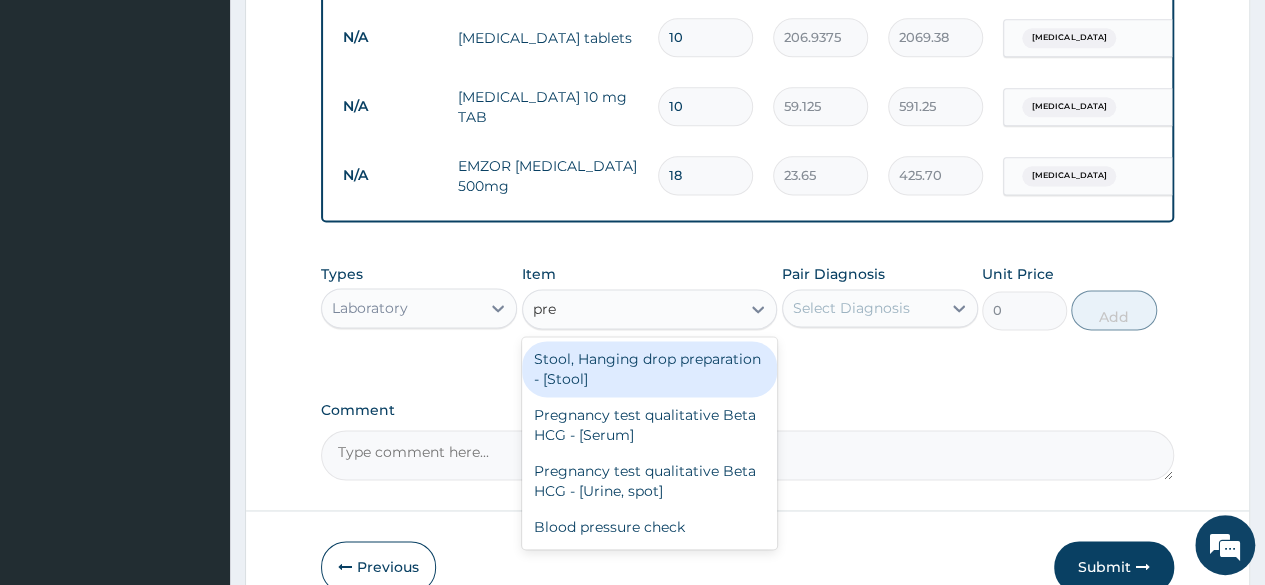 type on "preg" 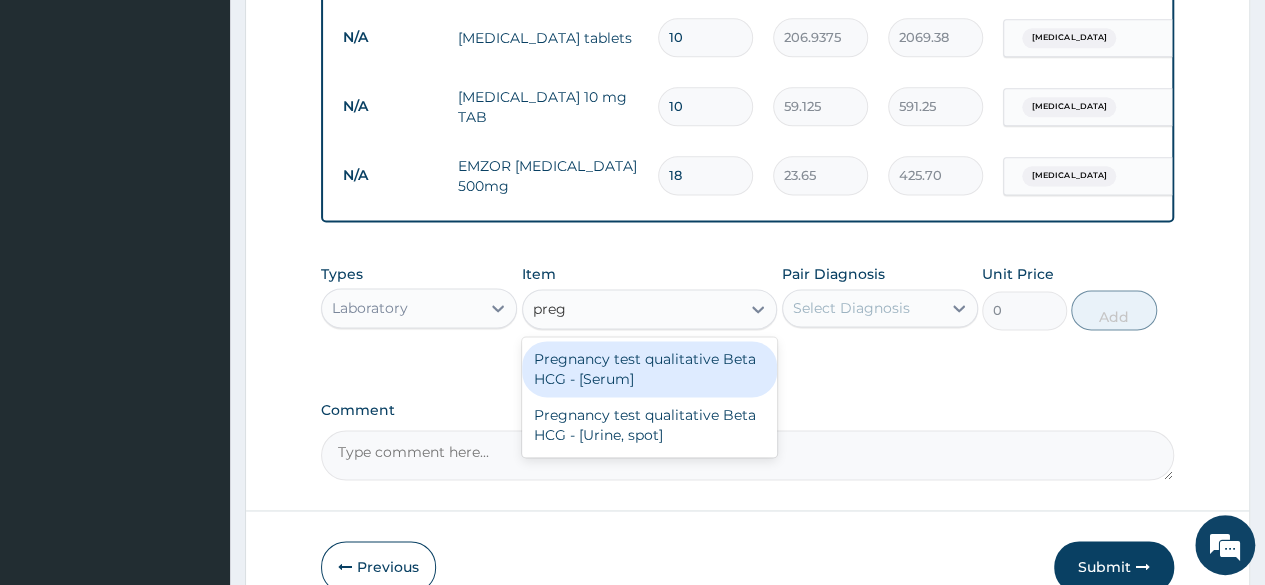 click on "Pregnancy test qualitative Beta HCG - [Serum]" at bounding box center (650, 369) 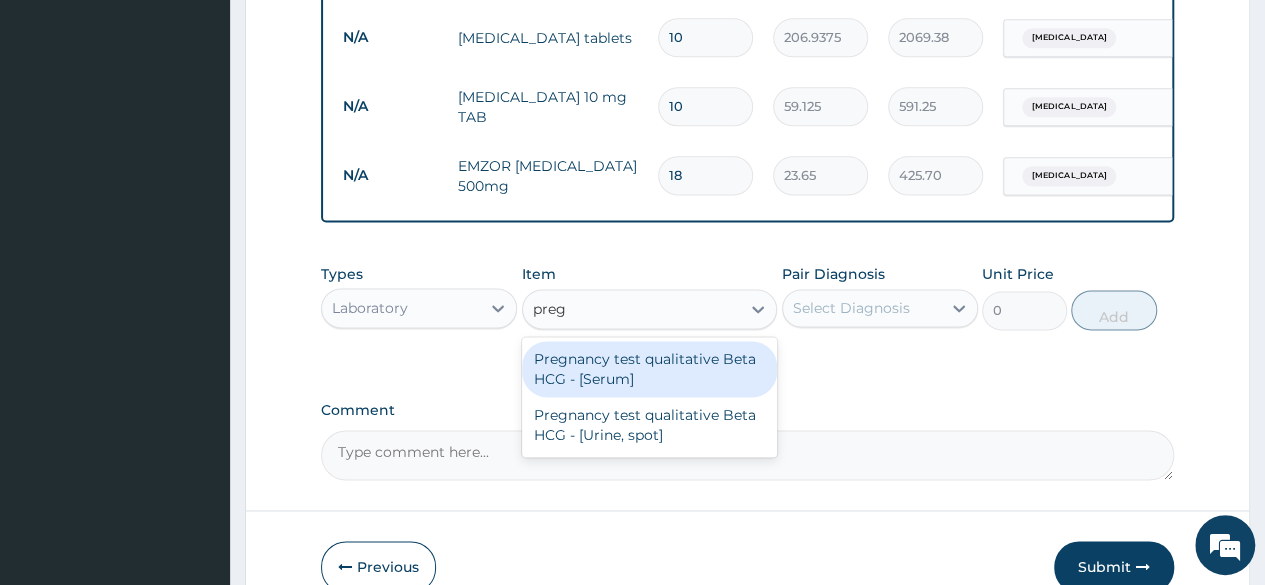 type 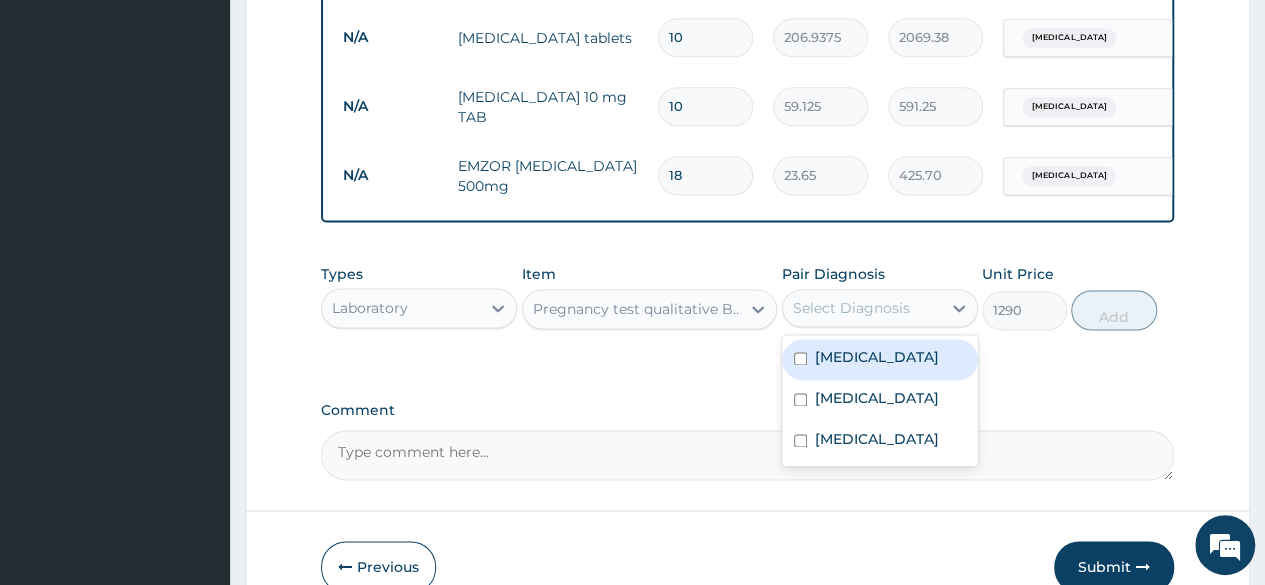 click on "Select Diagnosis" at bounding box center [851, 308] 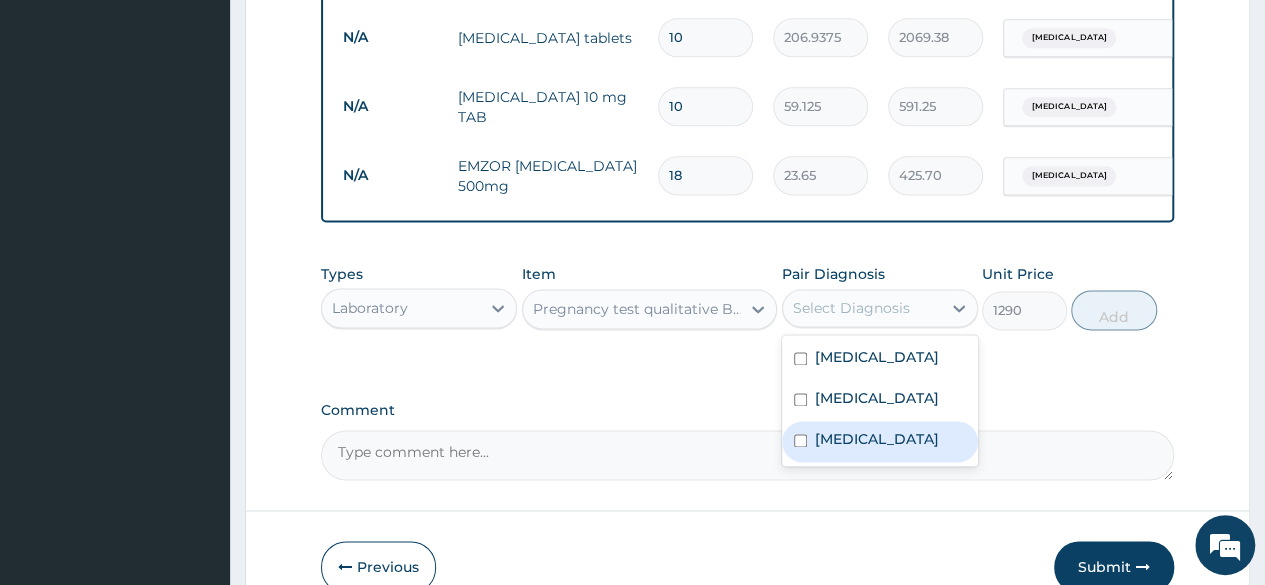 click on "Amenorrhea" at bounding box center (877, 439) 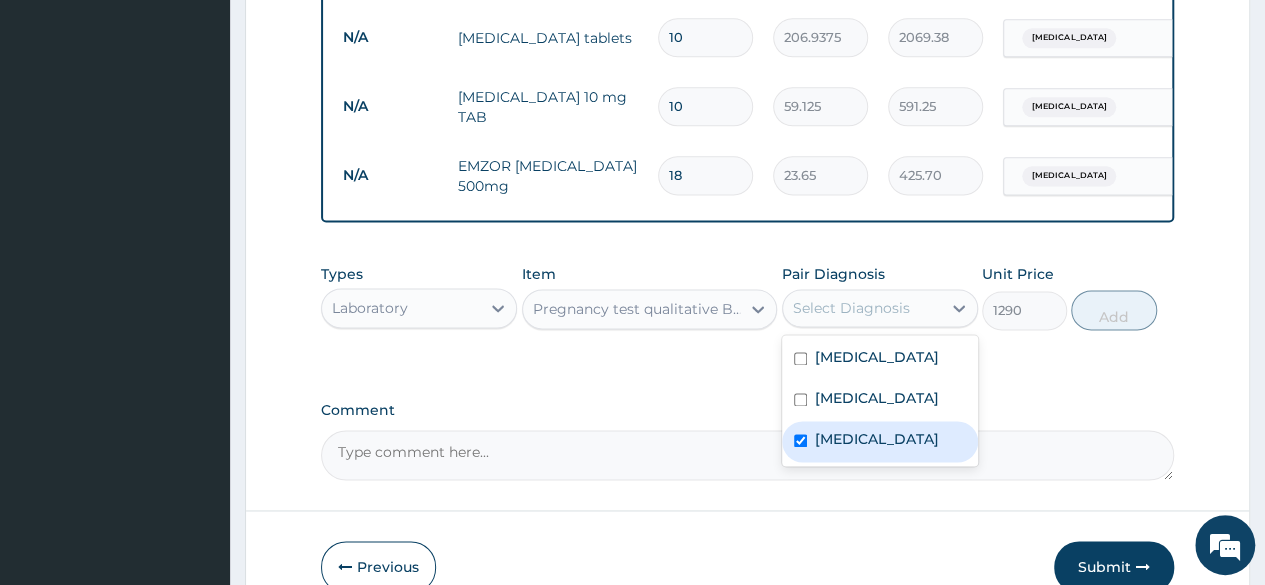 checkbox on "true" 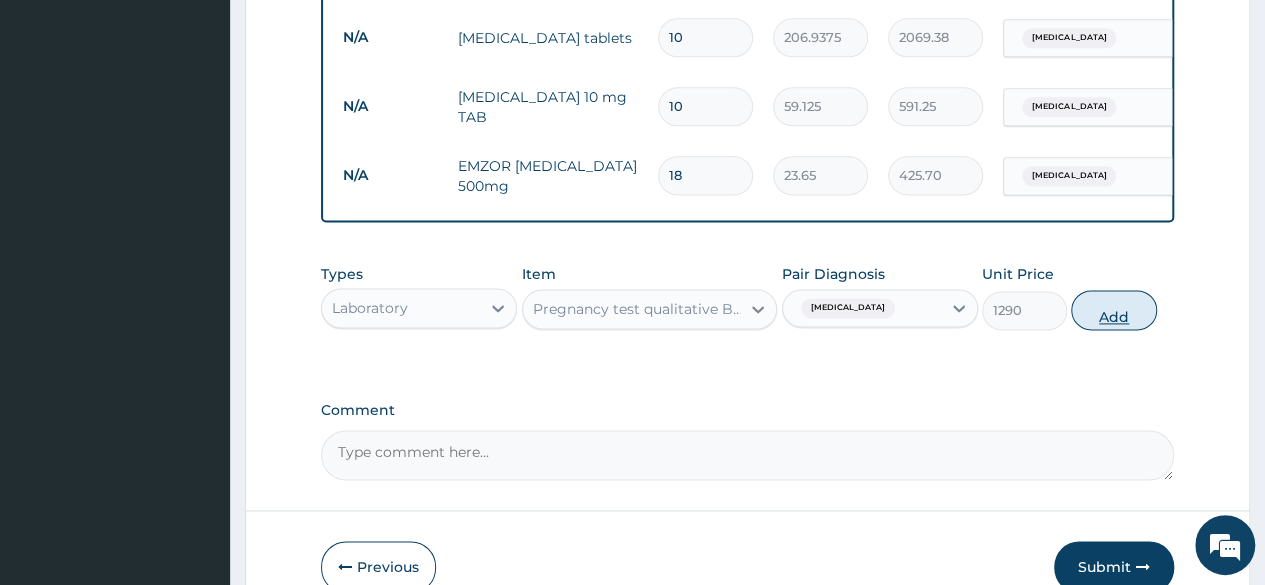click on "Add" at bounding box center (1113, 310) 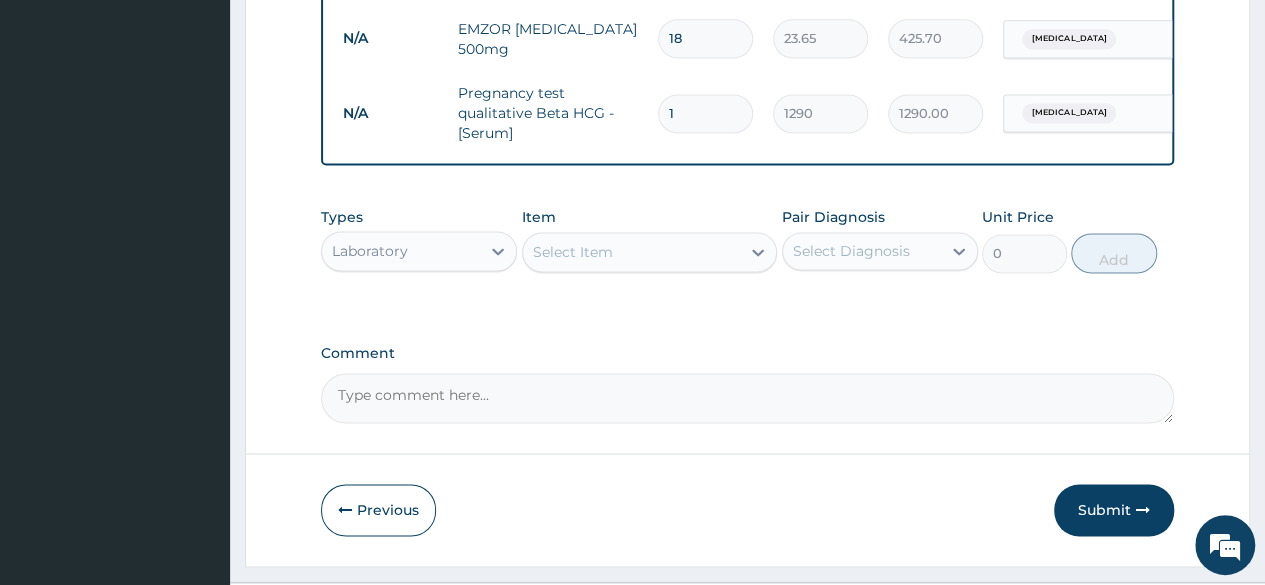 scroll, scrollTop: 1419, scrollLeft: 0, axis: vertical 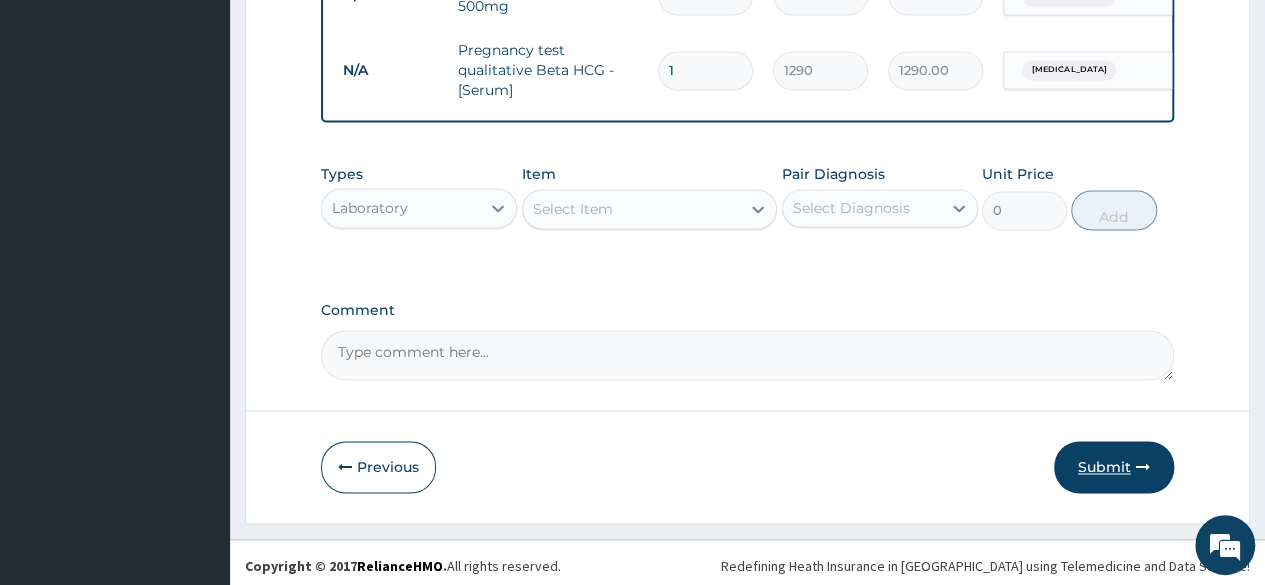 click on "Submit" at bounding box center [1114, 467] 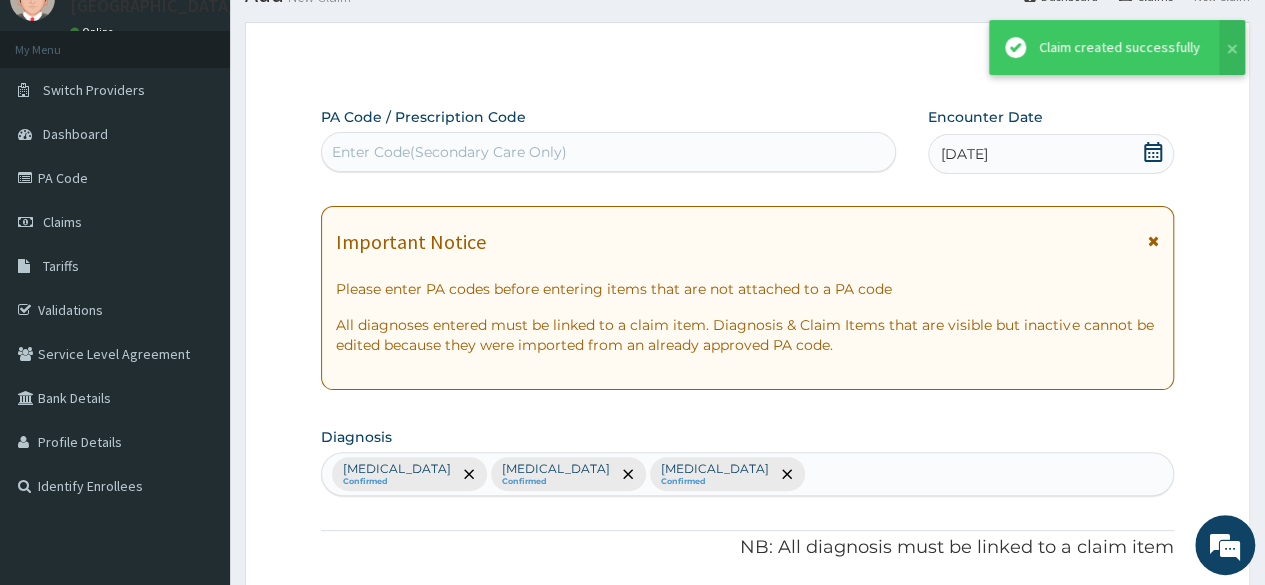 scroll, scrollTop: 1419, scrollLeft: 0, axis: vertical 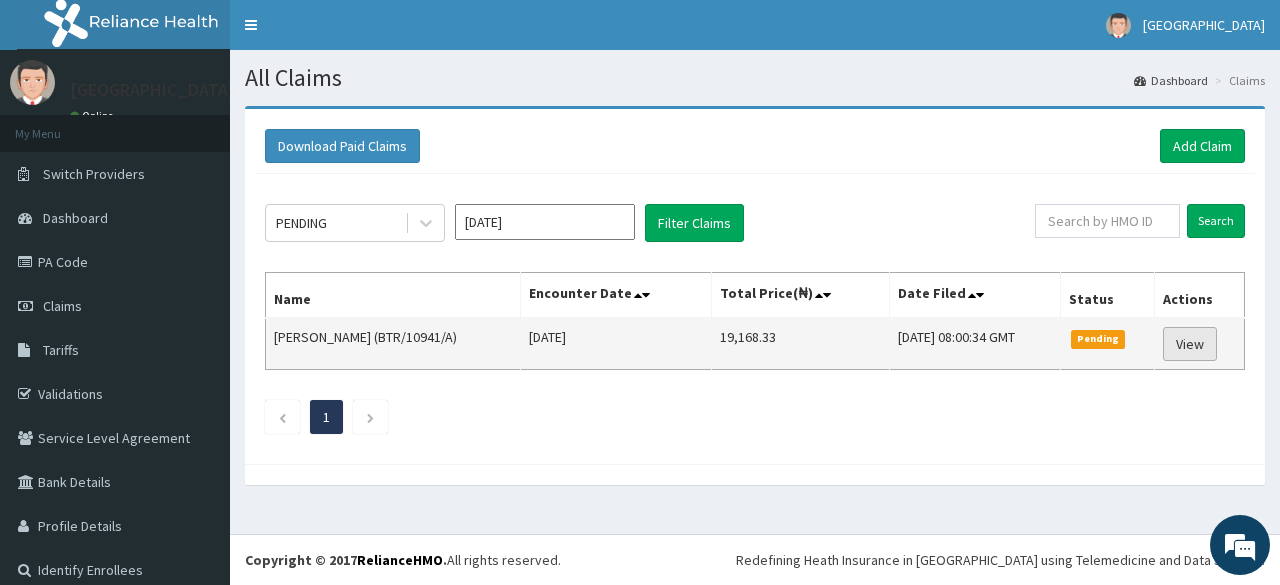 click on "View" at bounding box center [1190, 344] 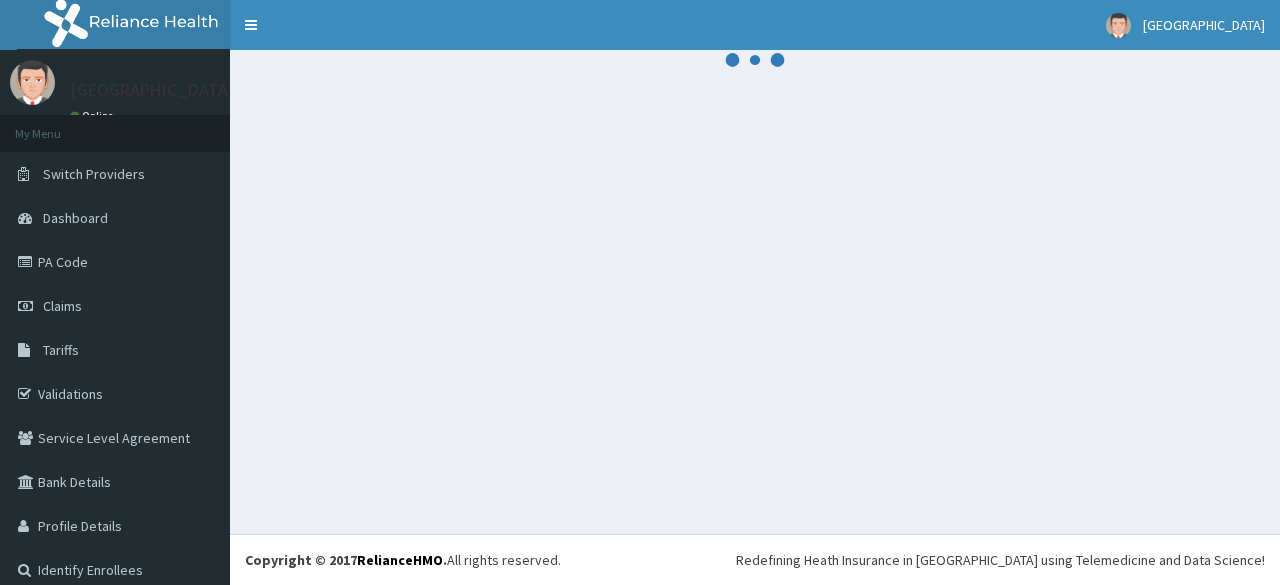 scroll, scrollTop: 0, scrollLeft: 0, axis: both 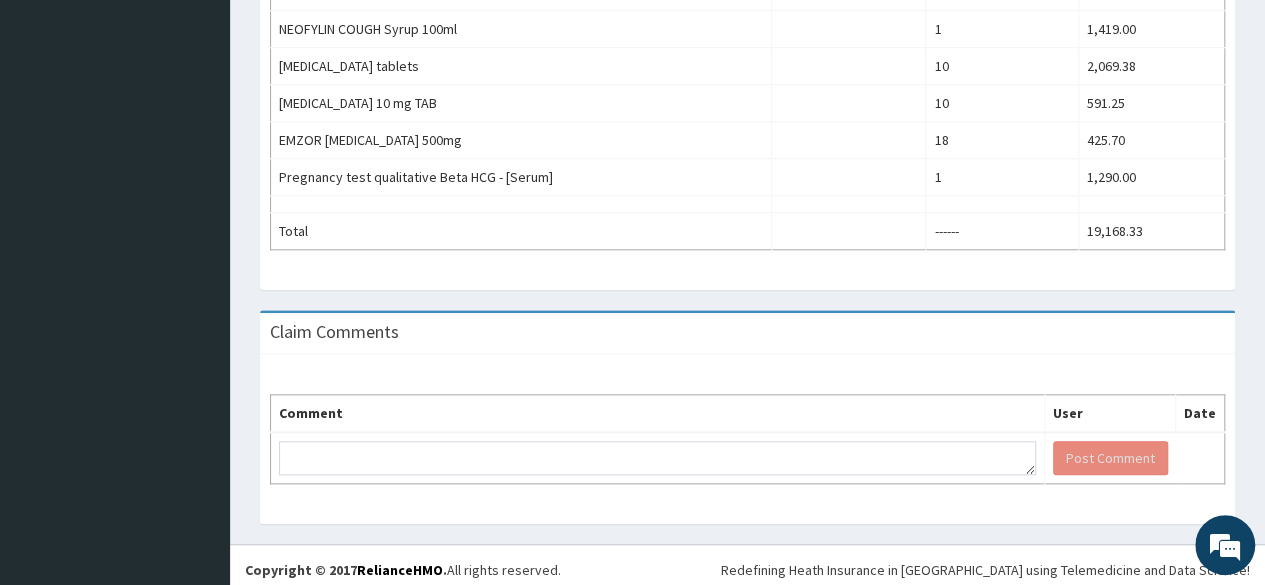 drag, startPoint x: 1274, startPoint y: 227, endPoint x: 1268, endPoint y: 580, distance: 353.051 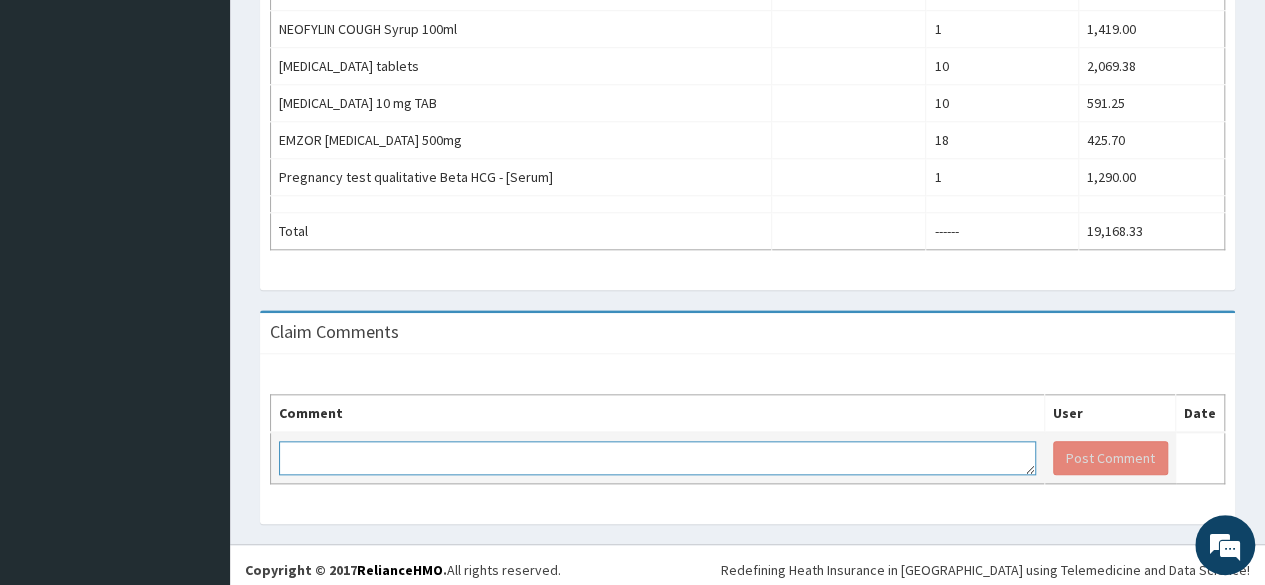 click at bounding box center [657, 458] 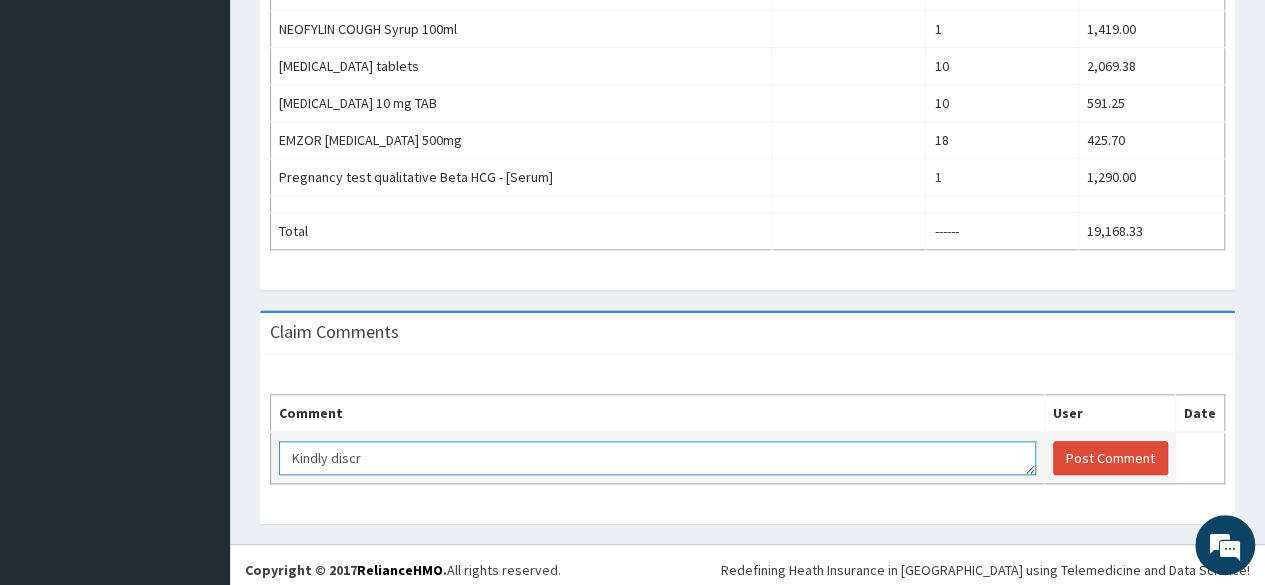 scroll, scrollTop: 0, scrollLeft: 0, axis: both 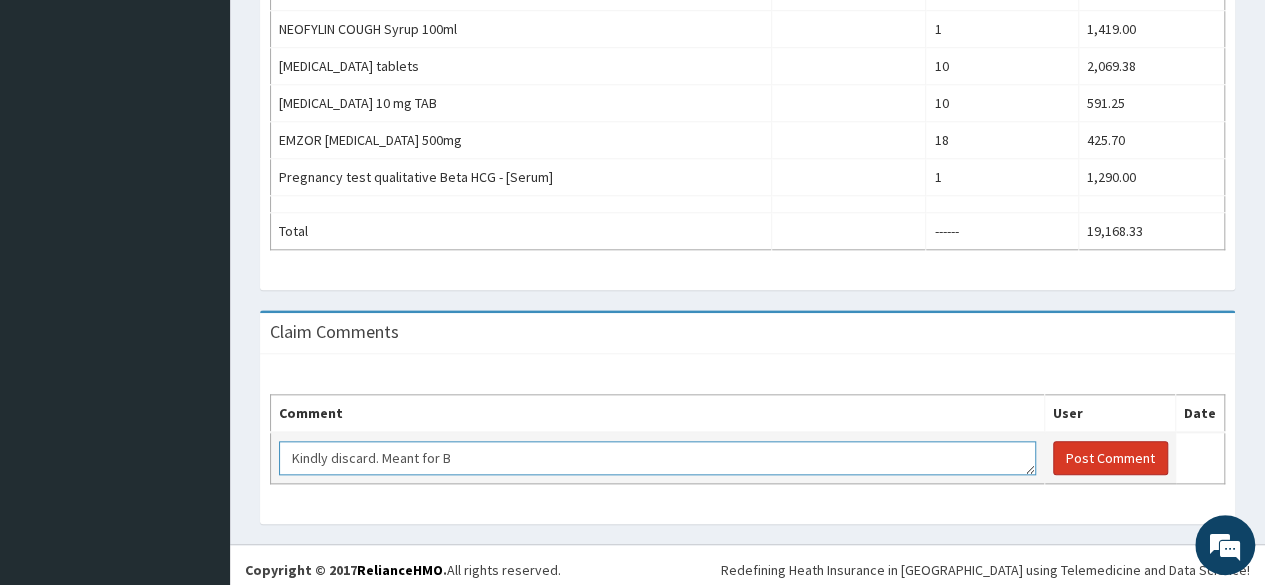 type on "Kindly discard. Meant for B" 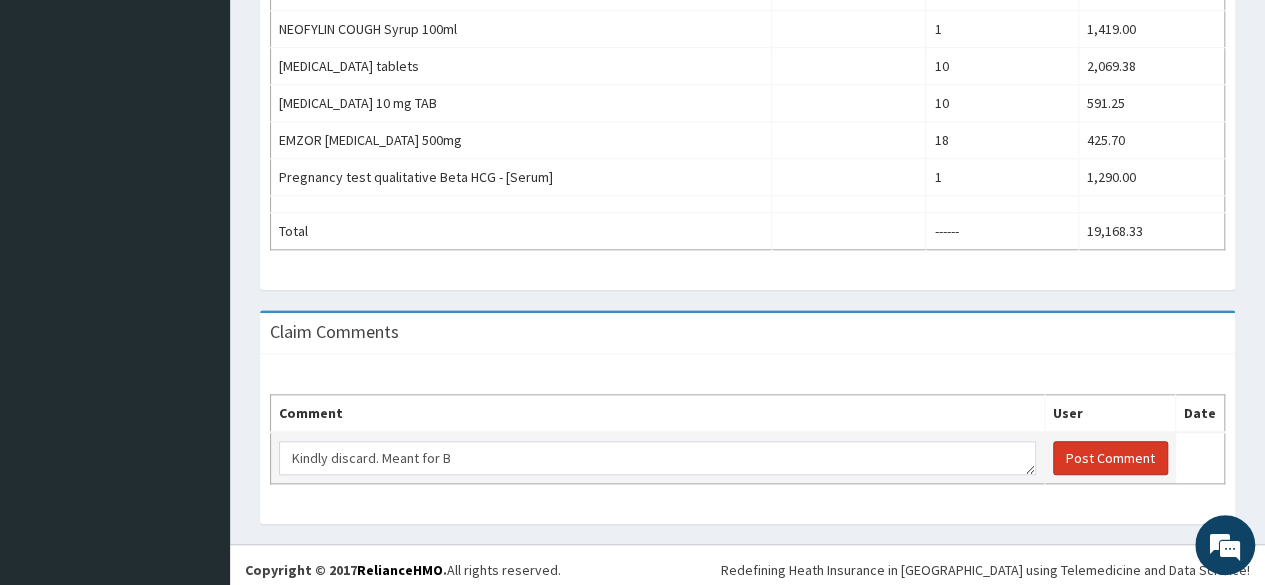 click on "Post Comment" at bounding box center (1110, 458) 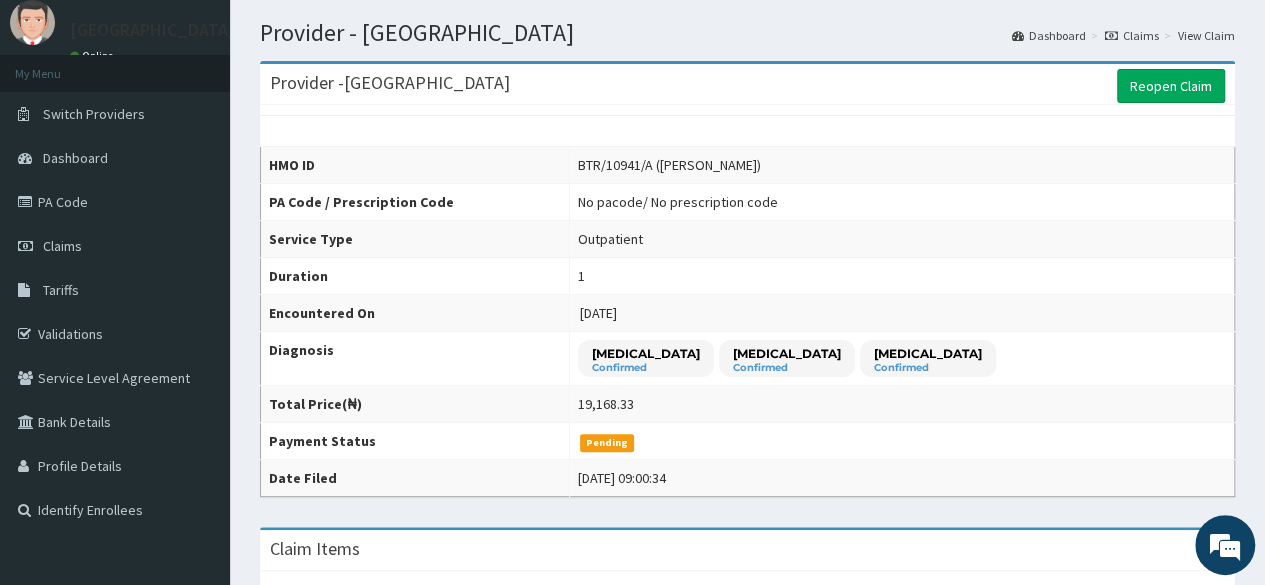 scroll, scrollTop: 57, scrollLeft: 0, axis: vertical 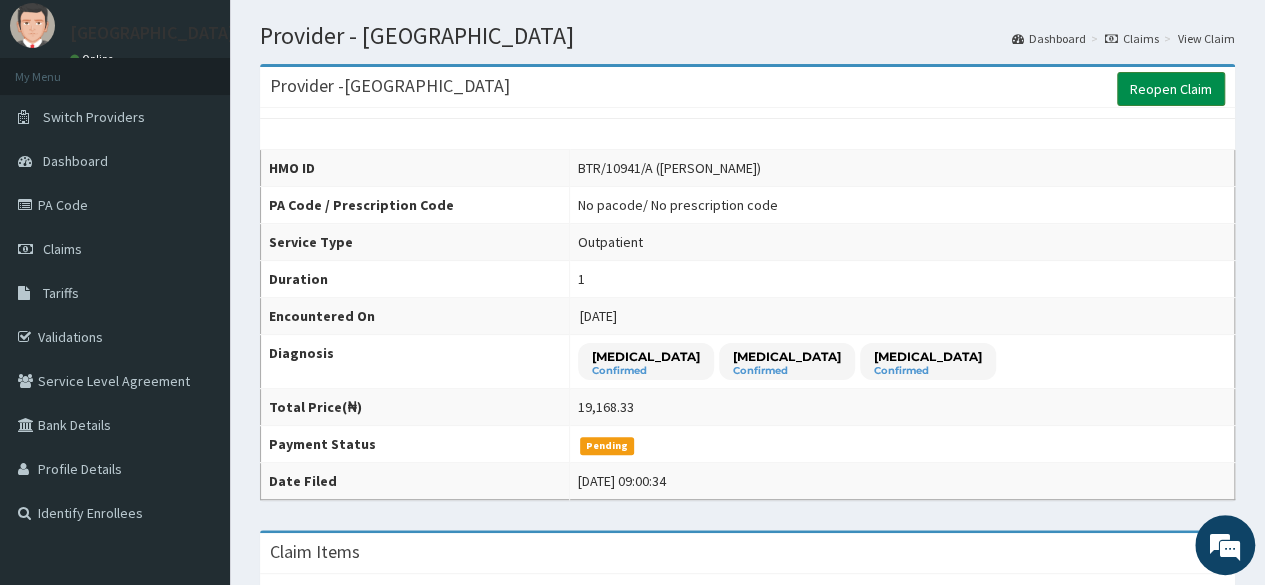 click on "Reopen Claim" at bounding box center (1171, 89) 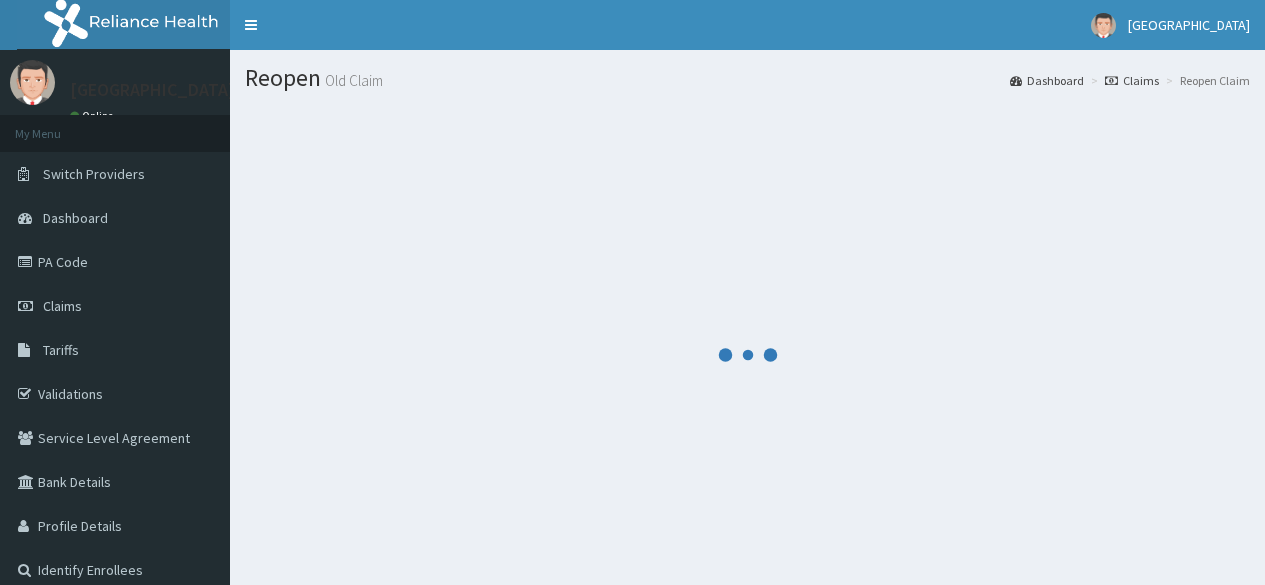 scroll, scrollTop: 0, scrollLeft: 0, axis: both 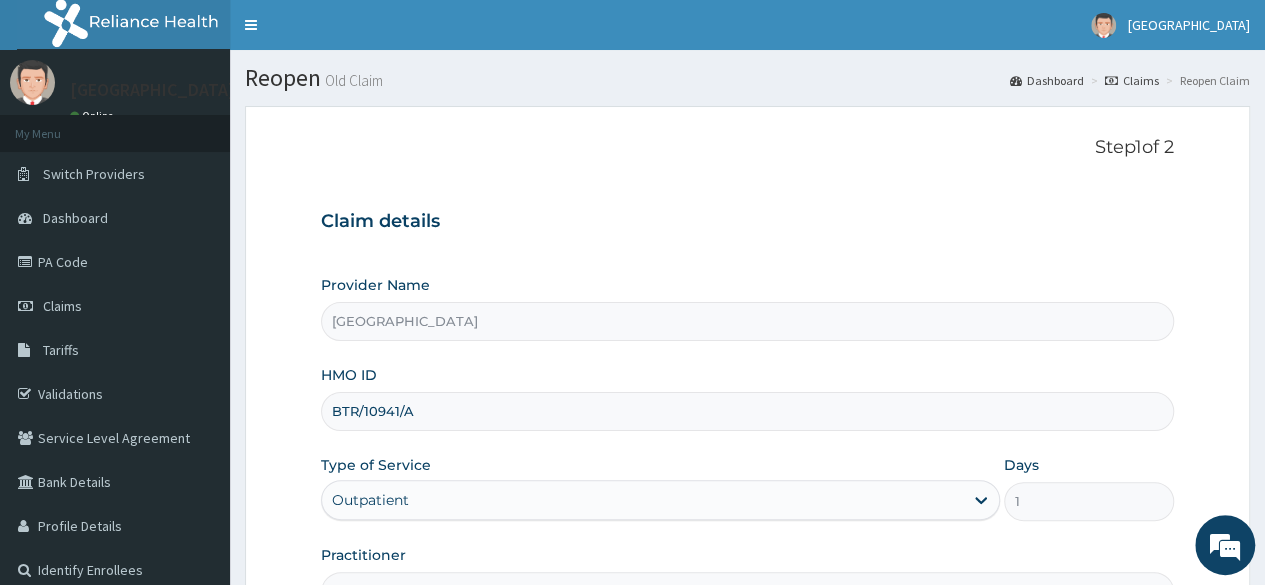 click on "BTR/10941/A" at bounding box center (747, 411) 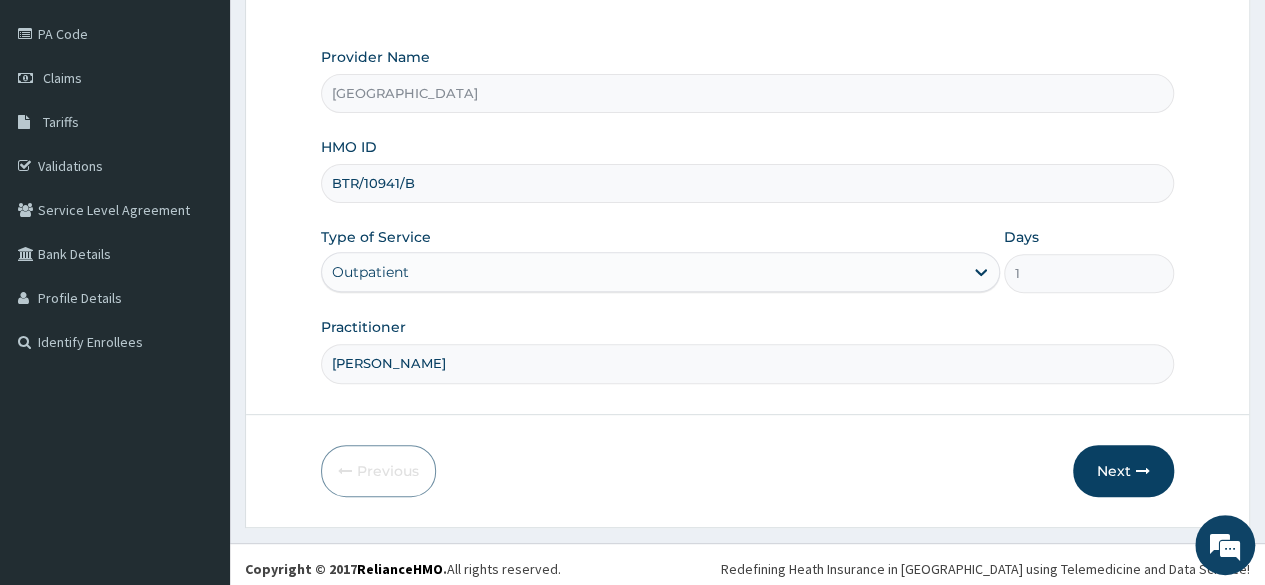 scroll, scrollTop: 232, scrollLeft: 0, axis: vertical 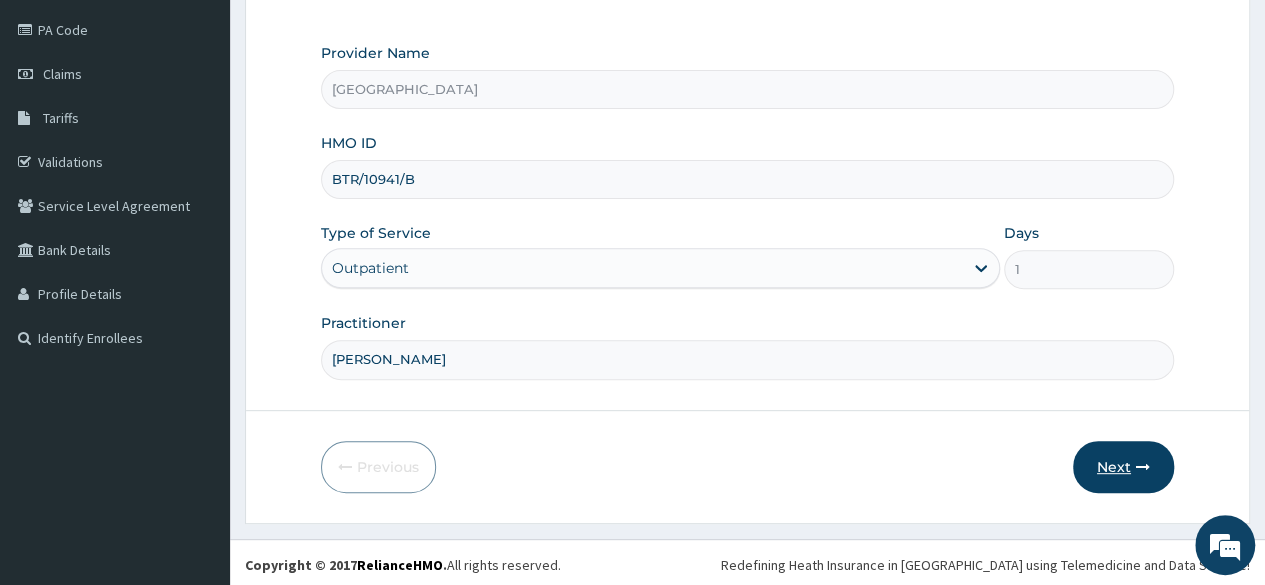 type on "BTR/10941/B" 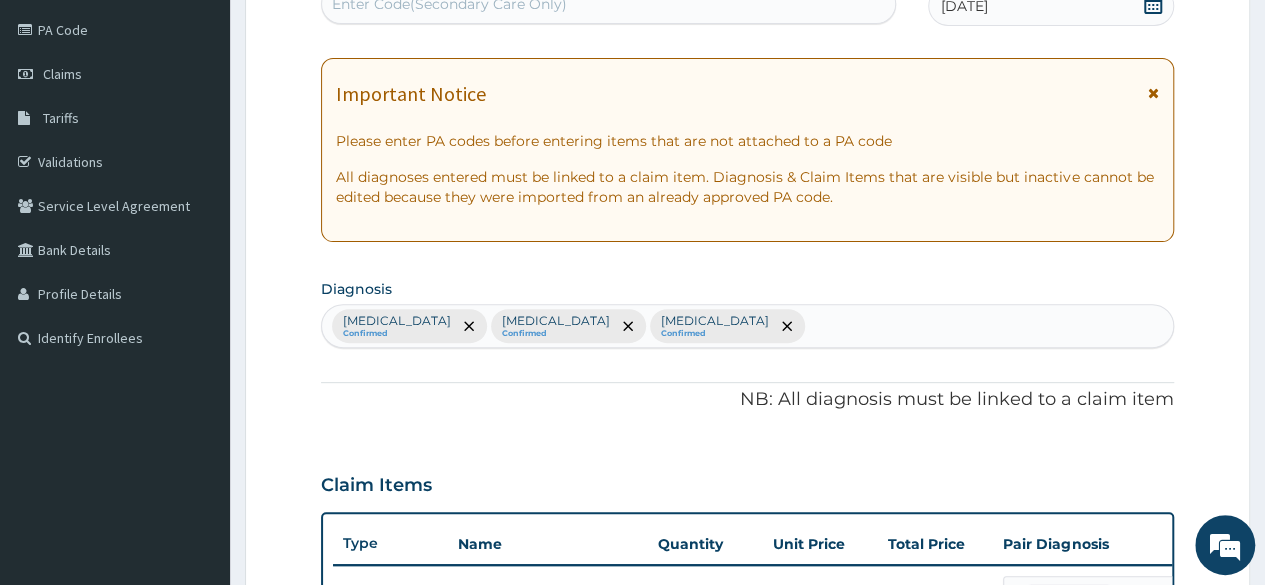 scroll, scrollTop: 0, scrollLeft: 0, axis: both 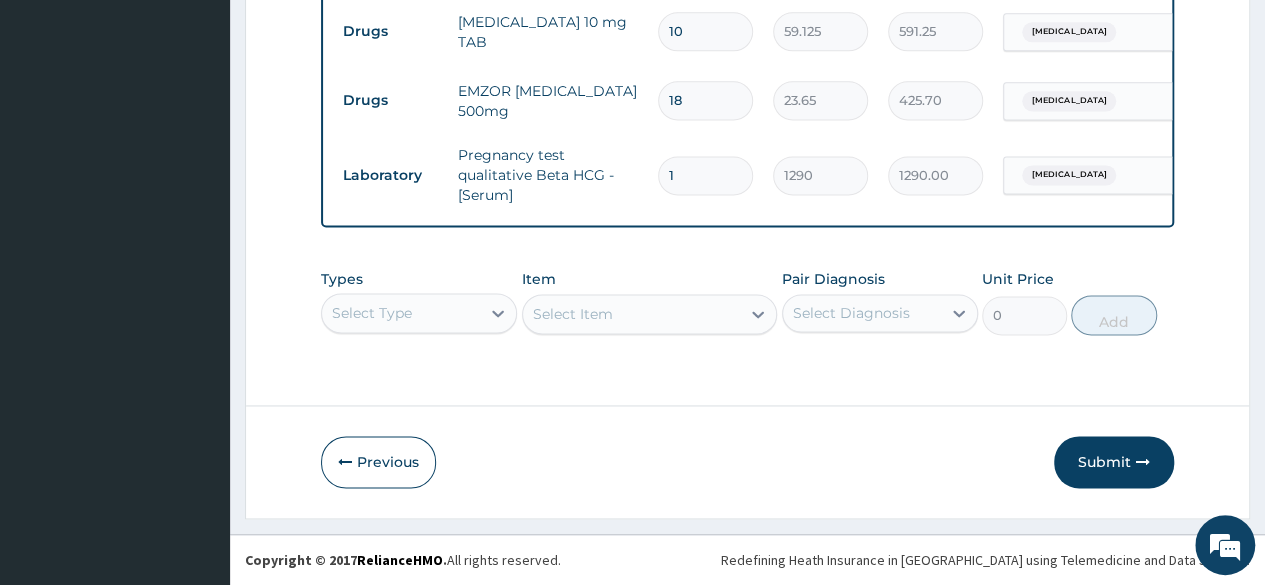 drag, startPoint x: 1276, startPoint y: 206, endPoint x: 1279, endPoint y: 595, distance: 389.01157 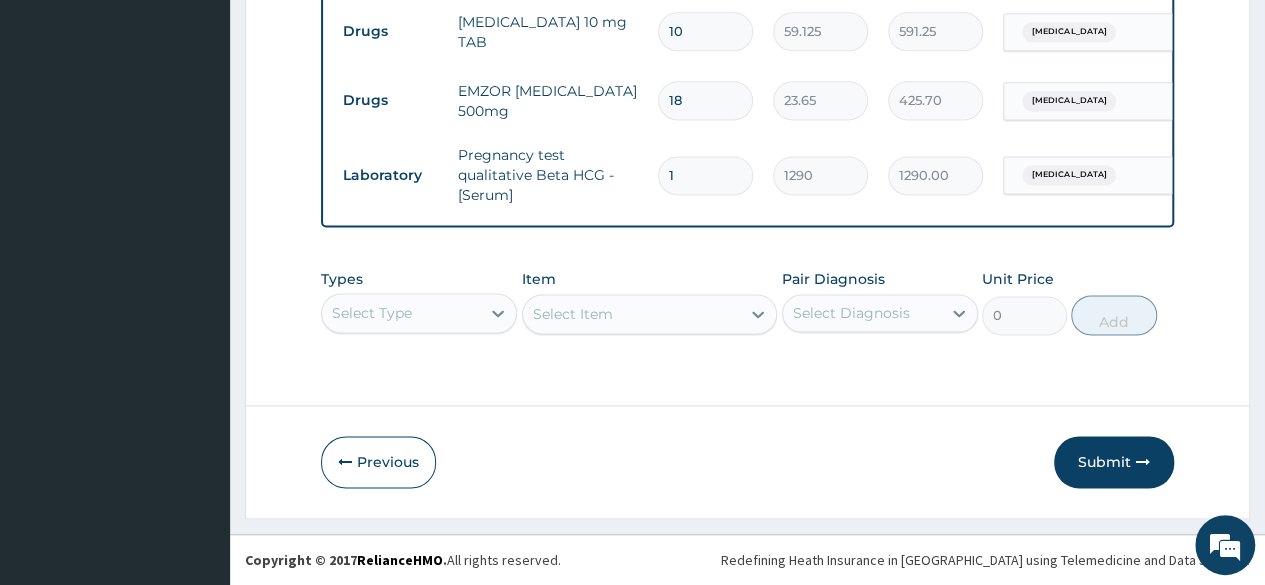 click on "R EL
Toggle navigation
Hearthside Hospital Hearthside Hospital - hearthsidehospital@gmail.com Member since  November 20, 2024 at 5:33:24 PM   Profile Sign out" at bounding box center [632, -365] 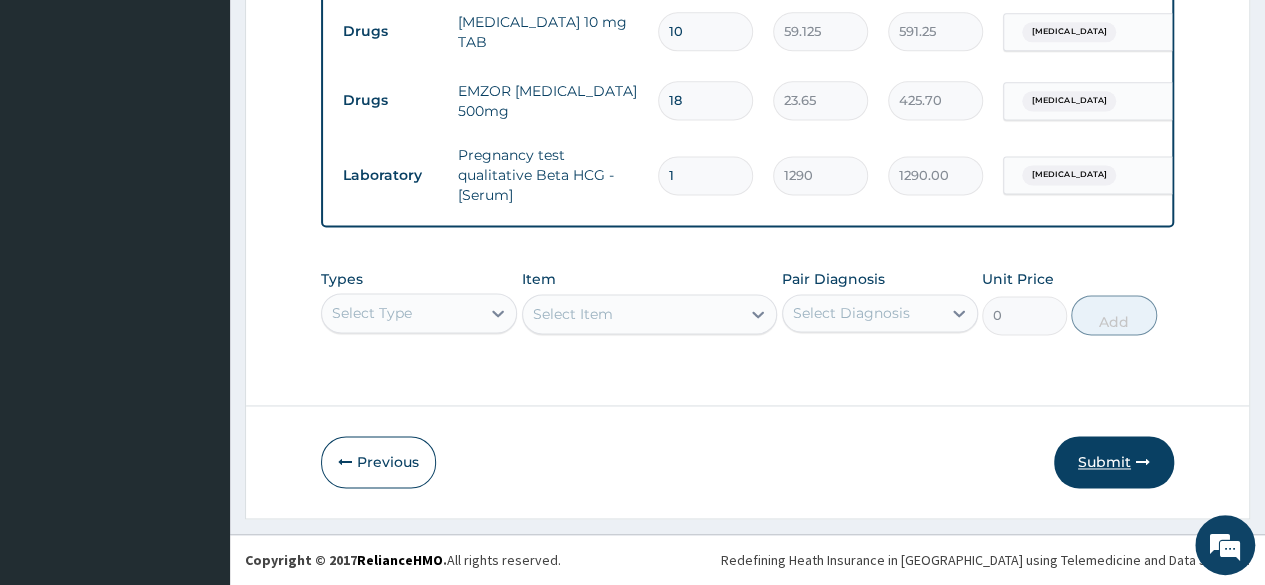 click on "Submit" at bounding box center [1114, 462] 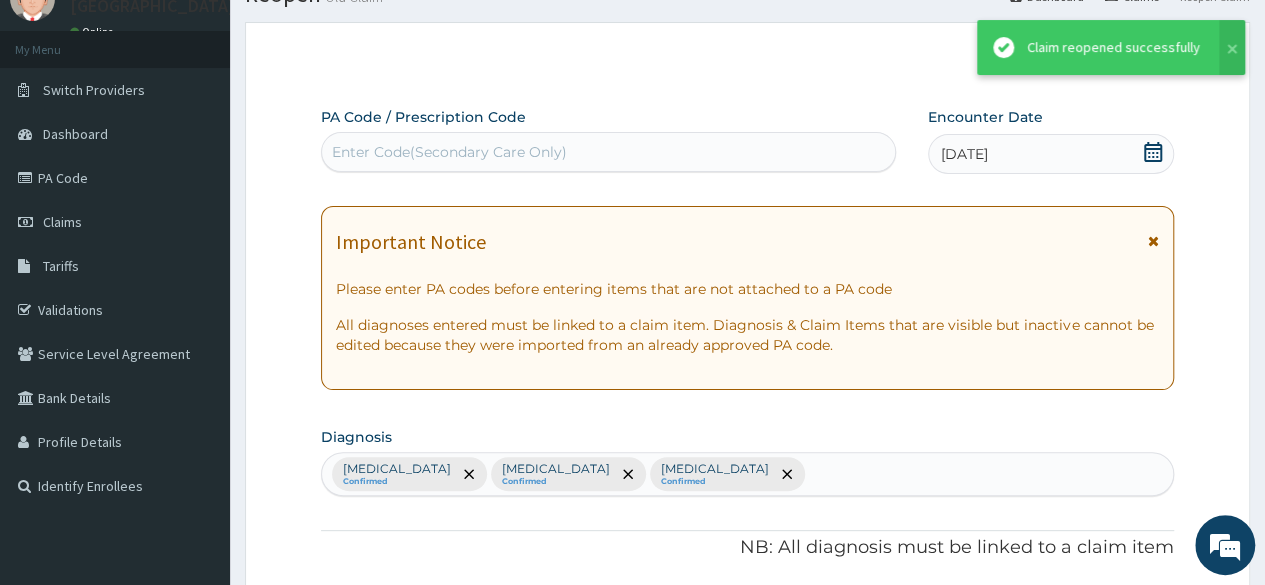 scroll, scrollTop: 1316, scrollLeft: 0, axis: vertical 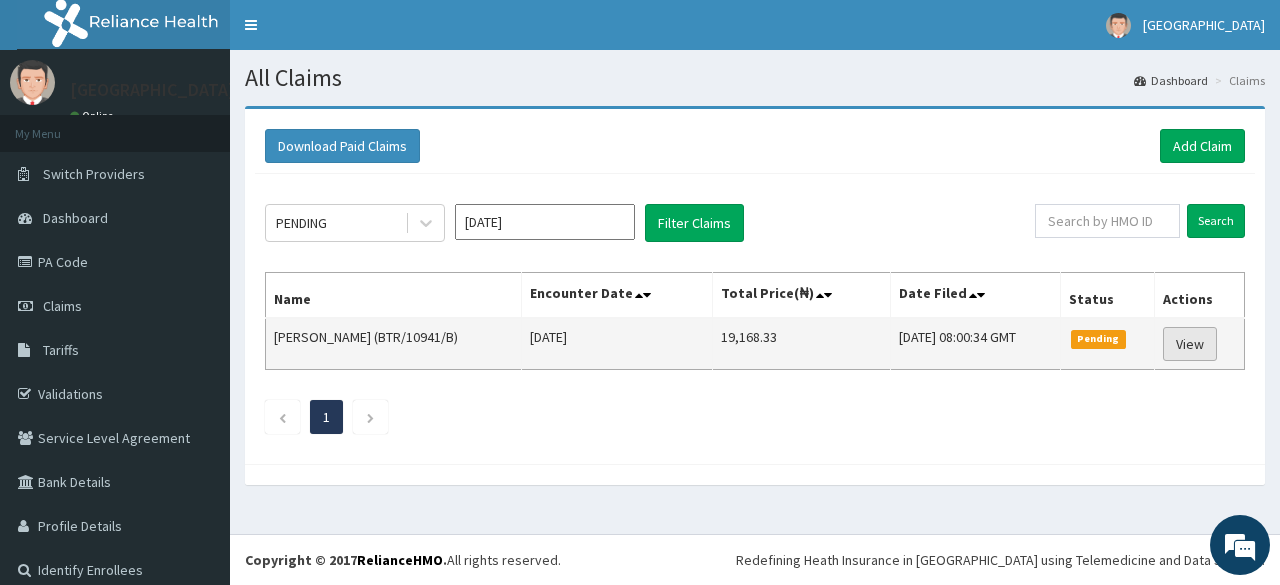 click on "View" at bounding box center [1190, 344] 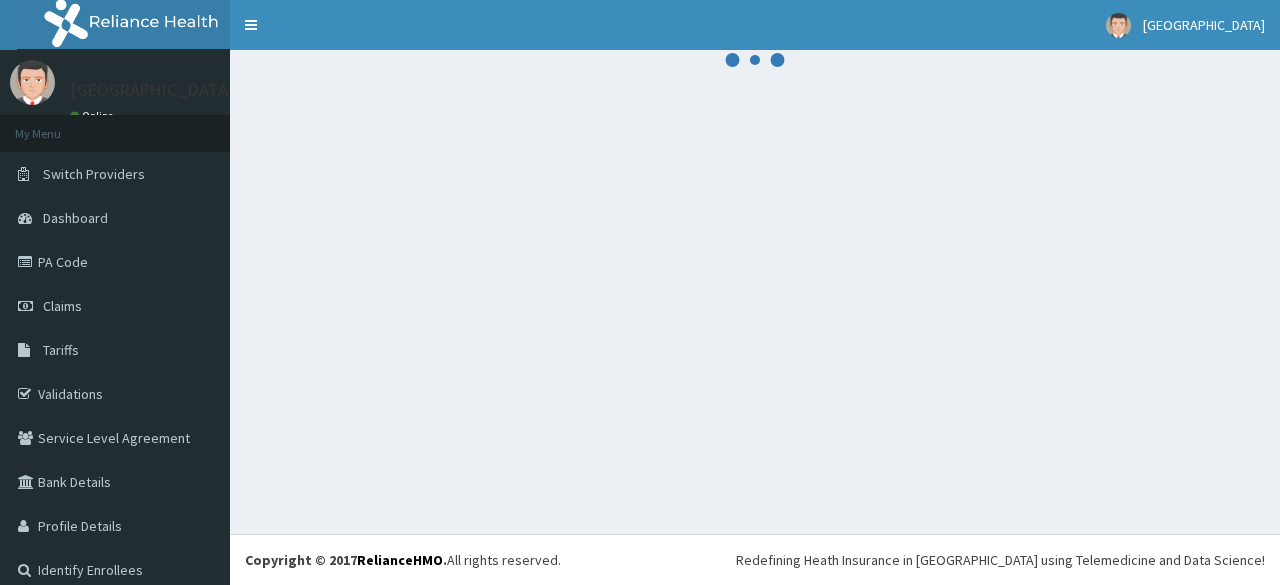 scroll, scrollTop: 0, scrollLeft: 0, axis: both 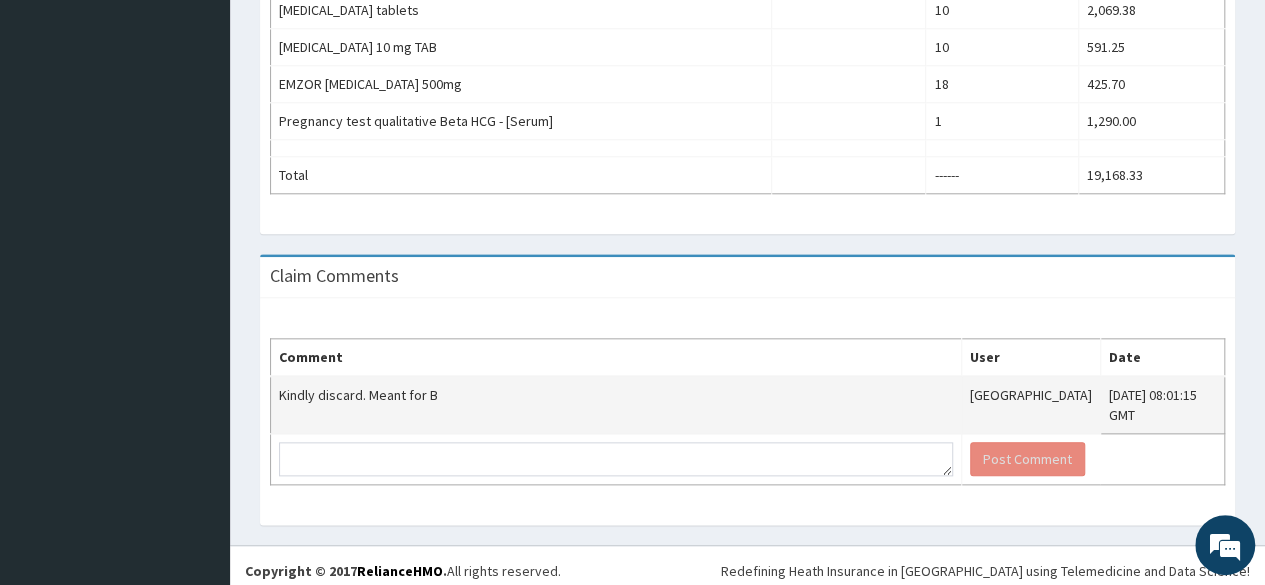 click on "Kindly discard. Meant for B" at bounding box center [616, 405] 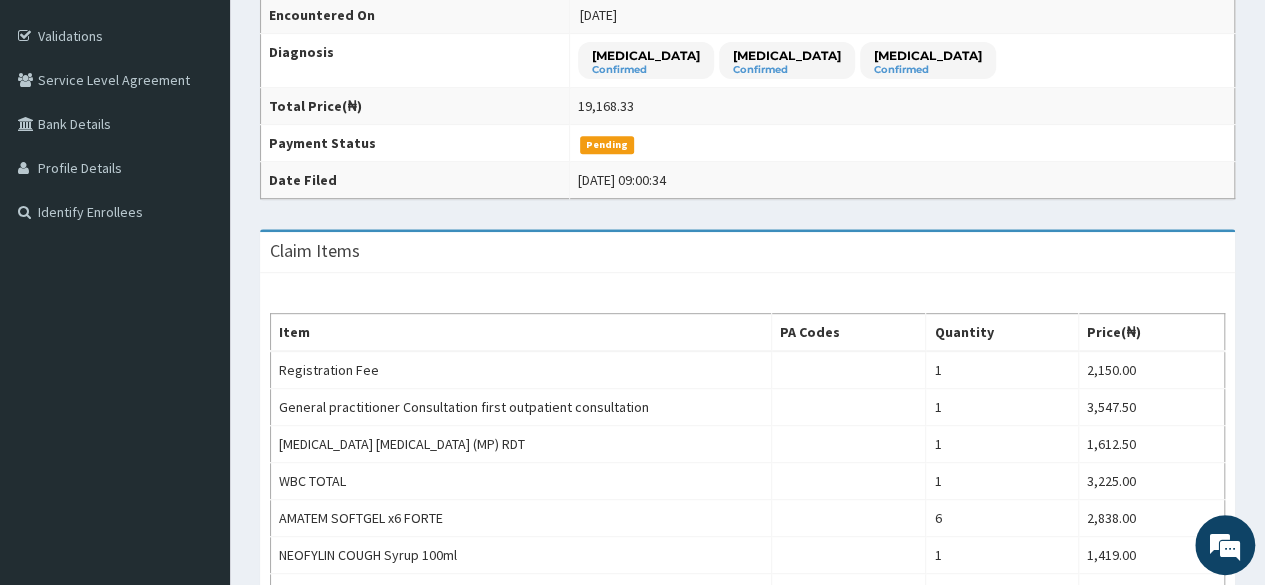 scroll, scrollTop: 245, scrollLeft: 0, axis: vertical 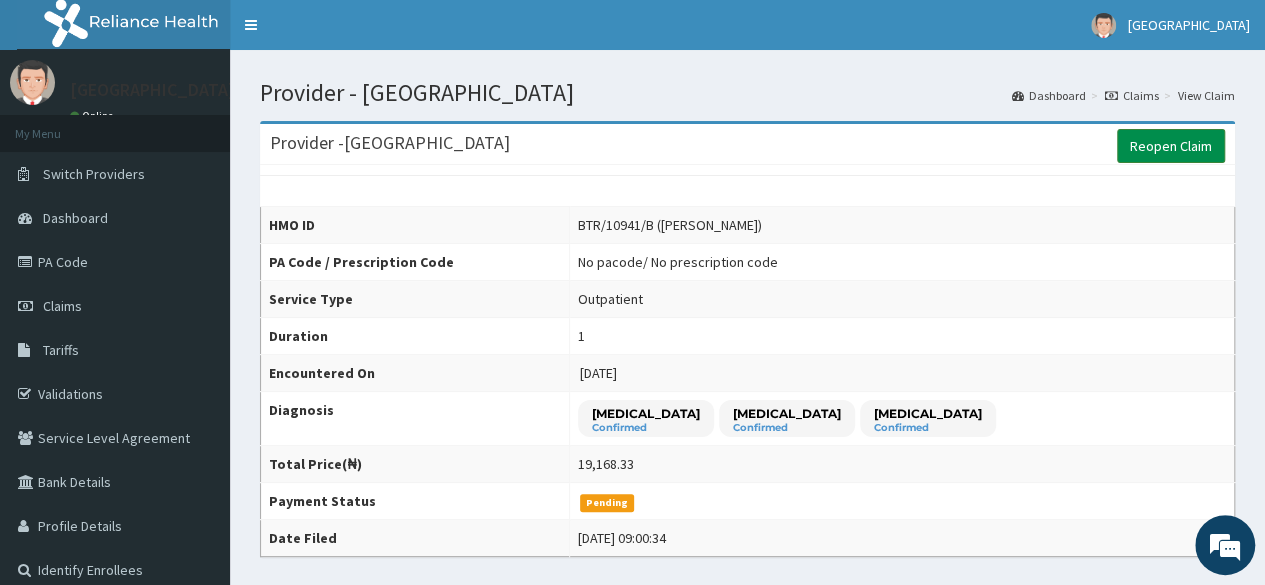 click on "Reopen Claim" at bounding box center (1171, 146) 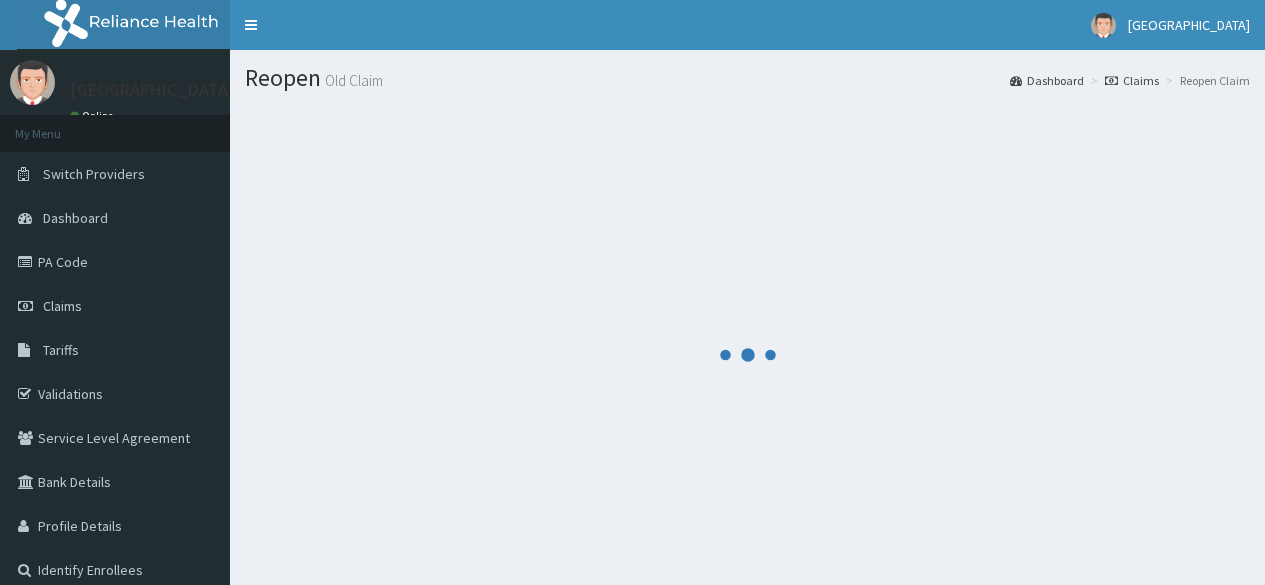 scroll, scrollTop: 0, scrollLeft: 0, axis: both 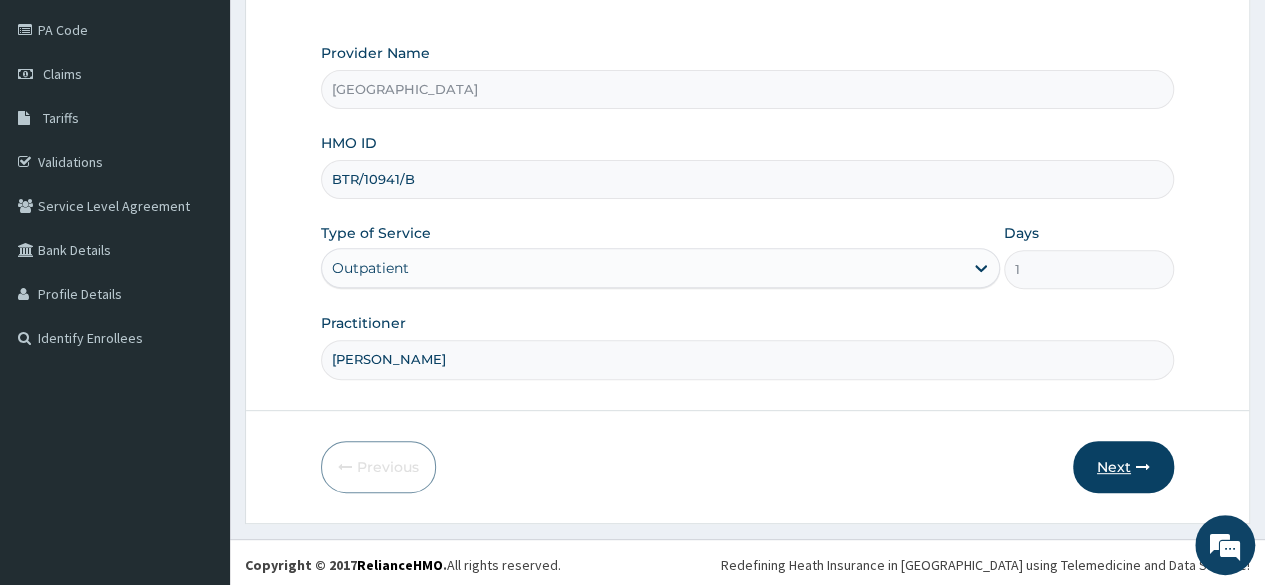 click at bounding box center [1143, 467] 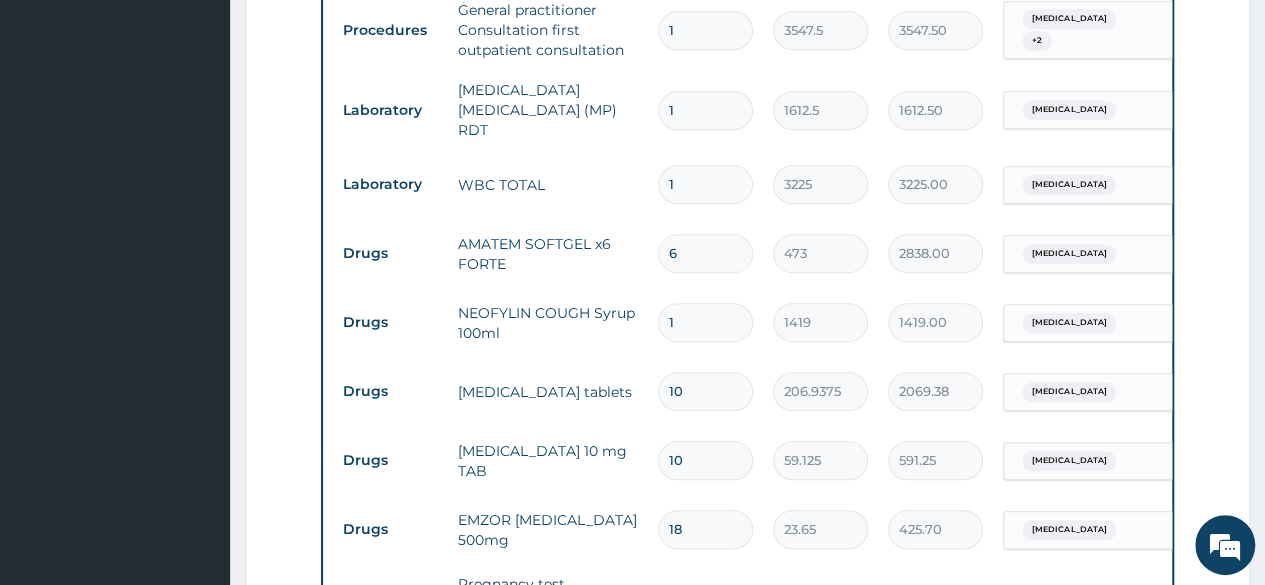 scroll, scrollTop: 686, scrollLeft: 0, axis: vertical 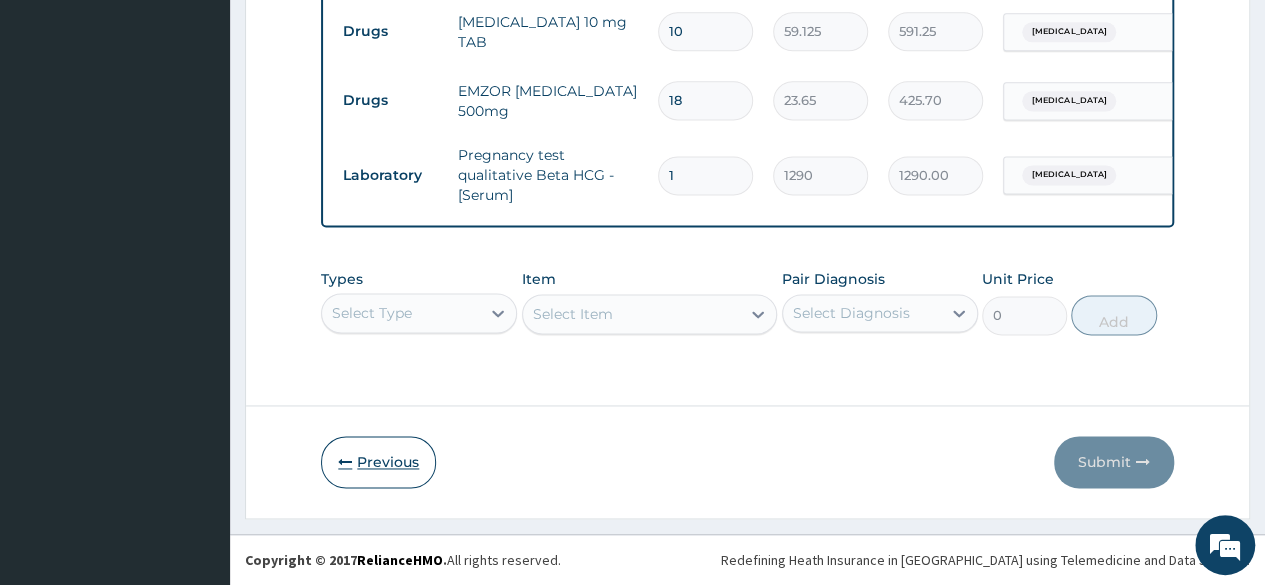 click on "Previous" at bounding box center (378, 462) 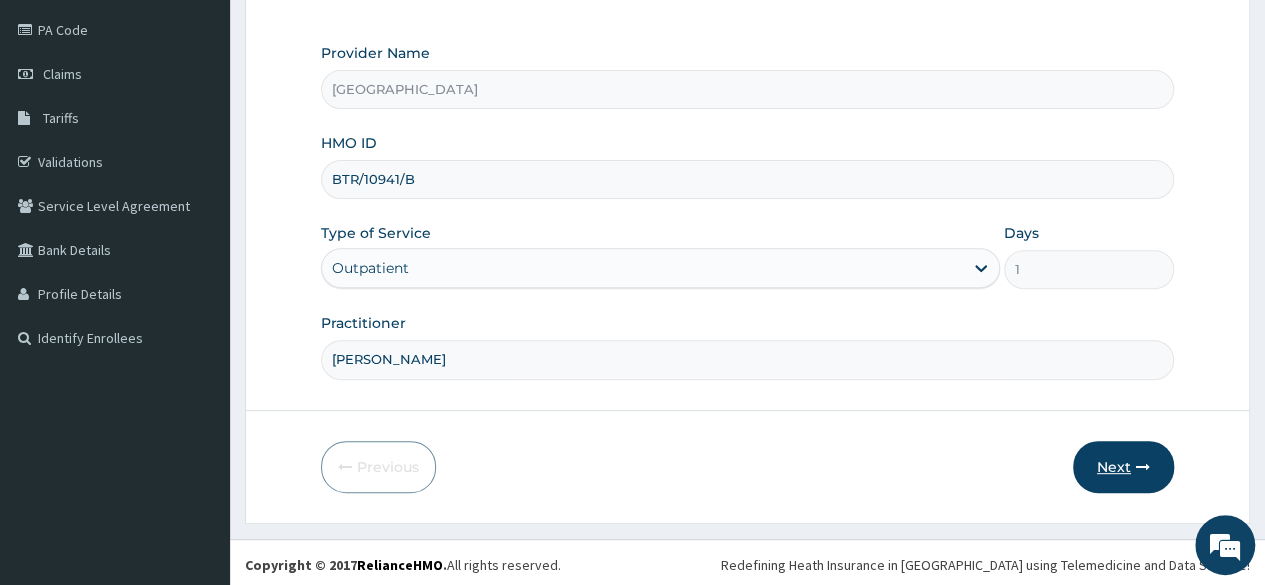 click on "Next" at bounding box center (1123, 467) 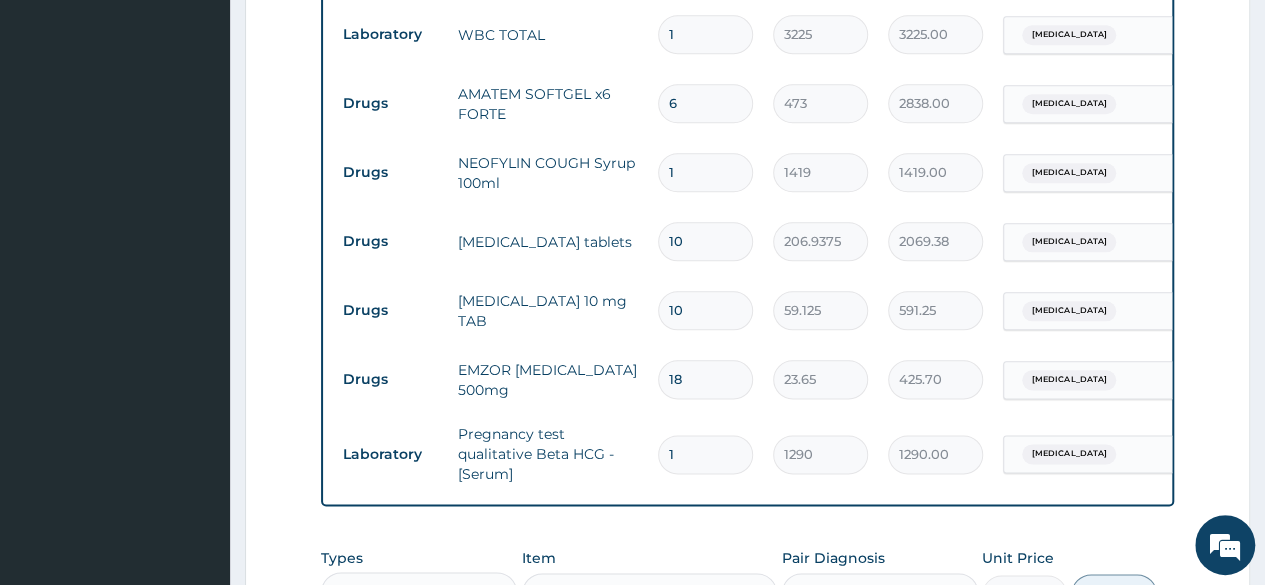 scroll, scrollTop: 1316, scrollLeft: 0, axis: vertical 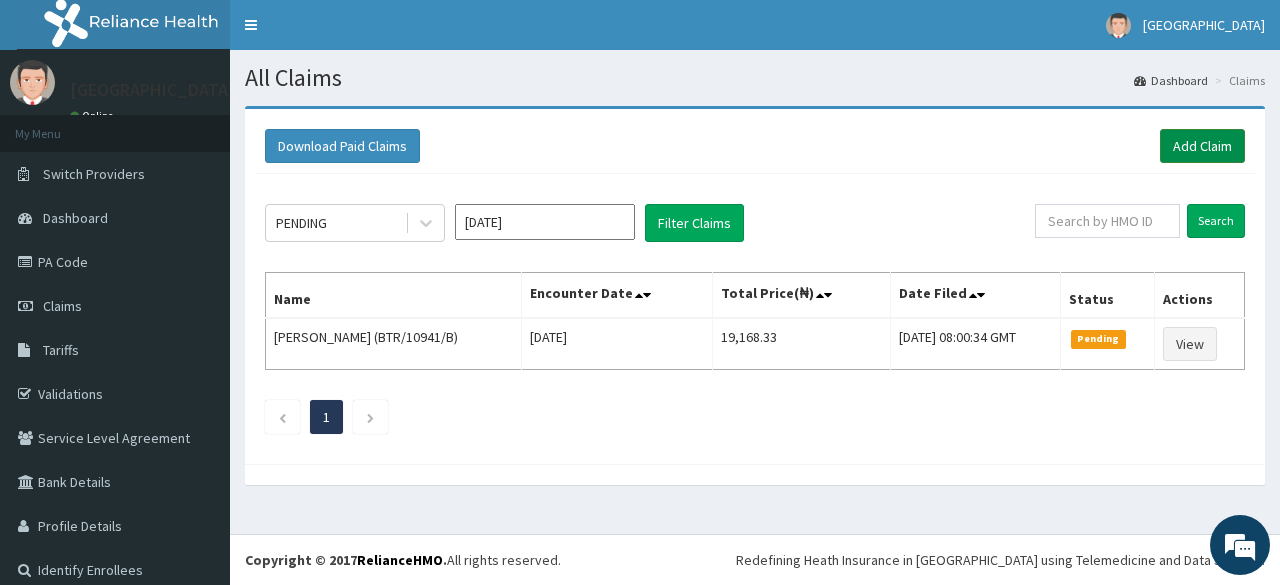 click on "Add Claim" at bounding box center [1202, 146] 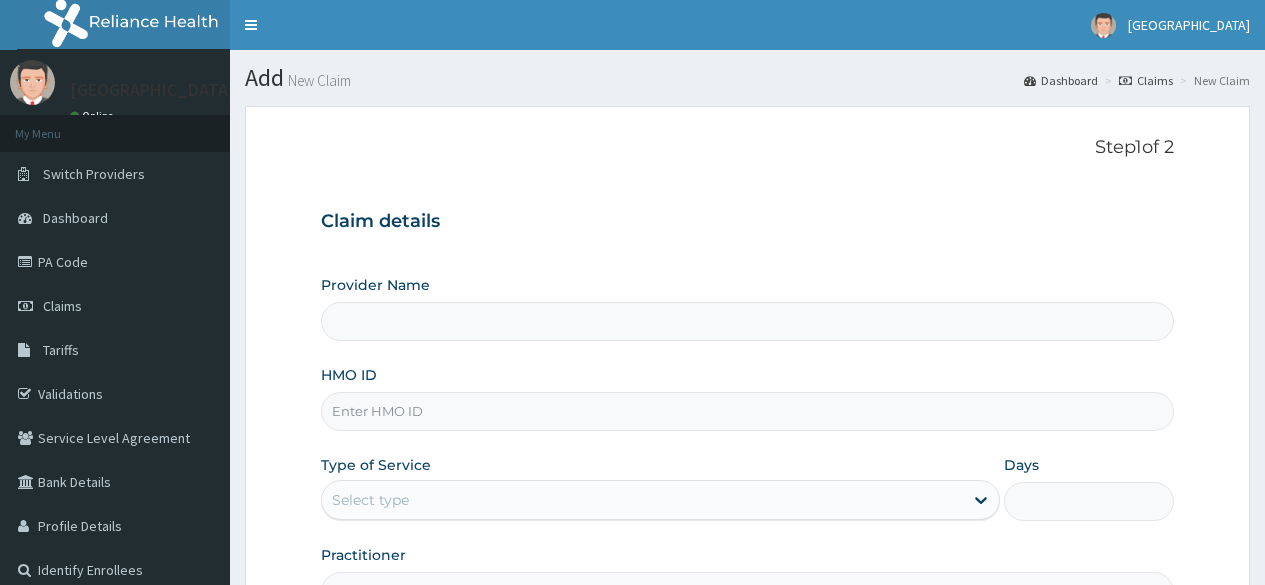 scroll, scrollTop: 0, scrollLeft: 0, axis: both 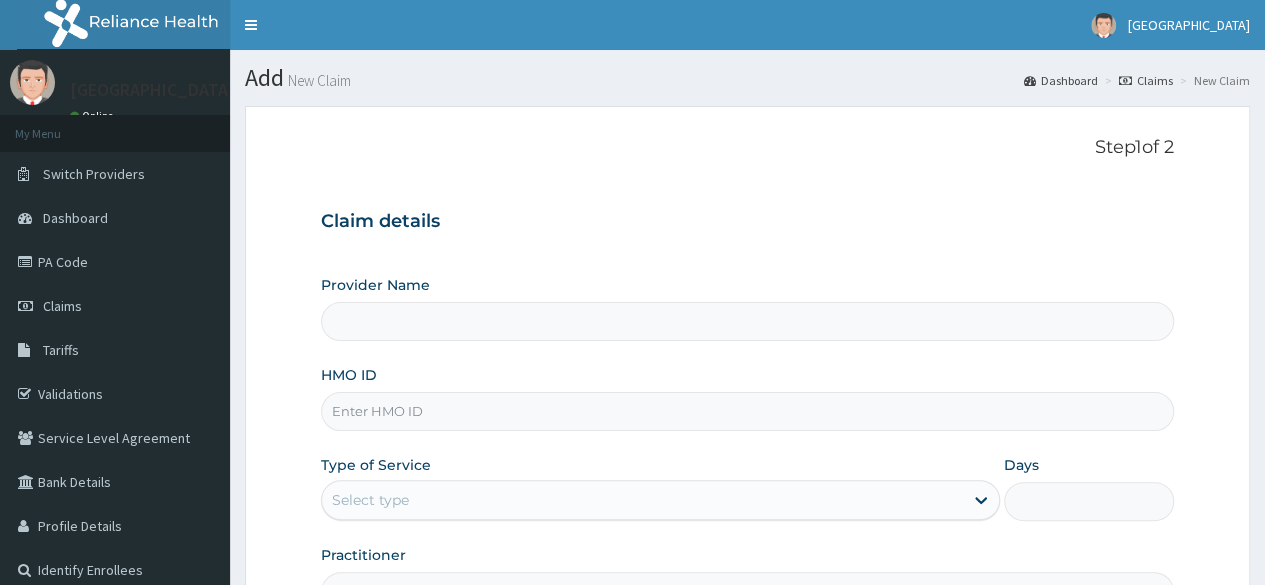 click on "HMO ID" at bounding box center [747, 411] 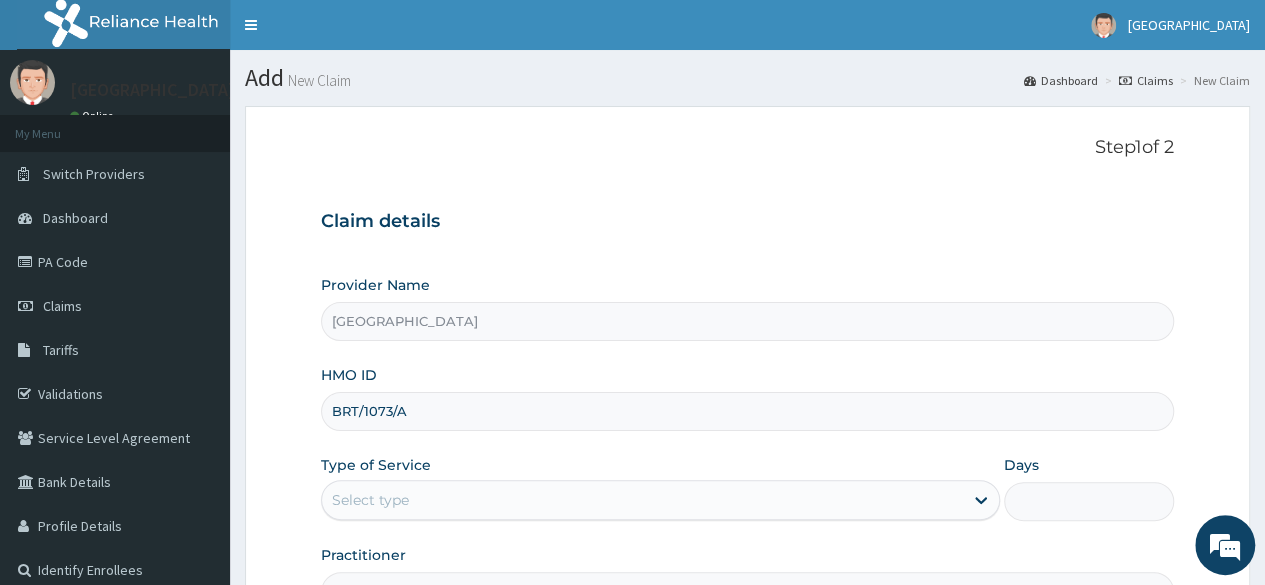 click on "BRT/1073/A" at bounding box center (747, 411) 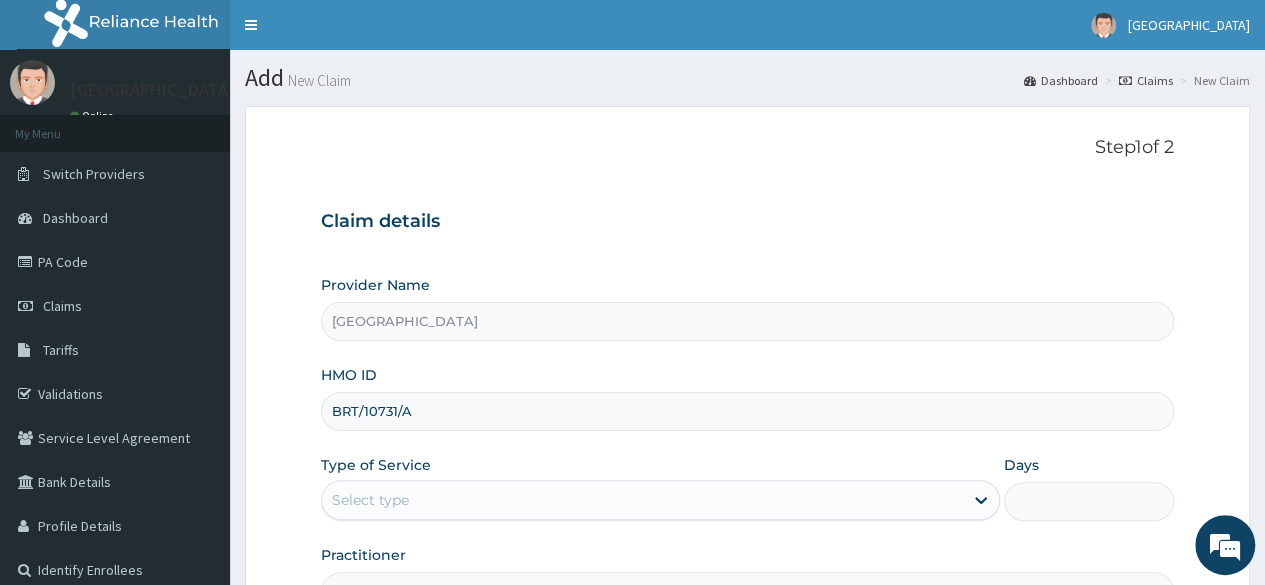 type on "BRT/10731/A" 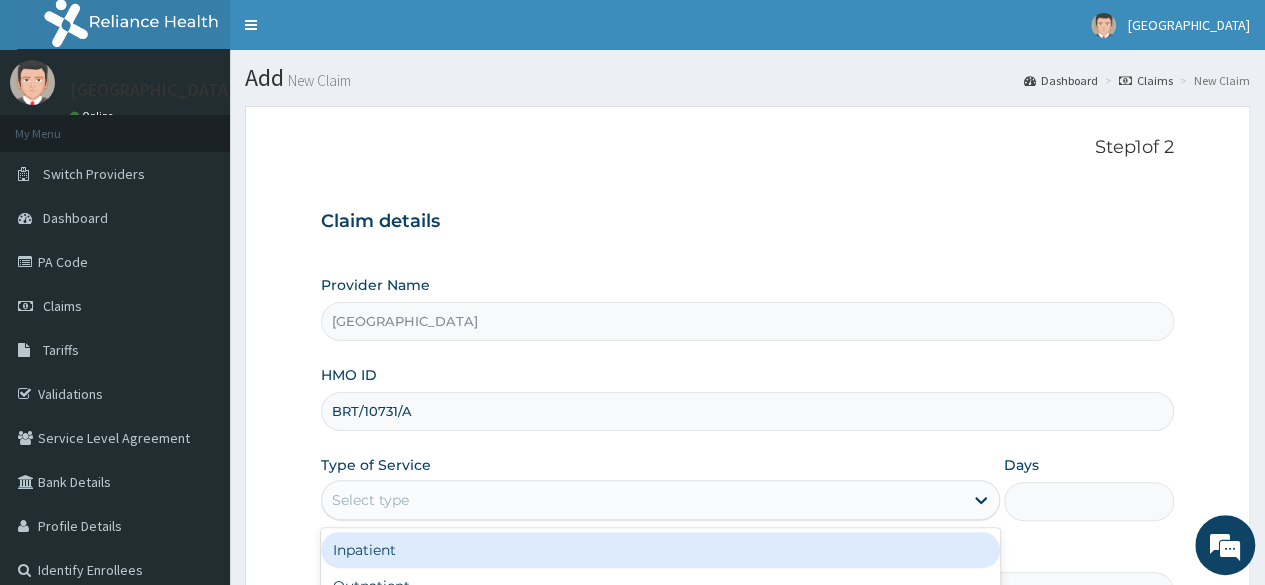click on "Select type" at bounding box center (642, 500) 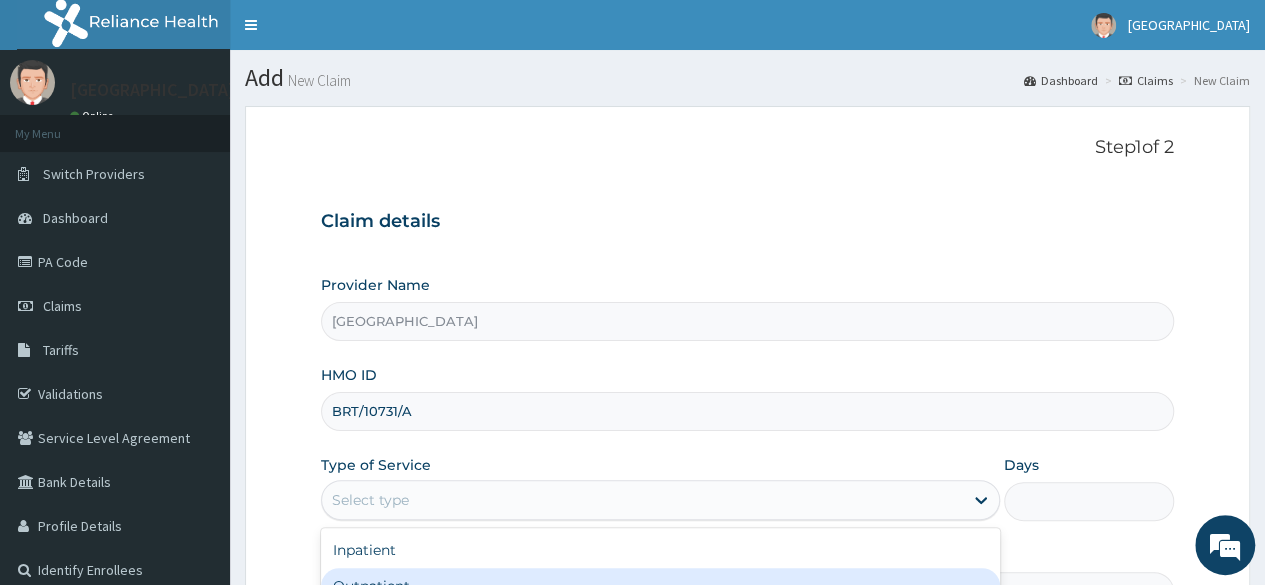 click on "Outpatient" at bounding box center (660, 586) 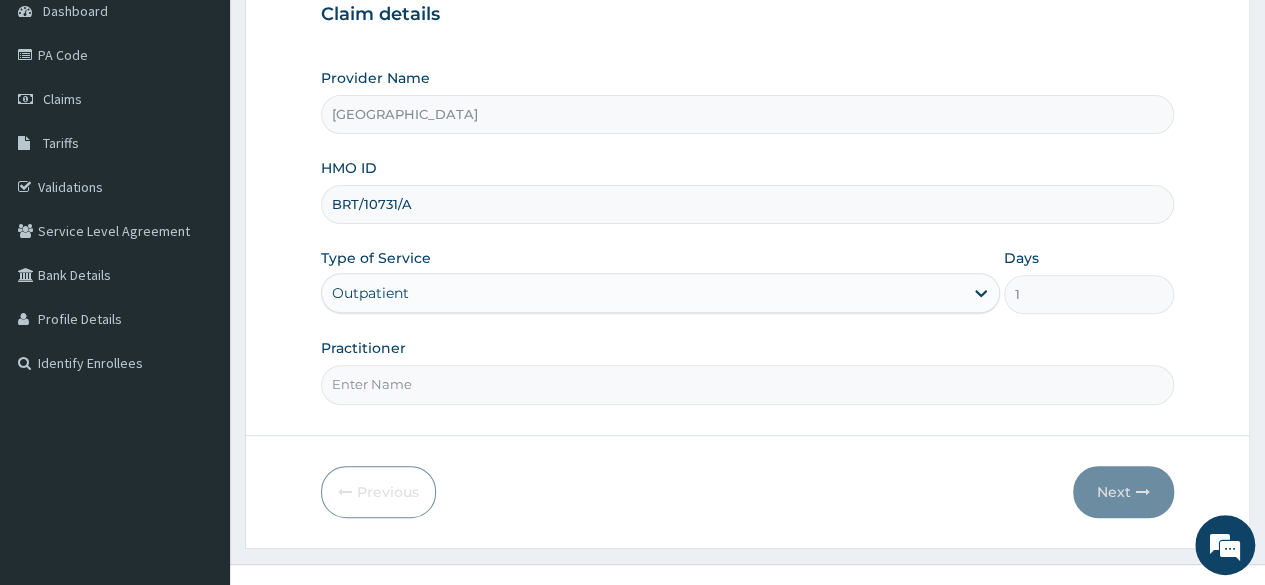 scroll, scrollTop: 232, scrollLeft: 0, axis: vertical 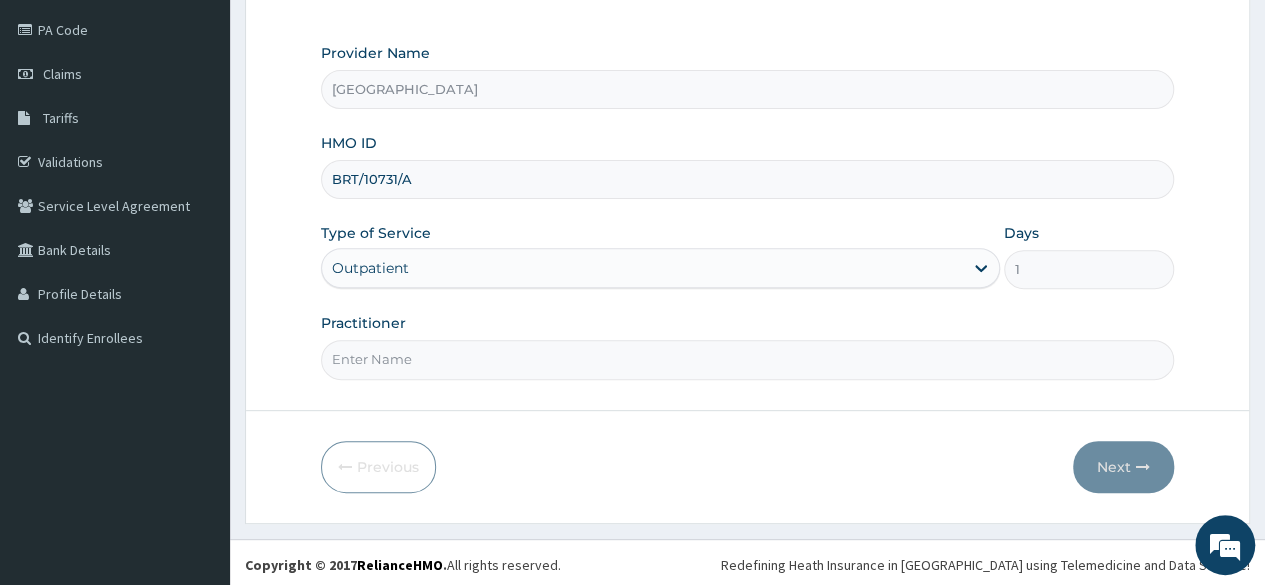click on "Practitioner" at bounding box center [747, 359] 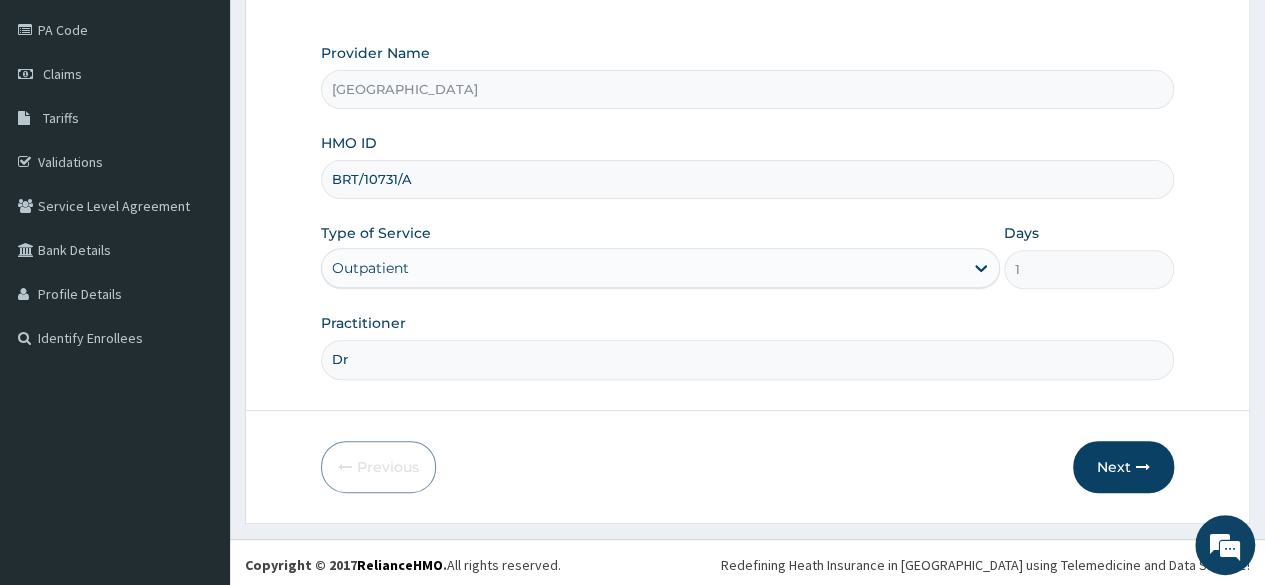 scroll, scrollTop: 0, scrollLeft: 0, axis: both 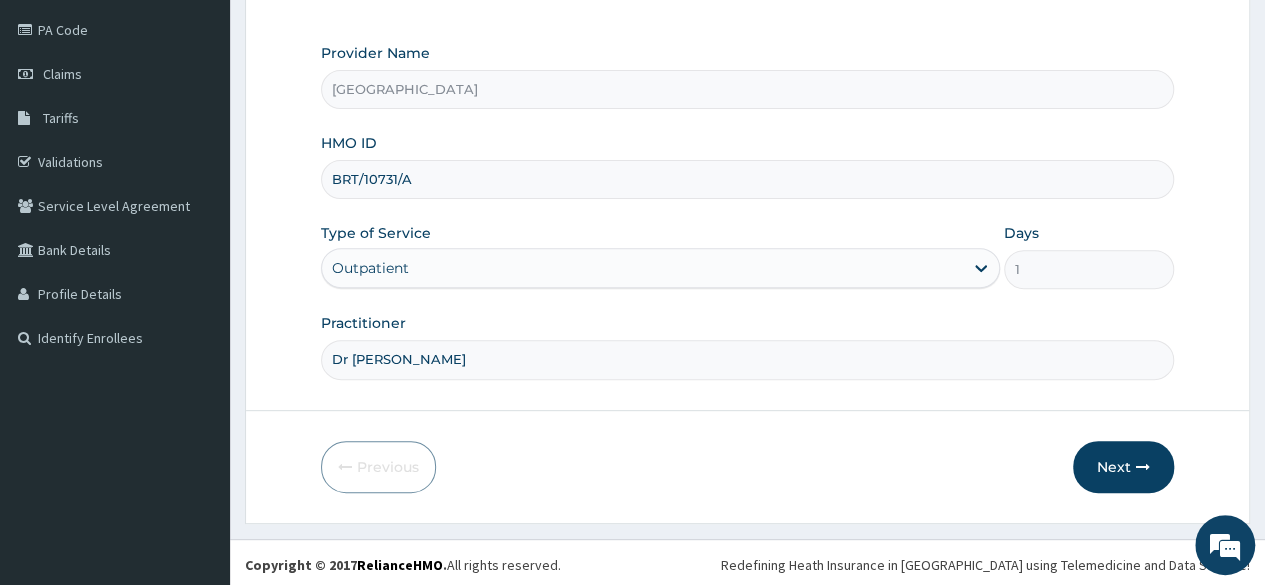 type on "Dr Seun Omosanya" 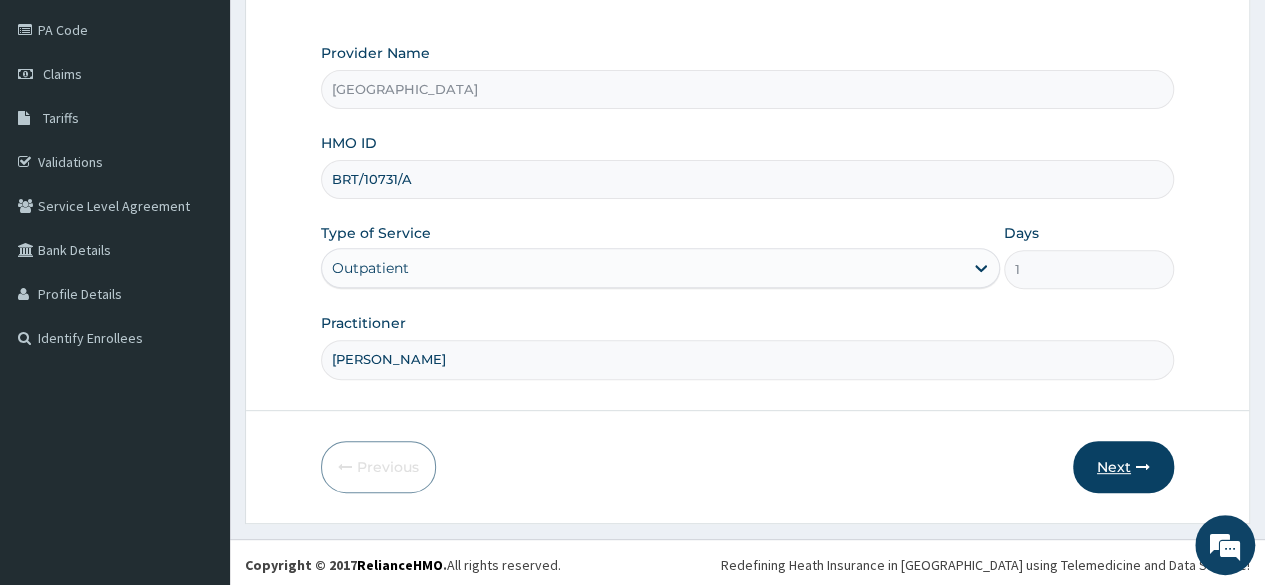 click on "Next" at bounding box center [1123, 467] 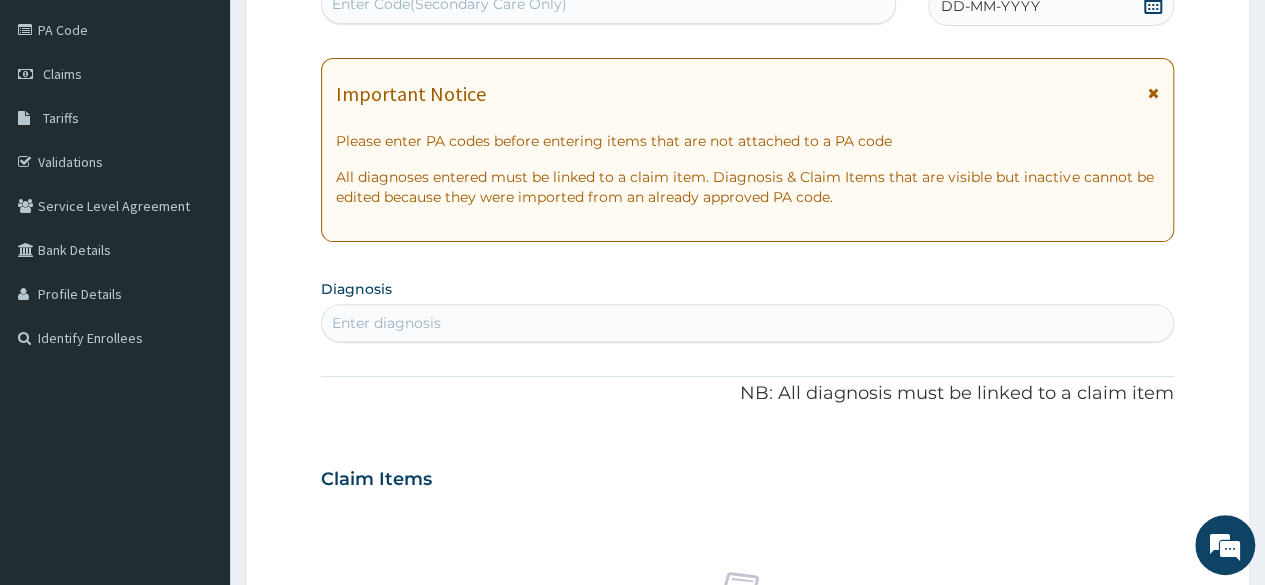 scroll, scrollTop: 0, scrollLeft: 0, axis: both 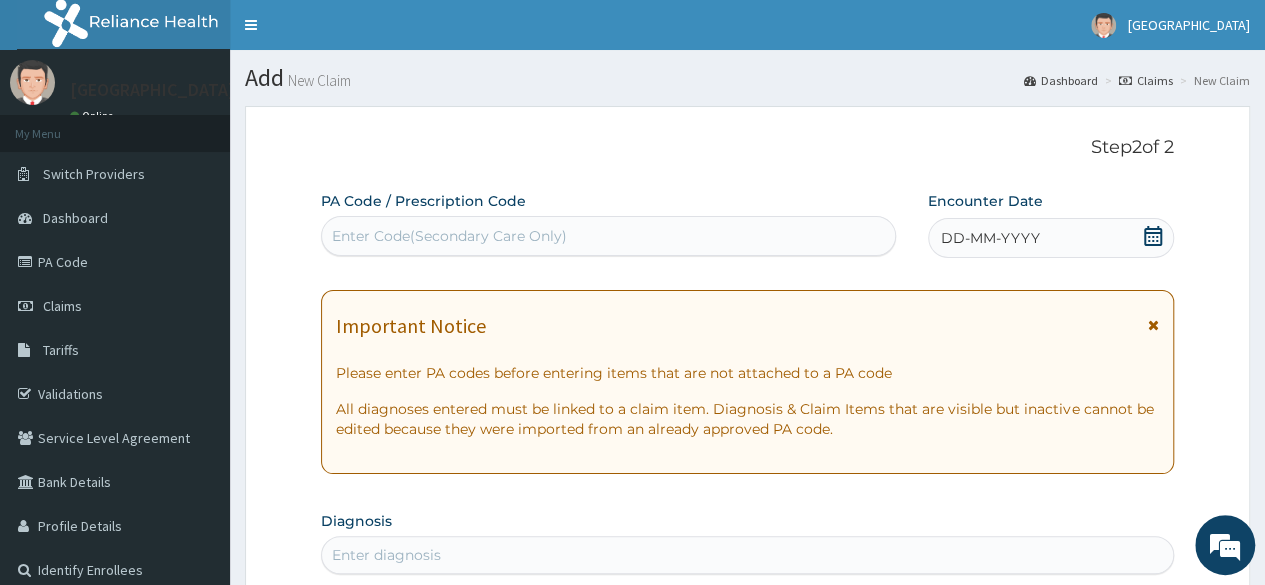 click 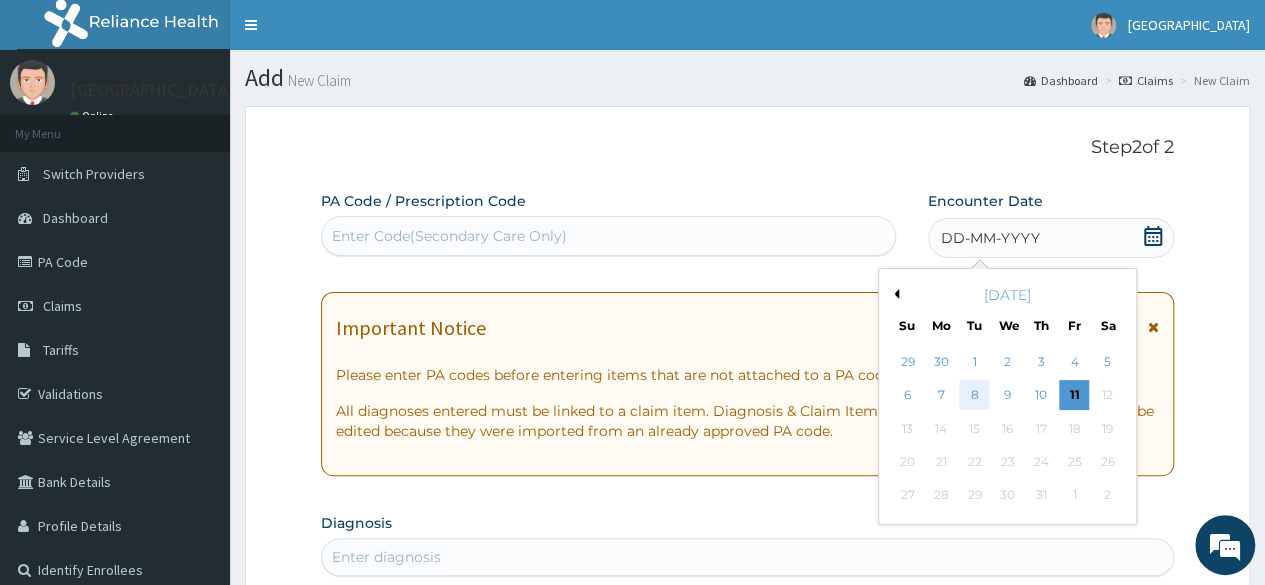 click on "8" at bounding box center (974, 396) 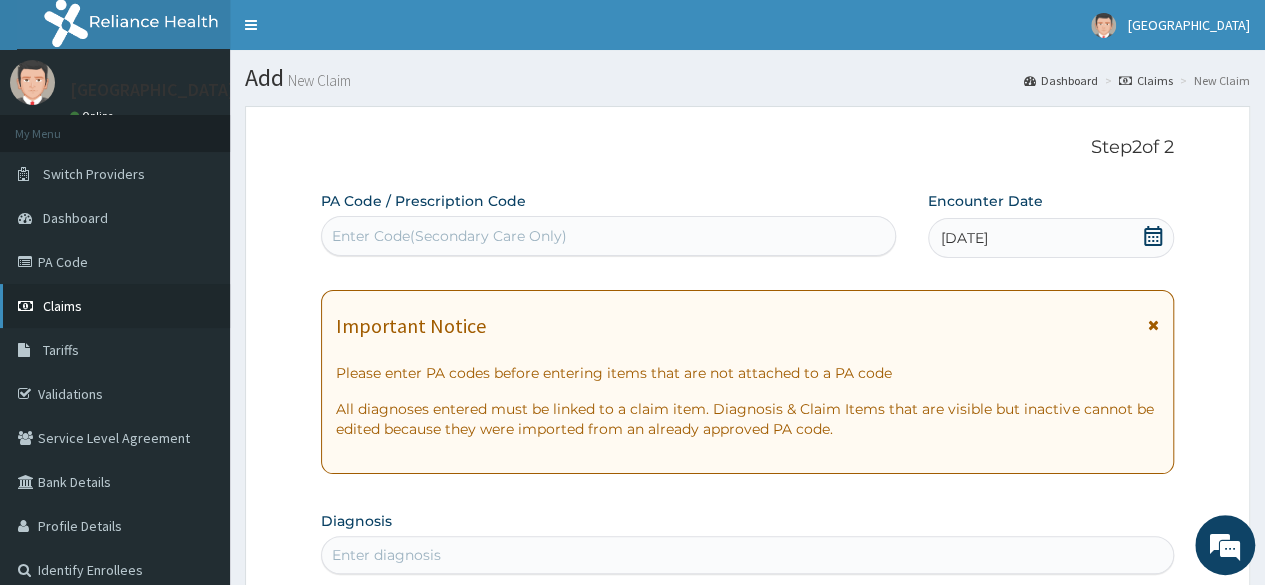 click on "Claims" at bounding box center [115, 306] 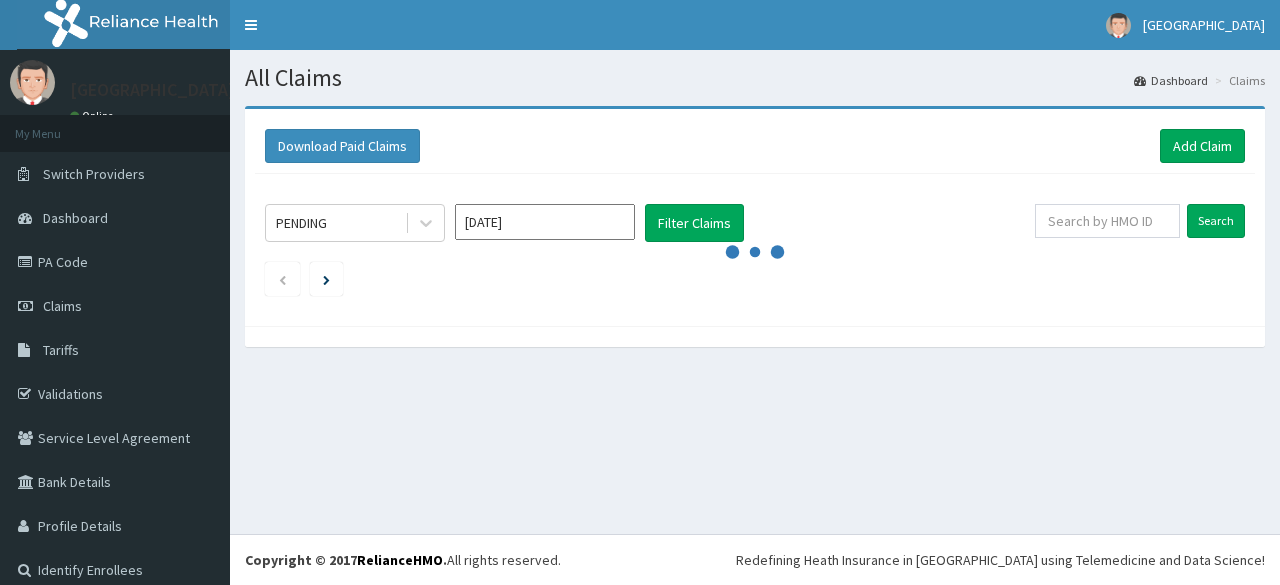 scroll, scrollTop: 0, scrollLeft: 0, axis: both 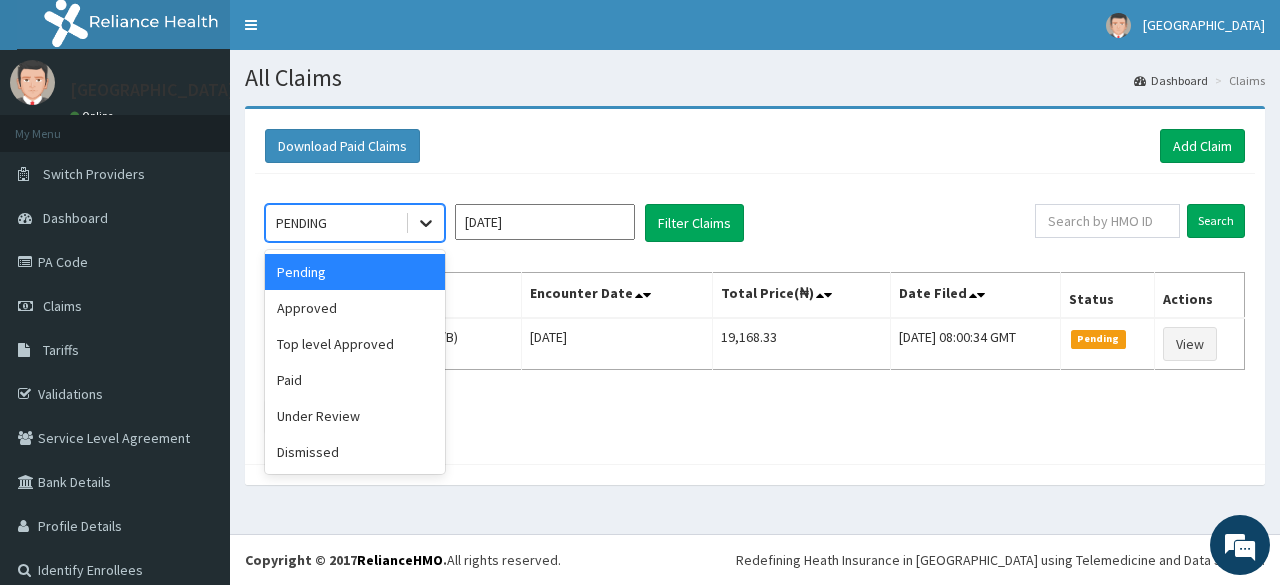 click 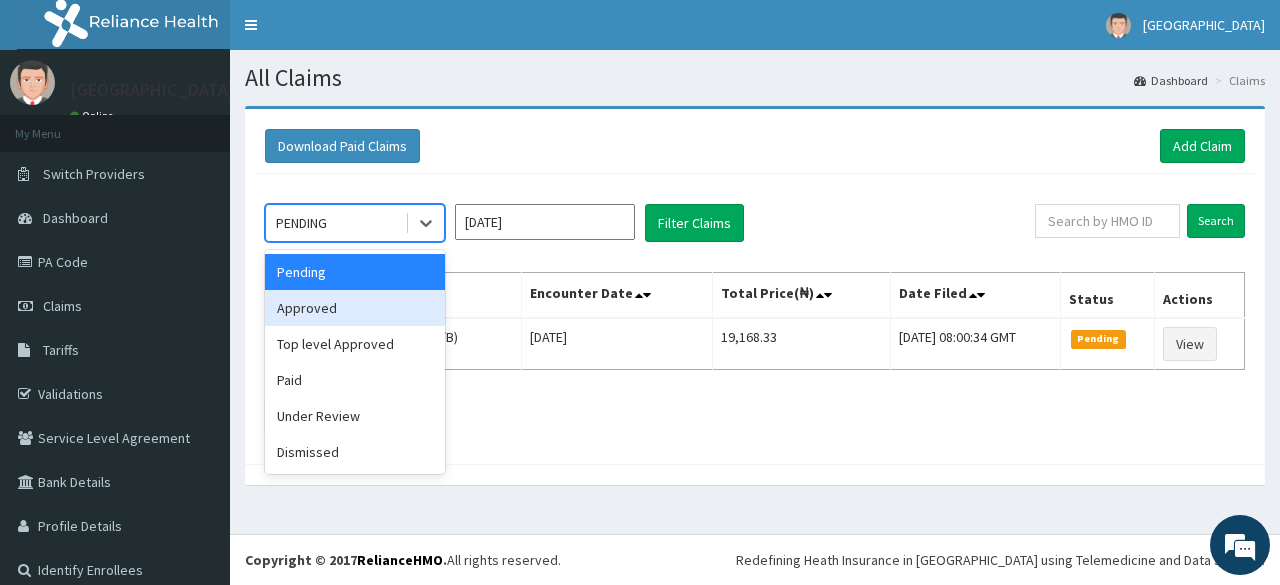 click on "Approved" at bounding box center [355, 308] 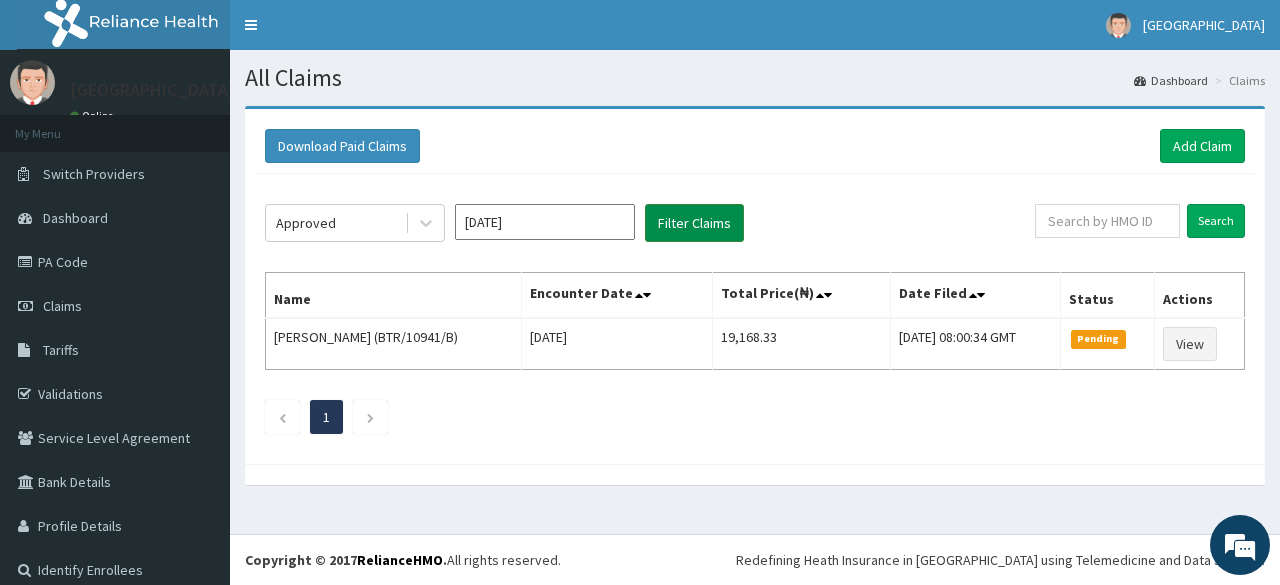 click on "Filter Claims" at bounding box center (694, 223) 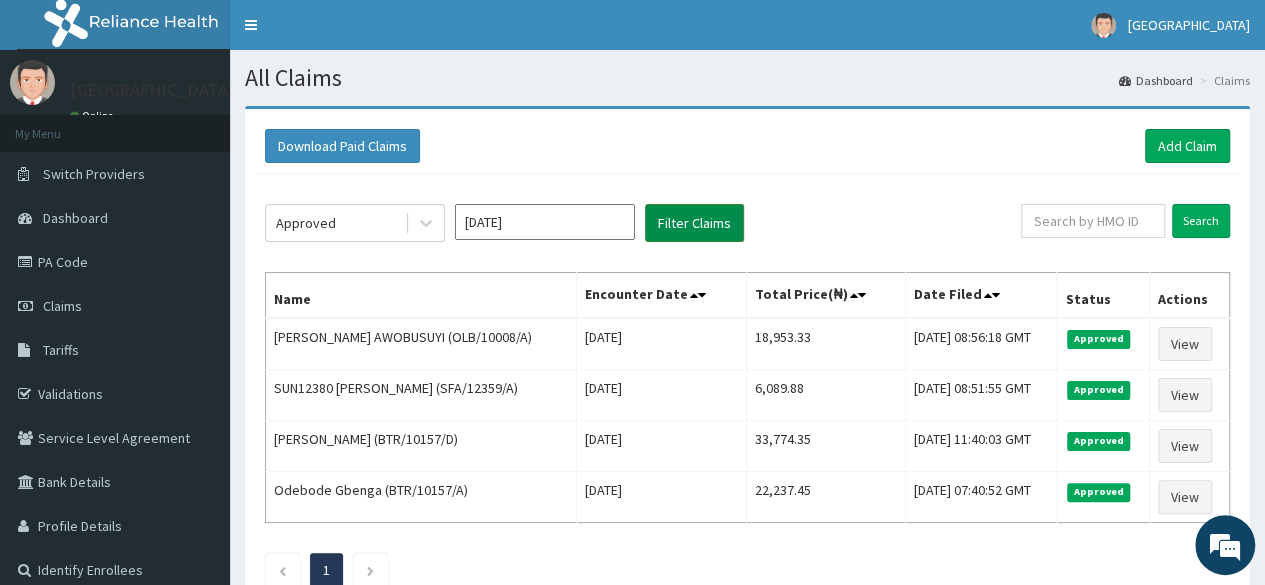 scroll, scrollTop: 0, scrollLeft: 0, axis: both 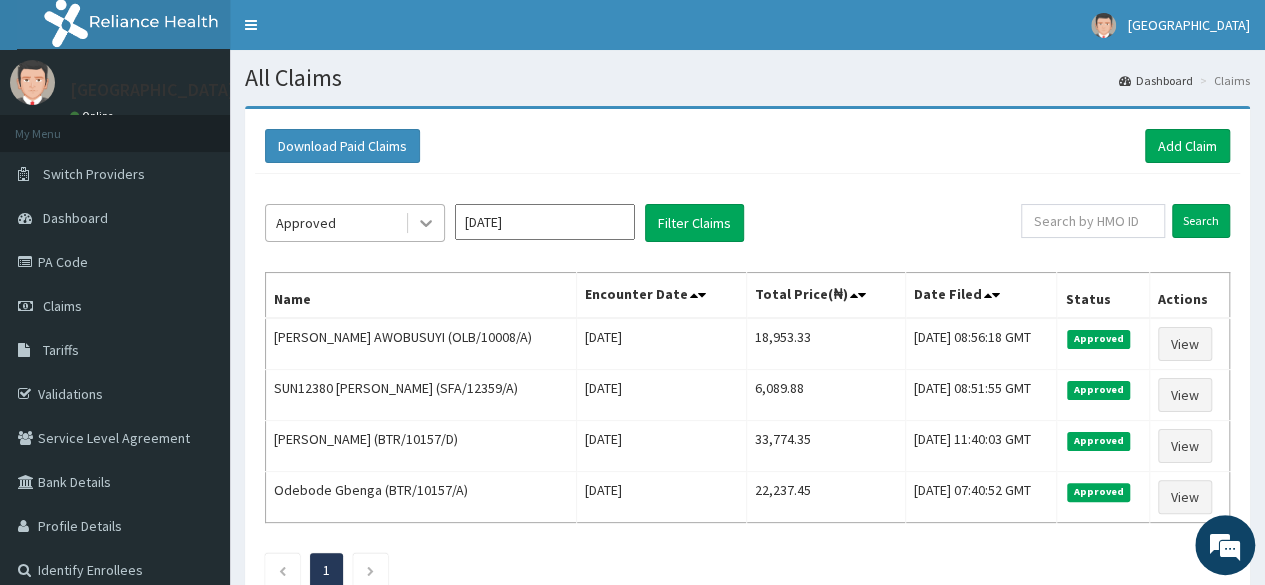 click 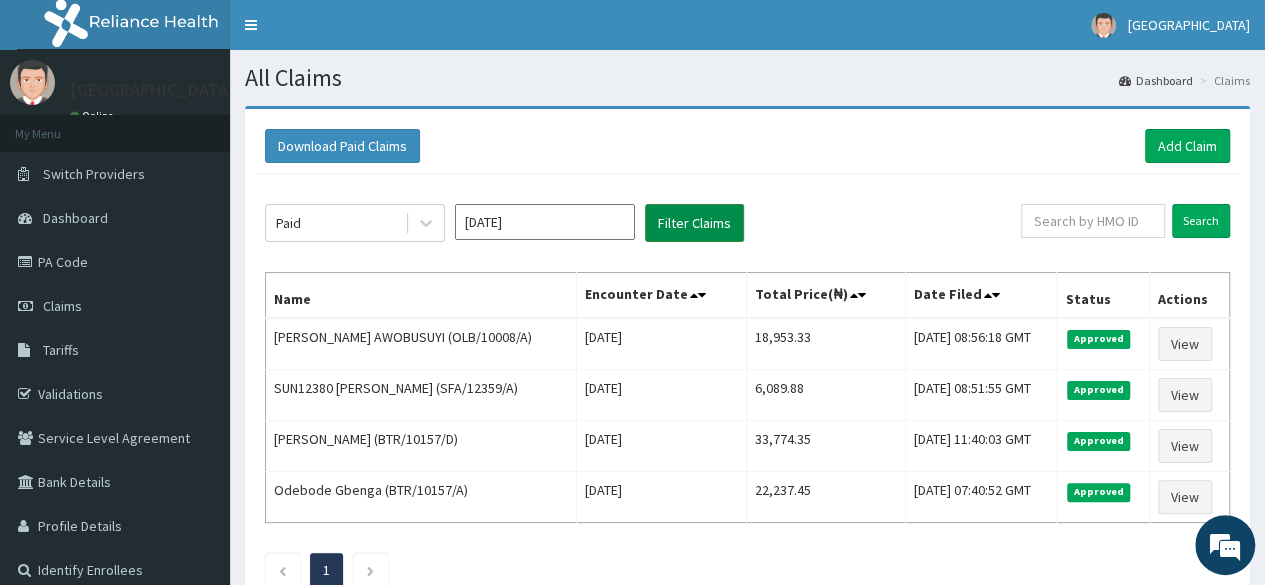 click on "Filter Claims" at bounding box center (694, 223) 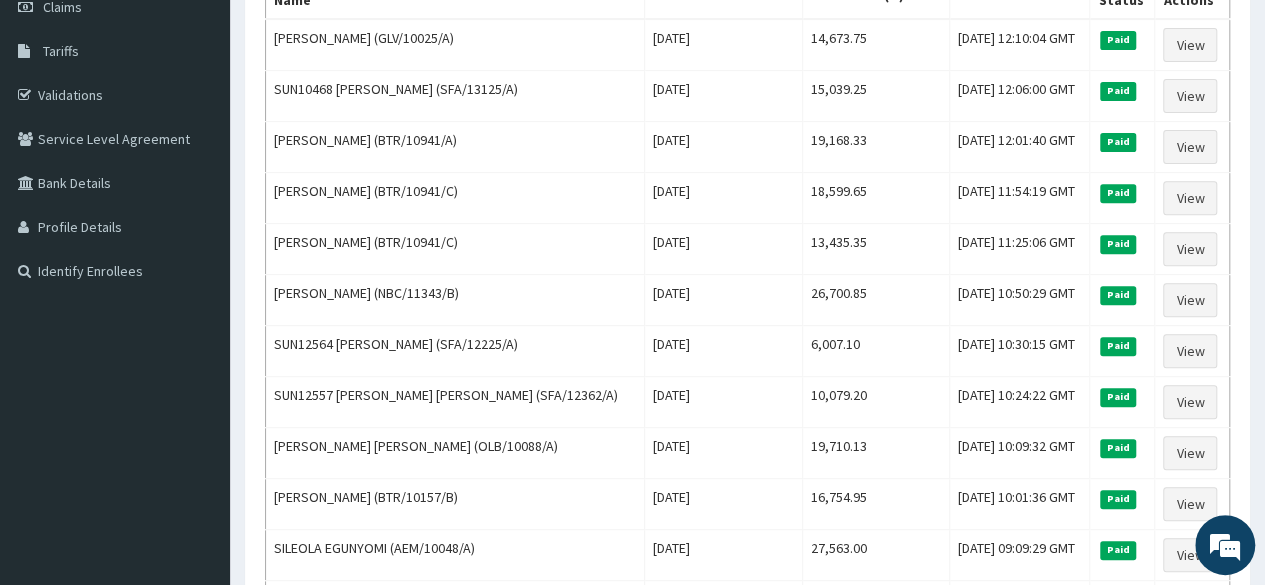 scroll, scrollTop: 0, scrollLeft: 0, axis: both 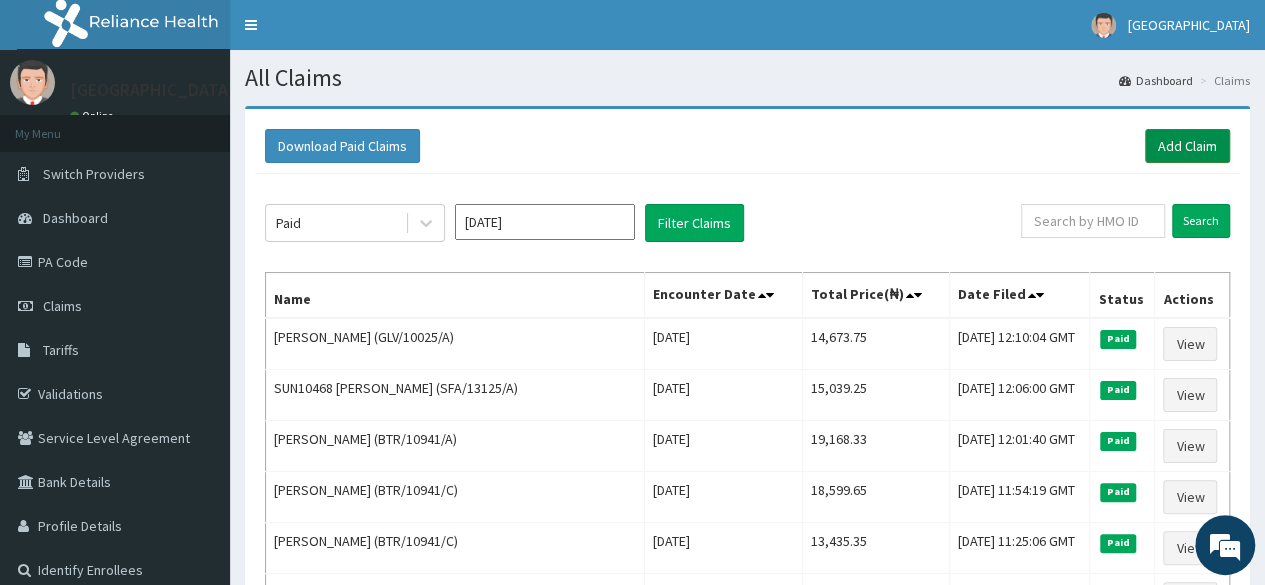click on "Add Claim" at bounding box center (1187, 146) 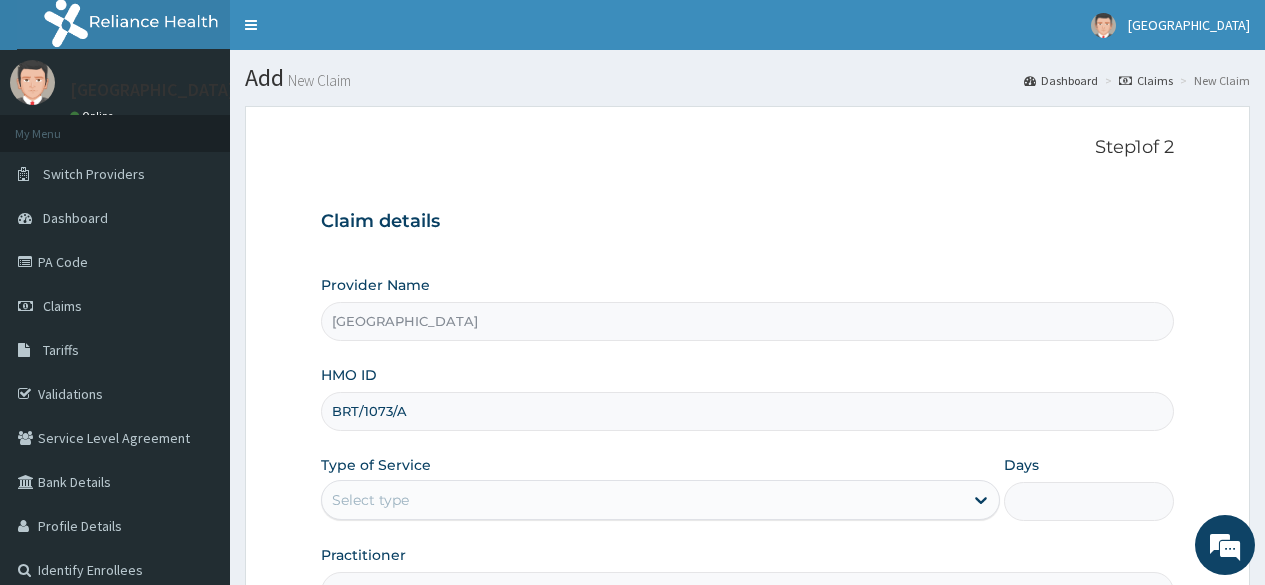 scroll, scrollTop: 0, scrollLeft: 0, axis: both 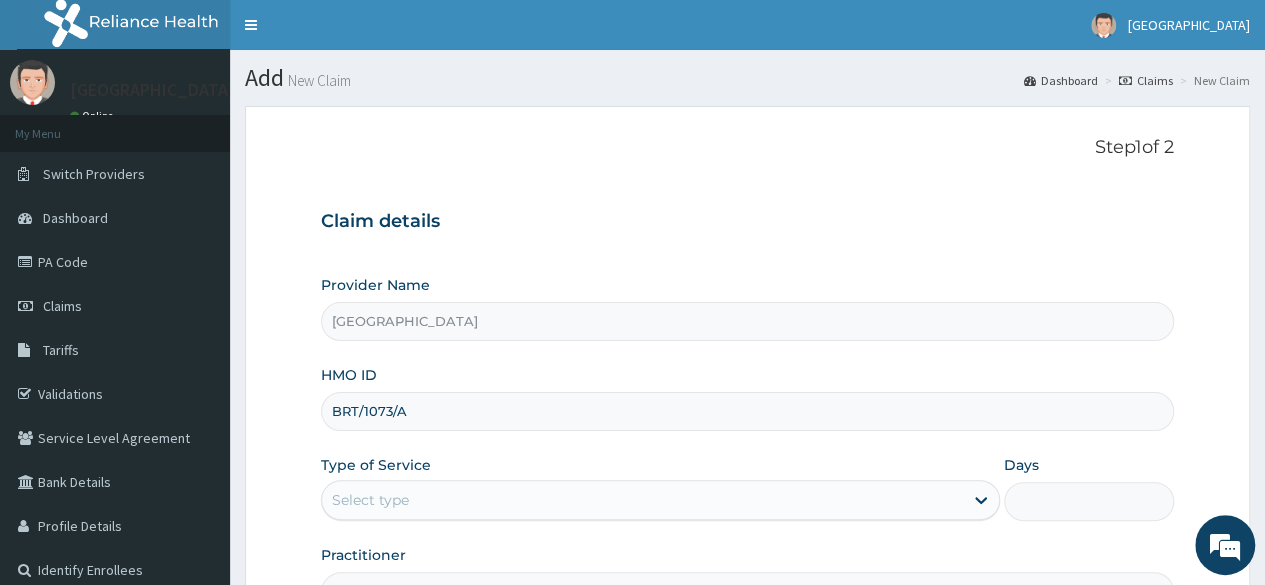 click on "BRT/1073/A" at bounding box center (747, 411) 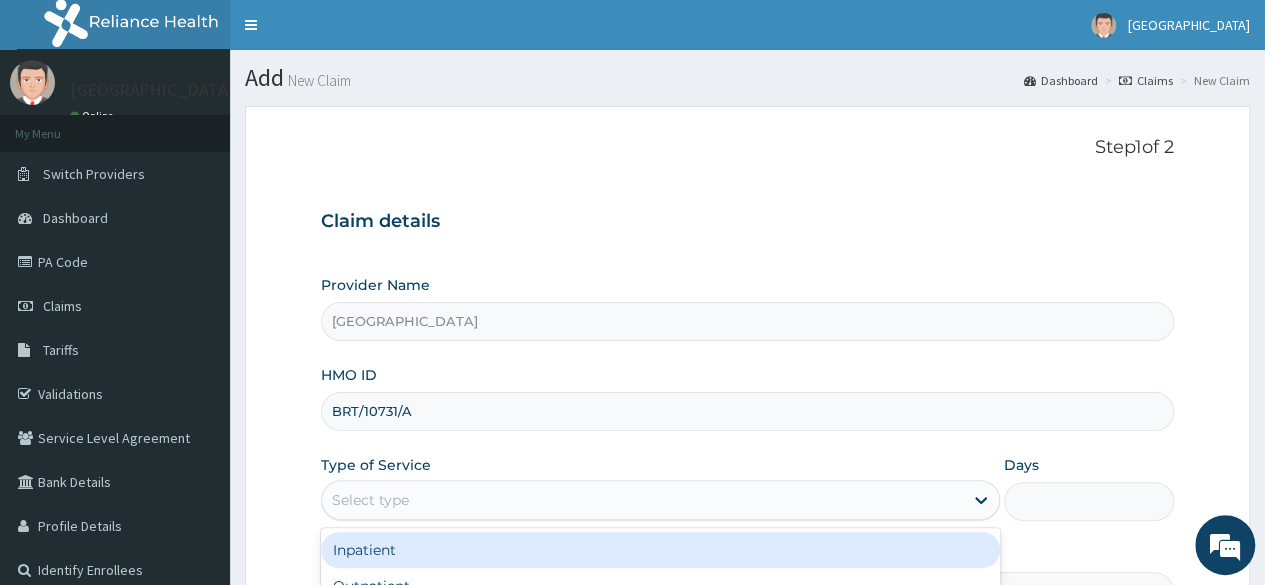 click on "Select type" at bounding box center [370, 500] 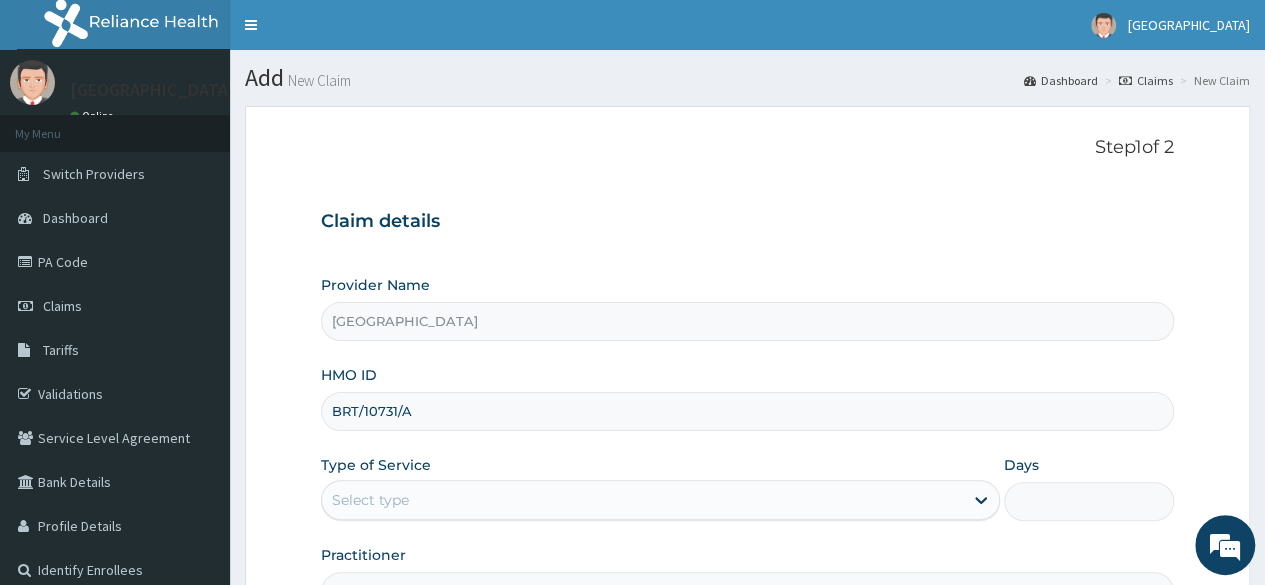 click on "BRT/10731/A" at bounding box center [747, 411] 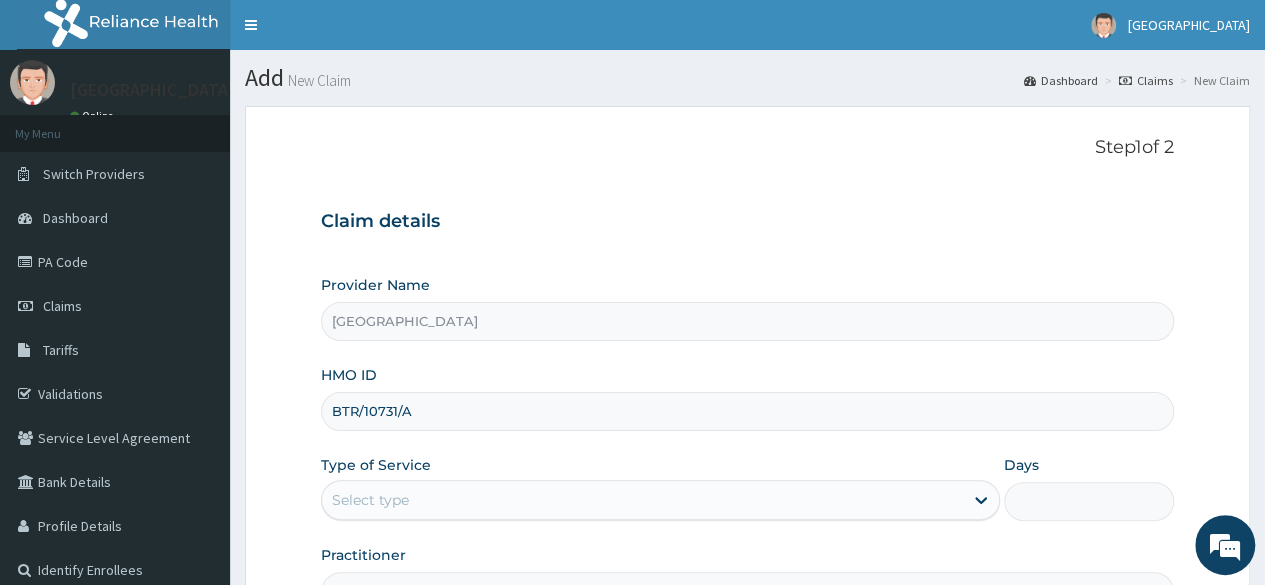 scroll, scrollTop: 0, scrollLeft: 0, axis: both 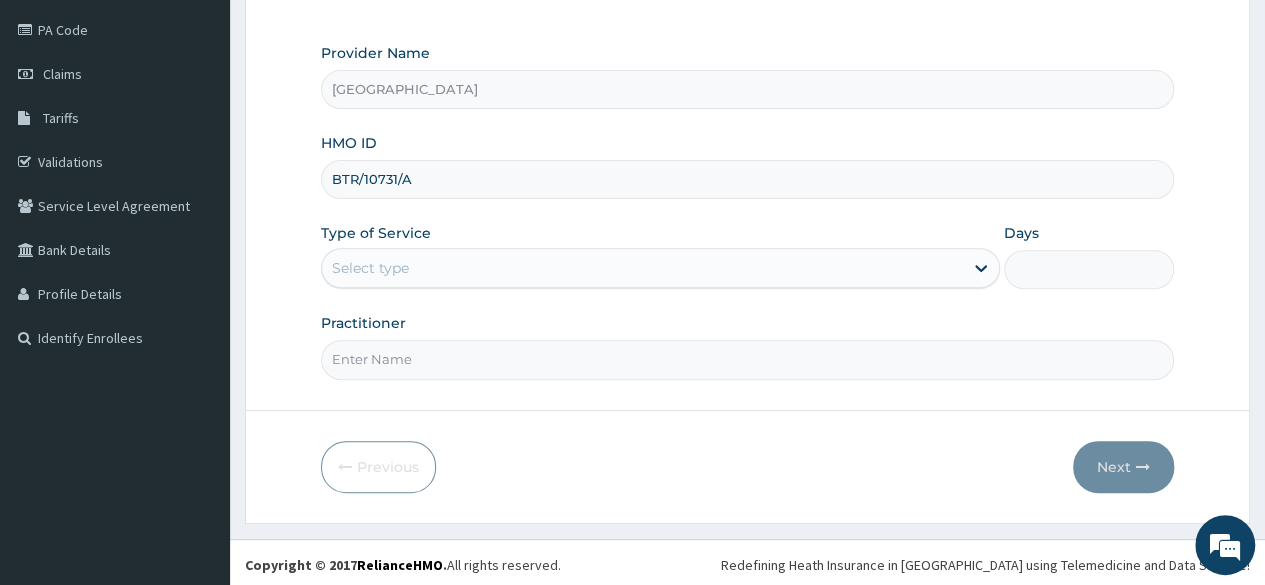 type on "BTR/10731/A" 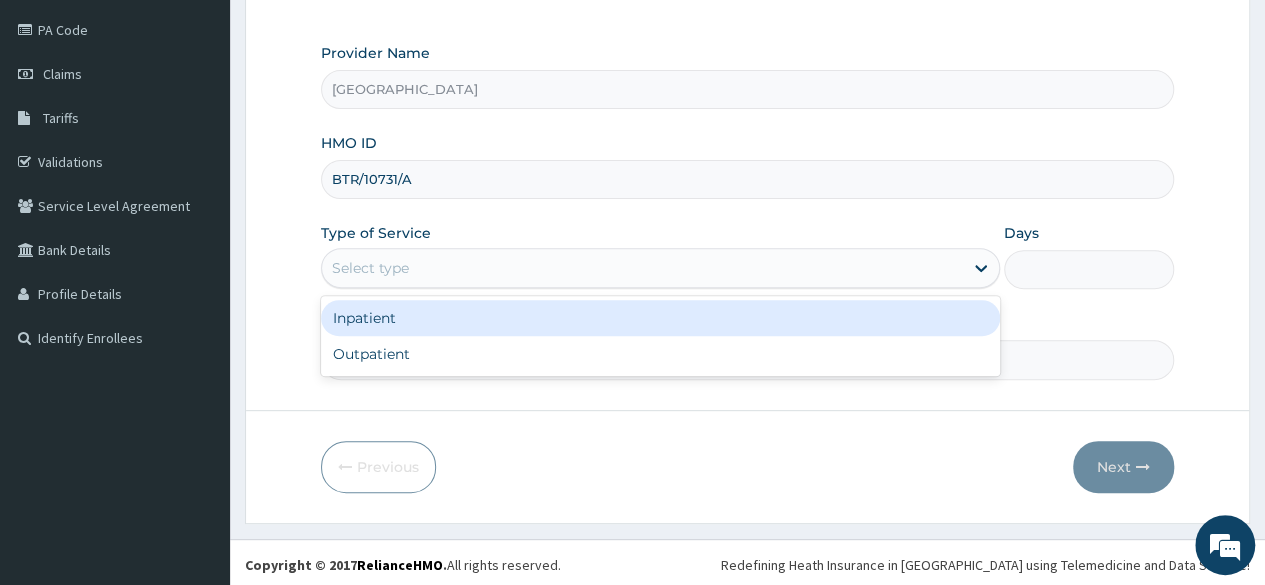 click on "Select type" at bounding box center (642, 268) 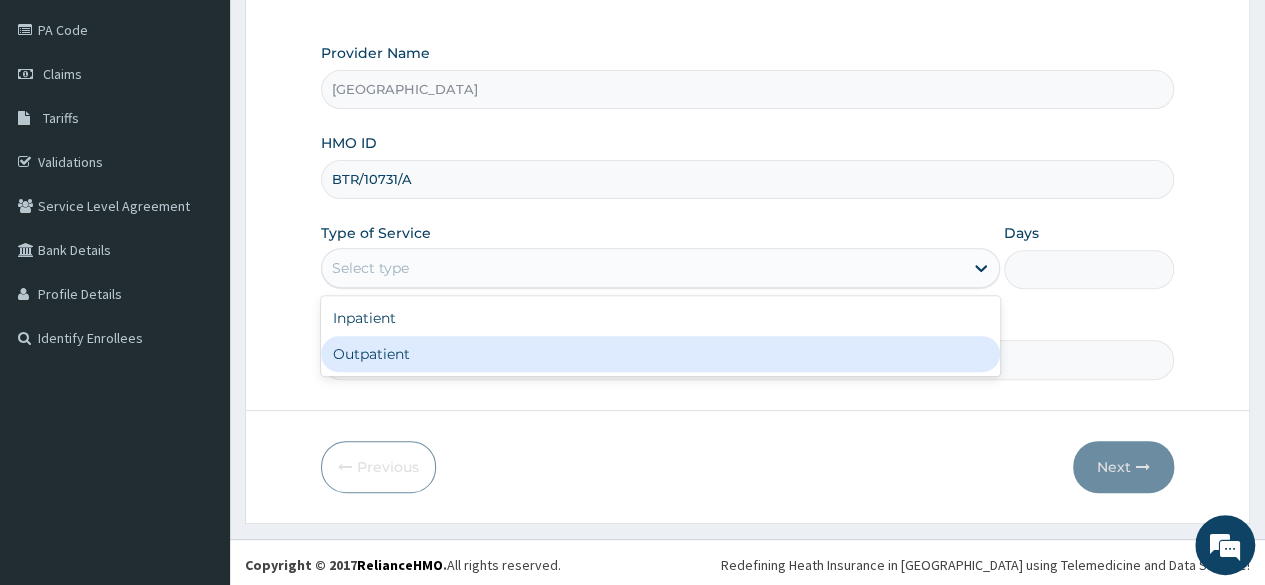click on "Outpatient" at bounding box center (660, 354) 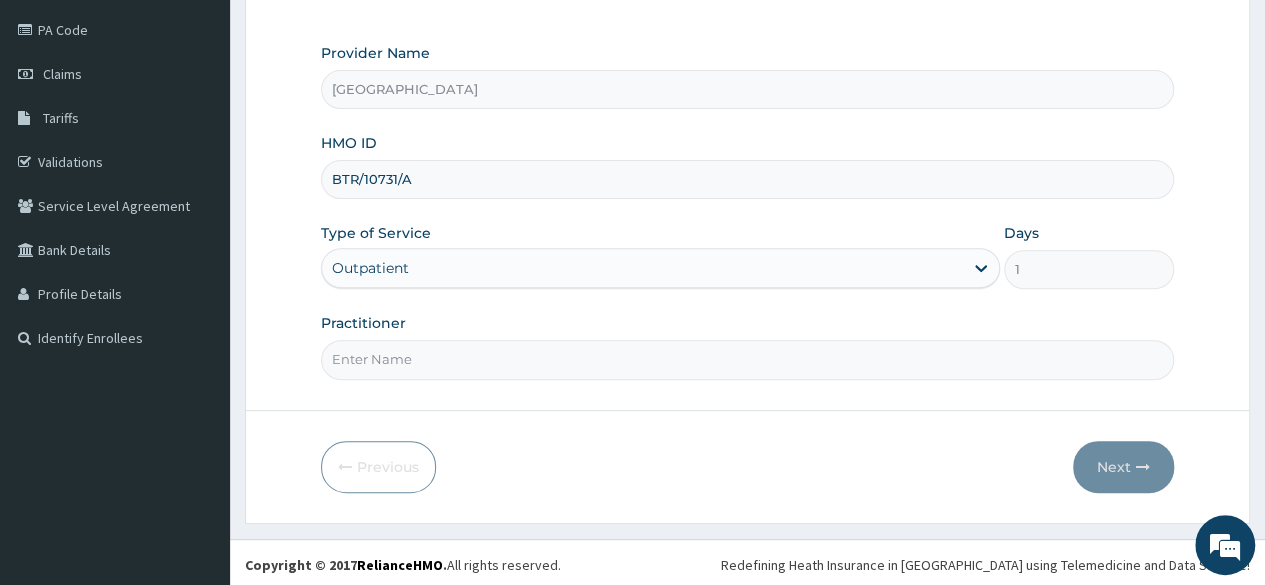 click on "Practitioner" at bounding box center (747, 359) 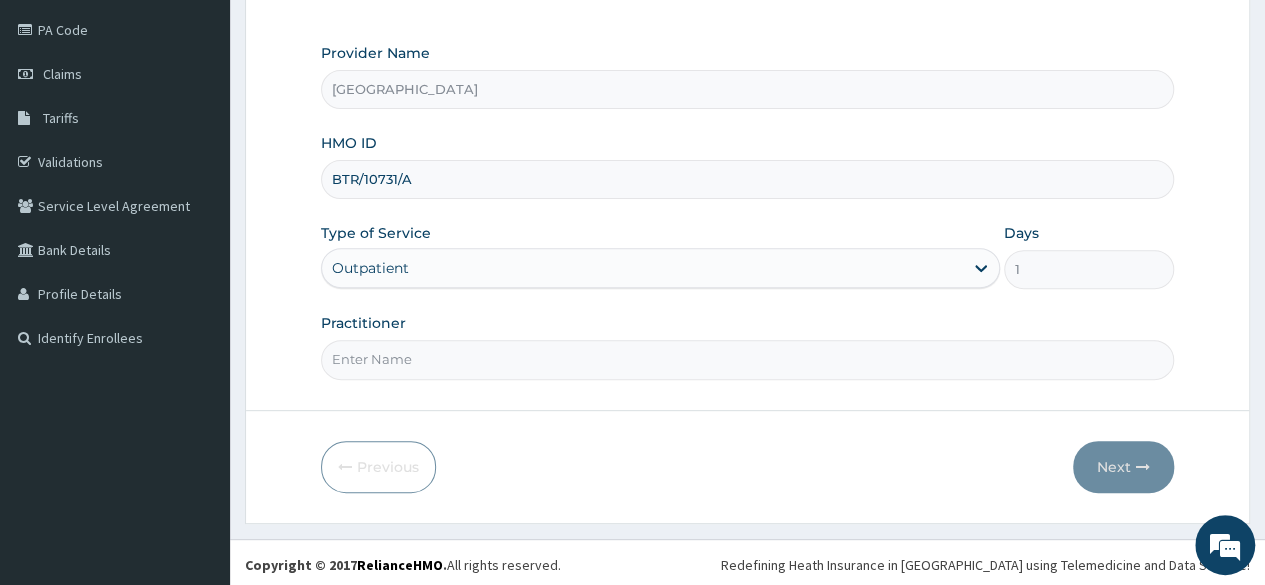 type on "Dr Seun Omosanya" 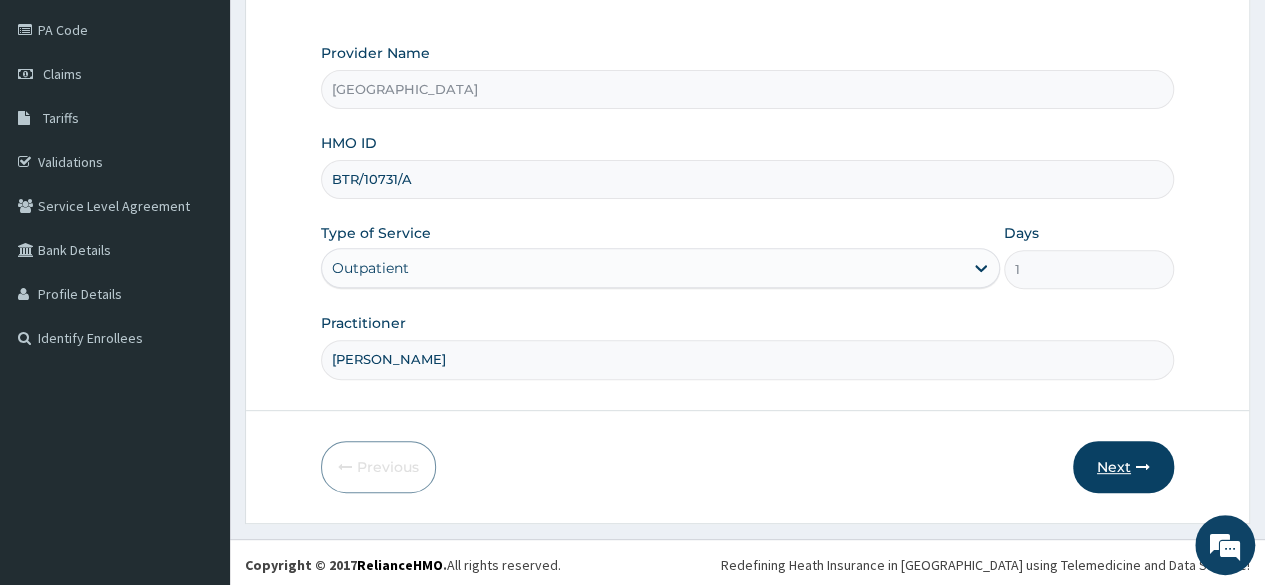 click on "Next" at bounding box center [1123, 467] 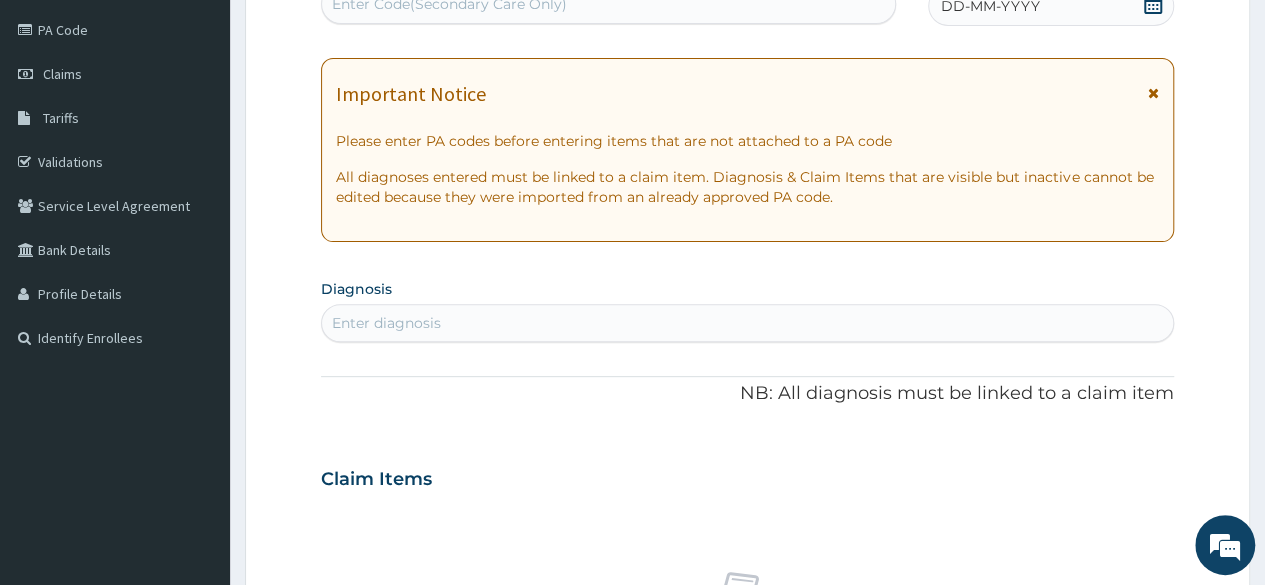 click 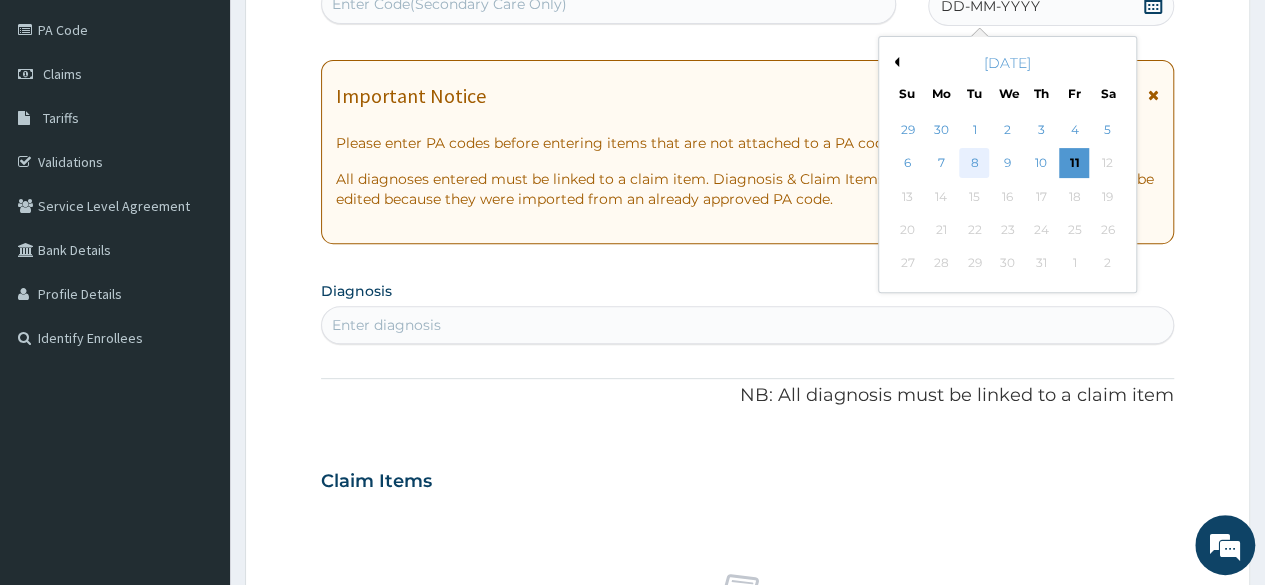 click on "8" at bounding box center [974, 164] 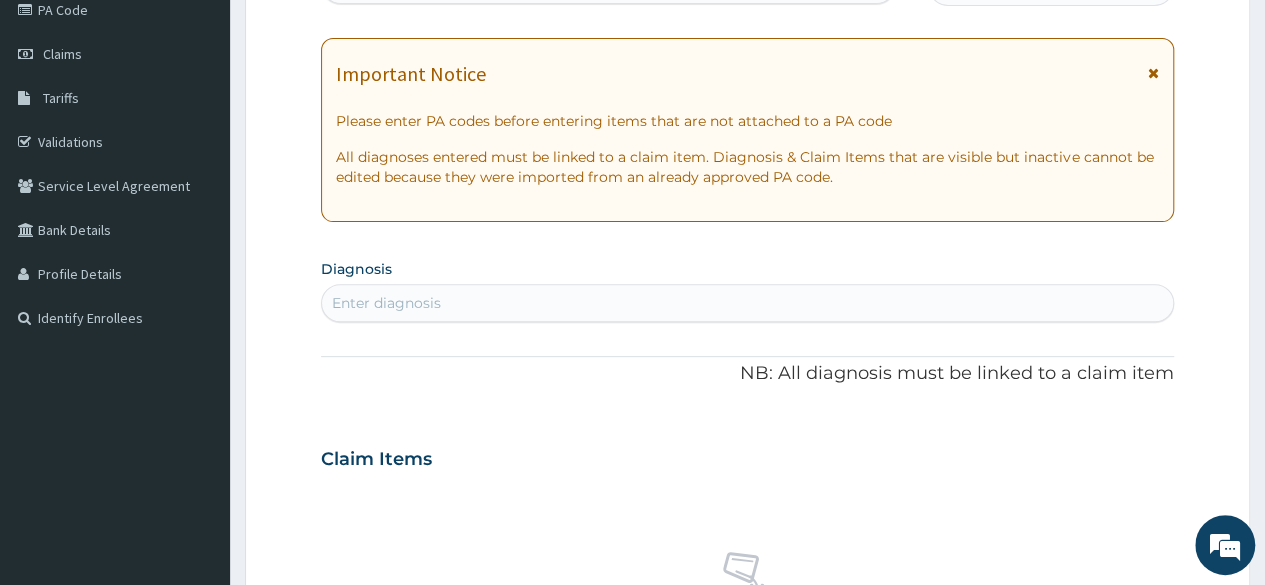 scroll, scrollTop: 280, scrollLeft: 0, axis: vertical 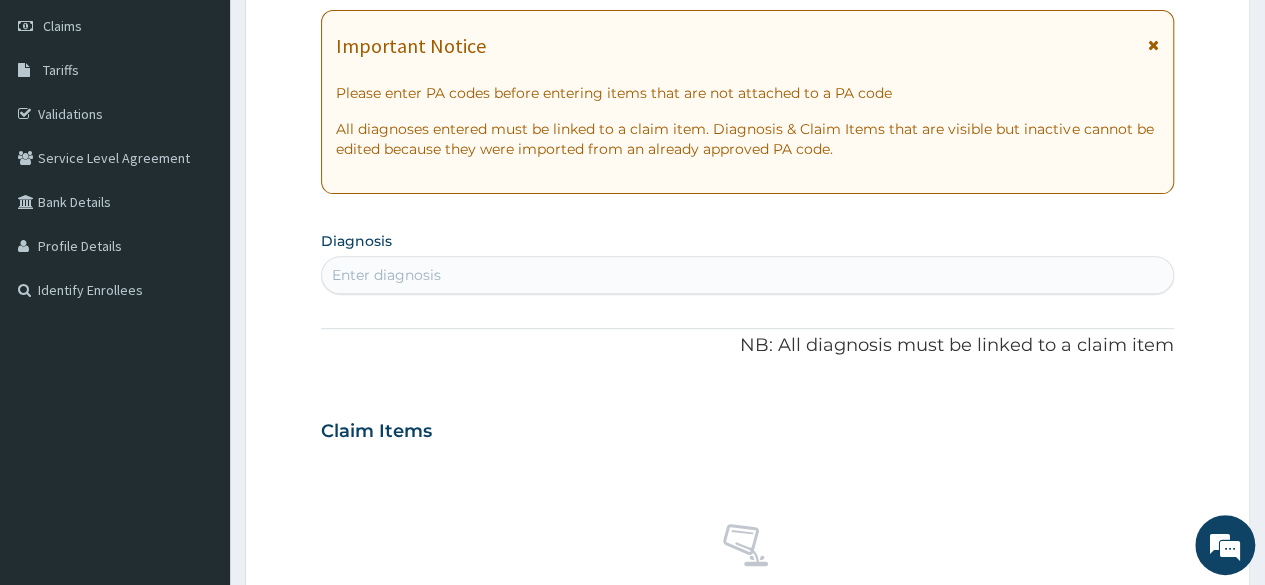 click on "Enter diagnosis" at bounding box center [747, 275] 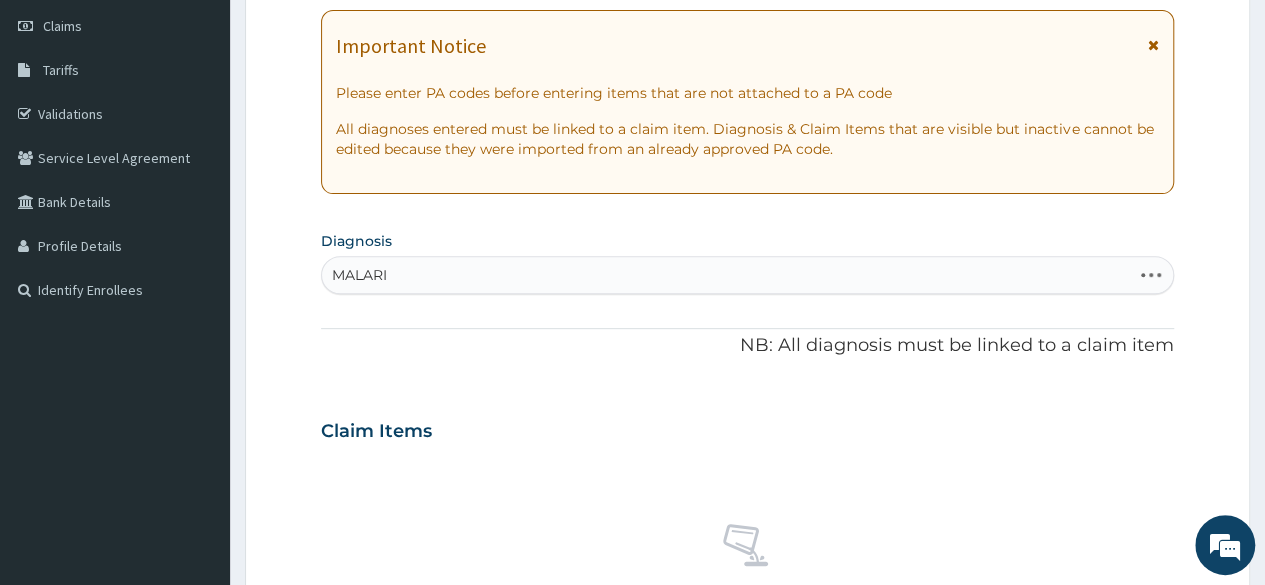 type on "MALARIA" 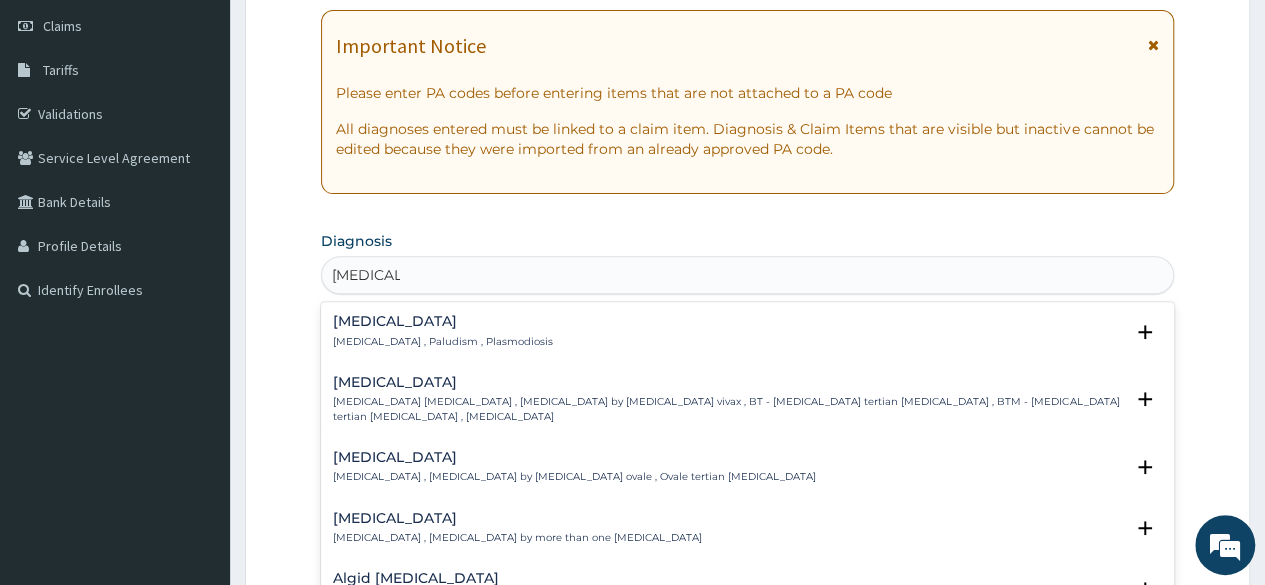 click on "Malaria , Paludism , Plasmodiosis" at bounding box center [443, 342] 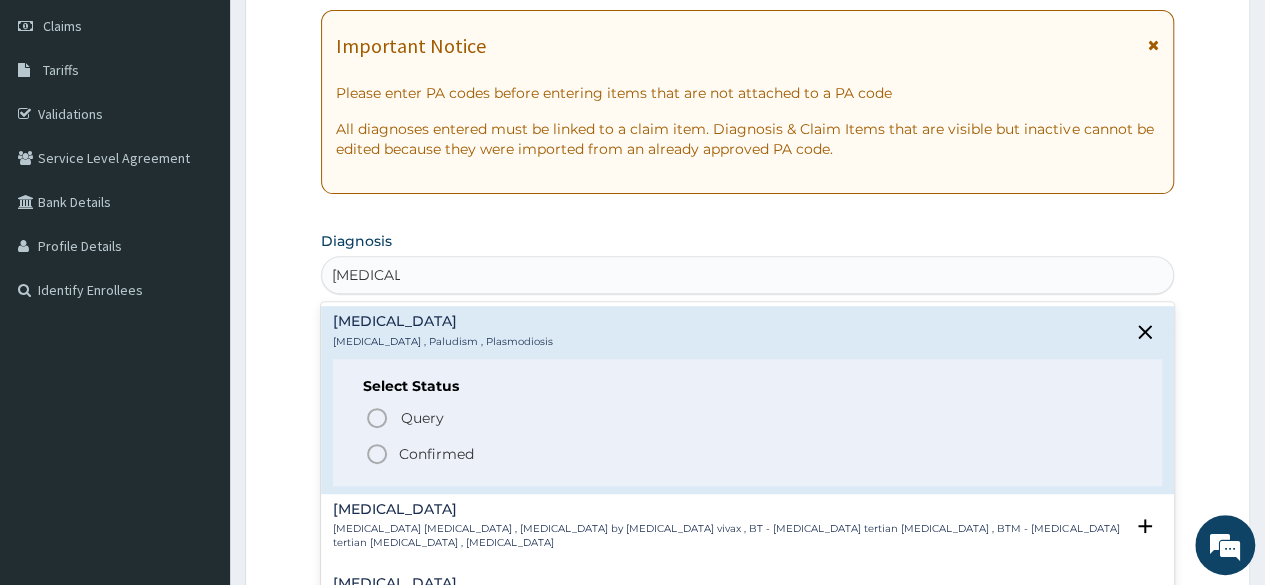 click 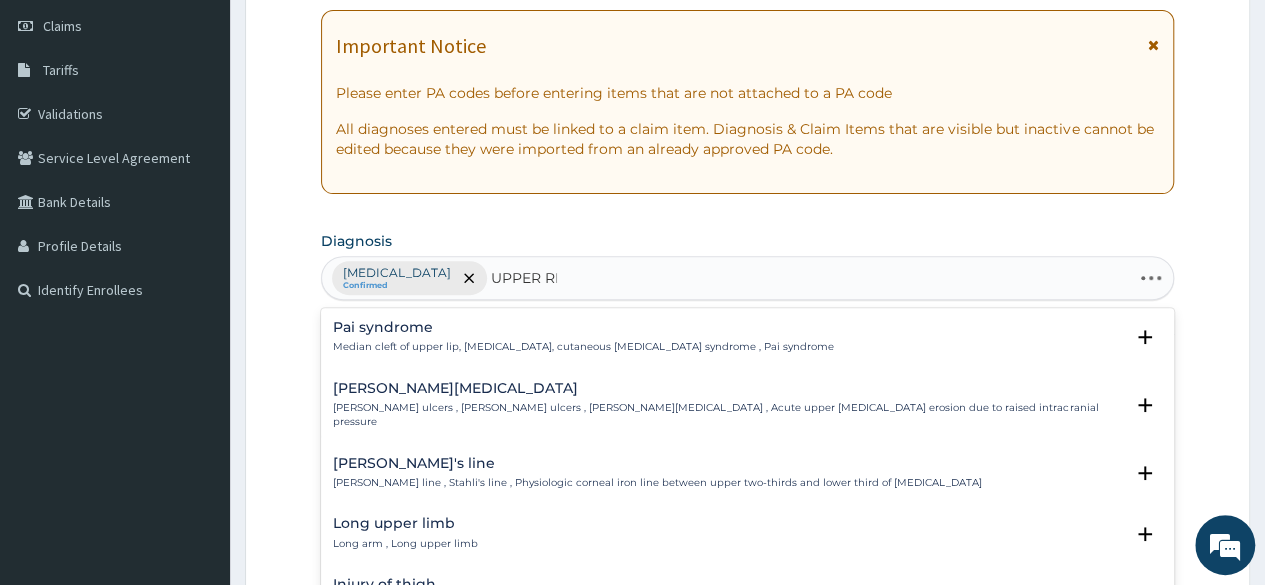 type on "UPPER RES" 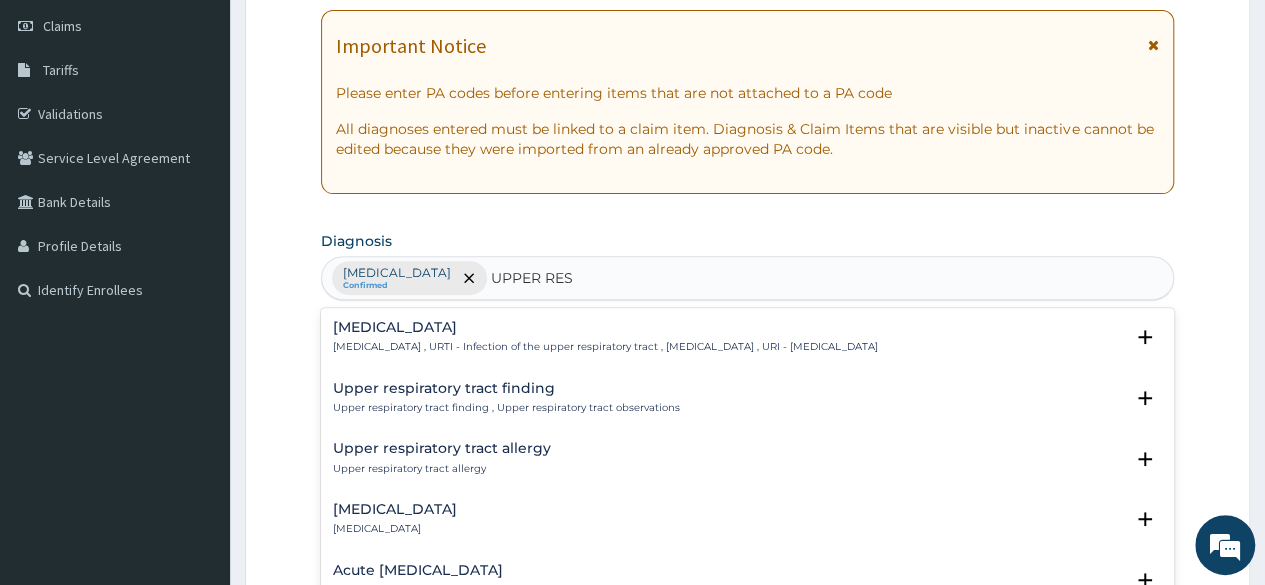 click on "Upper respiratory infection Upper respiratory infection , URTI - Infection of the upper respiratory tract , Upper respiratory tract infection , URI - Upper respiratory infection Select Status Query Query covers suspected (?), Keep in view (kiv), Ruled out (r/o) Confirmed" at bounding box center (747, 342) 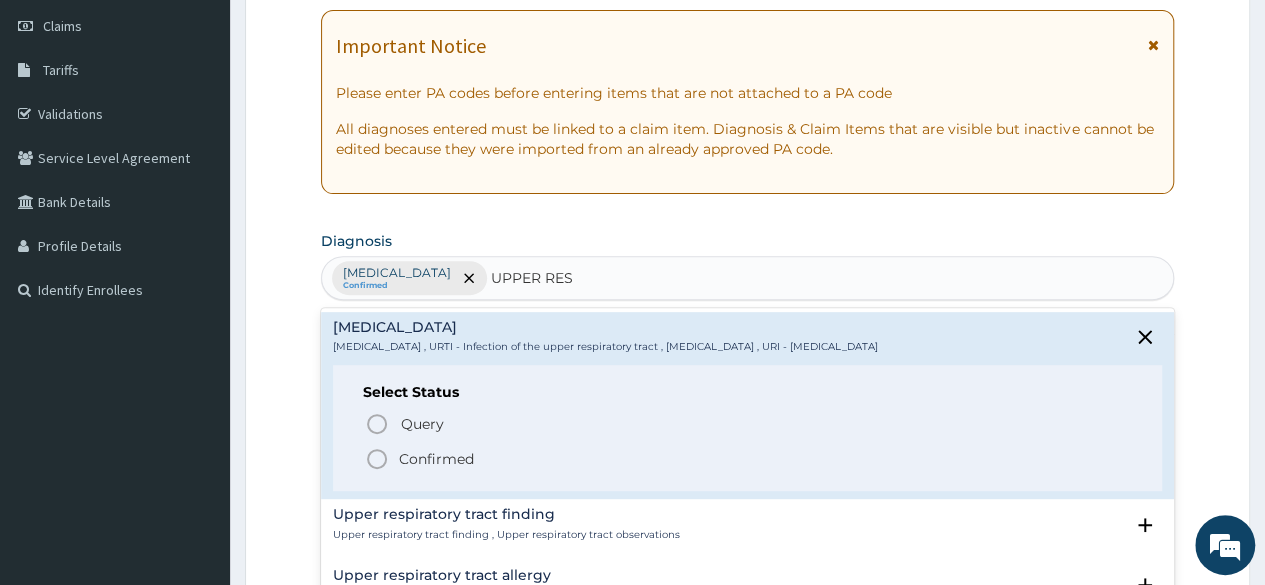 click 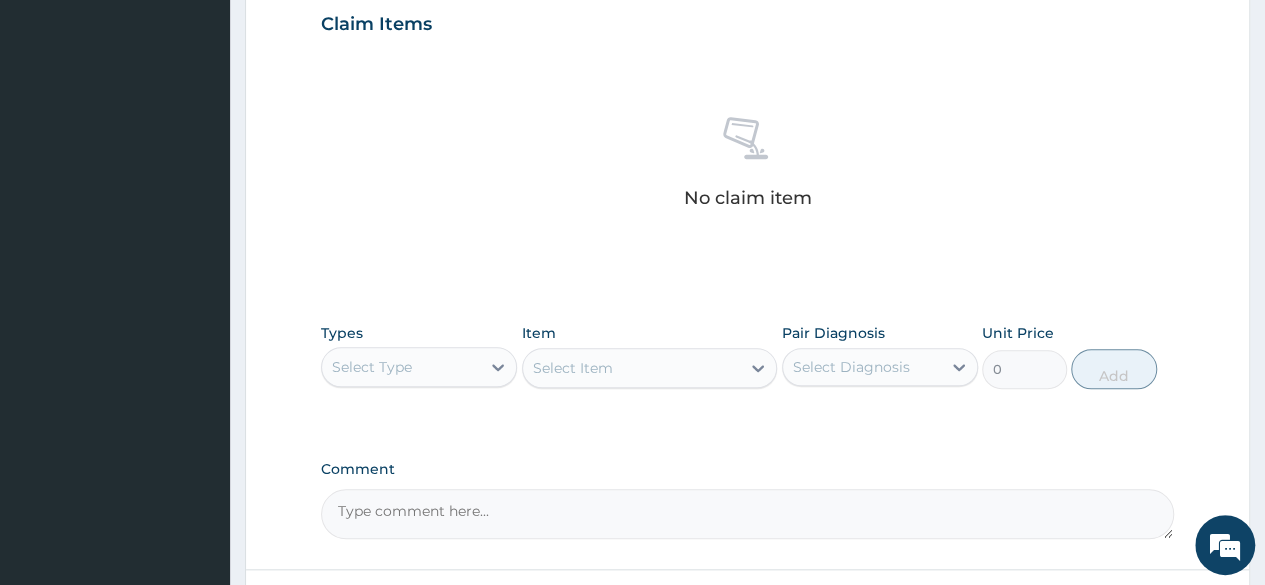 scroll, scrollTop: 766, scrollLeft: 0, axis: vertical 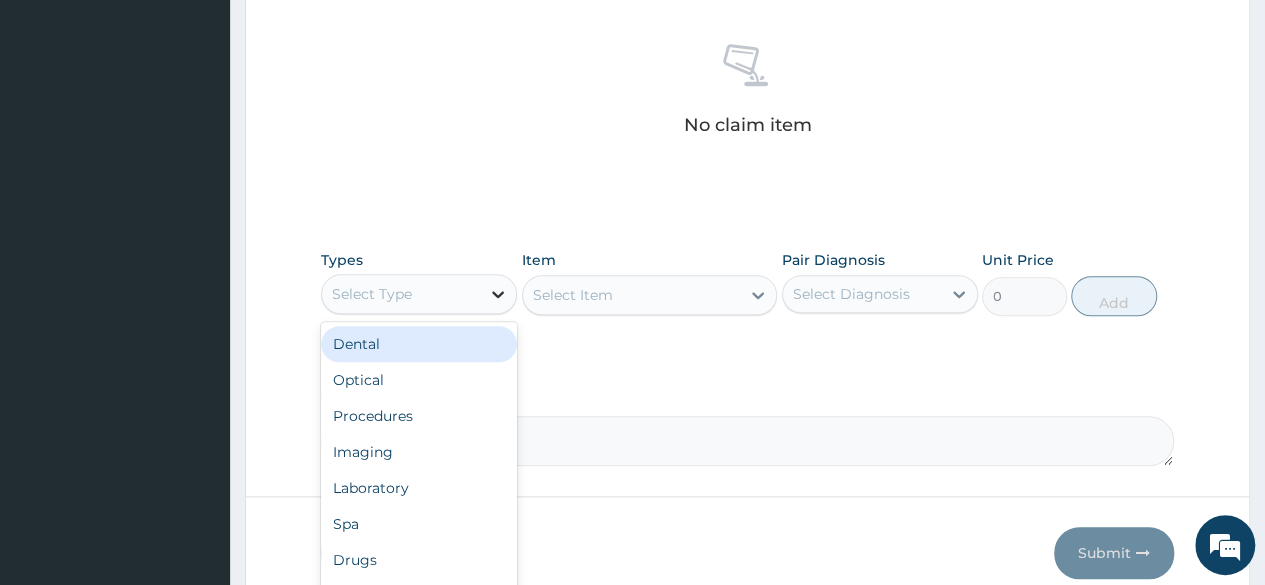 click at bounding box center [498, 294] 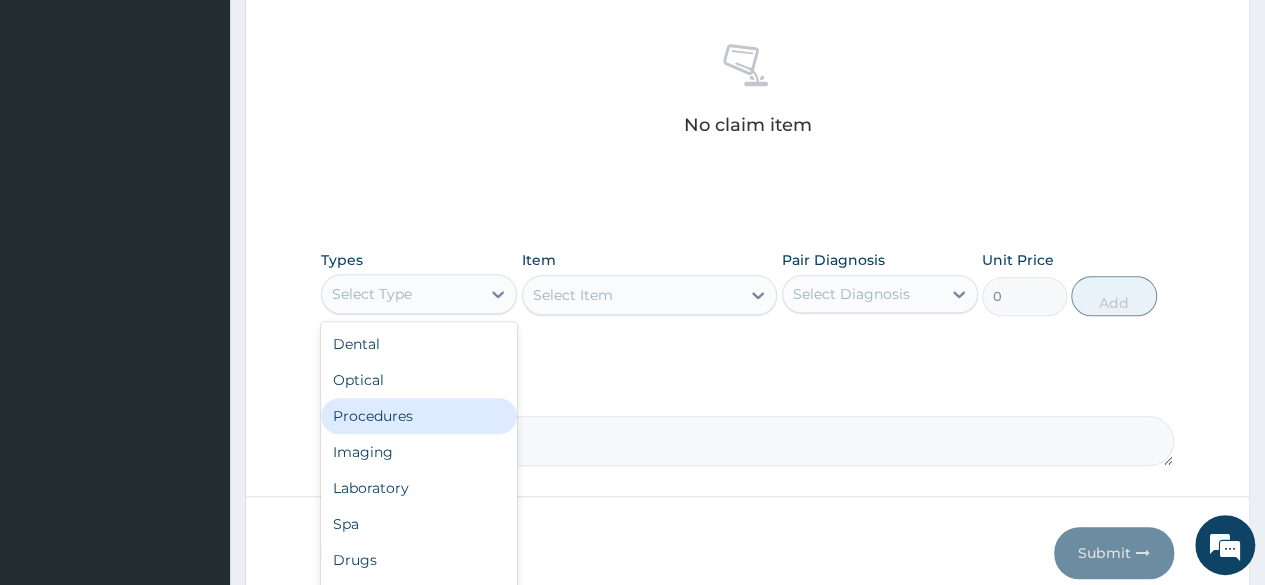 click on "Procedures" at bounding box center [419, 416] 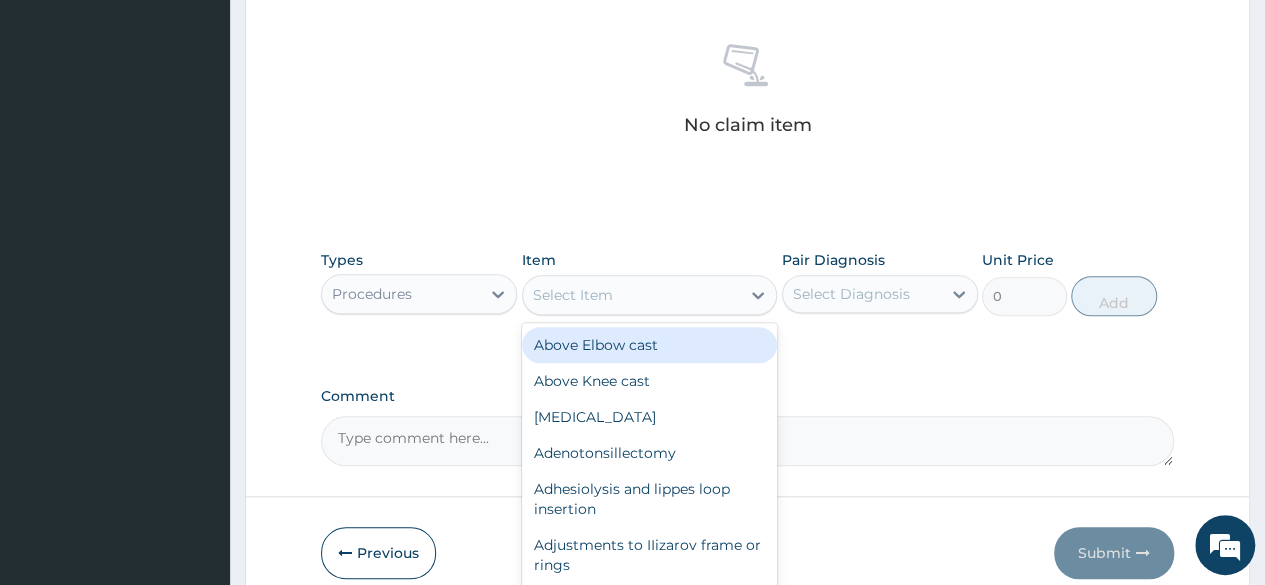 click on "Select Item" at bounding box center [632, 295] 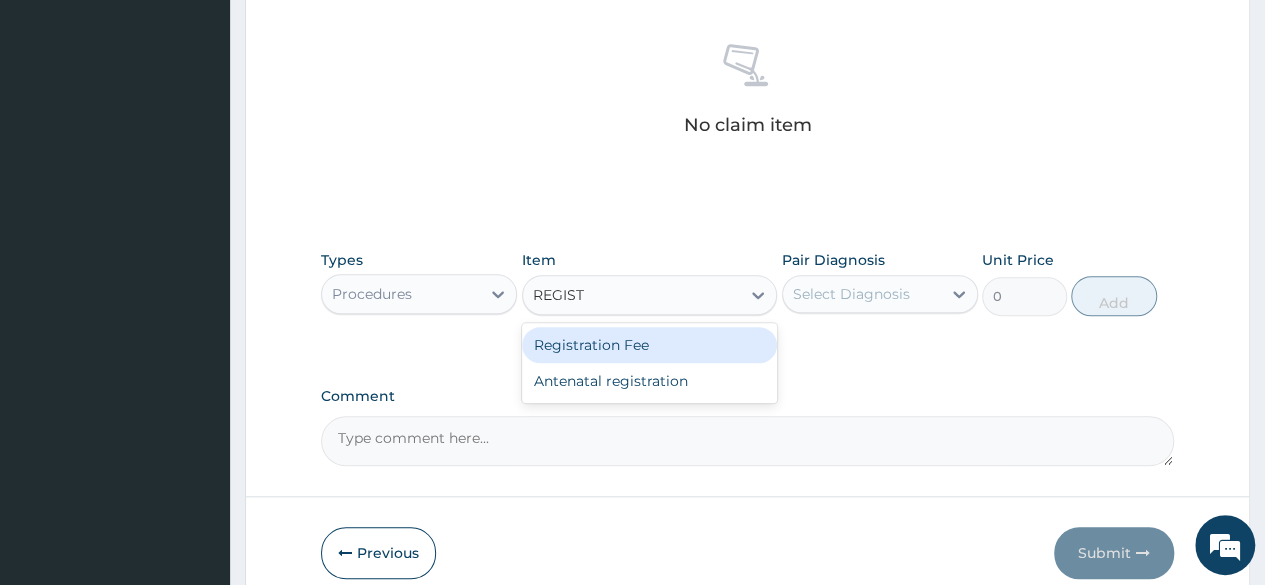 type on "REGISTR" 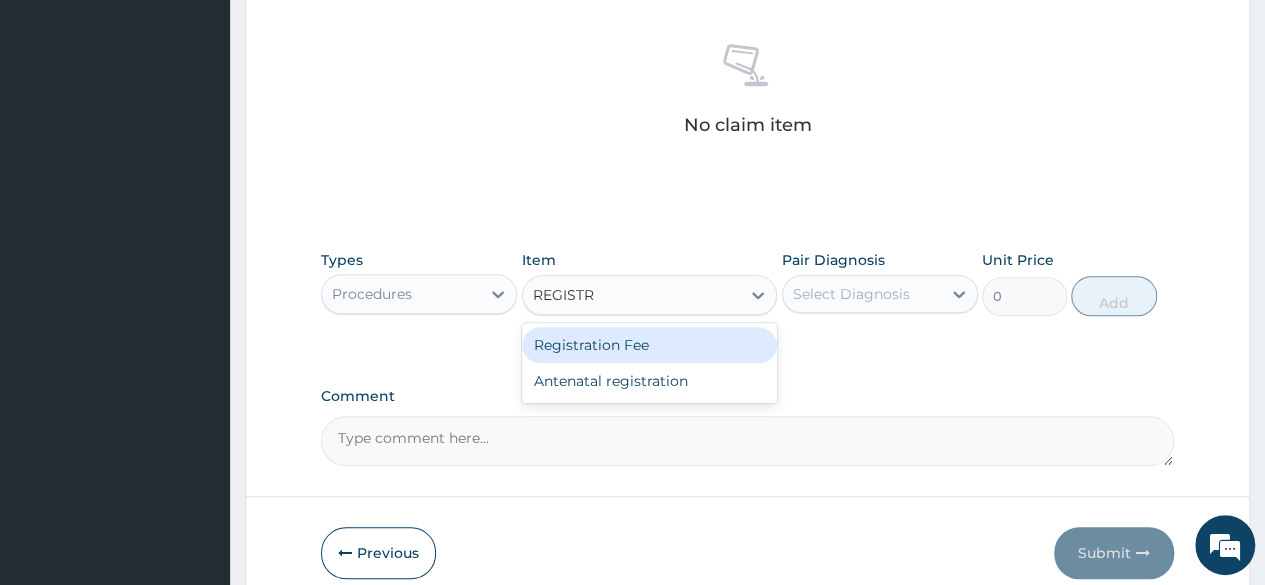 click on "Registration Fee" at bounding box center (650, 345) 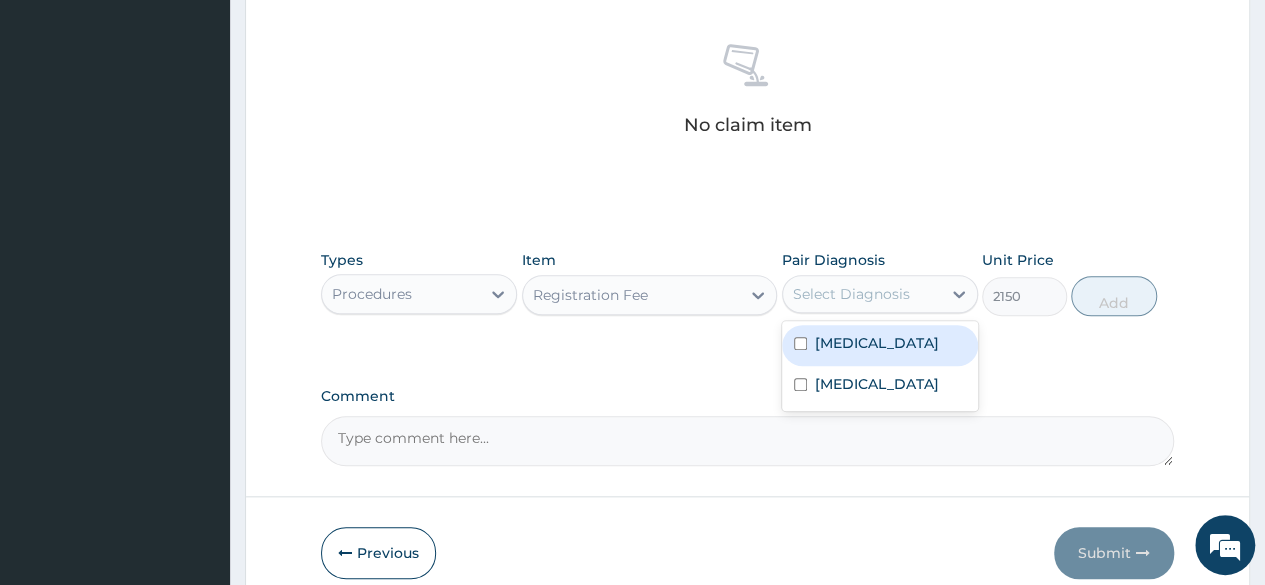 click on "Select Diagnosis" at bounding box center (862, 294) 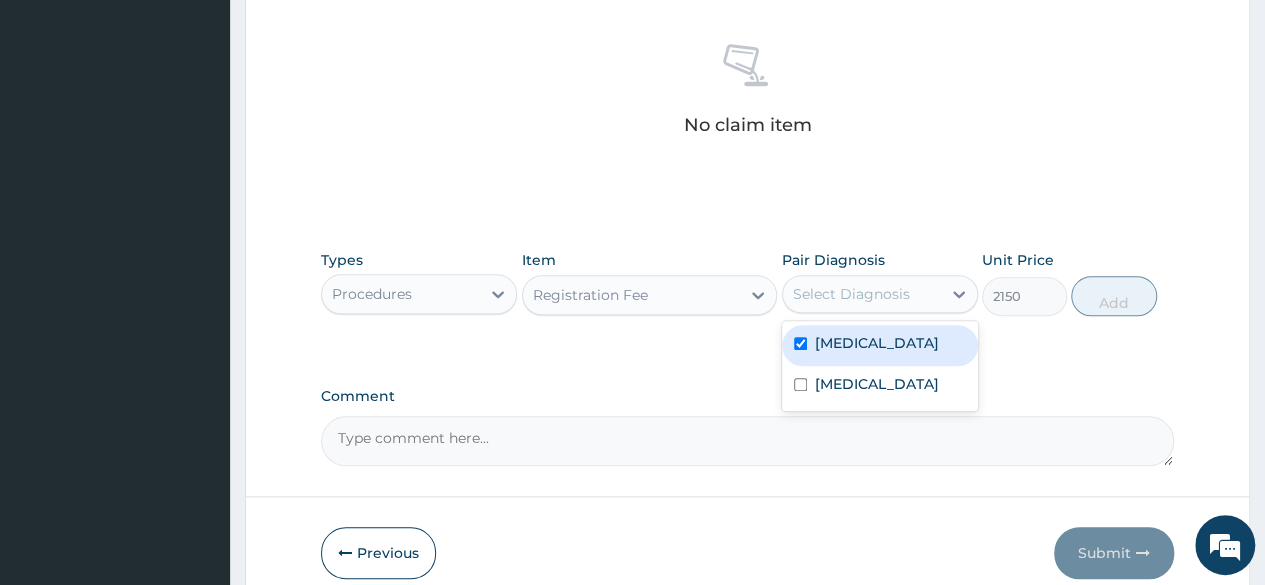 checkbox on "true" 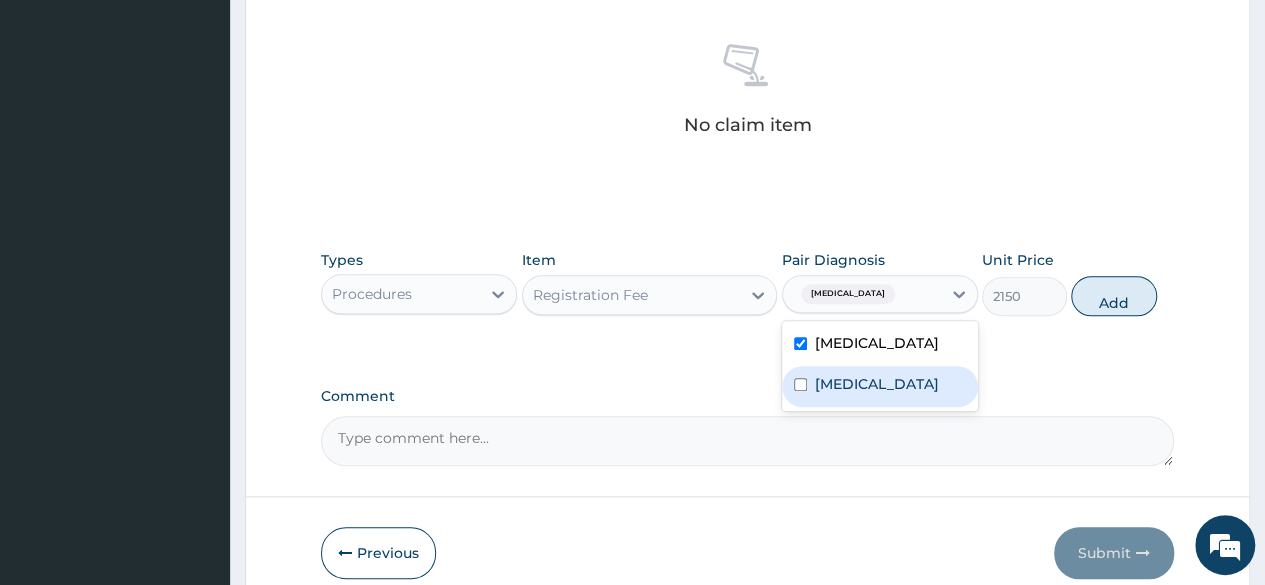 click on "Upper respiratory infection" at bounding box center [880, 386] 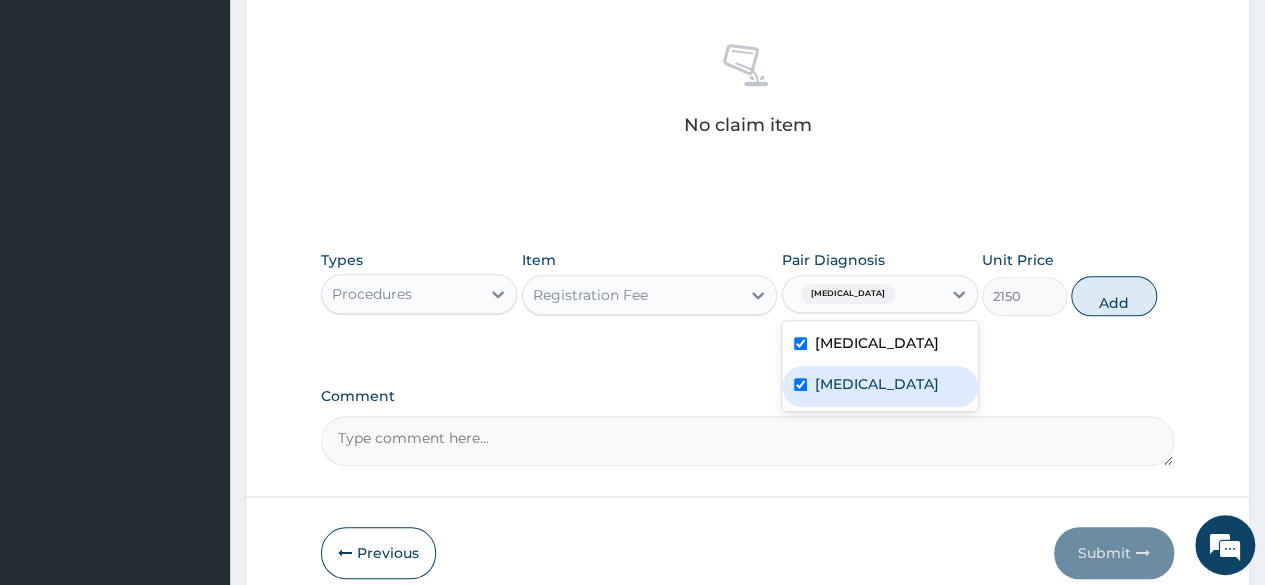 checkbox on "true" 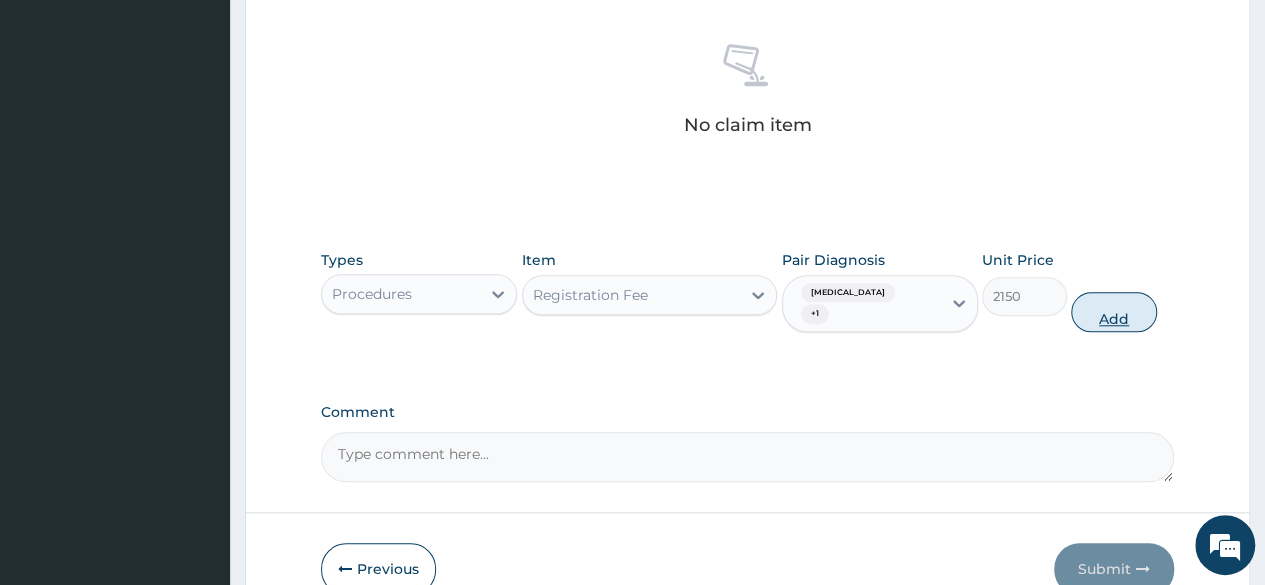 click on "Add" at bounding box center [1113, 312] 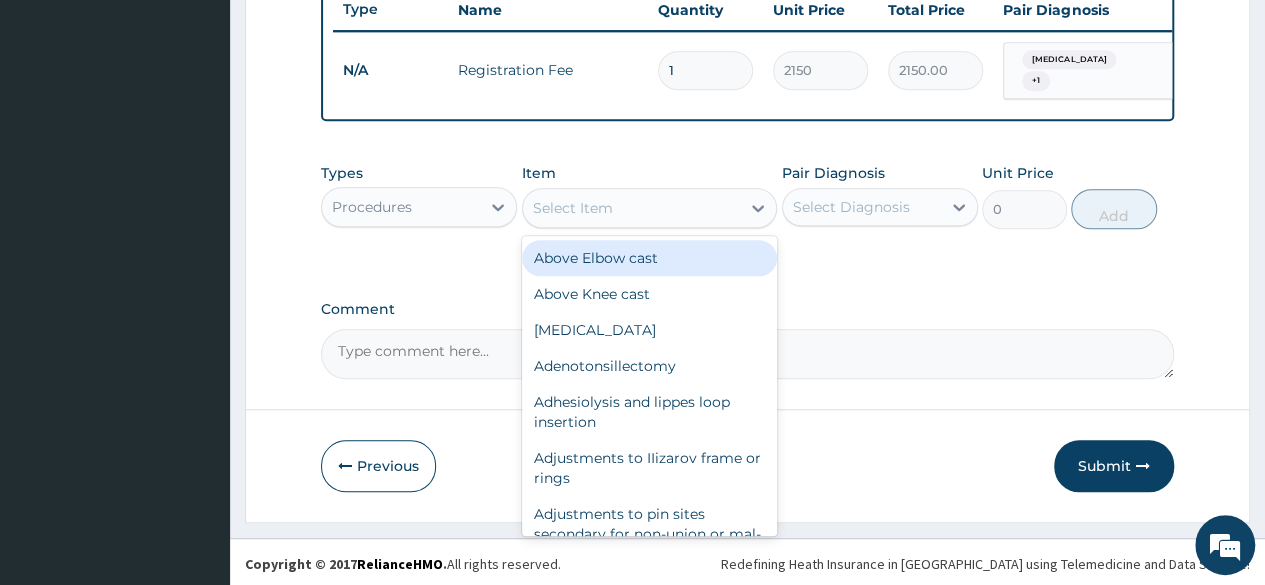 click on "Select Item" at bounding box center [632, 208] 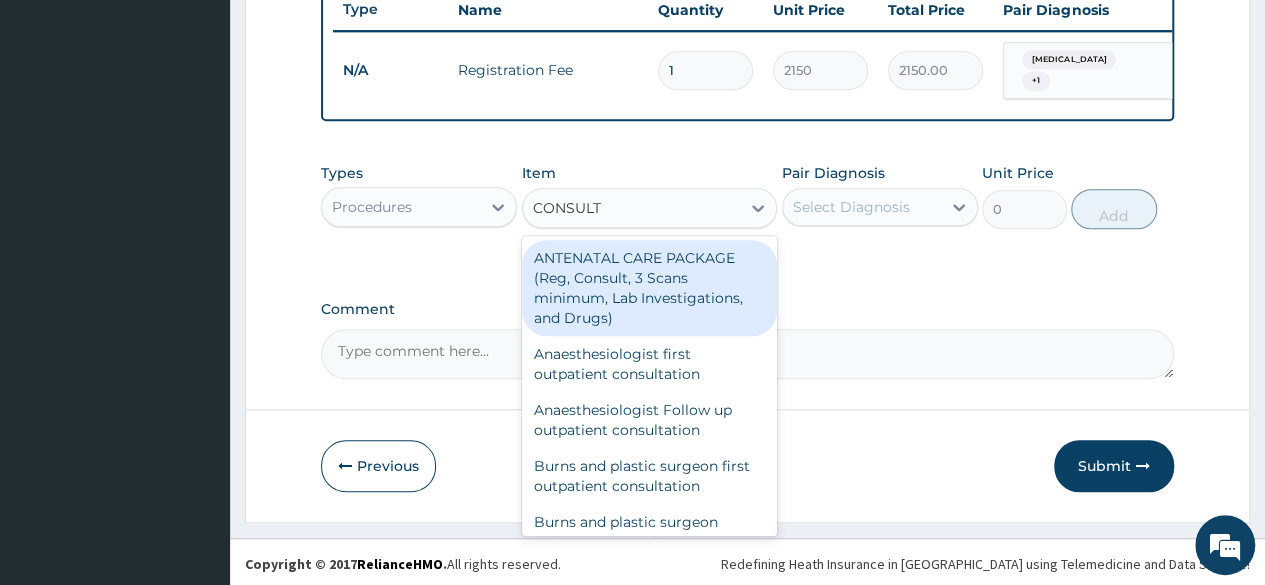 type on "CONSULTA" 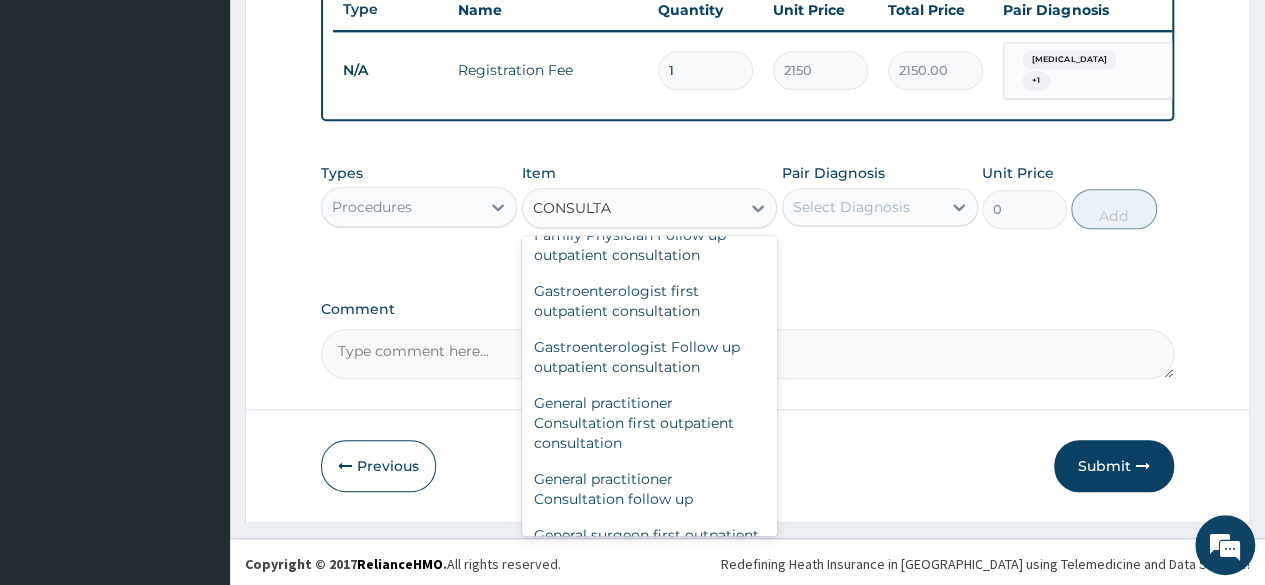 scroll, scrollTop: 920, scrollLeft: 0, axis: vertical 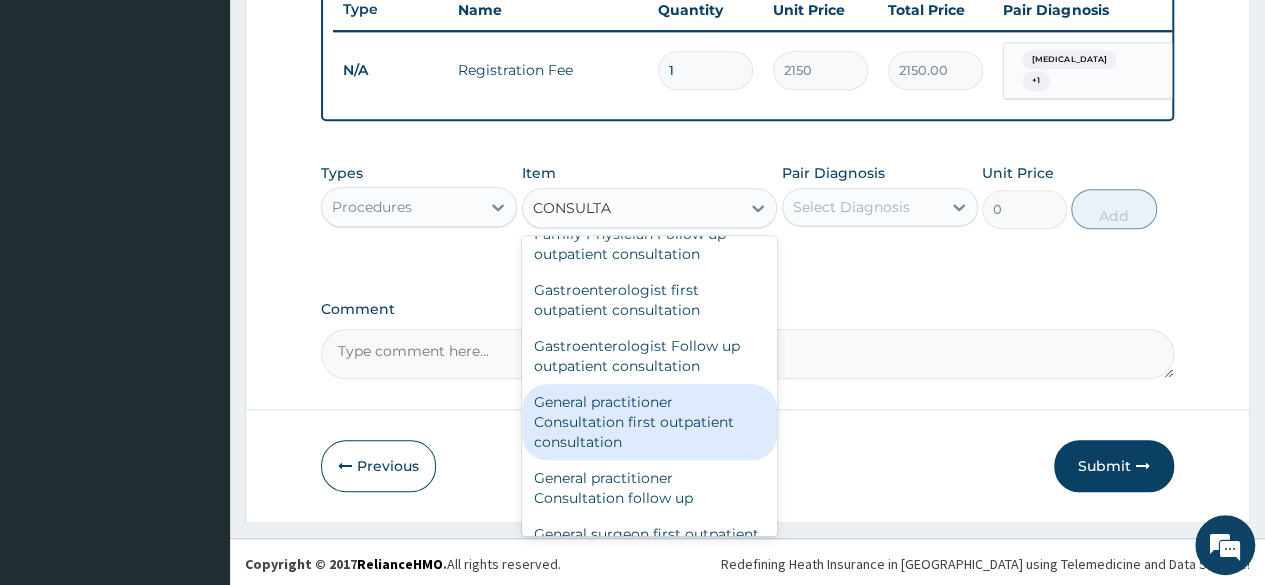 click on "General practitioner Consultation first outpatient consultation" at bounding box center (650, 422) 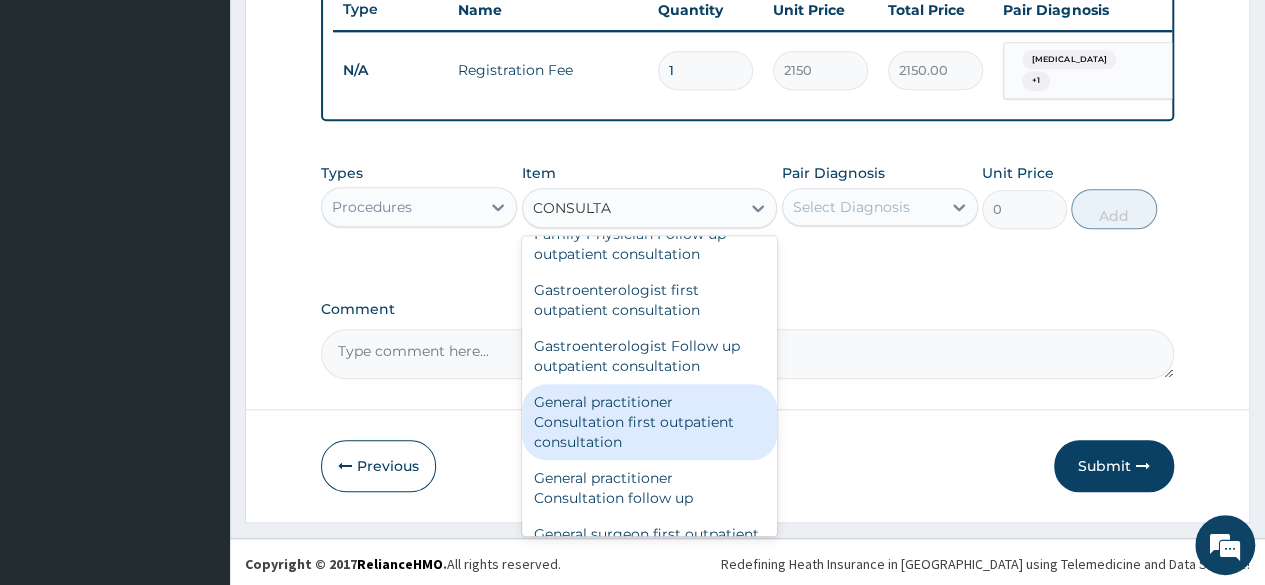 type 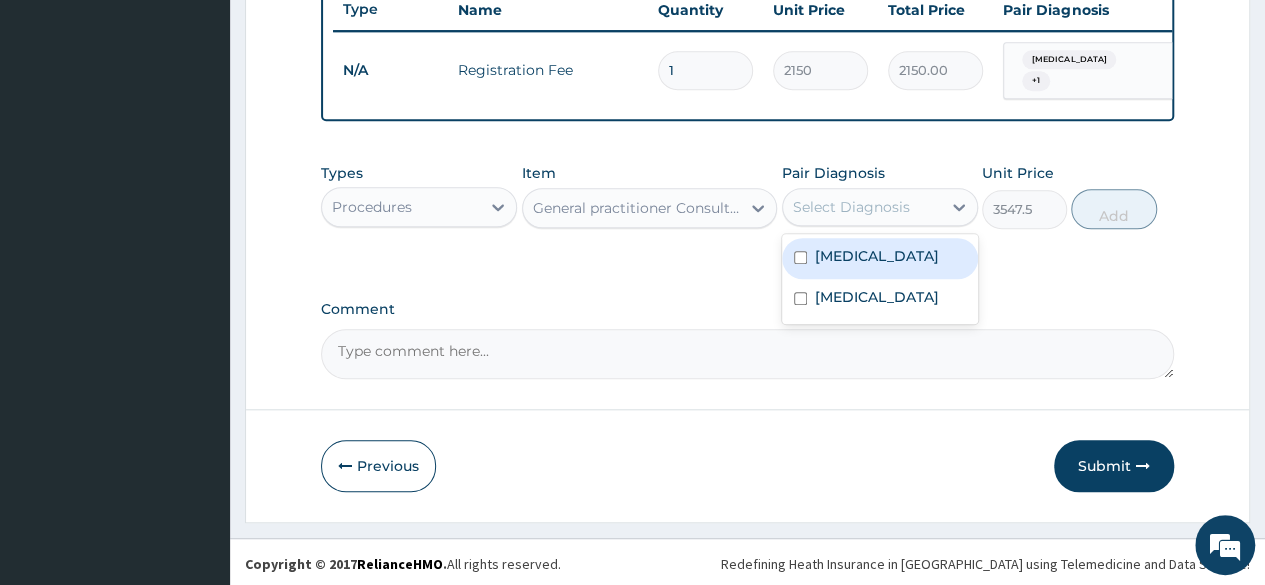 click on "Select Diagnosis" at bounding box center [851, 207] 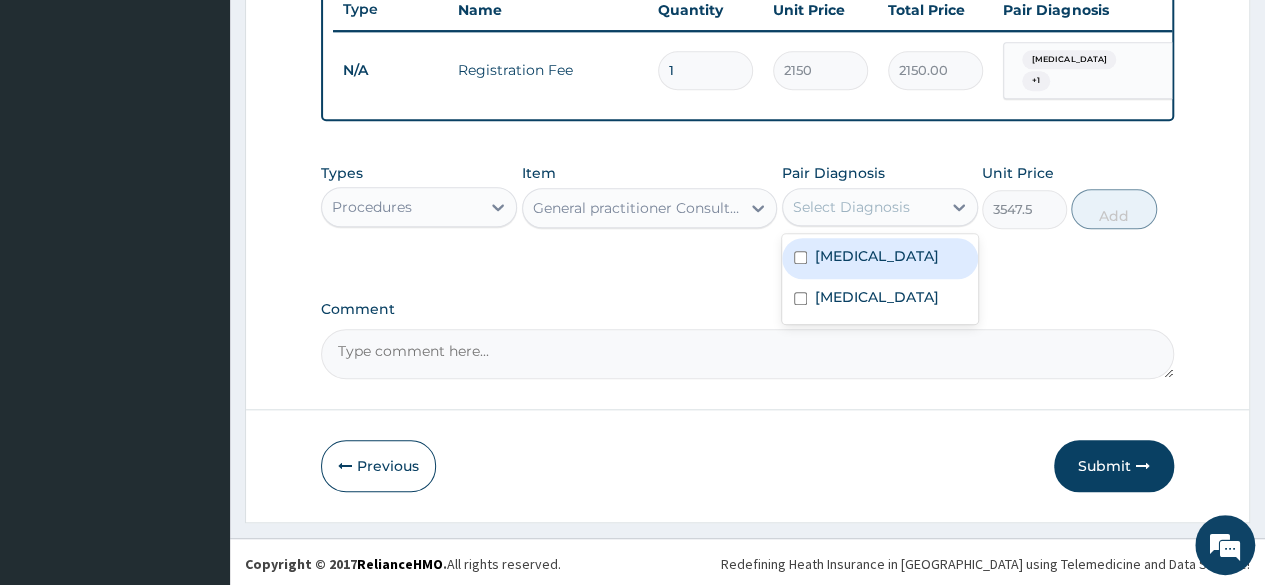 click on "Malaria" at bounding box center (880, 258) 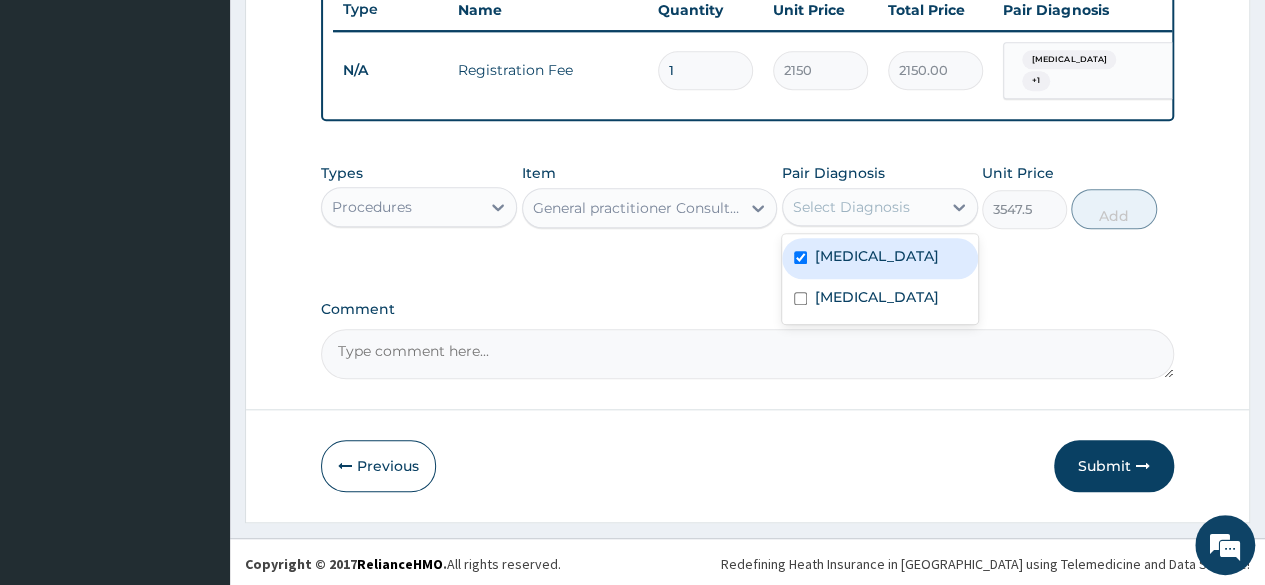 checkbox on "true" 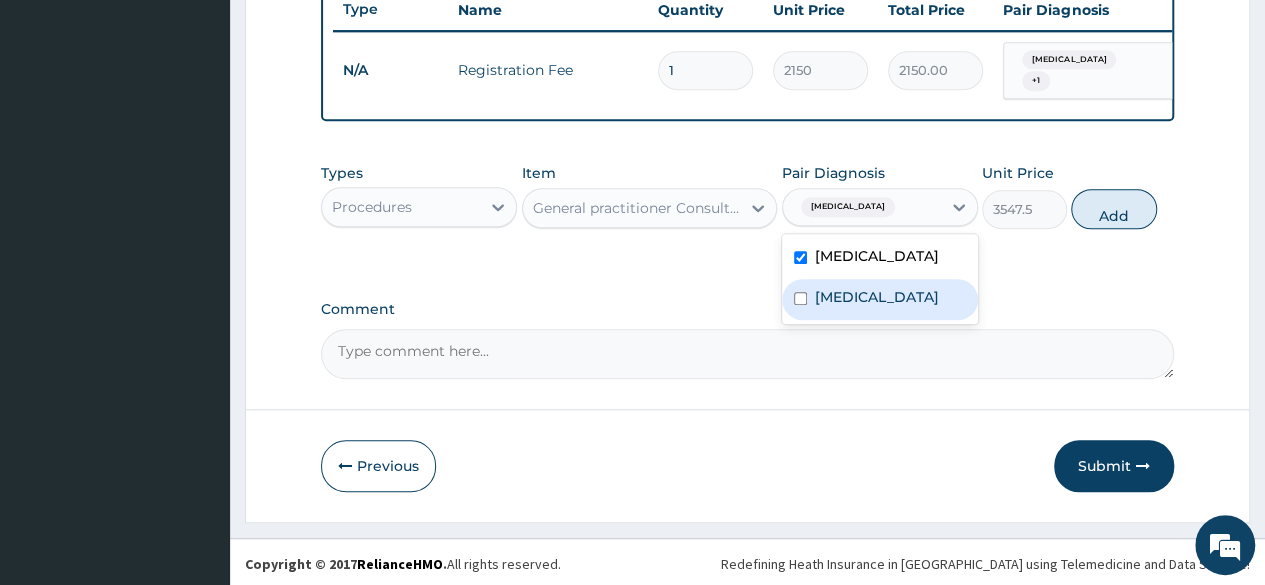 click on "Upper respiratory infection" at bounding box center (877, 297) 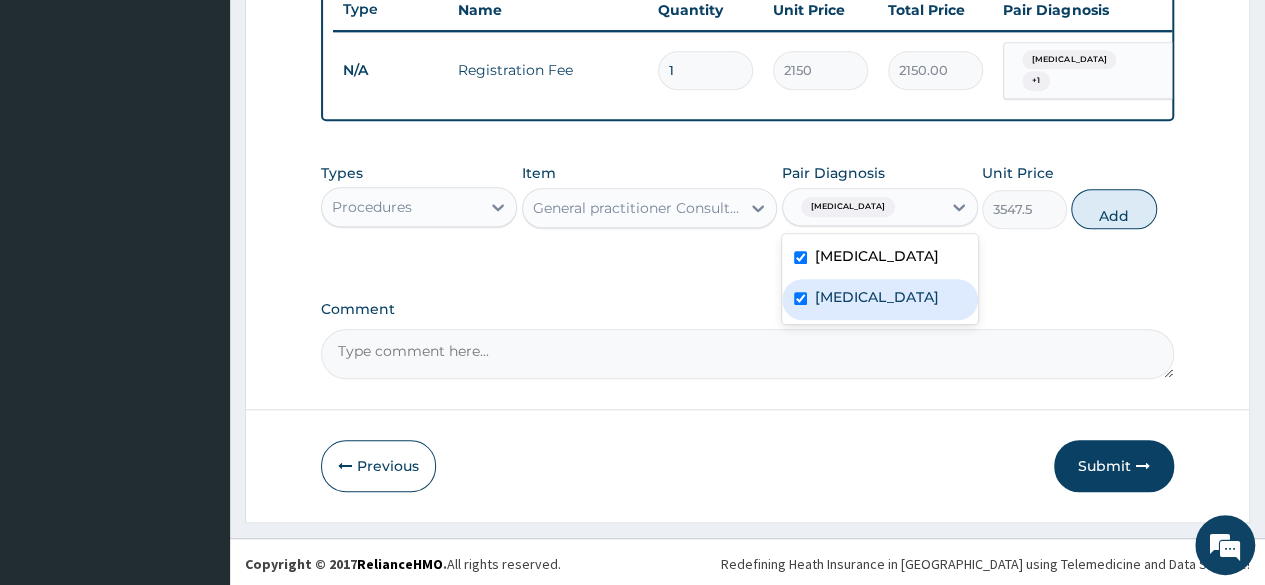checkbox on "true" 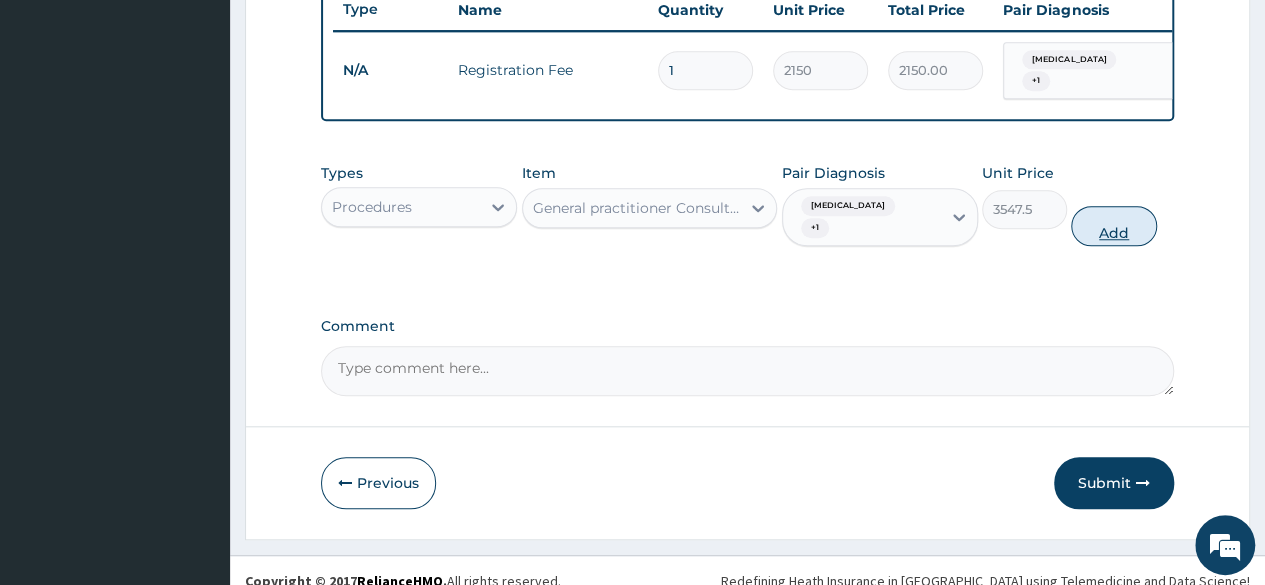click on "Add" at bounding box center [1113, 226] 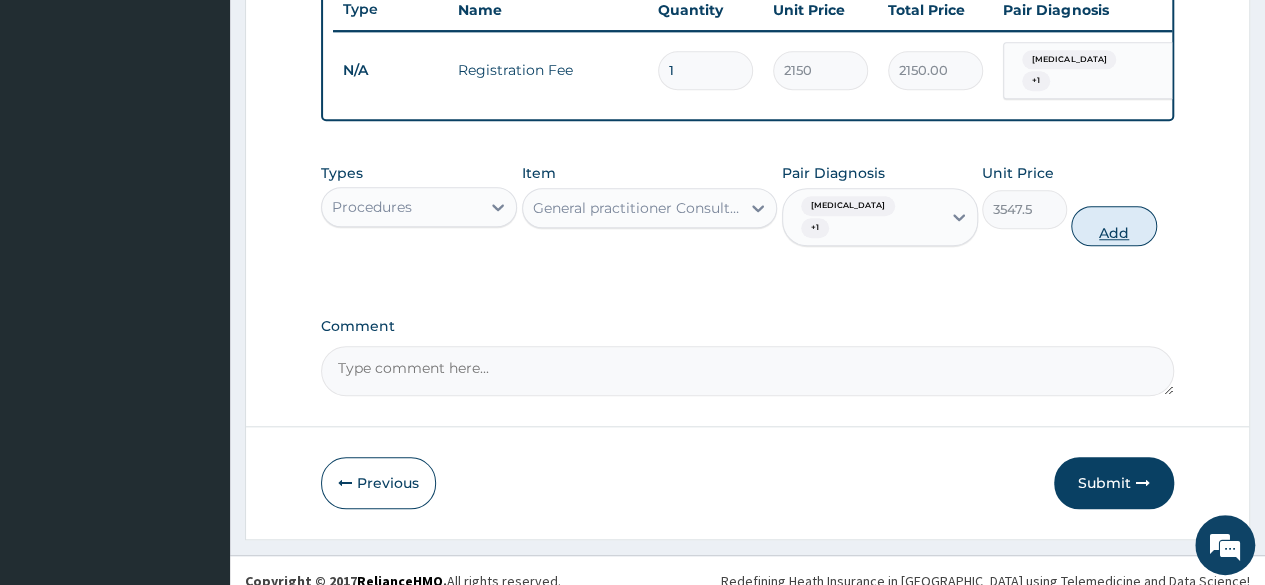 type on "0" 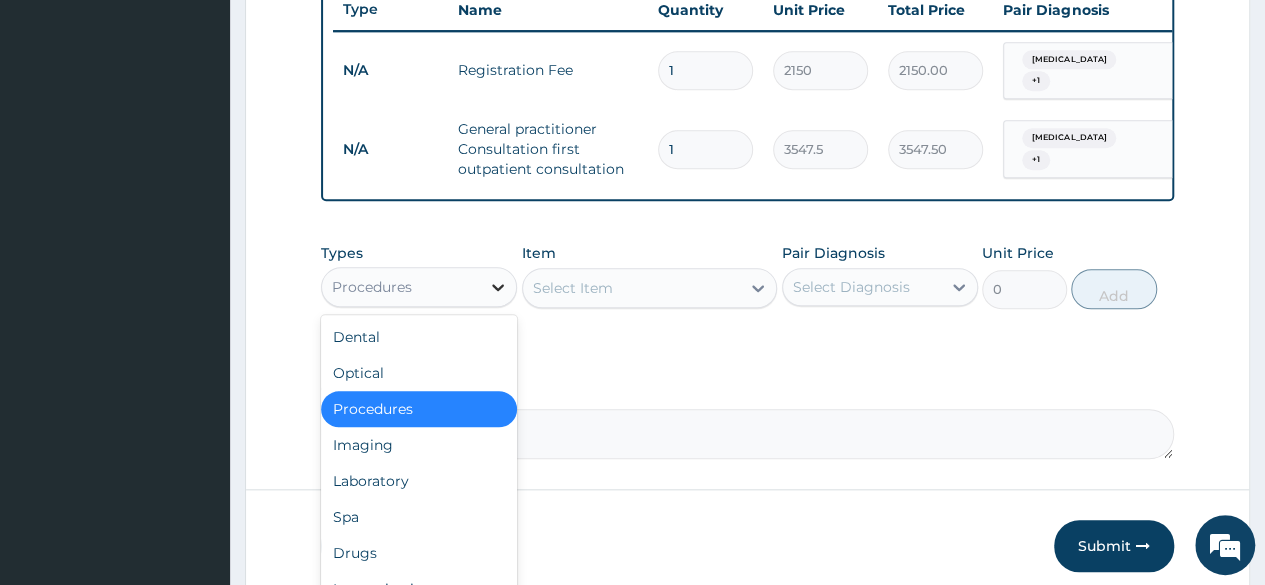 click 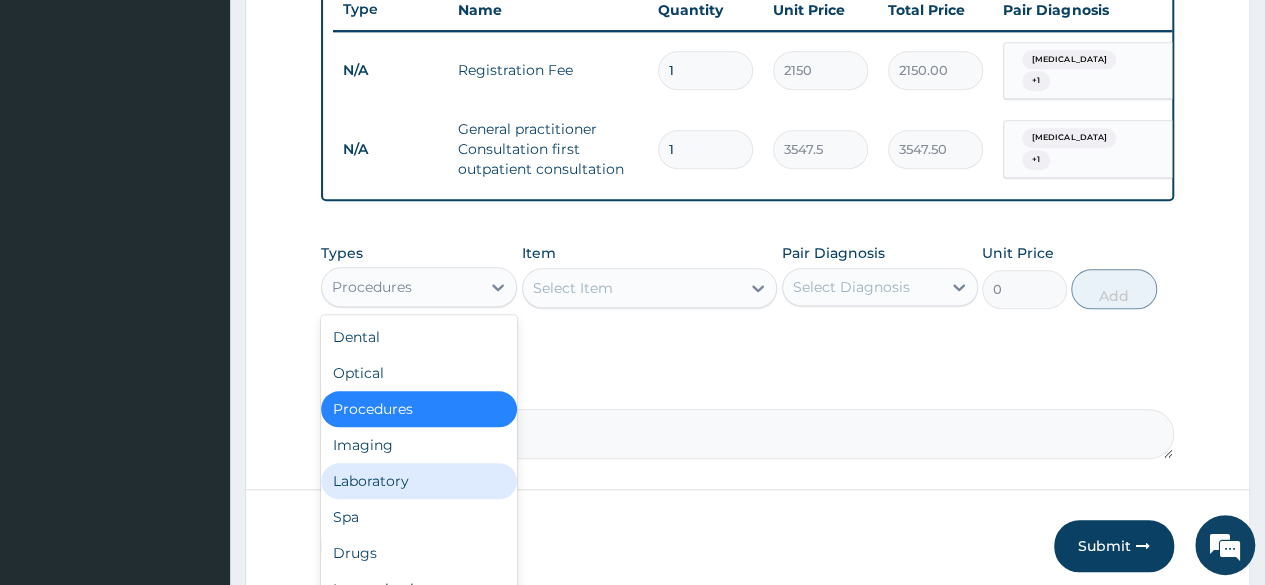 click on "Laboratory" at bounding box center (419, 481) 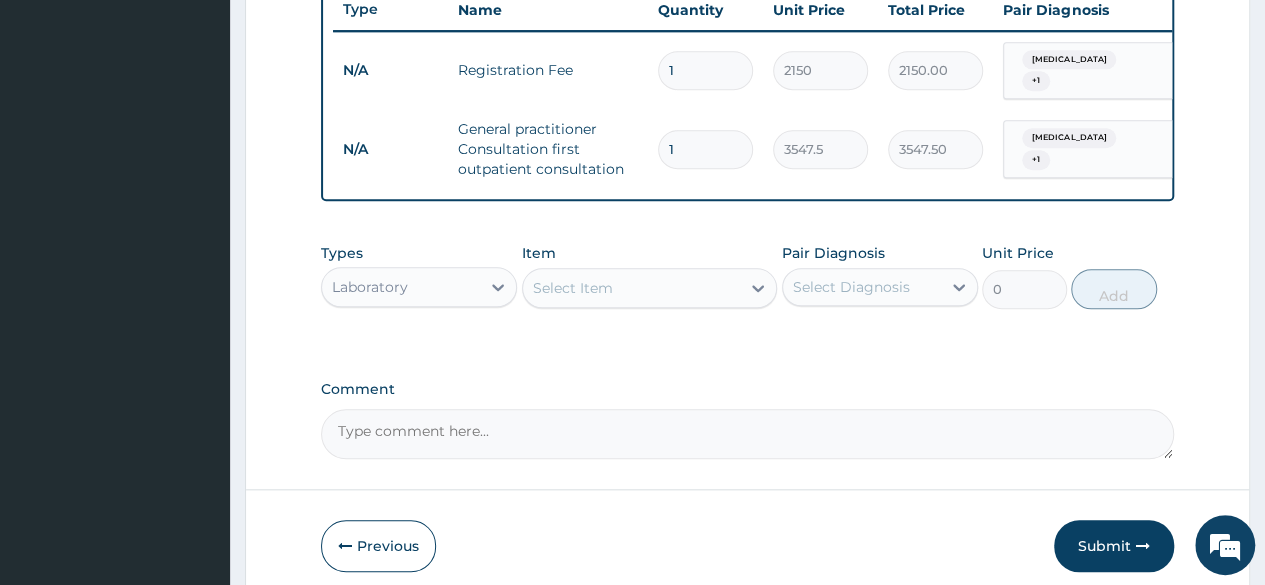click on "Select Item" at bounding box center (632, 288) 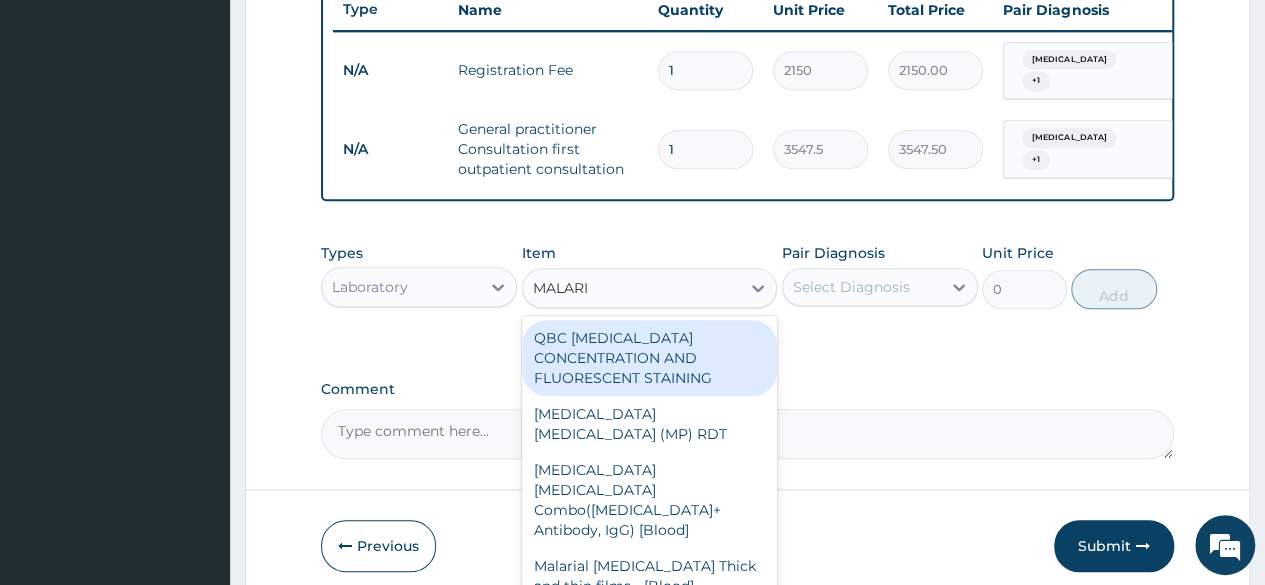 type on "MALARIA" 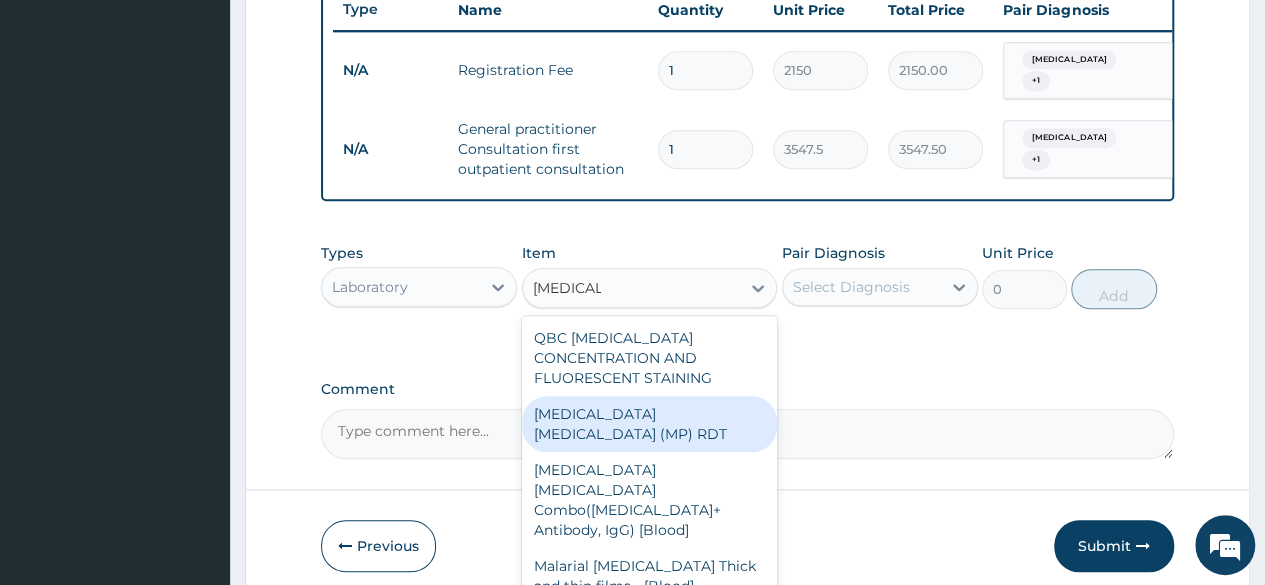 click on "MALARIA PARASITE (MP) RDT" at bounding box center (650, 424) 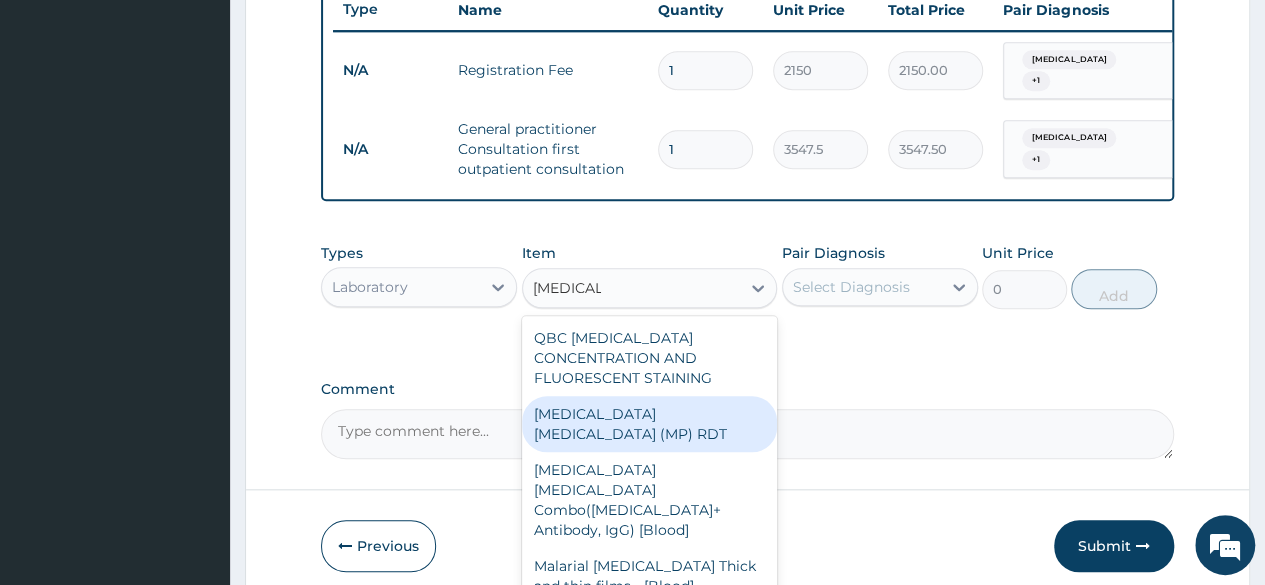 type 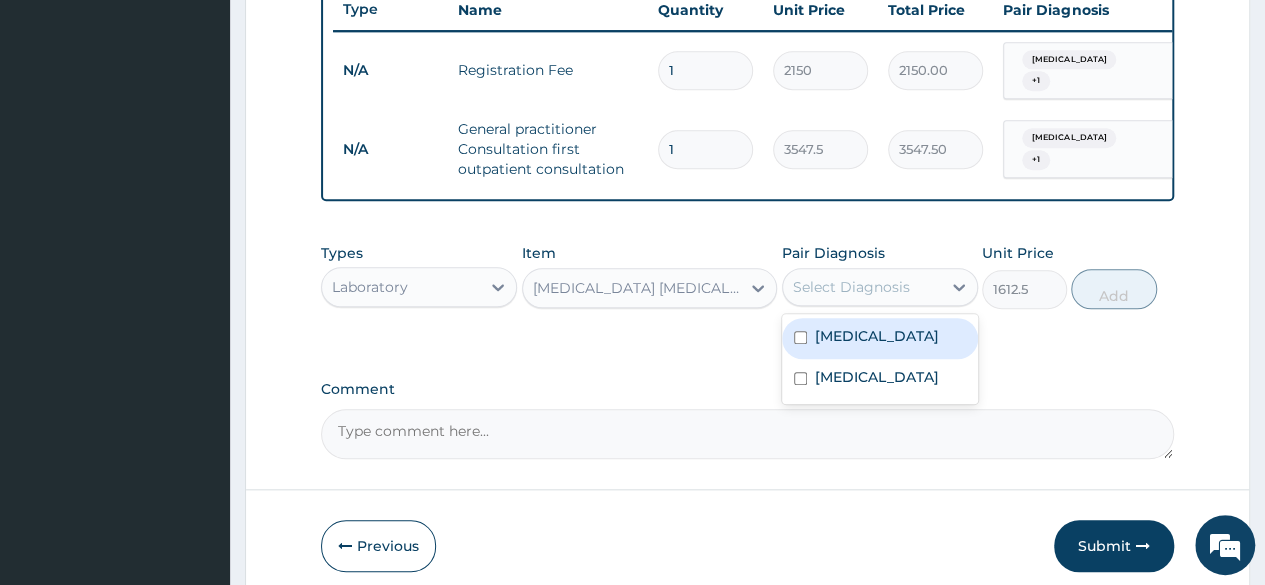 click on "Select Diagnosis" at bounding box center [862, 287] 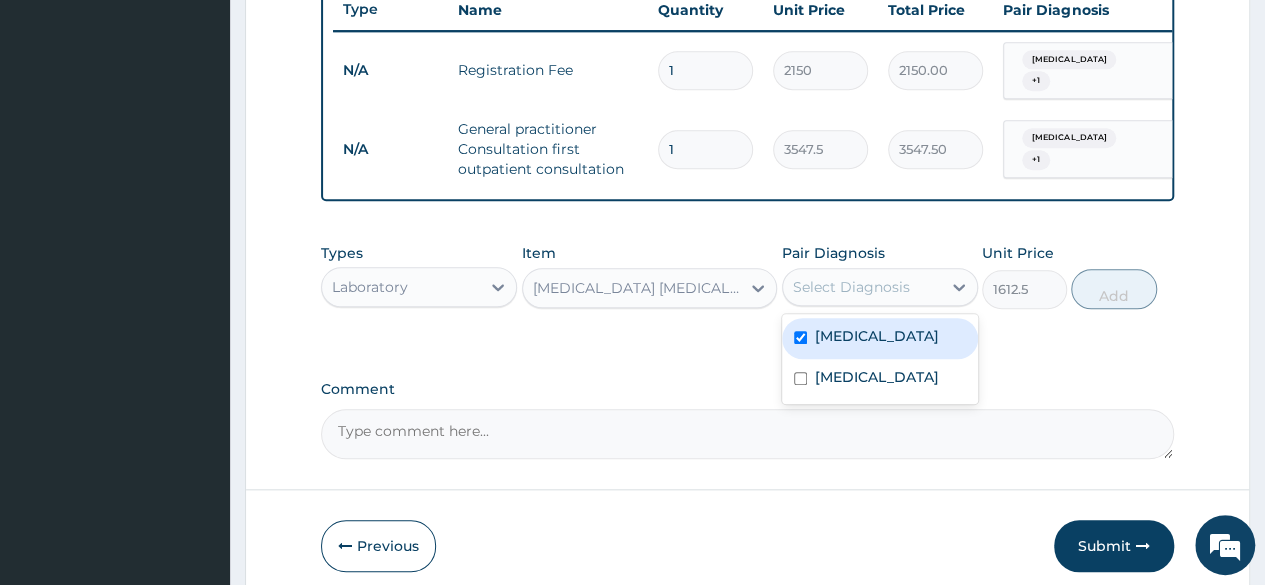 checkbox on "true" 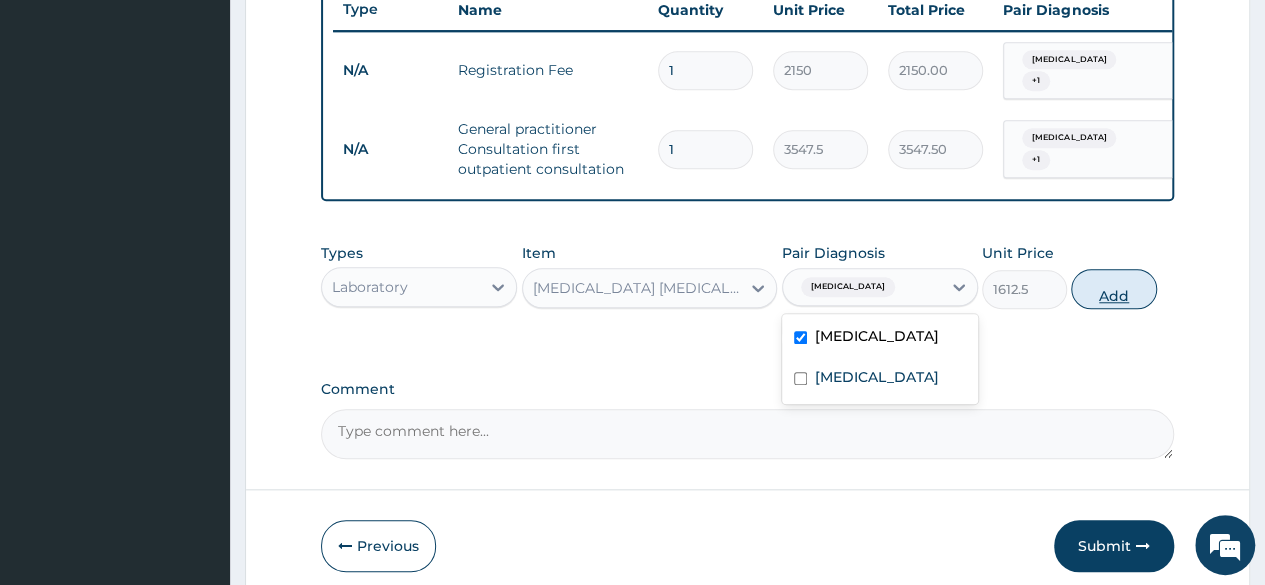 click on "Add" at bounding box center [1113, 289] 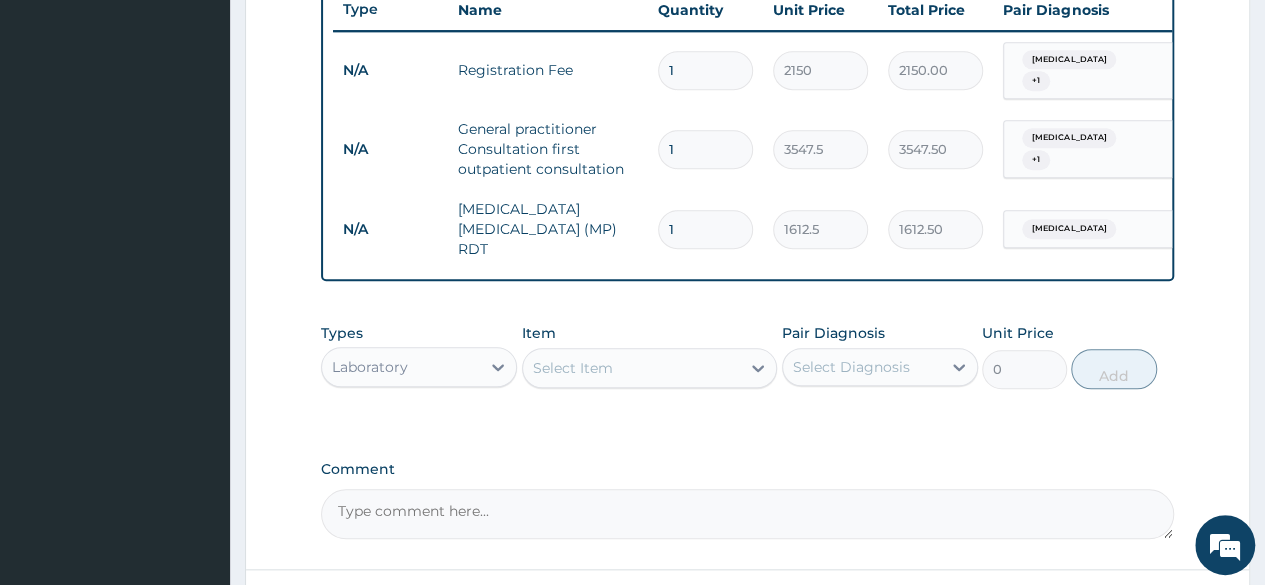 click on "Select Item" at bounding box center (632, 368) 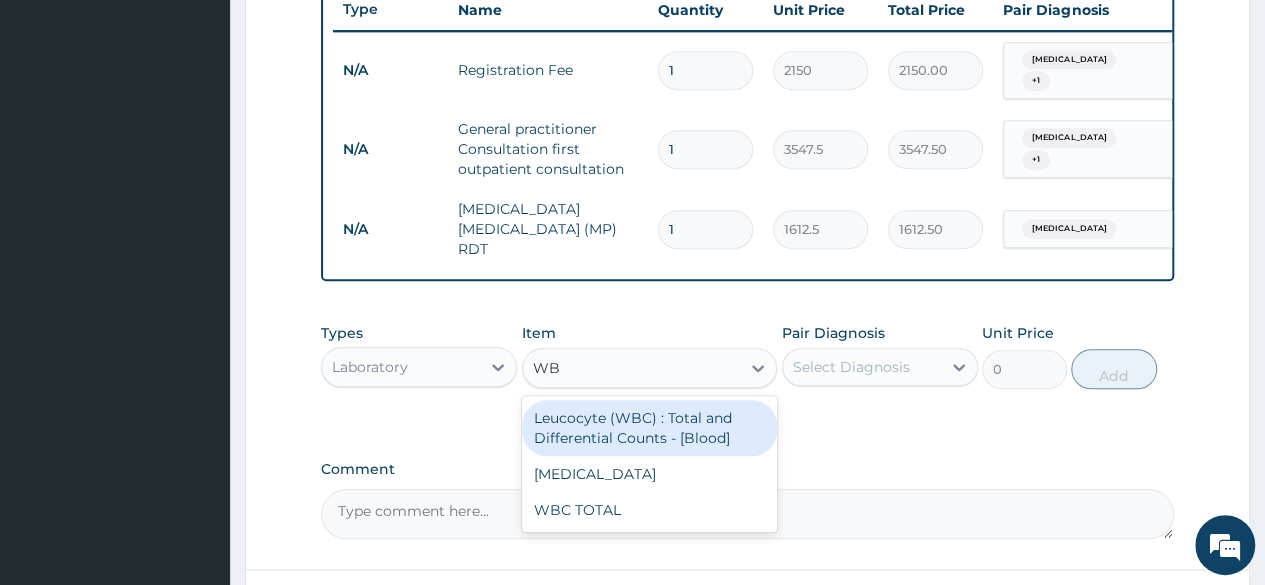 type on "WBC" 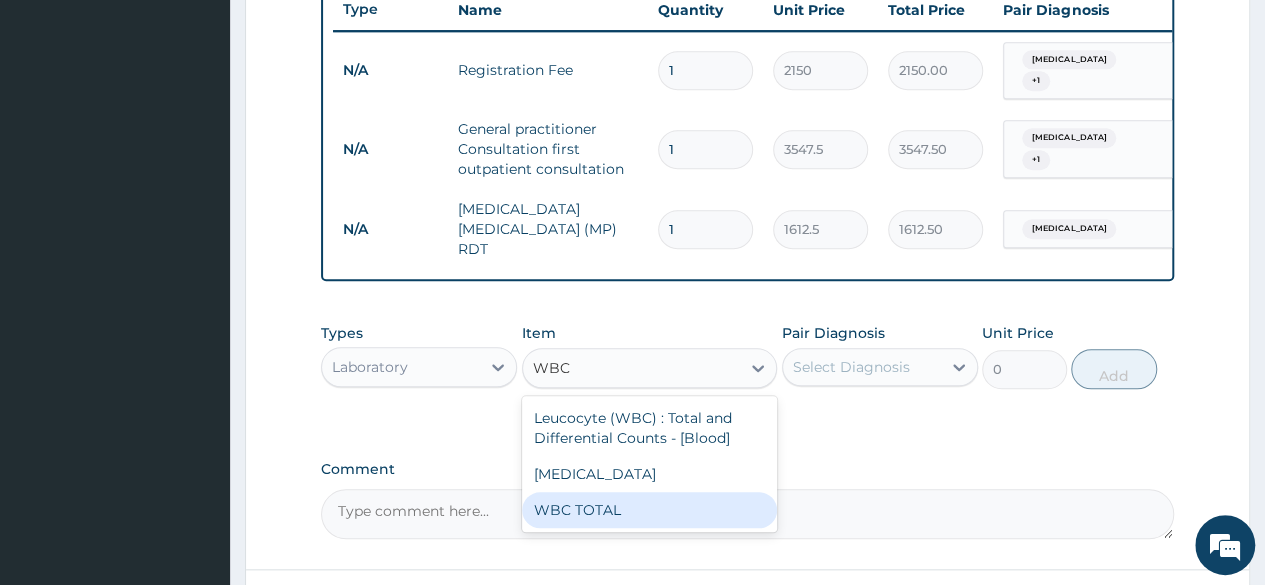 click on "WBC TOTAL" at bounding box center [650, 510] 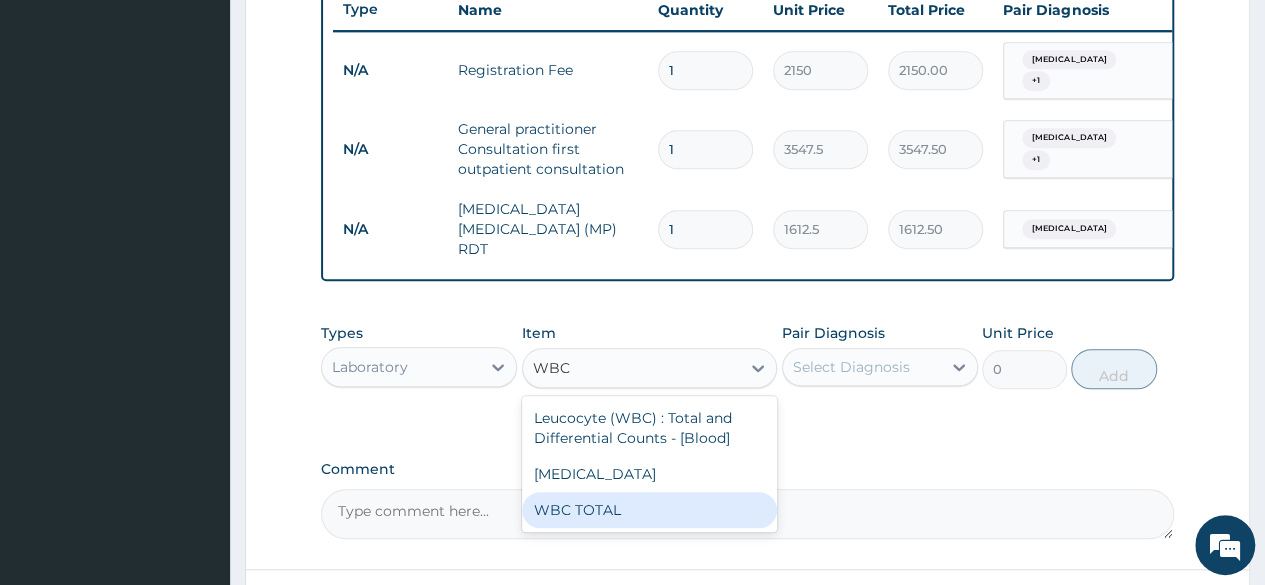 type 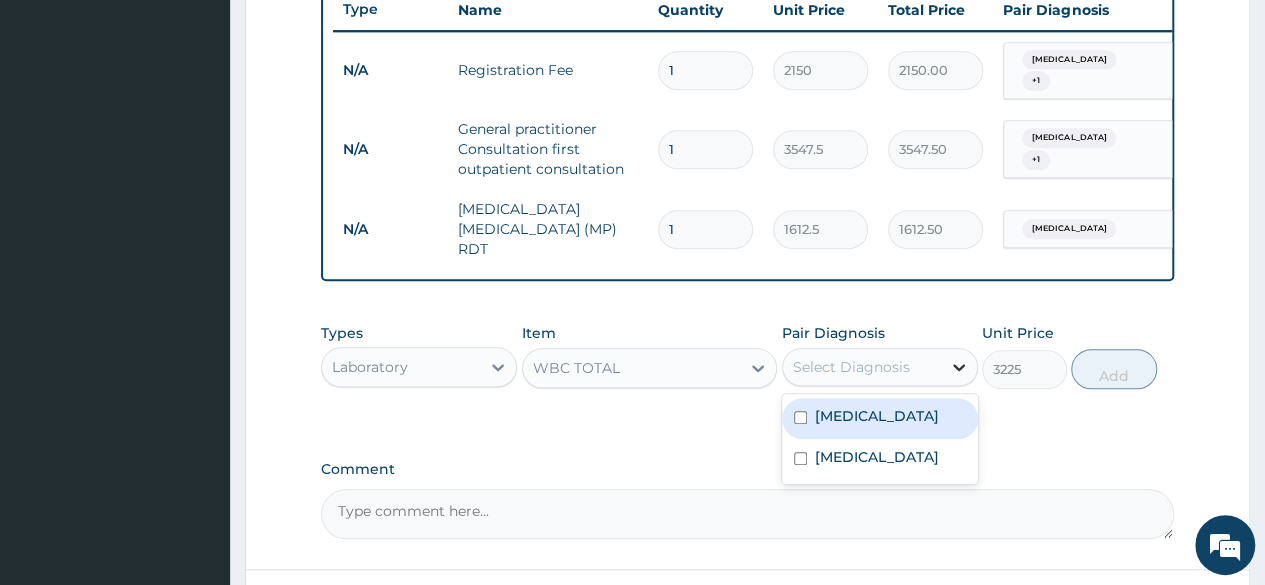 click at bounding box center [959, 367] 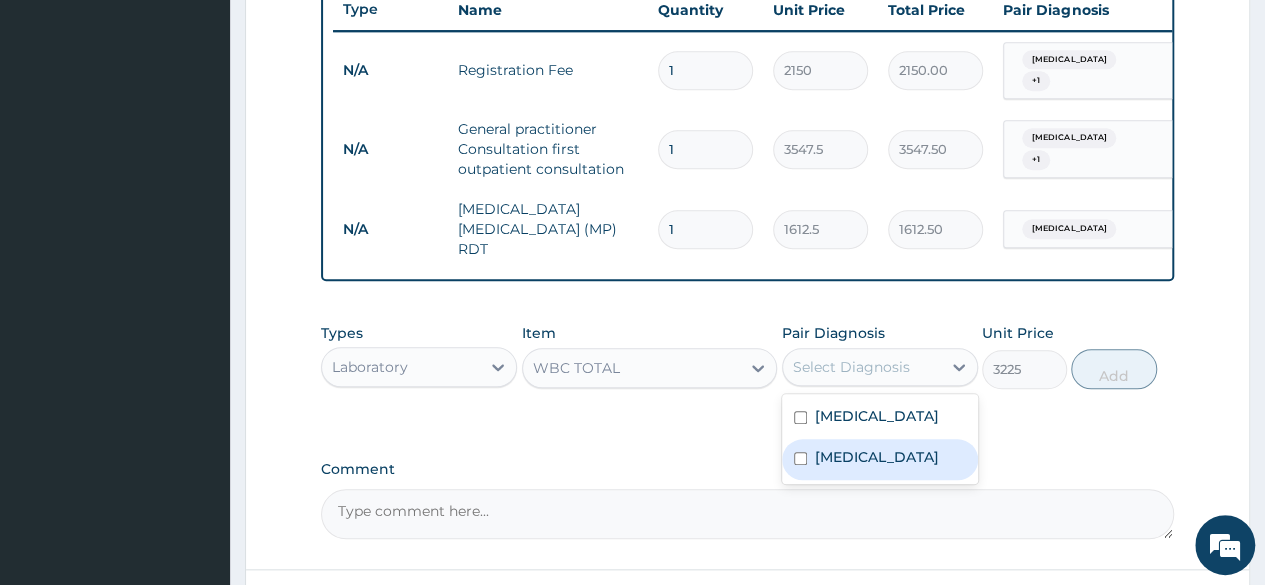 click on "Upper respiratory infection" at bounding box center [877, 457] 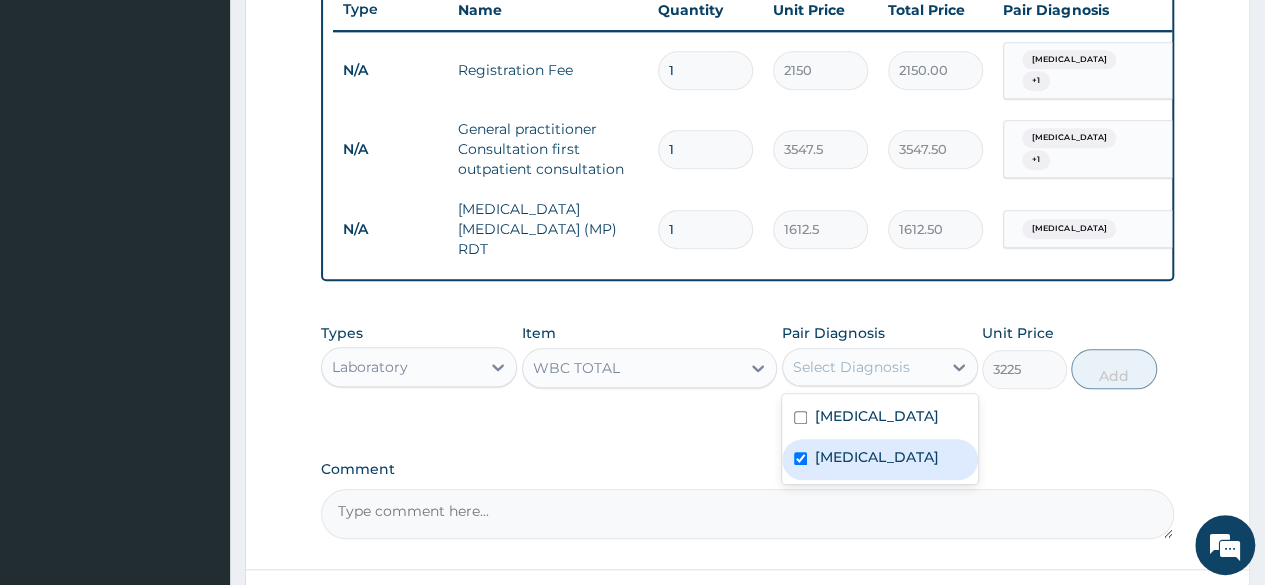 checkbox on "true" 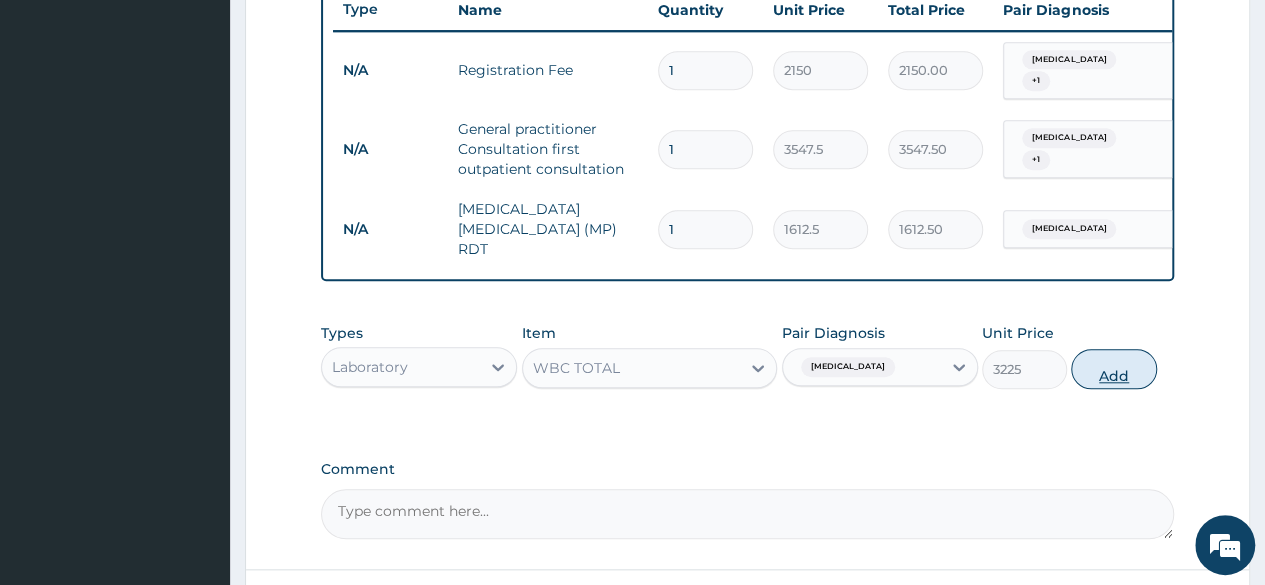 click on "Add" at bounding box center [1113, 369] 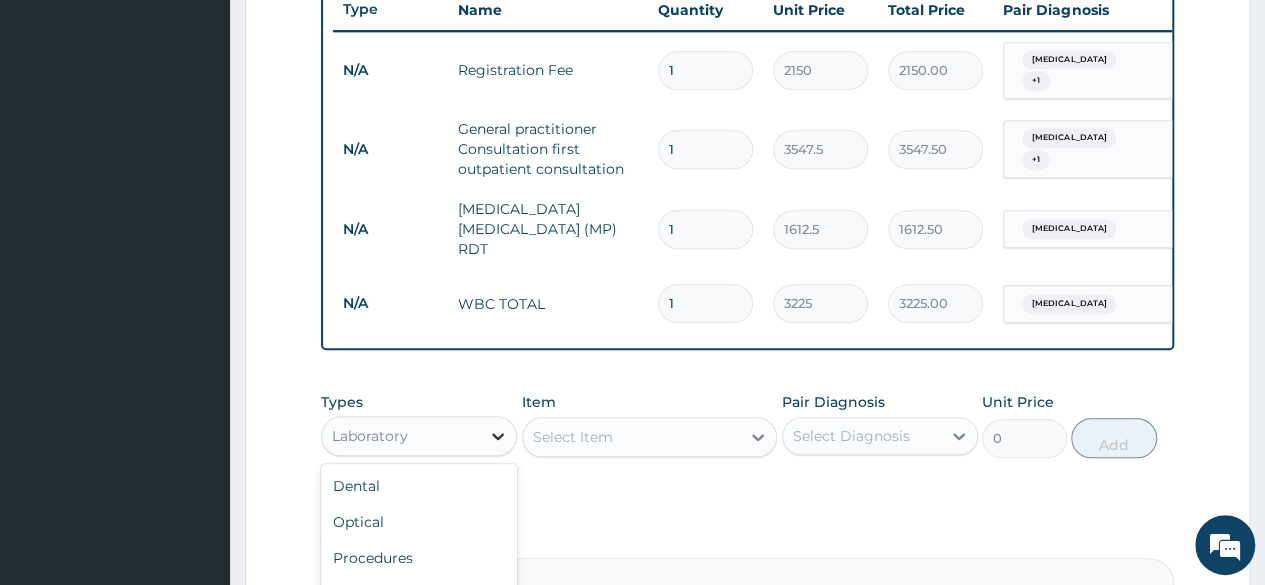 click on "Laboratory" at bounding box center [401, 436] 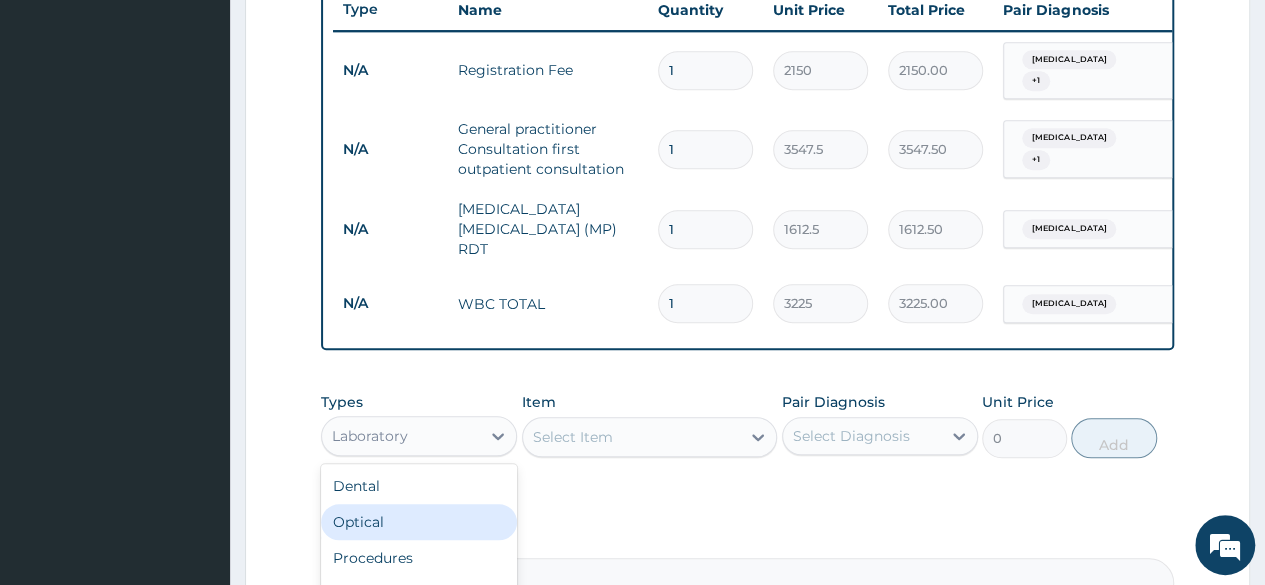 scroll, scrollTop: 68, scrollLeft: 0, axis: vertical 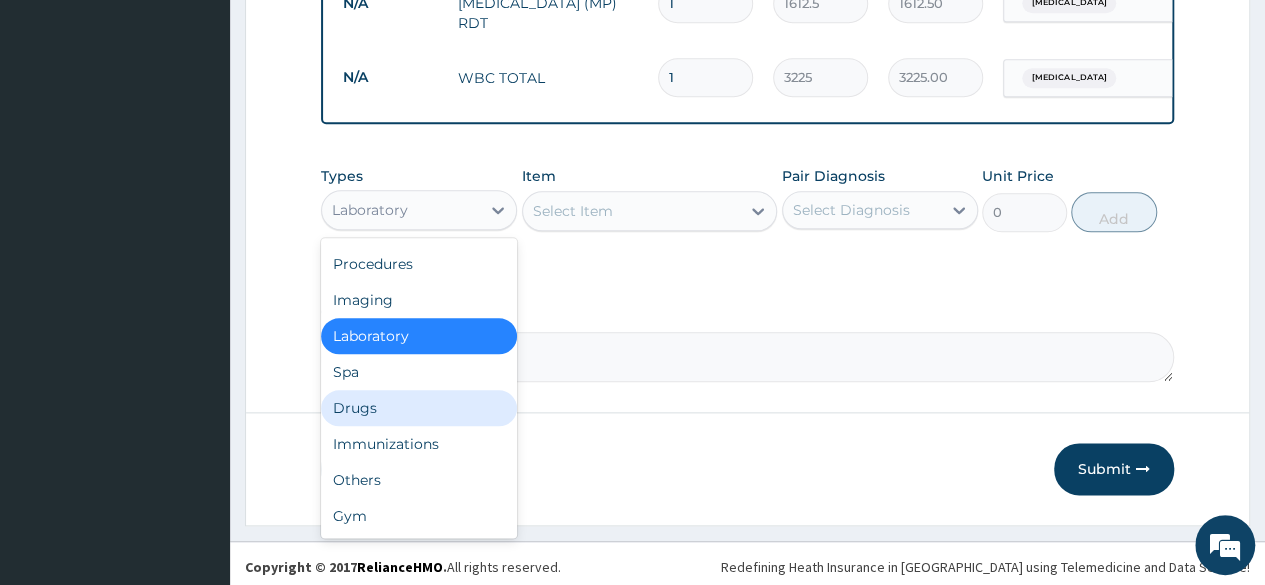 click on "Drugs" at bounding box center [419, 408] 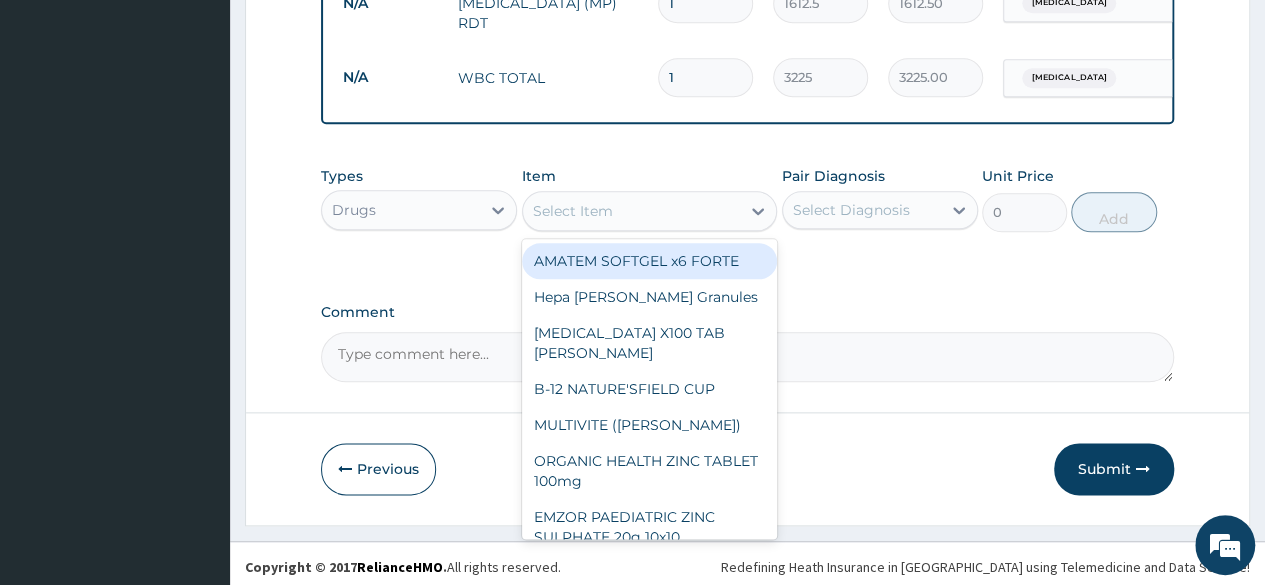 click on "Select Item" at bounding box center (632, 211) 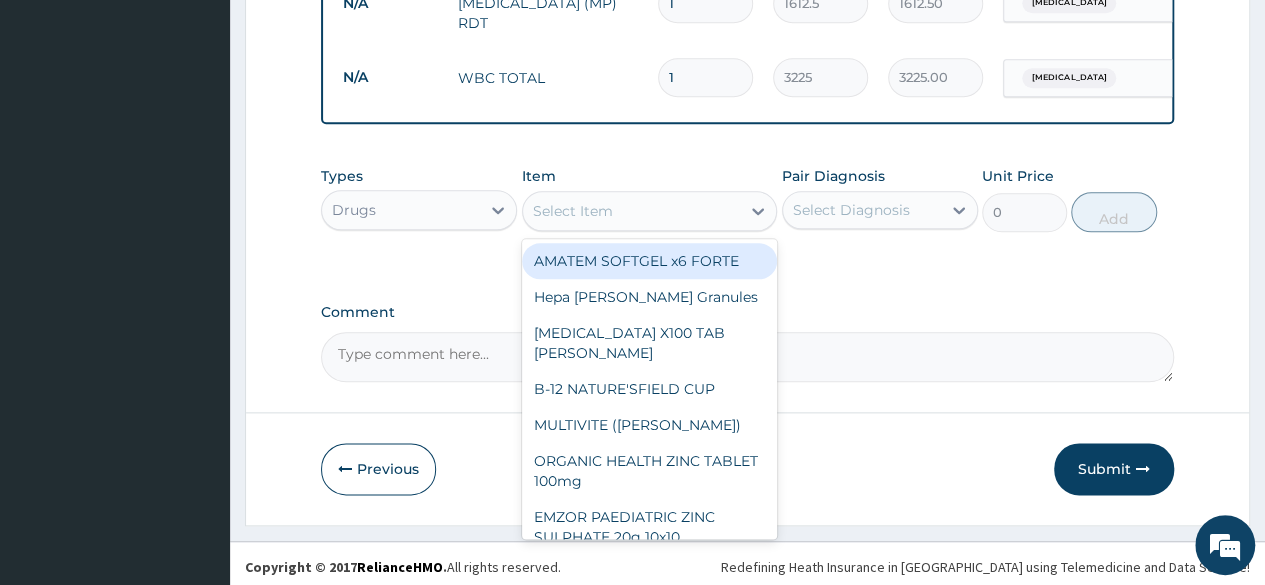 click on "AMATEM SOFTGEL x6 FORTE" at bounding box center (650, 261) 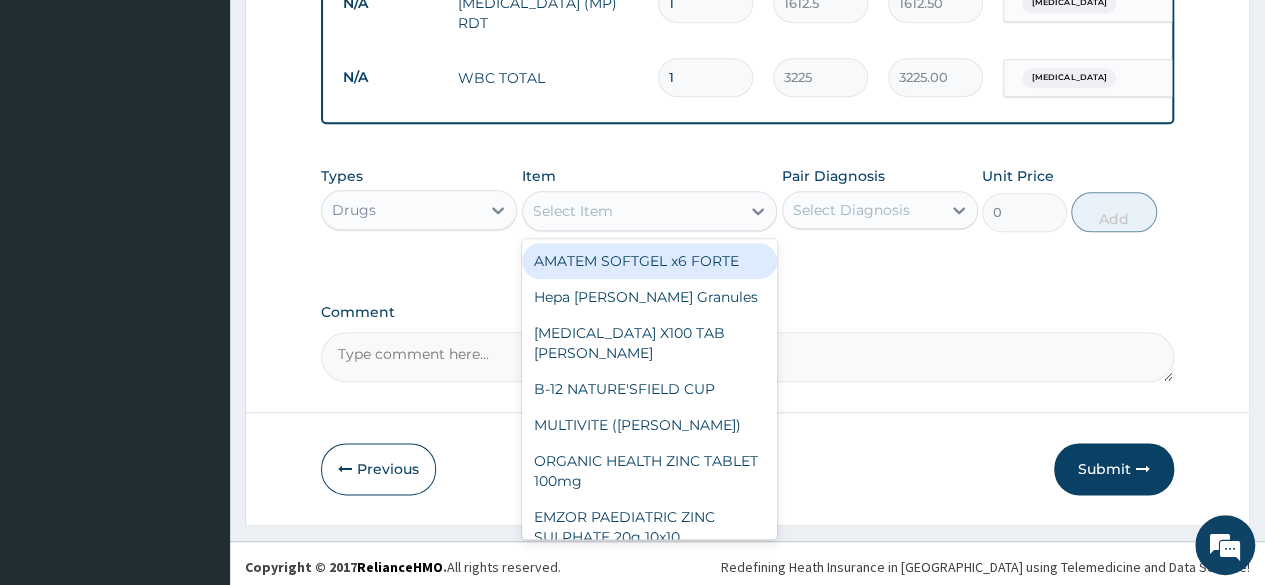 type on "473" 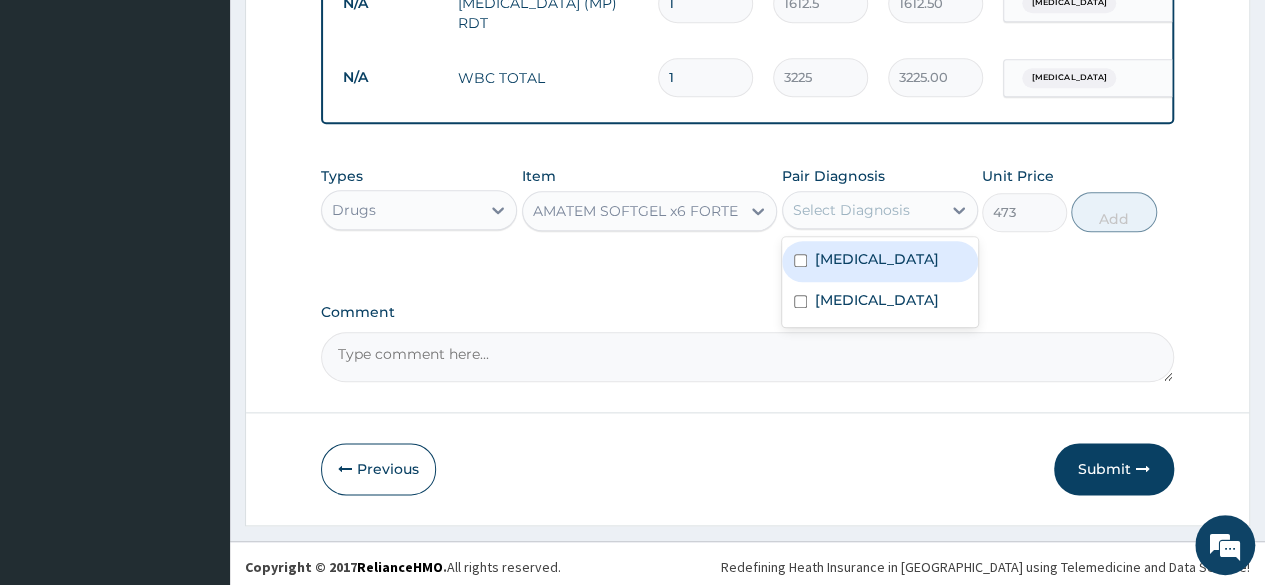 drag, startPoint x: 918, startPoint y: 198, endPoint x: 913, endPoint y: 259, distance: 61.204575 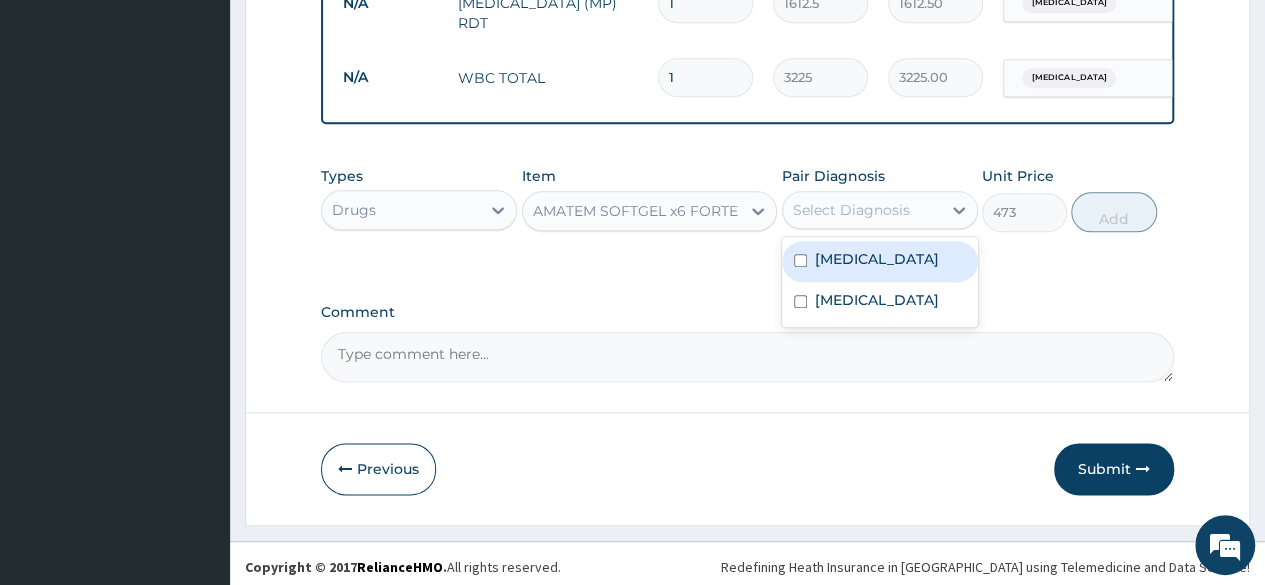 click on "option Upper respiratory infection, selected. option Malaria focused, 1 of 2. 2 results available. Use Up and Down to choose options, press Enter to select the currently focused option, press Escape to exit the menu, press Tab to select the option and exit the menu. Select Diagnosis Malaria Upper respiratory infection" at bounding box center [880, 210] 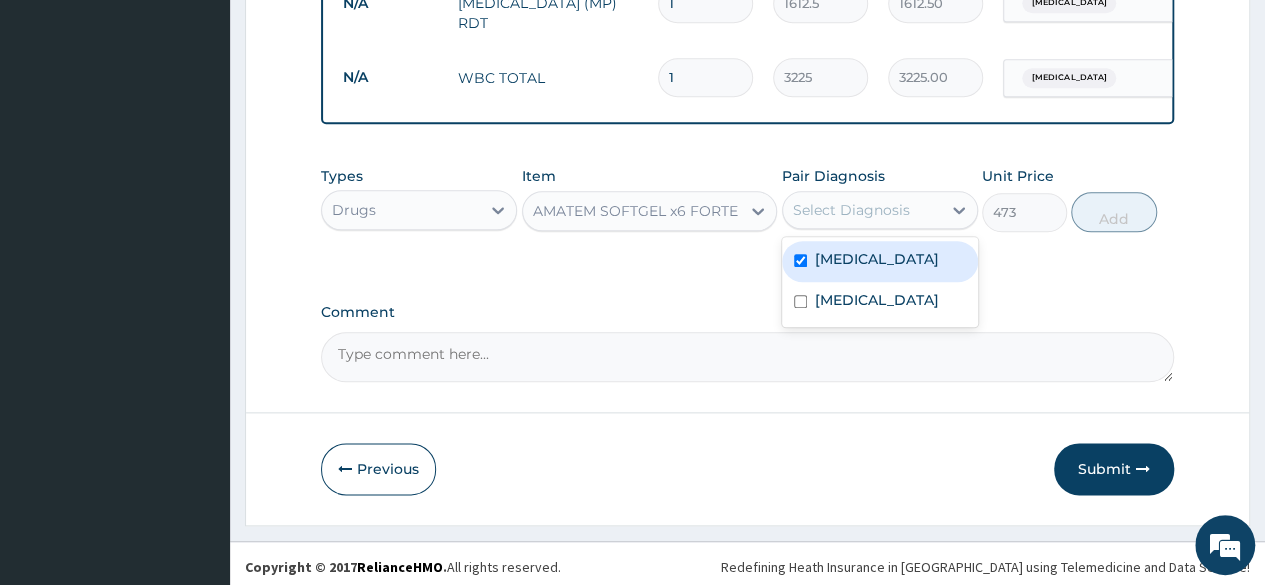 checkbox on "true" 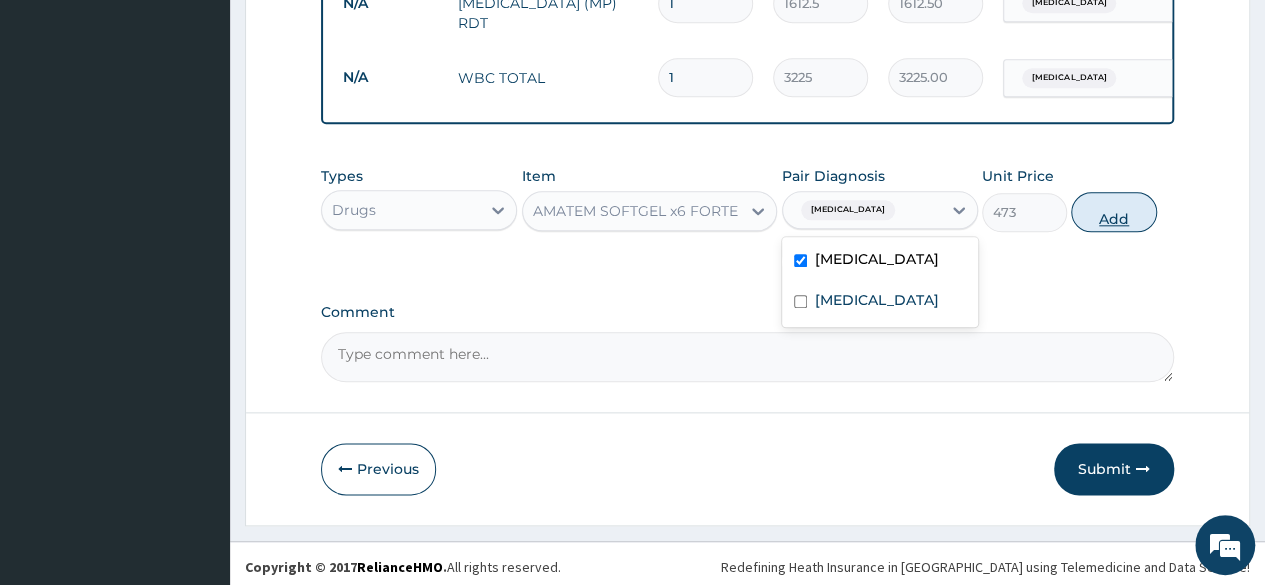 click on "Add" at bounding box center (1113, 212) 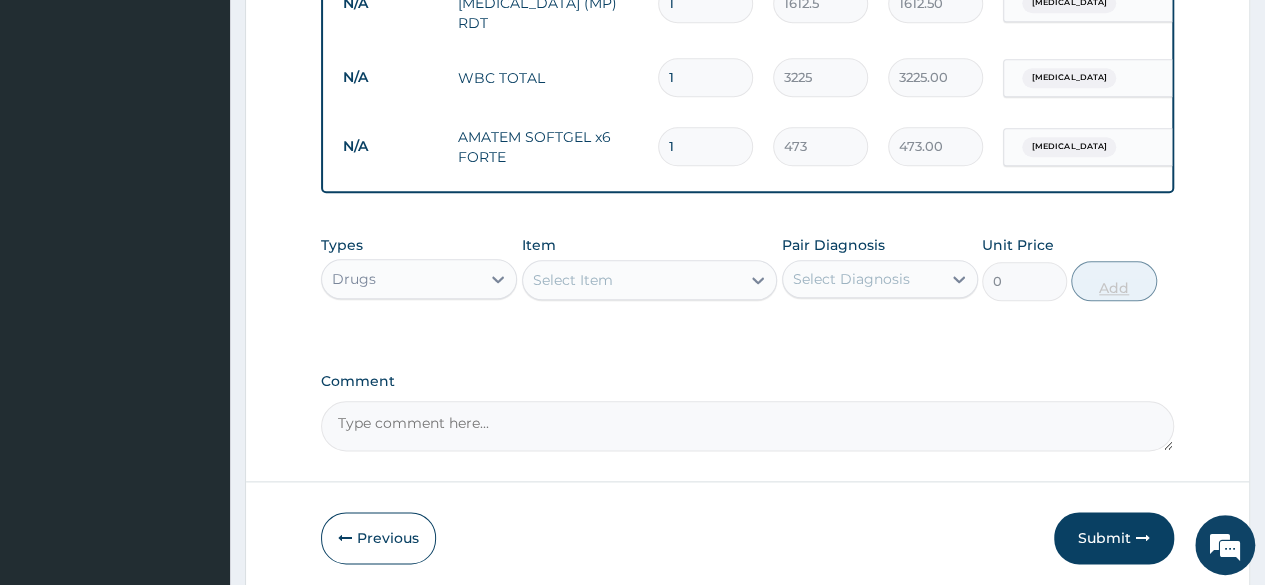 type 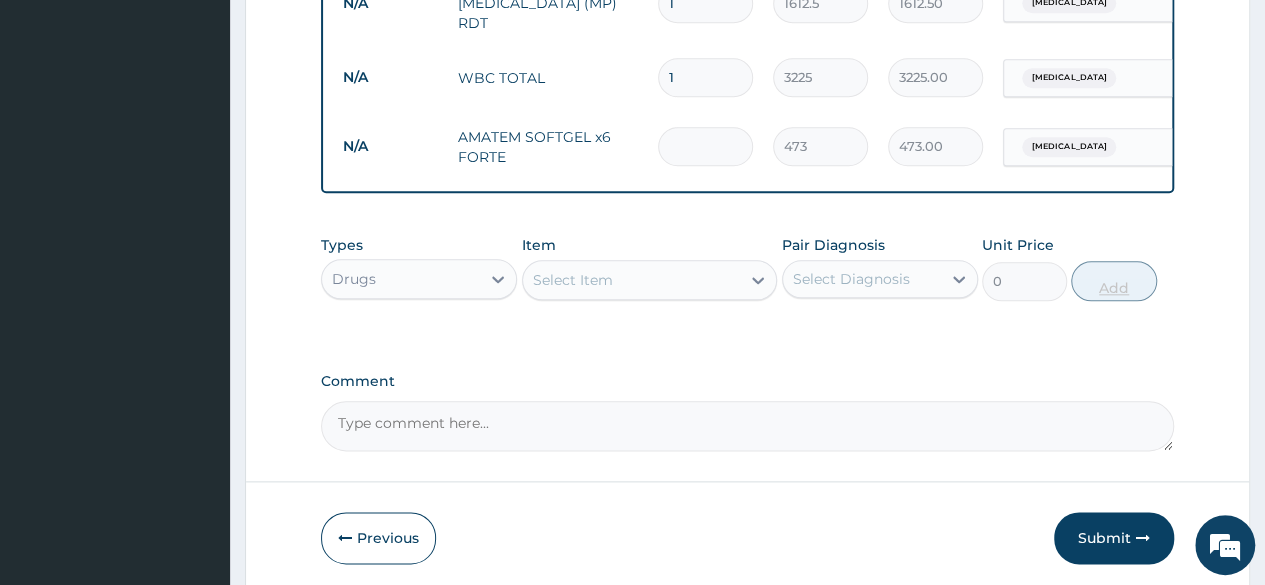 type on "0.00" 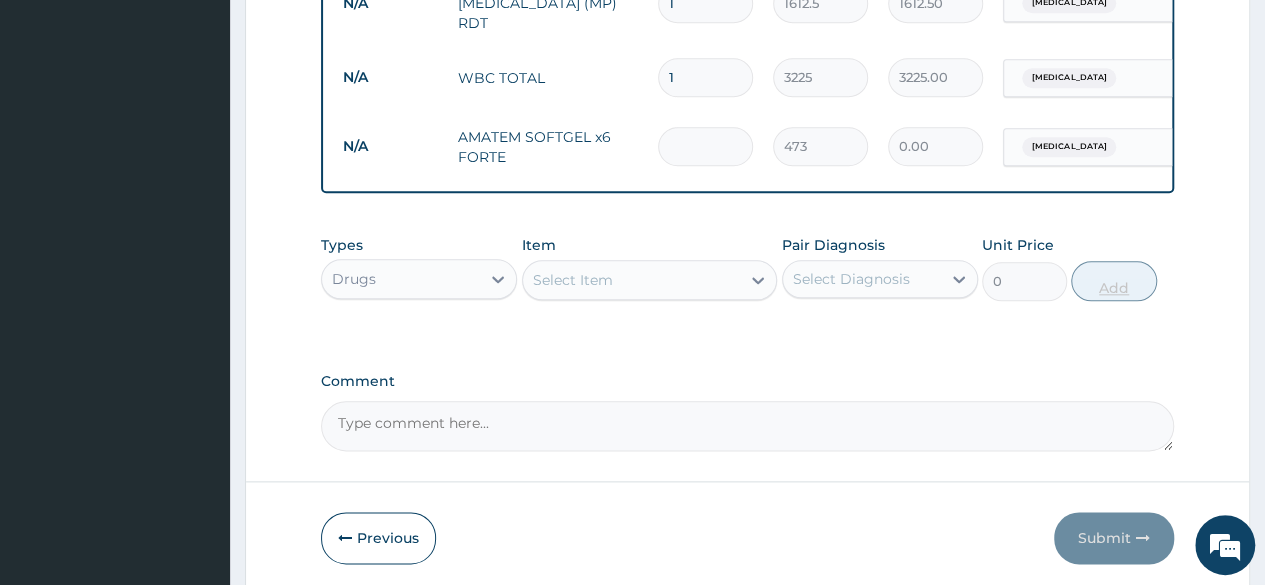 type on "6" 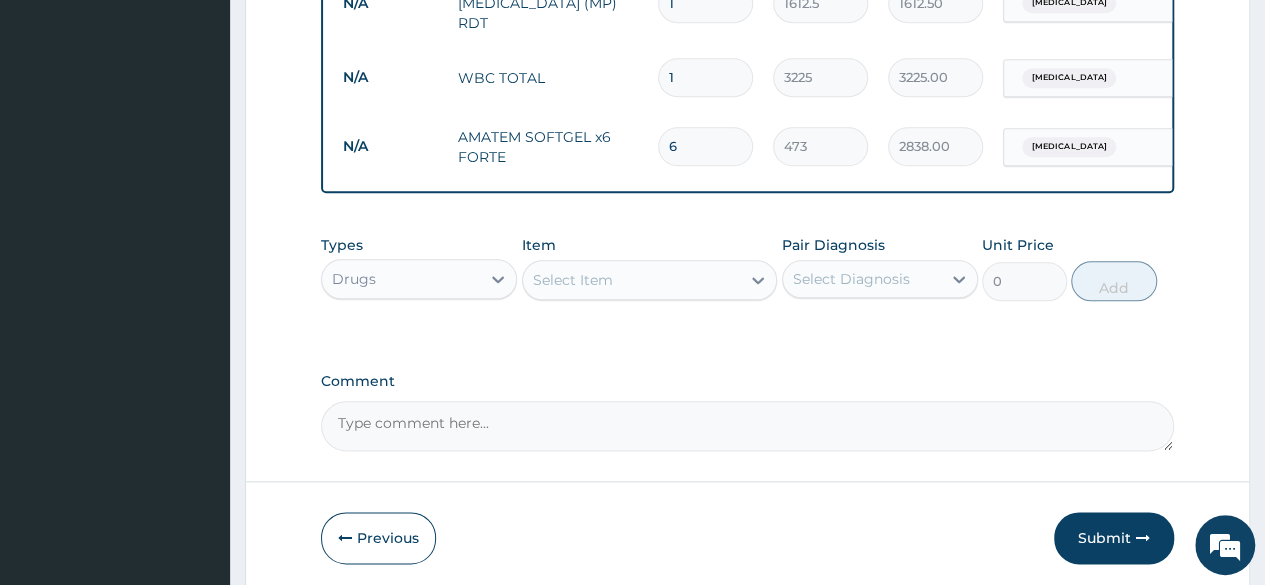 type on "6" 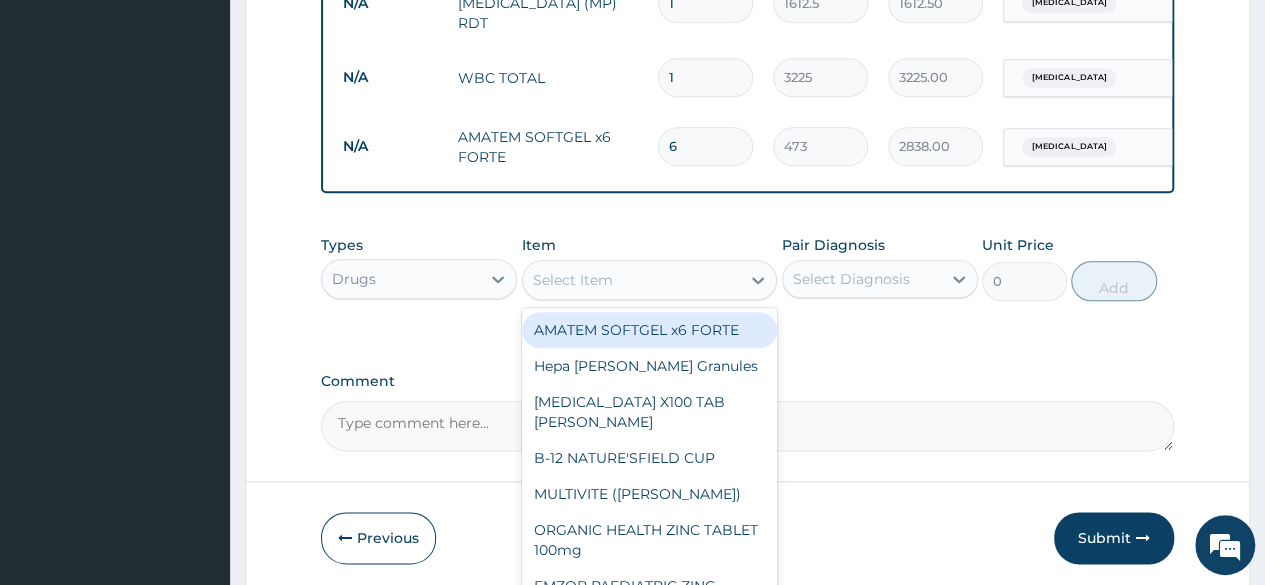 click on "Select Item" at bounding box center (573, 280) 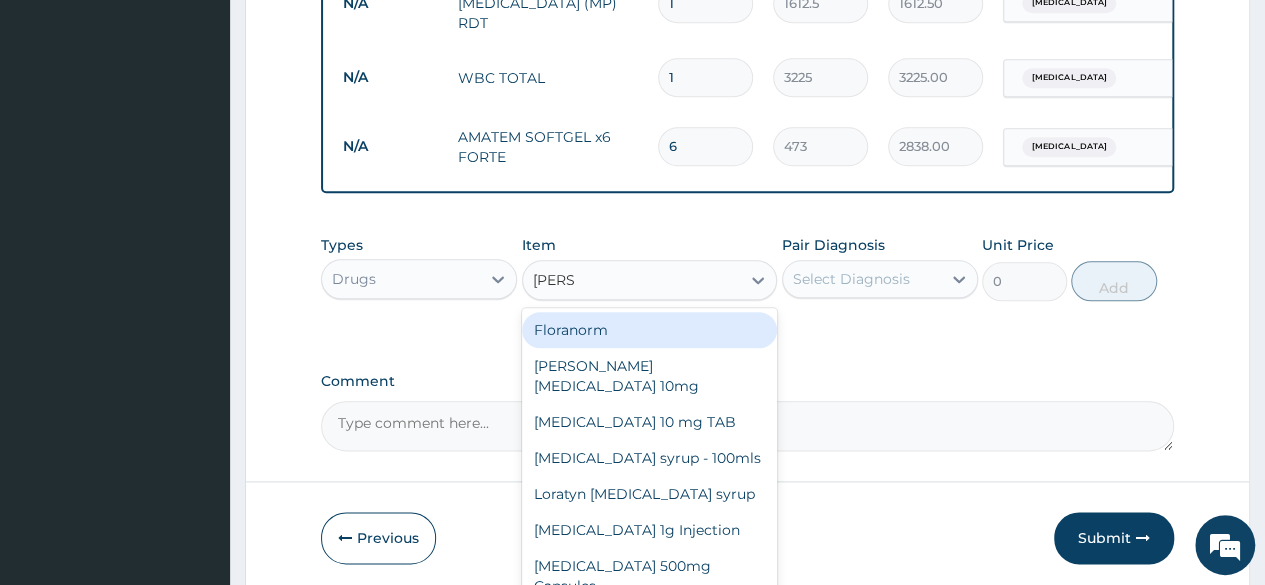type on "LORAT" 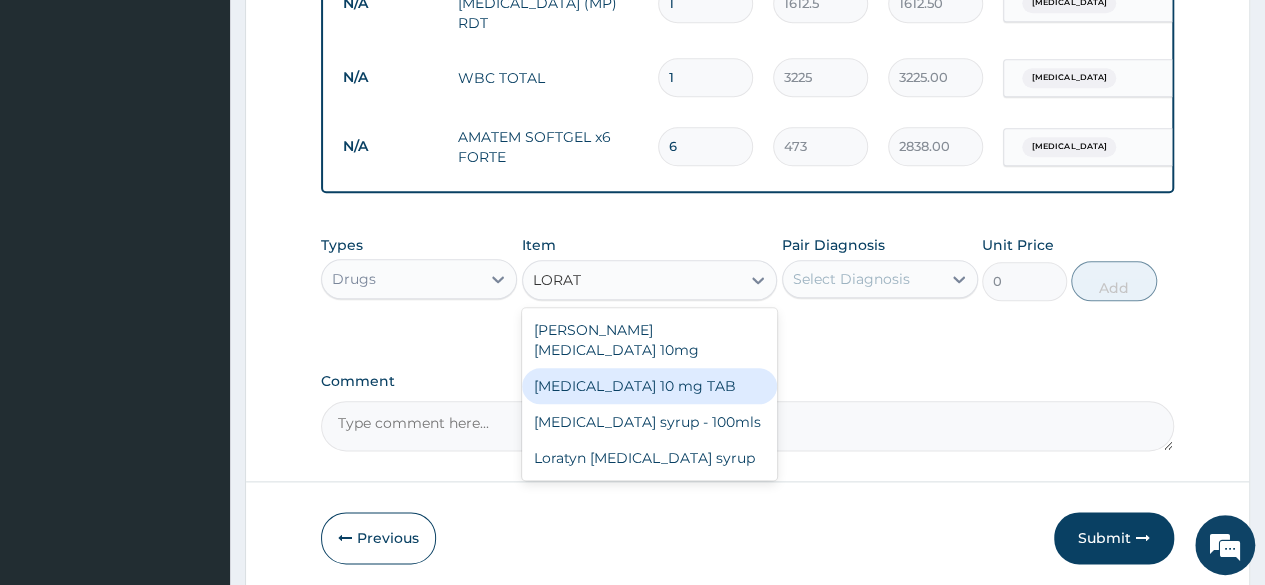 click on "LORATADINE 10 mg TAB" at bounding box center [650, 386] 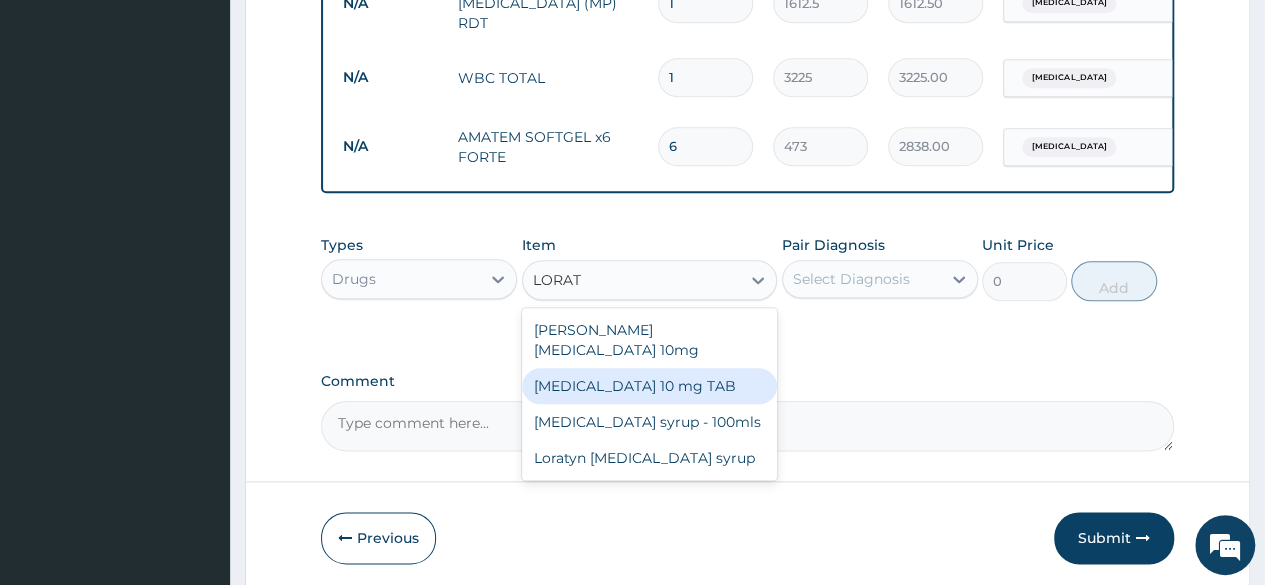type 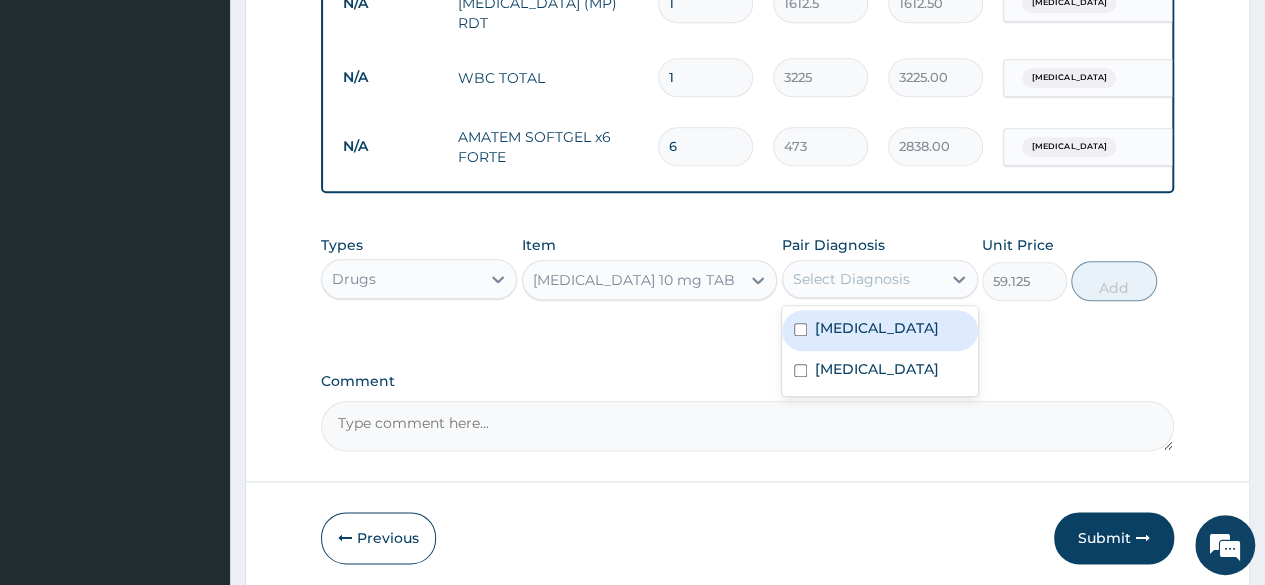 click on "Select Diagnosis" at bounding box center (851, 279) 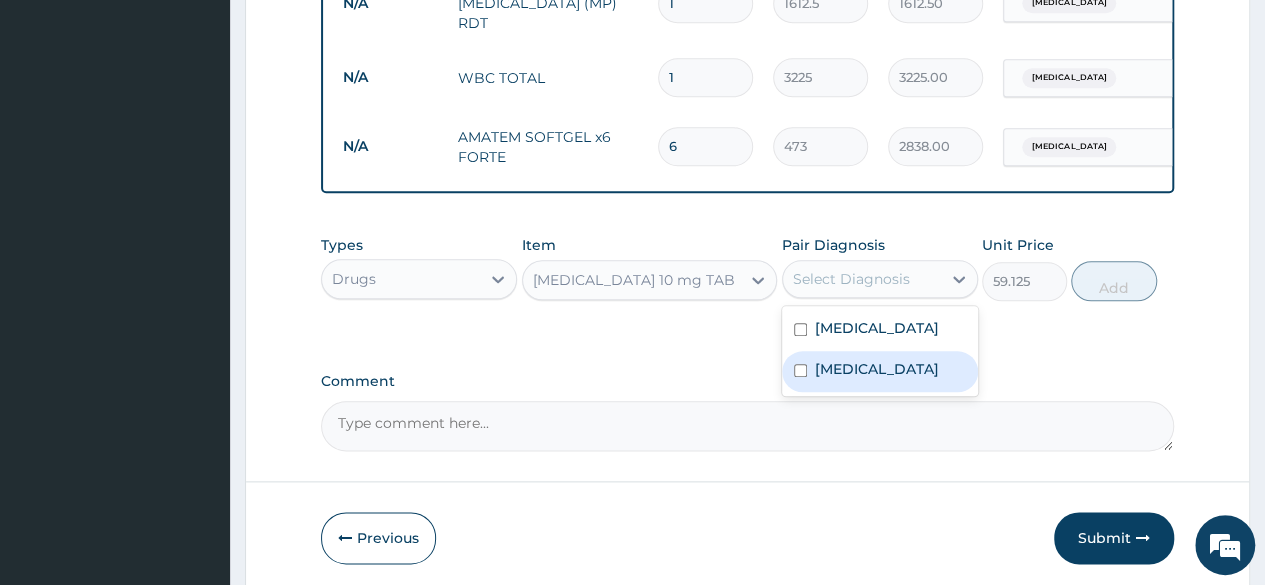 click on "Upper respiratory infection" at bounding box center (877, 369) 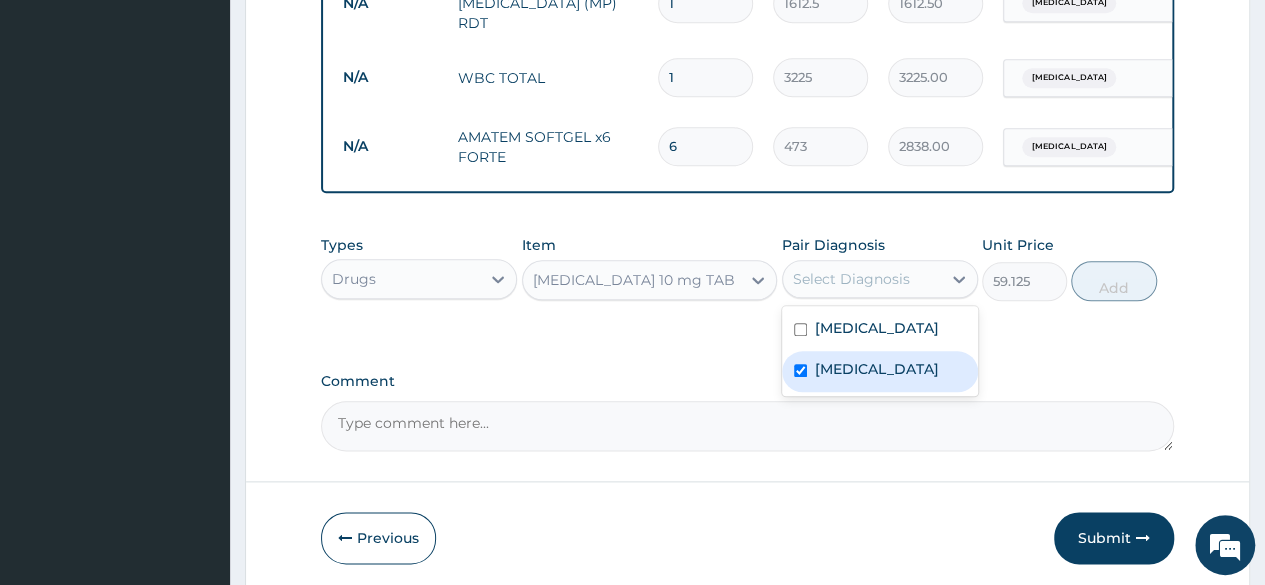 checkbox on "true" 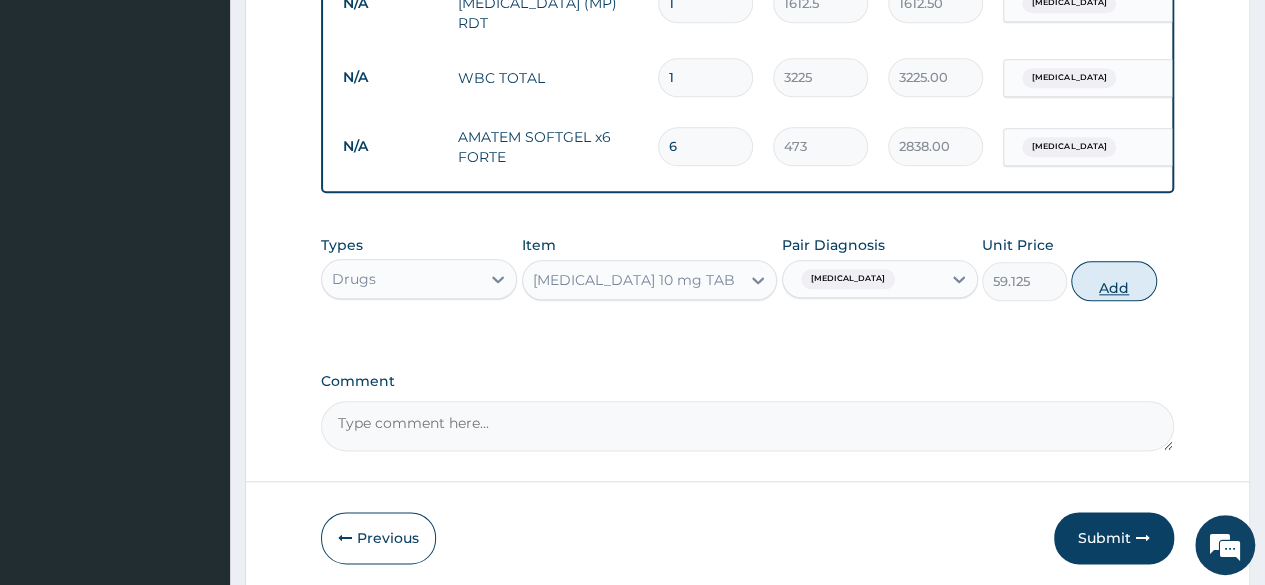 click on "Add" at bounding box center [1113, 281] 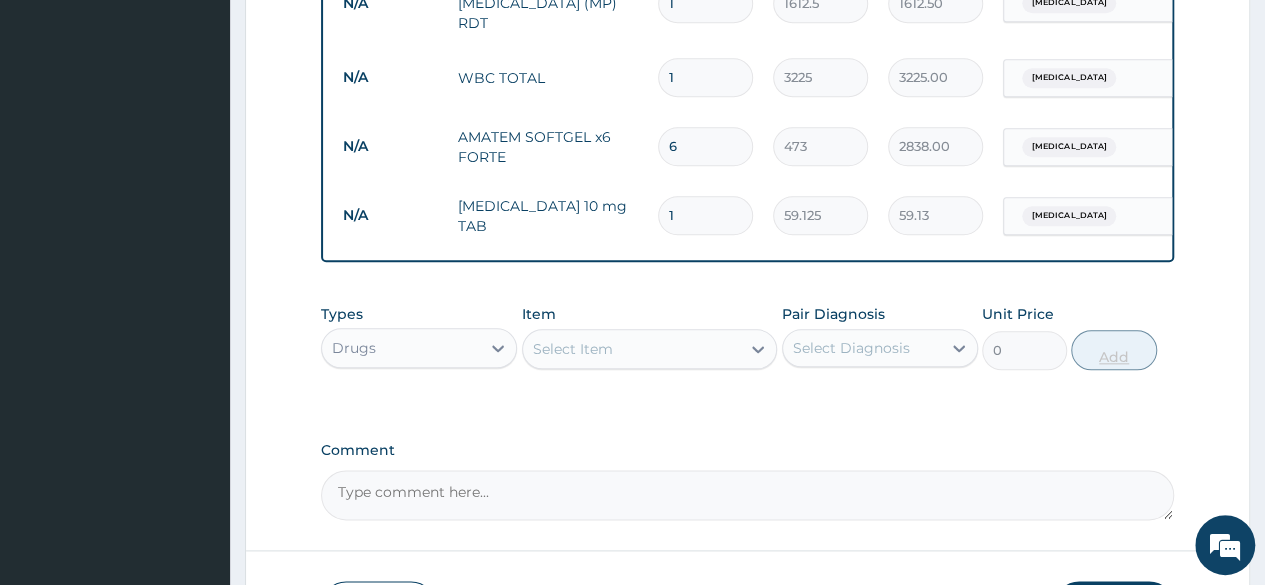 type on "10" 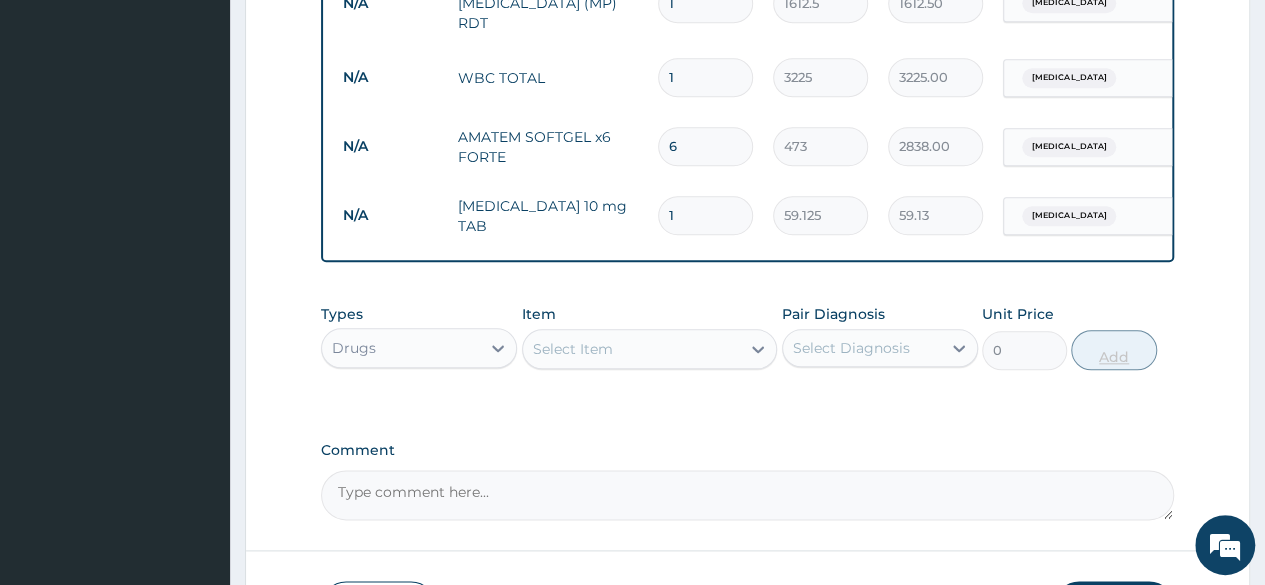 type on "591.25" 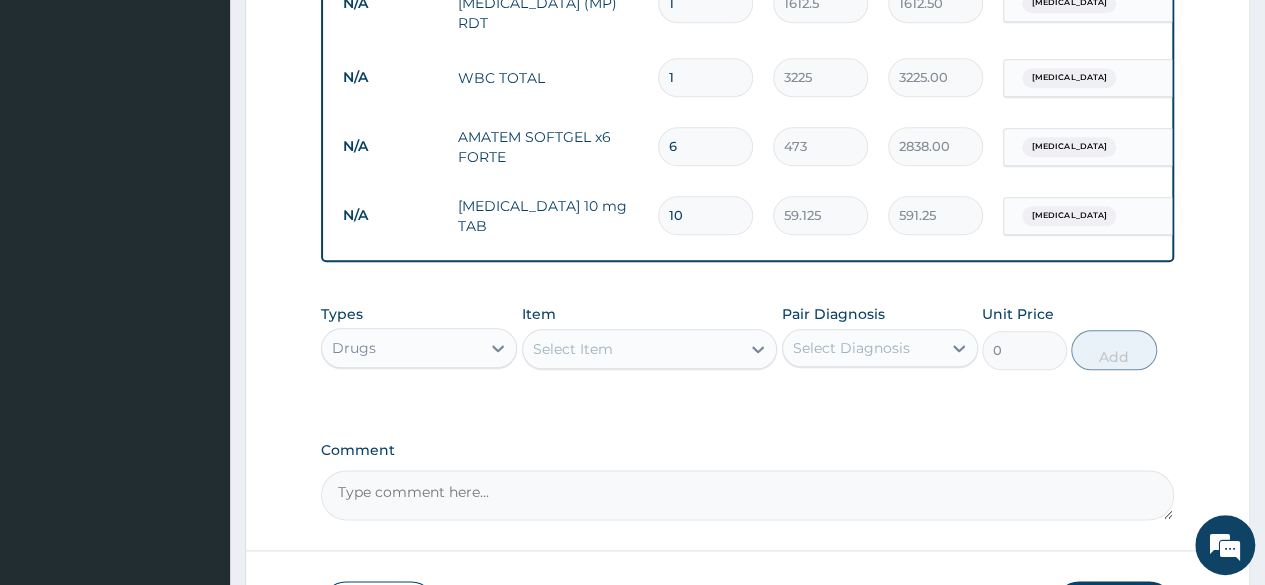 type on "10" 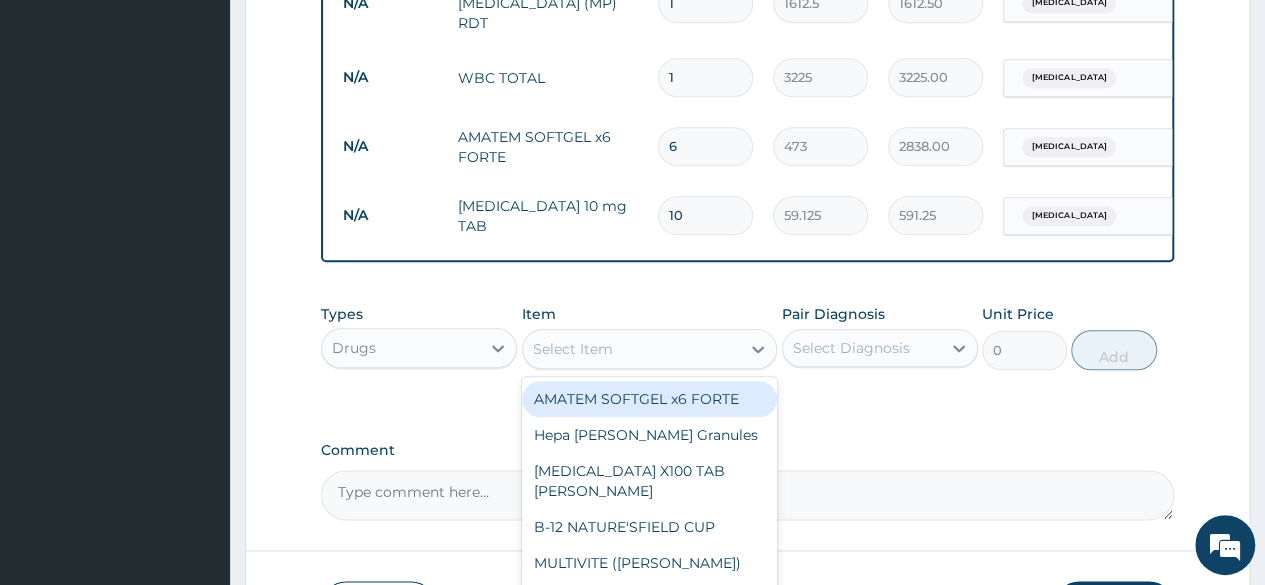click on "Select Item" at bounding box center [632, 349] 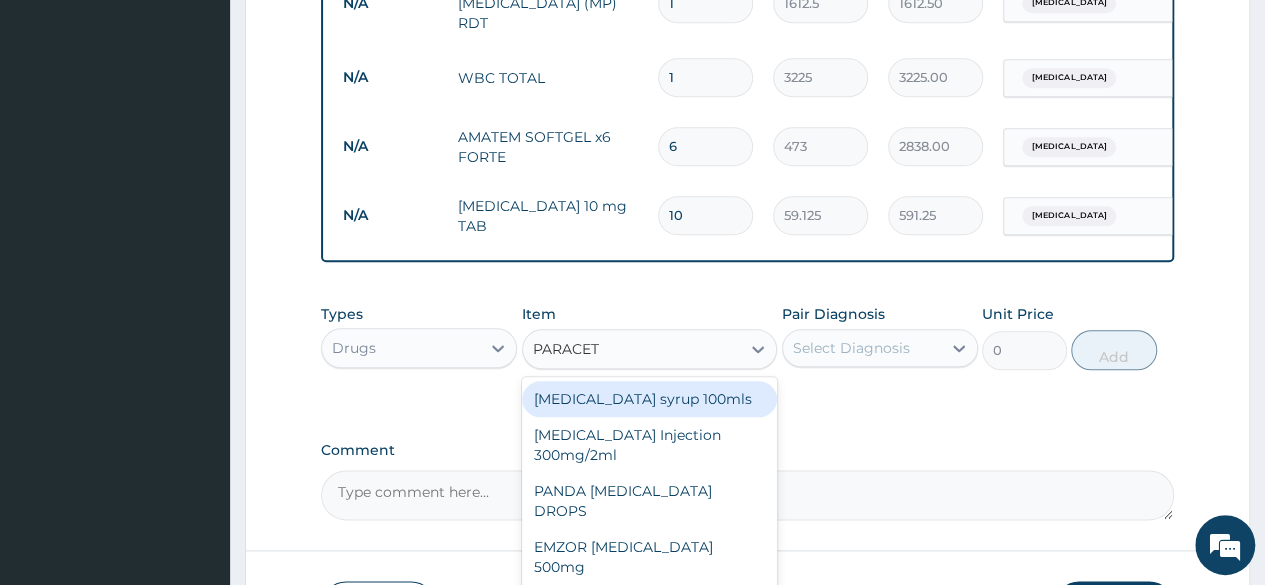 type on "PARACETA" 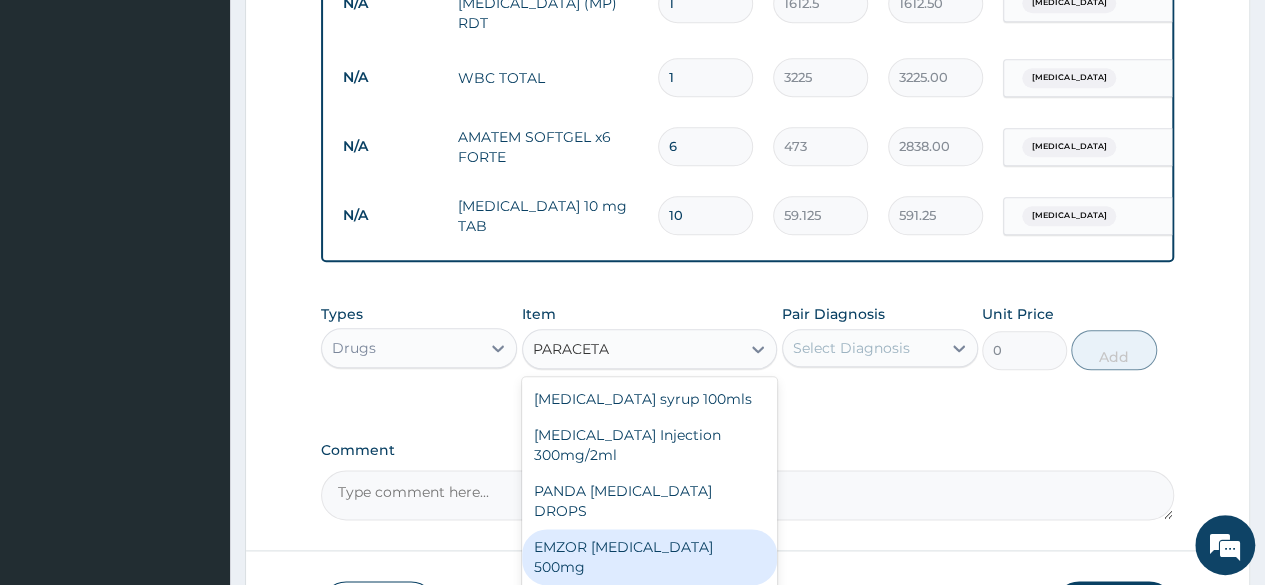 click on "EMZOR PARACETAMOL 500mg" at bounding box center (650, 557) 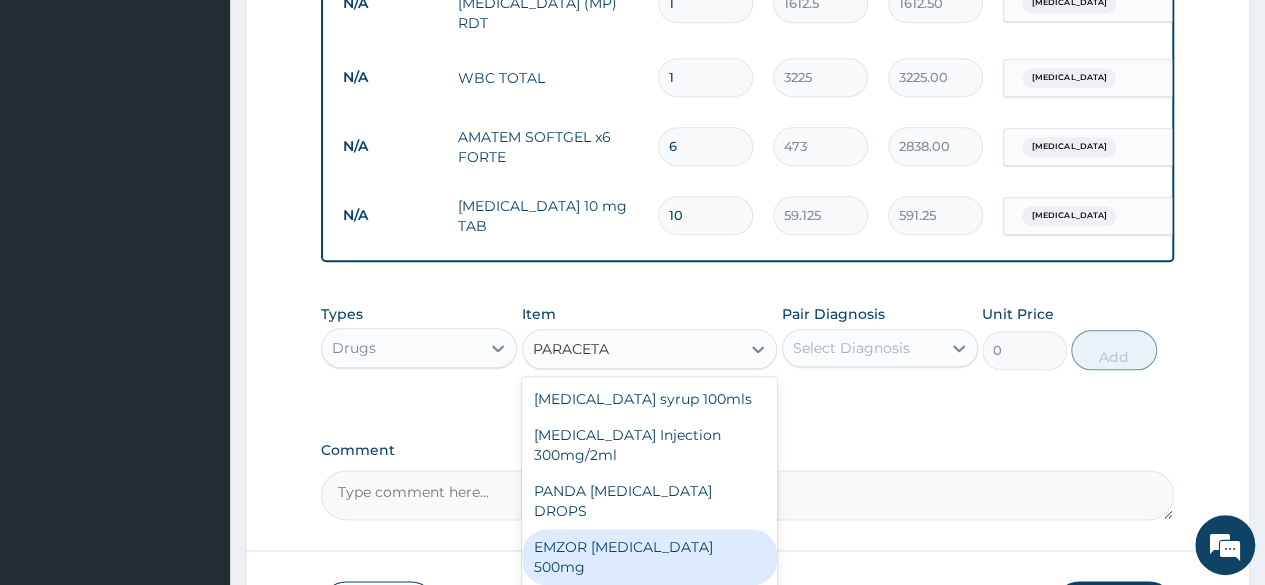 type 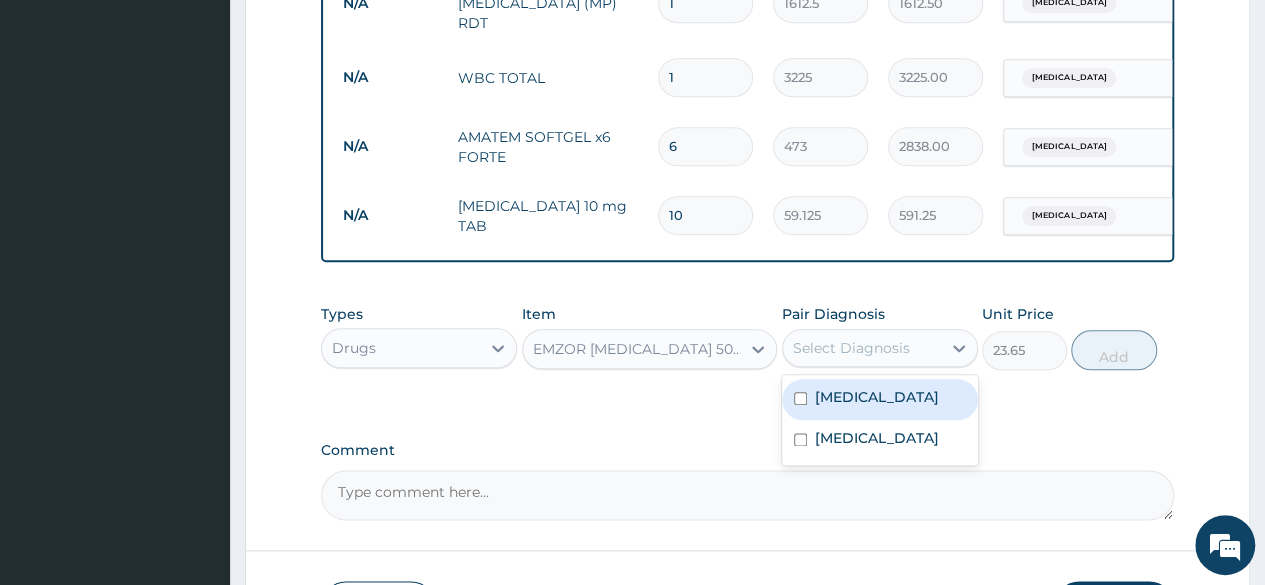 click on "Select Diagnosis" at bounding box center (862, 348) 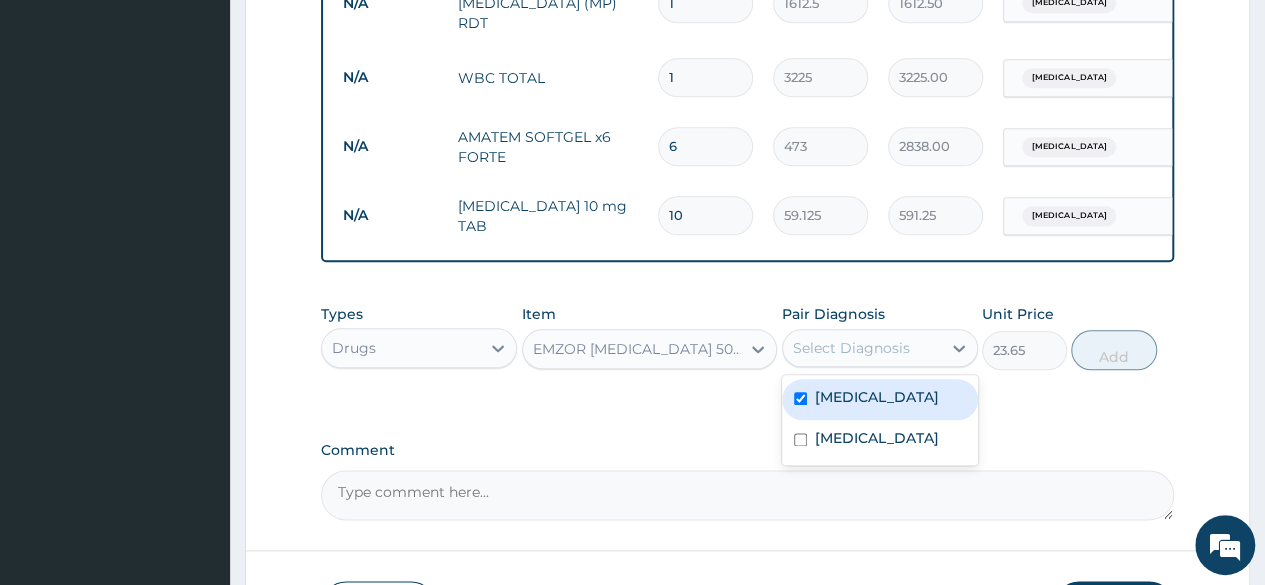 checkbox on "true" 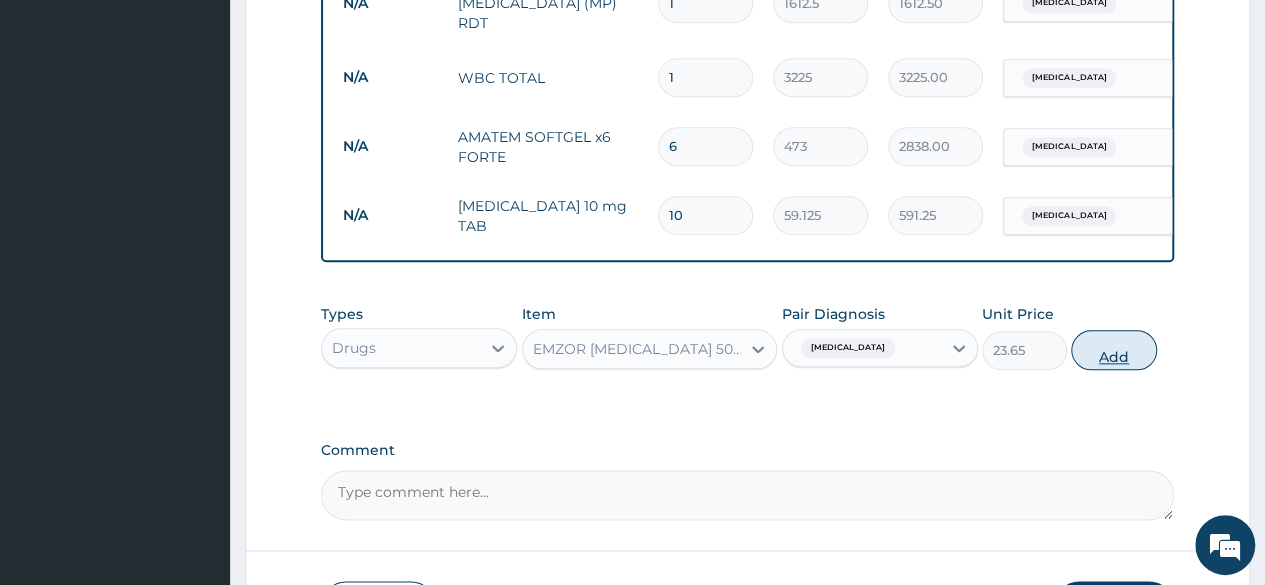 click on "Add" at bounding box center (1113, 350) 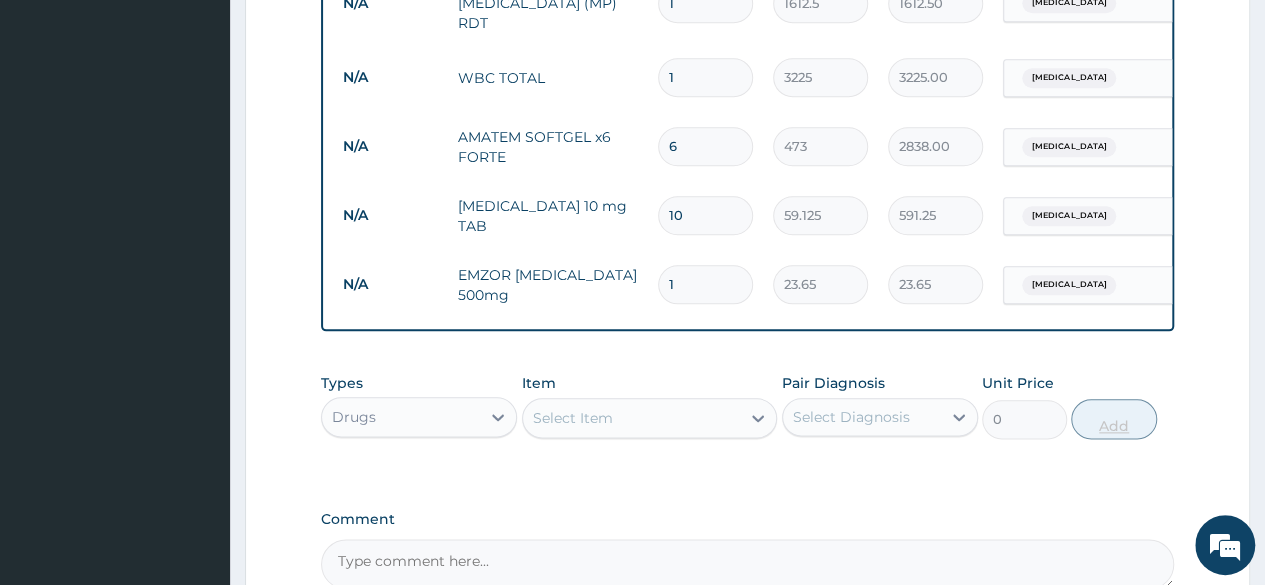 type on "18" 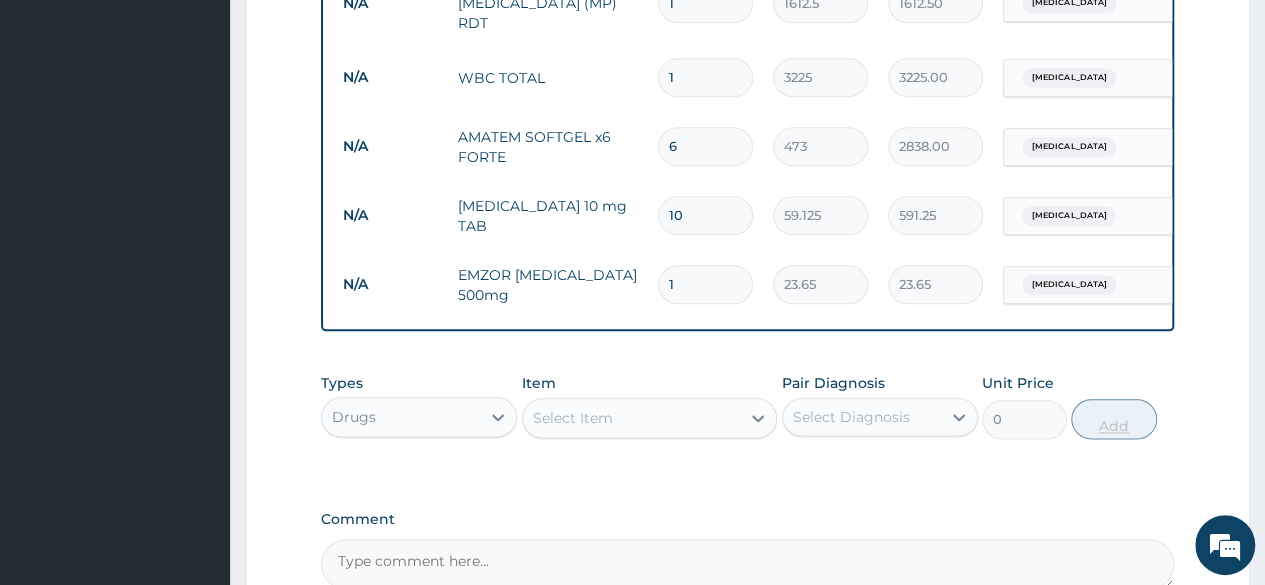 type on "425.70" 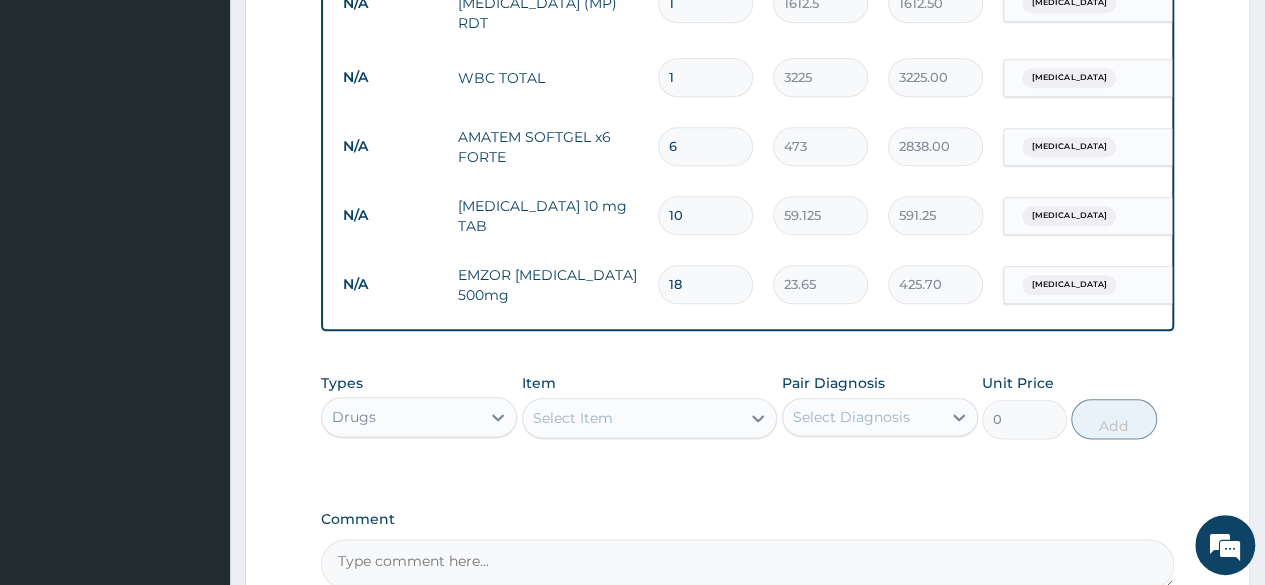 type on "18" 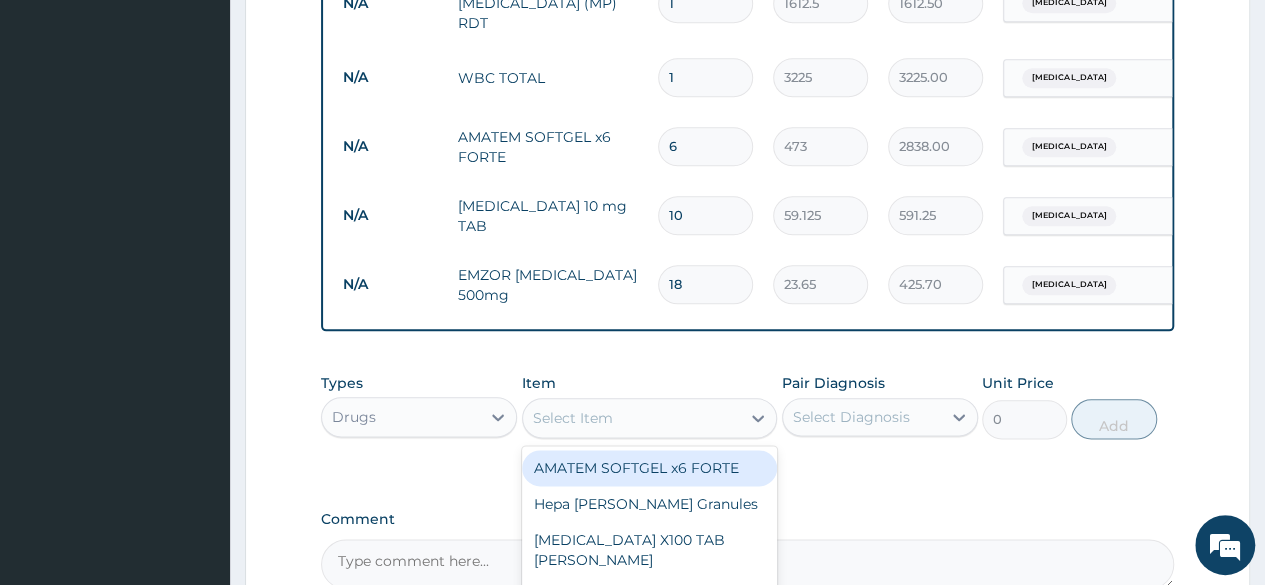 click on "Select Item" at bounding box center [632, 418] 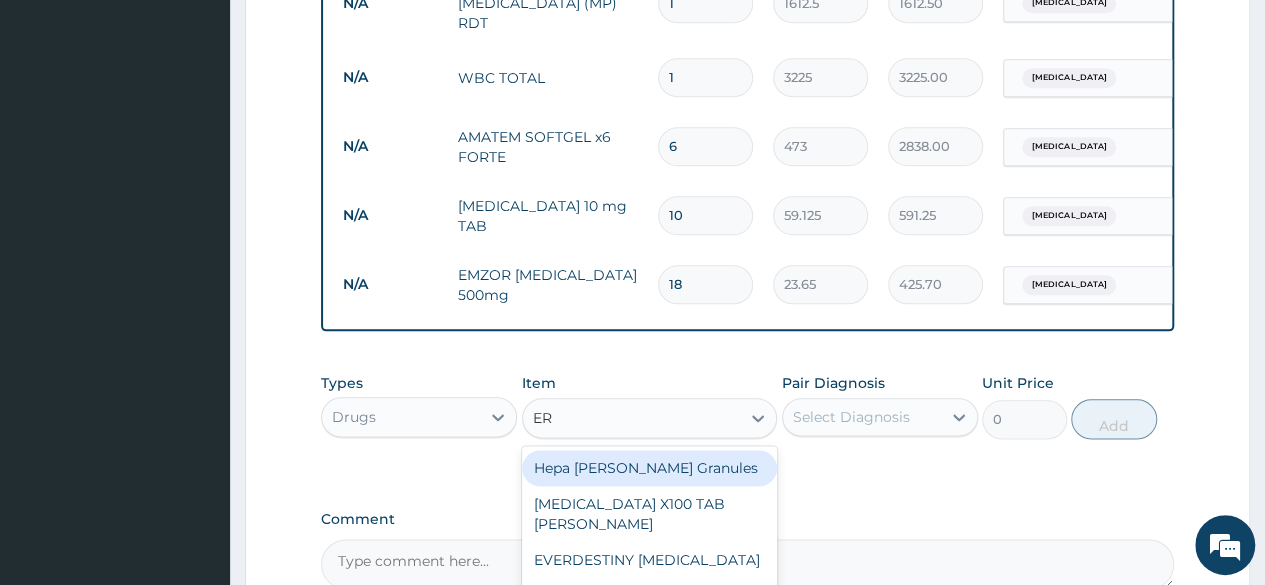 type on "ERY" 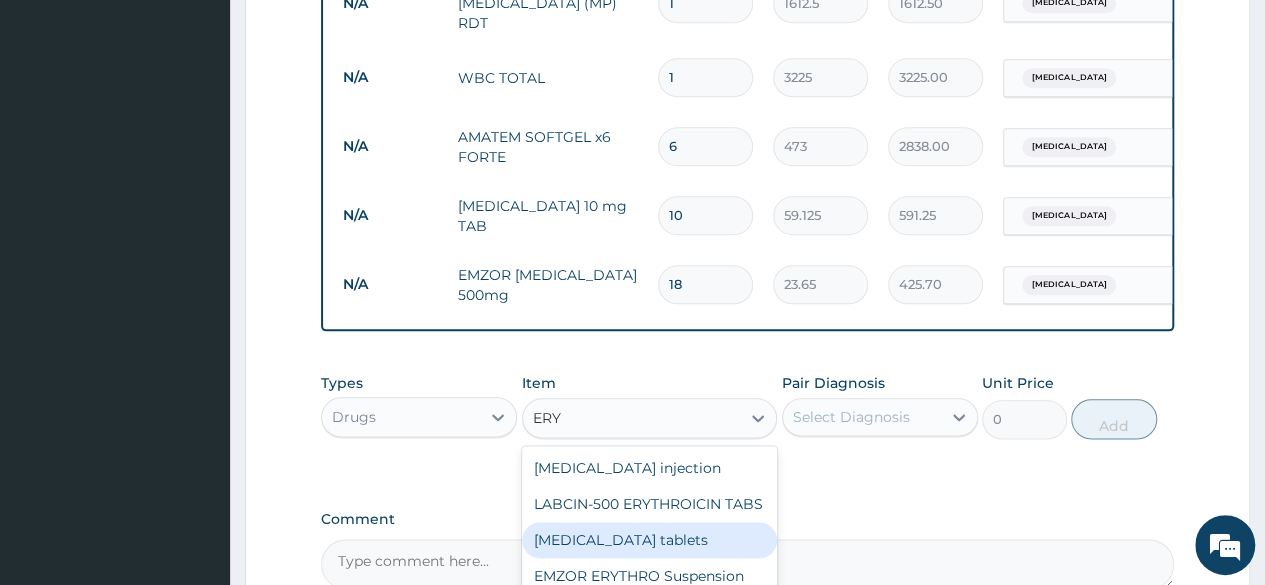 click on "Erythromycin tablets" at bounding box center [650, 540] 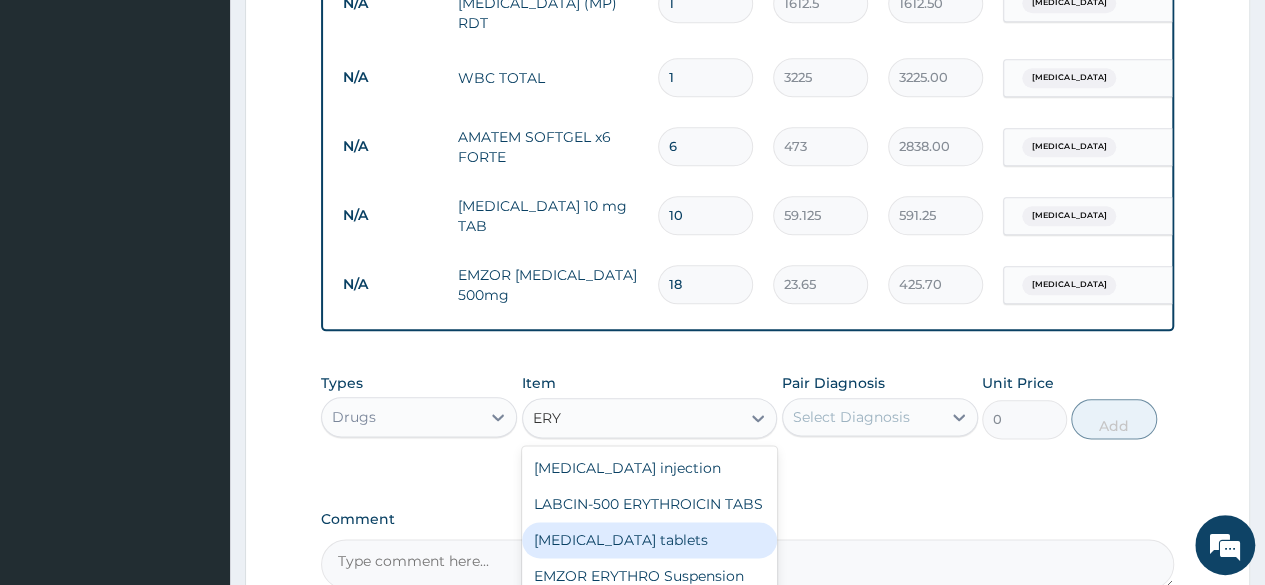 type 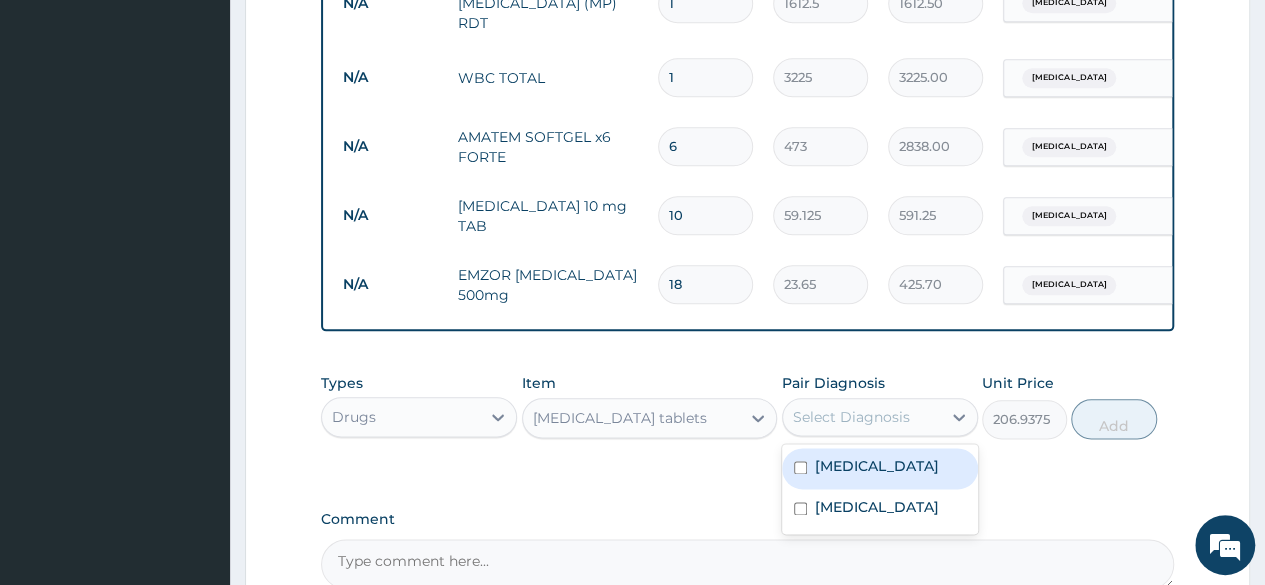 click on "Select Diagnosis" at bounding box center (862, 417) 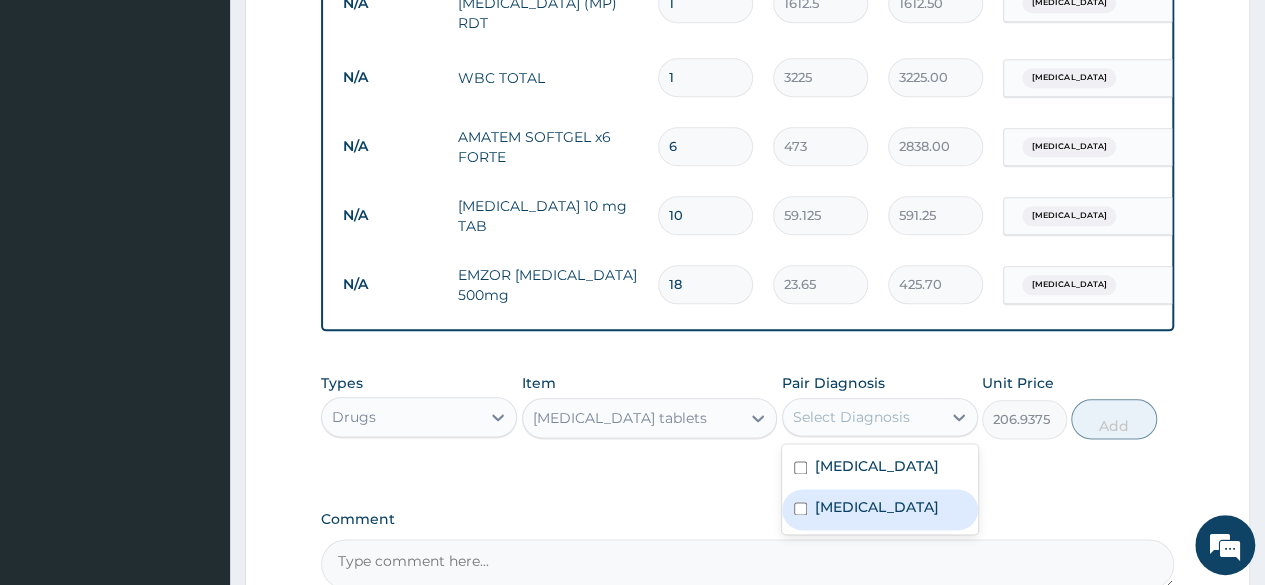 click on "Upper respiratory infection" at bounding box center [877, 507] 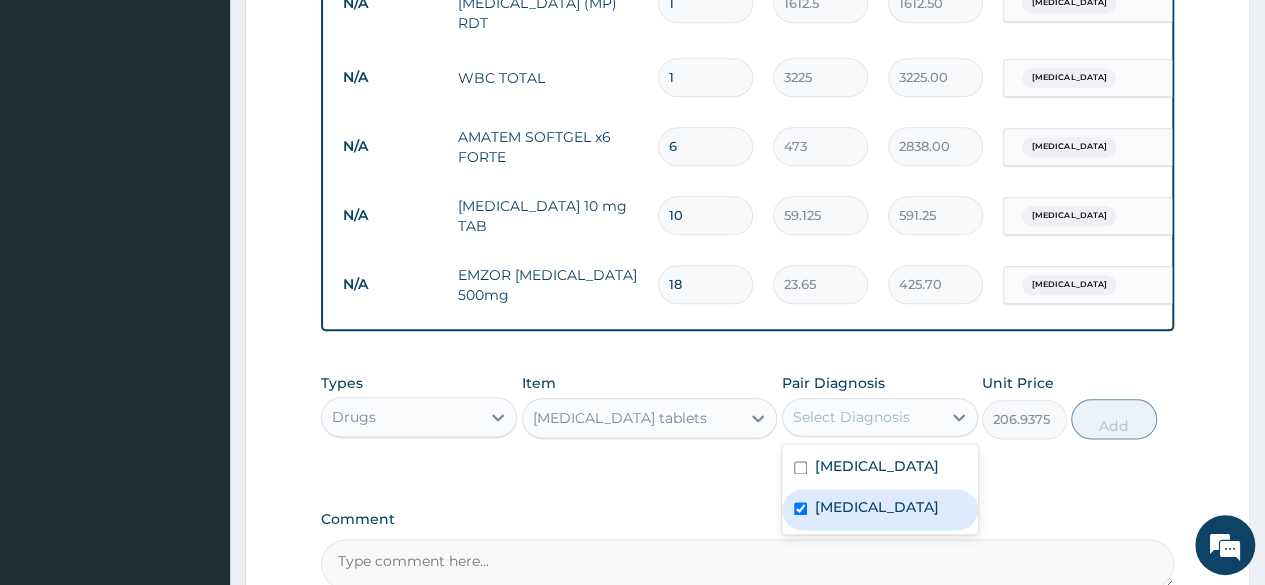 checkbox on "true" 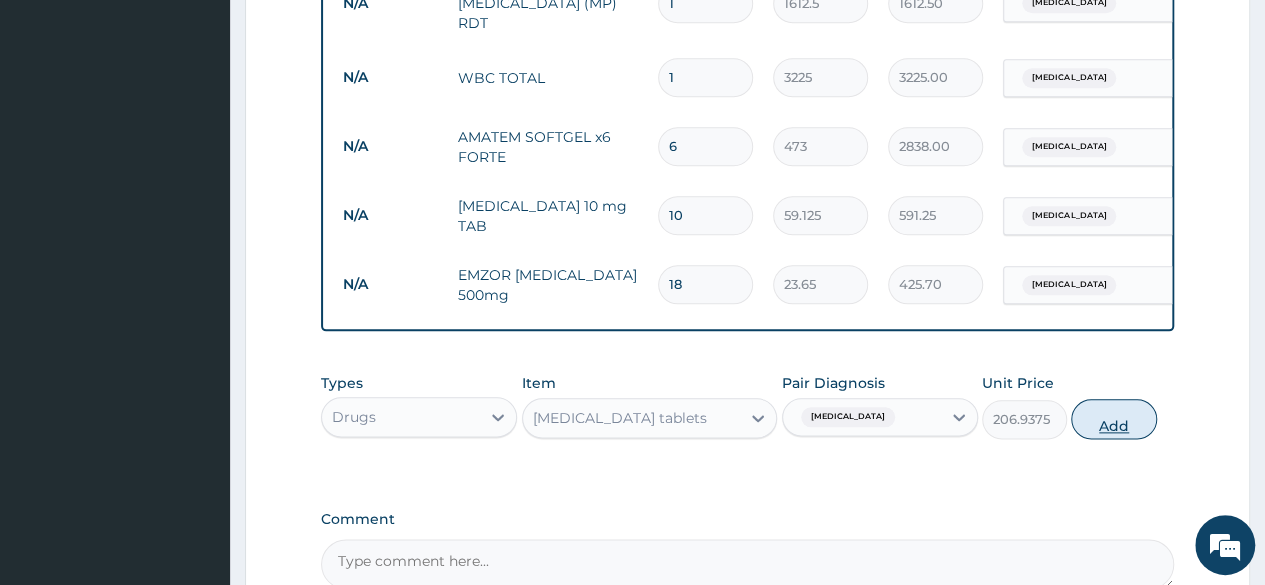 click on "Add" at bounding box center (1113, 419) 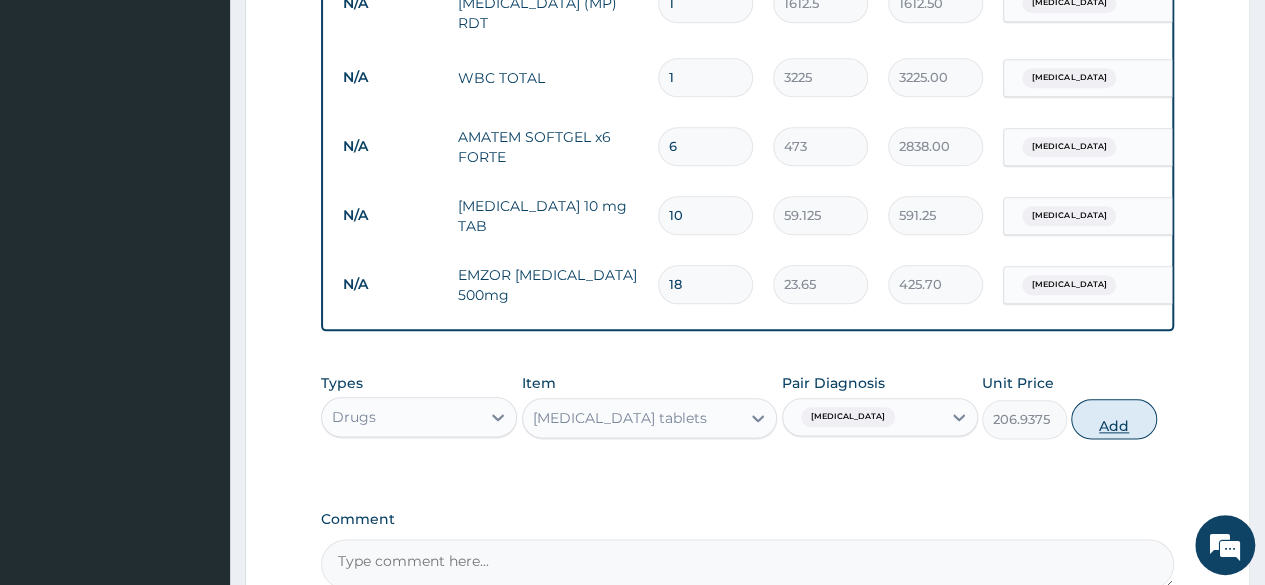 type on "0" 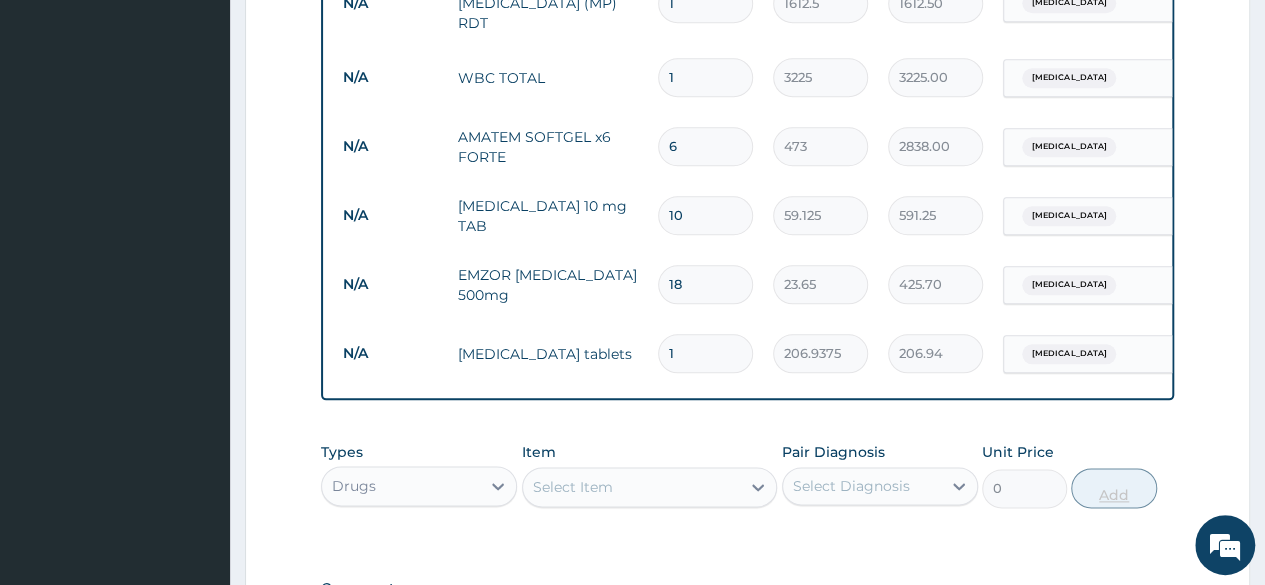 type on "10" 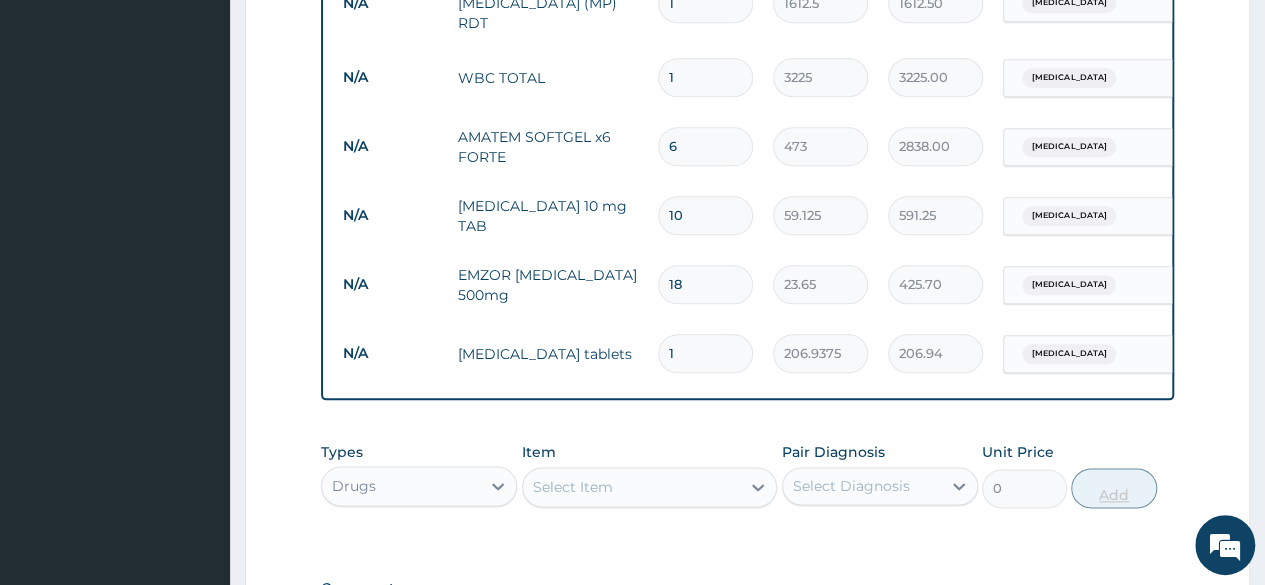 type on "2069.38" 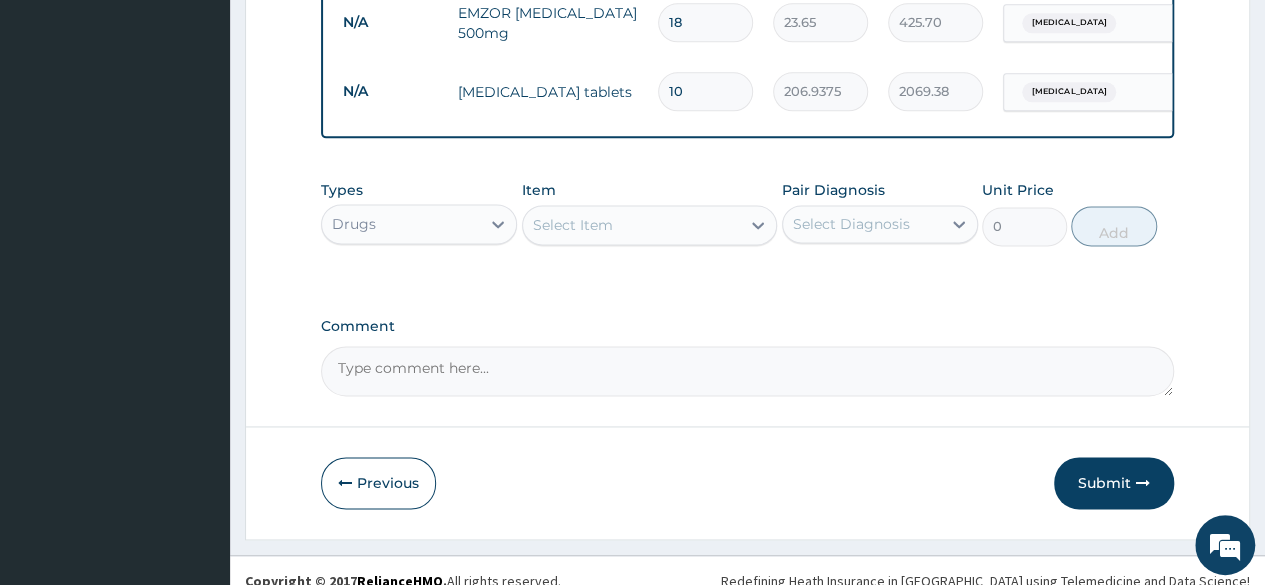 scroll, scrollTop: 1264, scrollLeft: 0, axis: vertical 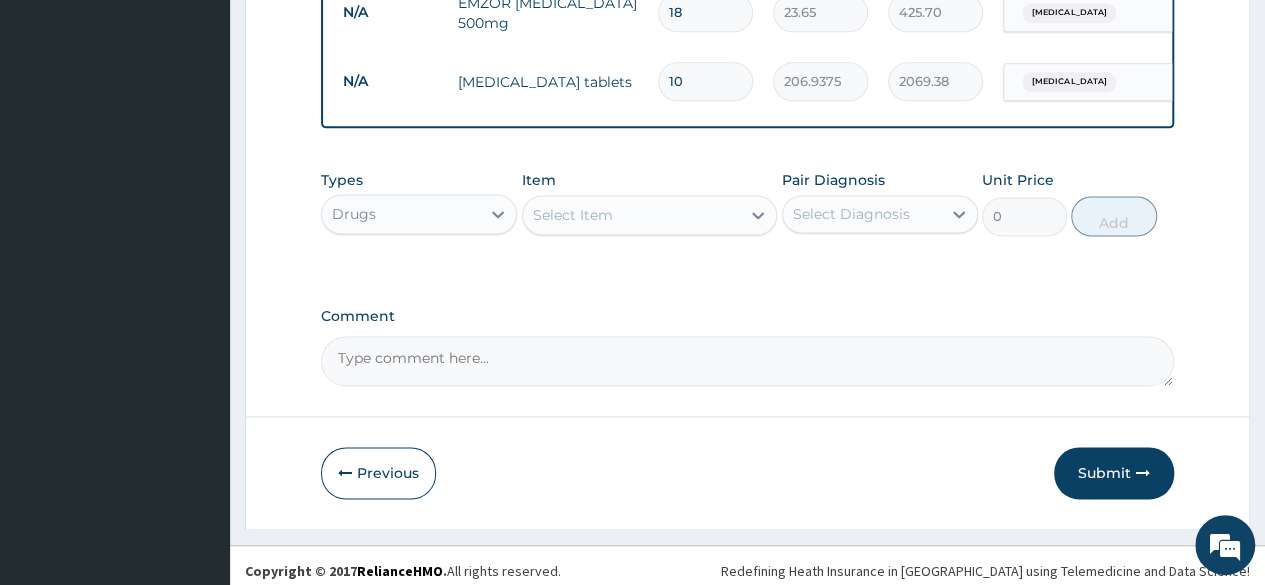 type on "10" 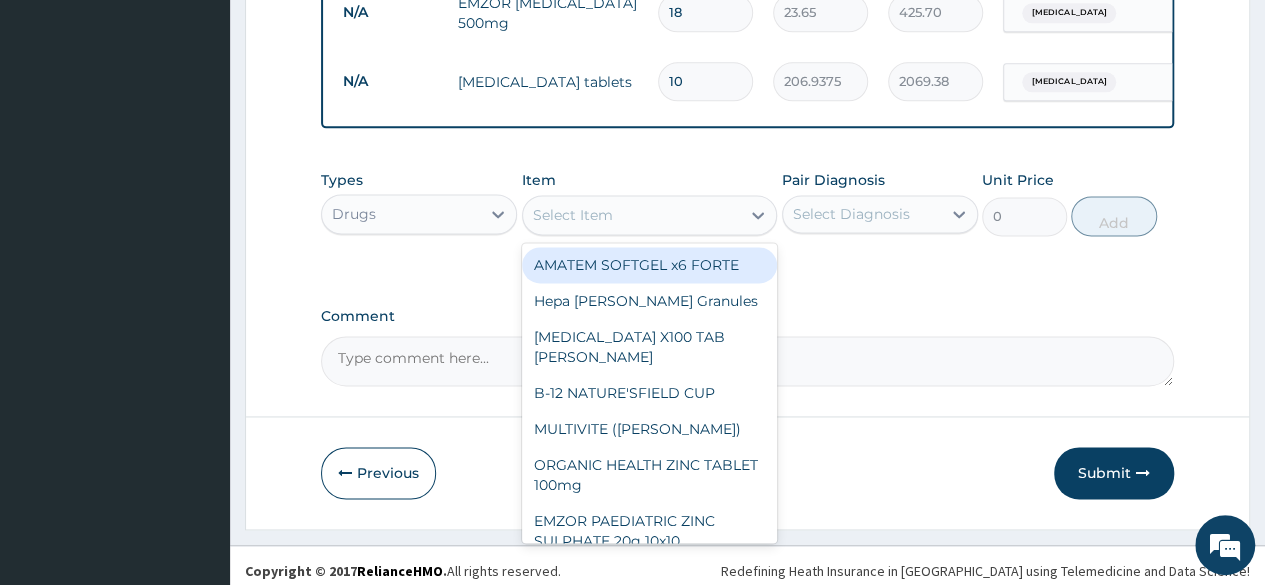 click on "Select Item" at bounding box center [632, 215] 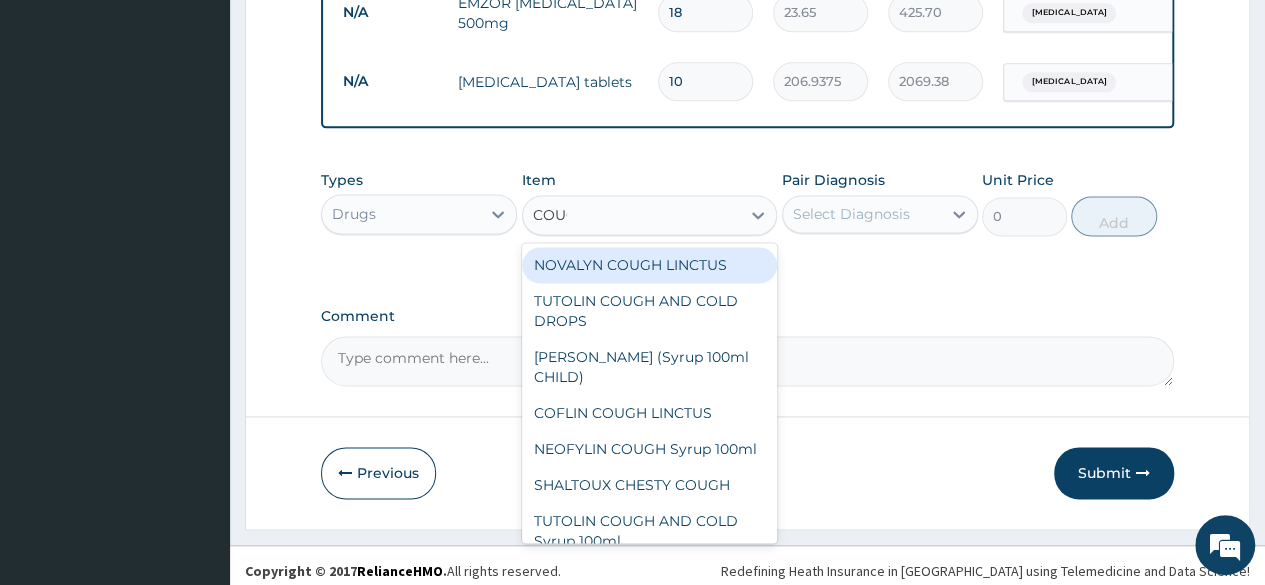 type on "COUGH" 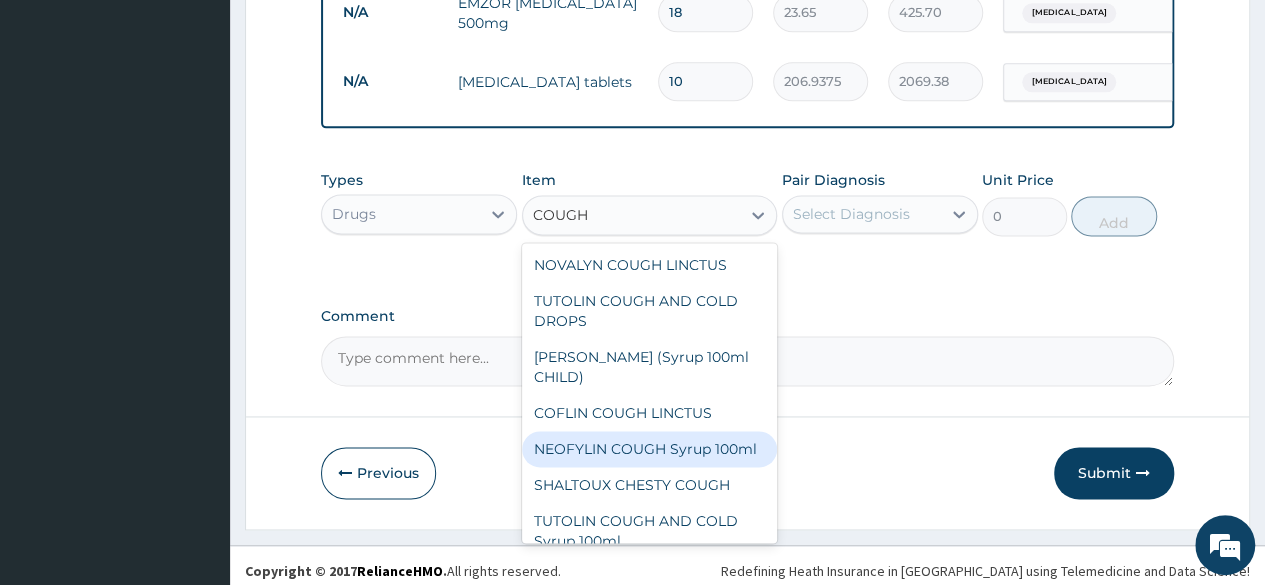 click on "NEOFYLIN COUGH Syrup 100ml" at bounding box center [650, 449] 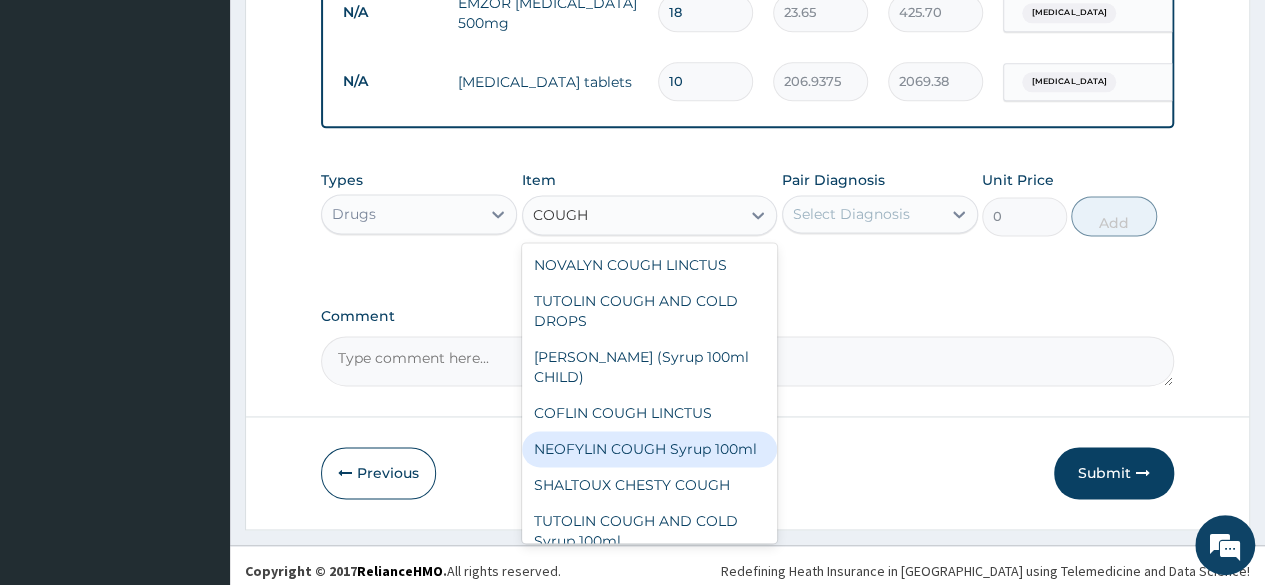 type 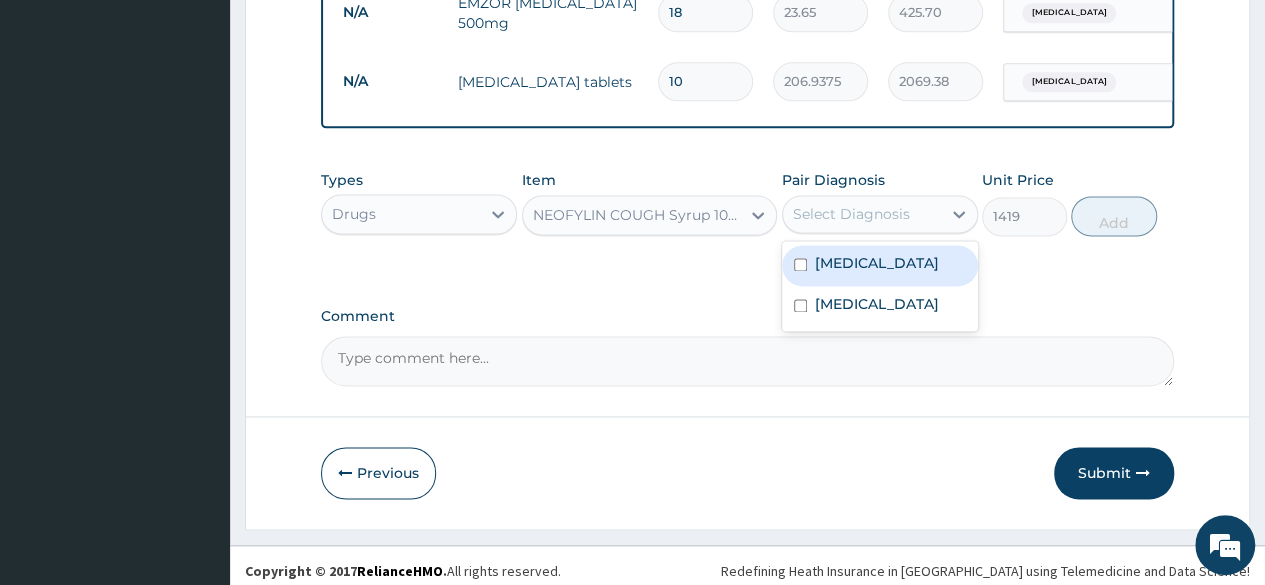 click on "Select Diagnosis" at bounding box center (851, 214) 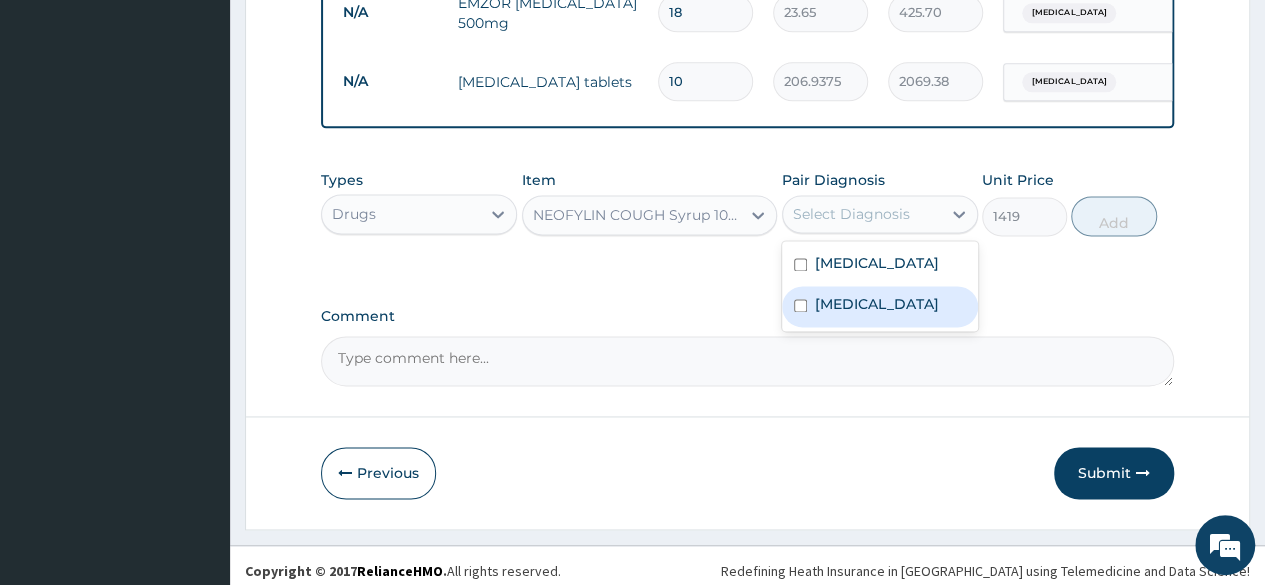 click on "Upper respiratory infection" at bounding box center [877, 304] 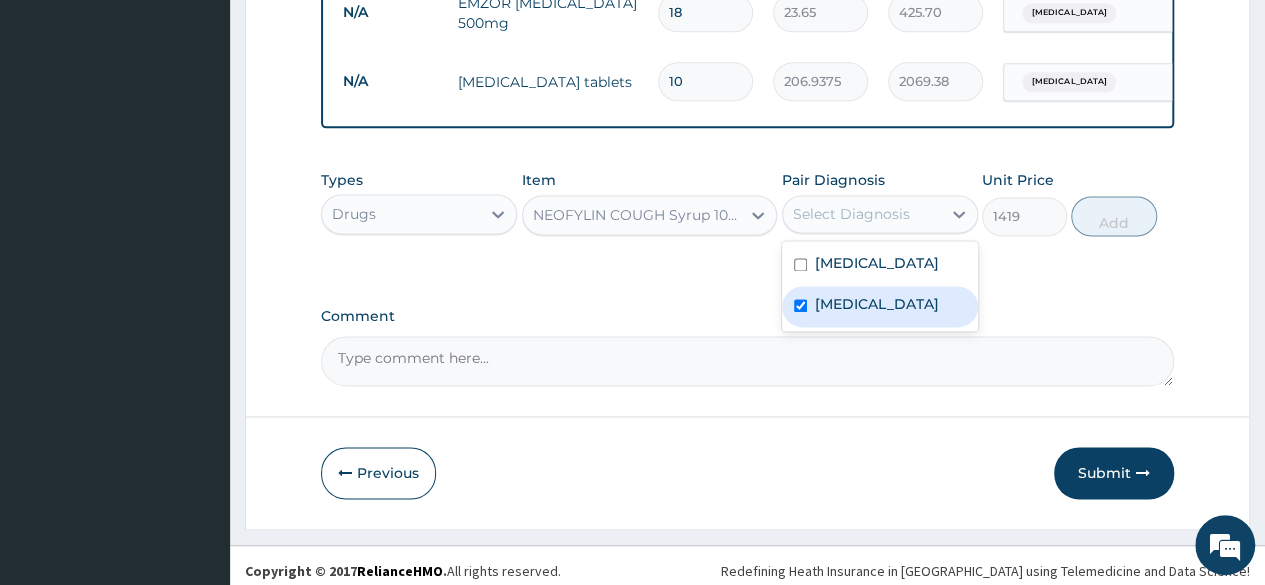 checkbox on "true" 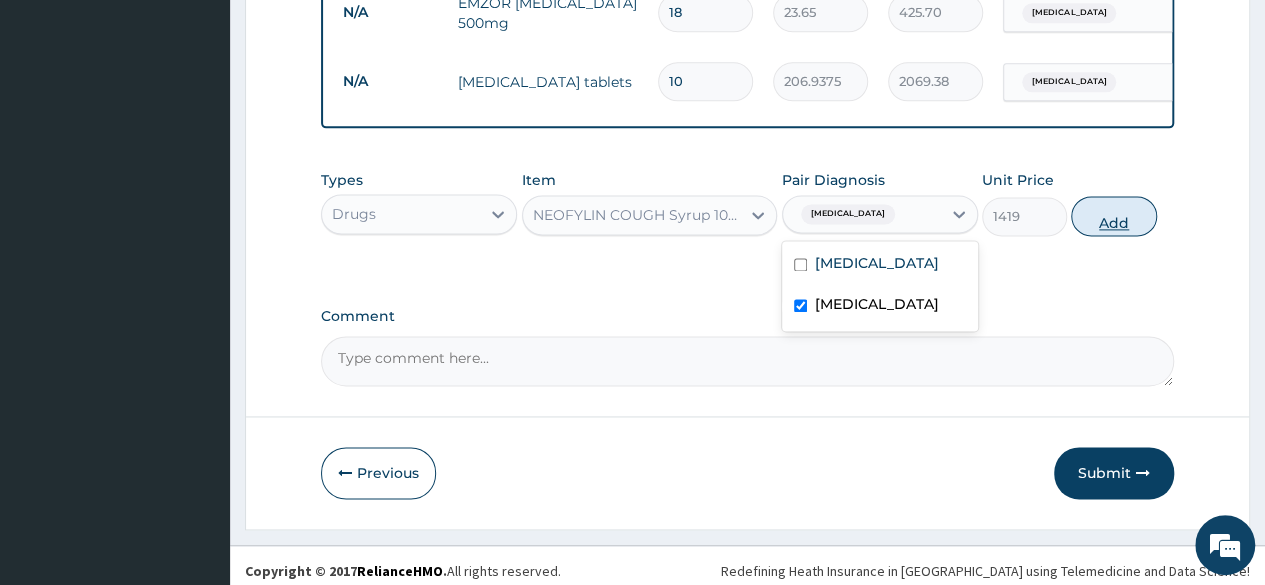 click on "Add" at bounding box center (1113, 216) 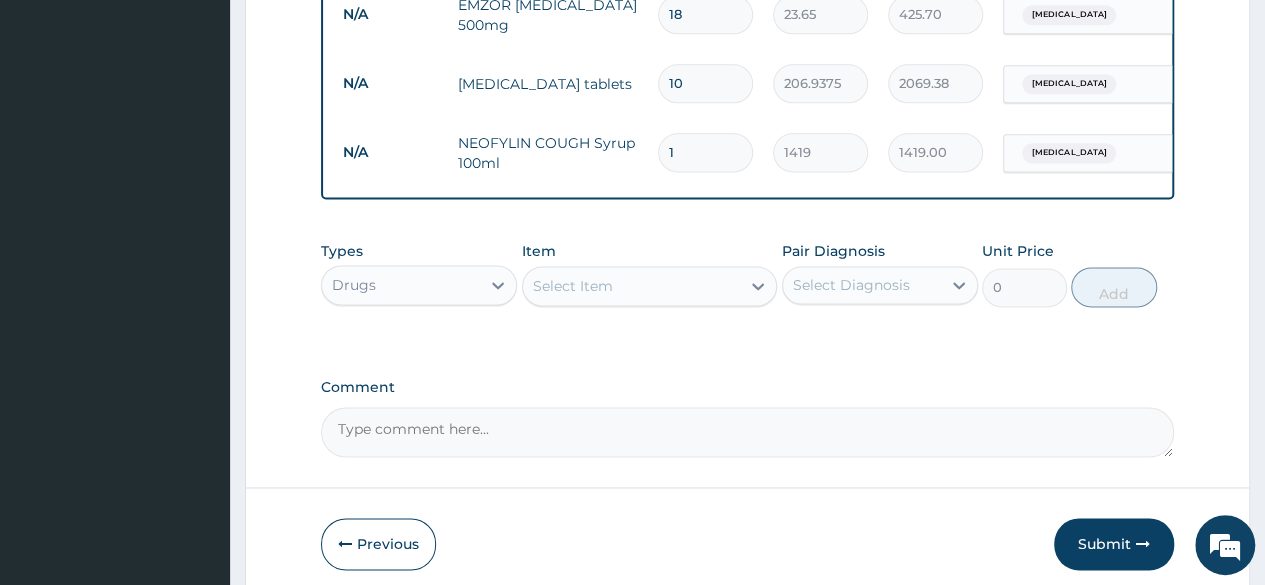 scroll, scrollTop: 1339, scrollLeft: 0, axis: vertical 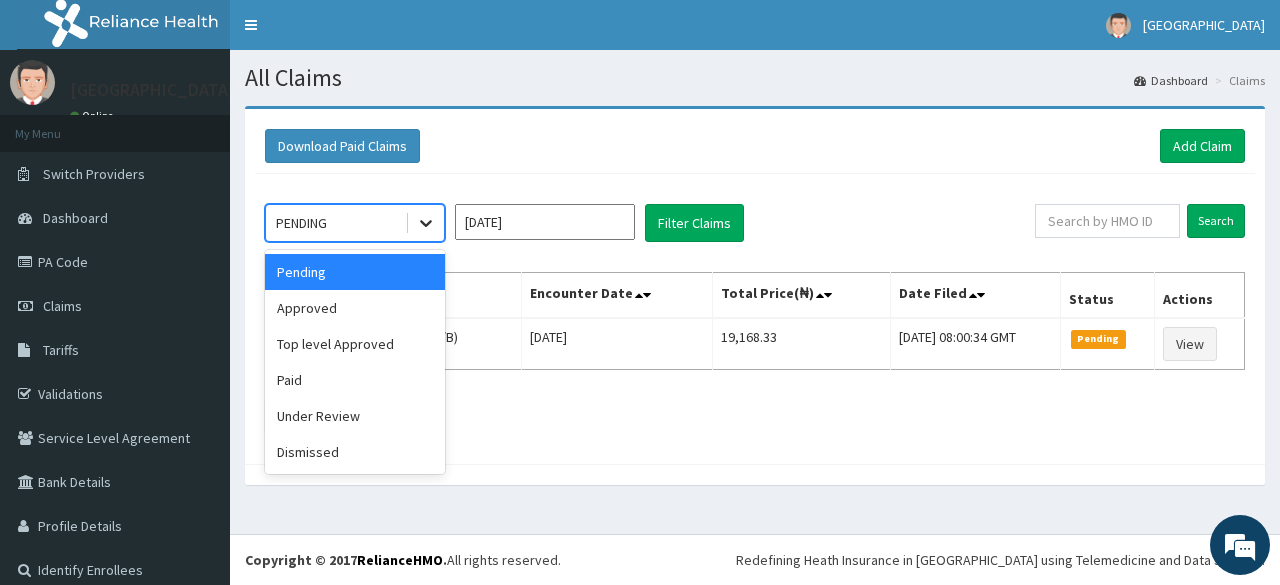 click at bounding box center [426, 223] 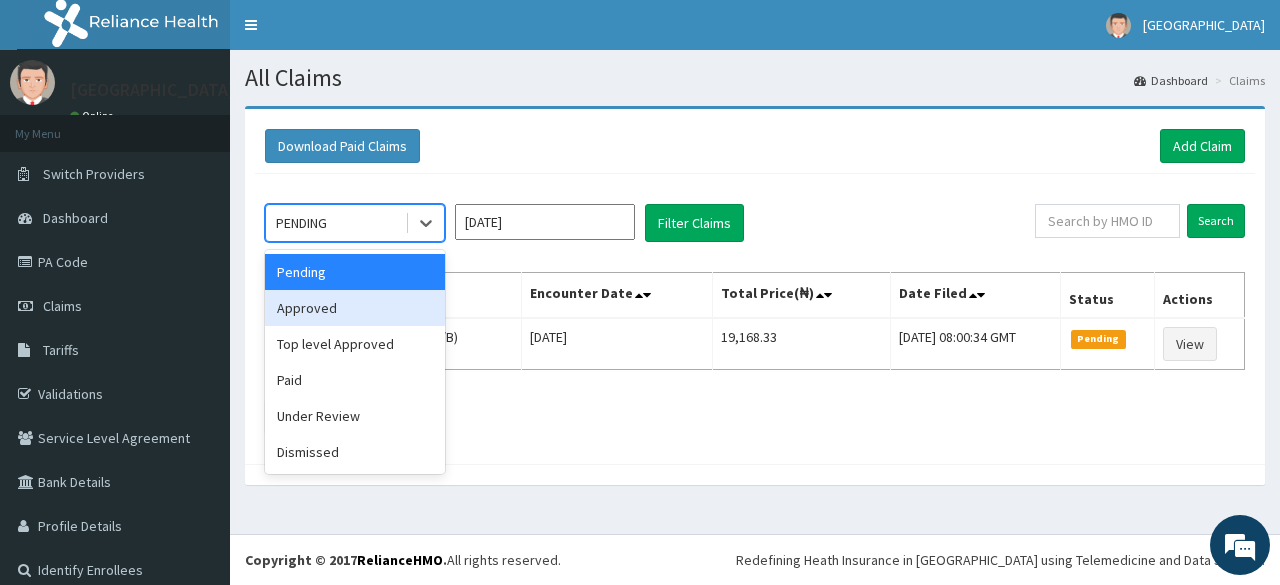click on "Approved" at bounding box center [355, 308] 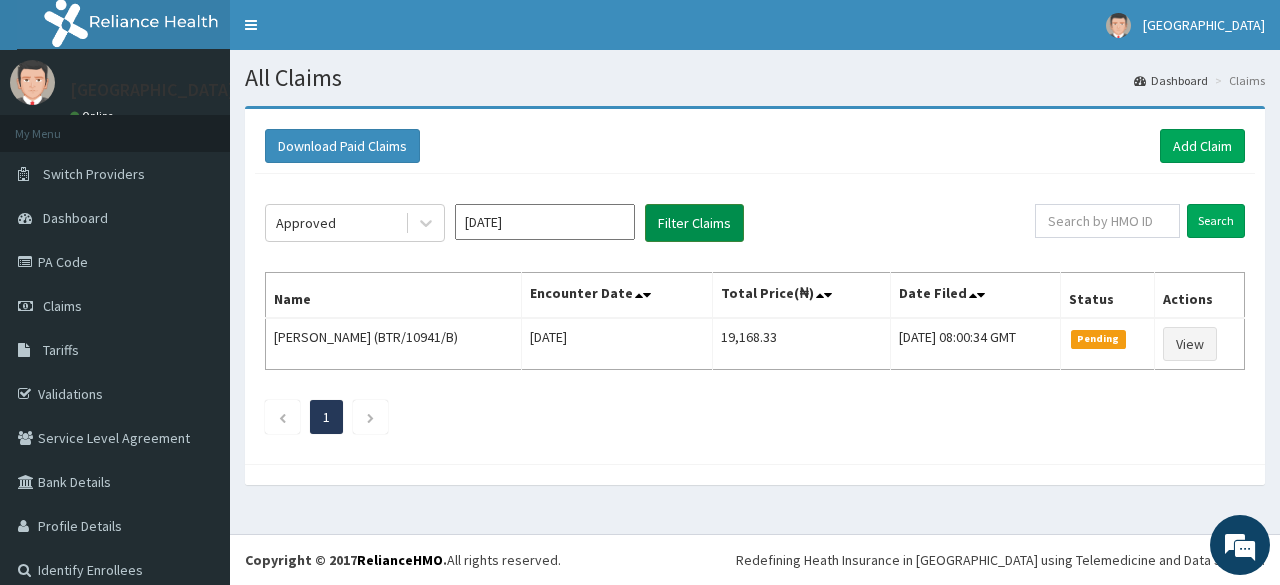 click on "Filter Claims" at bounding box center [694, 223] 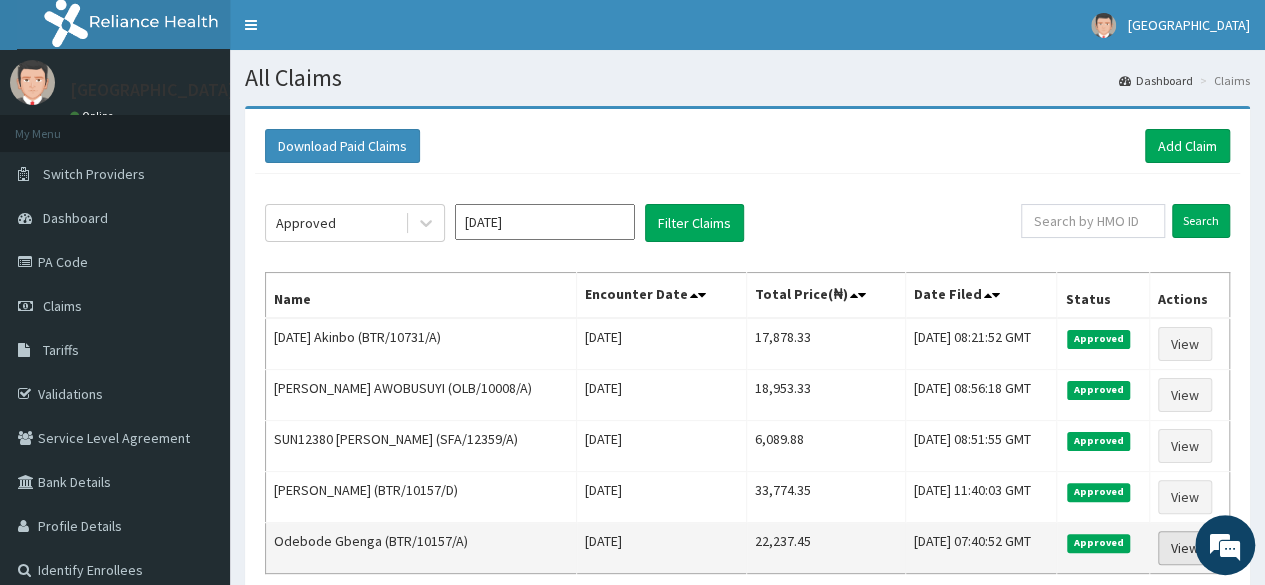 click on "View" at bounding box center [1185, 548] 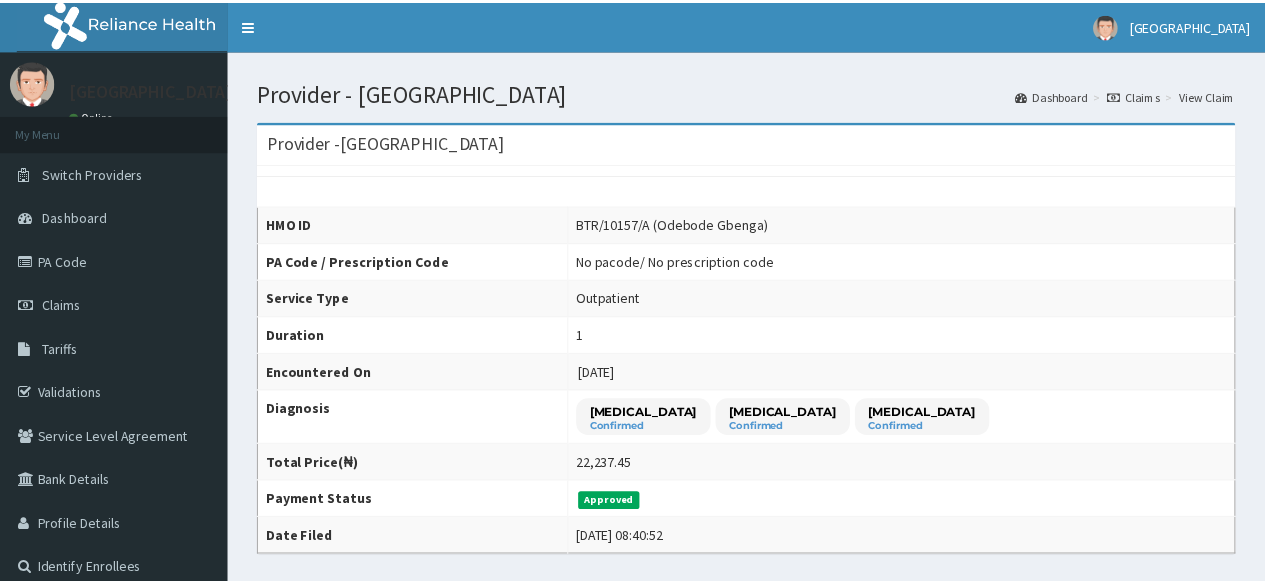 scroll, scrollTop: 0, scrollLeft: 0, axis: both 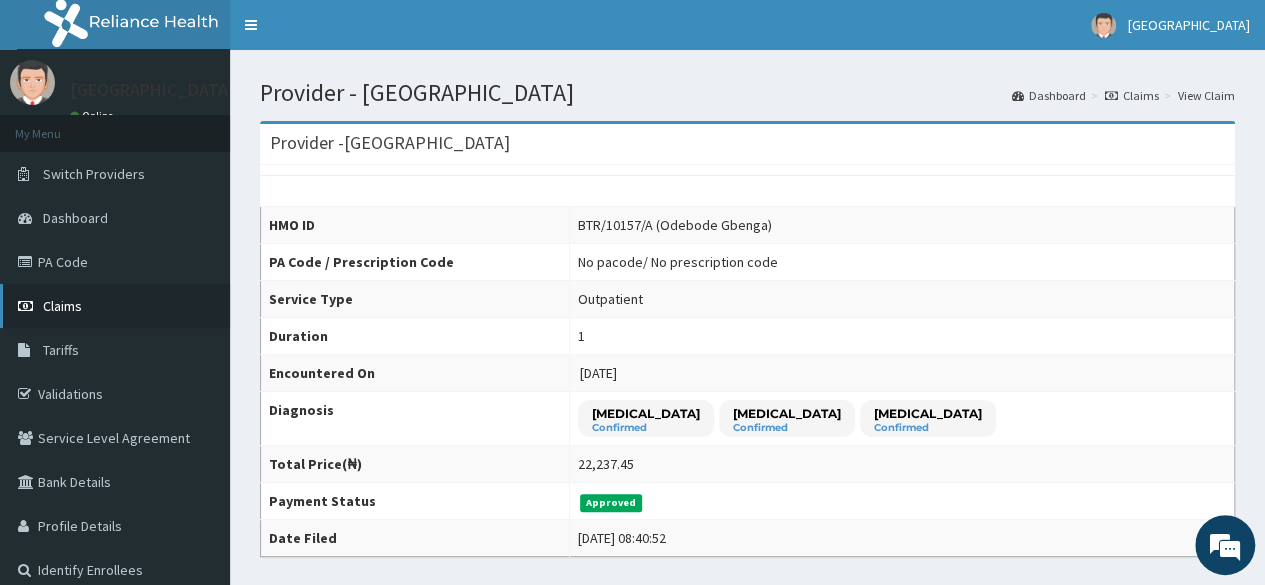 click on "Claims" at bounding box center (62, 306) 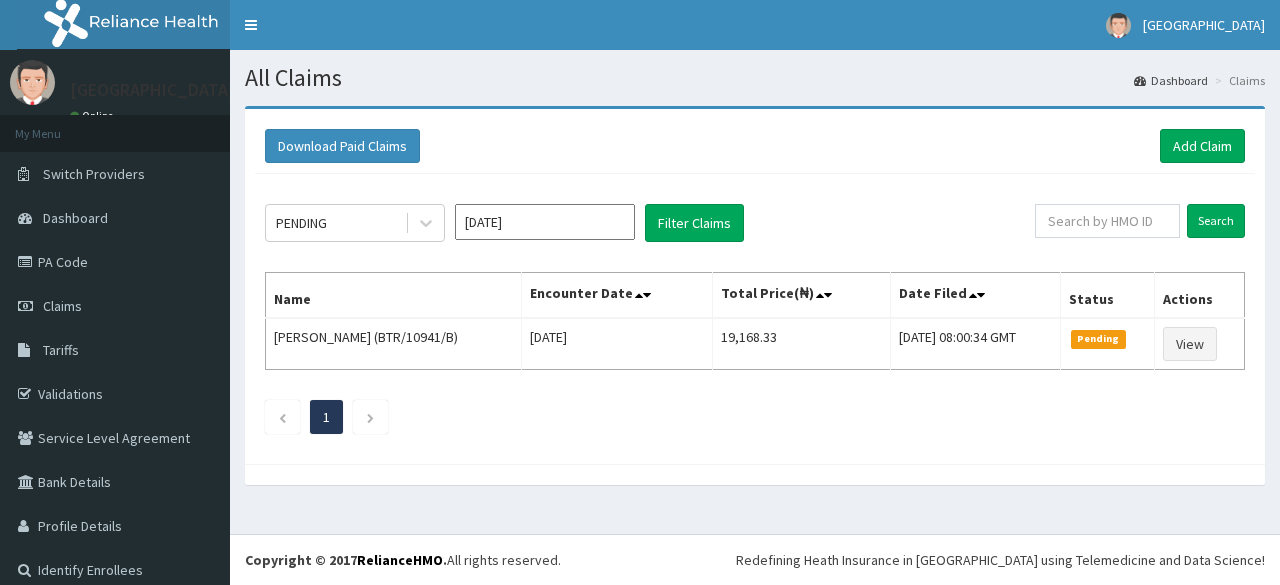 scroll, scrollTop: 0, scrollLeft: 0, axis: both 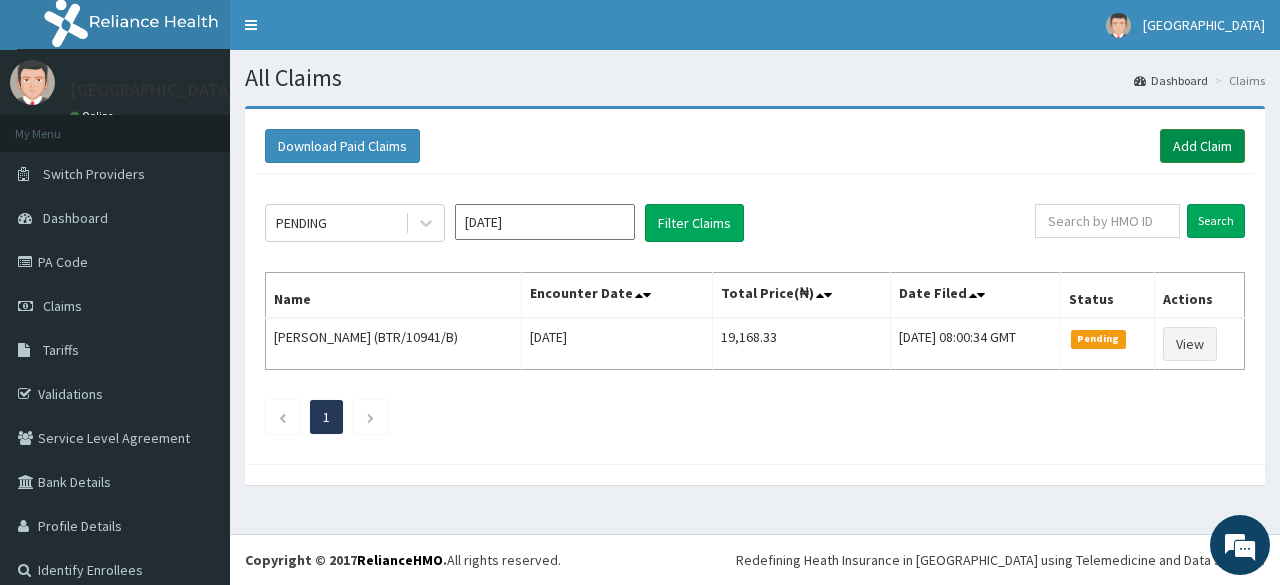click on "Add Claim" at bounding box center [1202, 146] 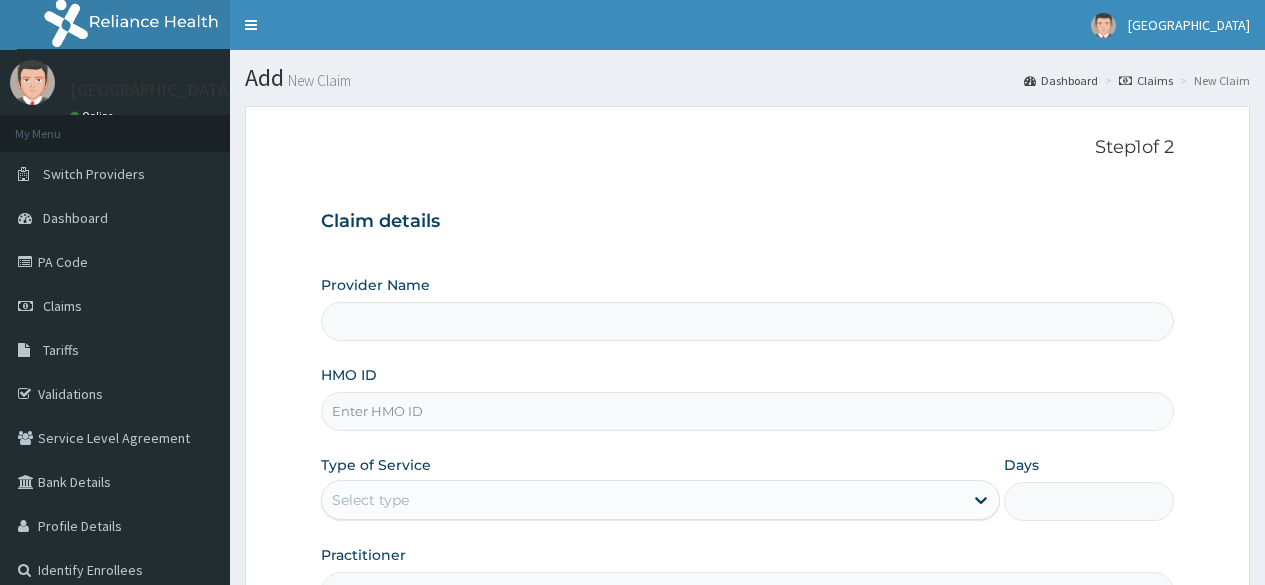 scroll, scrollTop: 0, scrollLeft: 0, axis: both 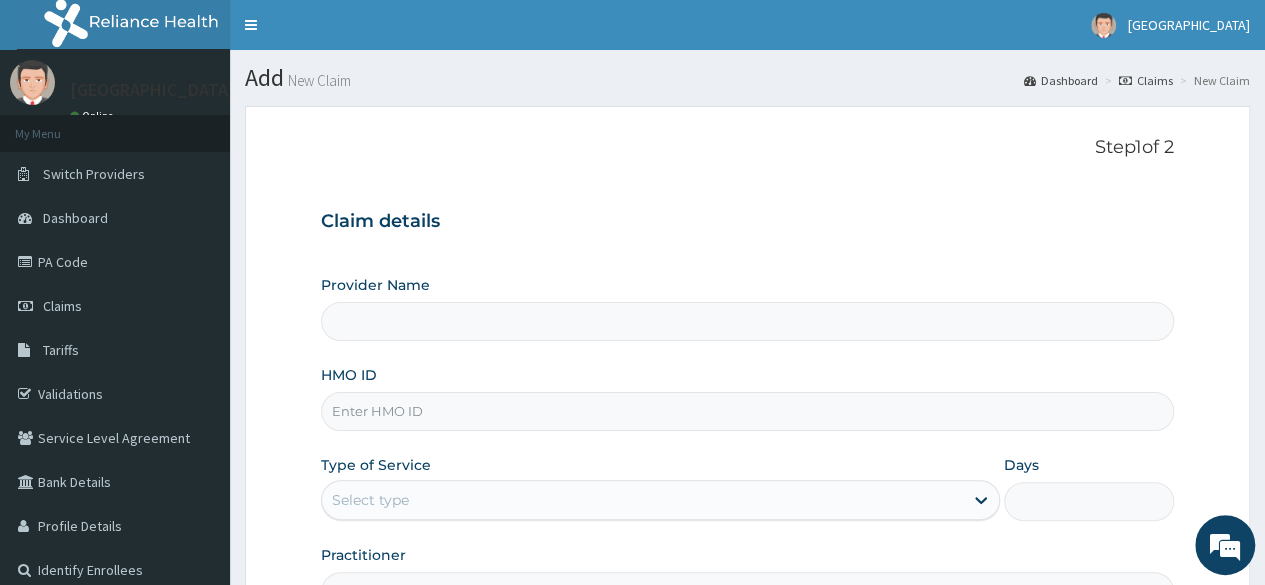 type on "[GEOGRAPHIC_DATA]" 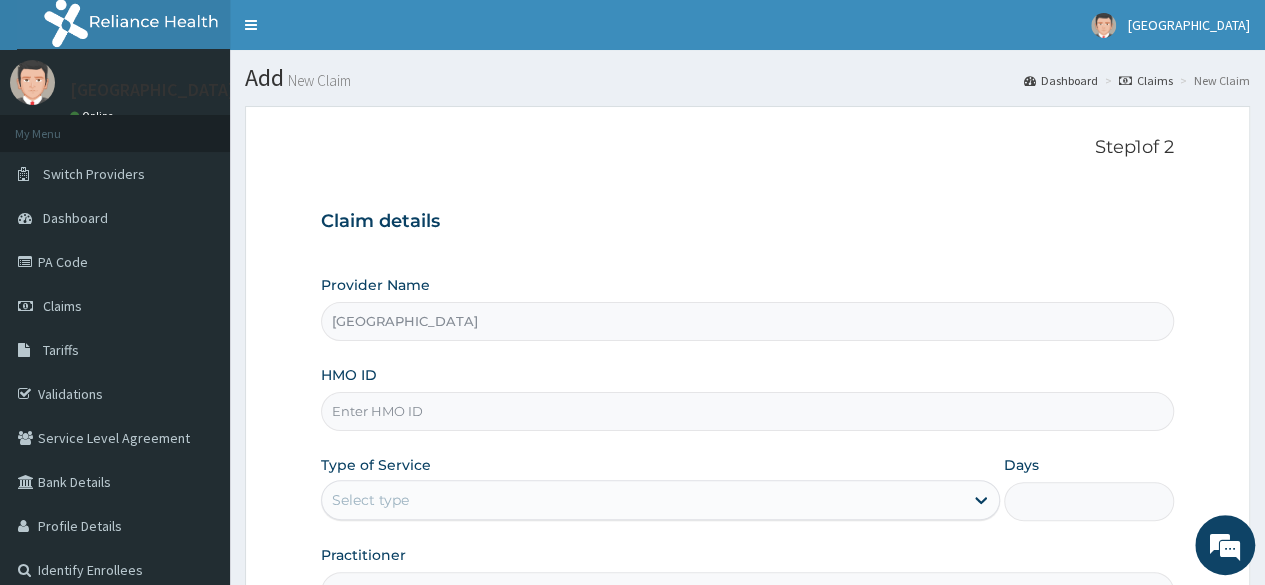 click on "HMO ID" at bounding box center (747, 411) 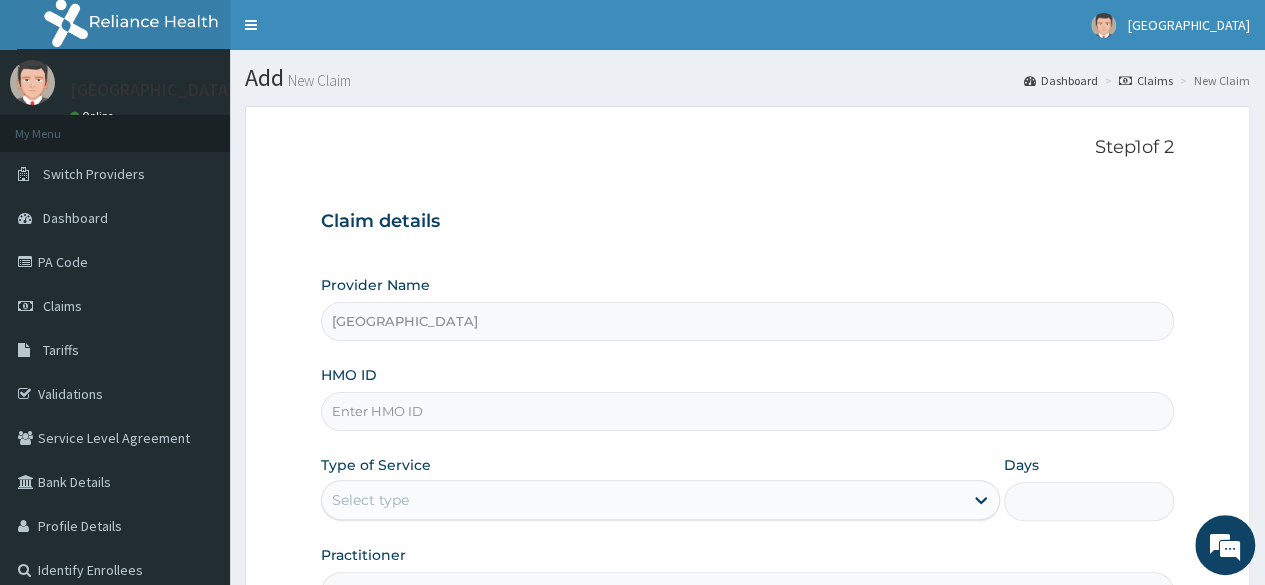 paste on "BTR10157/A" 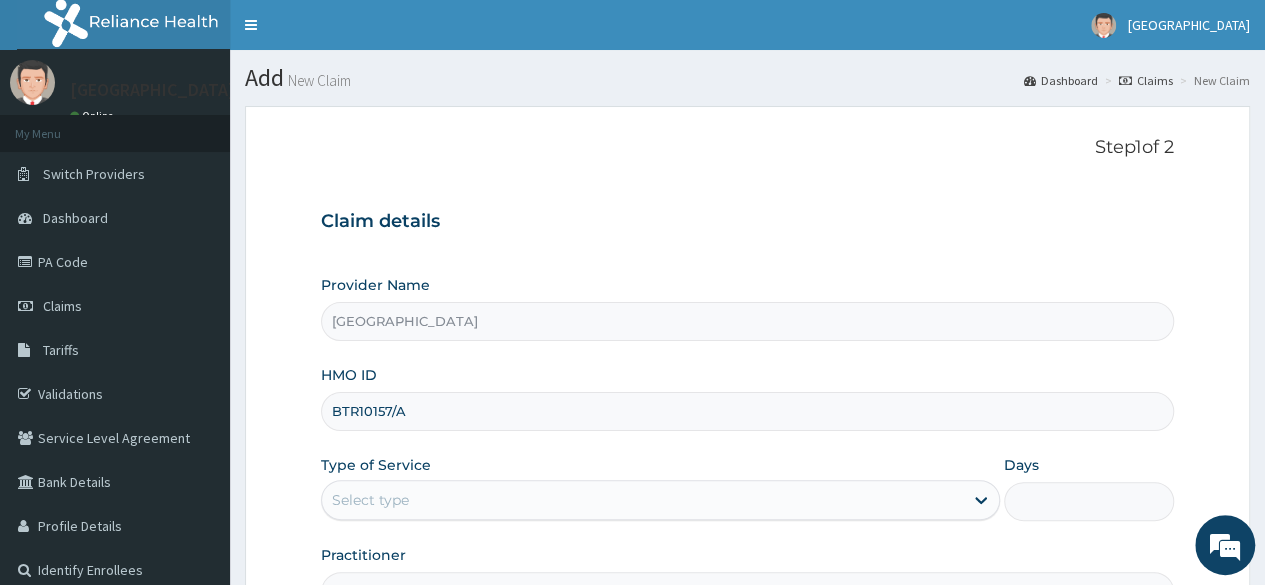 click on "BTR10157/A" at bounding box center (747, 411) 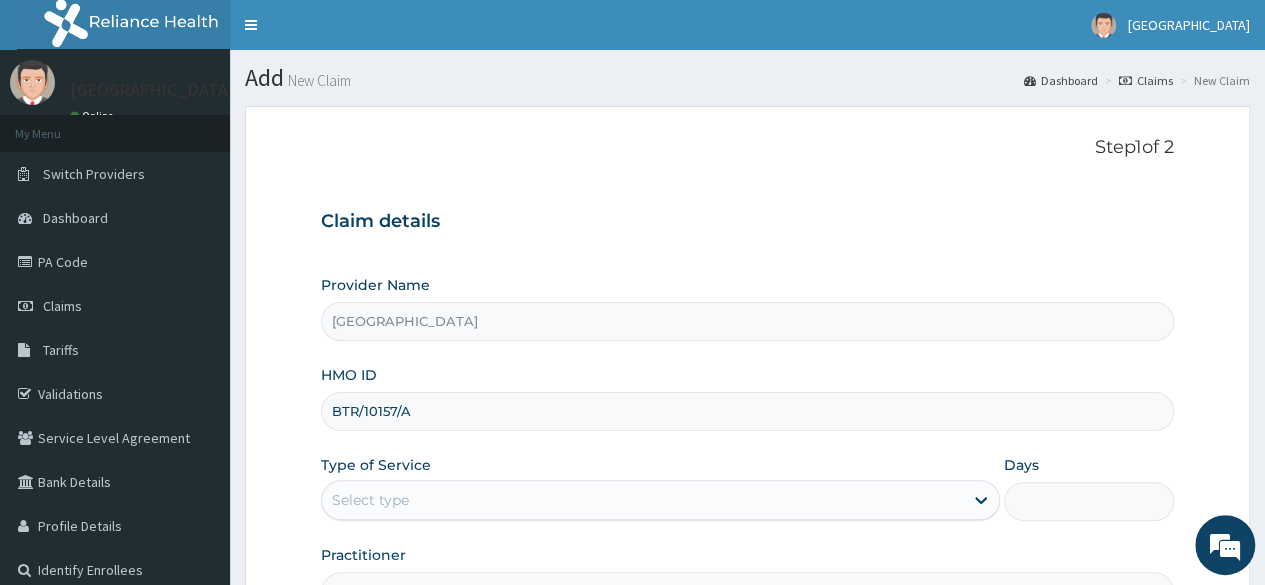type on "BTR/10157/A" 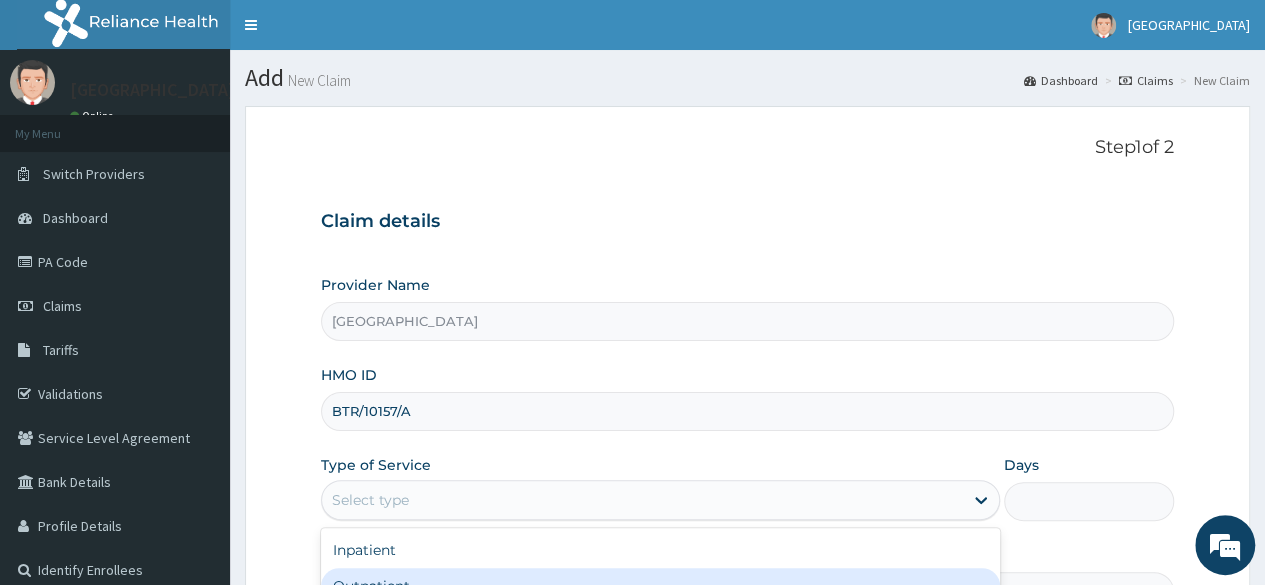 click on "Outpatient" at bounding box center [660, 586] 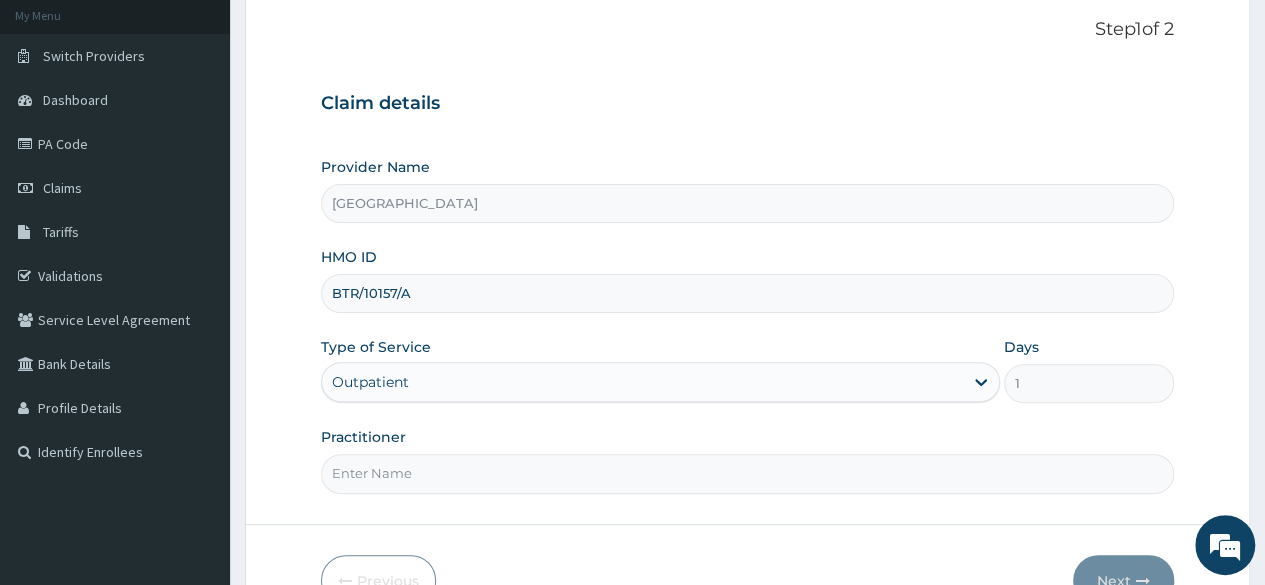 scroll, scrollTop: 232, scrollLeft: 0, axis: vertical 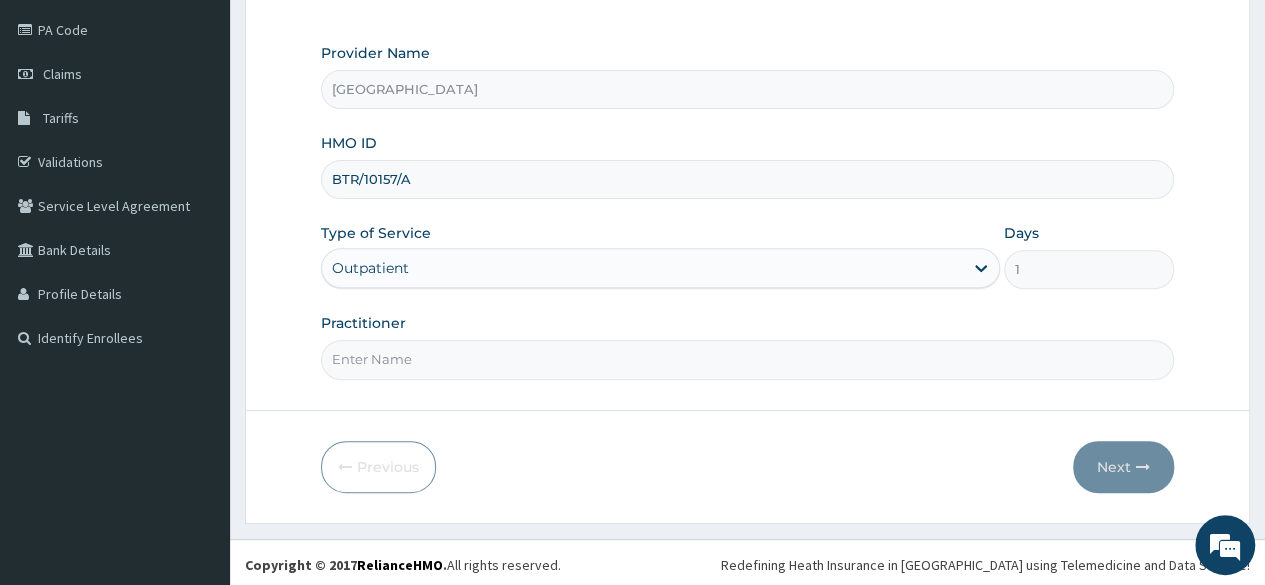 click on "Practitioner" at bounding box center [747, 359] 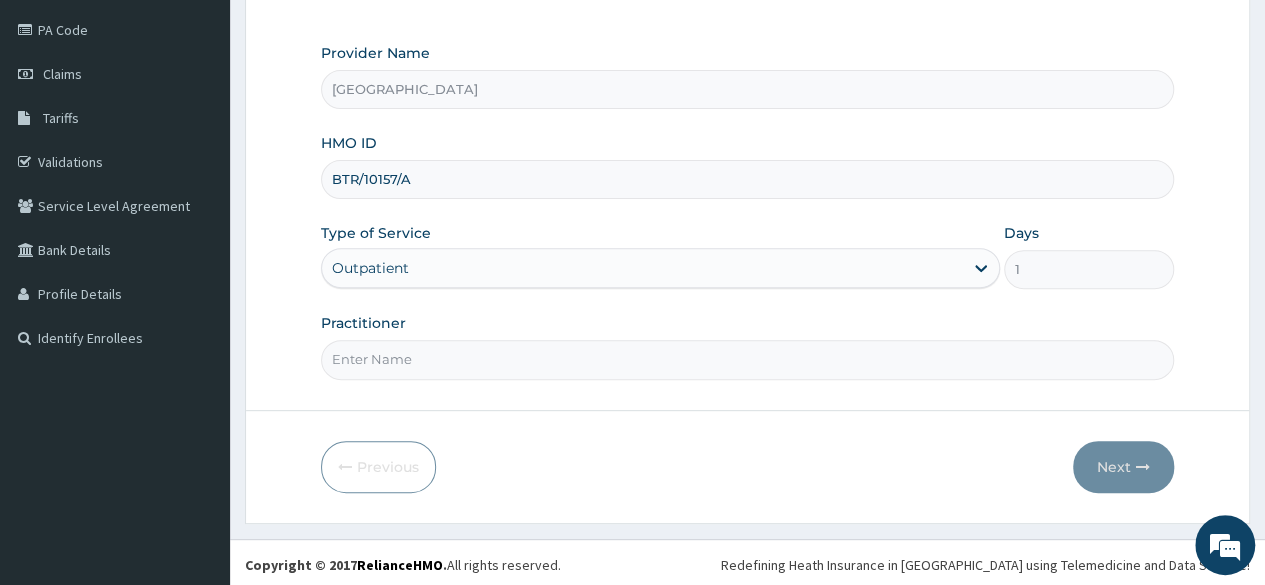 type on "Dr Seun Omosanya" 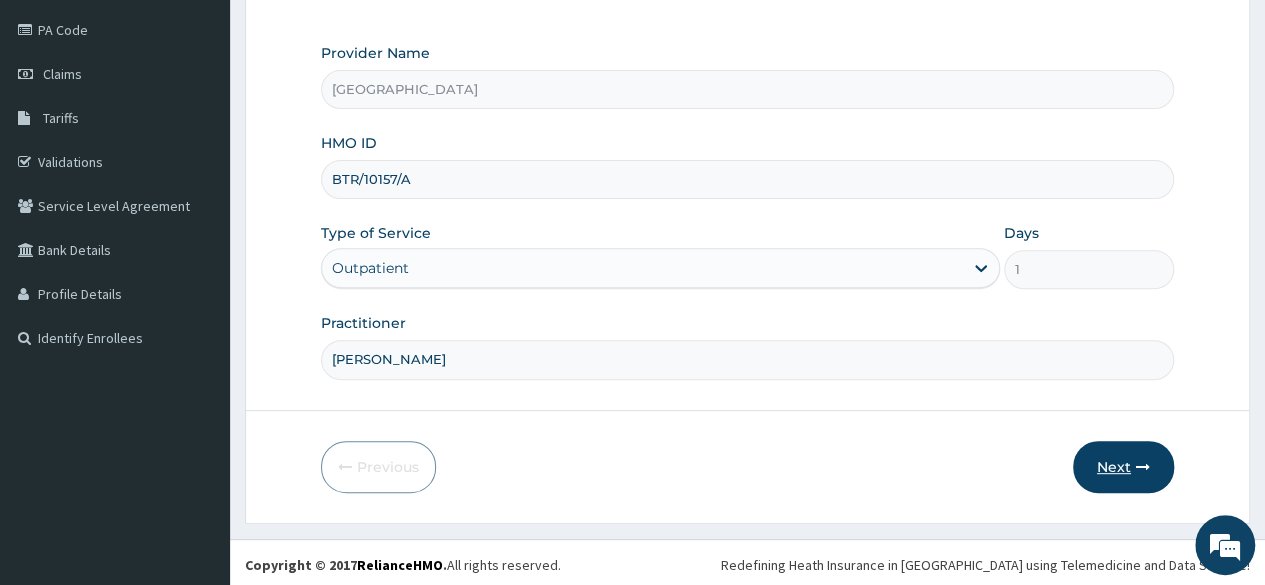 click on "Next" at bounding box center (1123, 467) 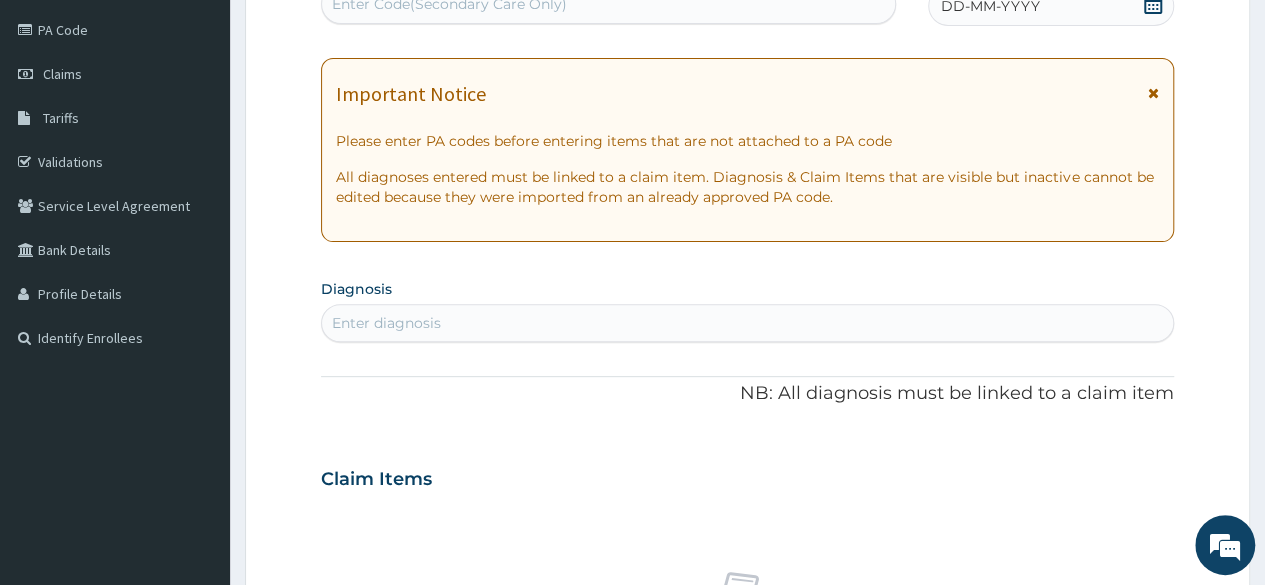 click 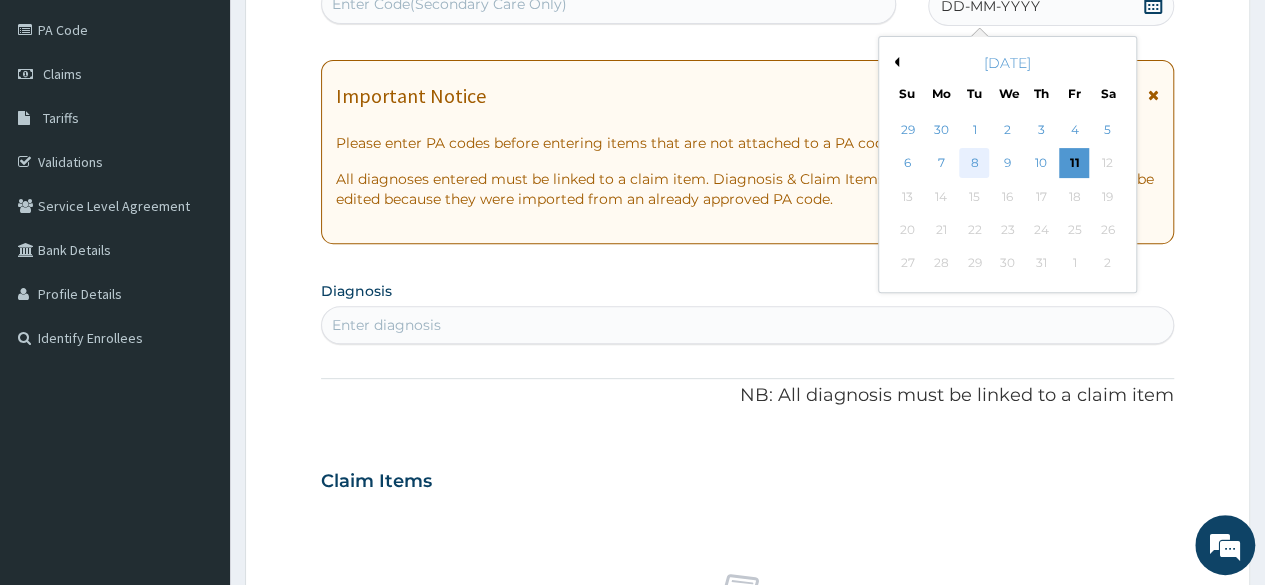 click on "8" at bounding box center (974, 164) 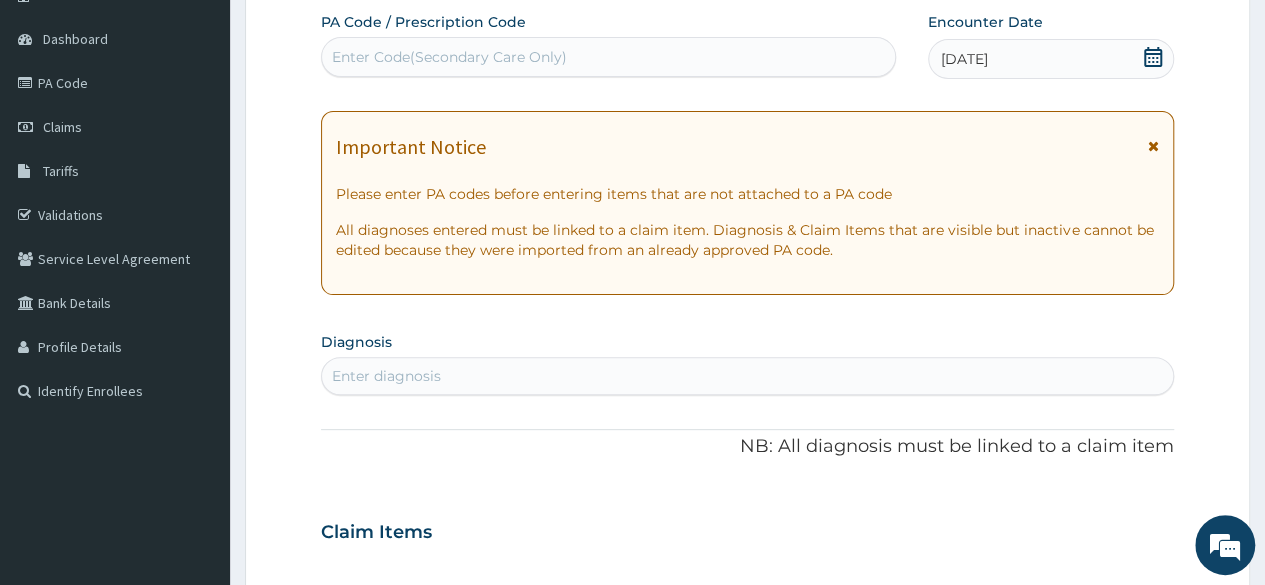 scroll, scrollTop: 263, scrollLeft: 0, axis: vertical 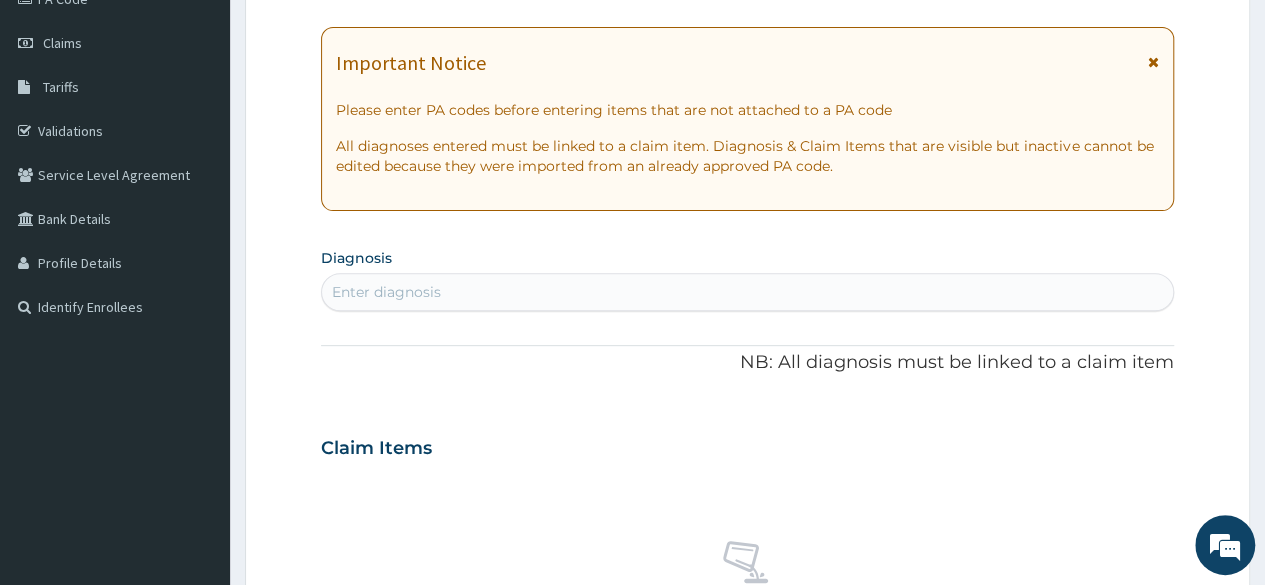 click on "Enter diagnosis" at bounding box center [747, 292] 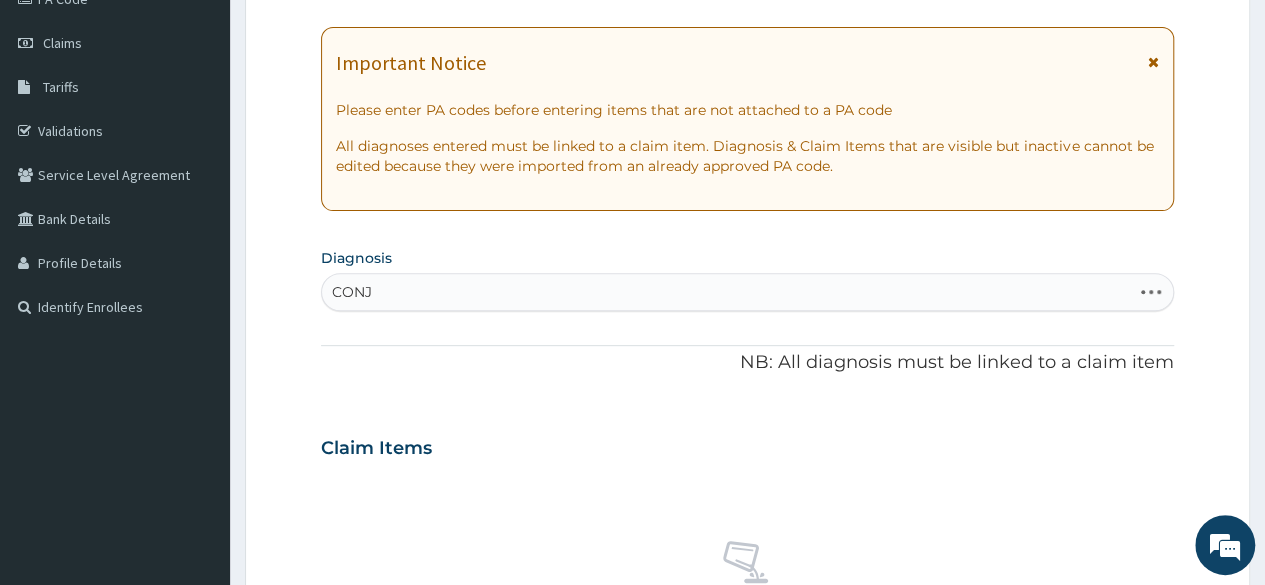 type on "CONJU" 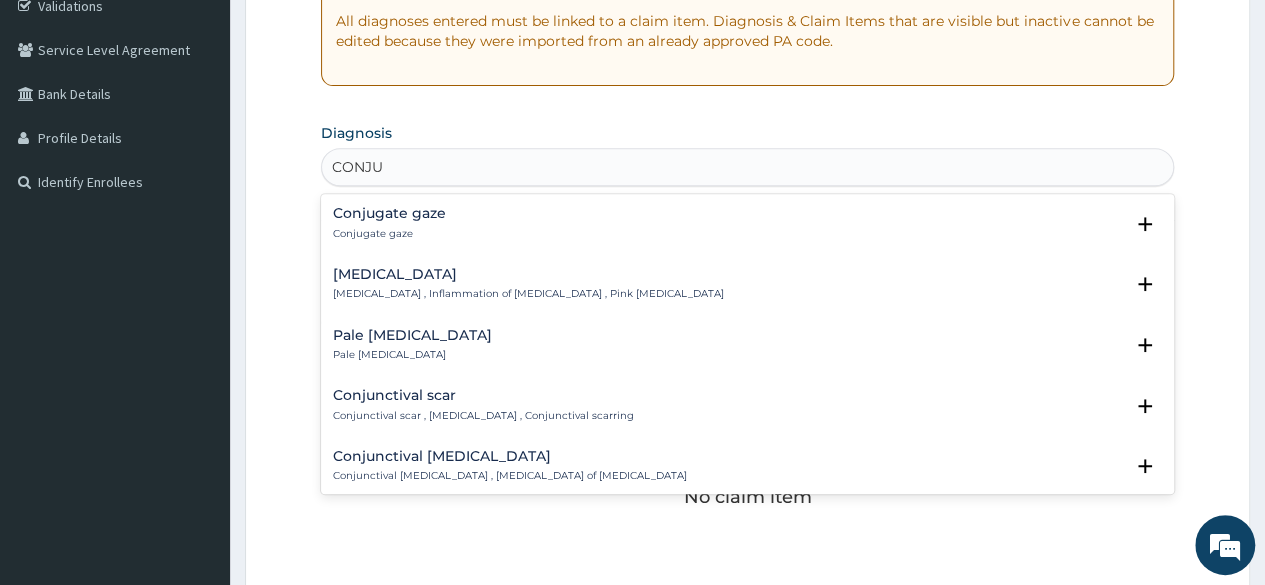 scroll, scrollTop: 423, scrollLeft: 0, axis: vertical 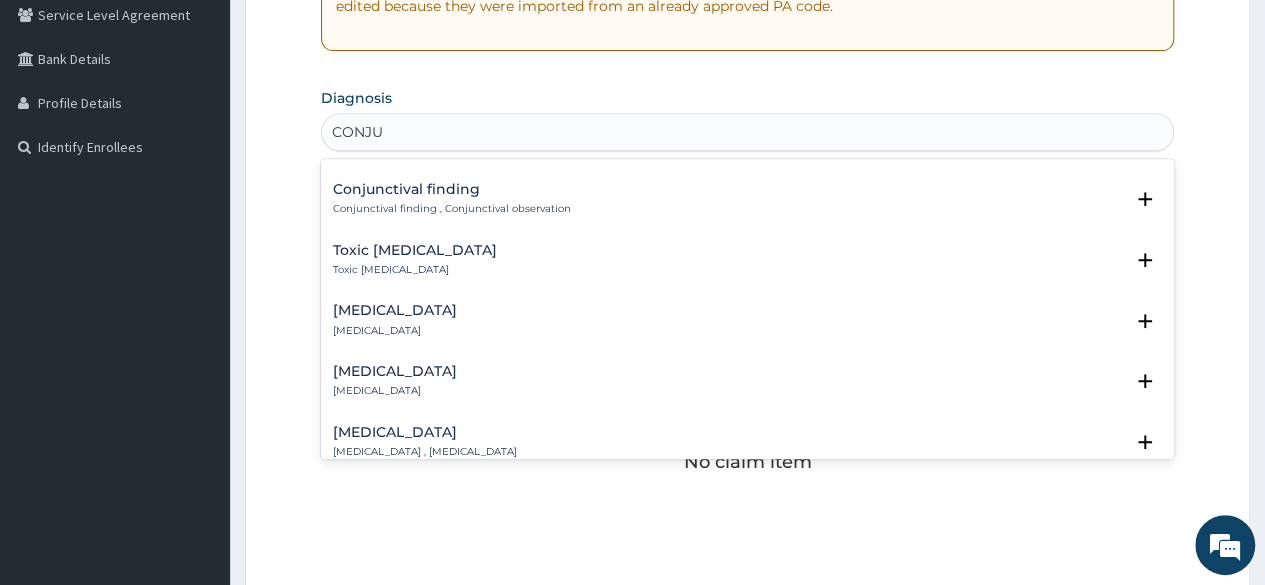 click on "Acute conjunctivitis" at bounding box center (395, 310) 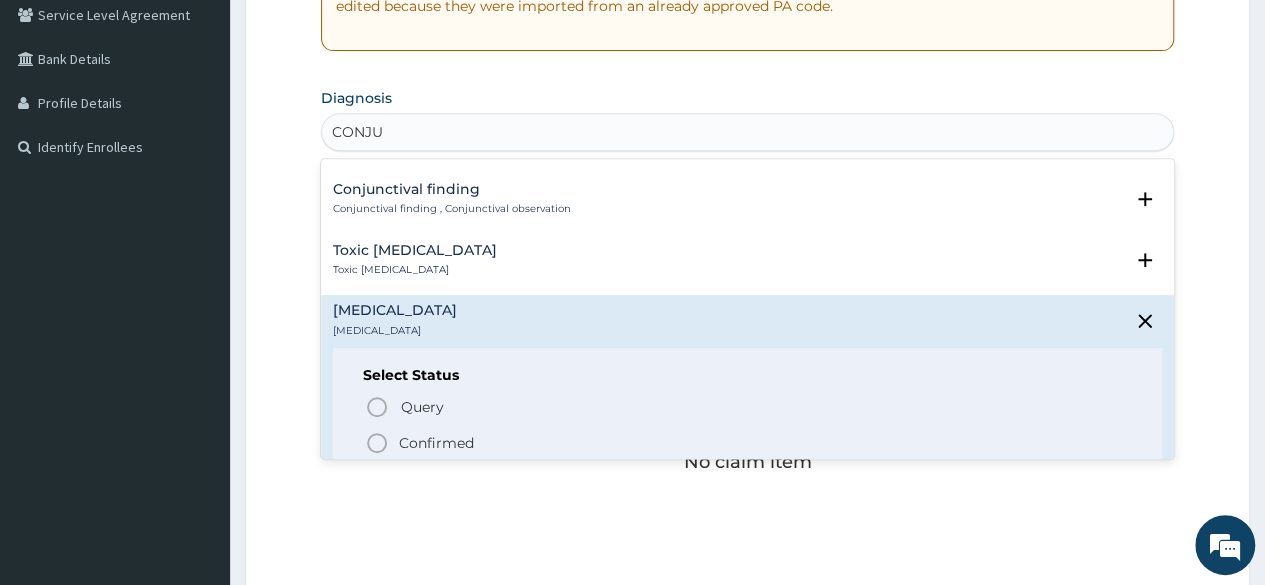 click 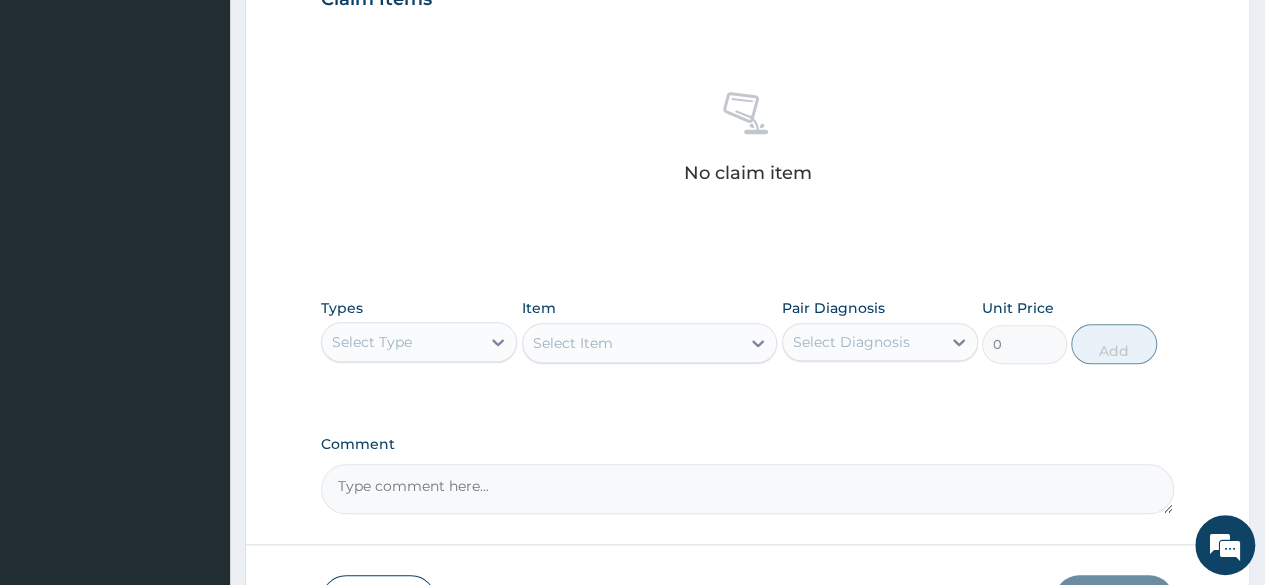 scroll, scrollTop: 802, scrollLeft: 0, axis: vertical 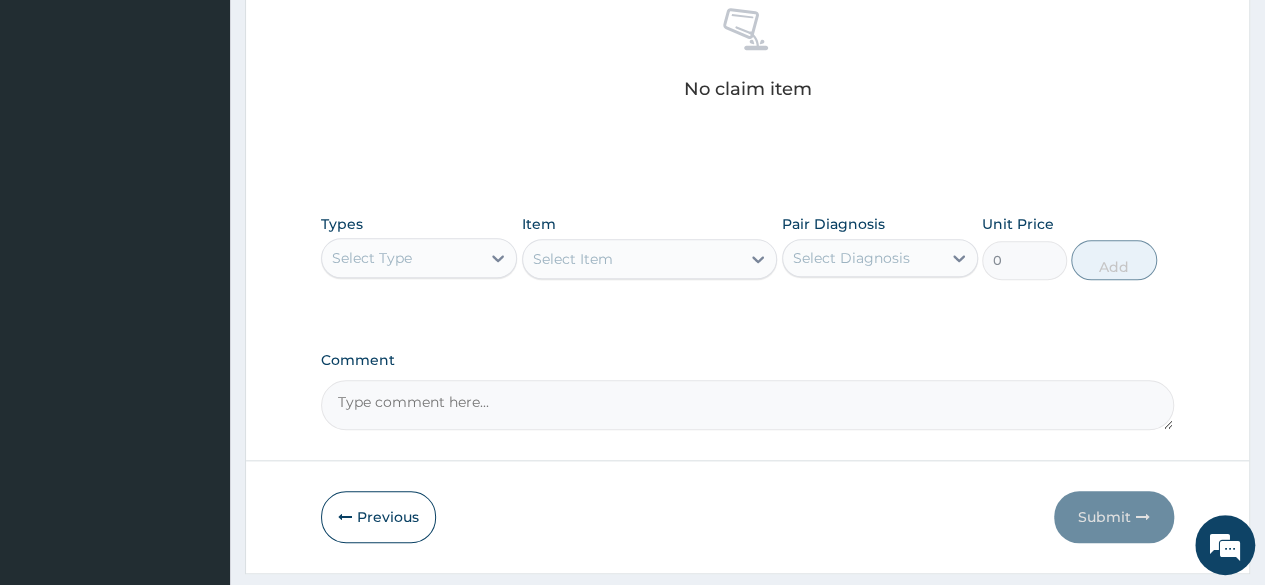 click on "Select Type" at bounding box center (401, 258) 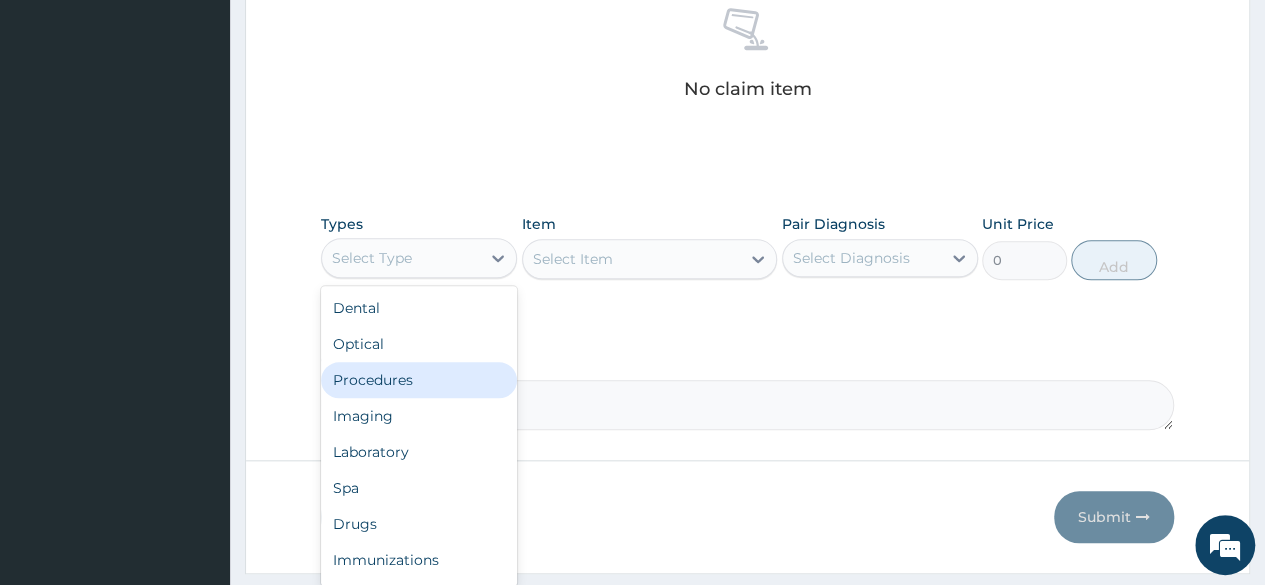 click on "Procedures" at bounding box center [419, 380] 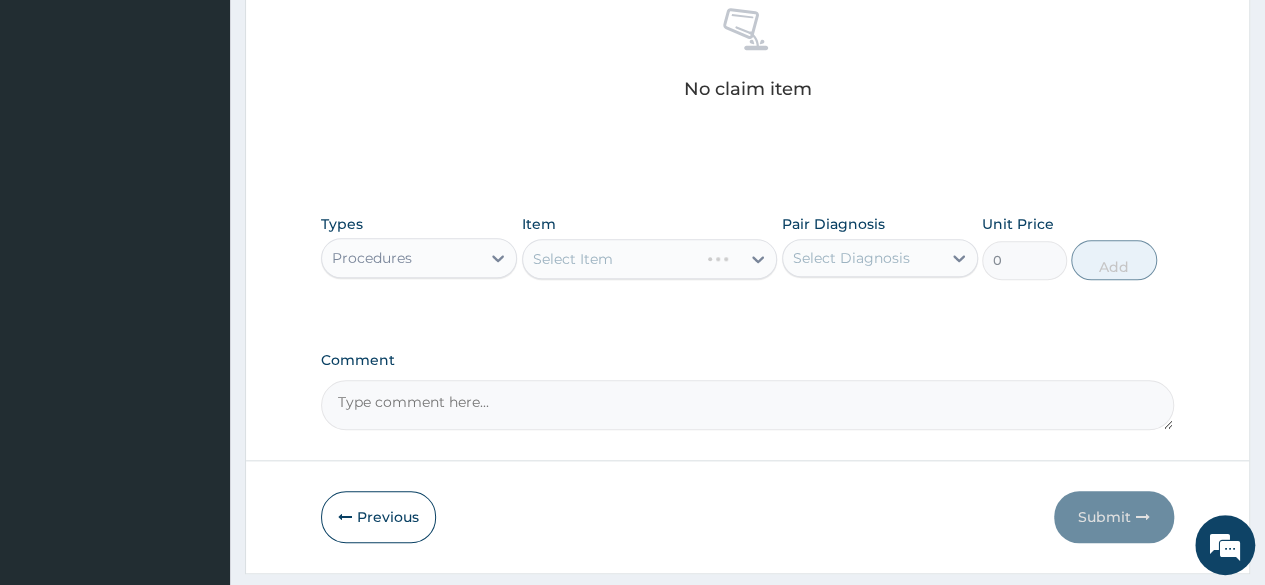click on "Select Item" at bounding box center (650, 259) 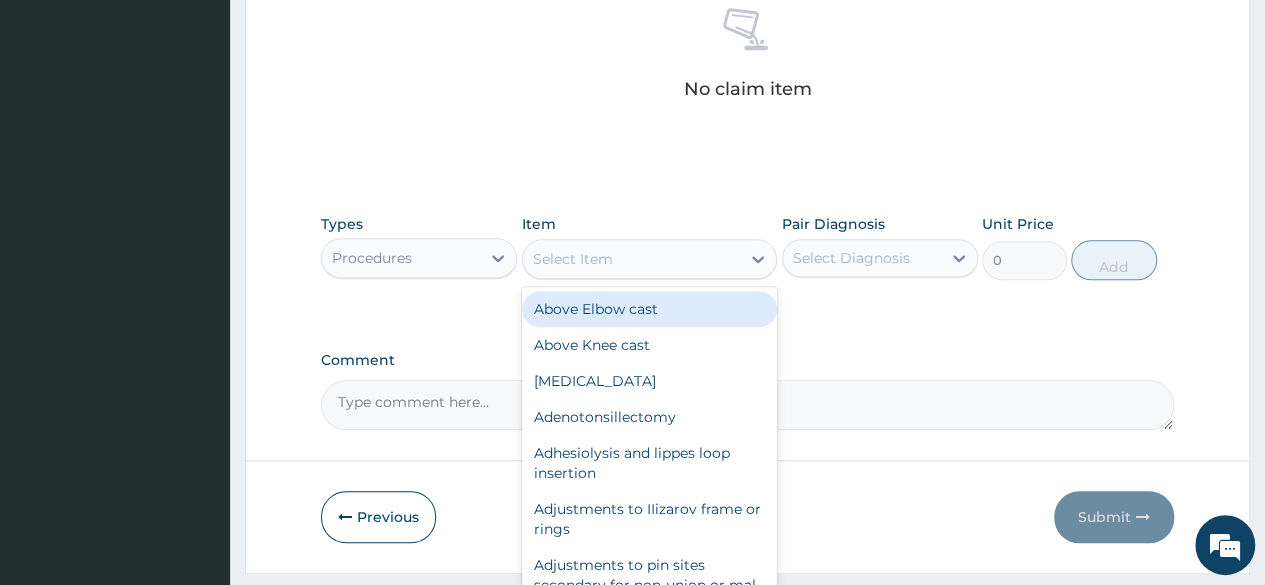 click on "Select Item" at bounding box center [632, 259] 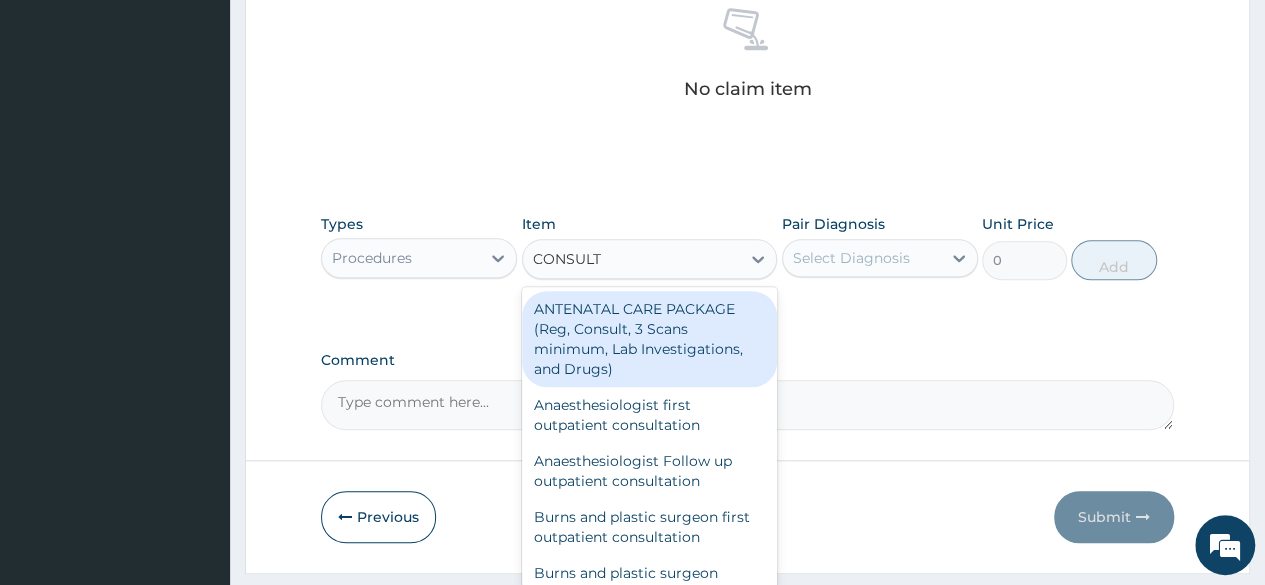 type on "CONSULTA" 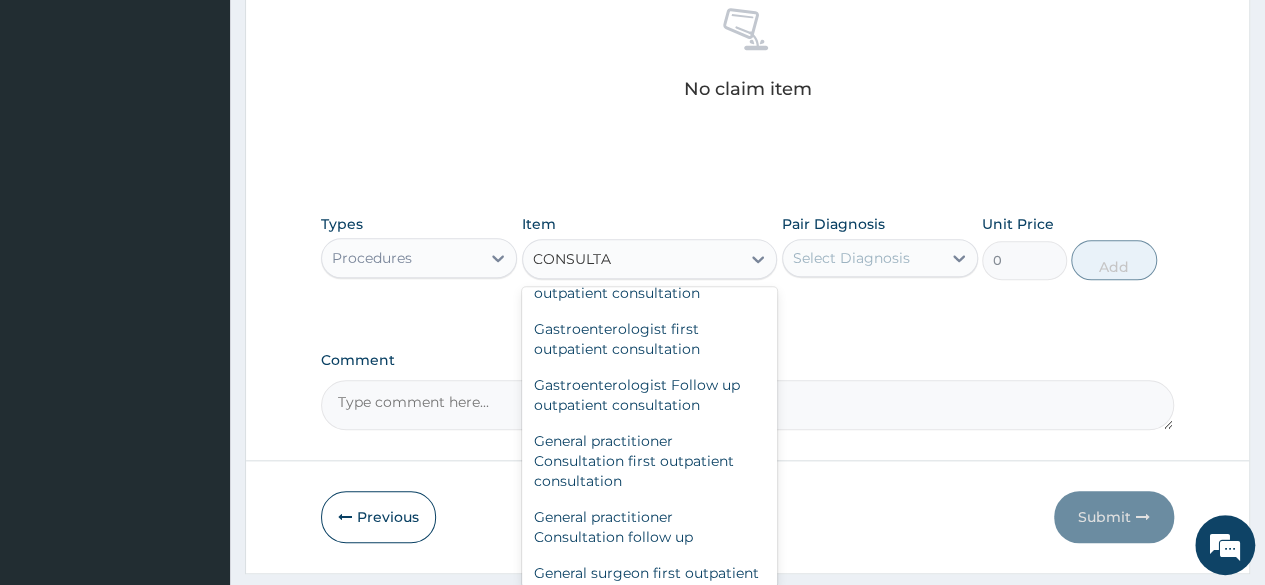 scroll, scrollTop: 960, scrollLeft: 0, axis: vertical 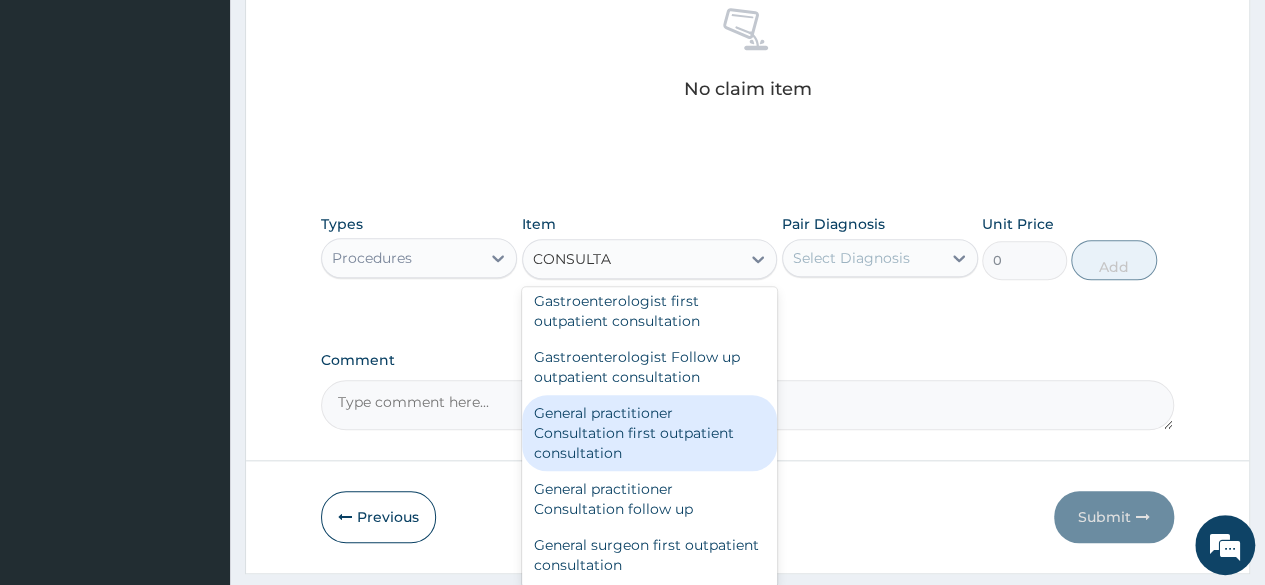 click on "General practitioner Consultation first outpatient consultation" at bounding box center [650, 433] 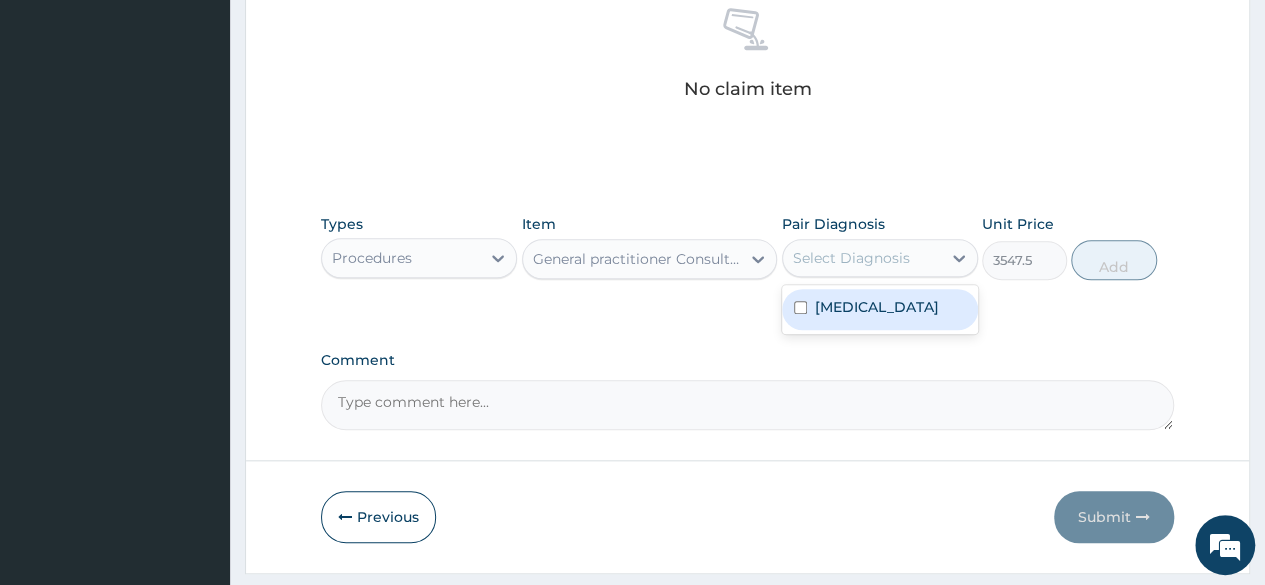 click on "Select Diagnosis" at bounding box center [862, 258] 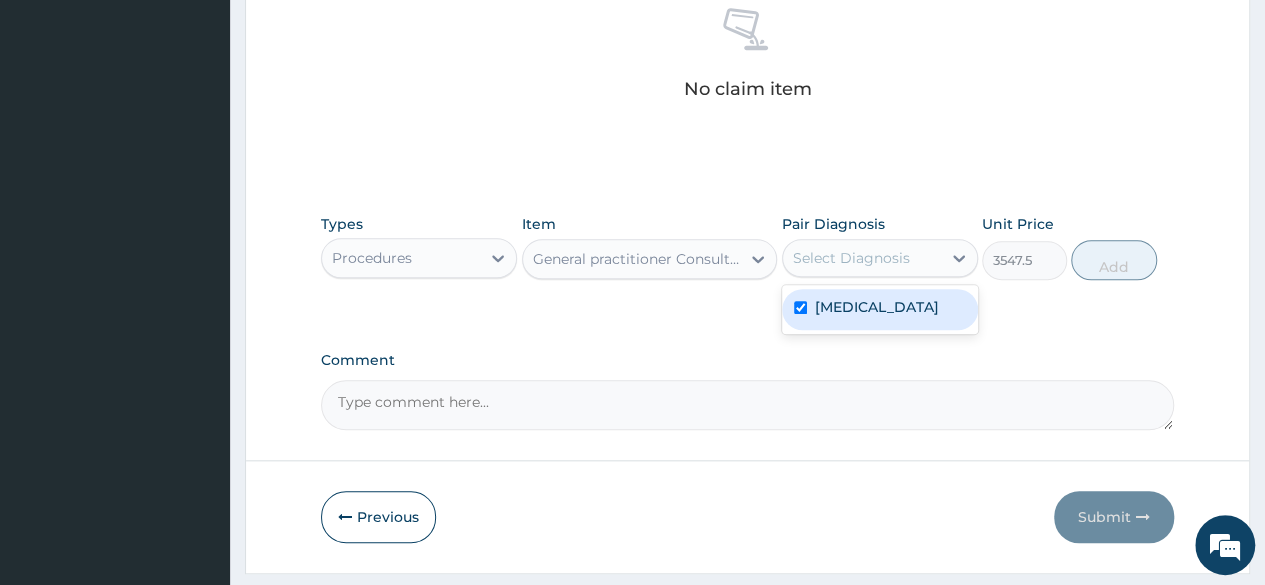 checkbox on "true" 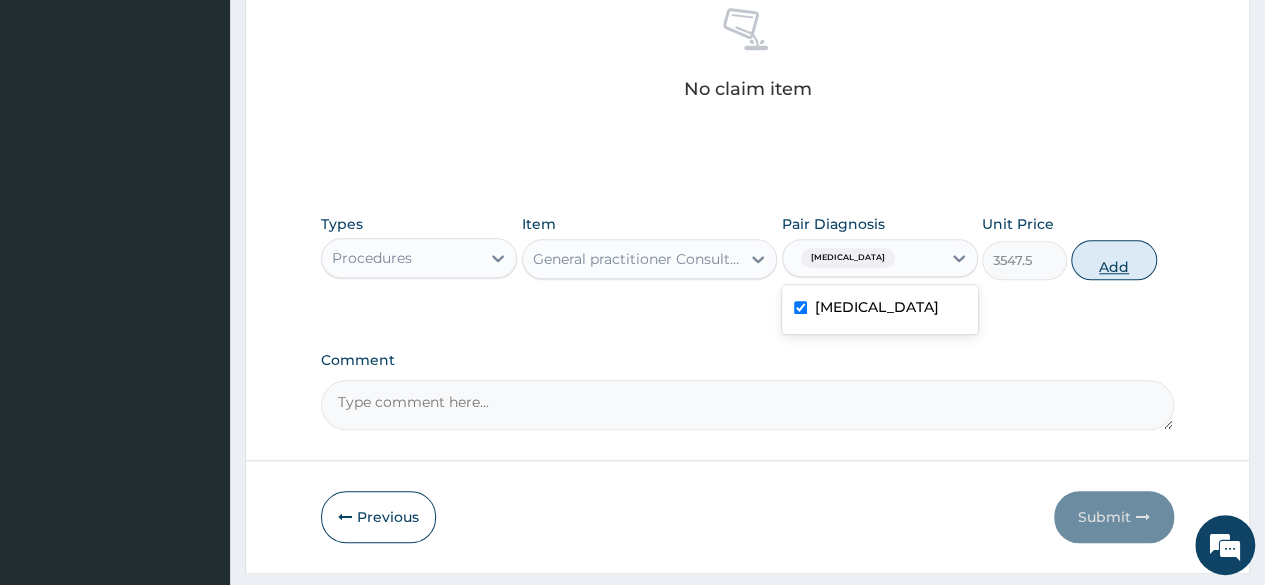 click on "Add" at bounding box center [1113, 260] 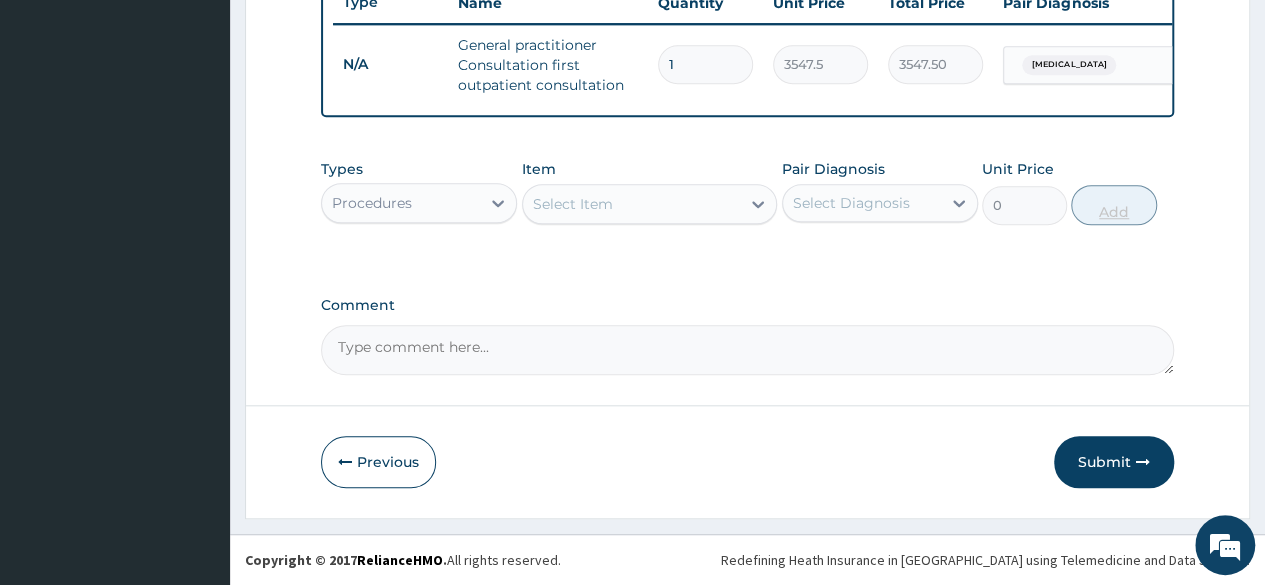 scroll, scrollTop: 784, scrollLeft: 0, axis: vertical 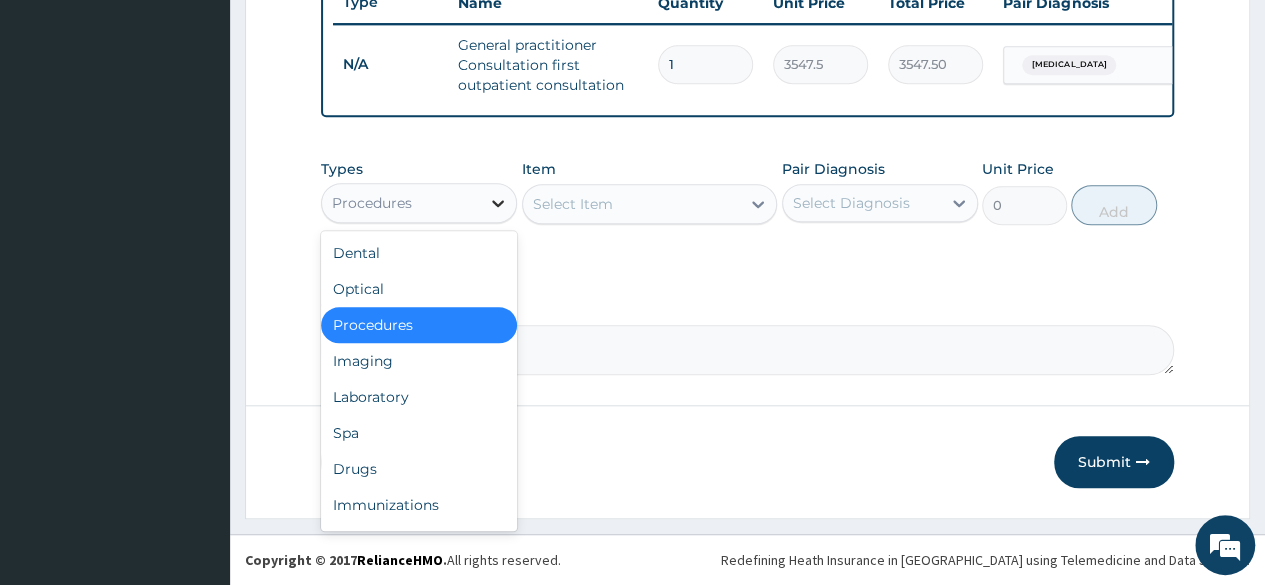 click 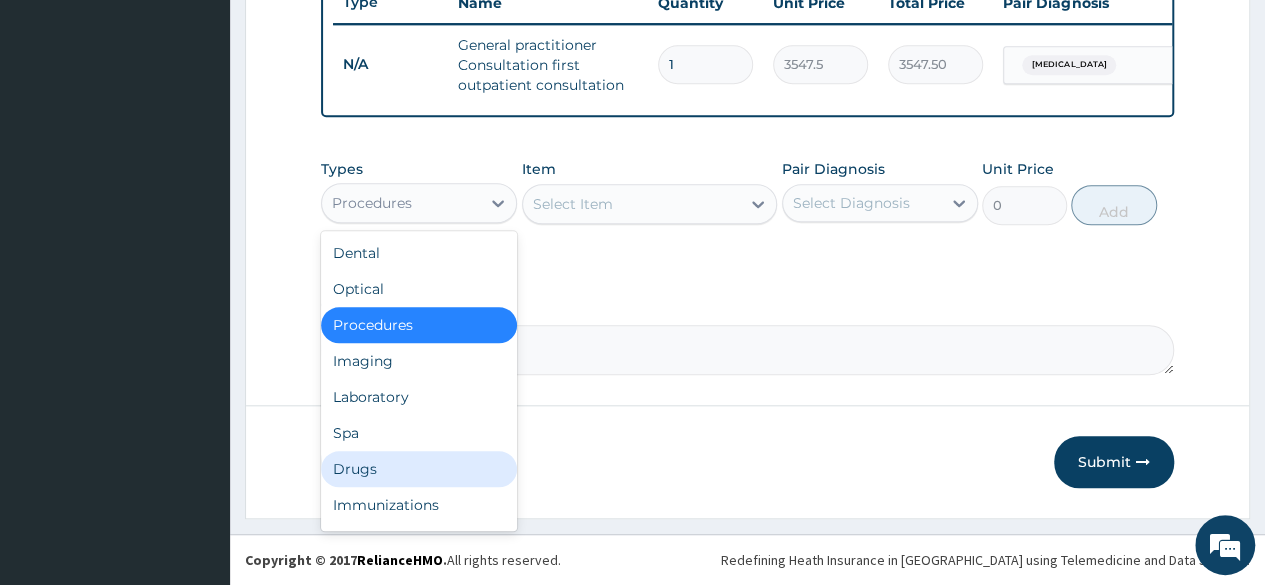 click on "Drugs" at bounding box center [419, 469] 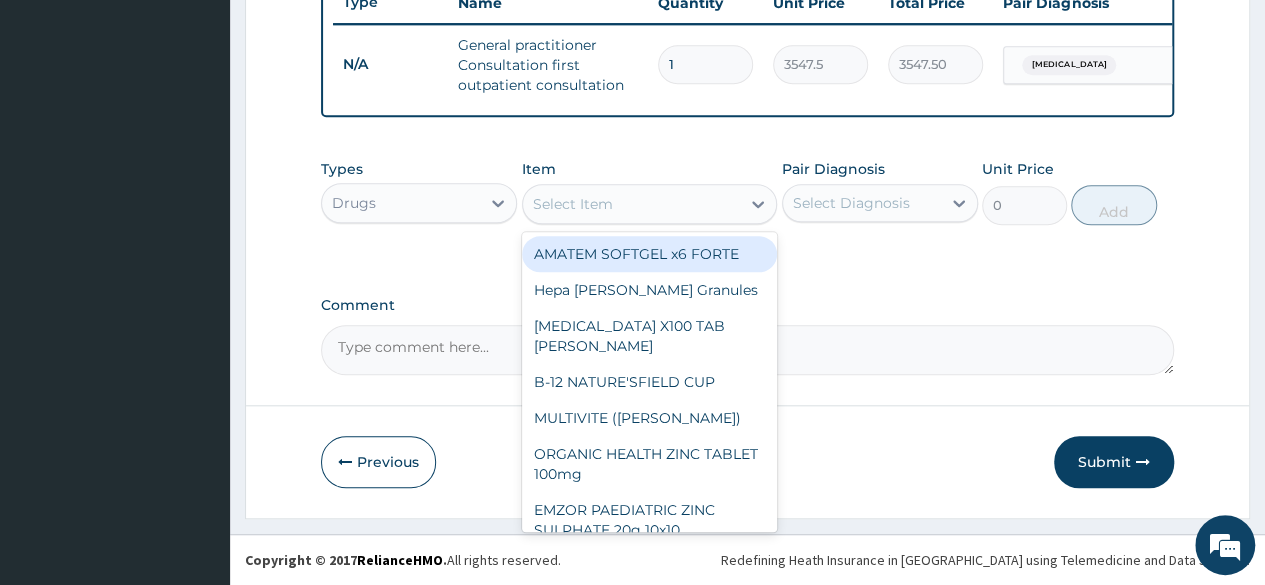 click on "Select Item" at bounding box center [632, 204] 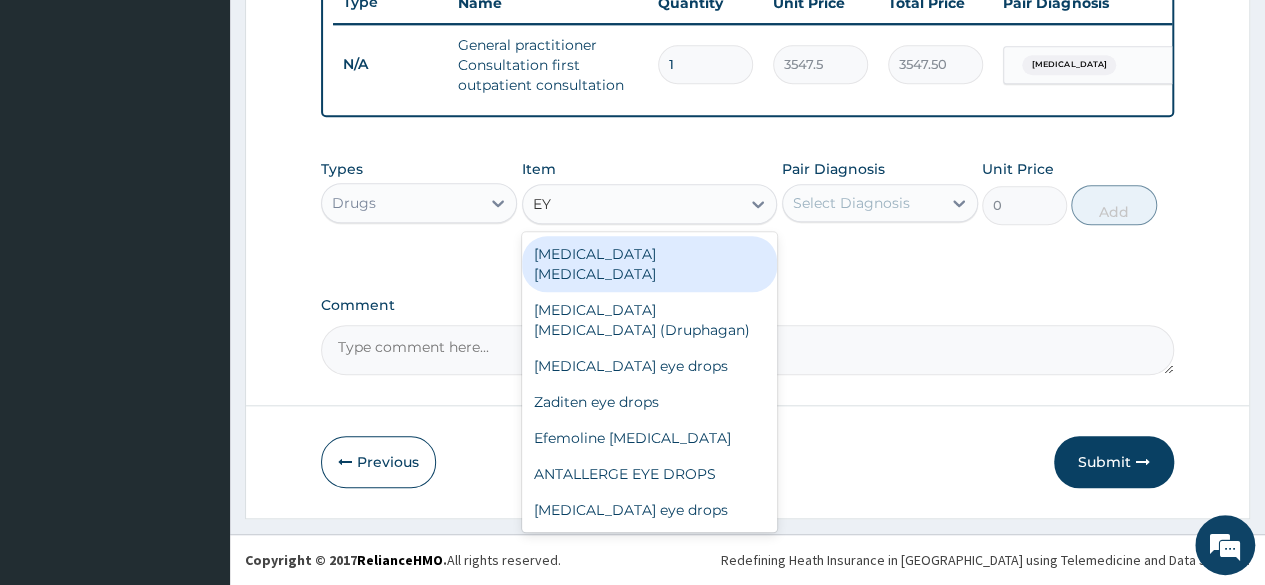 type on "EYE" 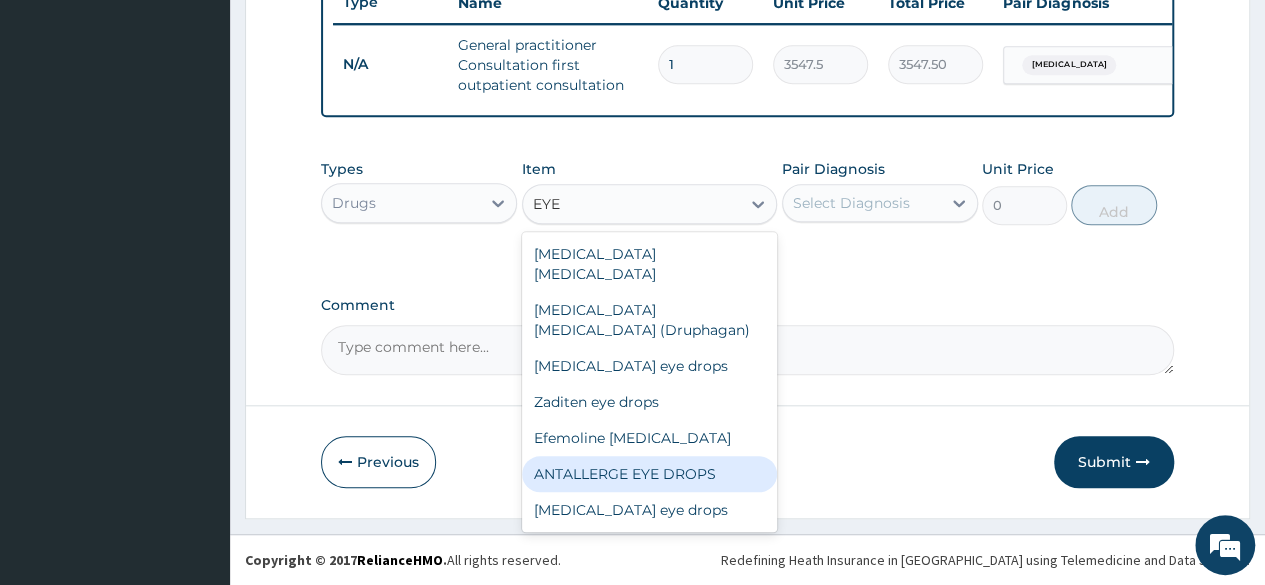 click on "ANTALLERGE EYE DROPS" at bounding box center (650, 474) 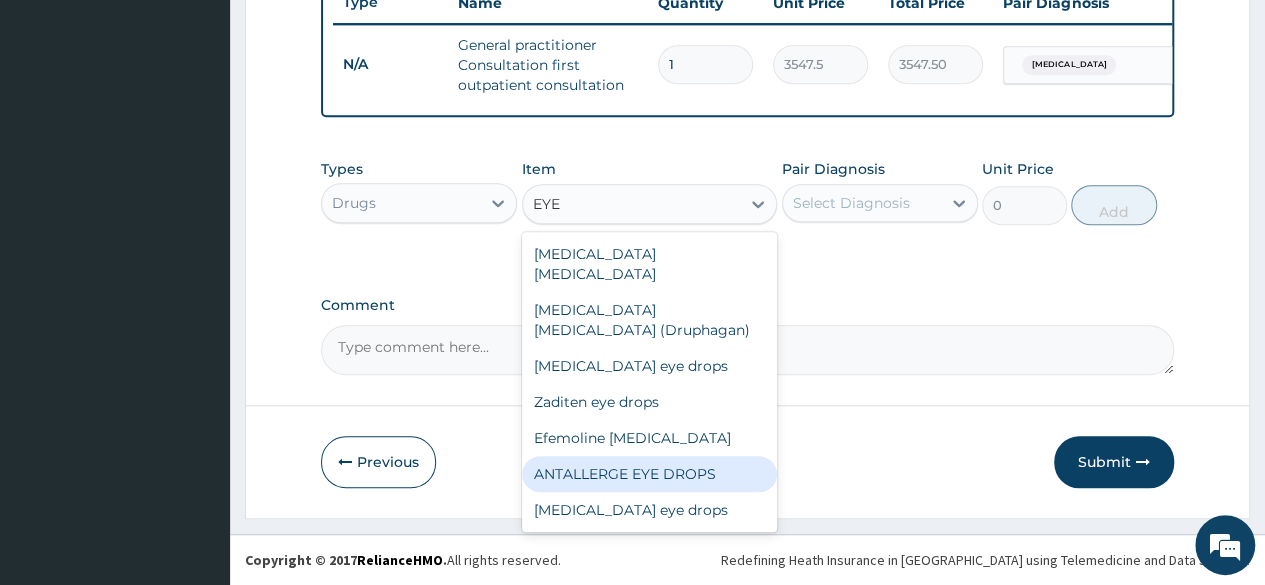 type 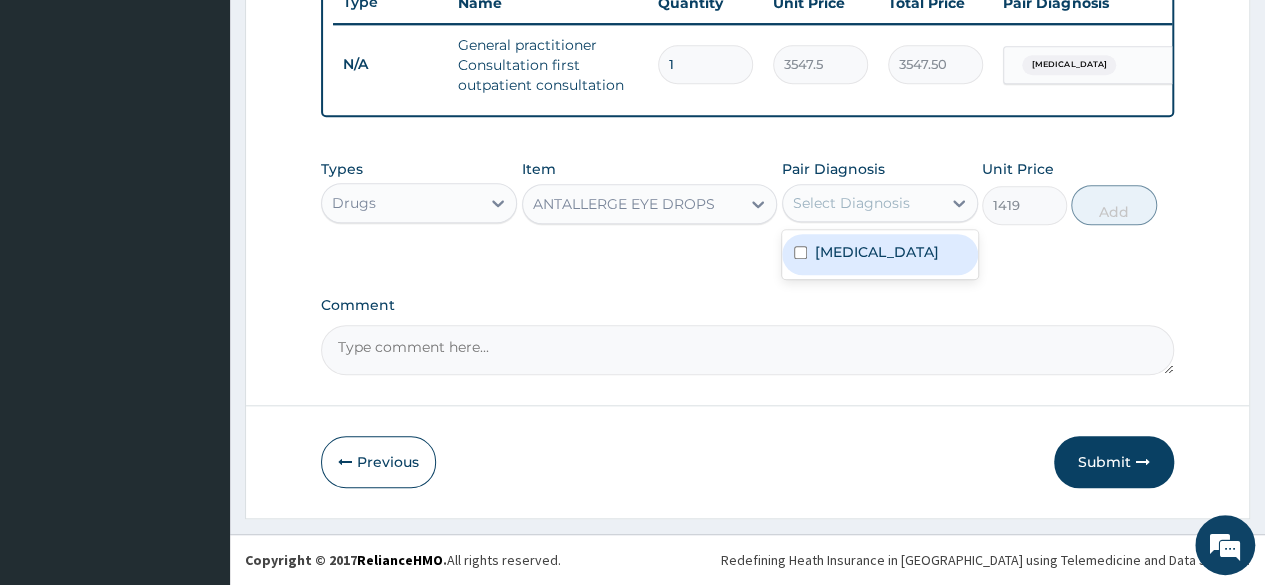click on "Select Diagnosis" at bounding box center (862, 203) 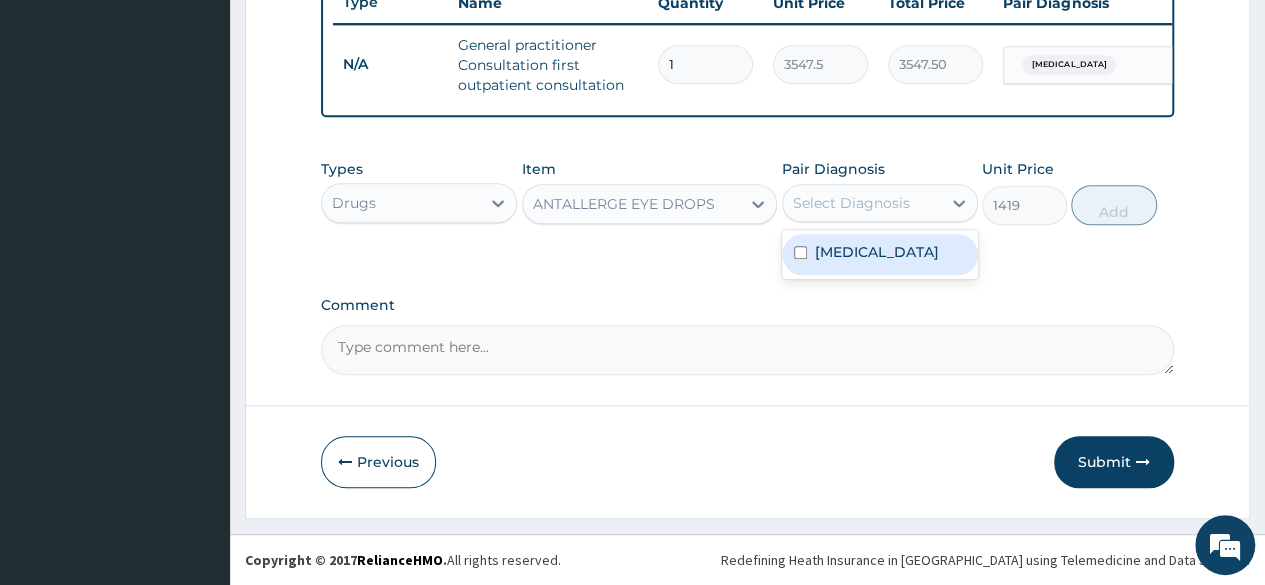 click on "Acute conjunctivitis" at bounding box center [880, 254] 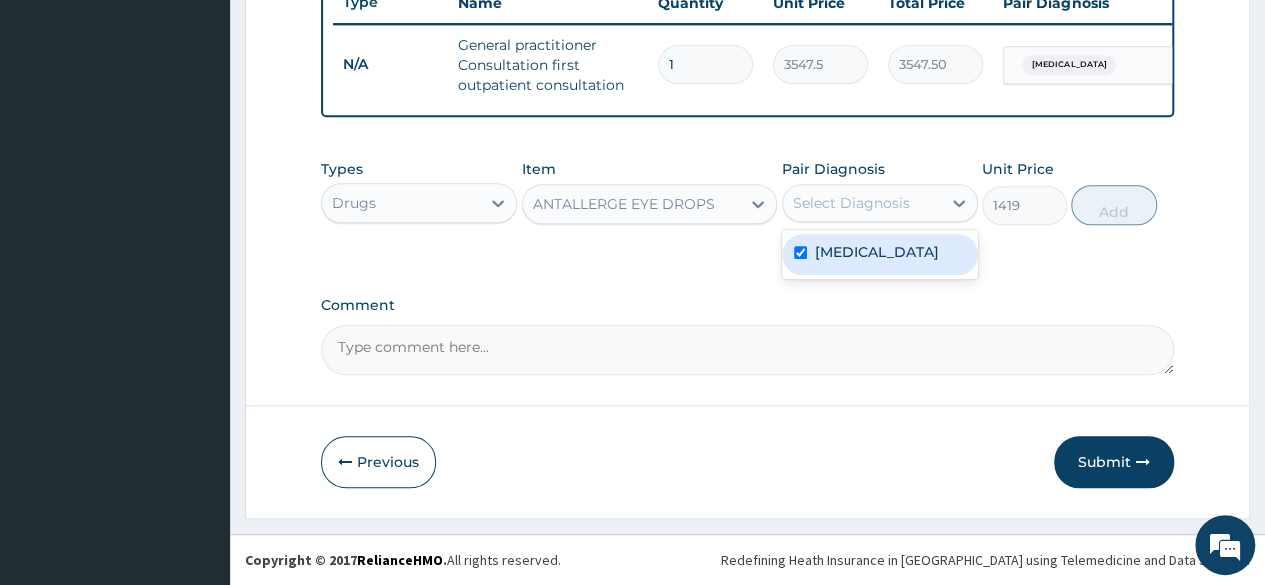 checkbox on "true" 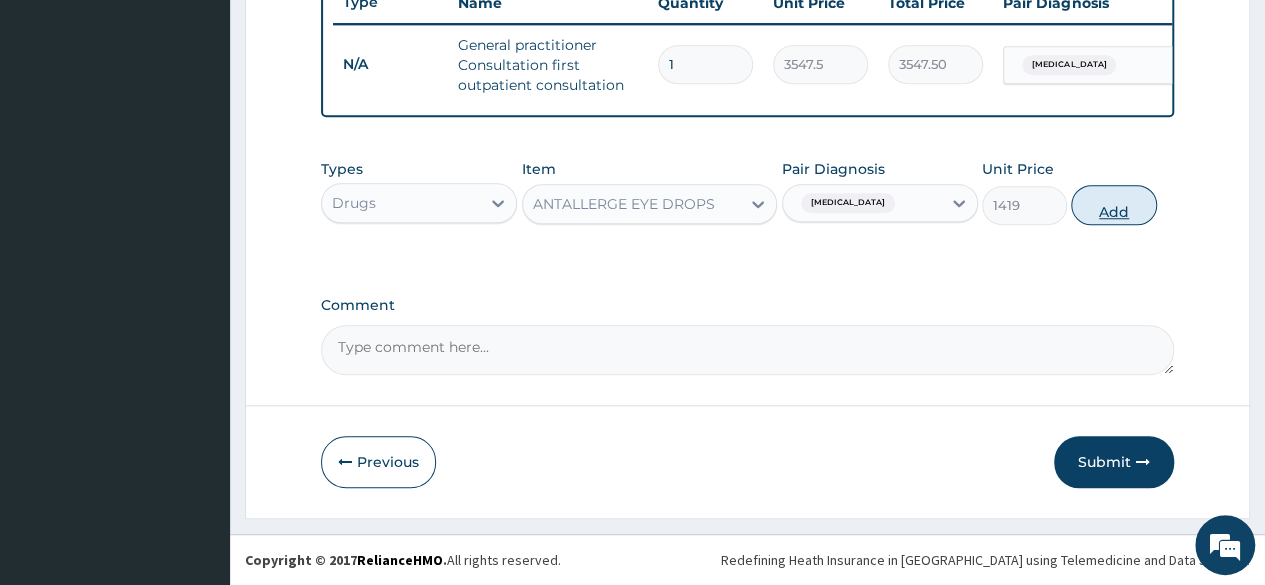 click on "Add" at bounding box center (1113, 205) 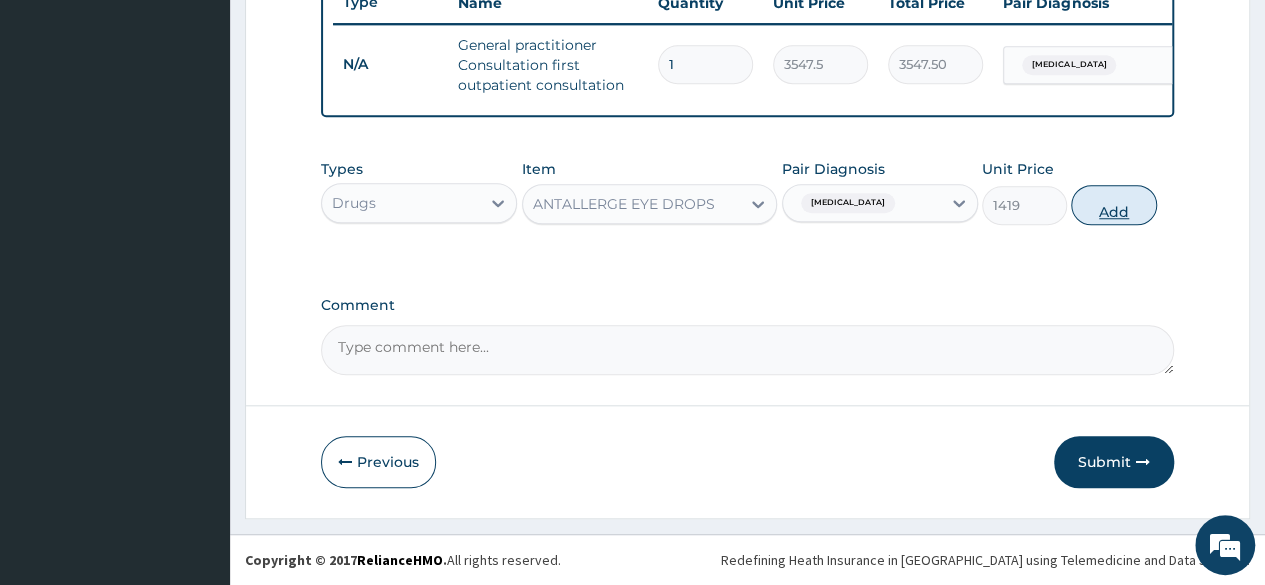 type on "0" 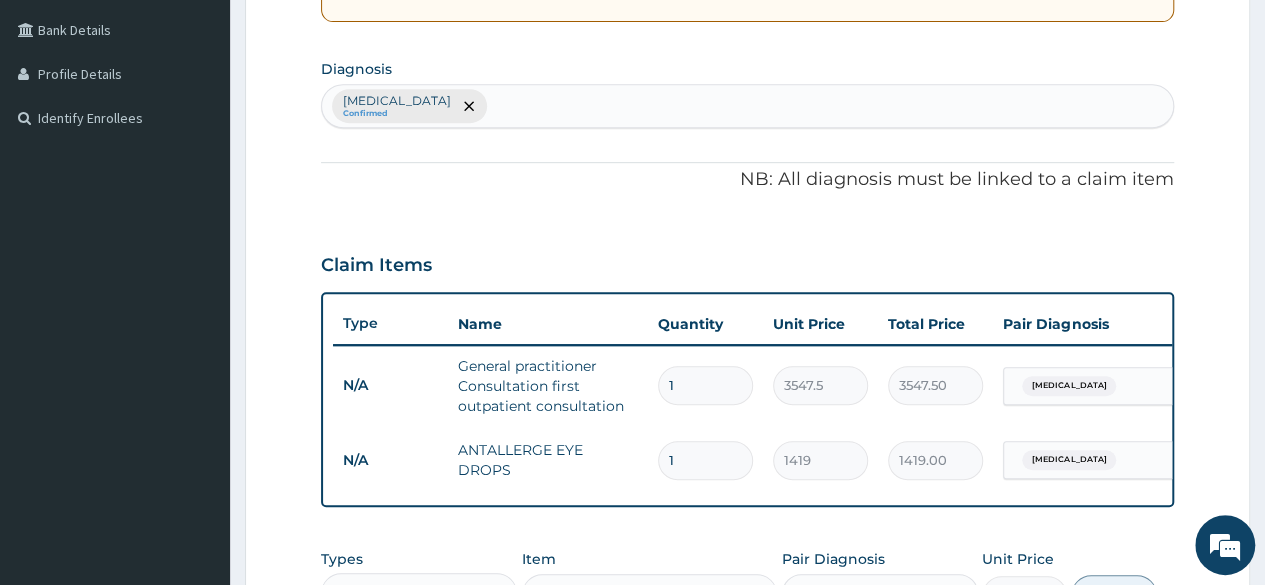 scroll, scrollTop: 444, scrollLeft: 0, axis: vertical 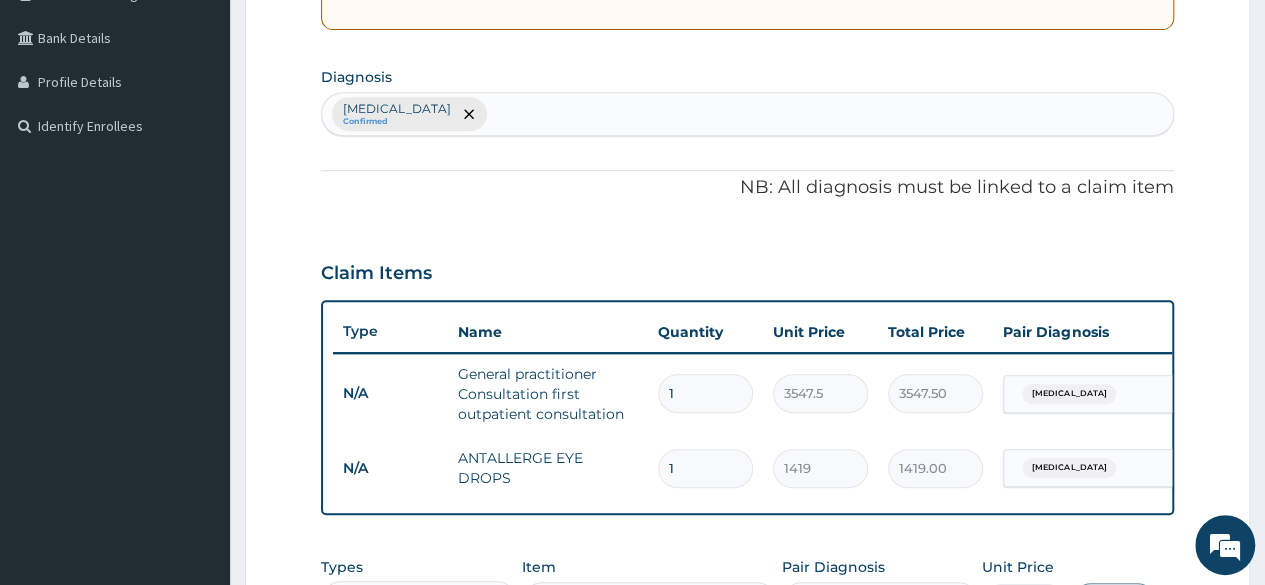 click on "Acute conjunctivitis Confirmed" at bounding box center (747, 114) 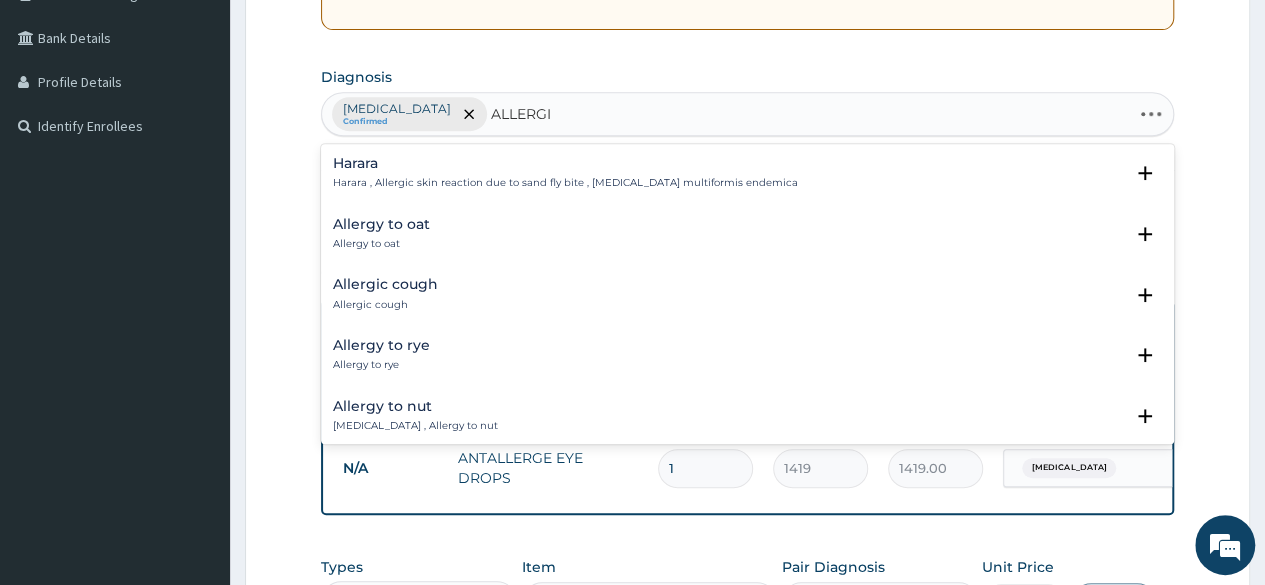 type on "ALLERGIC" 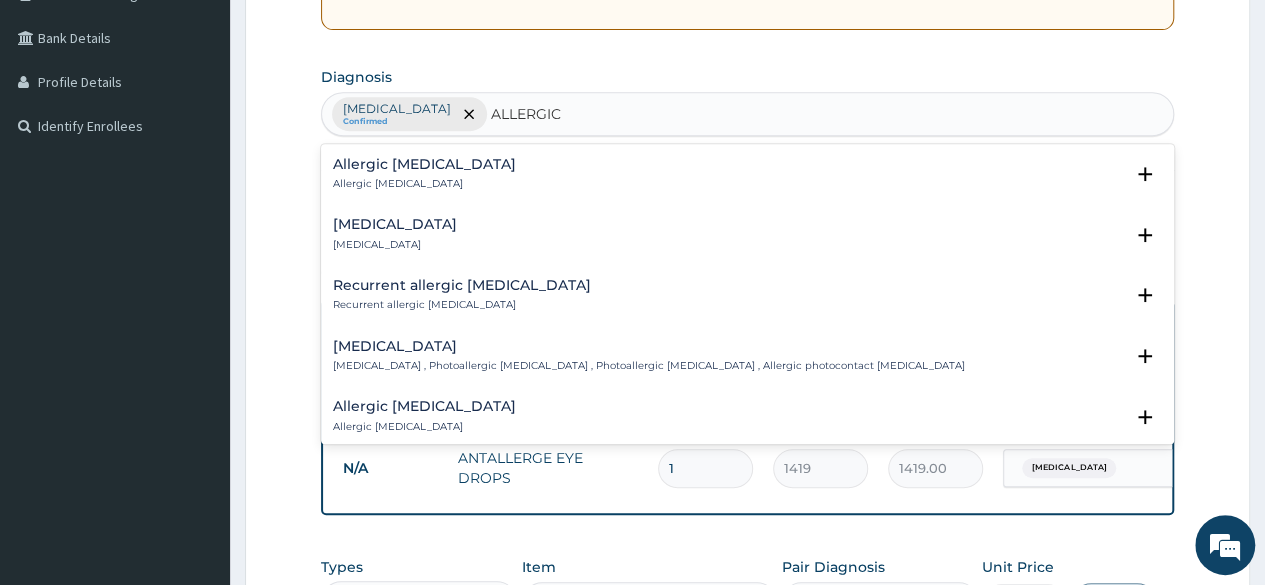 scroll, scrollTop: 2386, scrollLeft: 0, axis: vertical 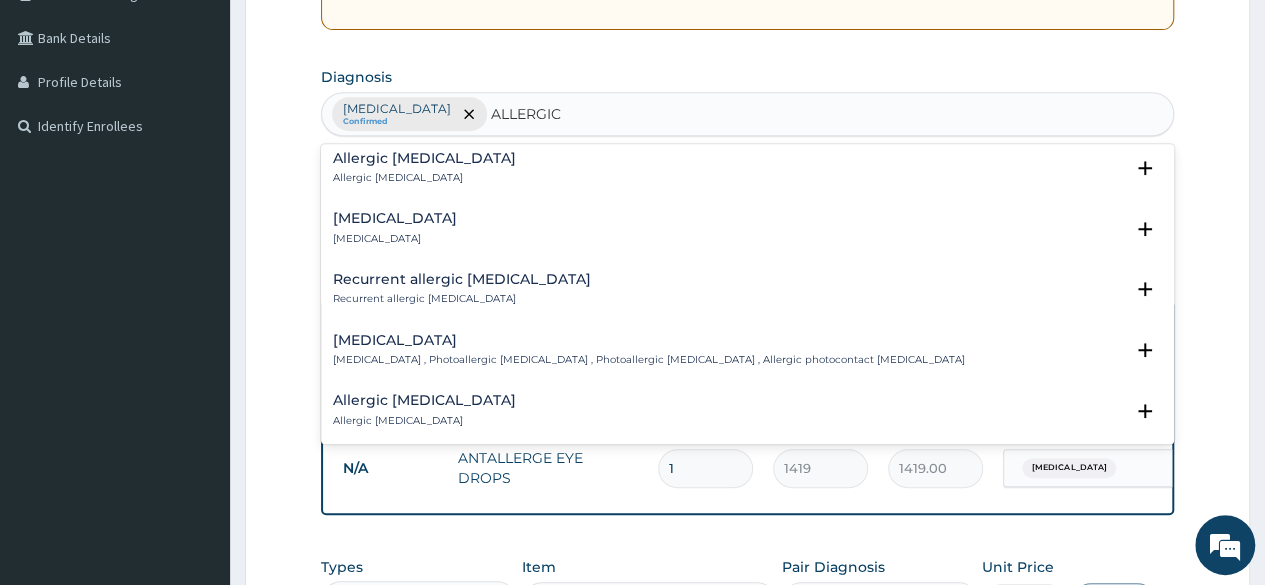 click on "Allergic conjunctivitis" at bounding box center [395, 218] 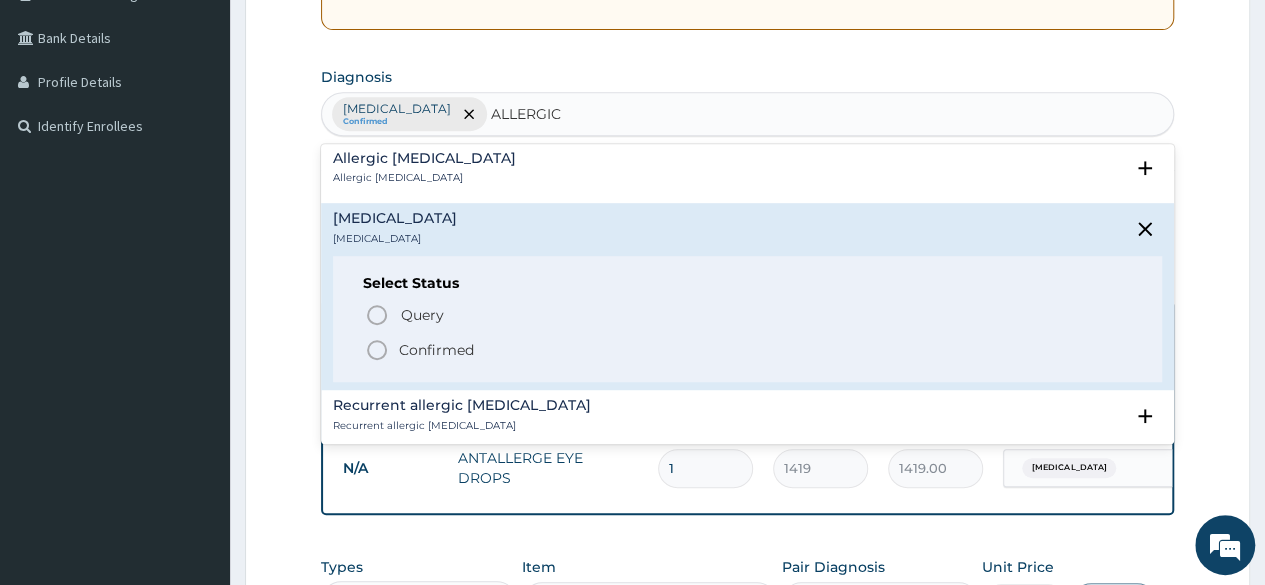 click 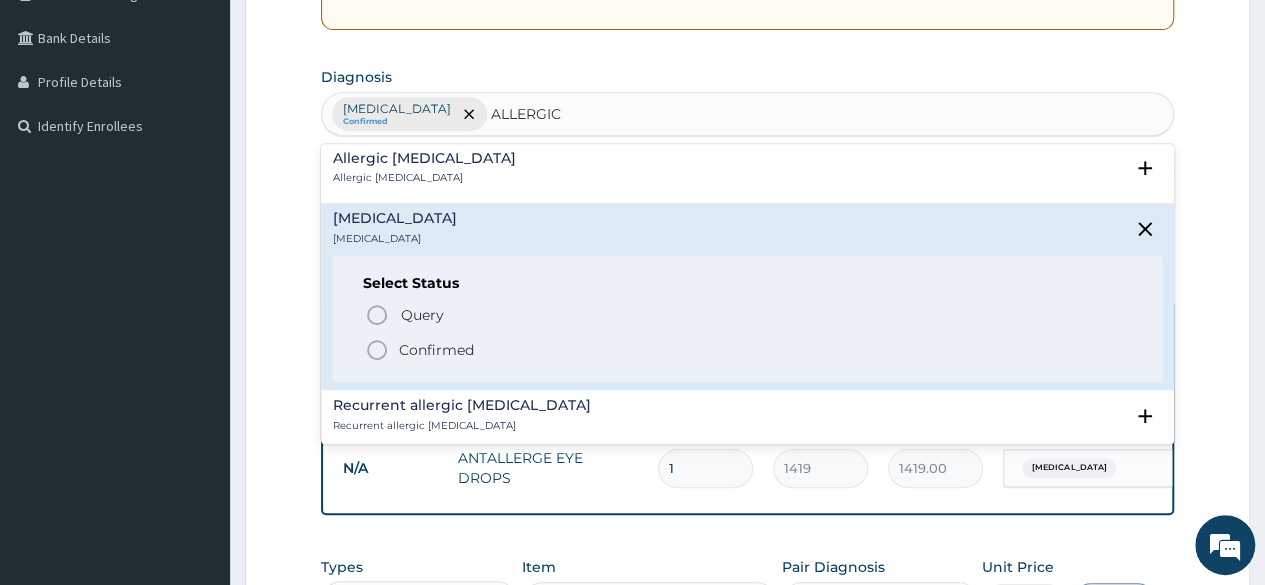 type 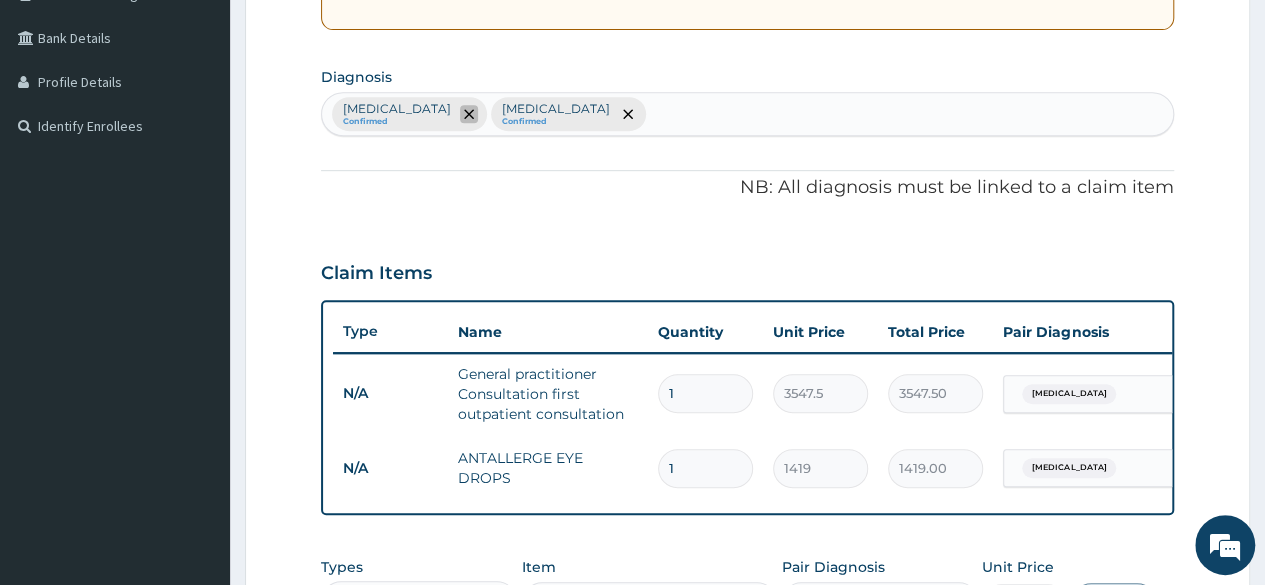 click at bounding box center [469, 114] 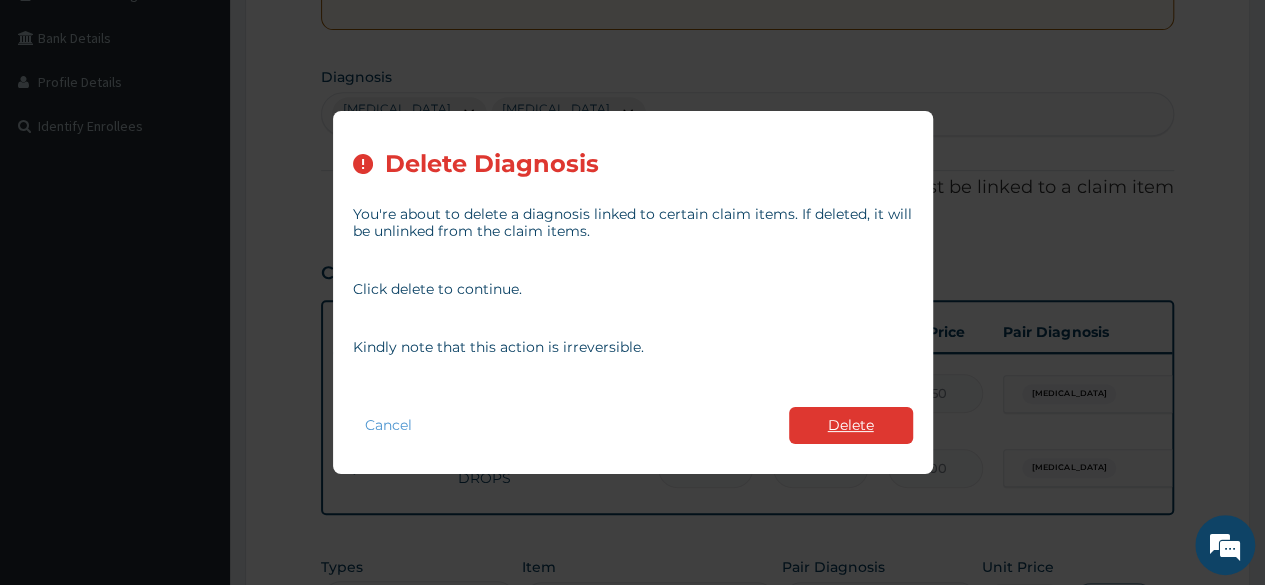 click on "Delete" at bounding box center (851, 425) 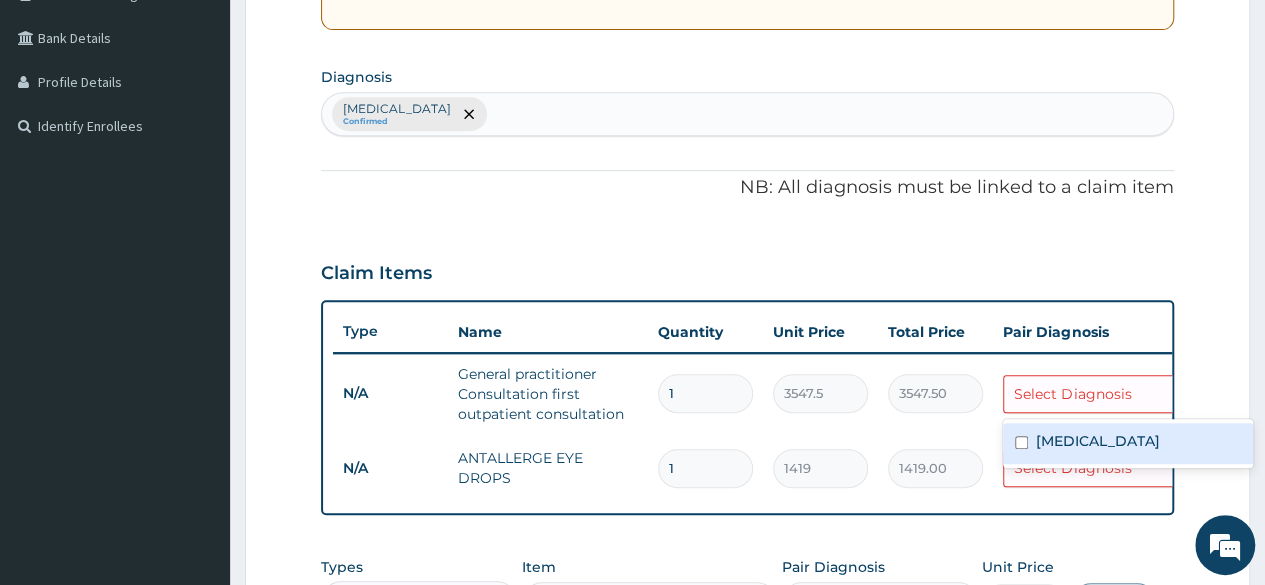 click on "Select Diagnosis" at bounding box center [1085, 394] 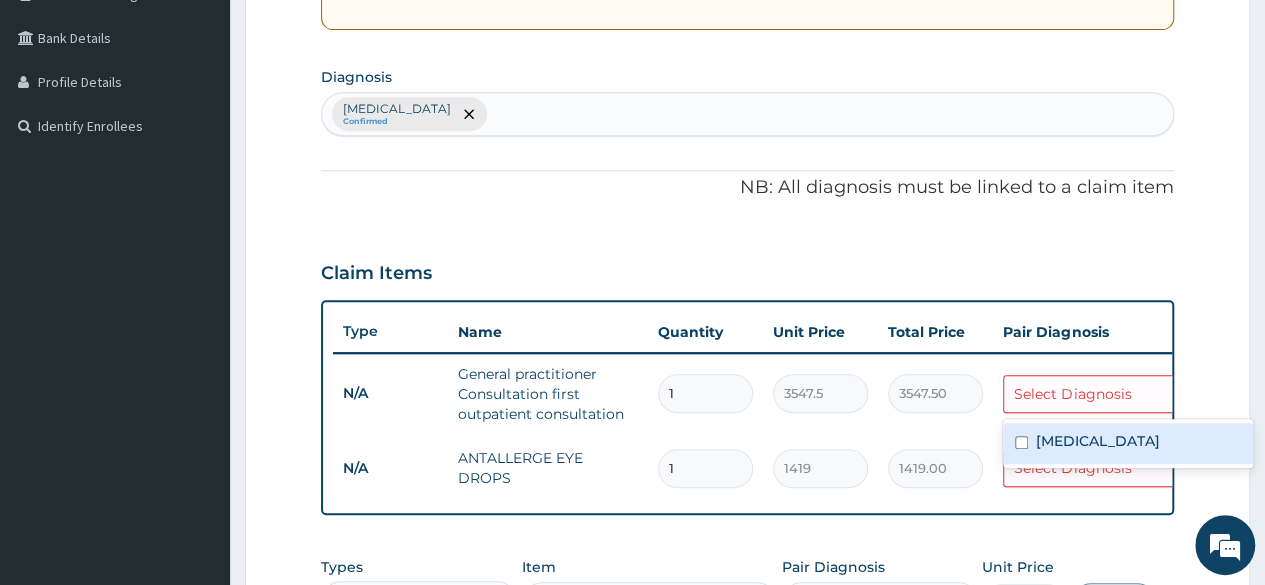 click on "Allergic conjunctivitis" at bounding box center [1128, 443] 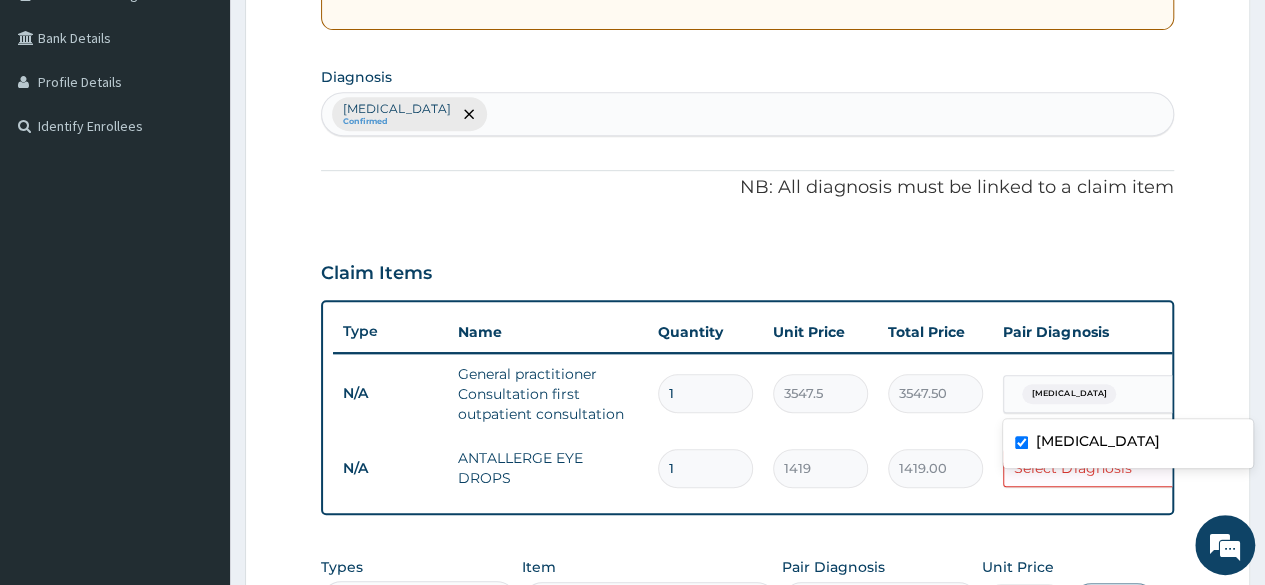 click on "Allergic conjunctivitis" at bounding box center [1128, 443] 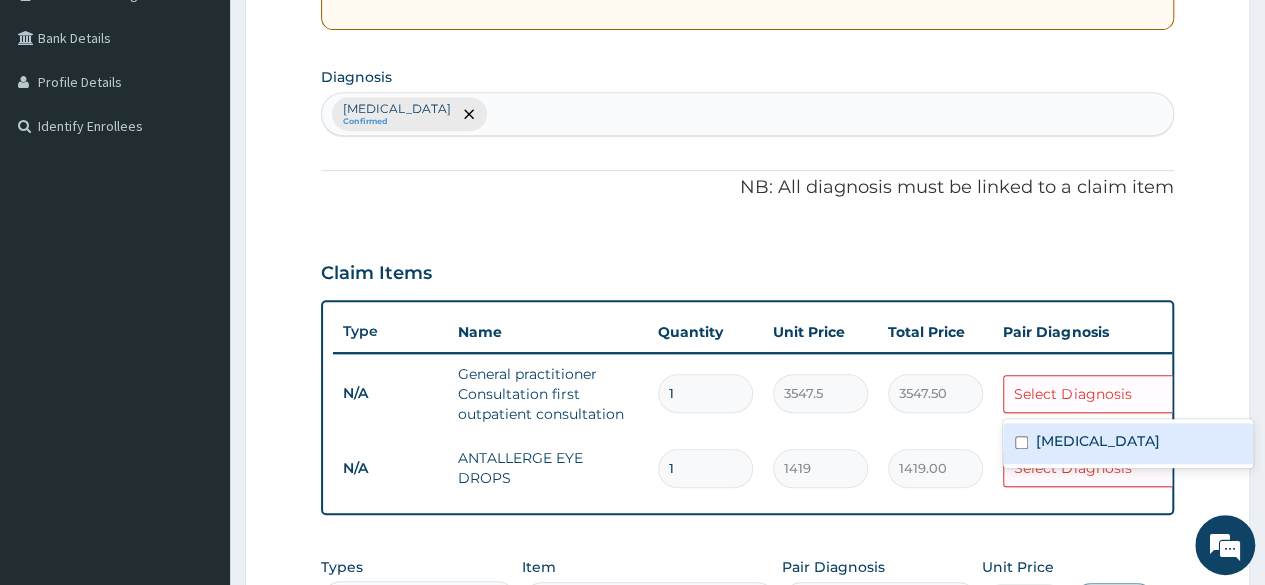 click on "Allergic conjunctivitis" at bounding box center [1128, 443] 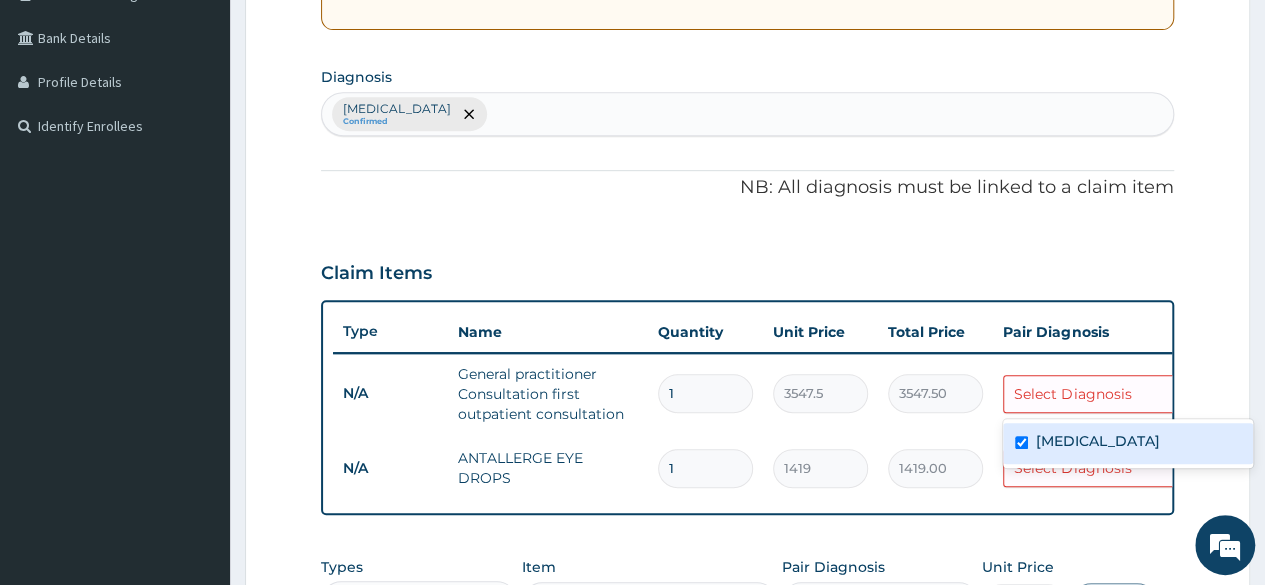 checkbox on "true" 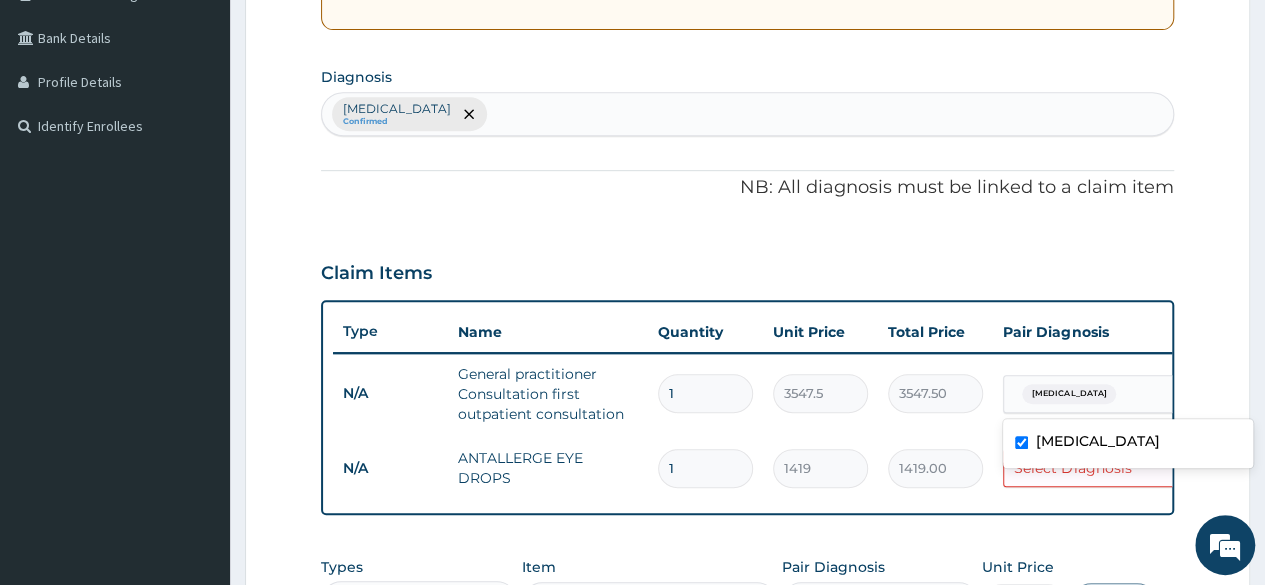 click on "Select Diagnosis" at bounding box center [1085, 468] 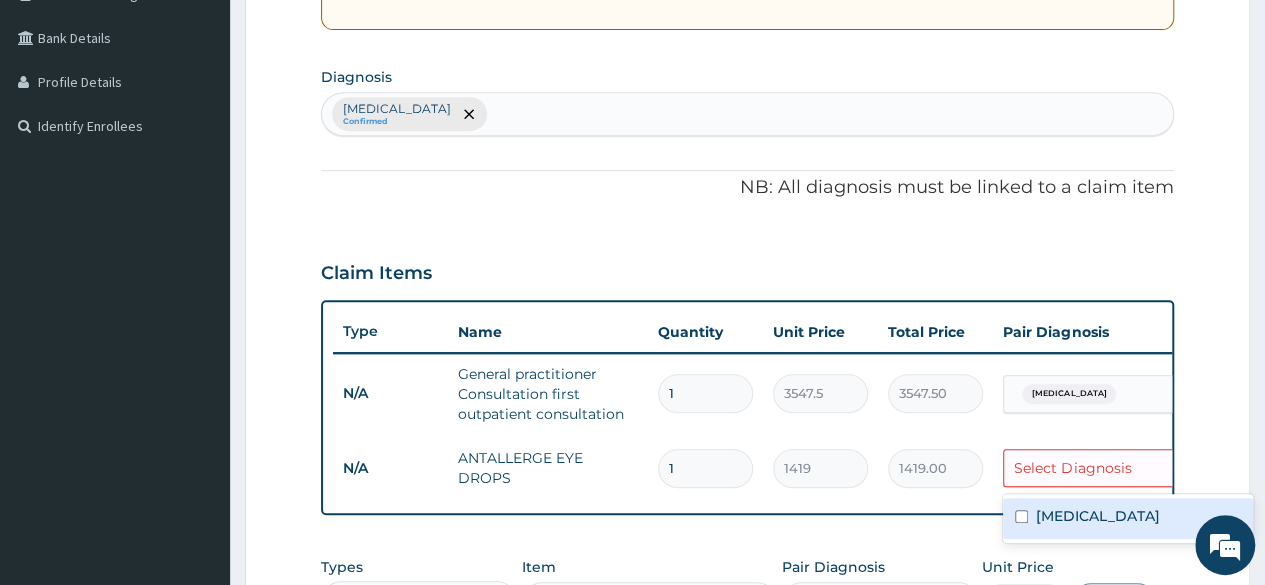 click on "Allergic conjunctivitis" at bounding box center (1098, 516) 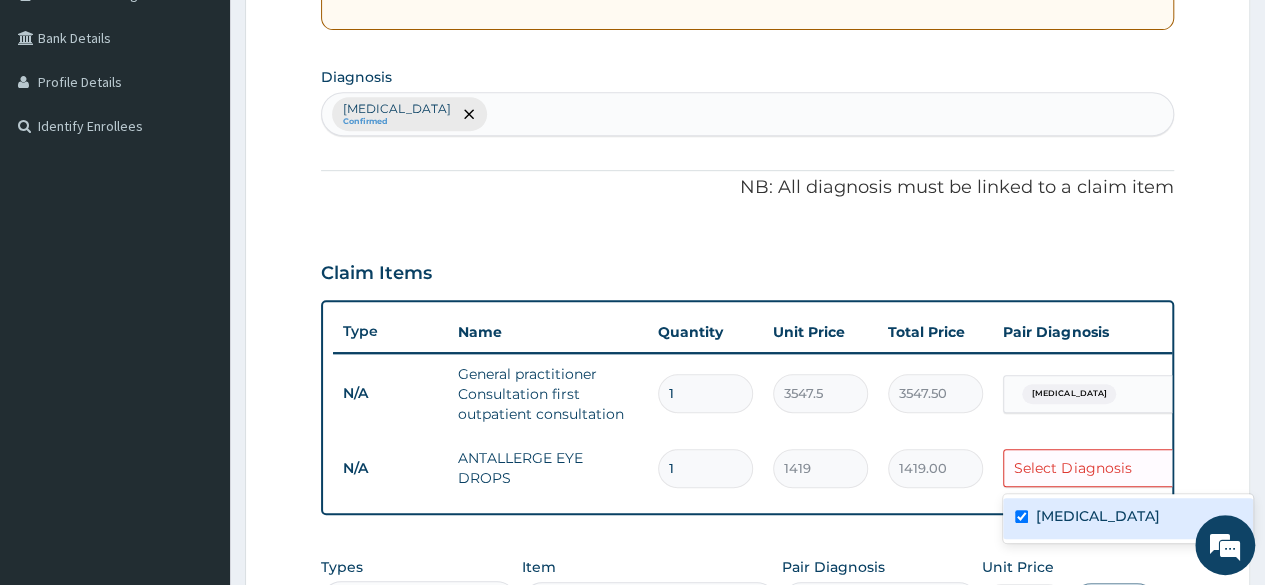 checkbox on "true" 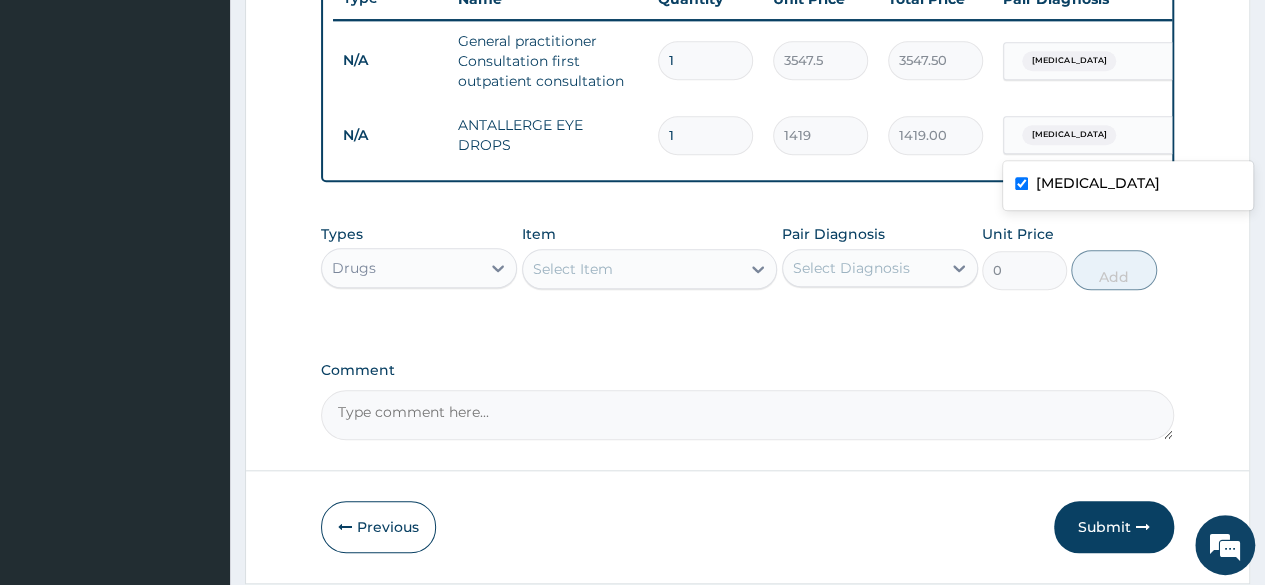 scroll, scrollTop: 781, scrollLeft: 0, axis: vertical 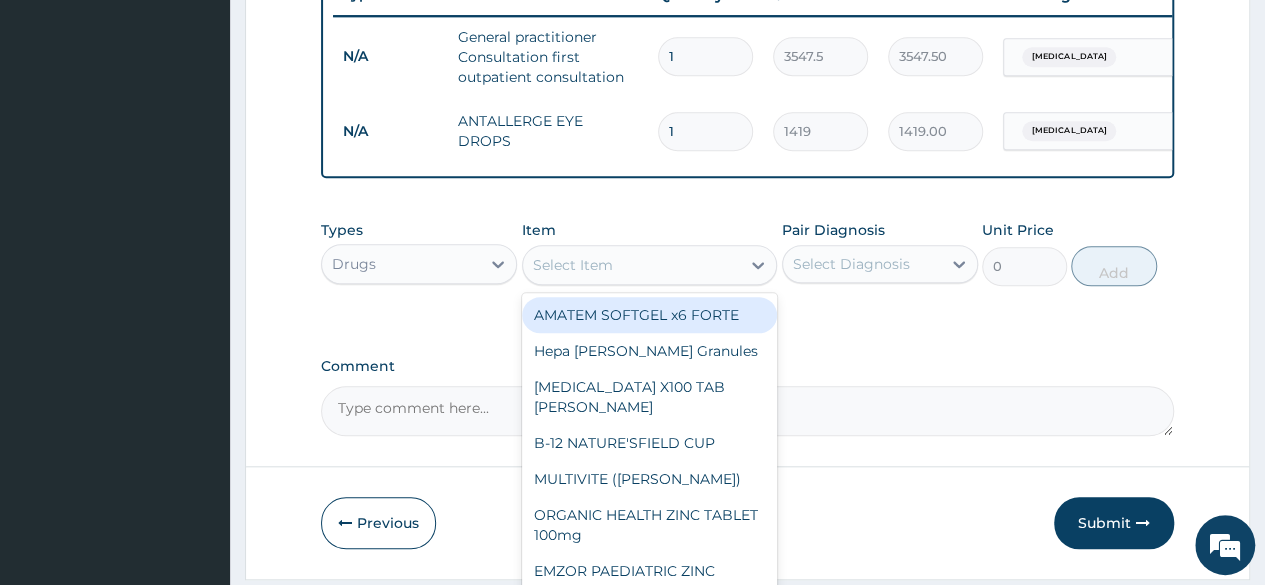 click on "Select Item" at bounding box center (632, 265) 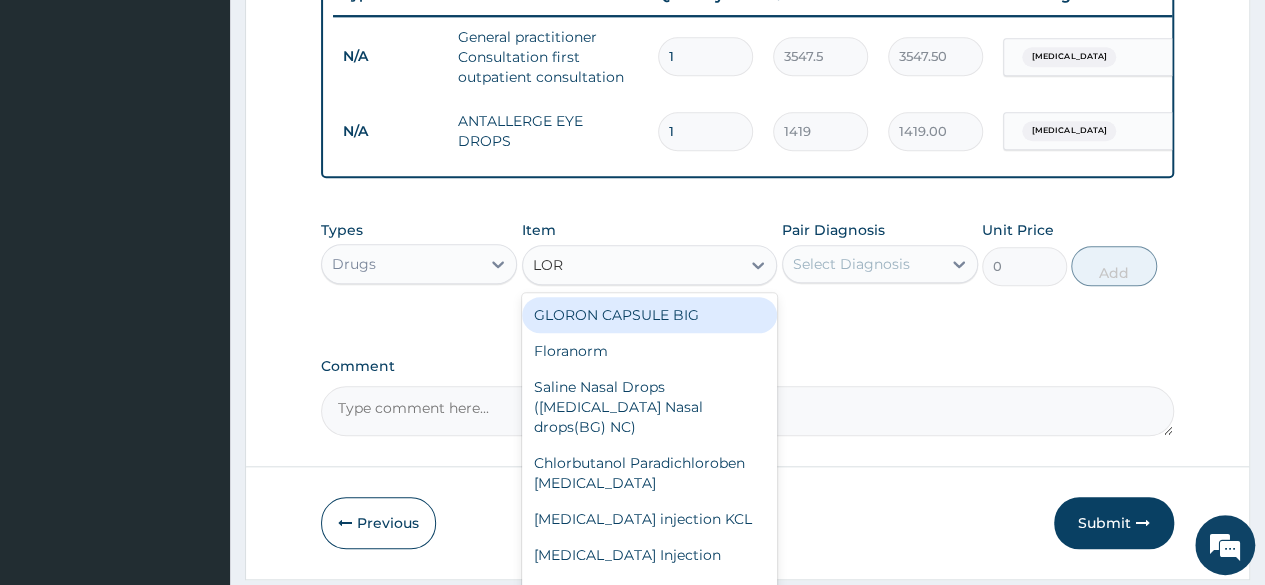 type on "LORA" 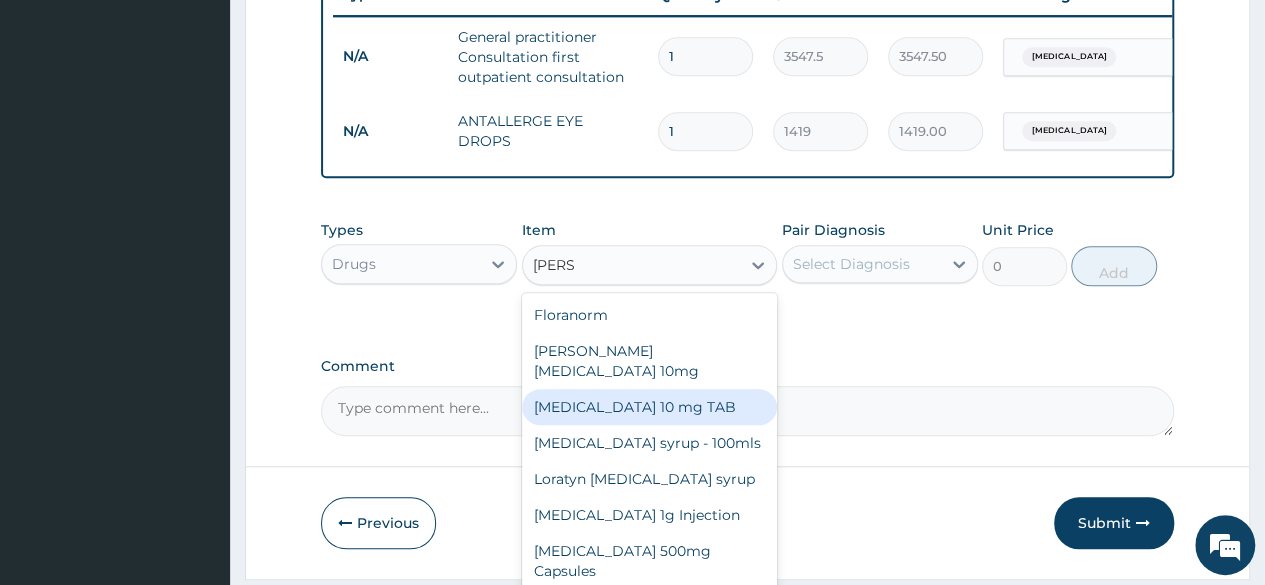 click on "LORATADINE 10 mg TAB" at bounding box center [650, 407] 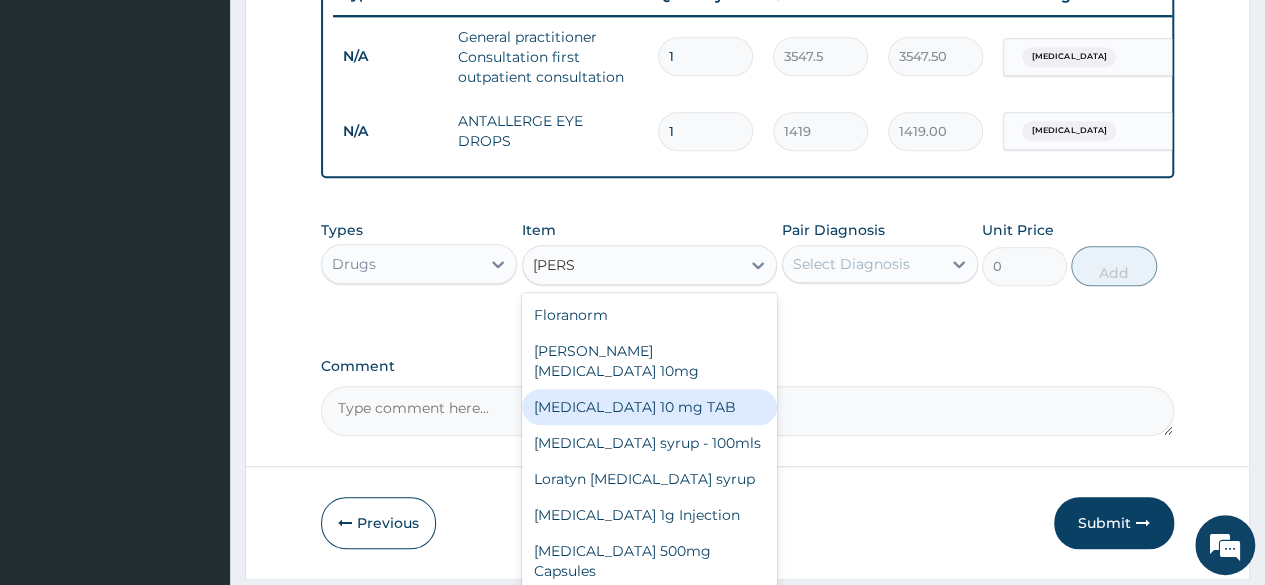 type 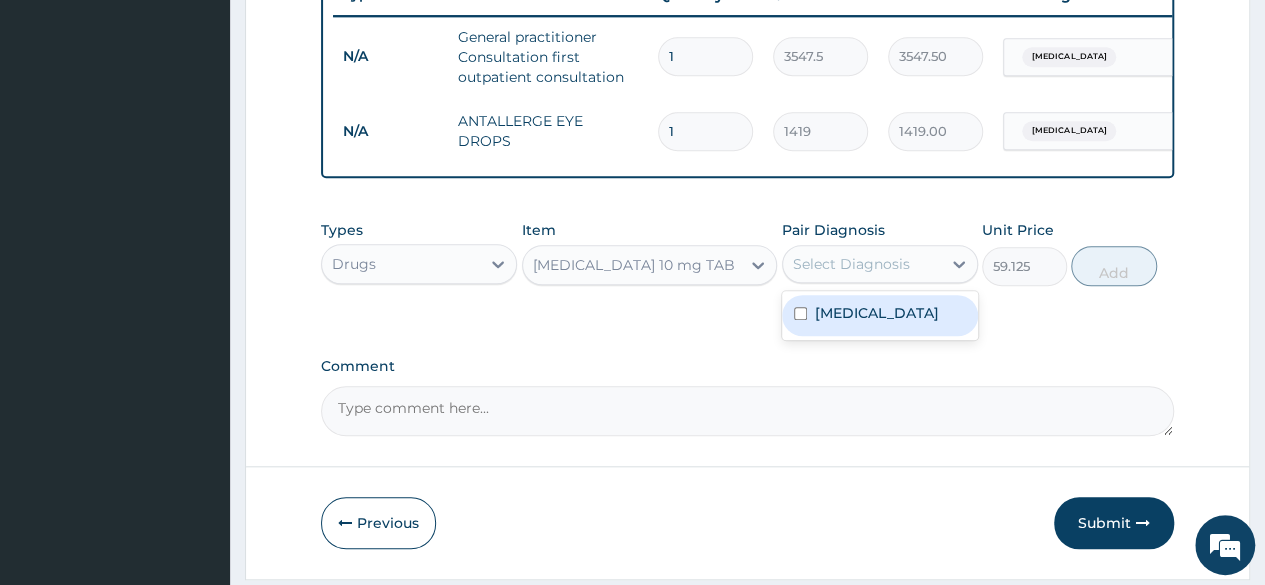 click on "Select Diagnosis" at bounding box center (851, 264) 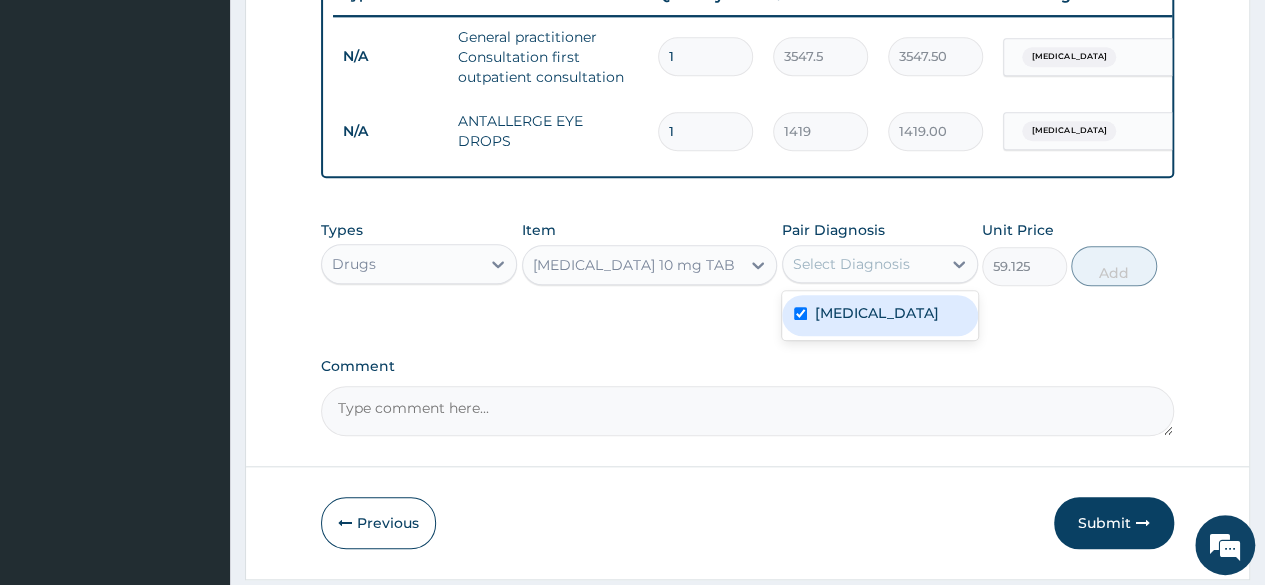 checkbox on "true" 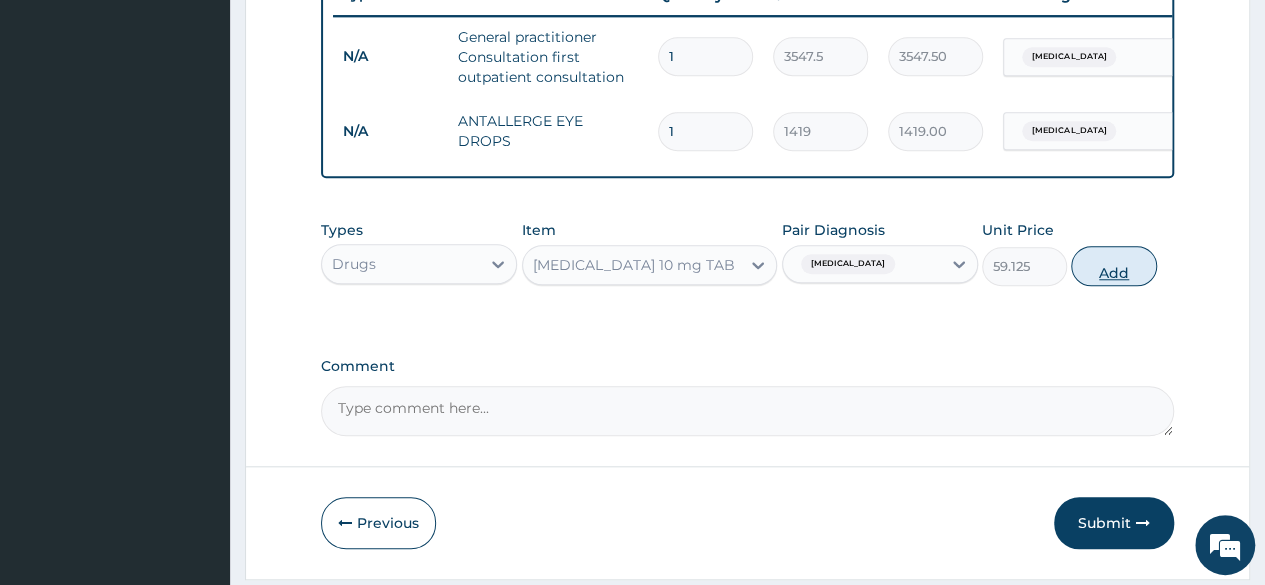 click on "Add" at bounding box center [1113, 266] 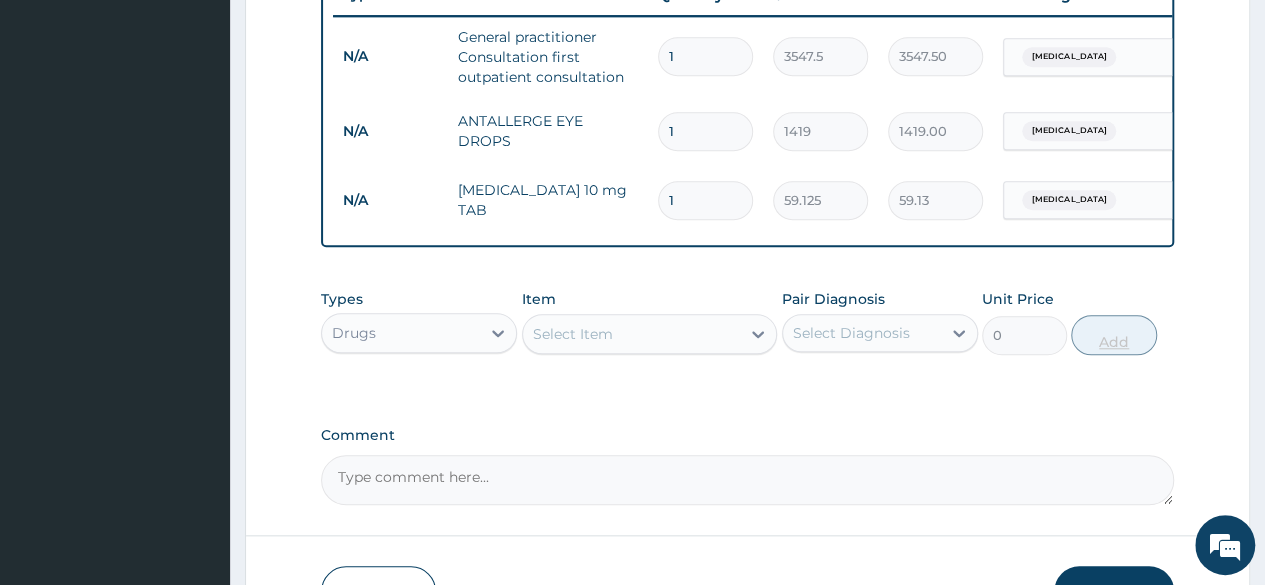 type on "10" 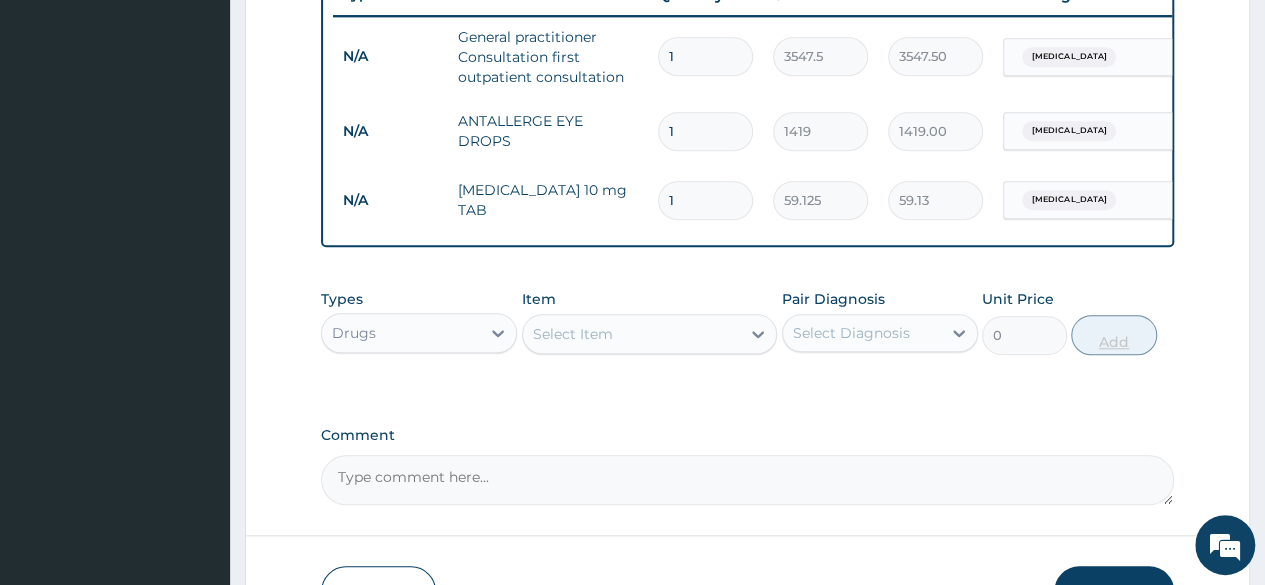 type on "591.25" 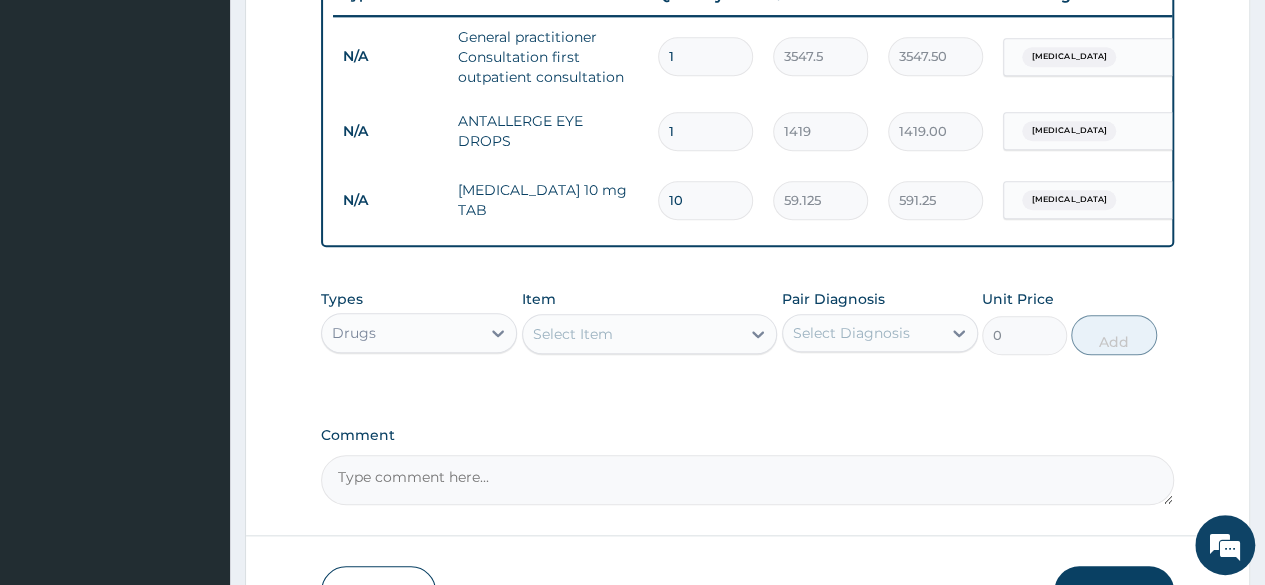 type on "10" 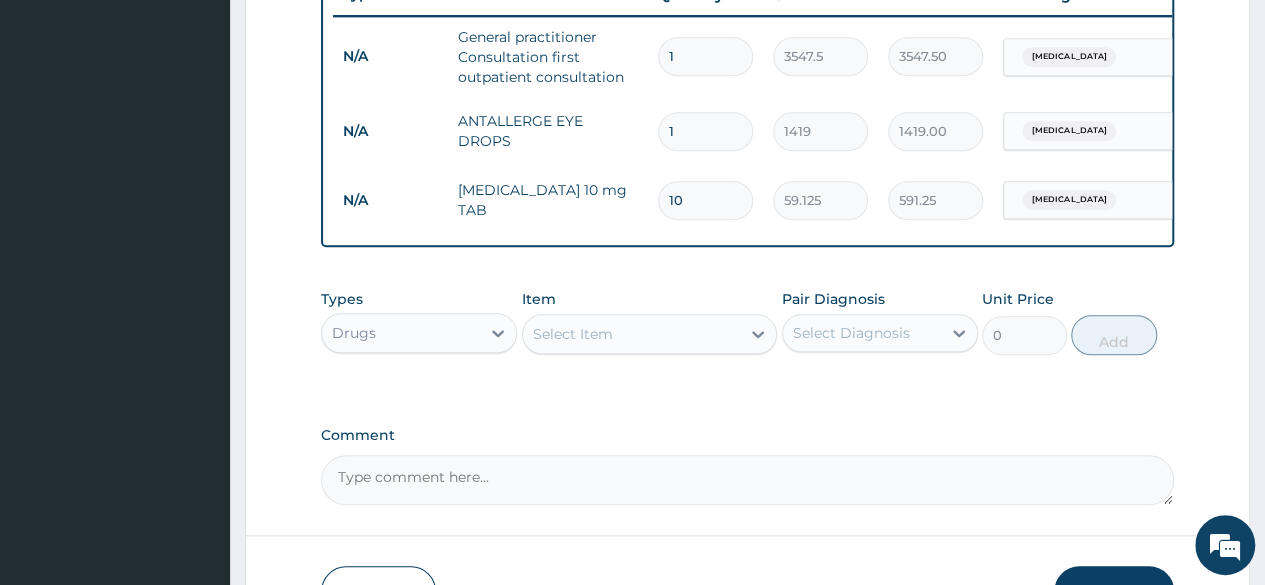 click on "Select Item" at bounding box center (632, 334) 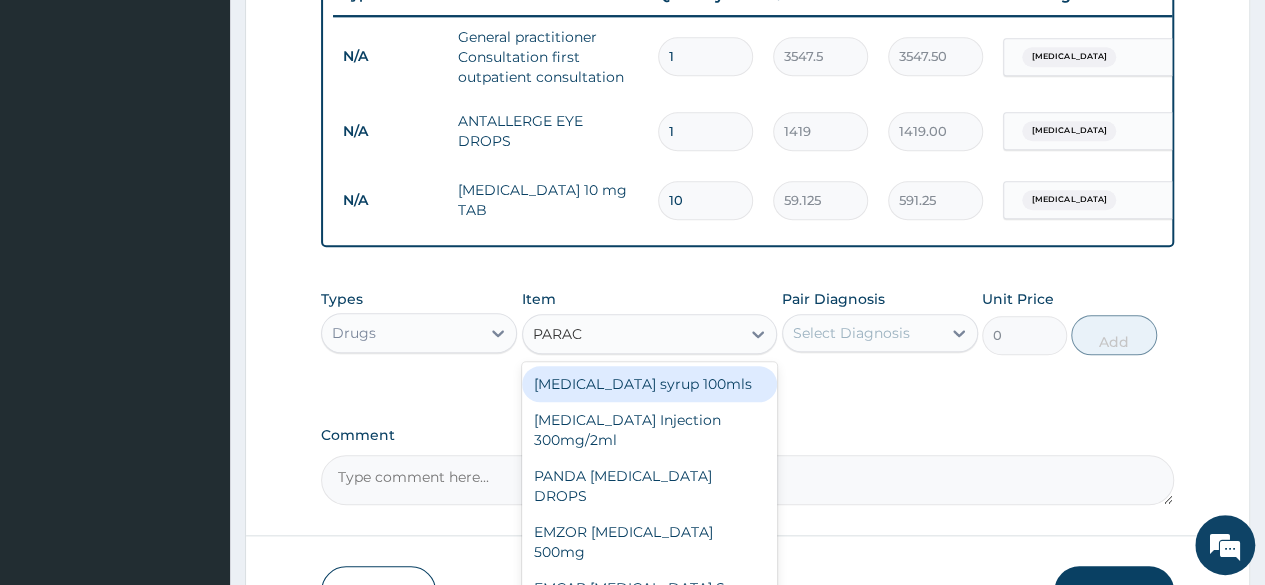 type on "PARACE" 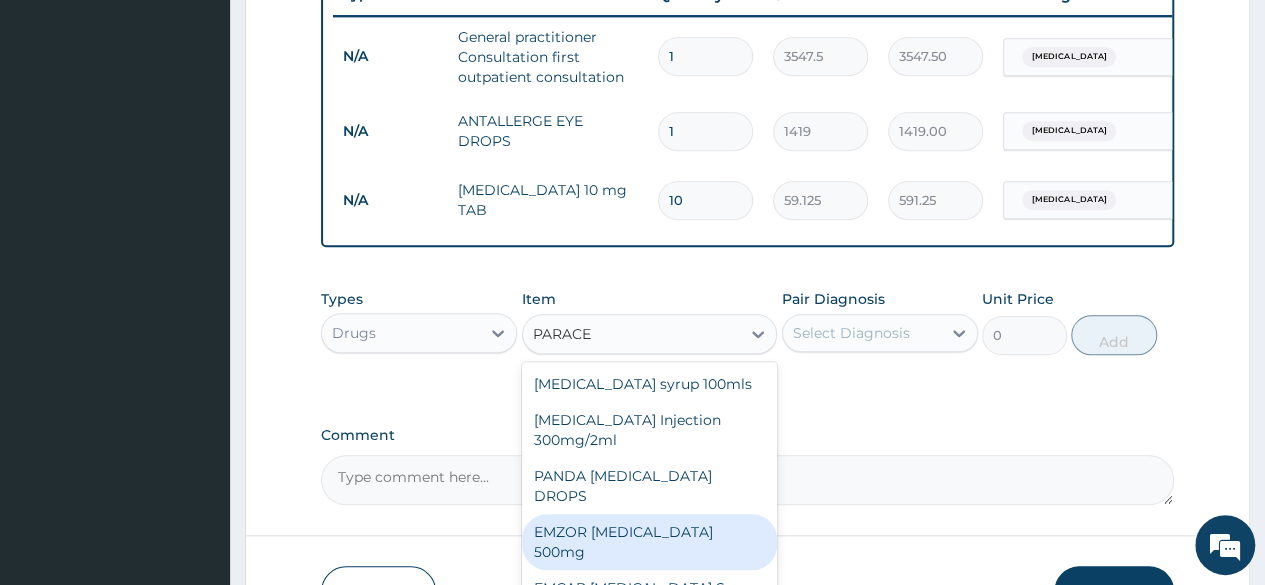 click on "EMZOR PARACETAMOL 500mg" at bounding box center (650, 542) 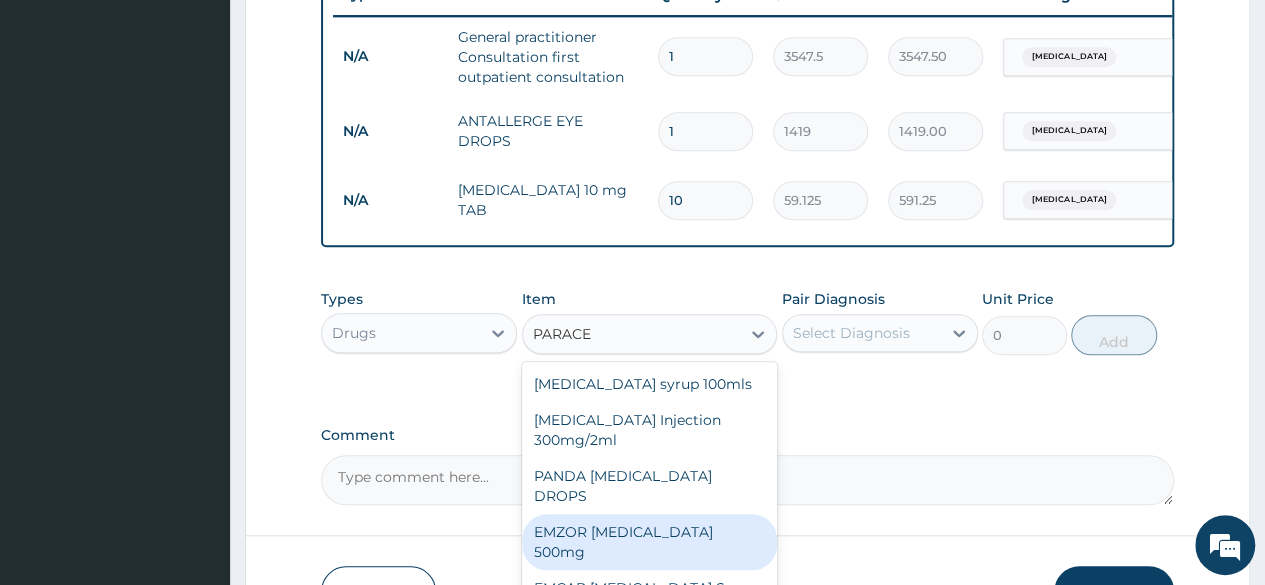type 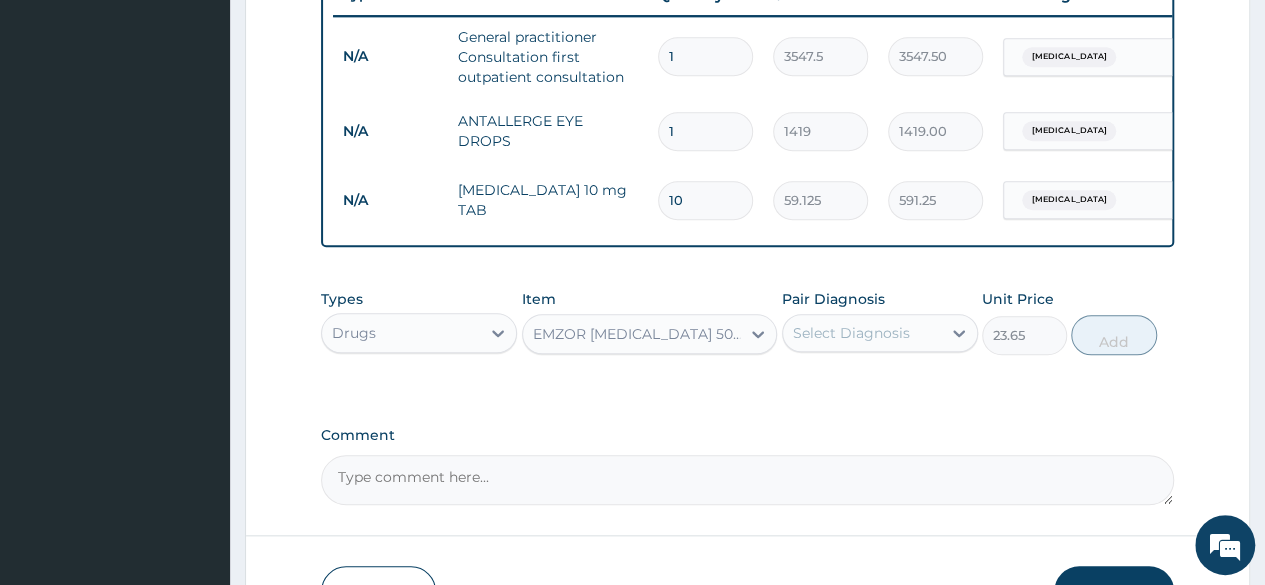 click on "Pair Diagnosis Select Diagnosis" at bounding box center [880, 322] 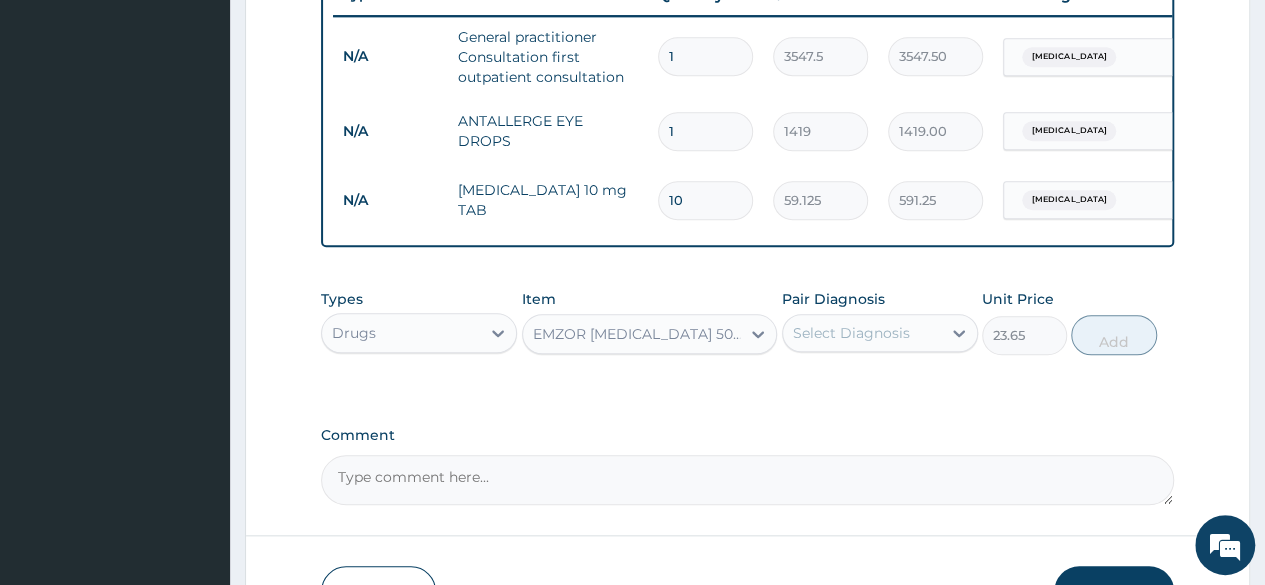 click on "Select Diagnosis" at bounding box center (851, 333) 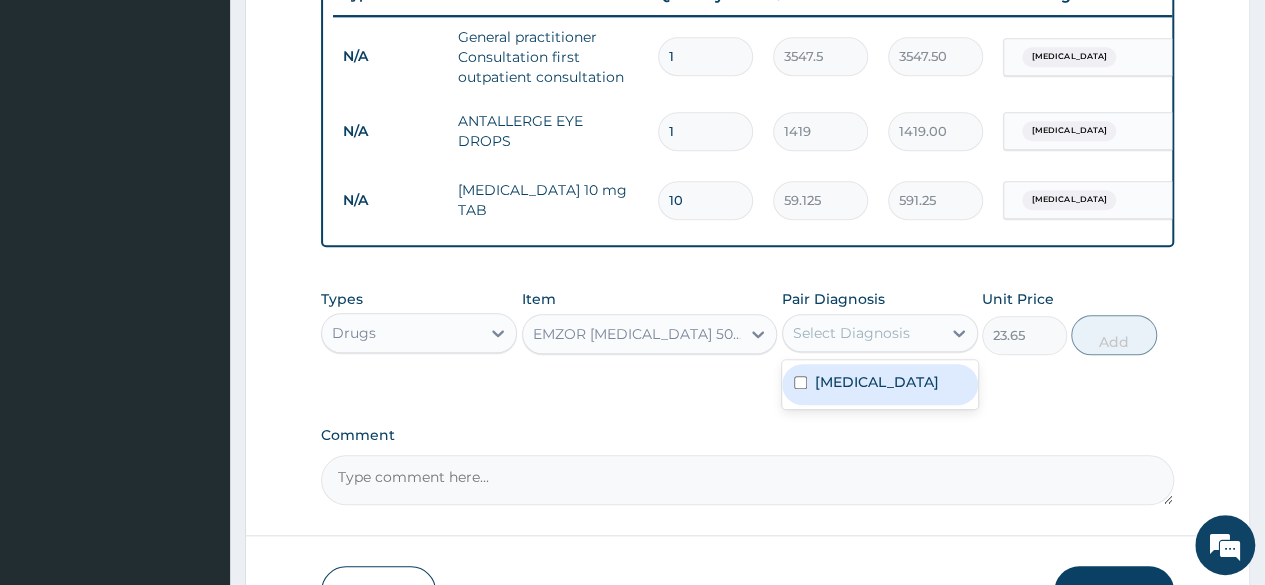 click on "Allergic conjunctivitis" at bounding box center [877, 382] 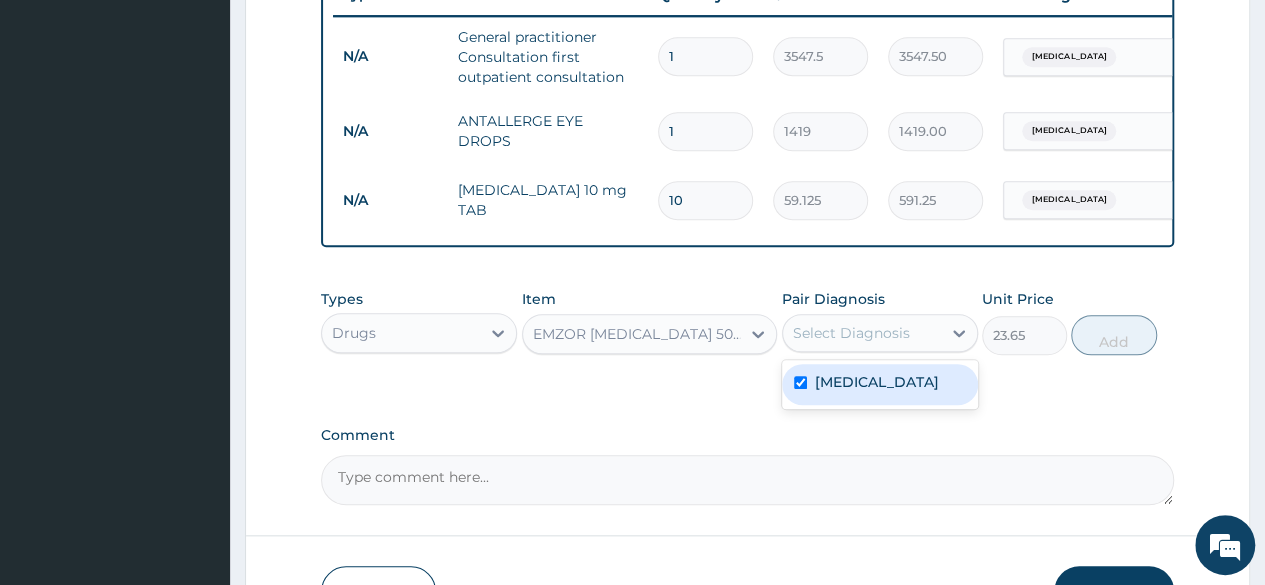 checkbox on "true" 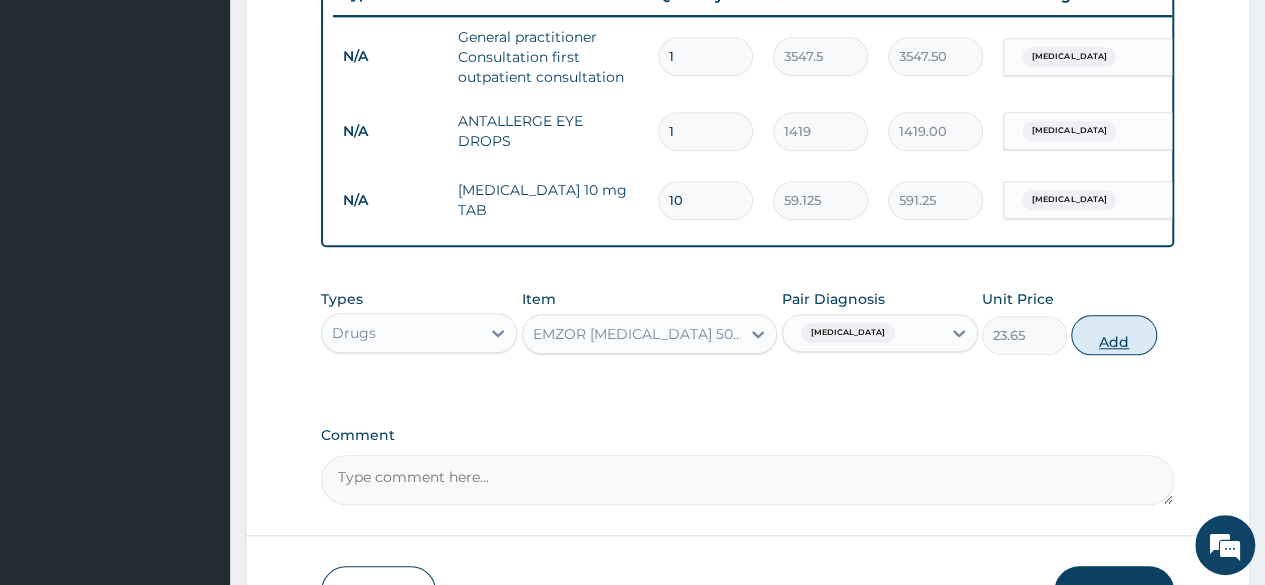 click on "Add" at bounding box center (1113, 335) 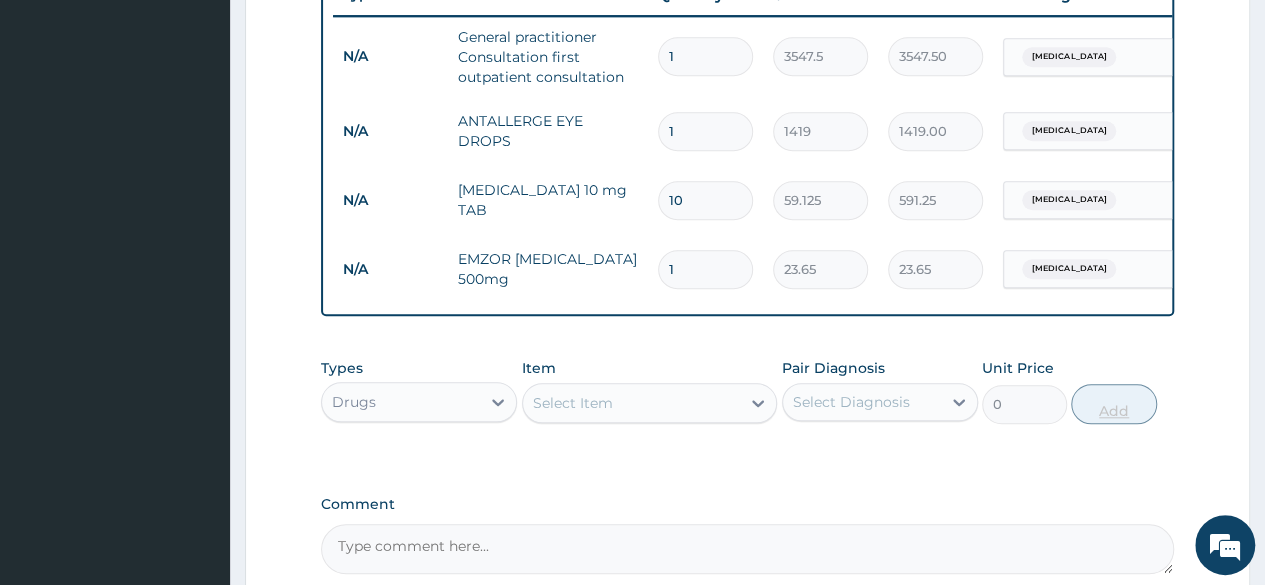 type on "18" 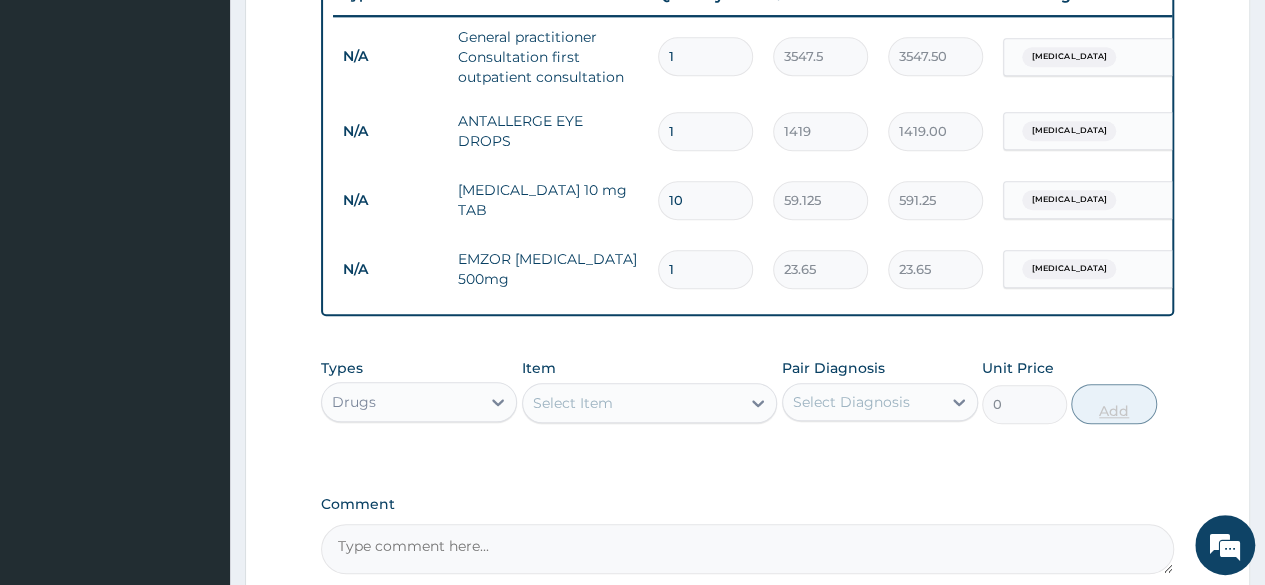 type on "425.70" 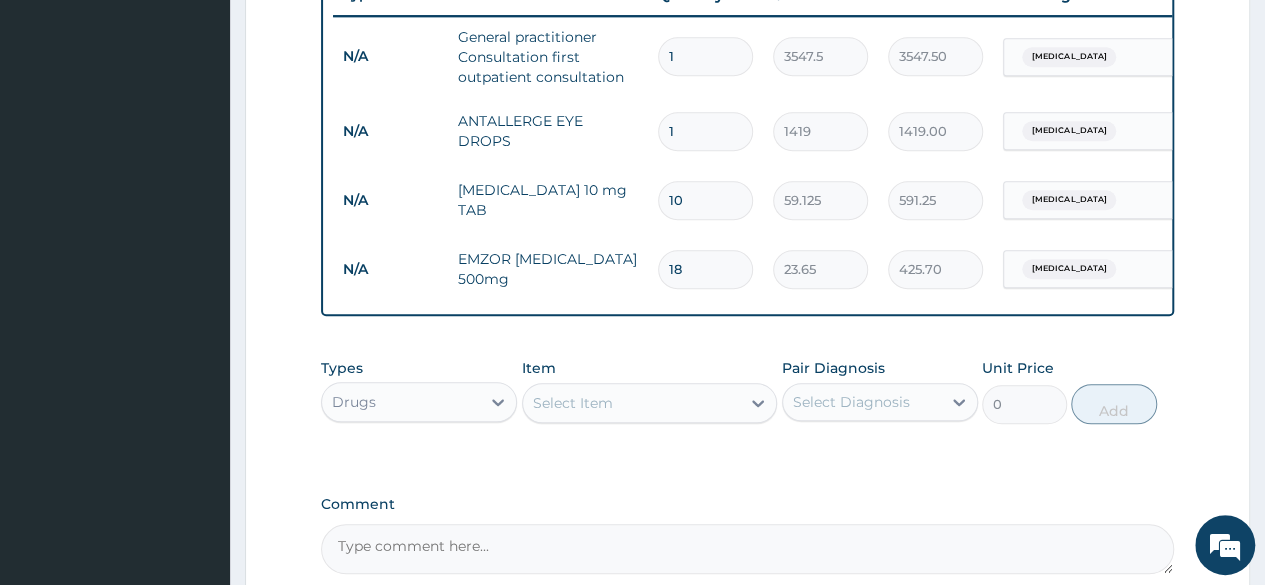 type on "18" 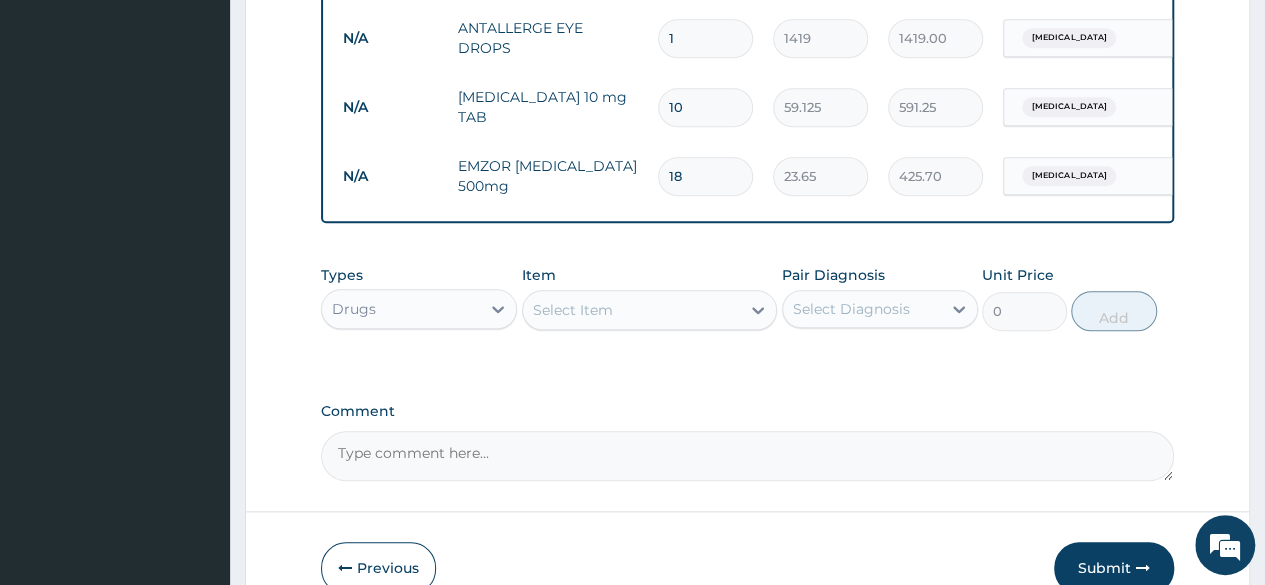 scroll, scrollTop: 992, scrollLeft: 0, axis: vertical 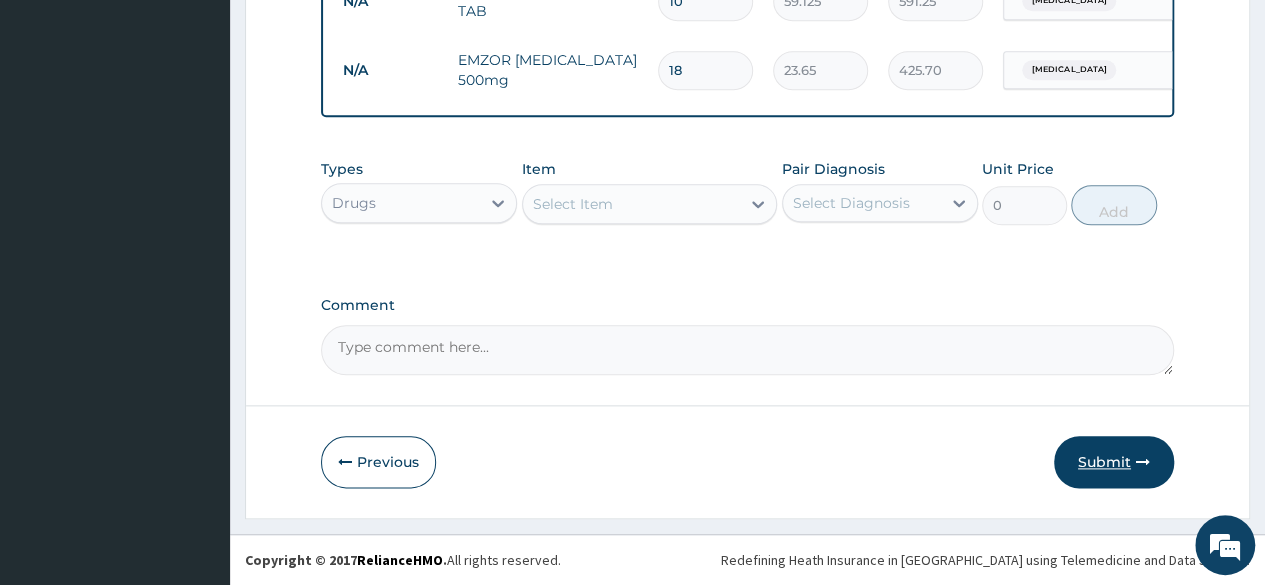 click on "Submit" at bounding box center (1114, 462) 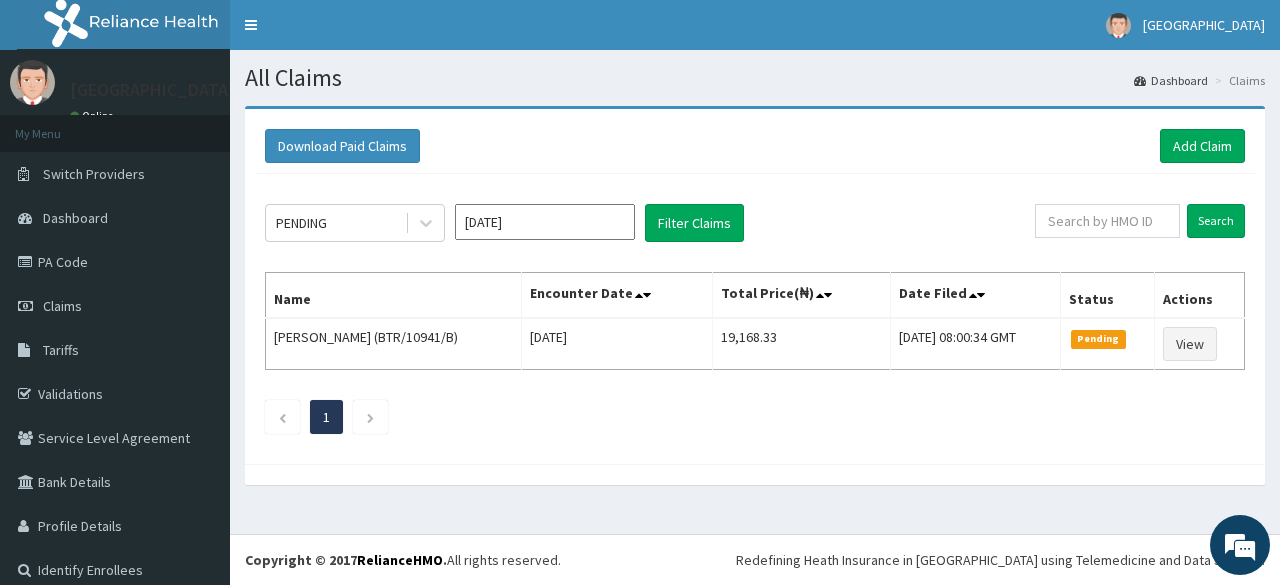 scroll, scrollTop: 0, scrollLeft: 0, axis: both 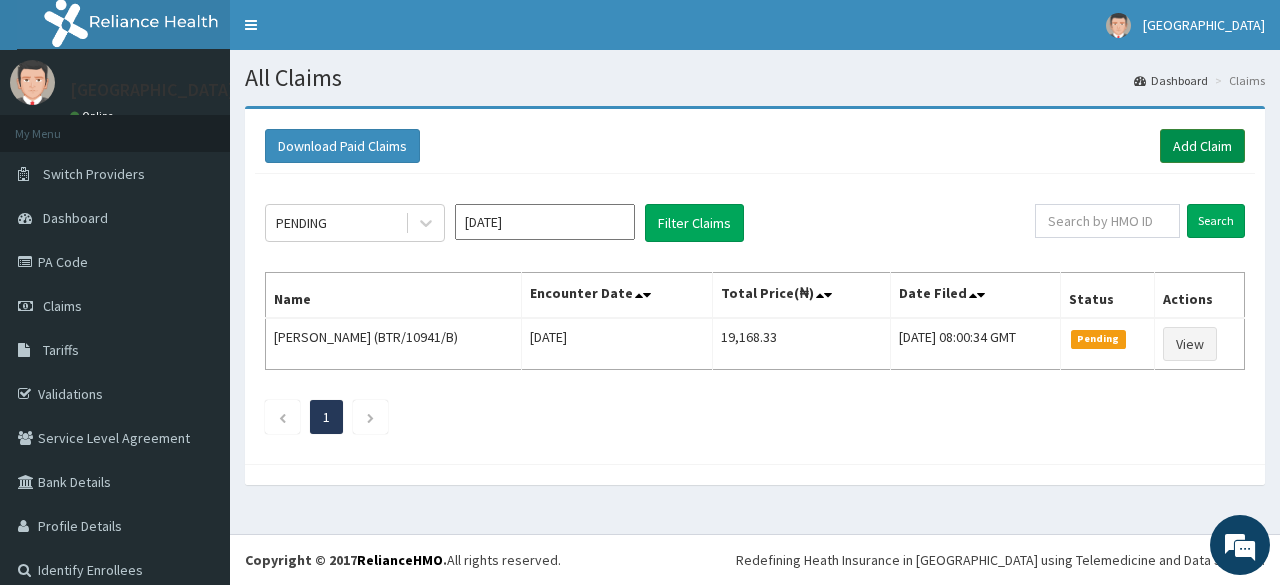 click on "Add Claim" at bounding box center (1202, 146) 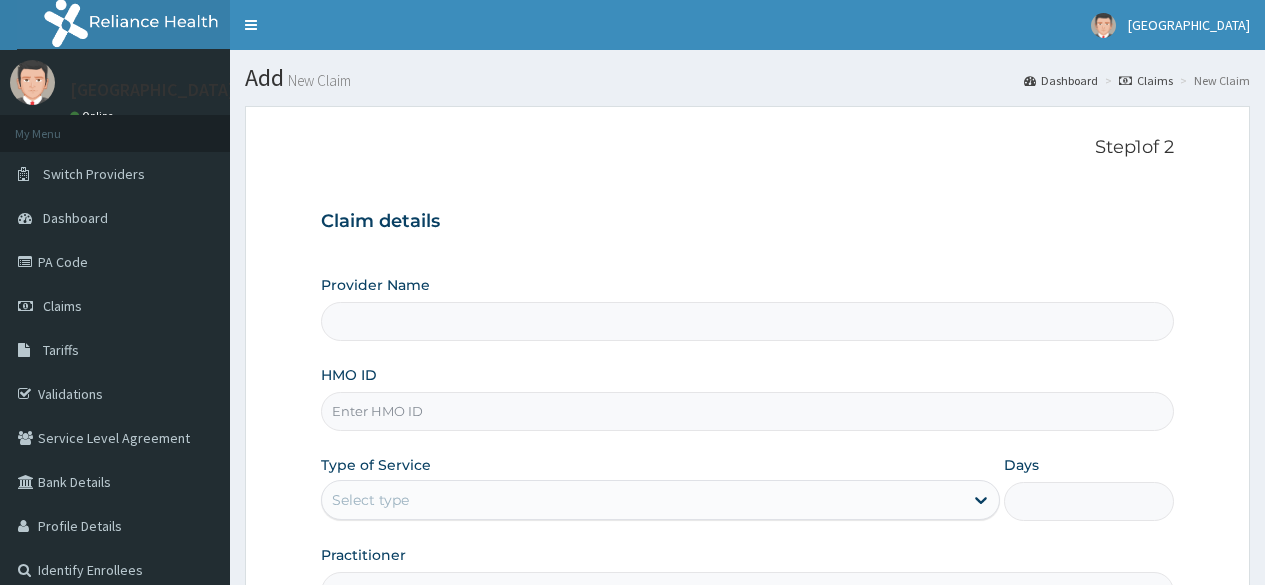scroll, scrollTop: 0, scrollLeft: 0, axis: both 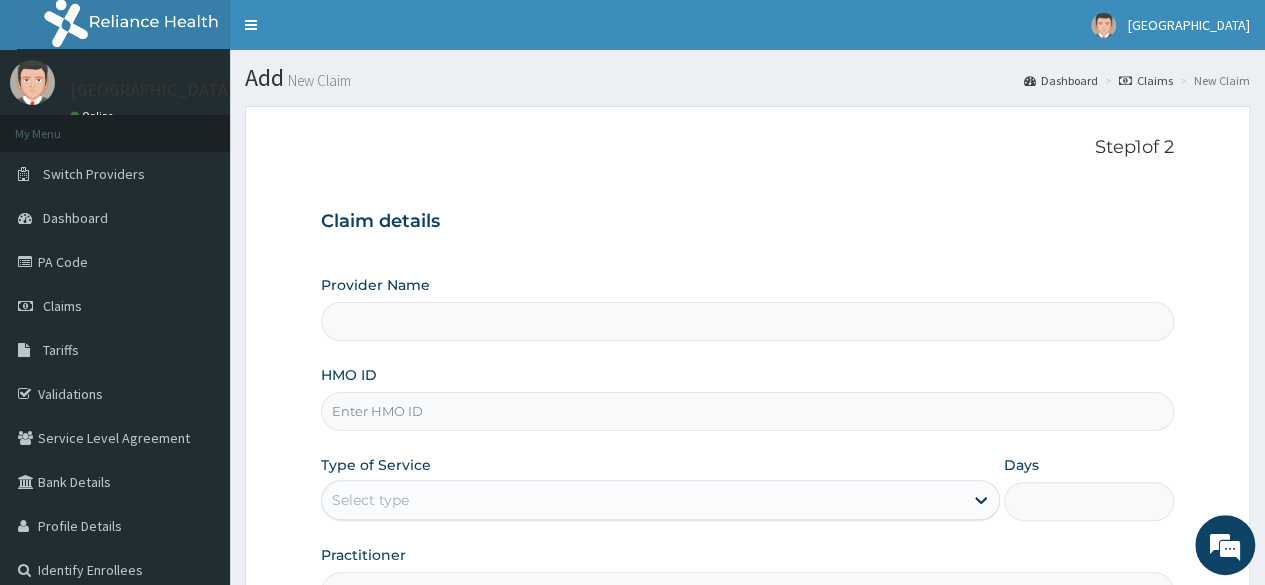 type on "[GEOGRAPHIC_DATA]" 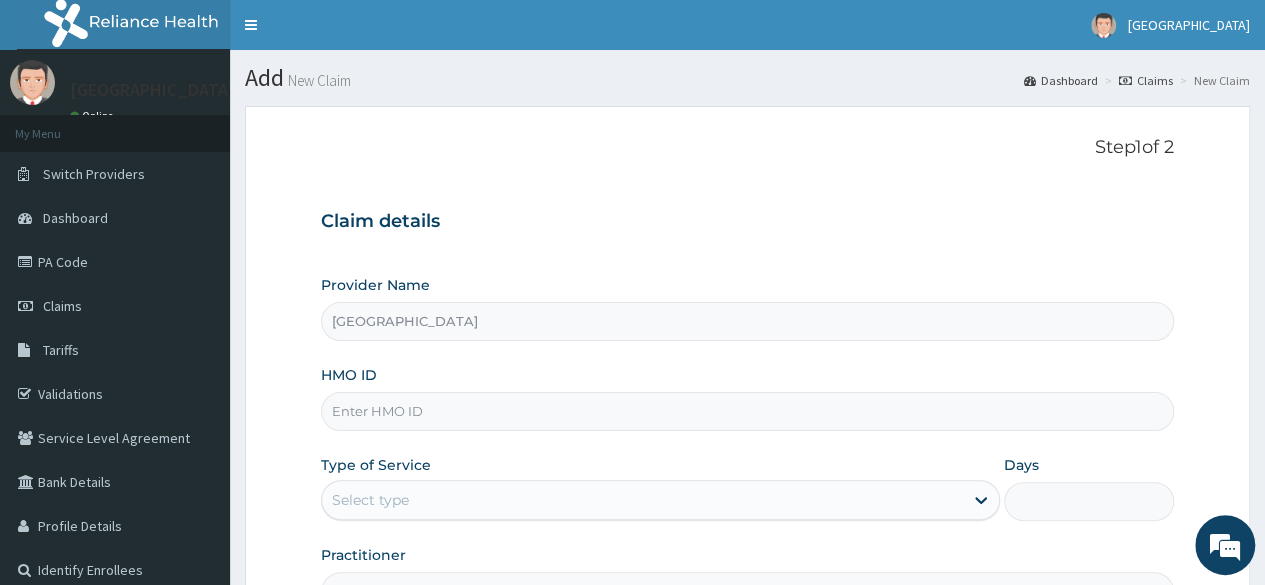 scroll, scrollTop: 0, scrollLeft: 0, axis: both 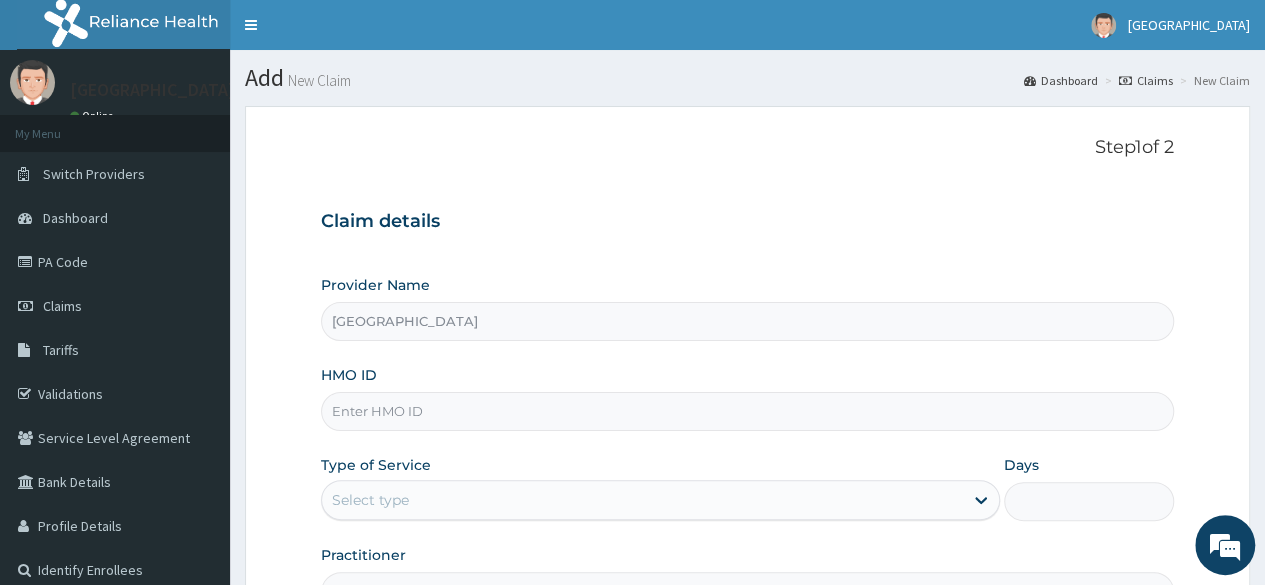 click on "HMO ID" at bounding box center (747, 411) 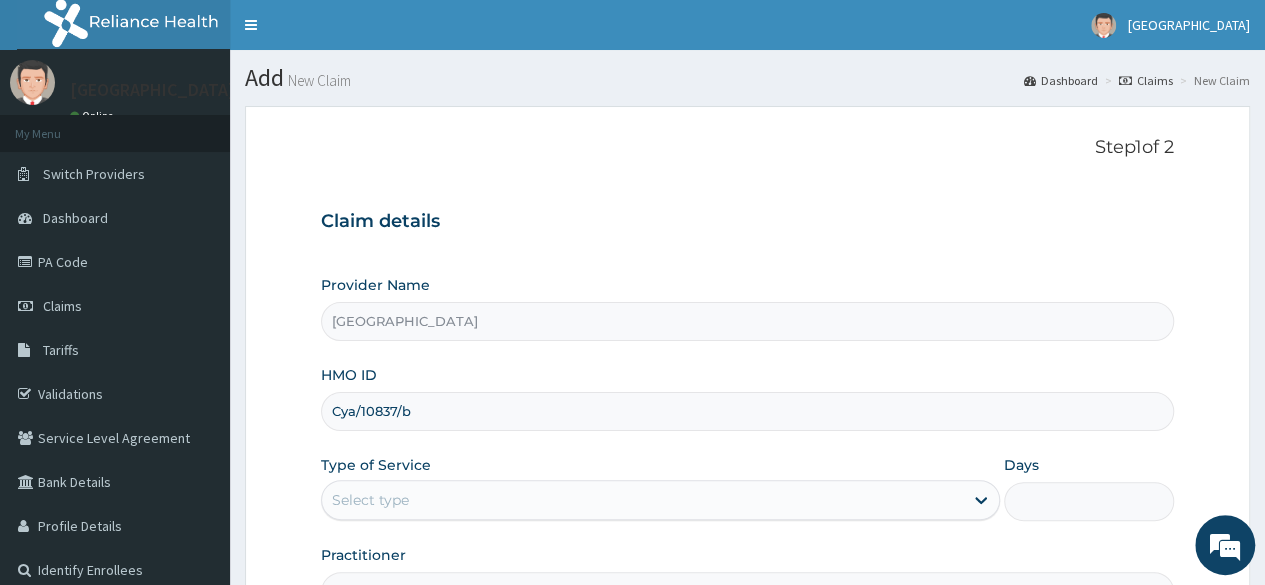 type on "Cya/10837/b" 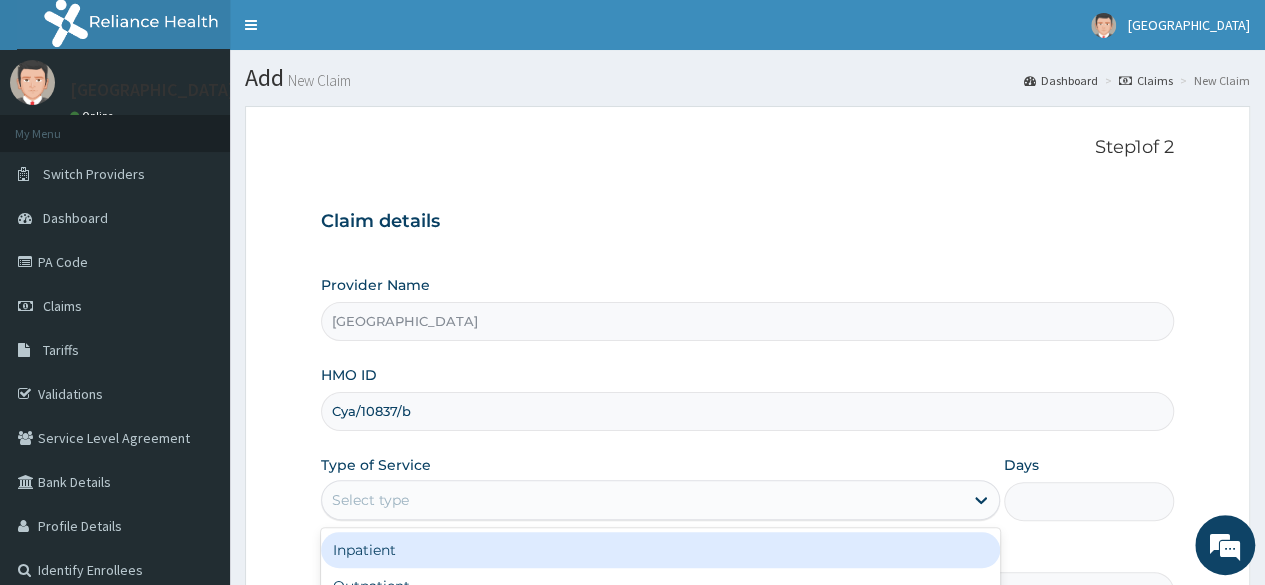 click on "Select type" at bounding box center (642, 500) 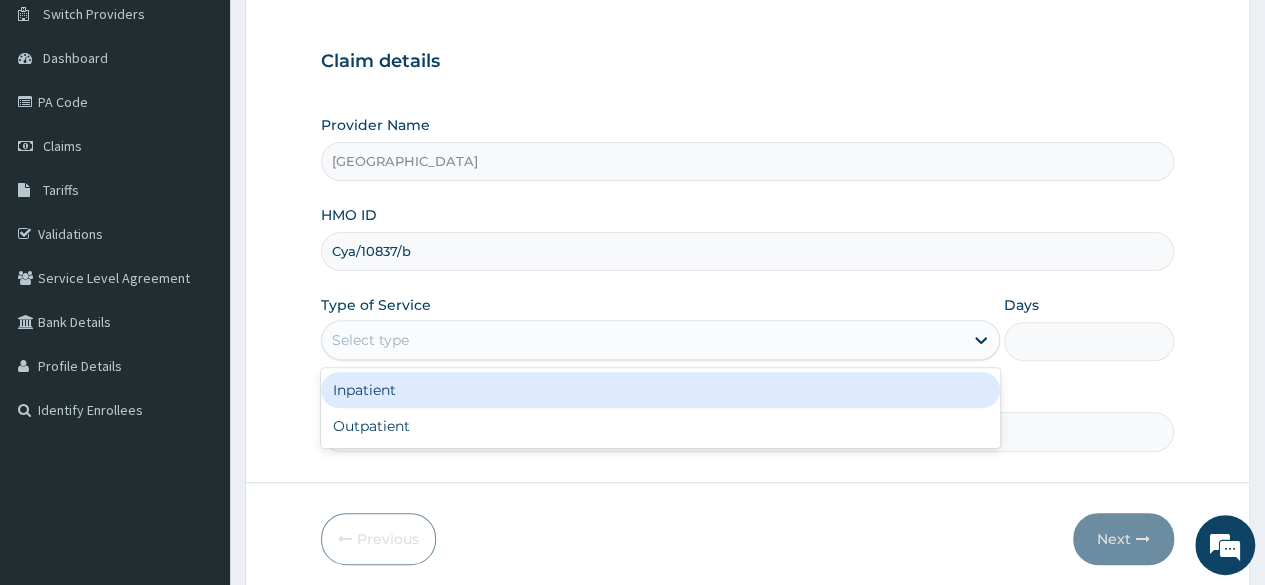 scroll, scrollTop: 181, scrollLeft: 0, axis: vertical 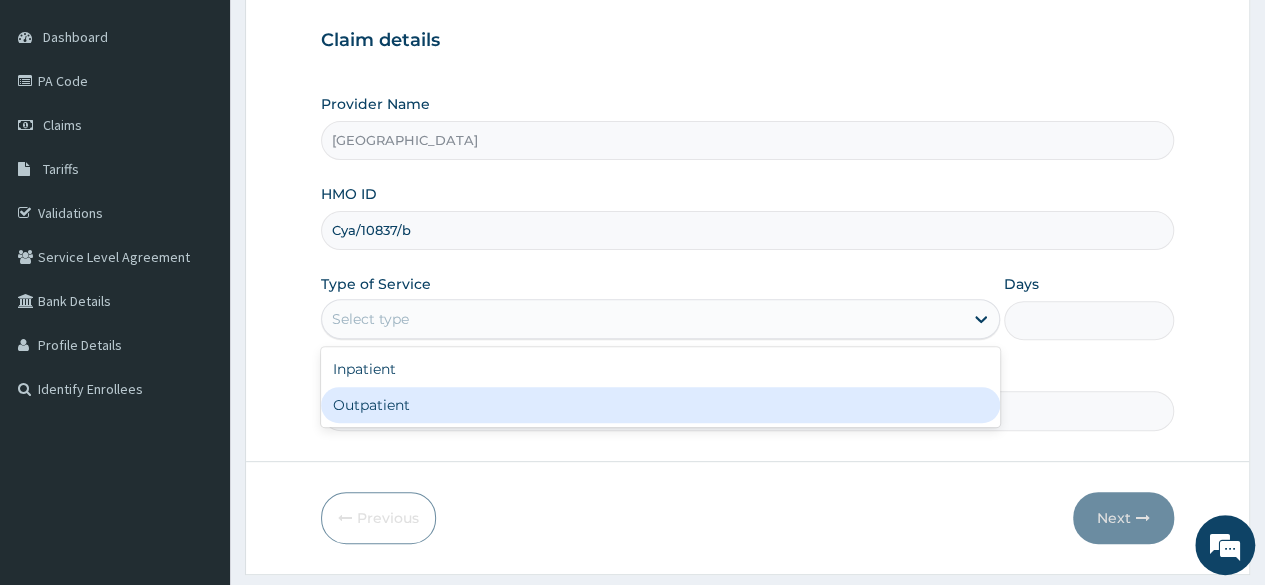 click on "Outpatient" at bounding box center [660, 405] 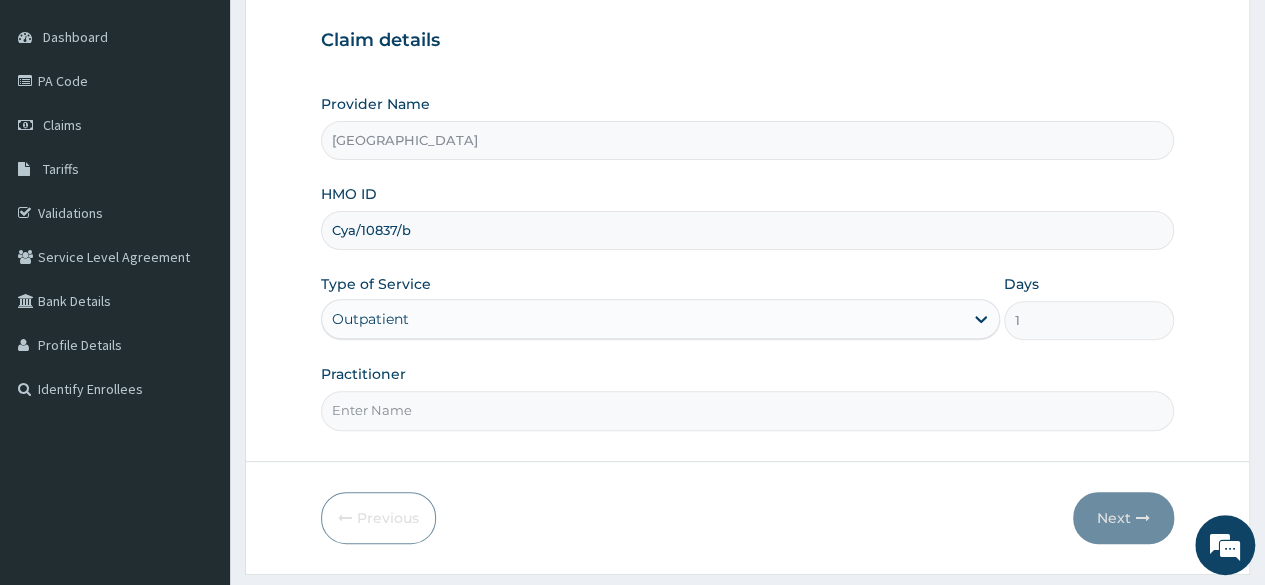 click on "Practitioner" at bounding box center [747, 410] 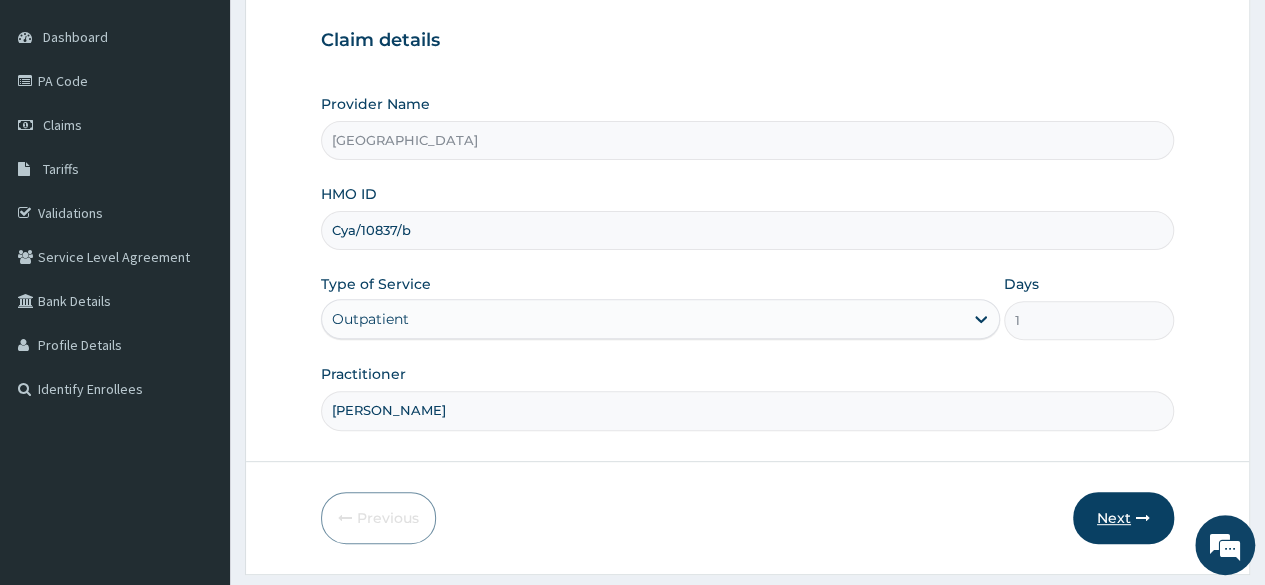 click on "Next" at bounding box center [1123, 518] 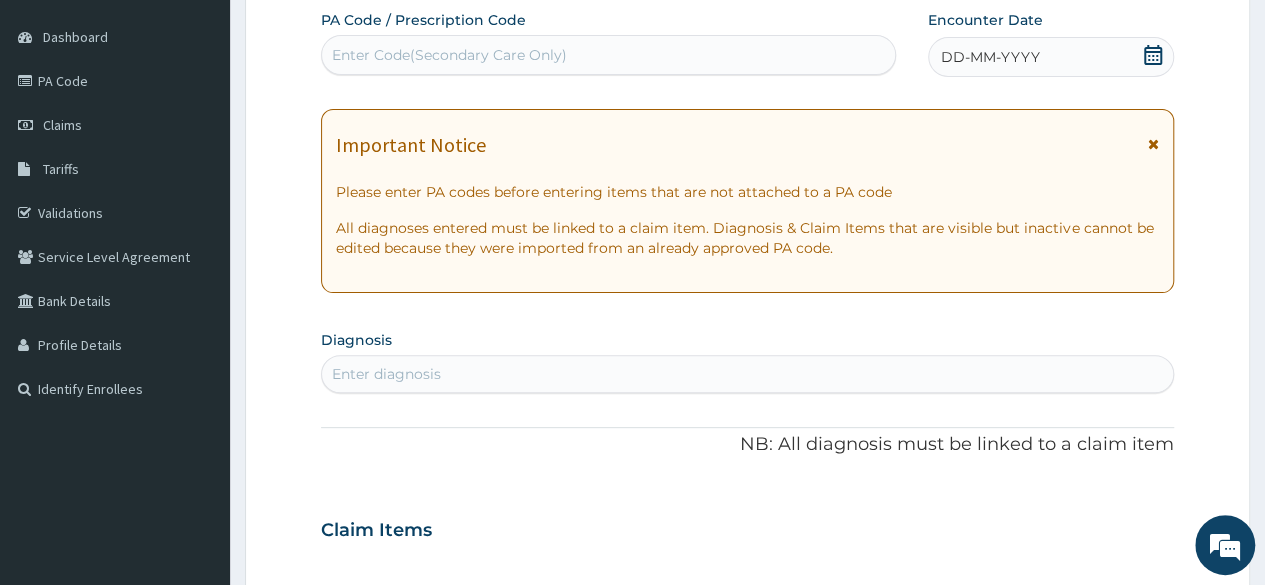 click 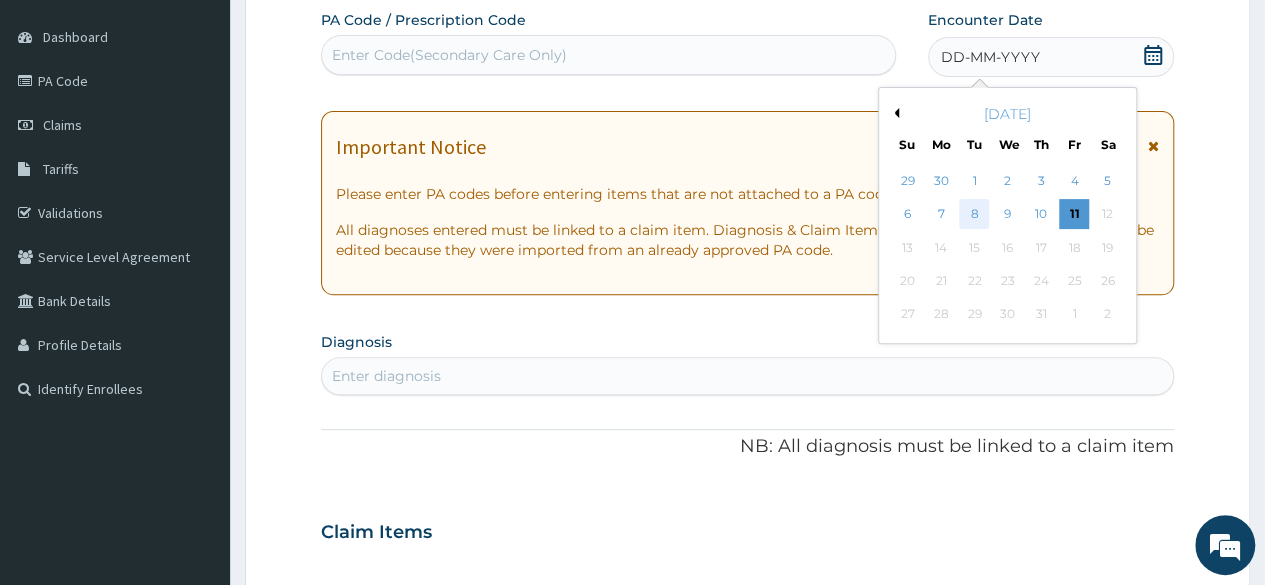 click on "8" at bounding box center (974, 215) 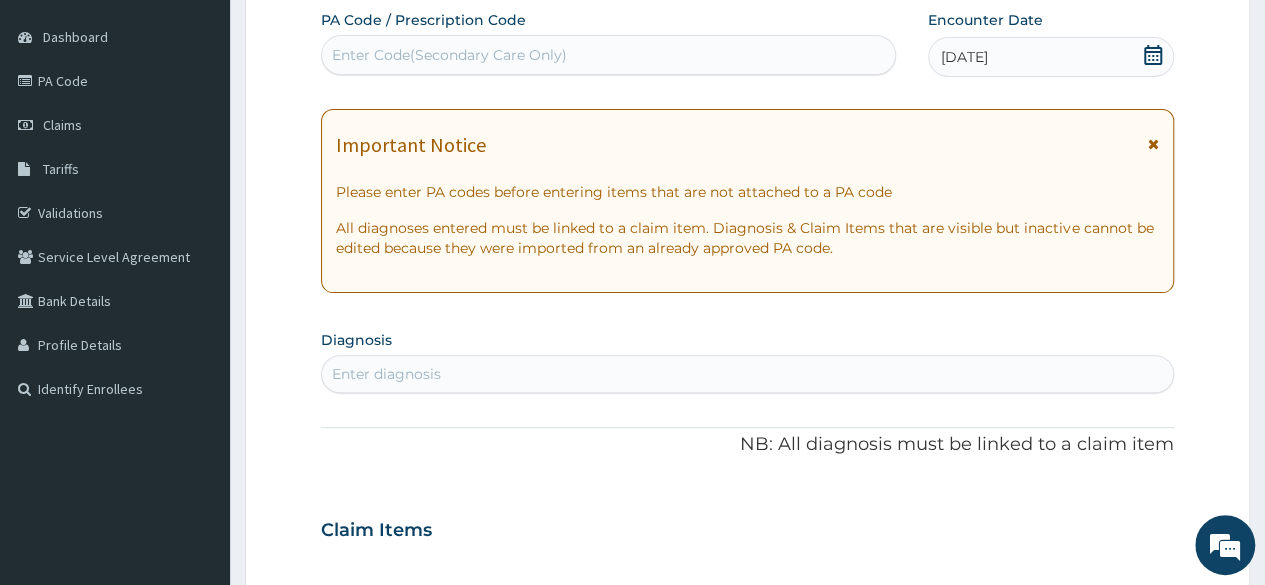click on "Enter diagnosis" at bounding box center [747, 374] 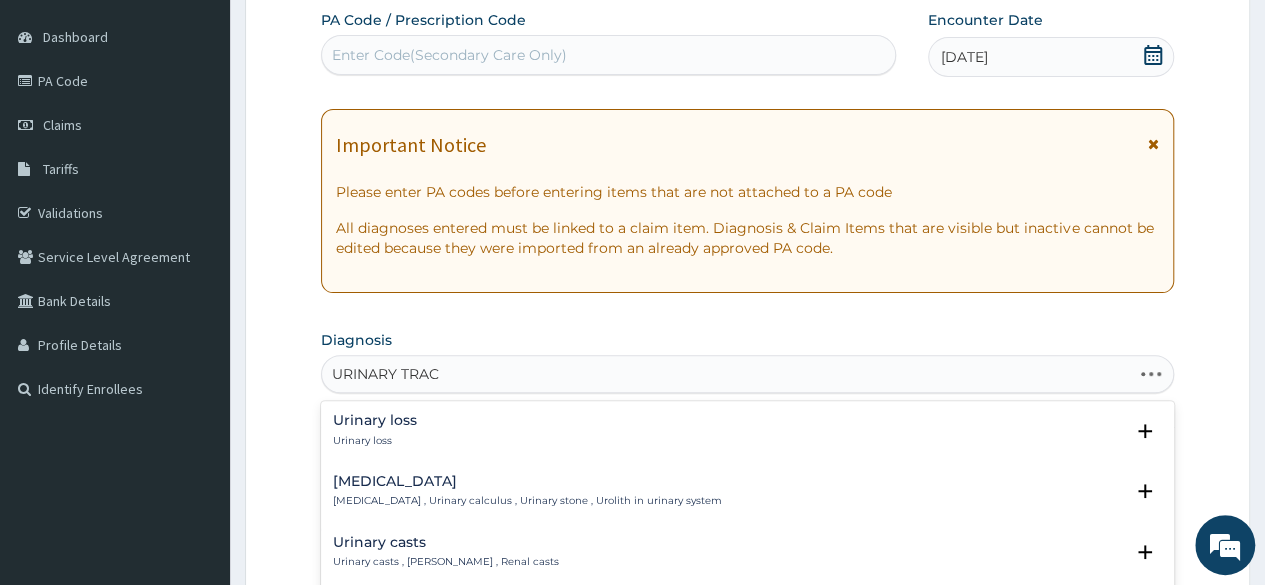 type on "URINARY TRACT" 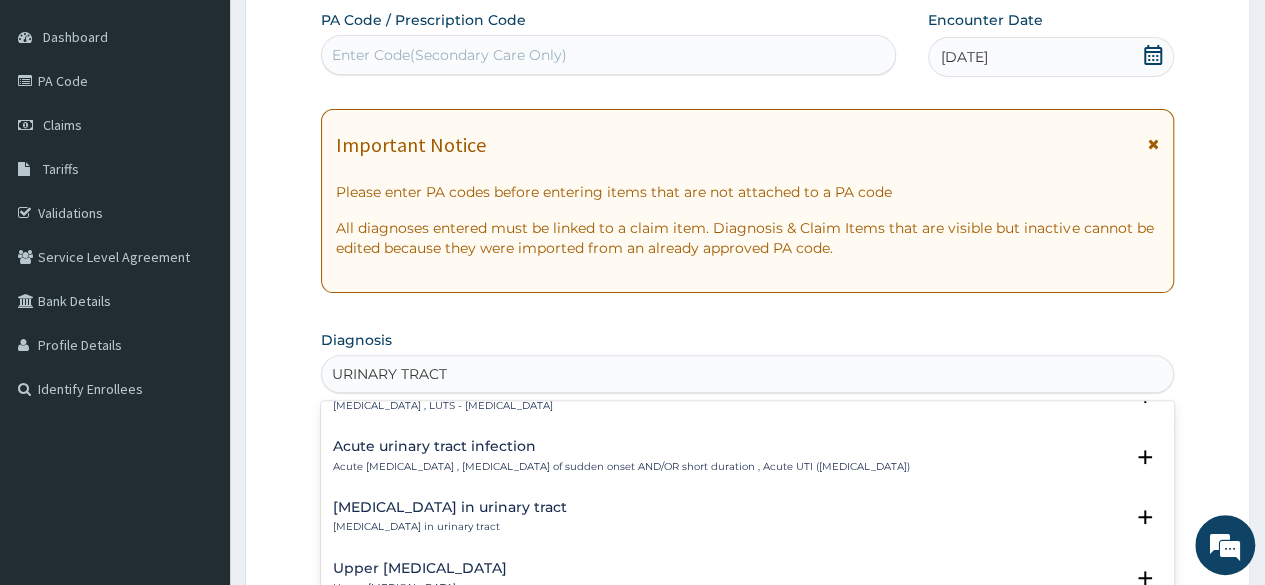 scroll, scrollTop: 726, scrollLeft: 0, axis: vertical 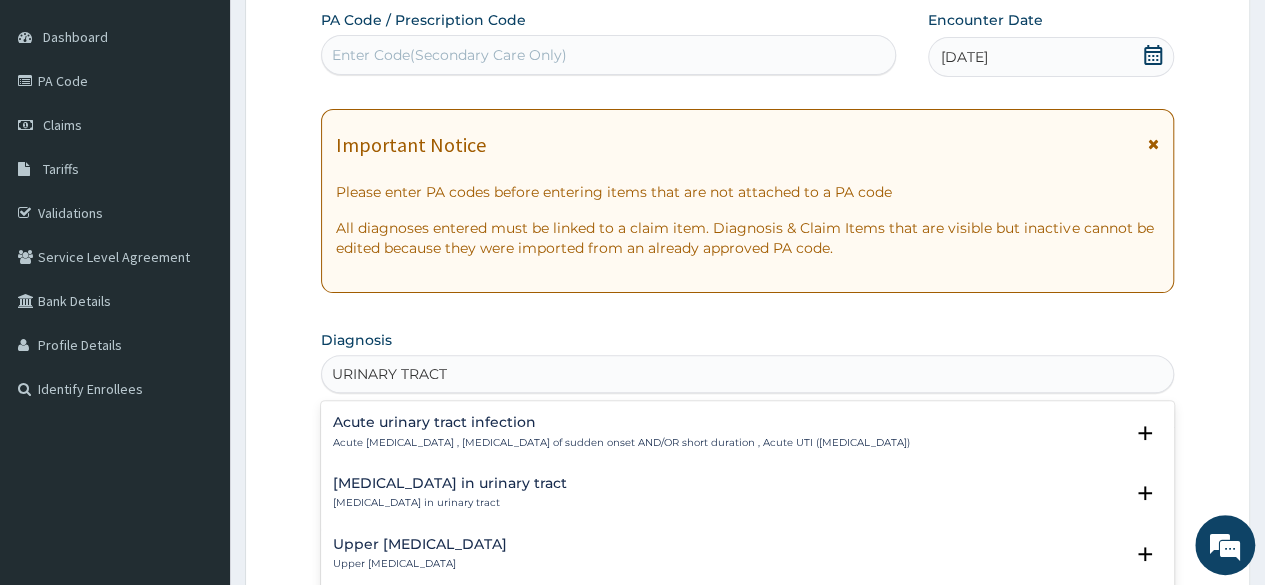 click on "Acute [MEDICAL_DATA] , [MEDICAL_DATA] of sudden onset AND/OR short duration , Acute UTI ([MEDICAL_DATA])" at bounding box center [621, 443] 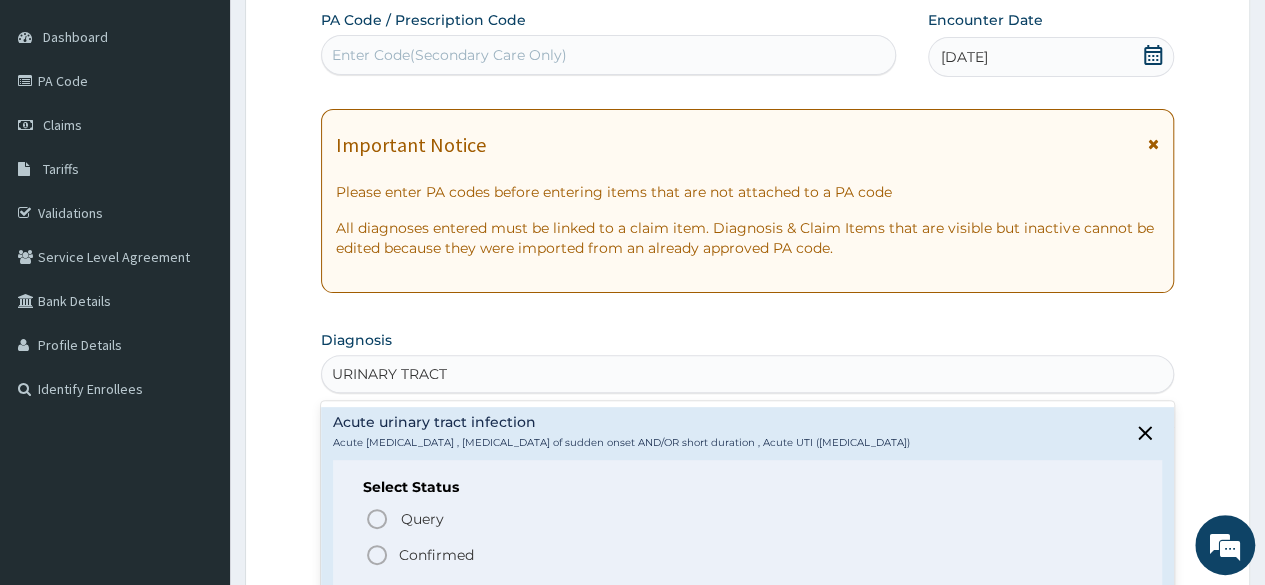 click 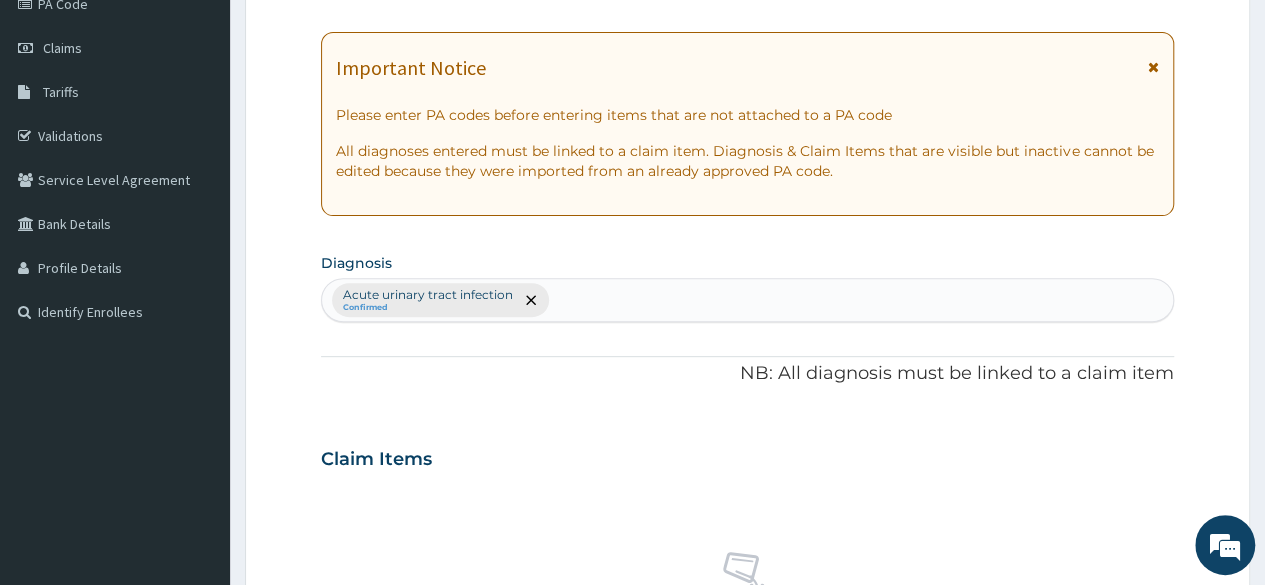 scroll, scrollTop: 259, scrollLeft: 0, axis: vertical 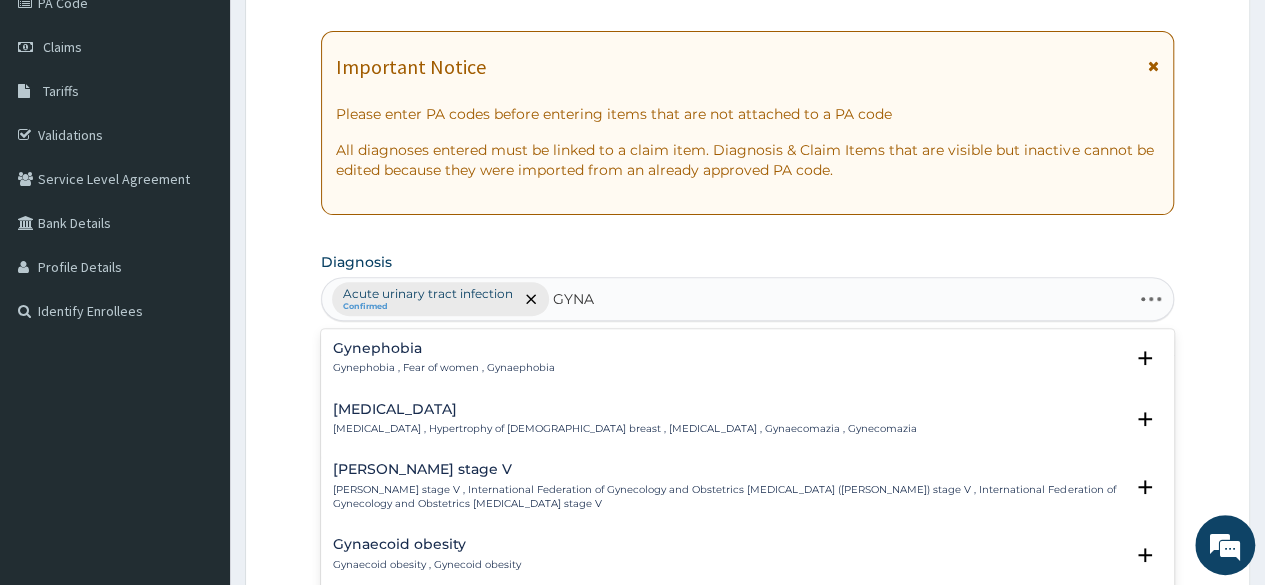 type on "GYNAE" 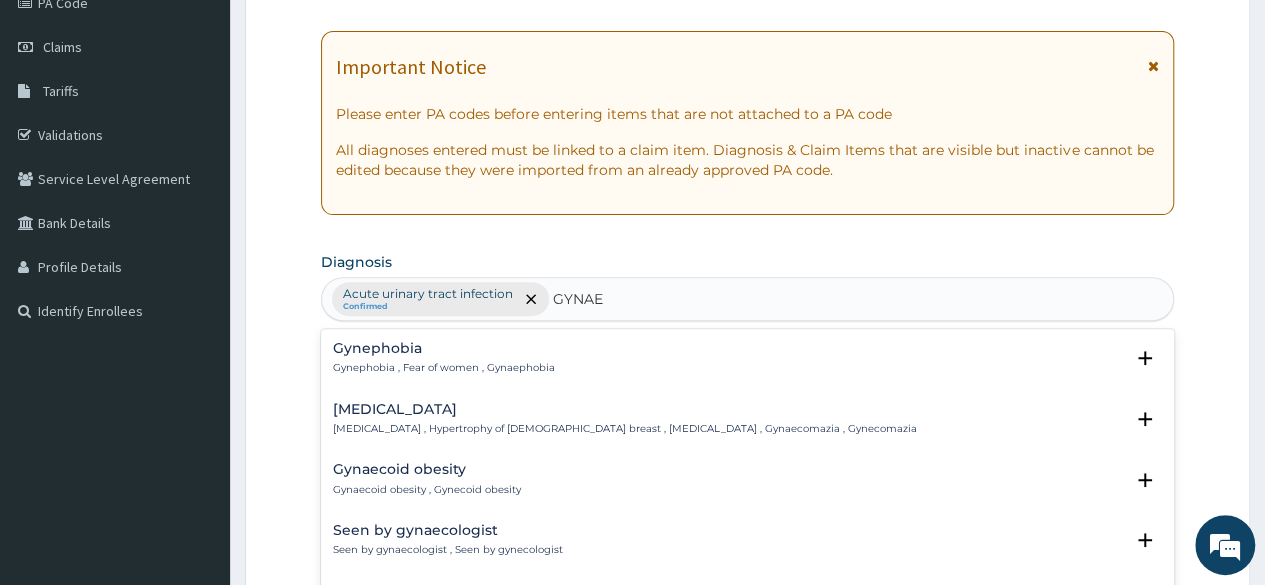 click on "[MEDICAL_DATA]" at bounding box center (625, 409) 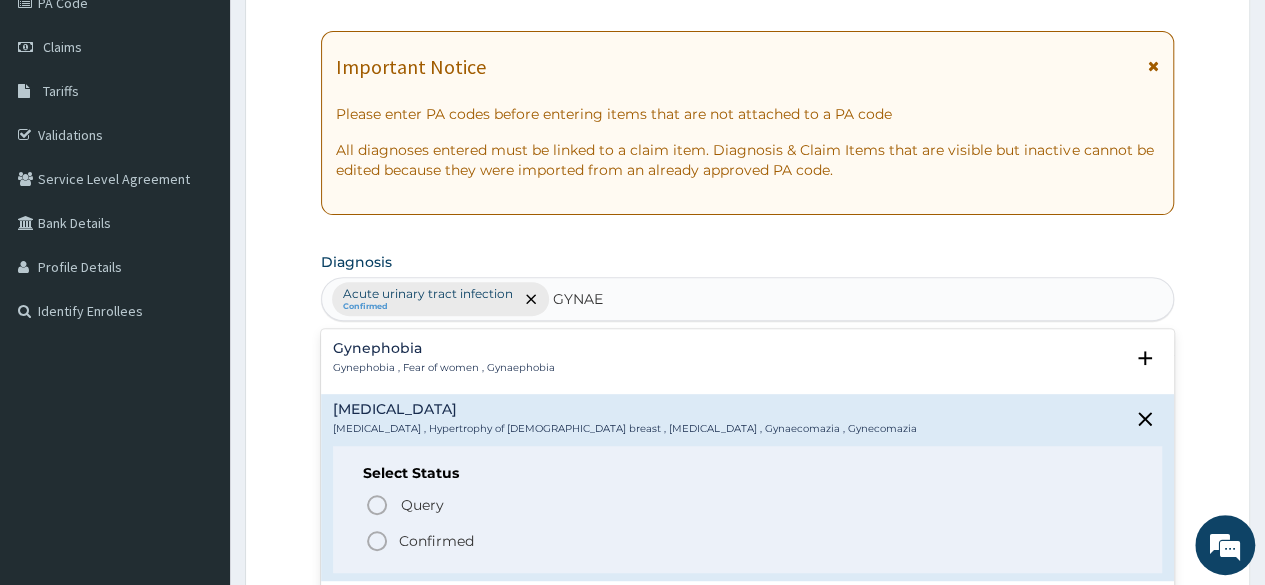 click 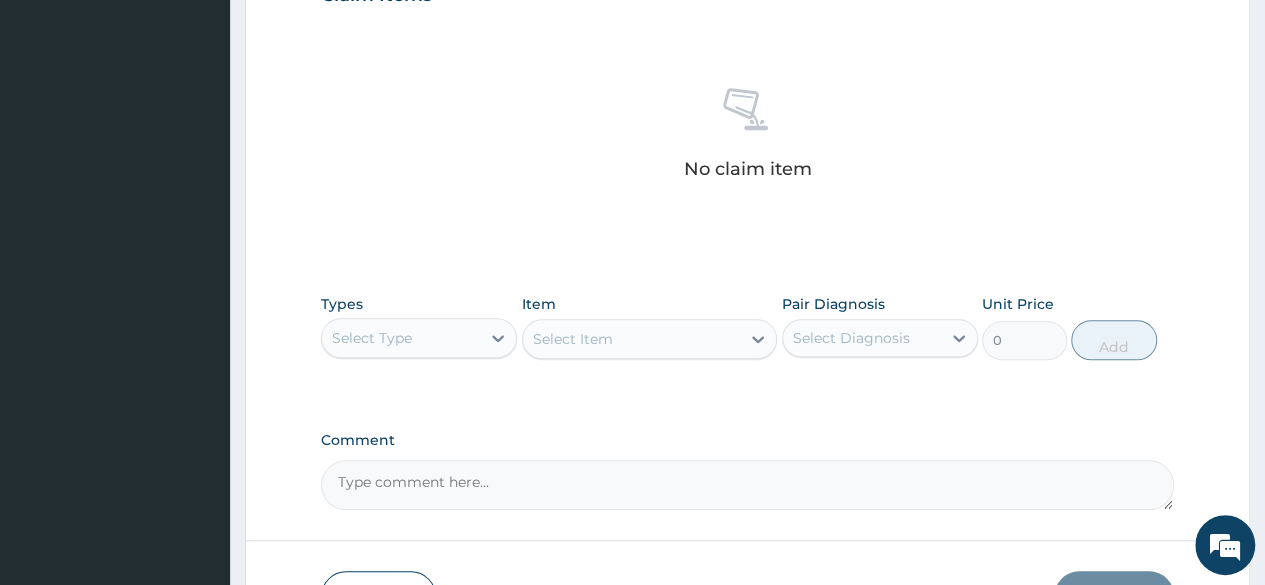 scroll, scrollTop: 758, scrollLeft: 0, axis: vertical 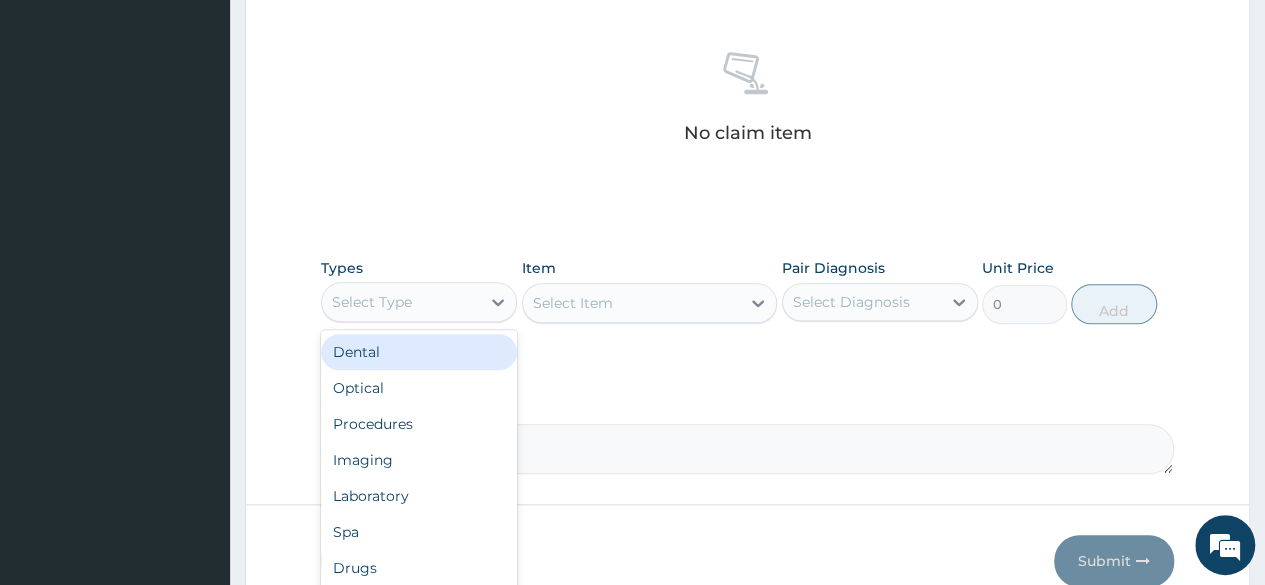 click on "Select Type" at bounding box center (401, 302) 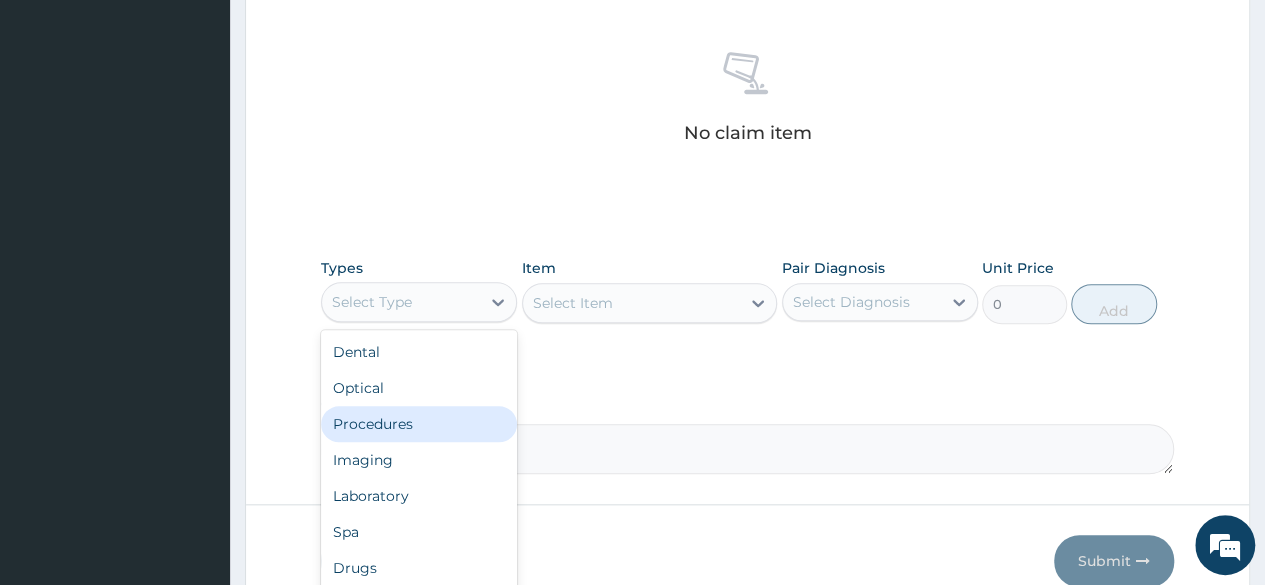 click on "Procedures" at bounding box center [419, 424] 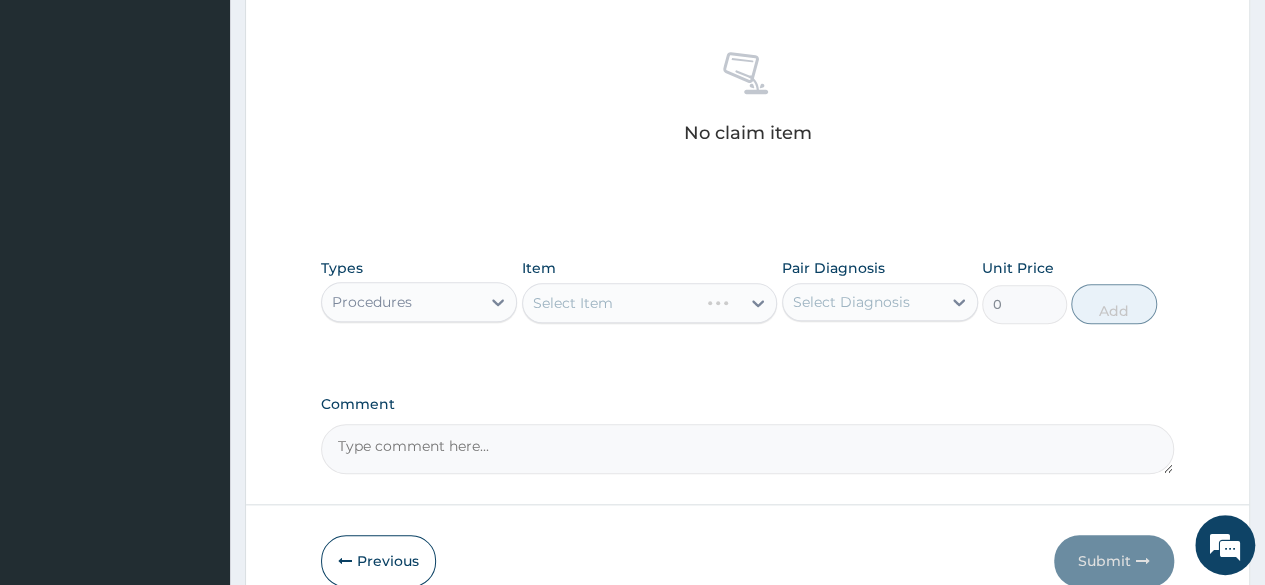 click on "Select Item" at bounding box center [650, 303] 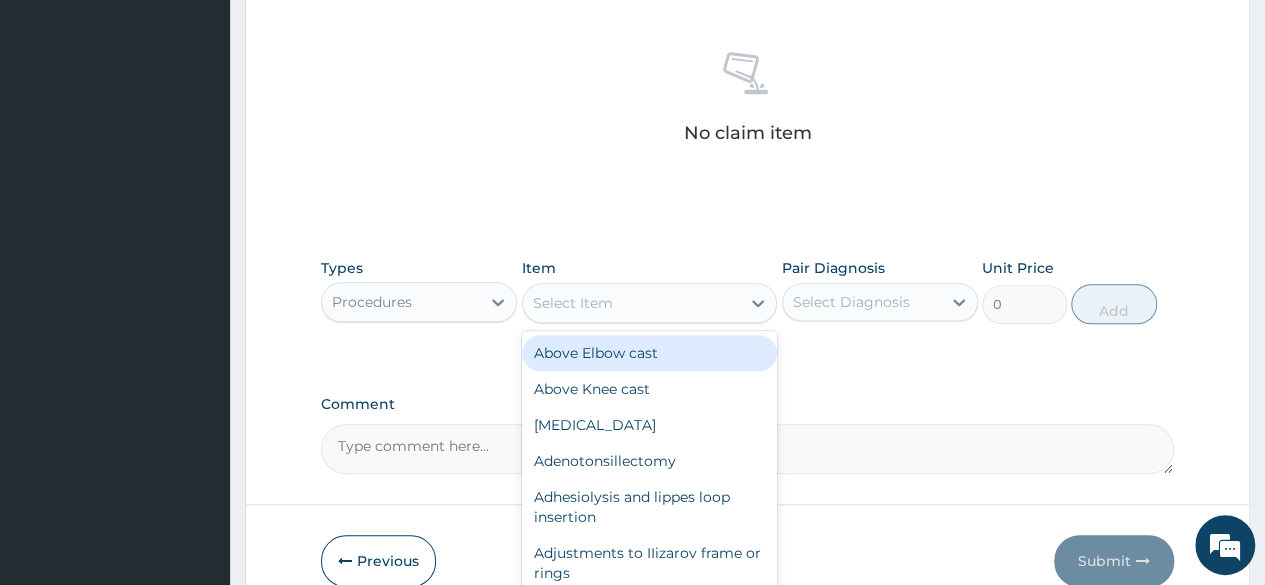 click on "Select Item" at bounding box center [632, 303] 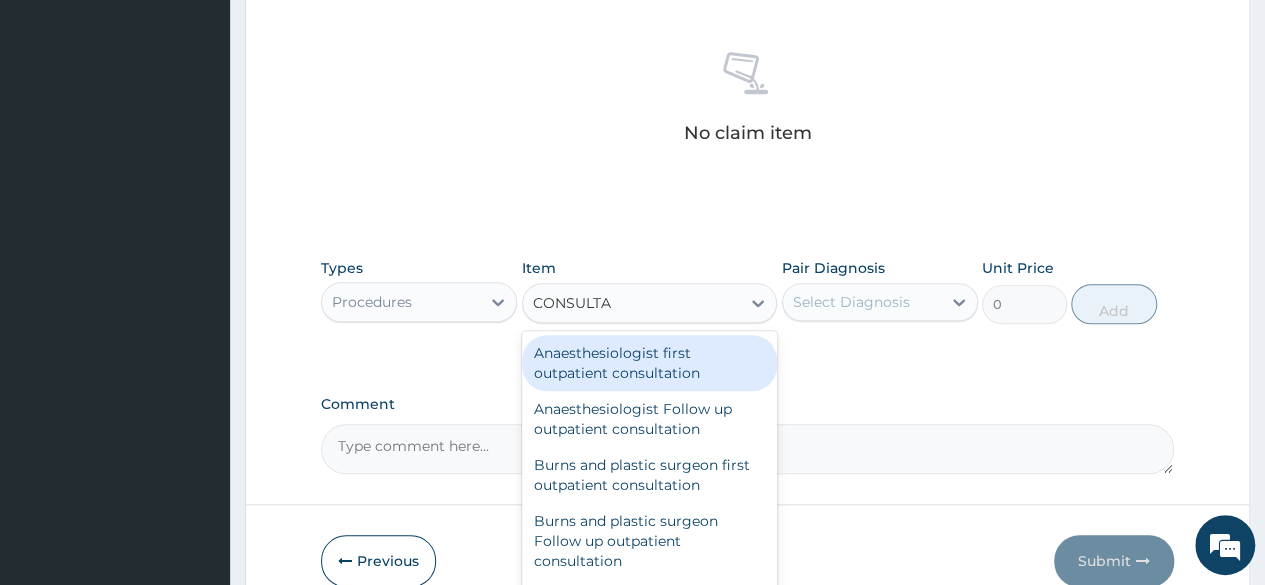 type on "CONSULTAT" 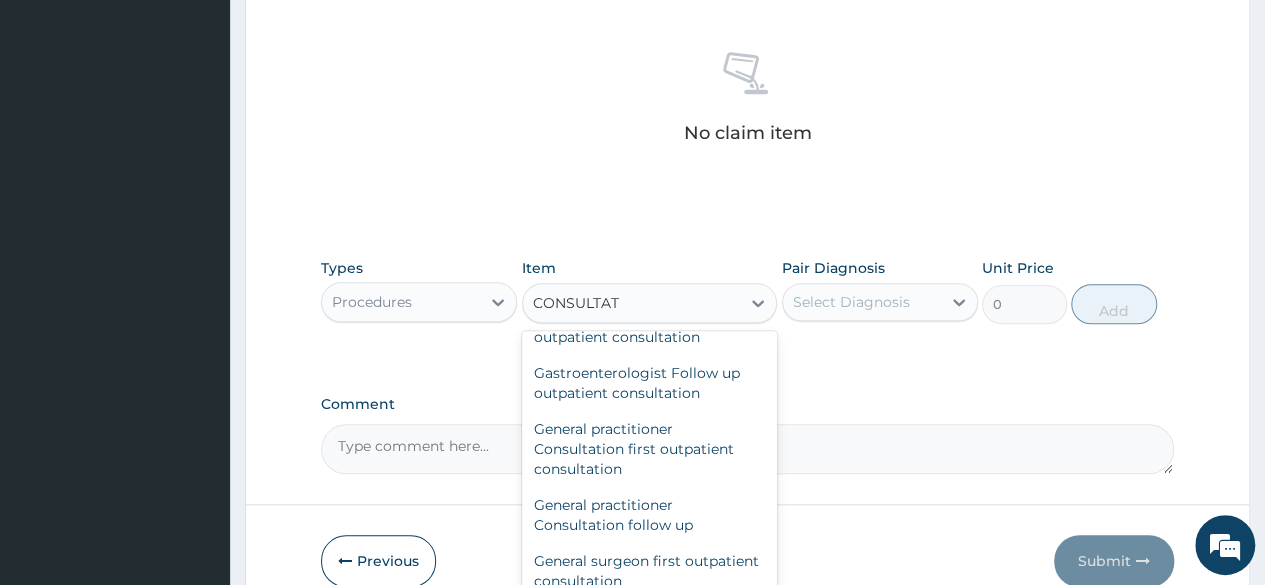 scroll, scrollTop: 998, scrollLeft: 0, axis: vertical 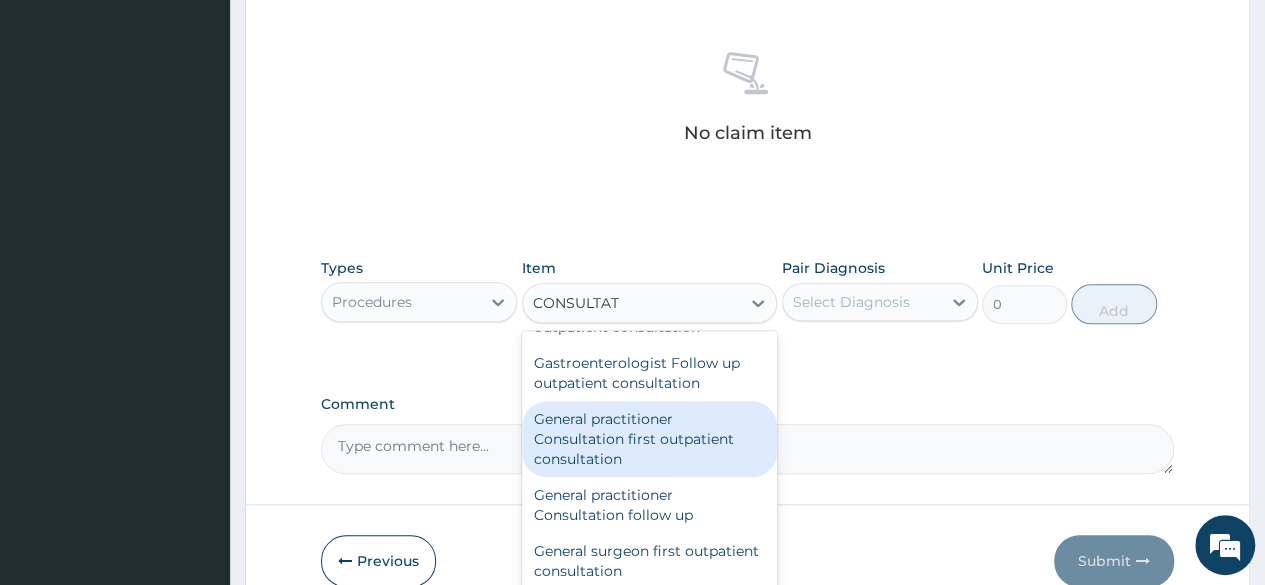 click on "General practitioner Consultation first outpatient consultation" at bounding box center [650, 439] 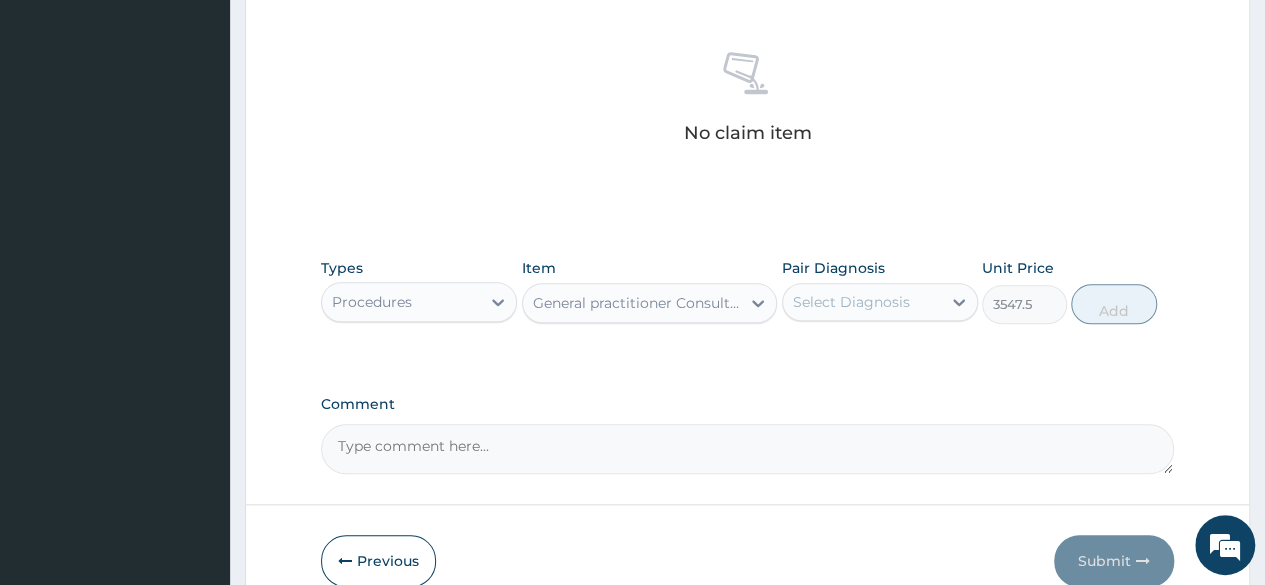 click on "Select Diagnosis" at bounding box center [862, 302] 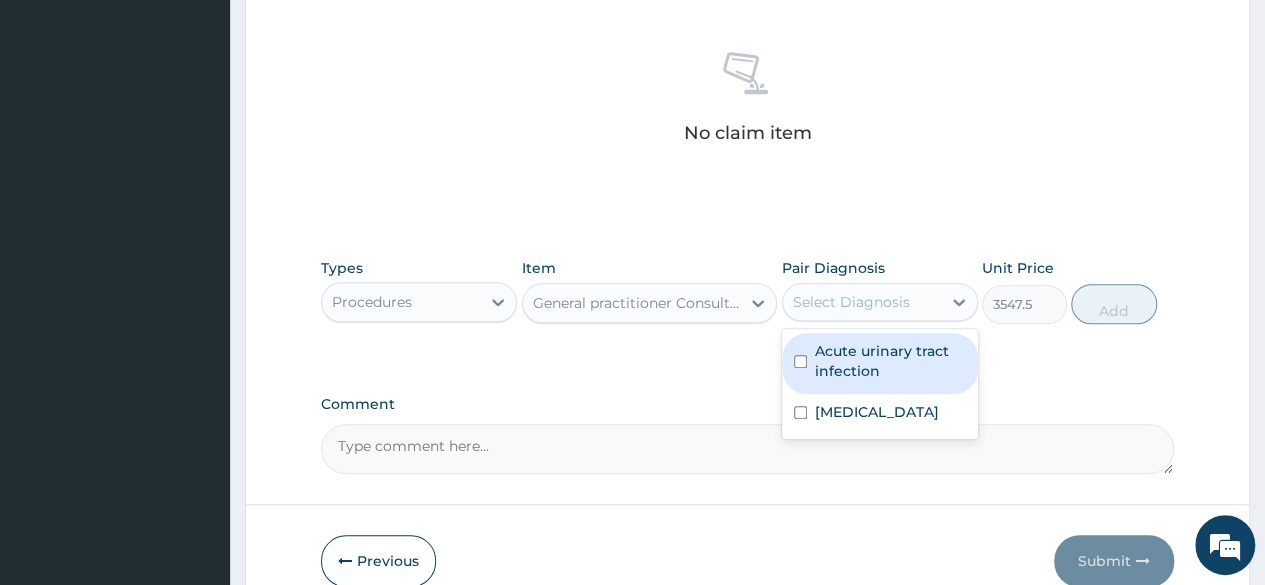 click on "Acute urinary tract infection" at bounding box center [890, 361] 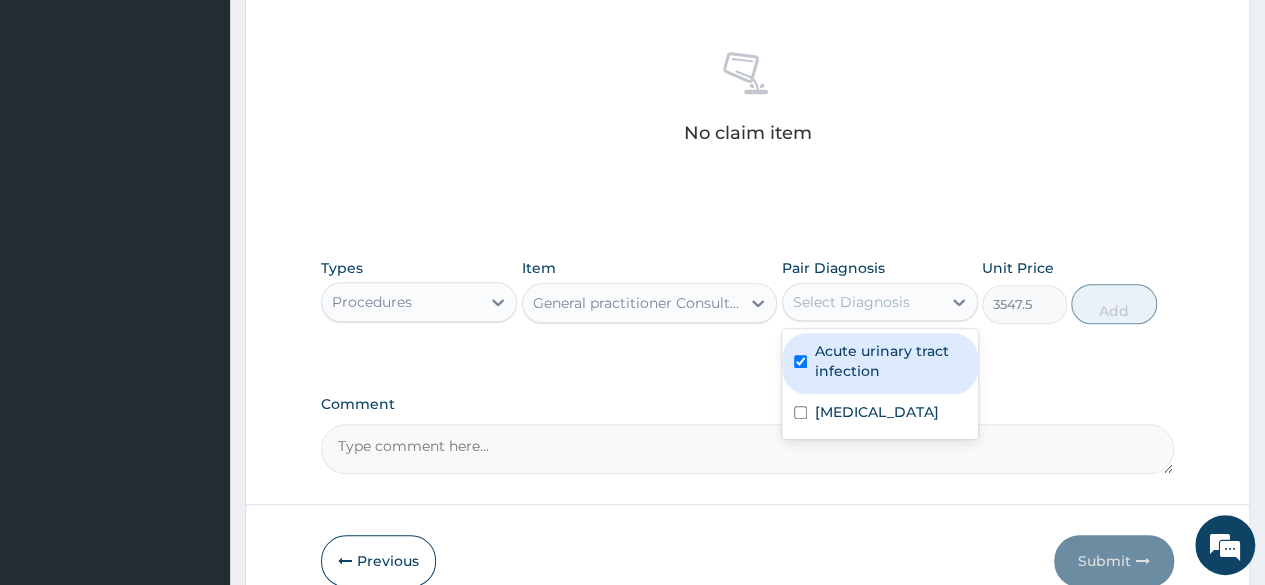 checkbox on "true" 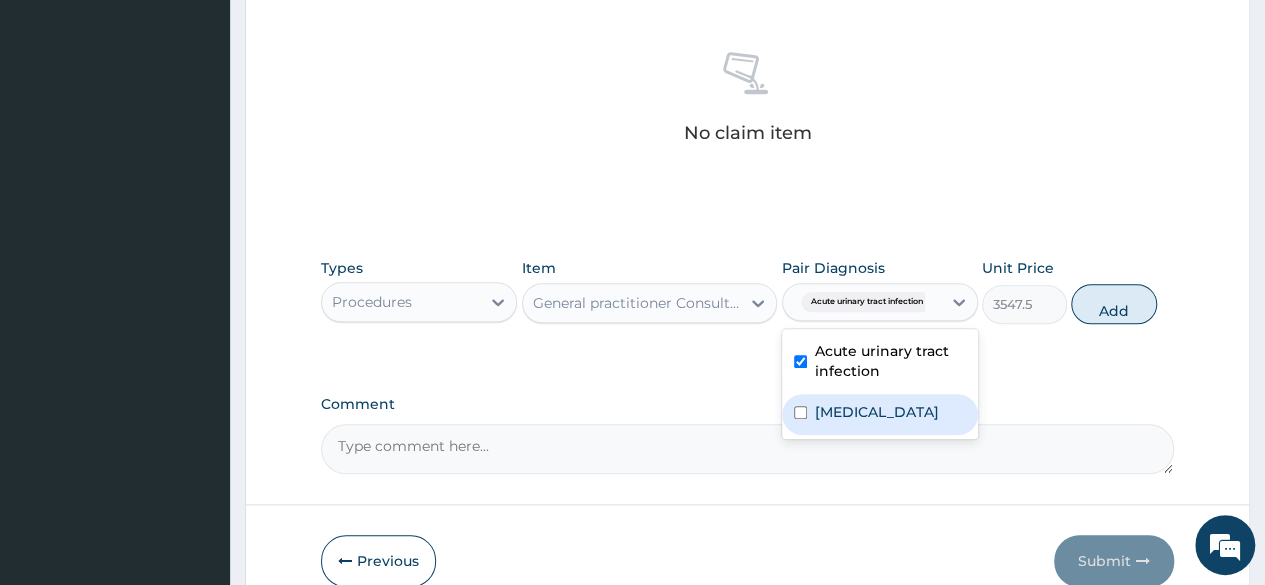 click on "Gynecomastia" at bounding box center [877, 412] 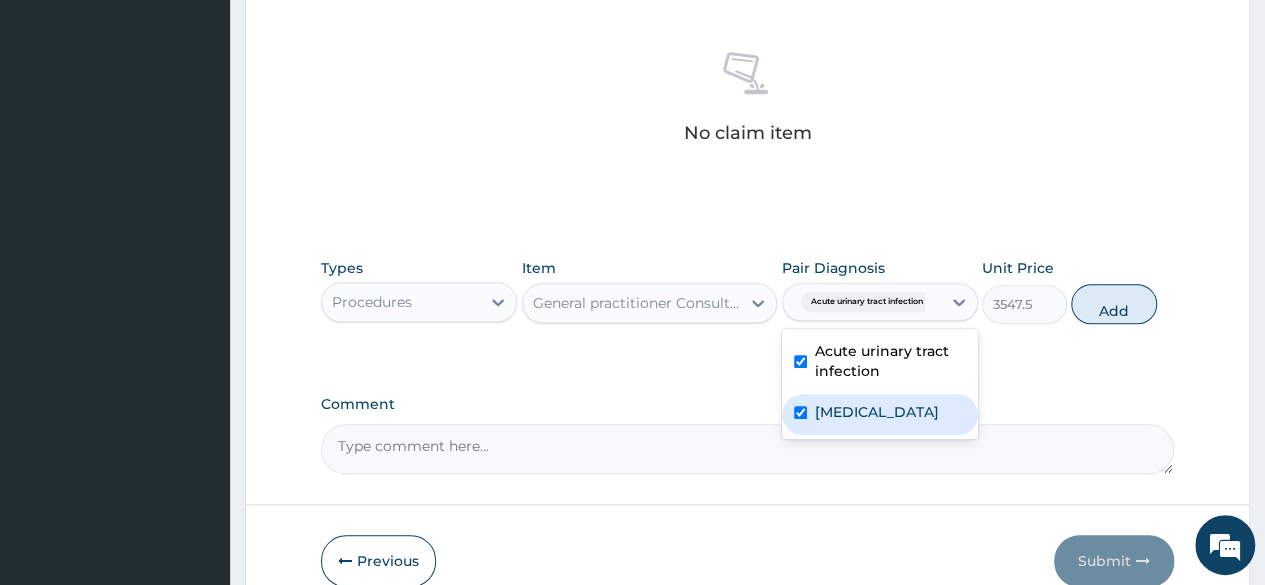checkbox on "true" 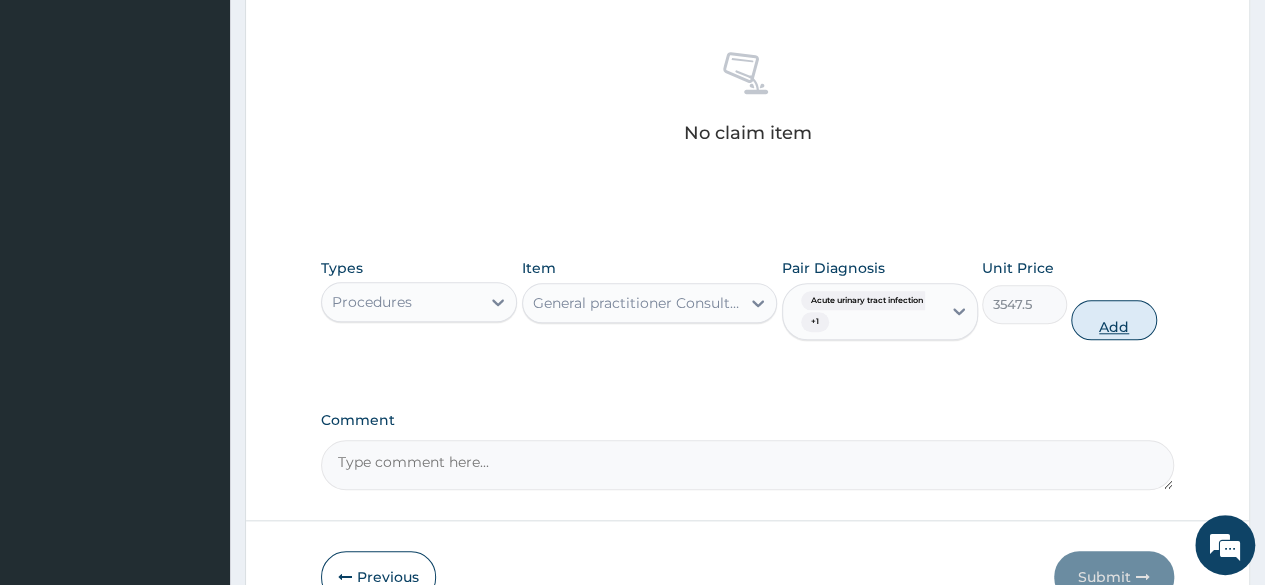 click on "Add" at bounding box center [1113, 320] 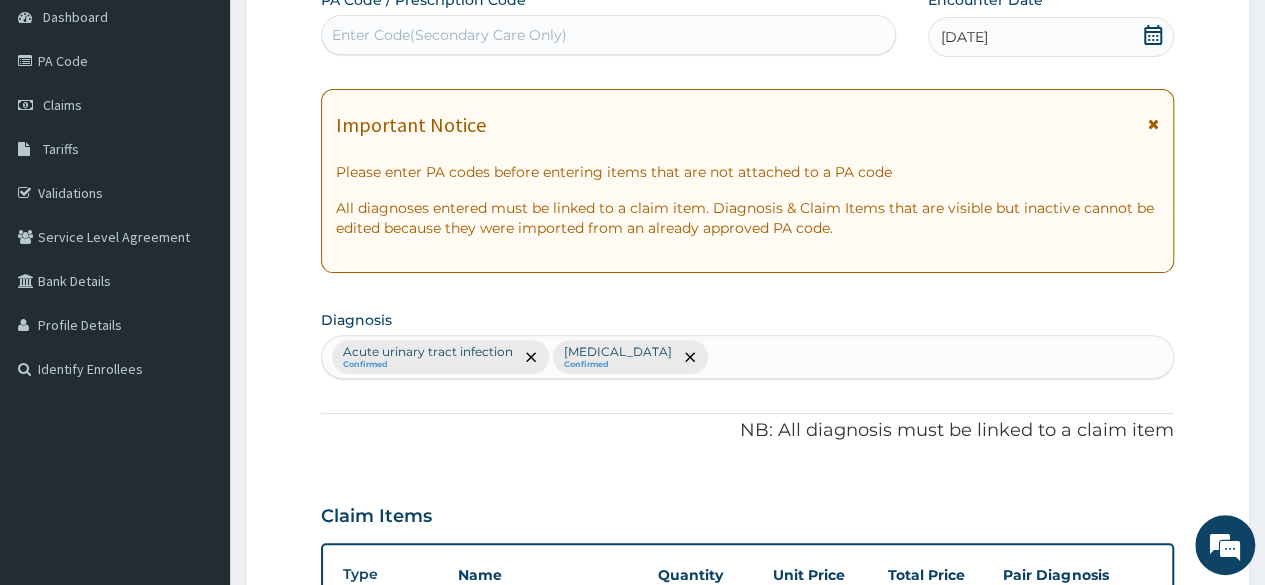scroll, scrollTop: 115, scrollLeft: 0, axis: vertical 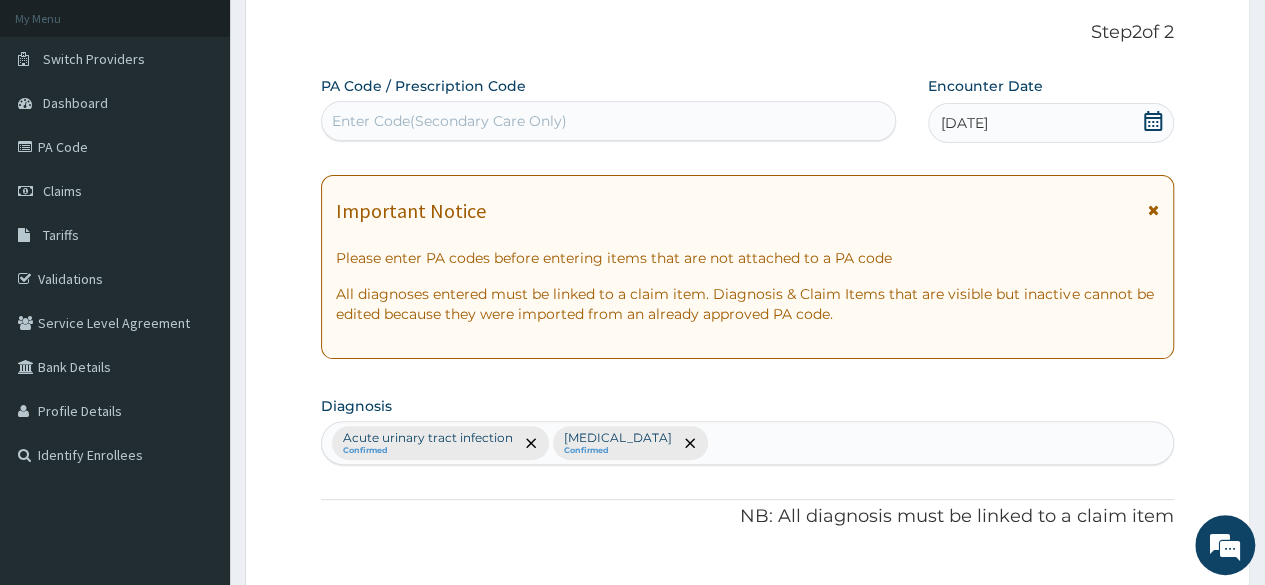 click on "Enter Code(Secondary Care Only)" at bounding box center [608, 121] 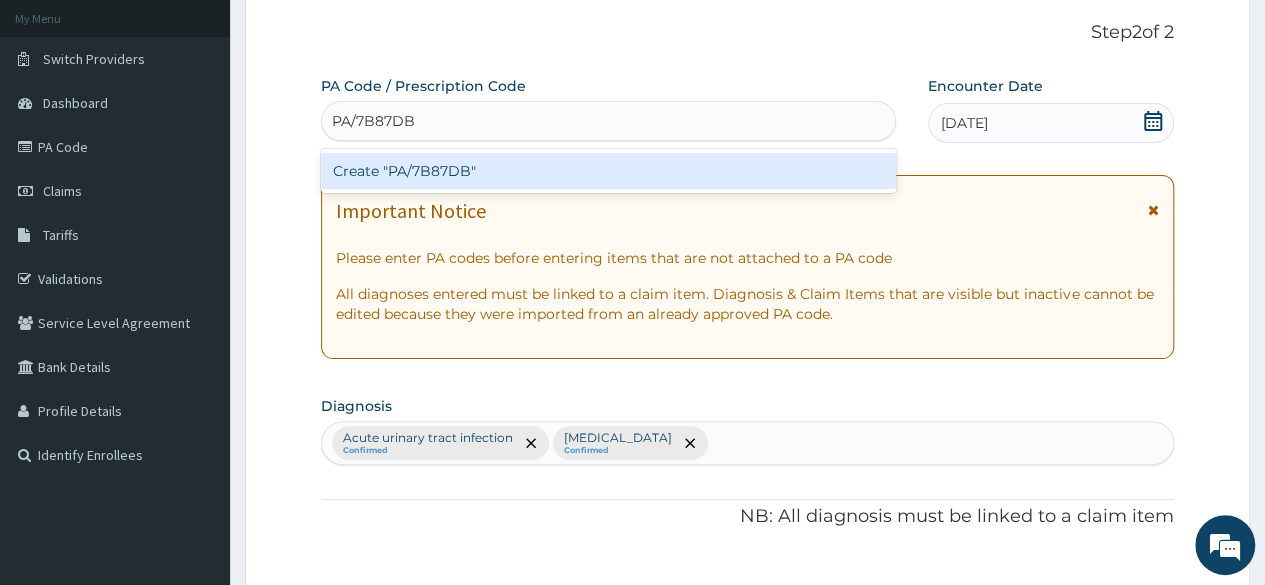 click on "Create "PA/7B87DB"" at bounding box center [608, 171] 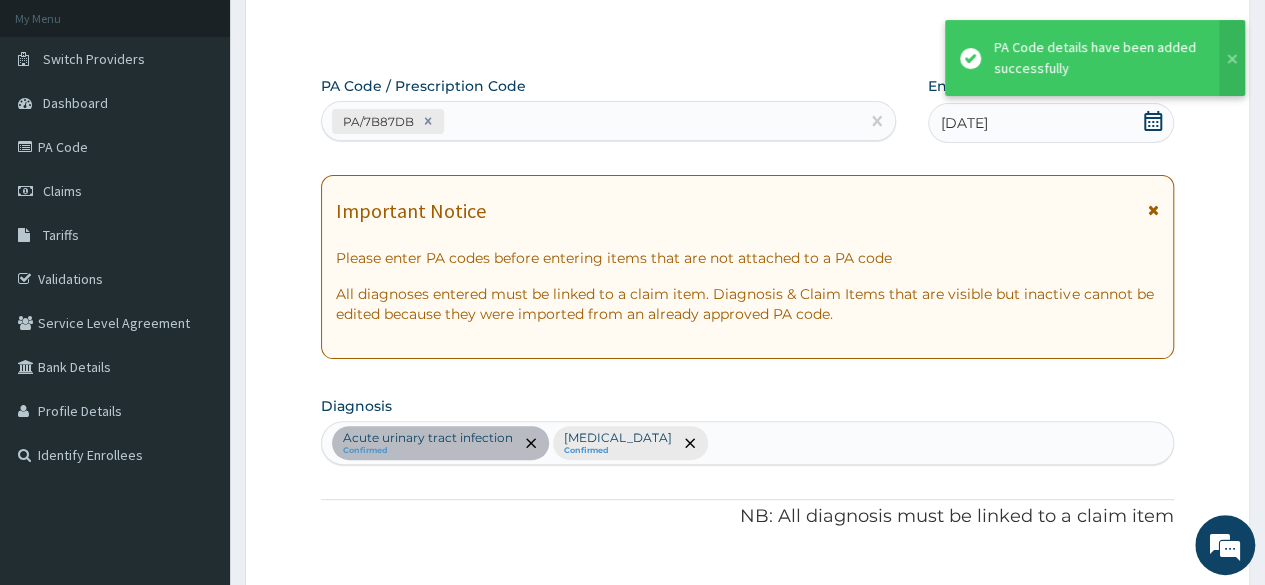 scroll, scrollTop: 687, scrollLeft: 0, axis: vertical 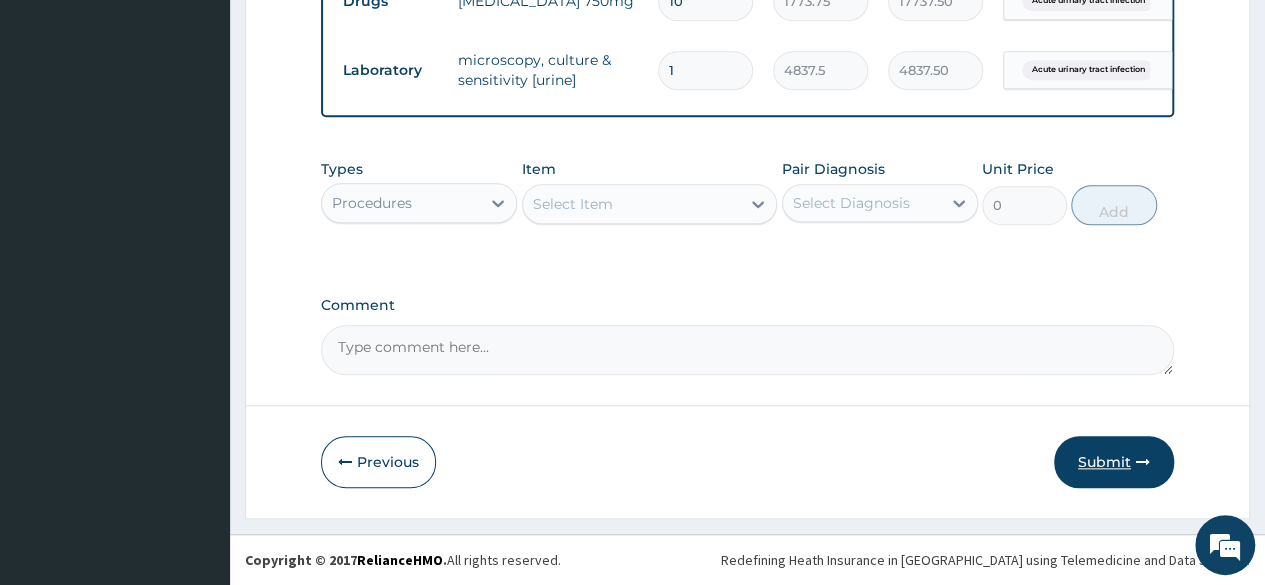 click on "Submit" at bounding box center [1114, 462] 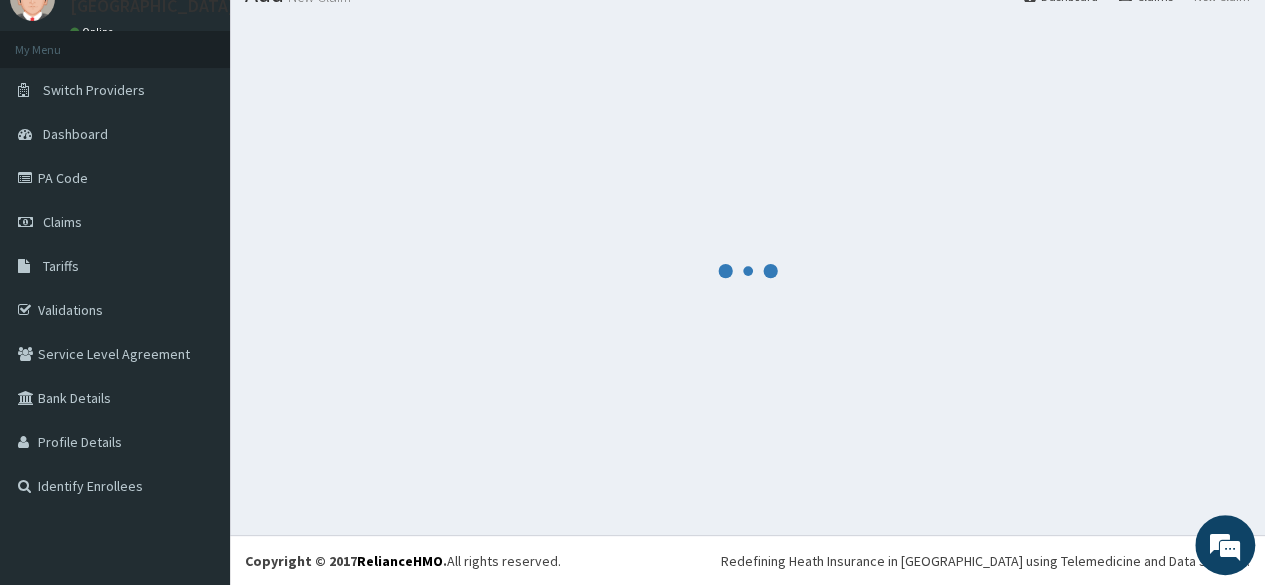 scroll, scrollTop: 923, scrollLeft: 0, axis: vertical 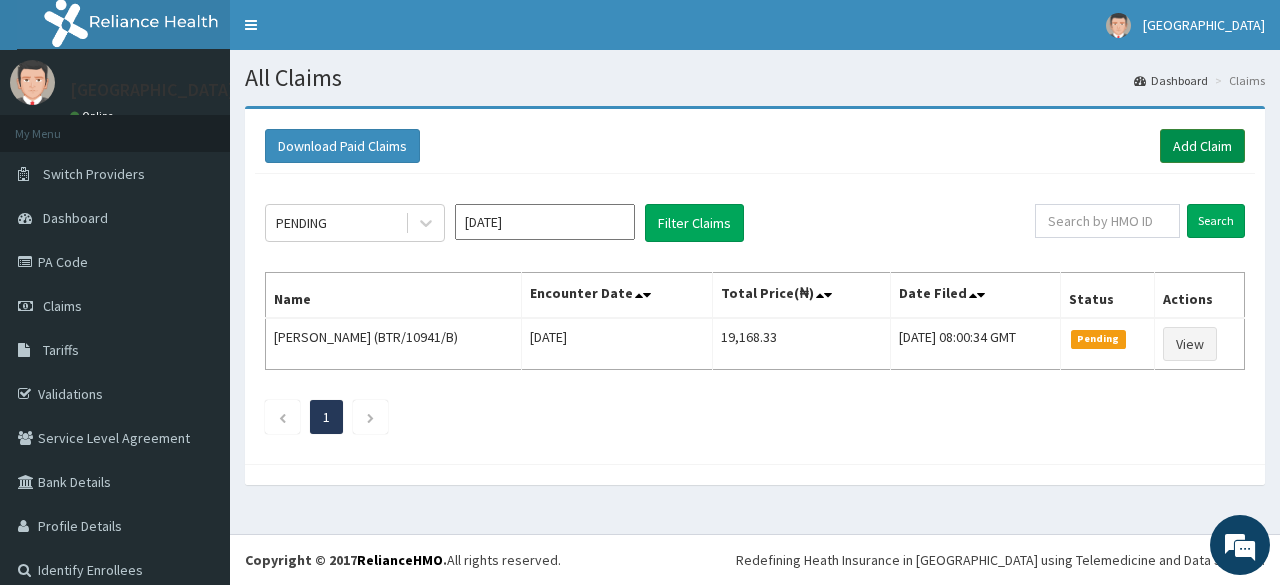 click on "Add Claim" at bounding box center [1202, 146] 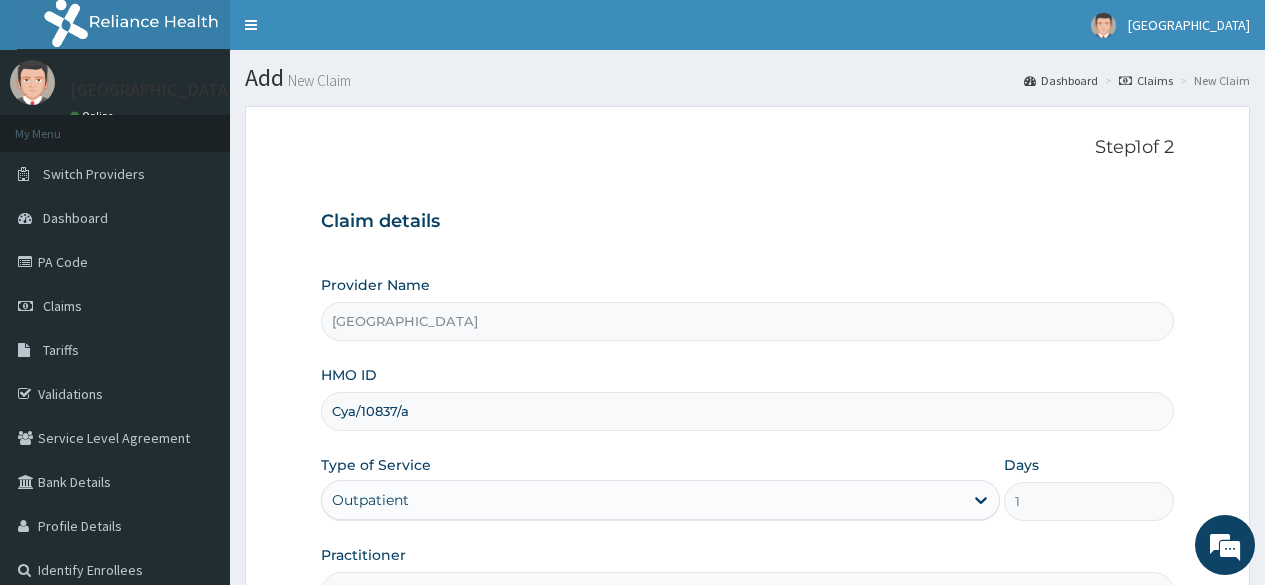 scroll, scrollTop: 223, scrollLeft: 0, axis: vertical 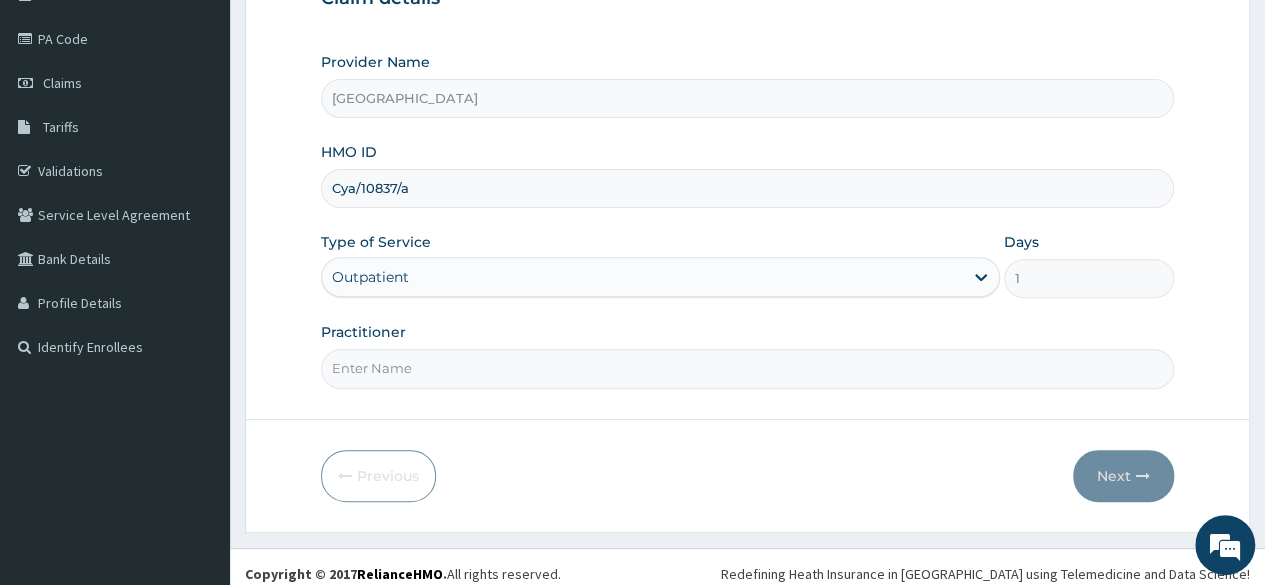 type on "[PERSON_NAME]" 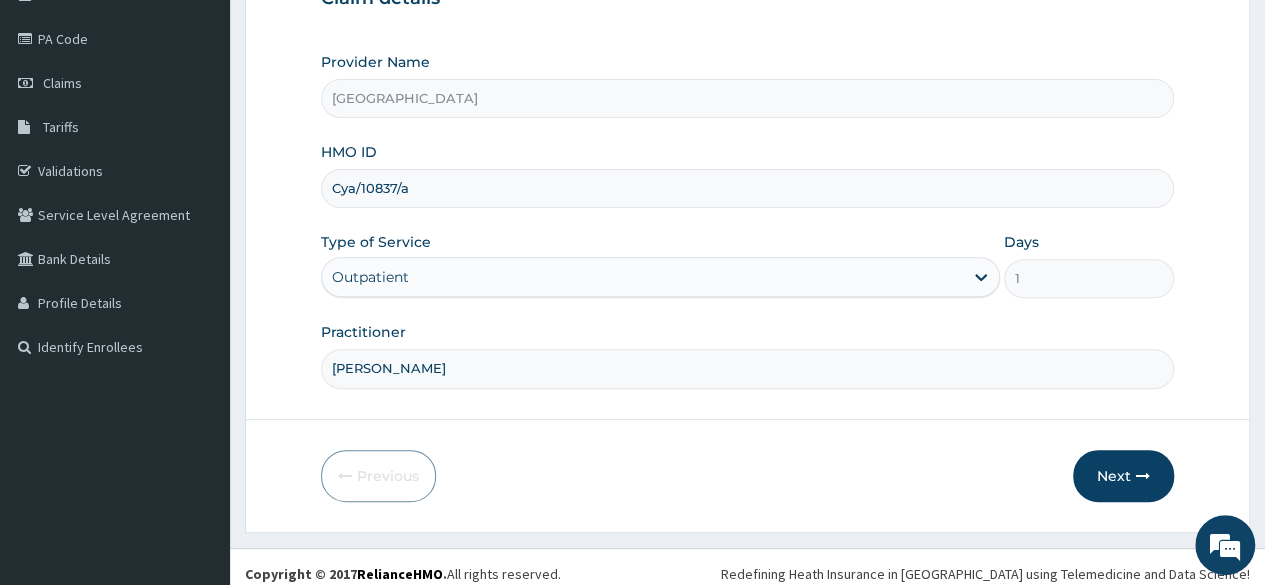 scroll, scrollTop: 0, scrollLeft: 0, axis: both 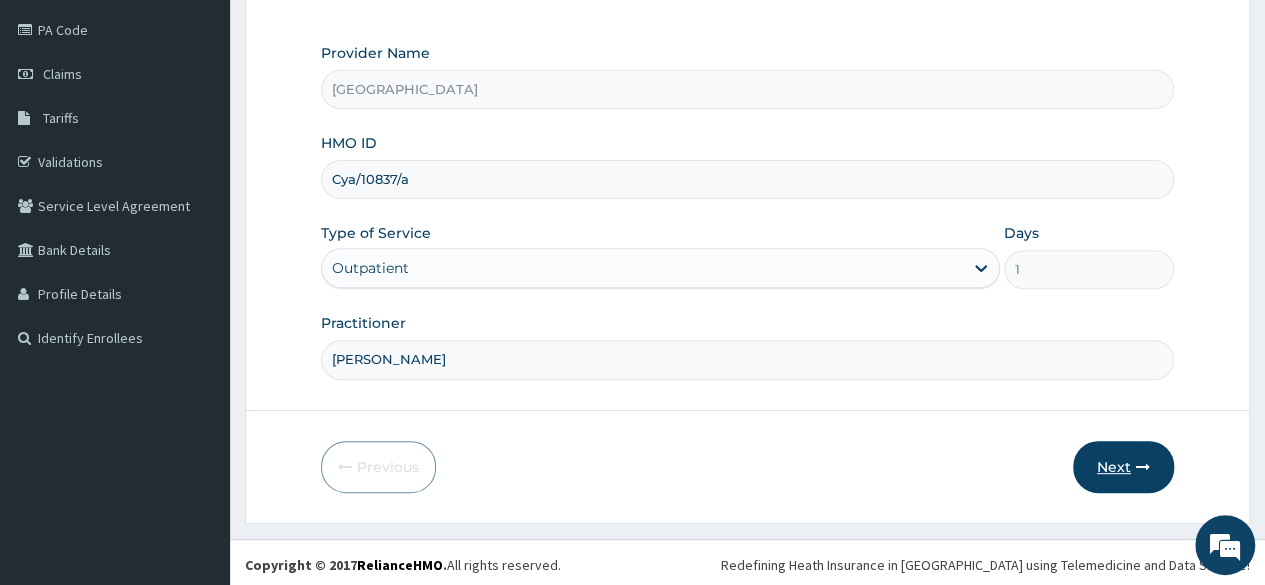 click on "Next" at bounding box center (1123, 467) 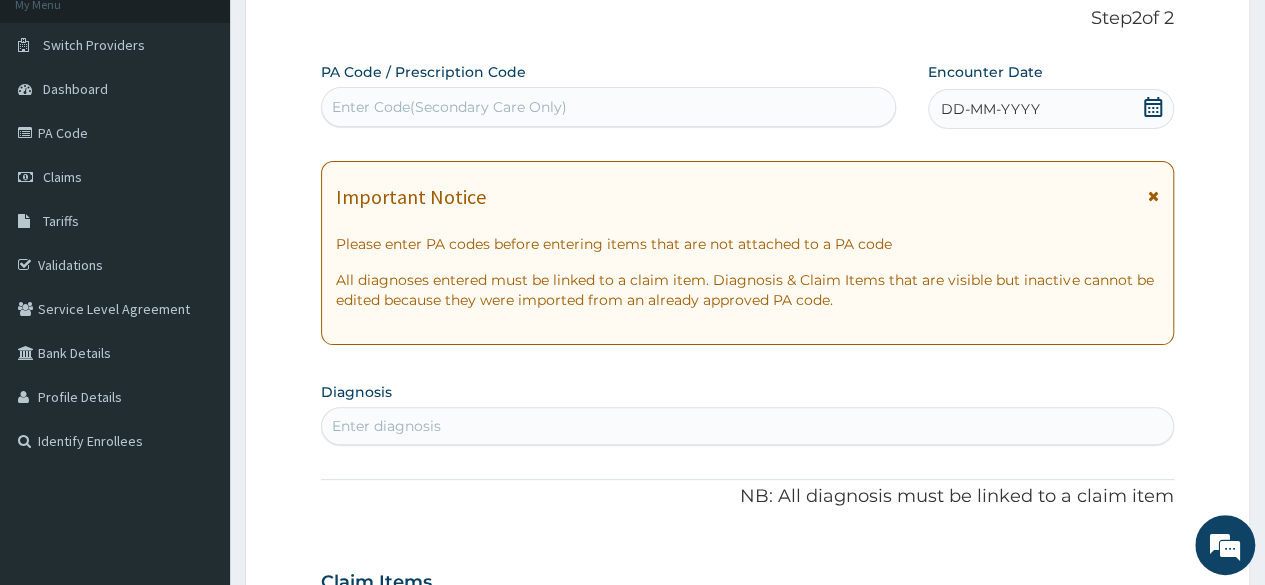 scroll, scrollTop: 61, scrollLeft: 0, axis: vertical 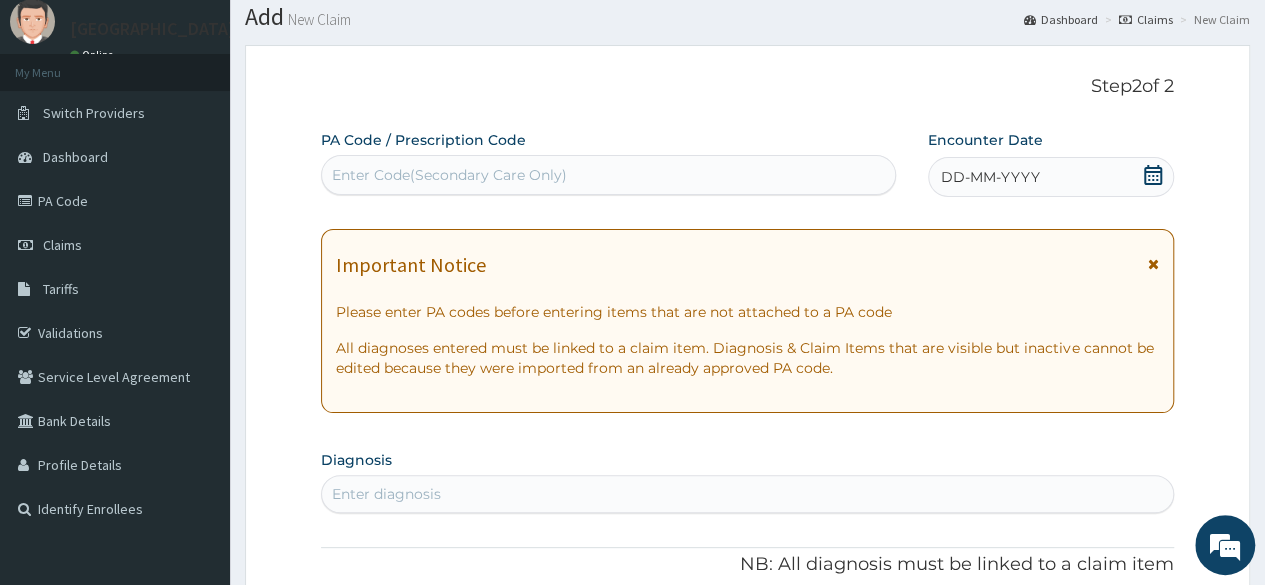 click on "Enter Code(Secondary Care Only)" at bounding box center [608, 175] 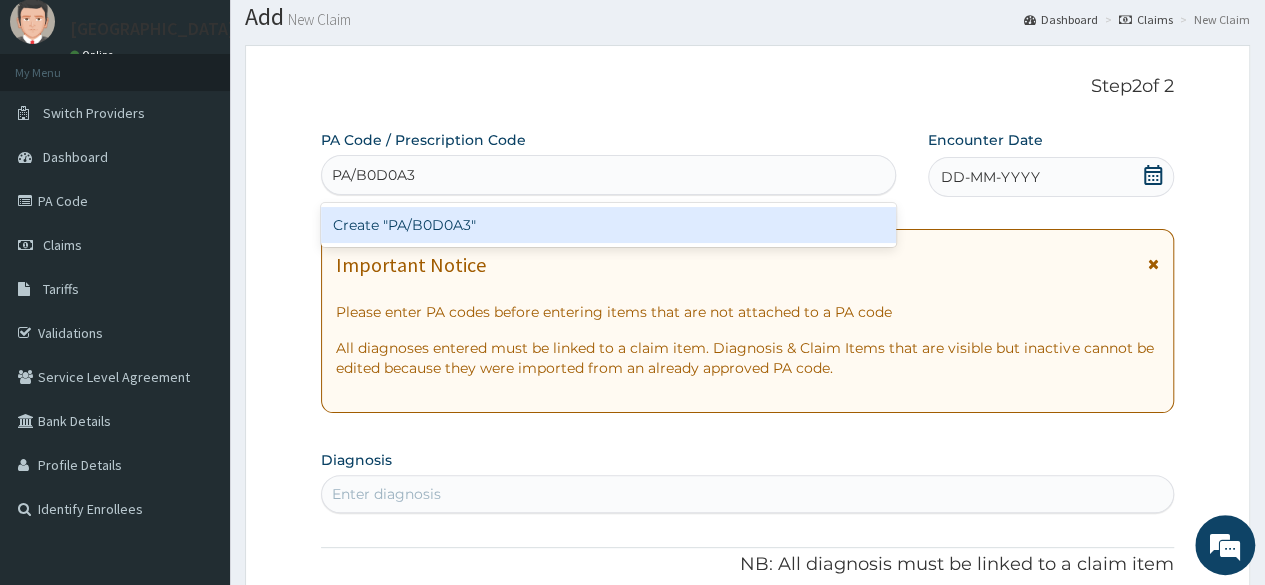 click on "Create "PA/B0D0A3"" at bounding box center [608, 225] 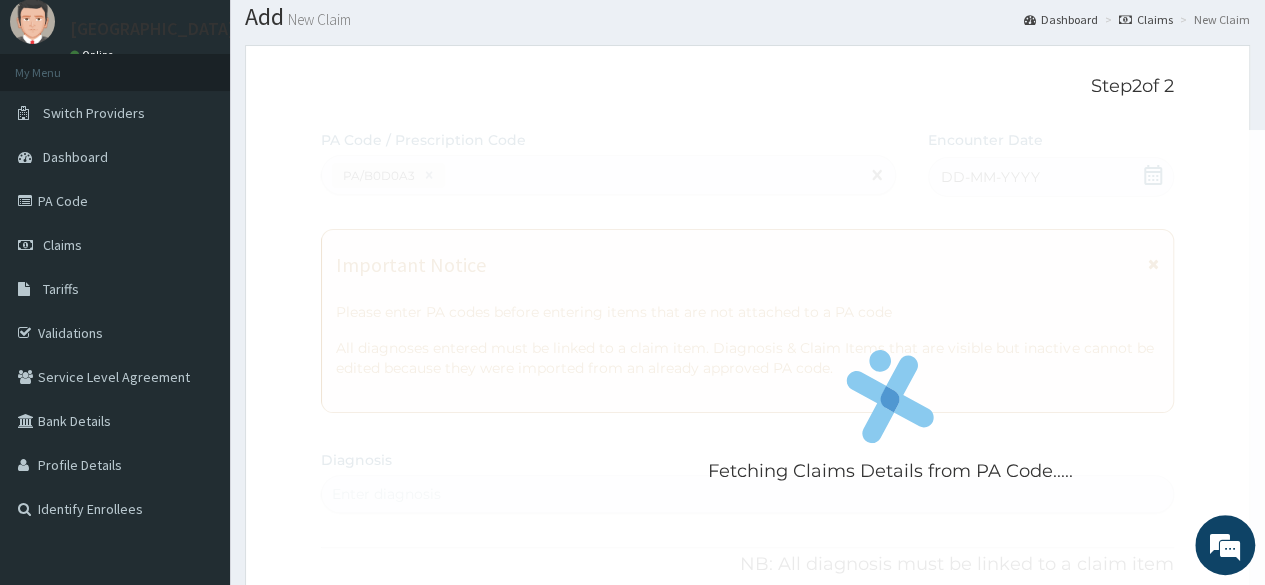 scroll, scrollTop: 538, scrollLeft: 0, axis: vertical 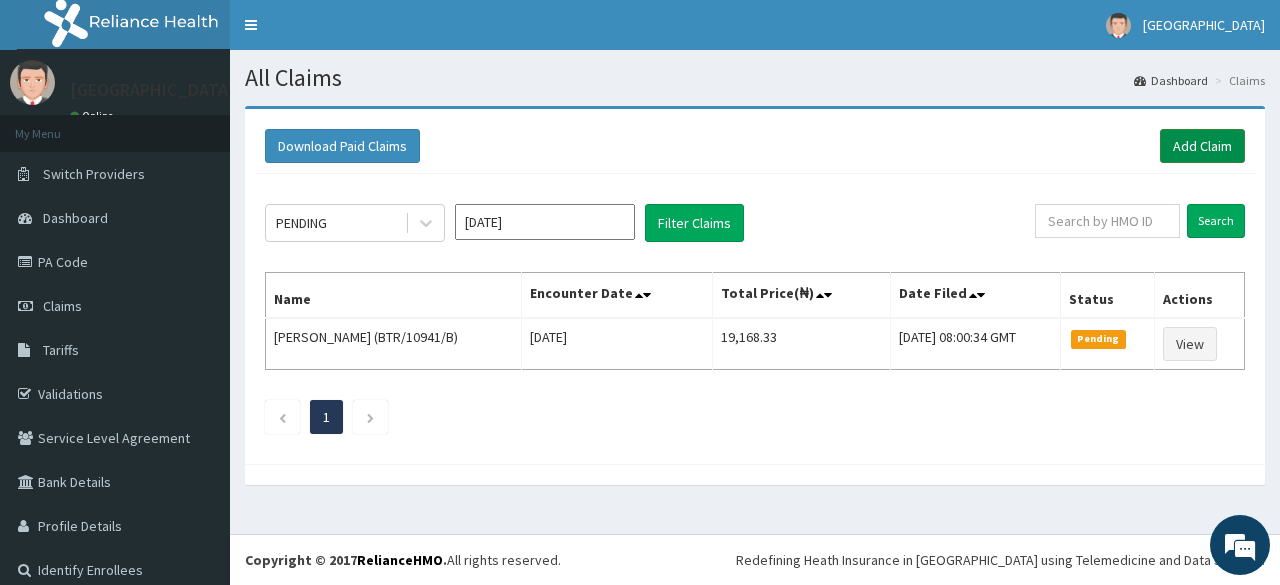 click on "Add Claim" at bounding box center [1202, 146] 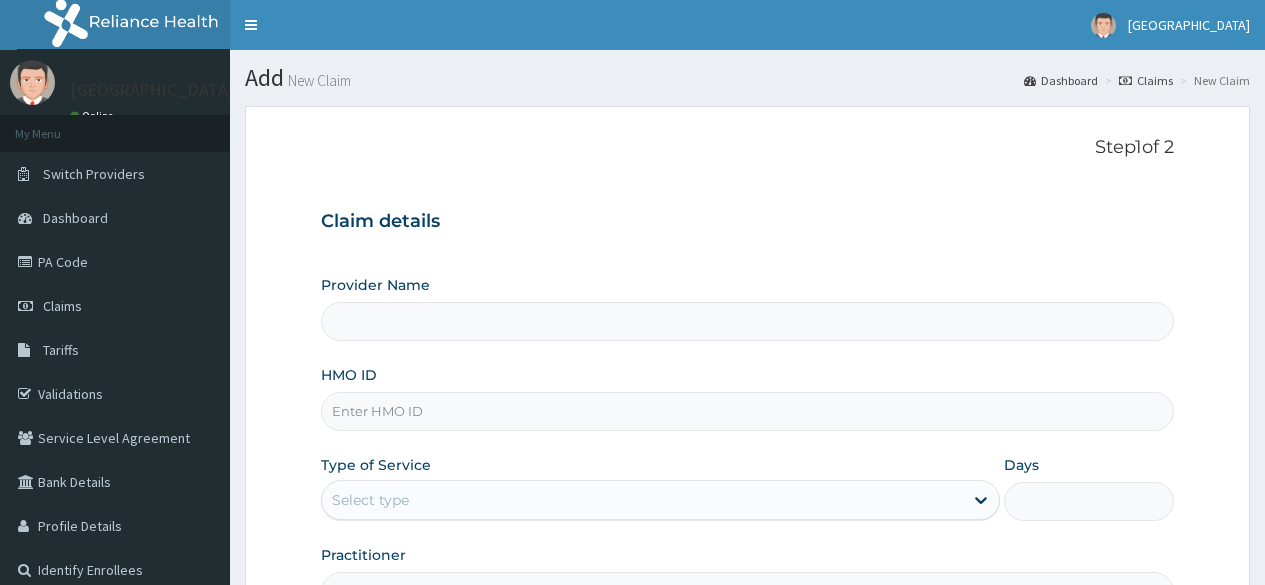 scroll, scrollTop: 0, scrollLeft: 0, axis: both 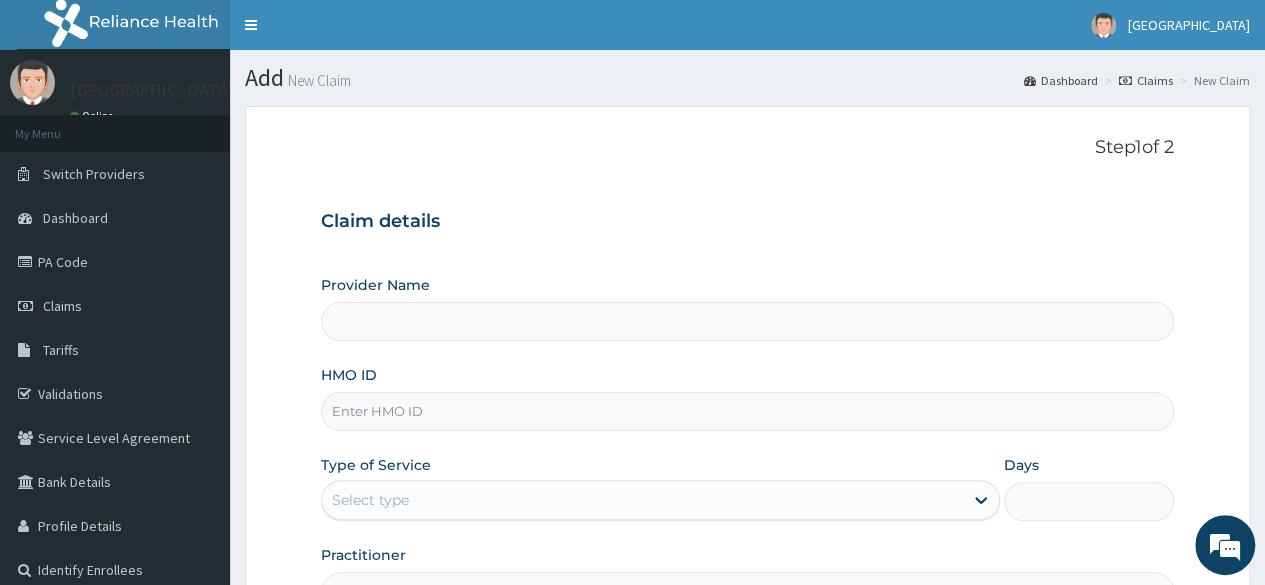 click on "HMO ID" at bounding box center [747, 411] 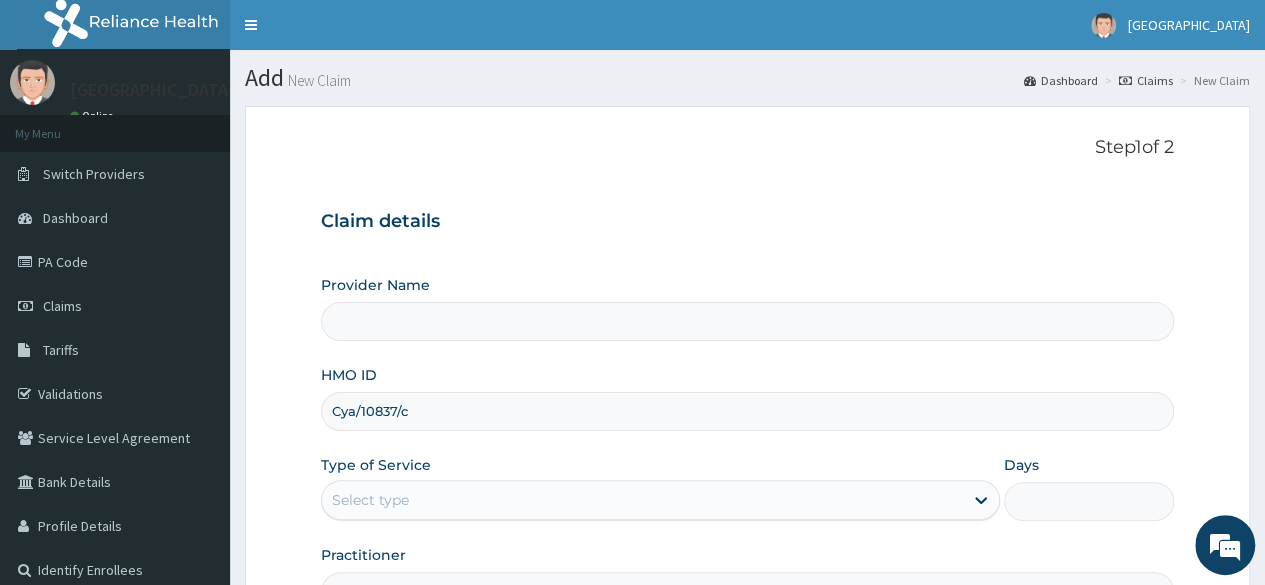 scroll, scrollTop: 0, scrollLeft: 0, axis: both 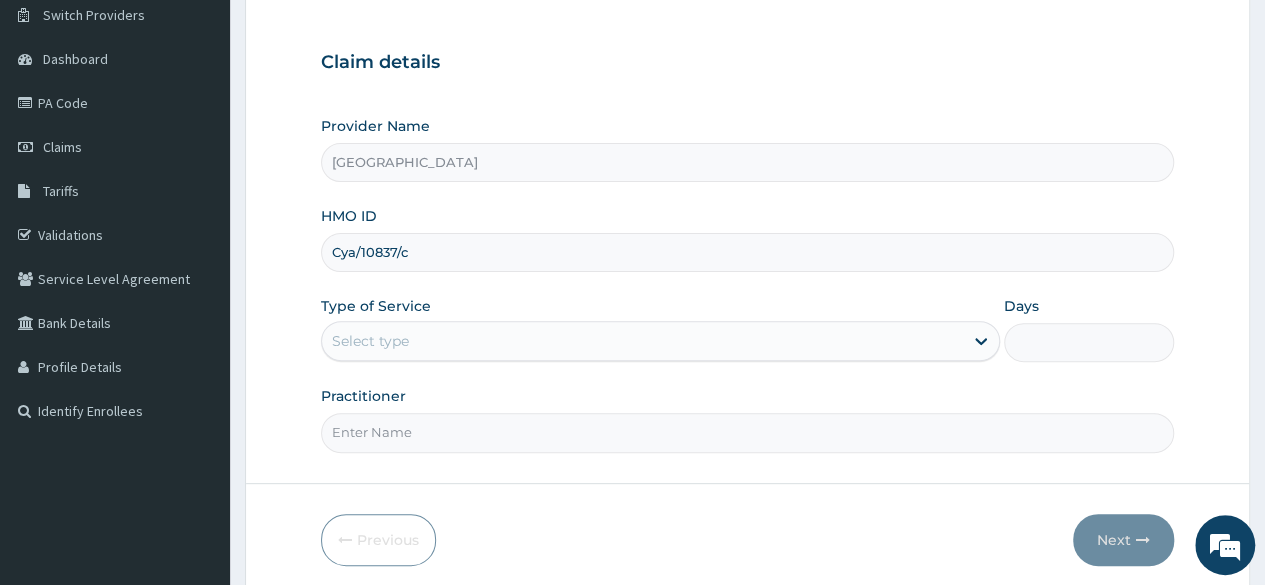 type on "Cya/10837/c" 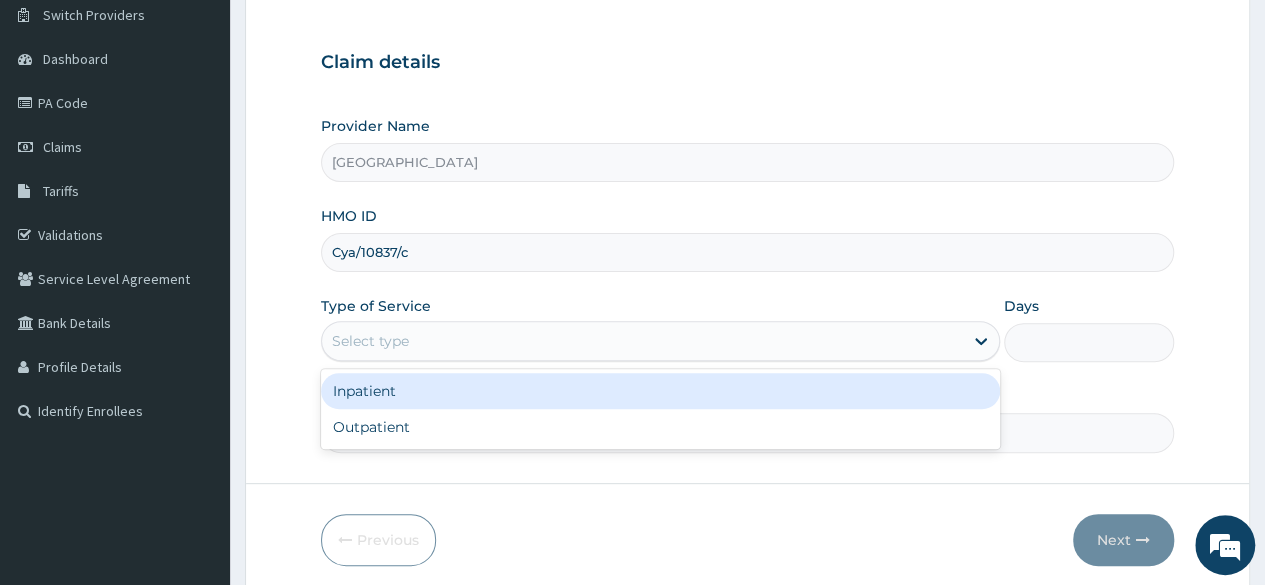 click on "Select type" at bounding box center (642, 341) 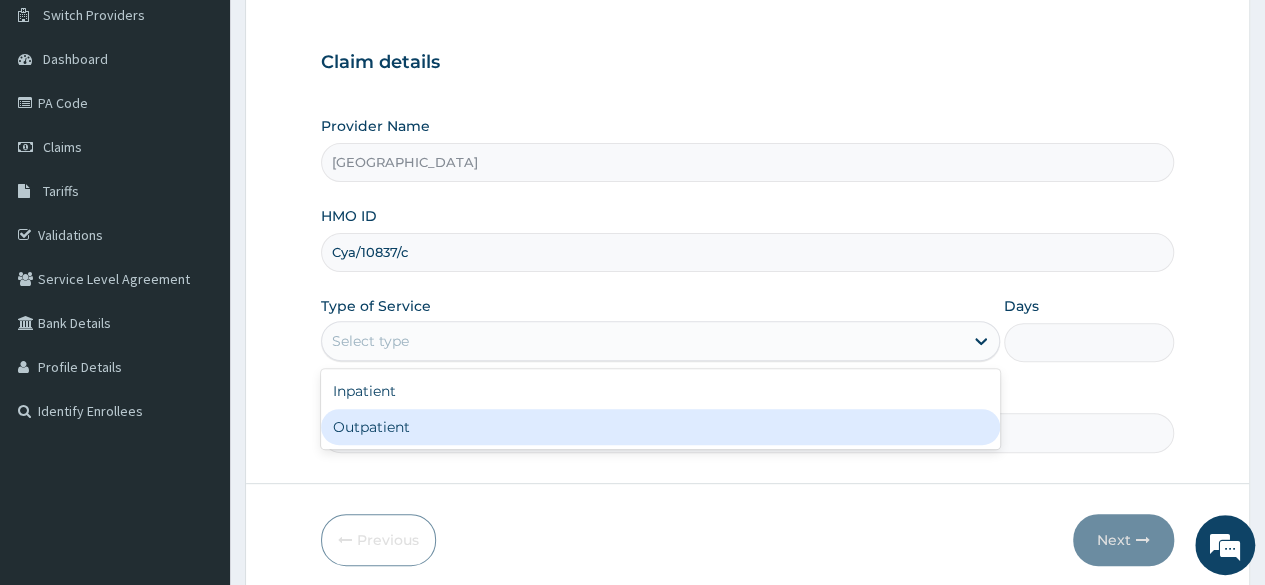 click on "Outpatient" at bounding box center (660, 427) 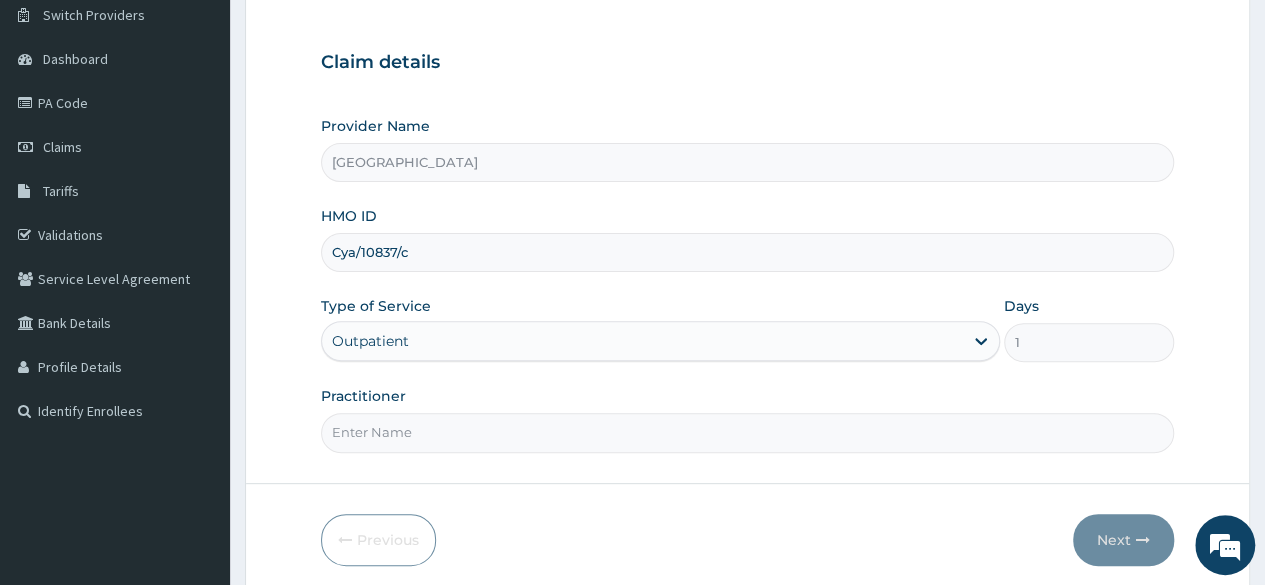 click on "Practitioner" at bounding box center (747, 432) 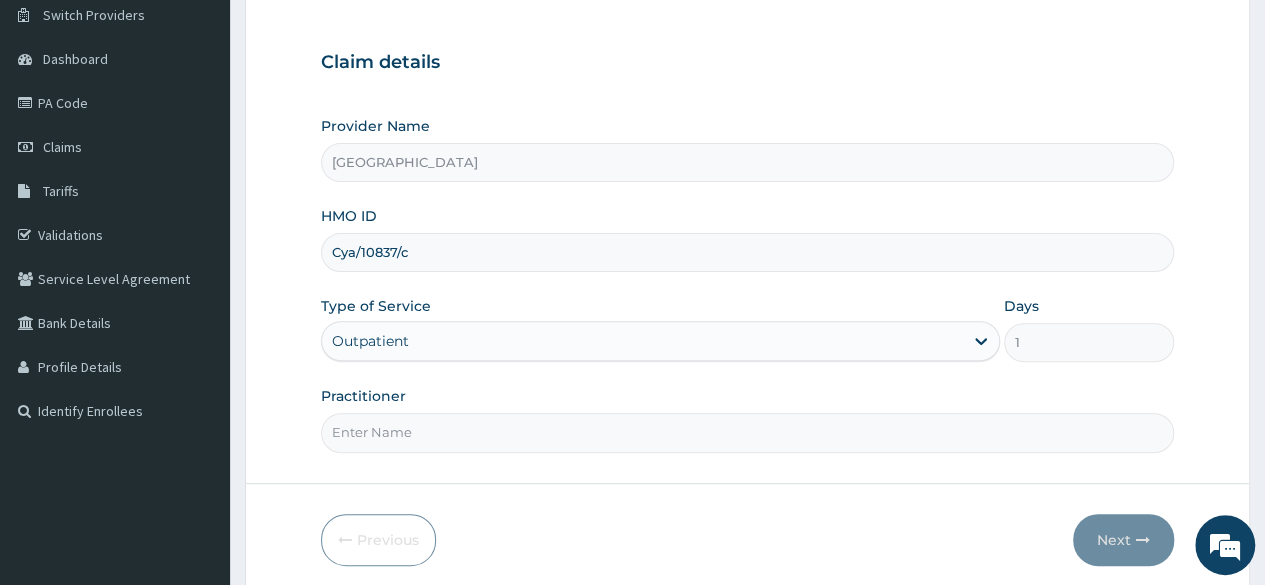 type on "[PERSON_NAME]" 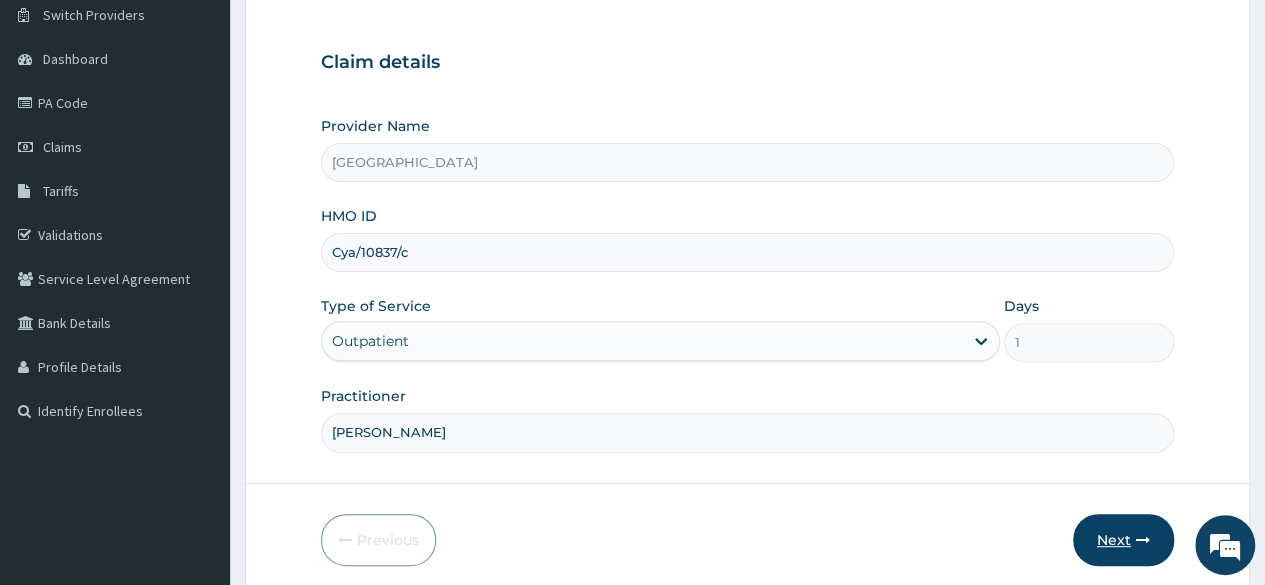 click on "Next" at bounding box center (1123, 540) 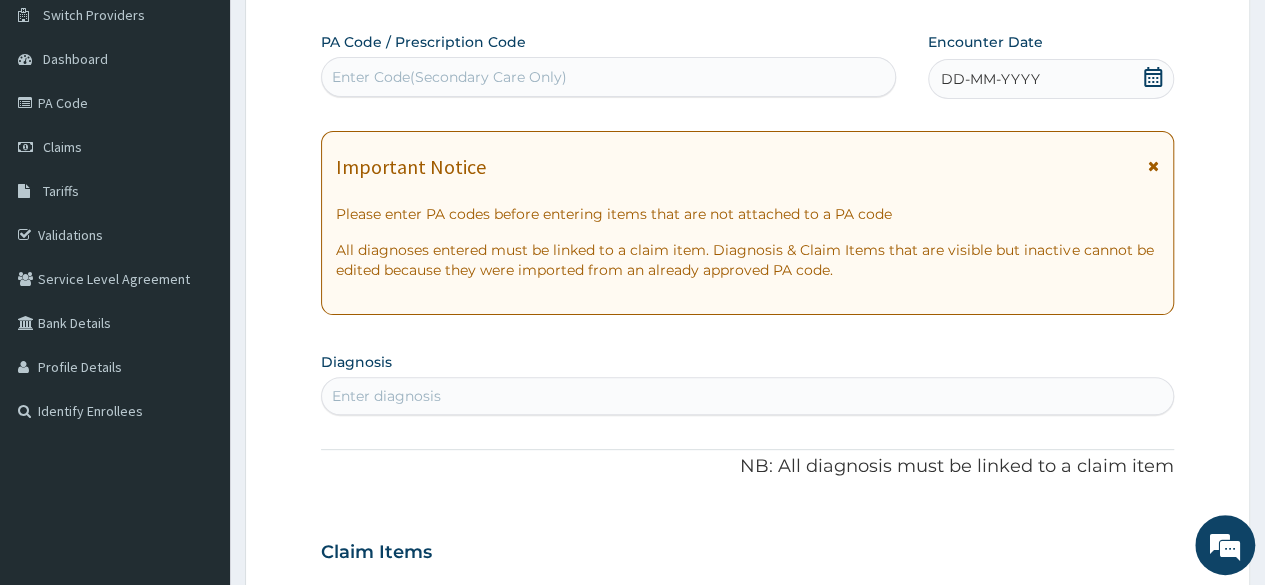 click 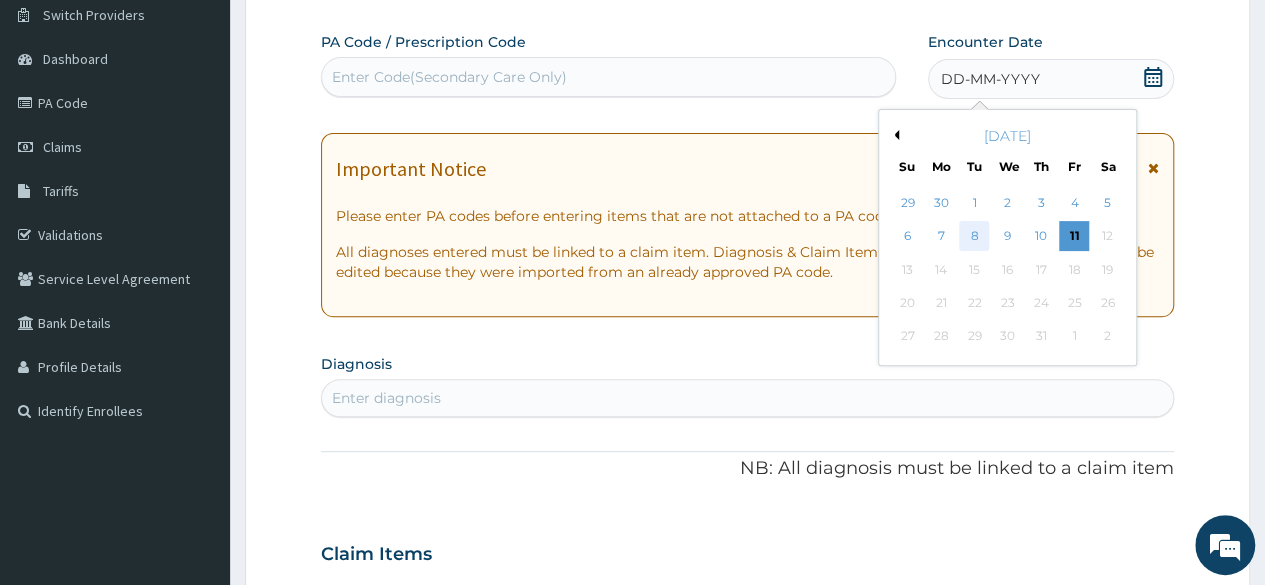 click on "8" at bounding box center [974, 237] 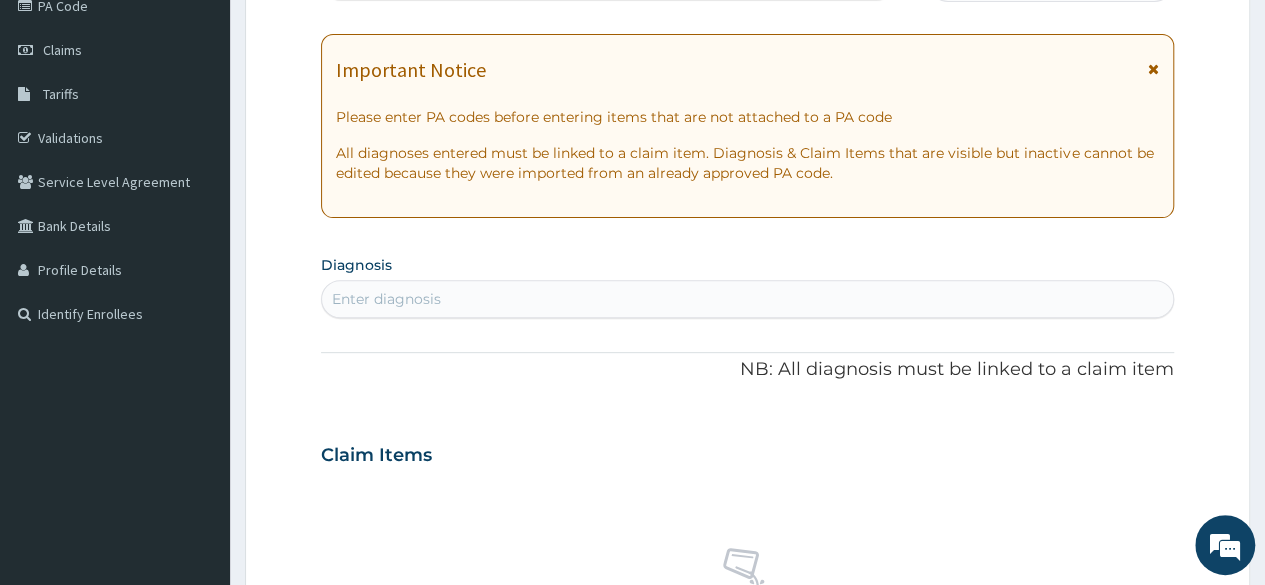 scroll, scrollTop: 282, scrollLeft: 0, axis: vertical 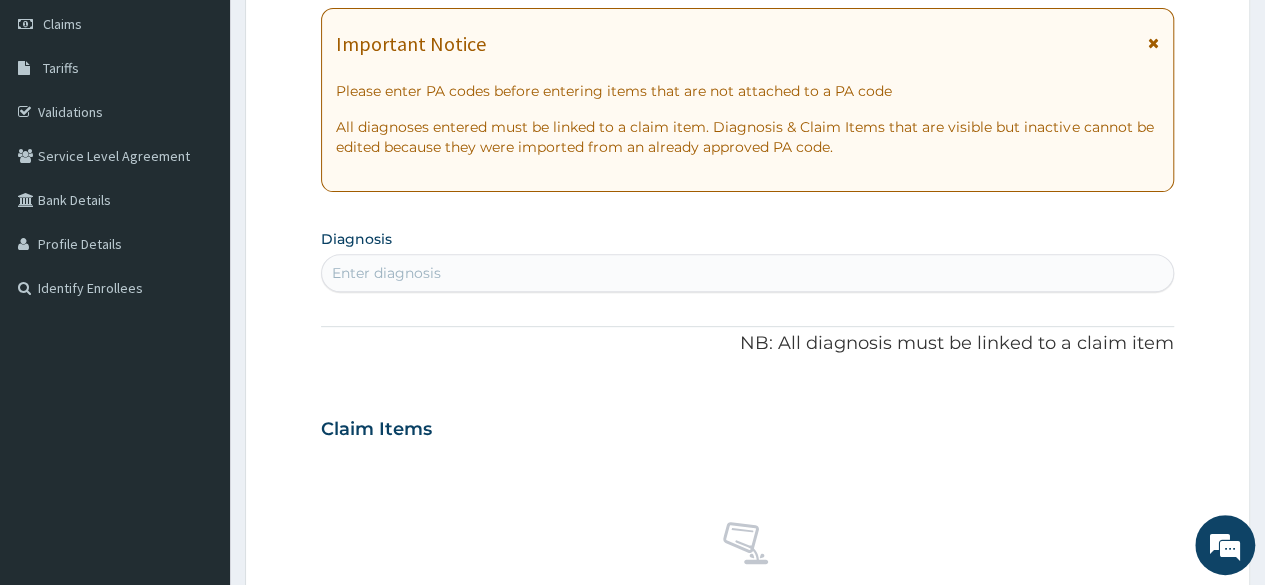click on "Enter diagnosis" at bounding box center [747, 273] 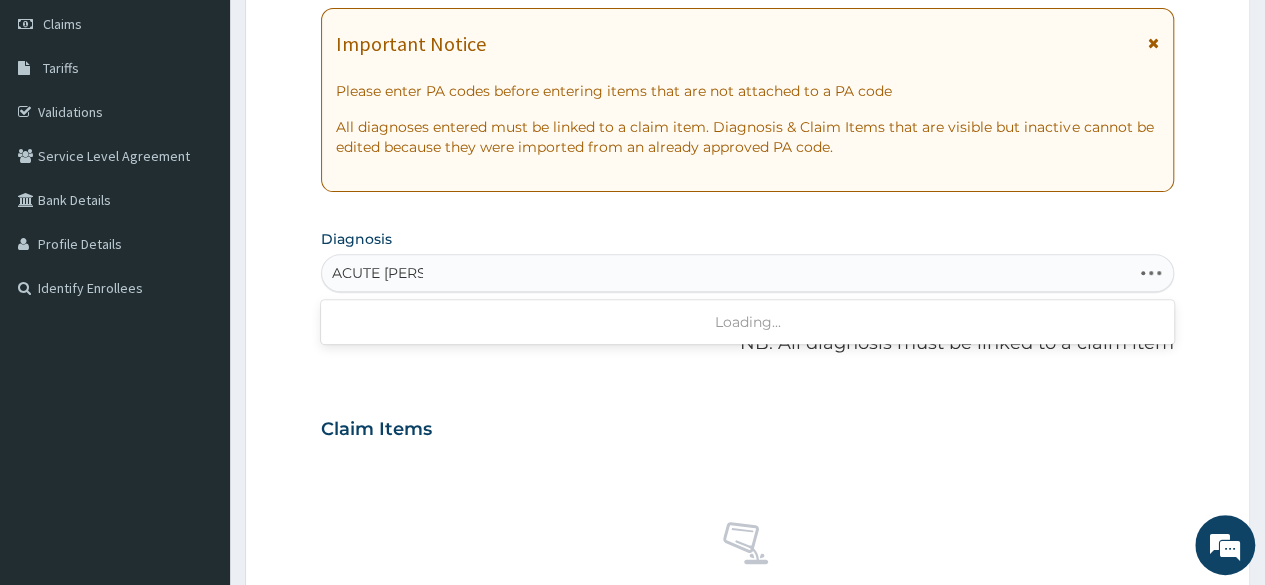 type on "ACUTE GASTR" 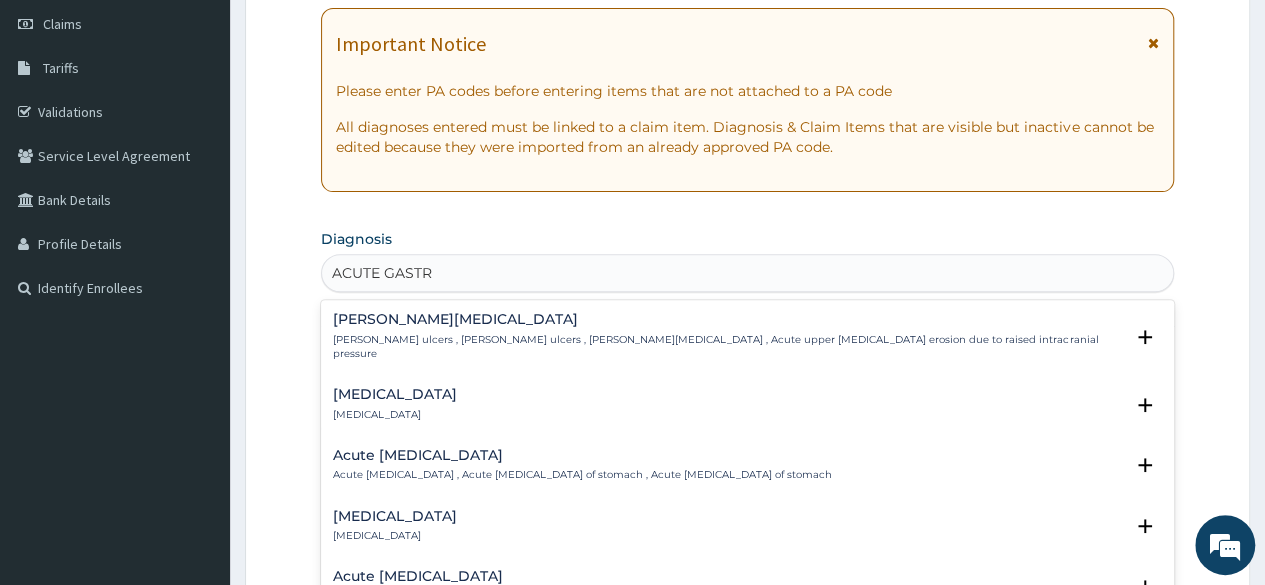 click on "Acute gastroenteritis" at bounding box center [395, 516] 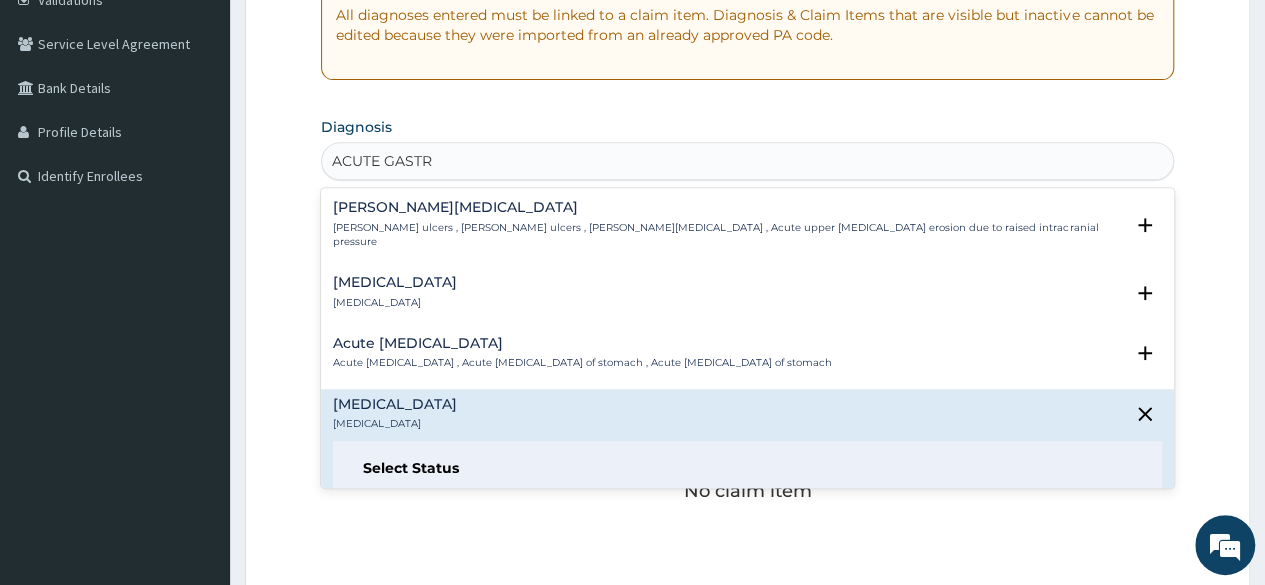 scroll, scrollTop: 486, scrollLeft: 0, axis: vertical 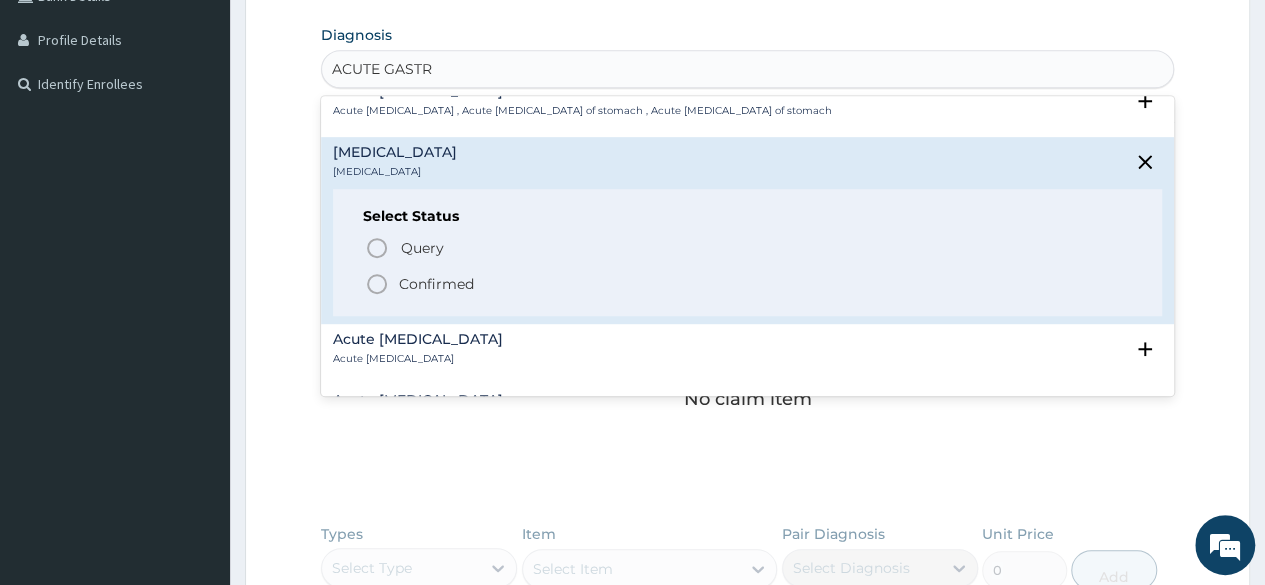 click 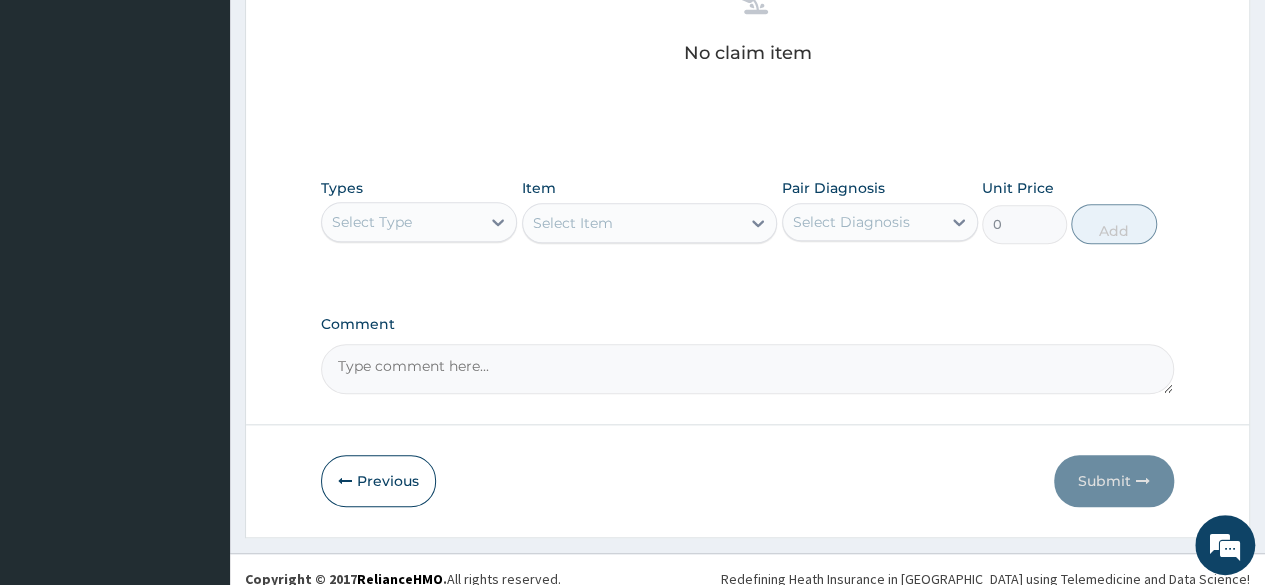 scroll, scrollTop: 853, scrollLeft: 0, axis: vertical 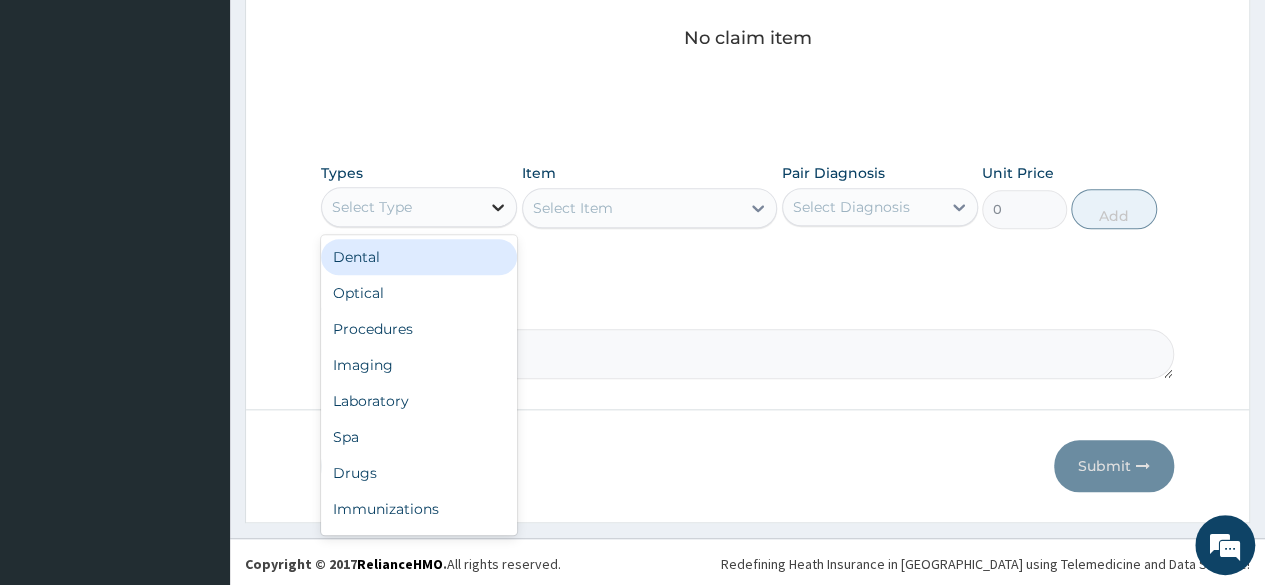 click 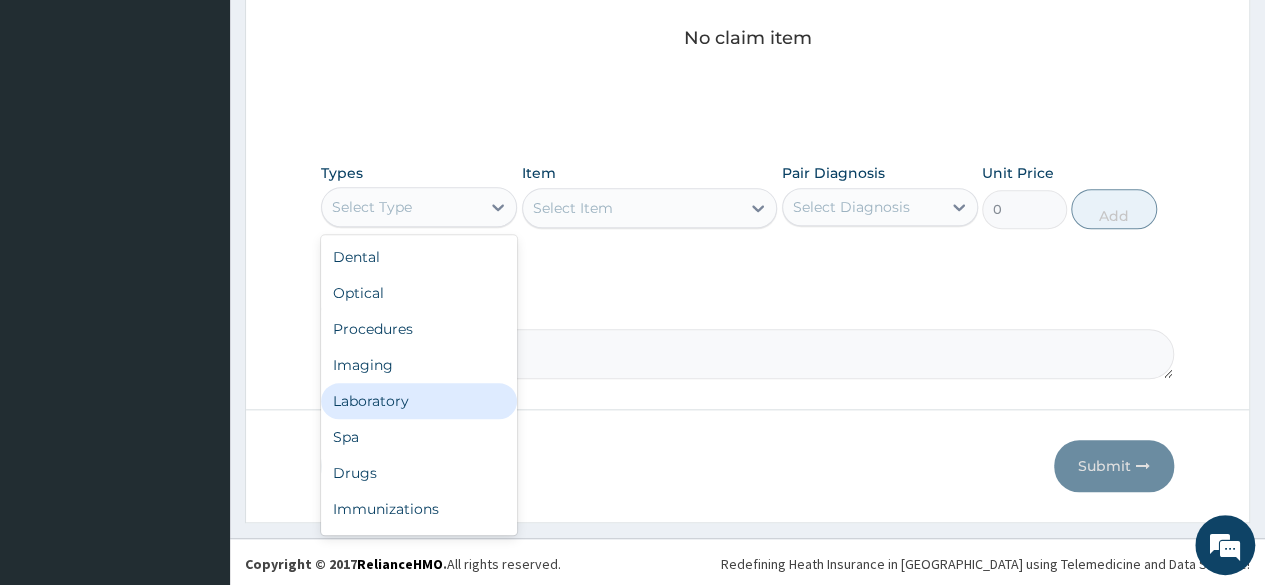 click on "Laboratory" at bounding box center [419, 401] 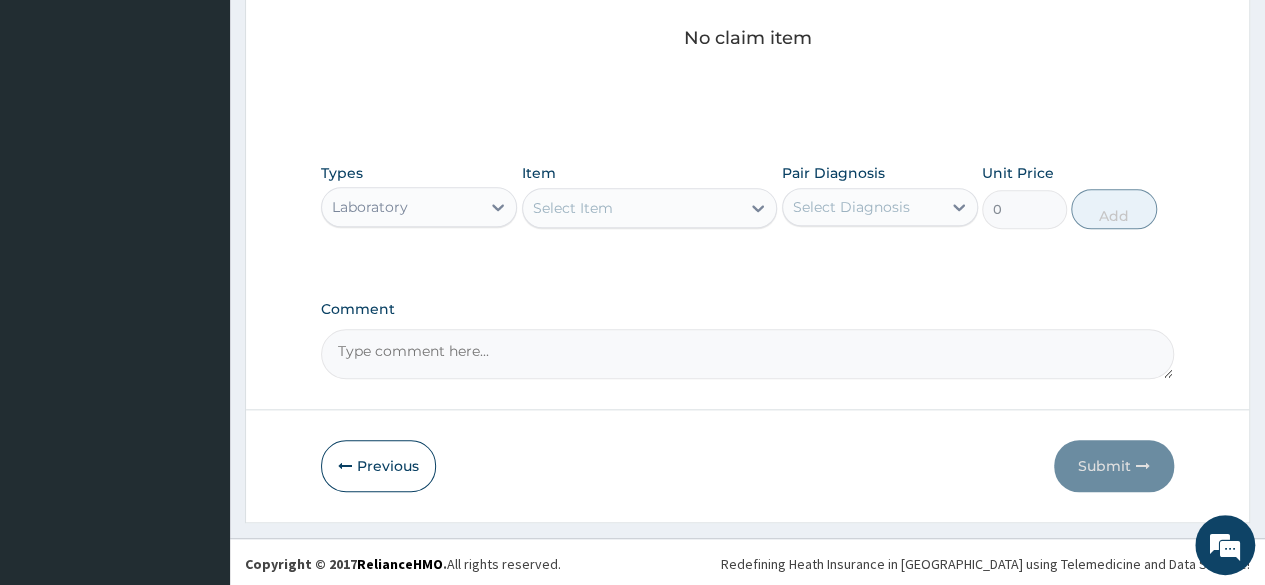 click on "Select Item" at bounding box center (632, 208) 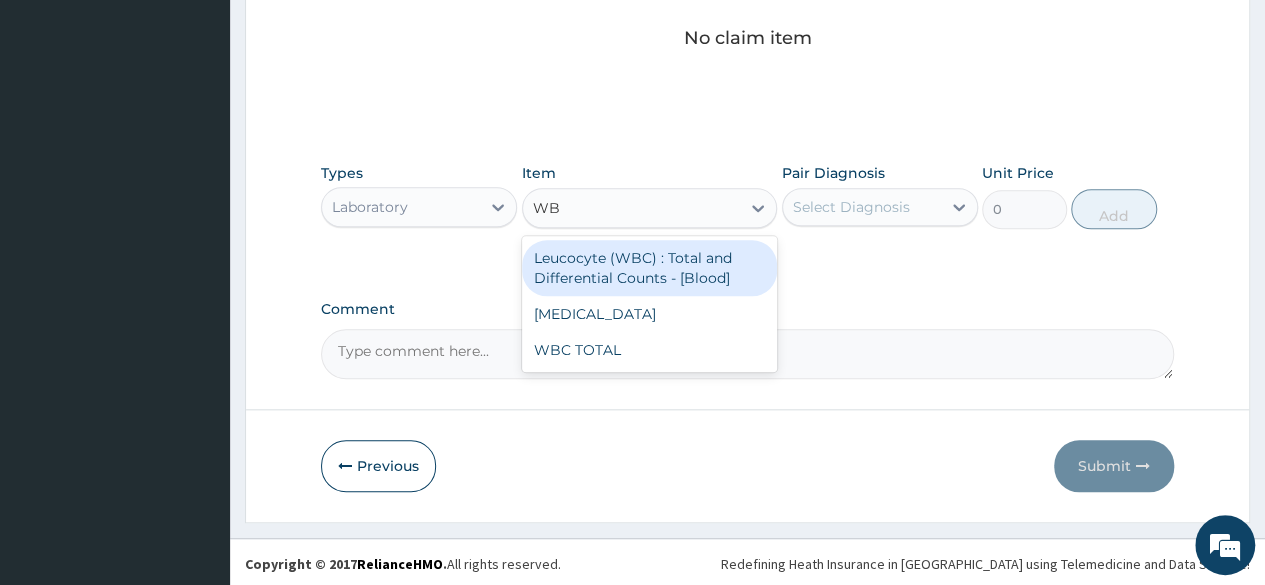 type on "WBC" 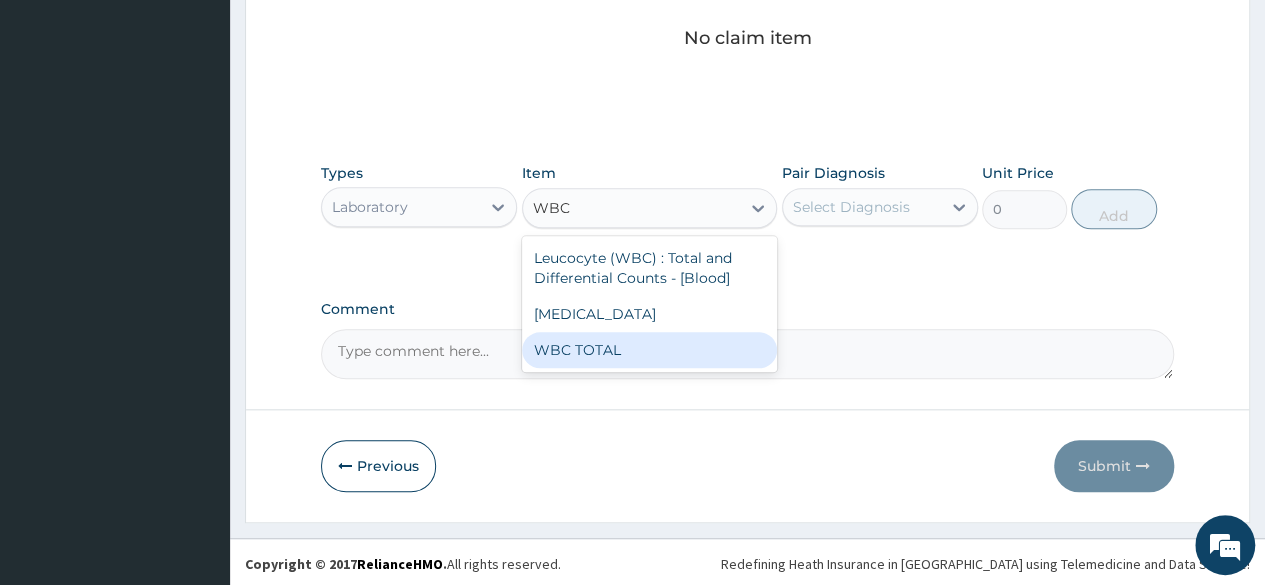 click on "WBC TOTAL" at bounding box center (650, 350) 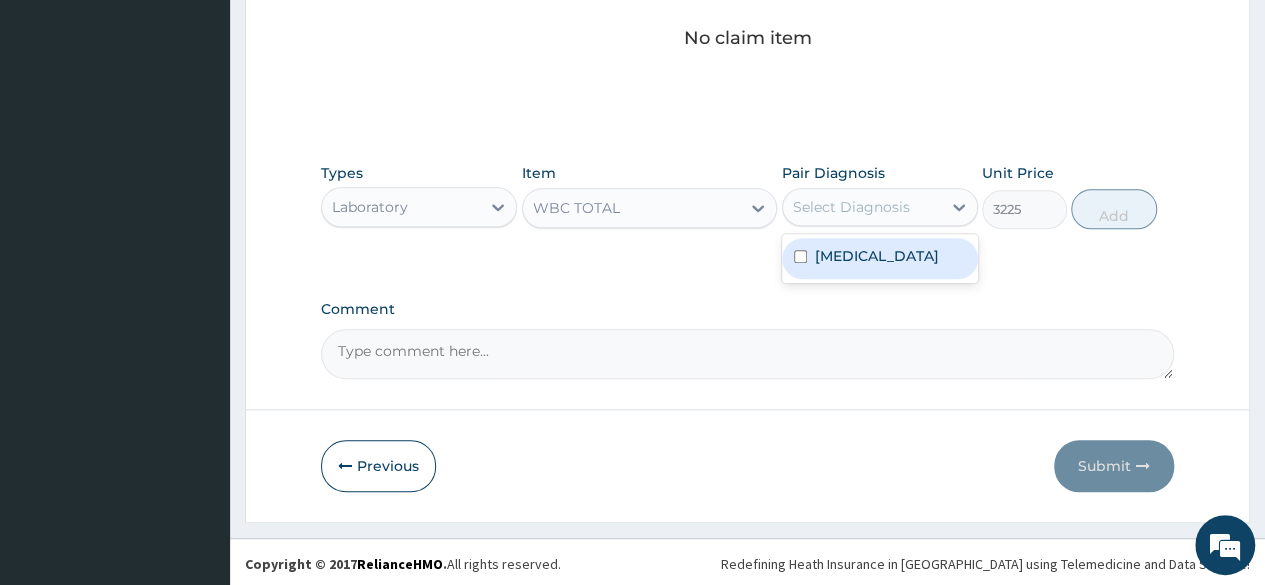 click on "Select Diagnosis" at bounding box center [851, 207] 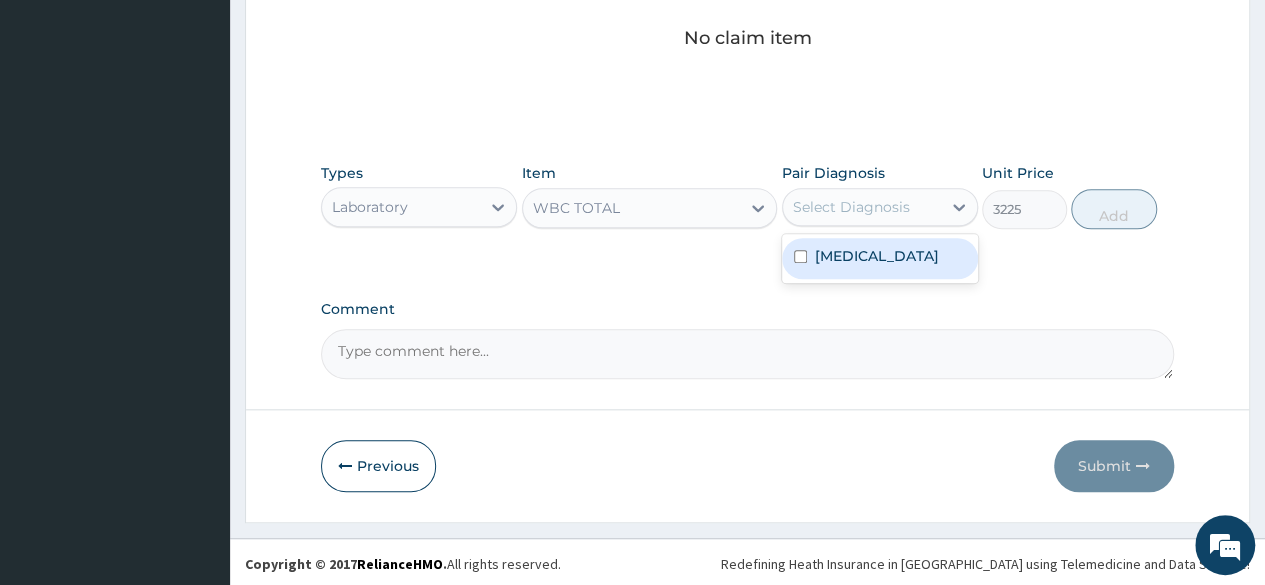click on "Acute gastroenteritis" at bounding box center [880, 258] 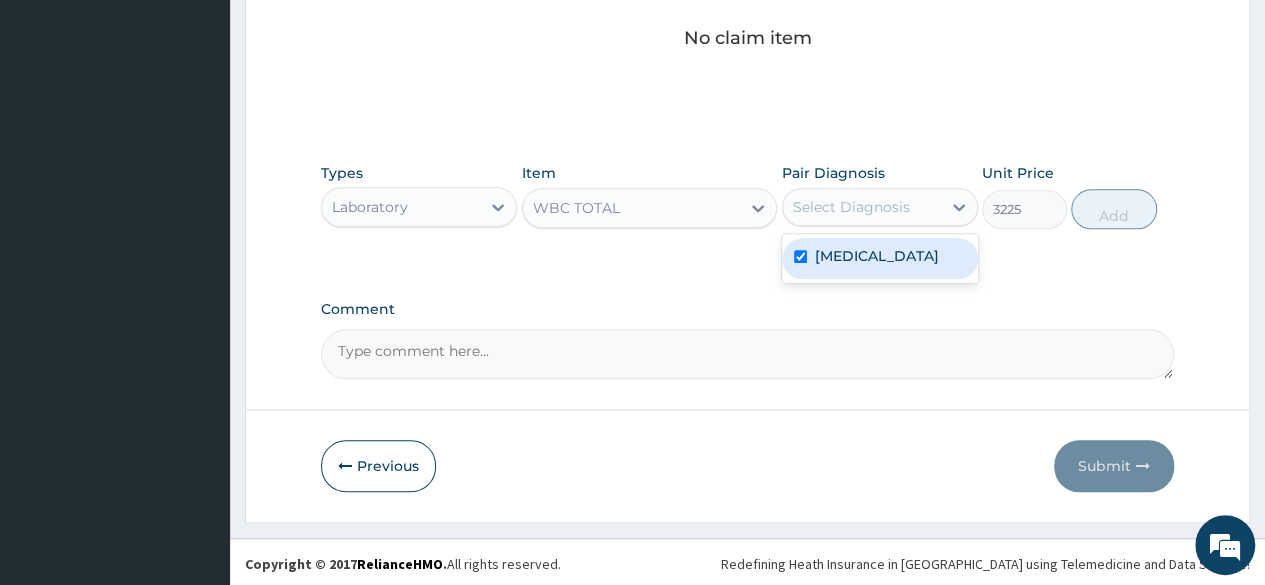 checkbox on "true" 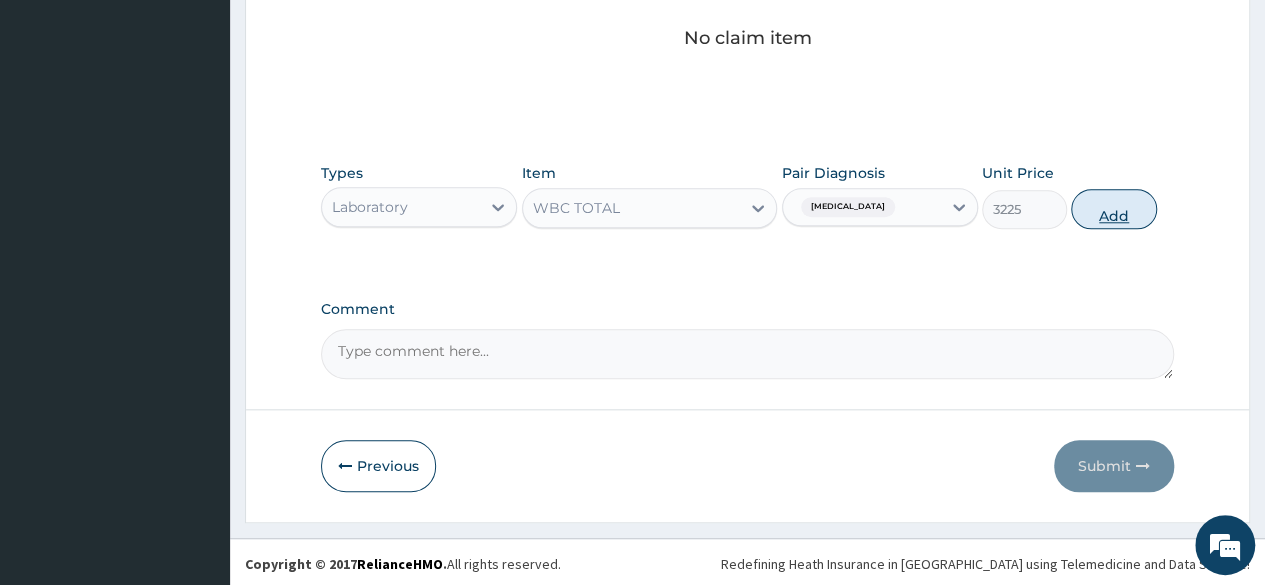 click on "Add" at bounding box center (1113, 209) 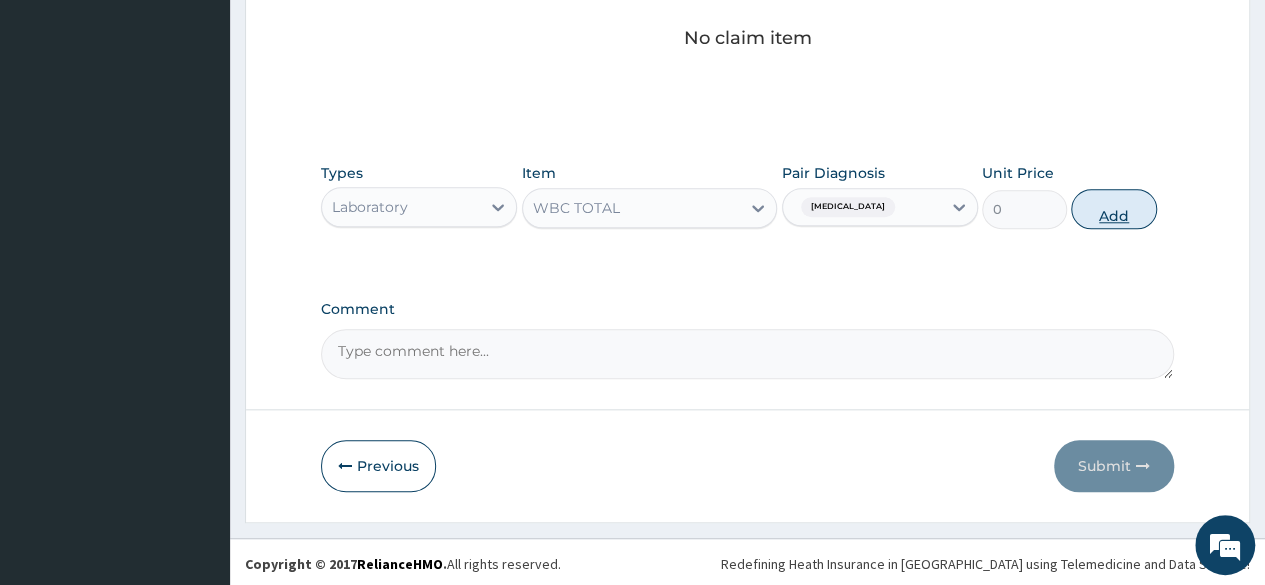 scroll, scrollTop: 774, scrollLeft: 0, axis: vertical 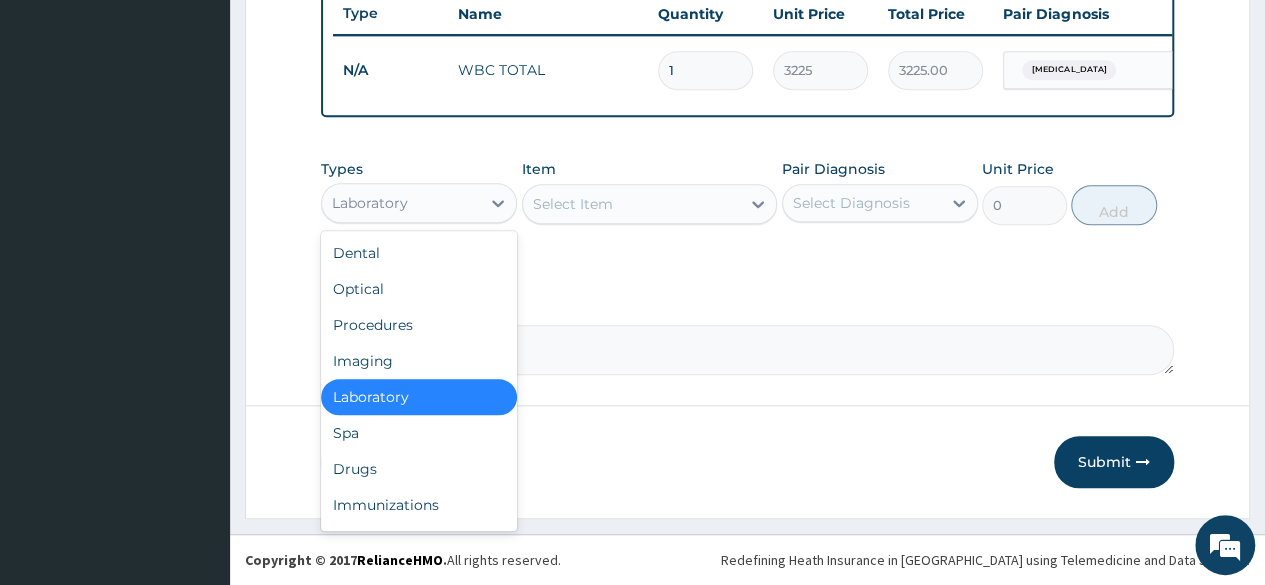 click on "Laboratory" at bounding box center (401, 203) 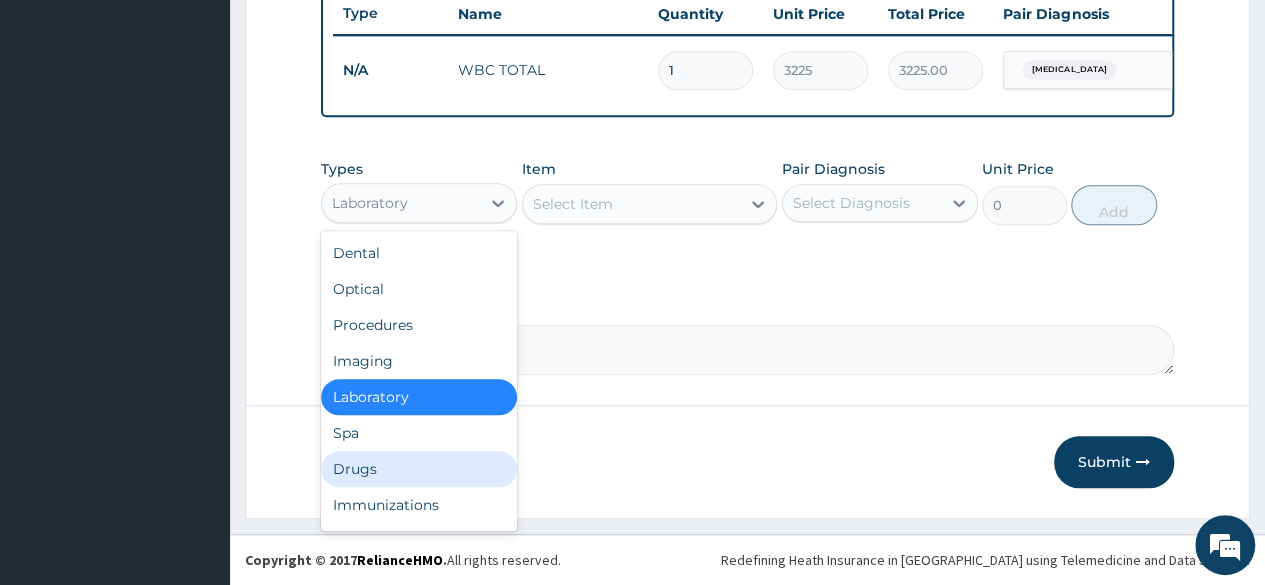 click on "Drugs" at bounding box center [419, 469] 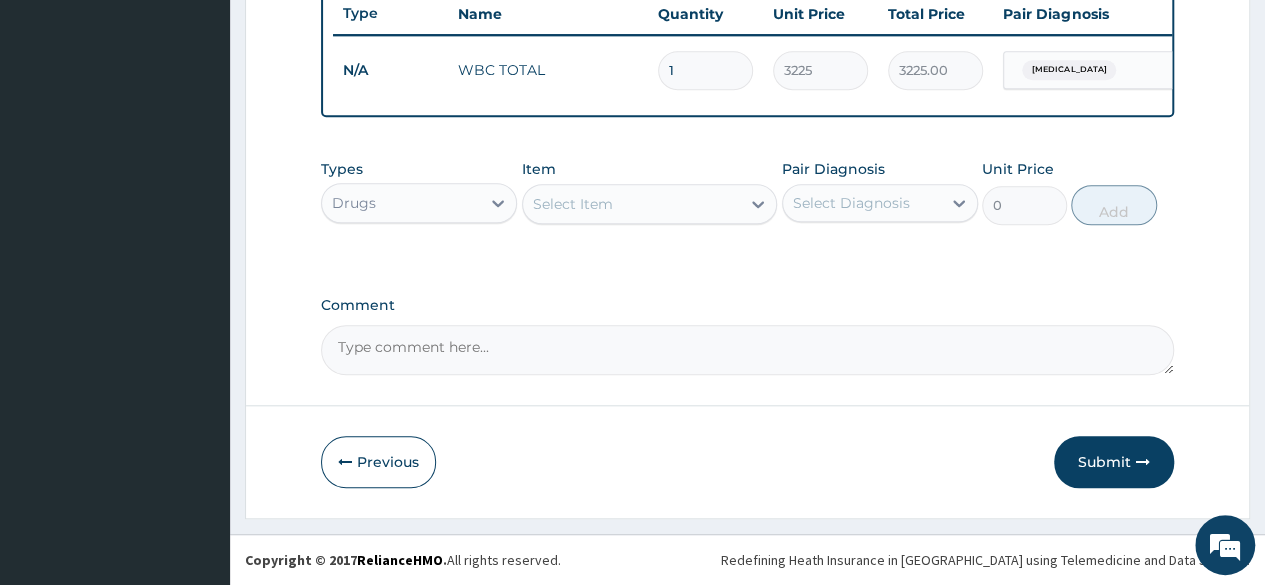 click on "Select Item" at bounding box center [632, 204] 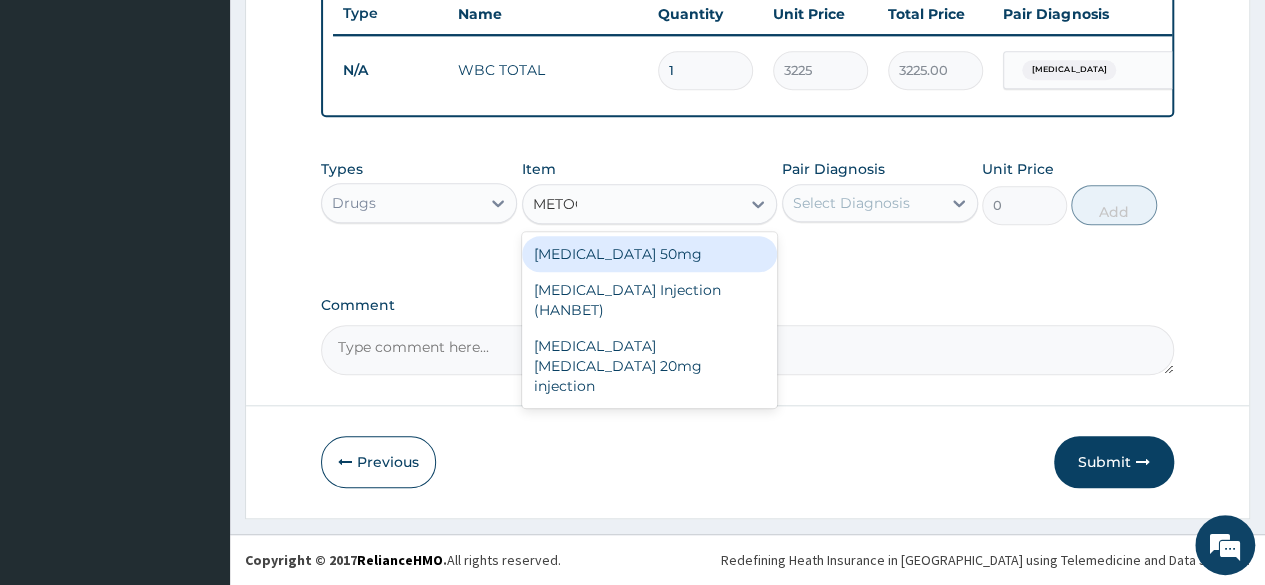 type on "METOCL" 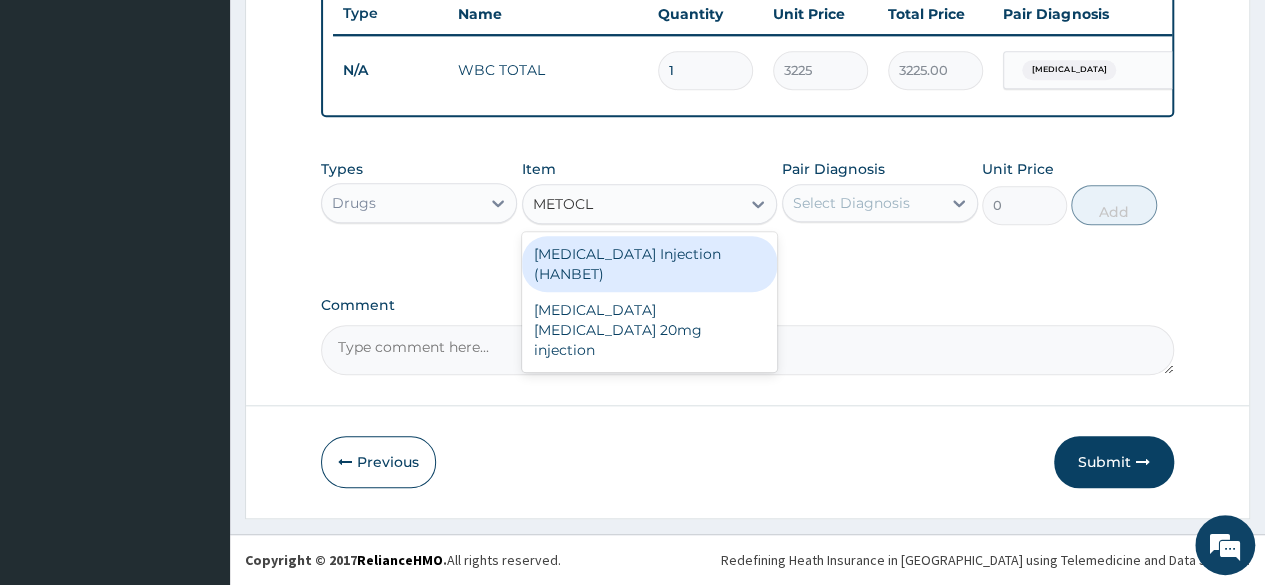 click on "METOCLOPRAMIDE Injection (HANBET)" at bounding box center (650, 264) 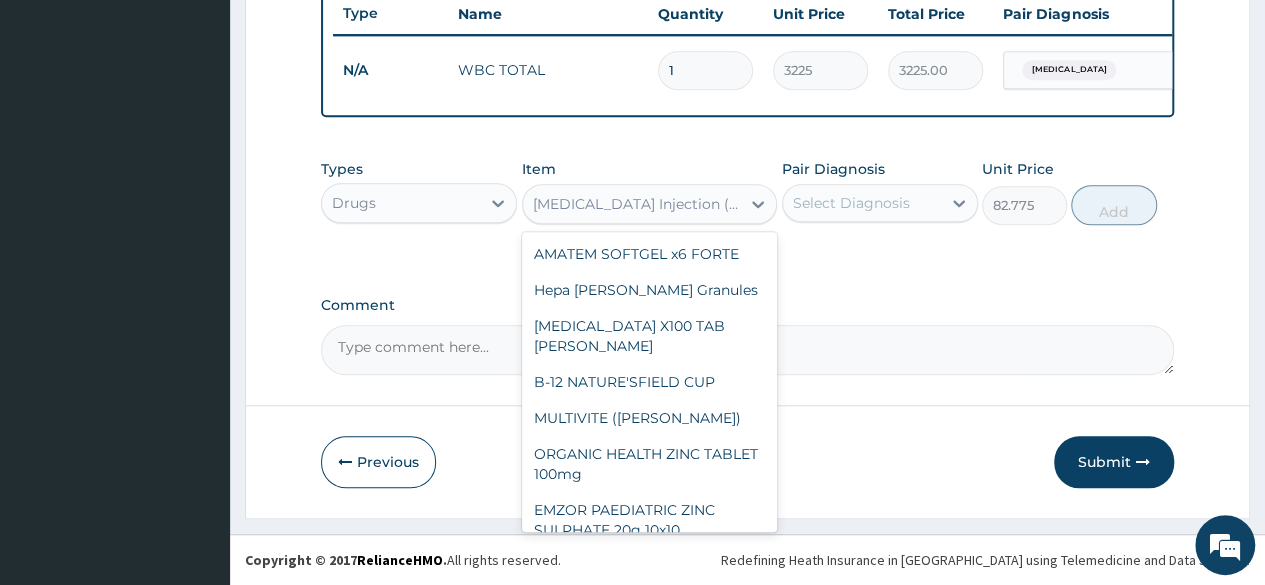 click on "METOCLOPRAMIDE Injection (HANBET)" at bounding box center [638, 204] 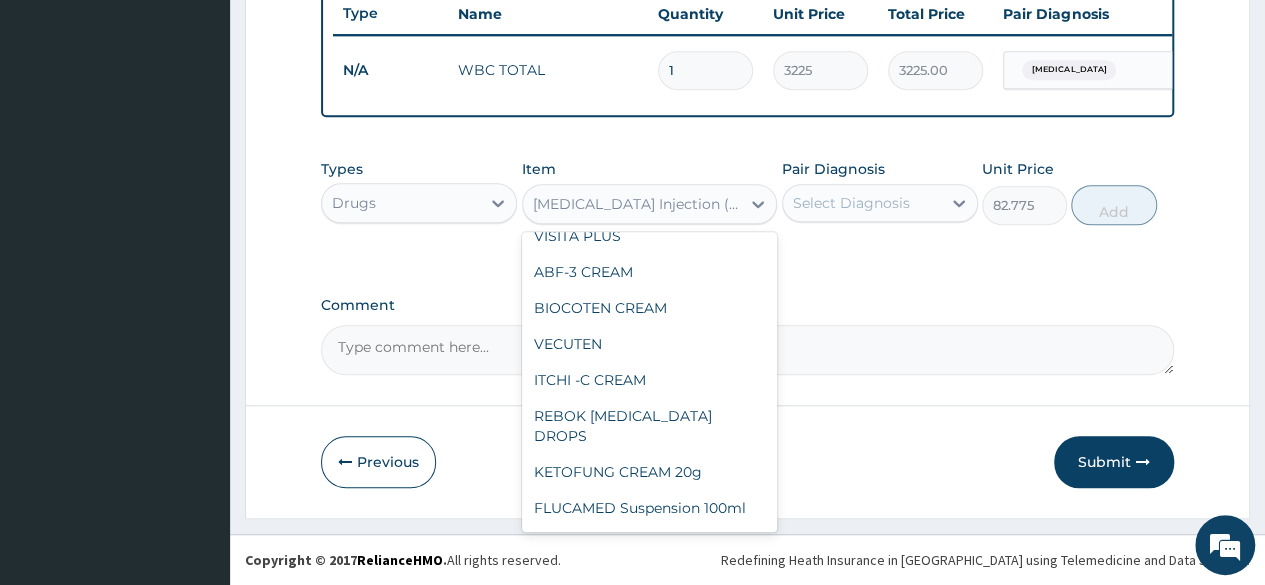 scroll, scrollTop: 18558, scrollLeft: 0, axis: vertical 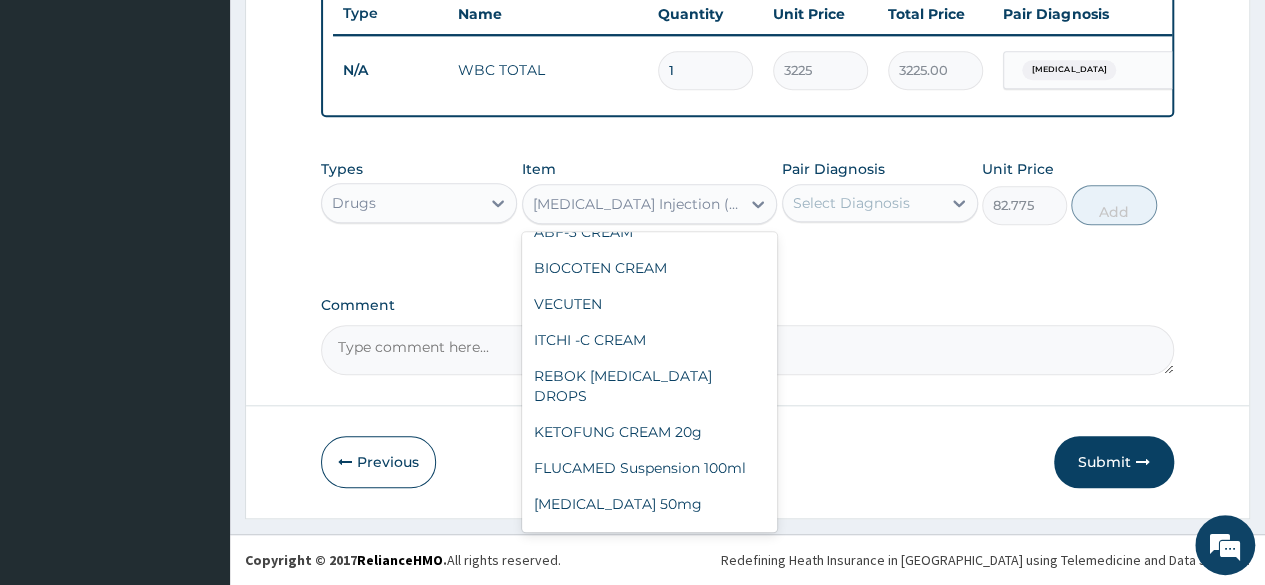 click on "Maxolon Metoclopramide 20mg injection" at bounding box center (650, 1132) 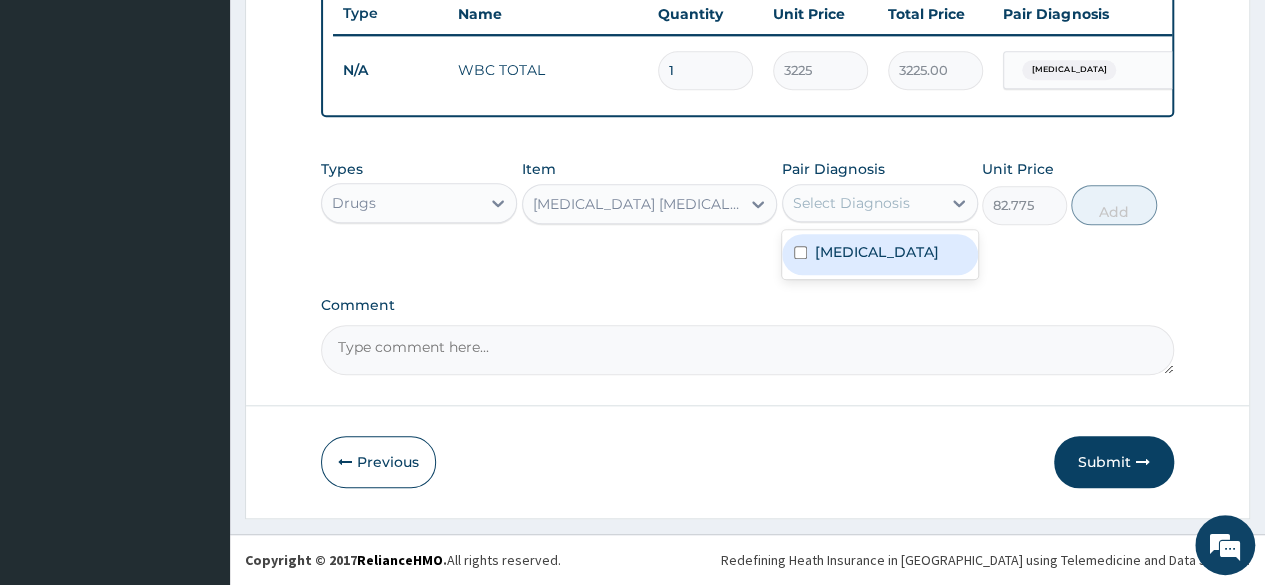 click on "Select Diagnosis" at bounding box center [862, 203] 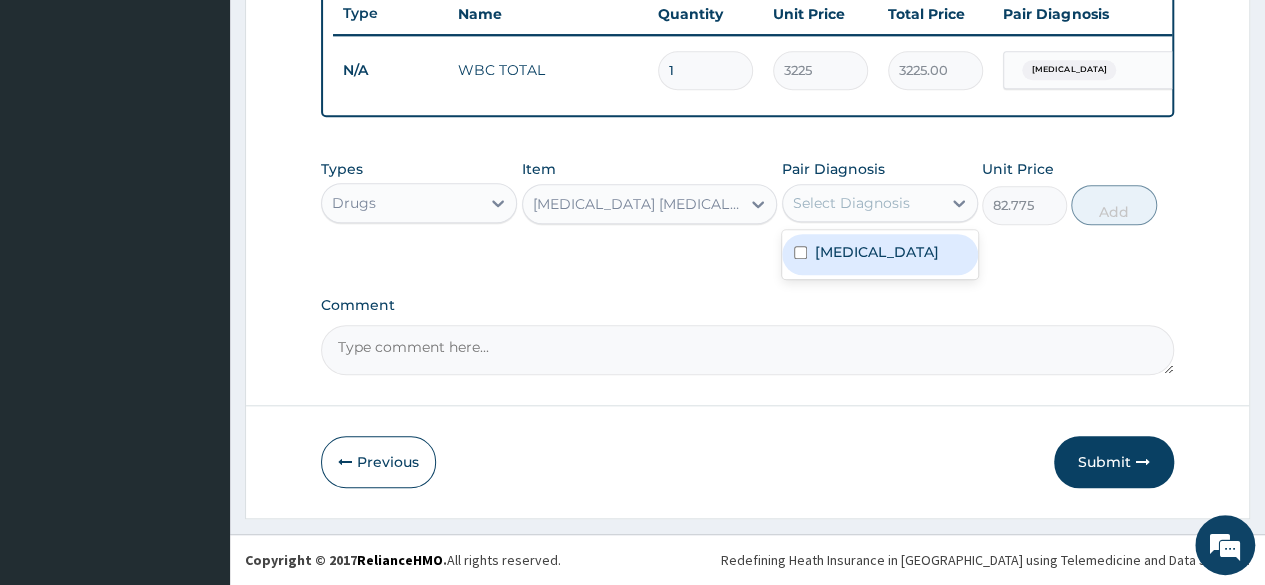 click on "Acute gastroenteritis" at bounding box center (877, 252) 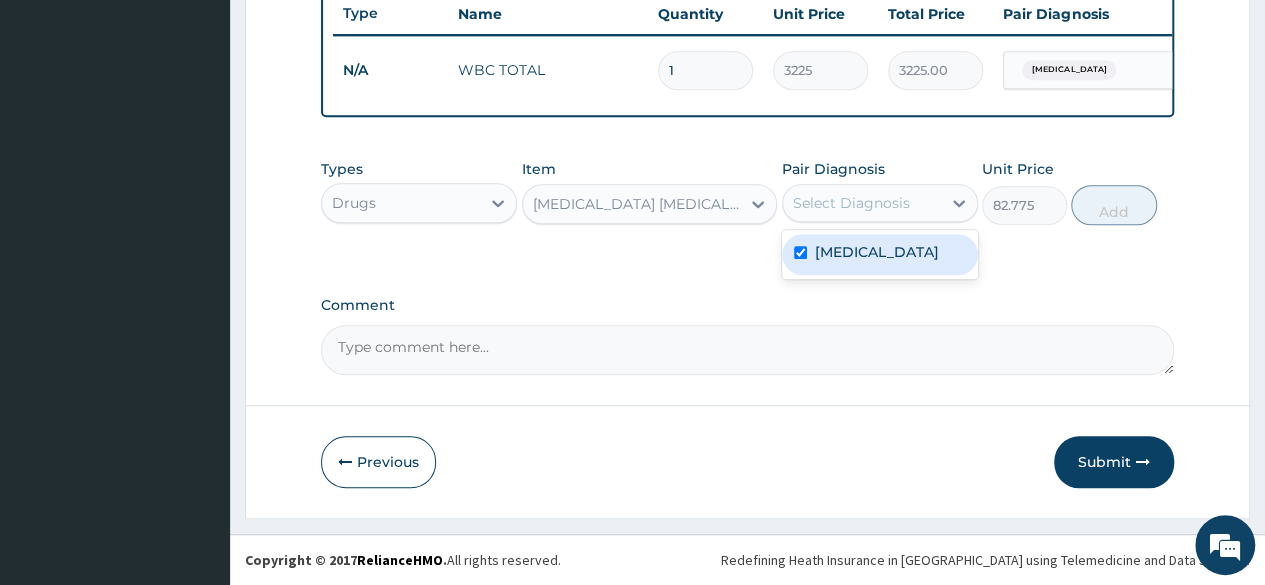 checkbox on "true" 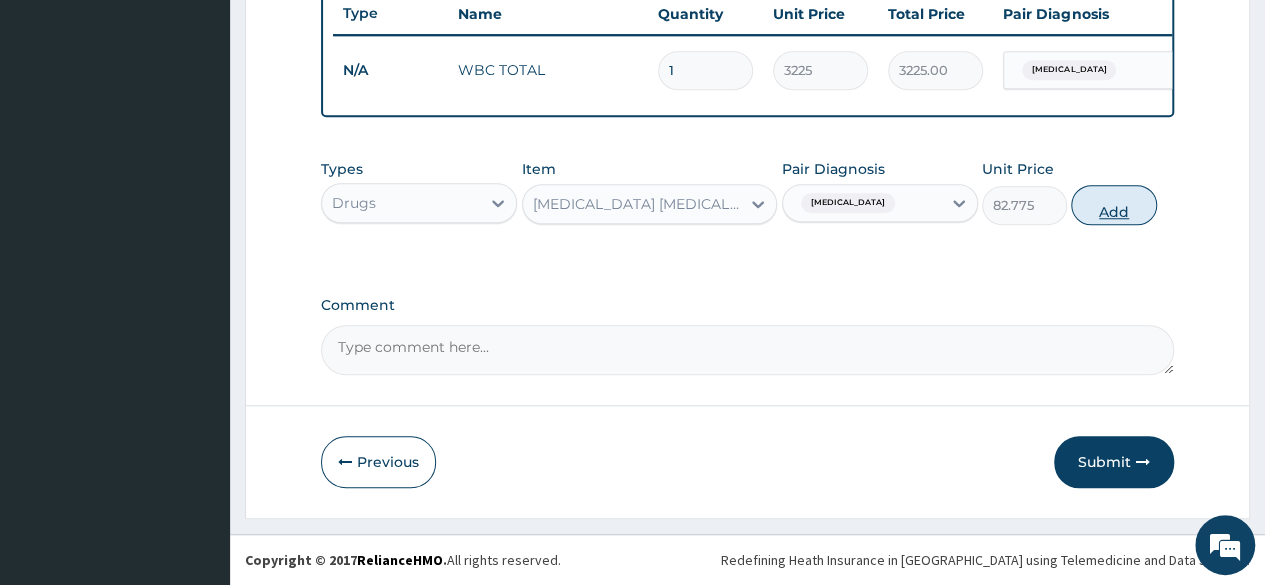 click on "Add" at bounding box center (1113, 205) 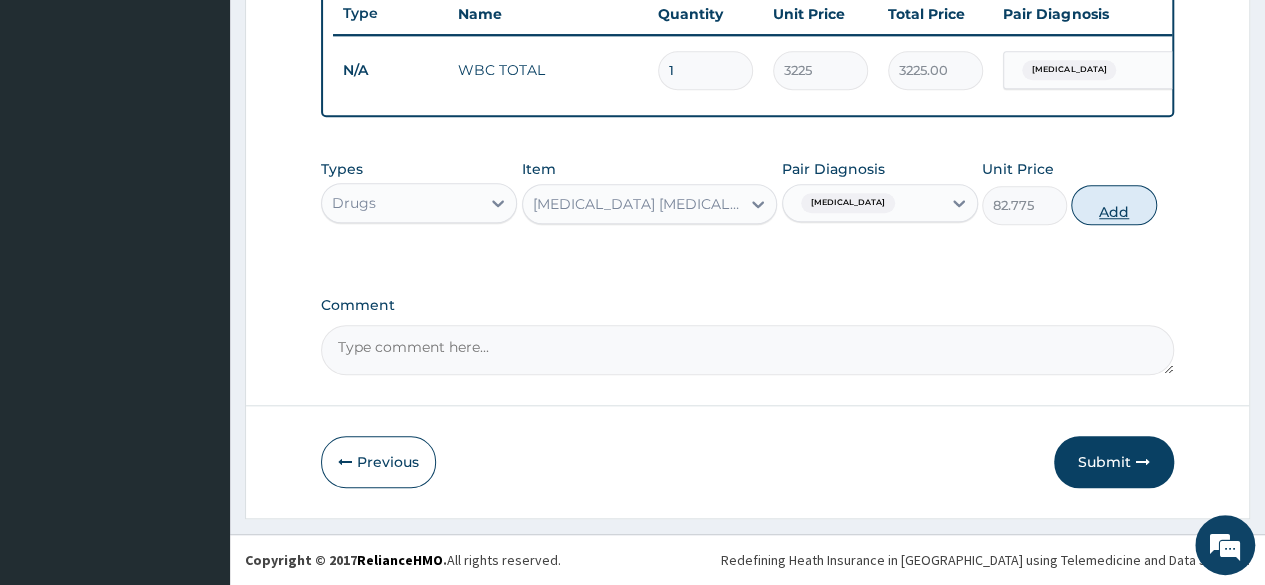 type on "0" 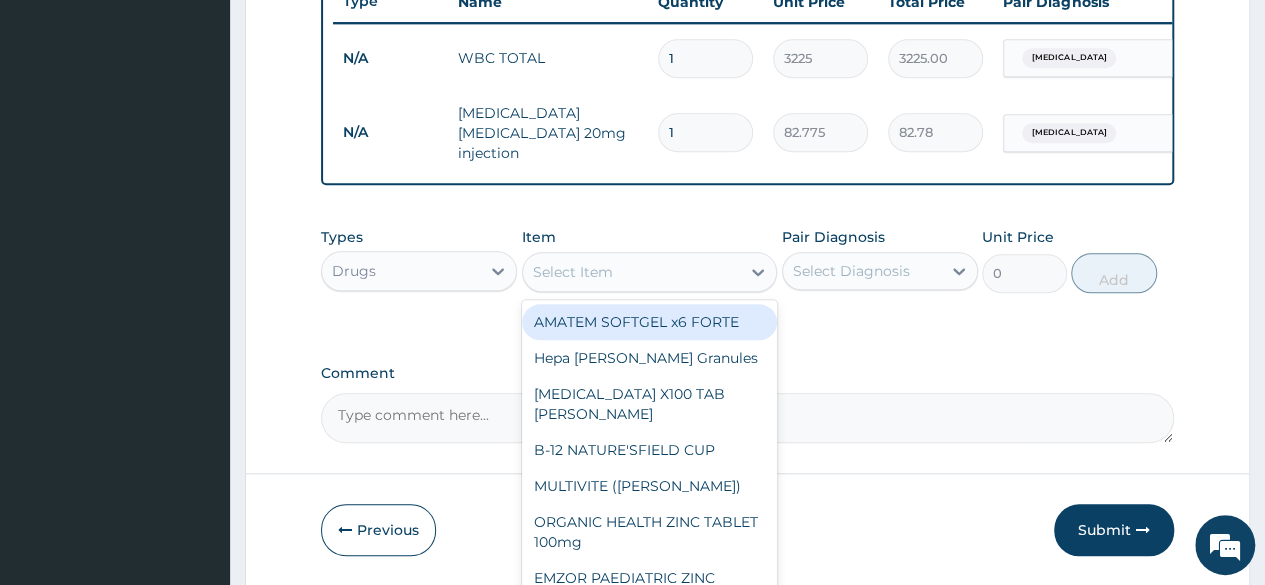click on "Select Item" at bounding box center [573, 272] 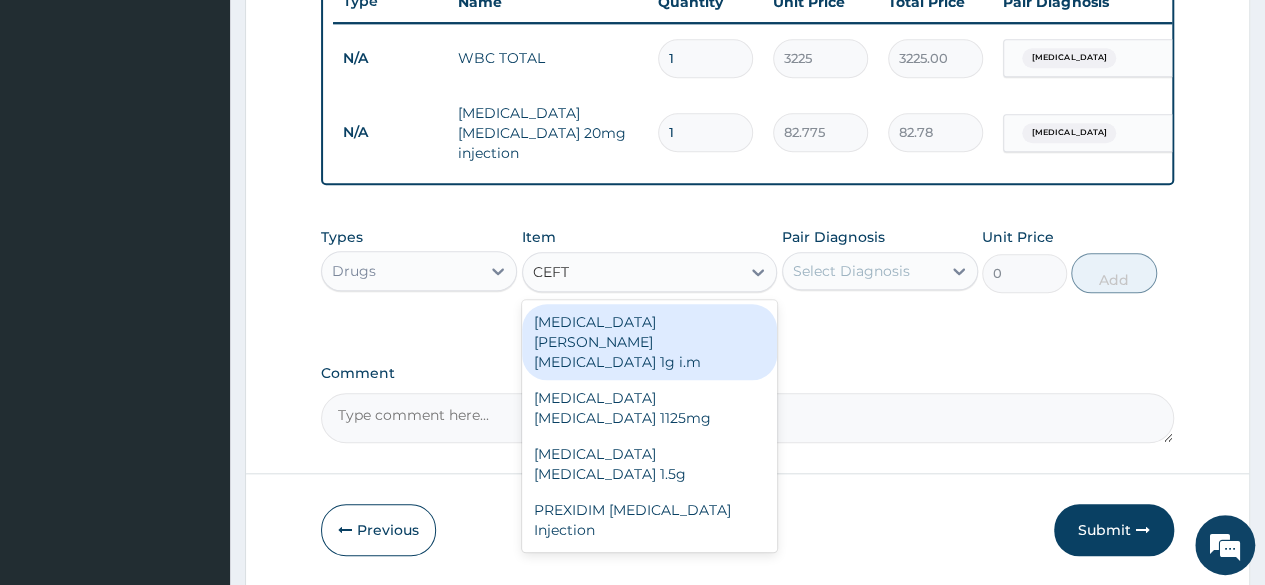 type on "CEFTR" 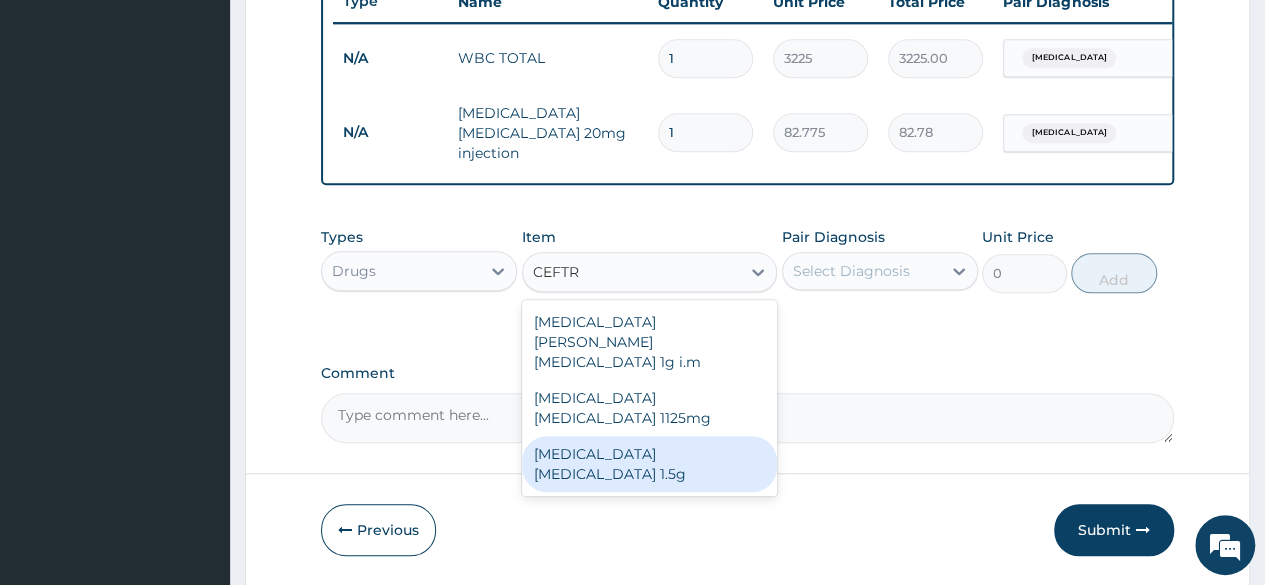 click on "Ceftriaxone sulbactam 1.5g" at bounding box center [650, 464] 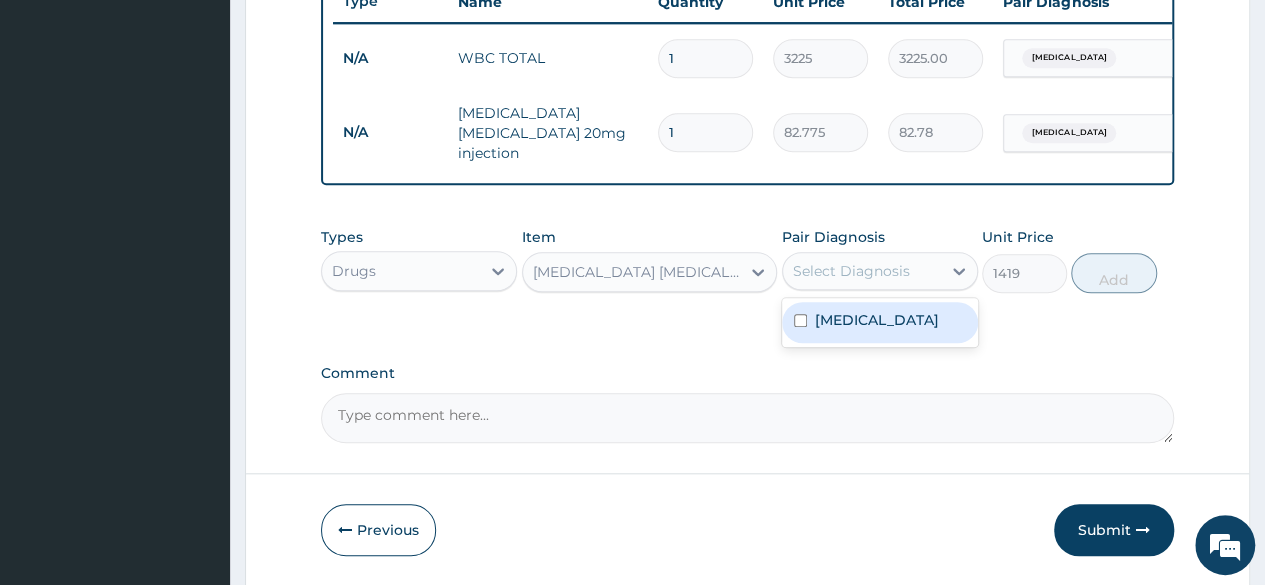 click on "Select Diagnosis" at bounding box center [851, 271] 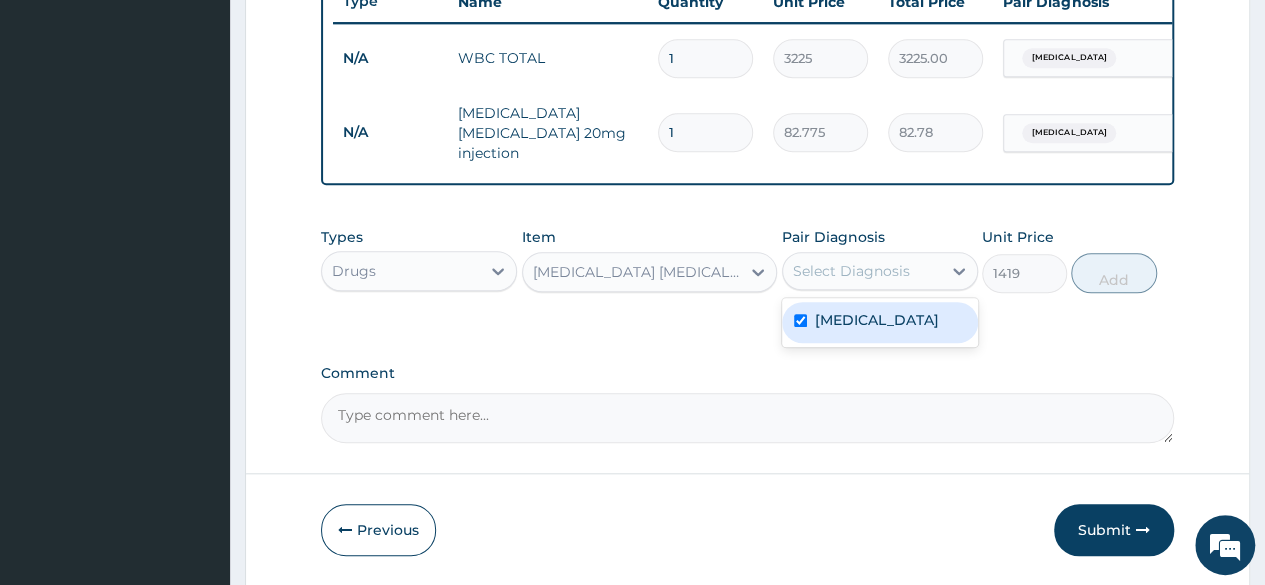 checkbox on "true" 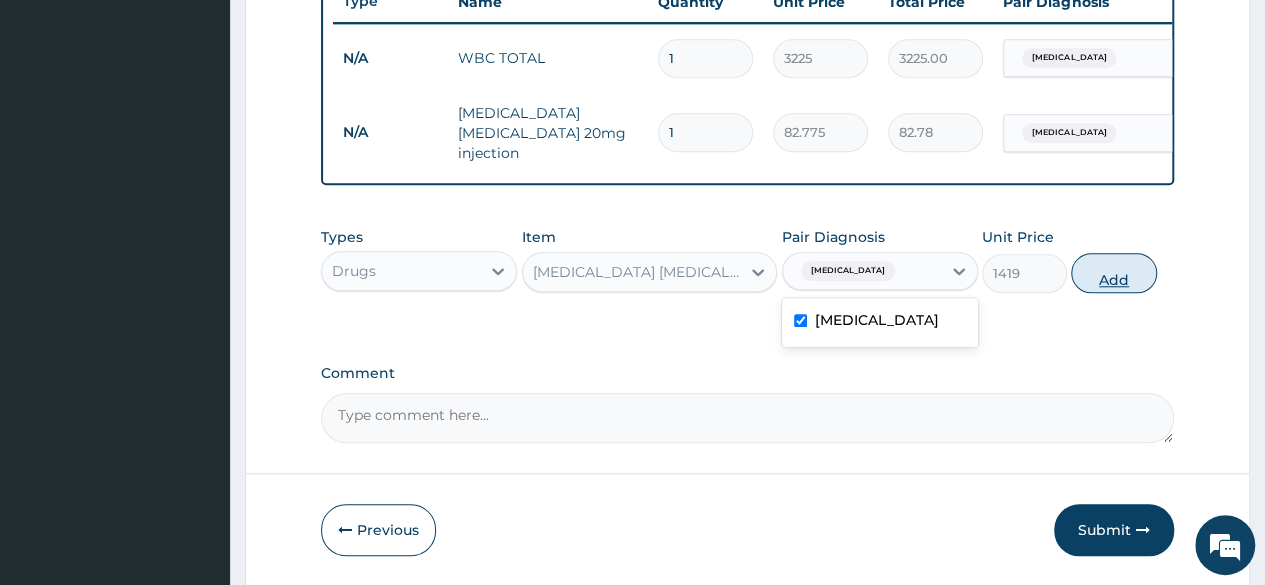 click on "Add" at bounding box center (1113, 273) 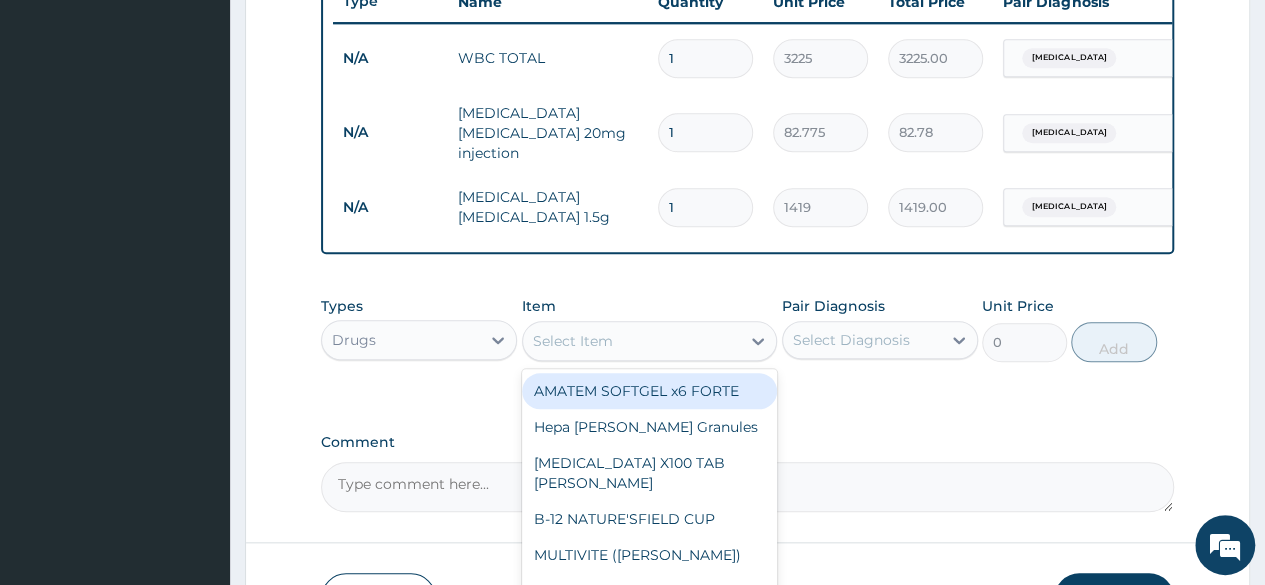 click on "Select Item" at bounding box center (632, 341) 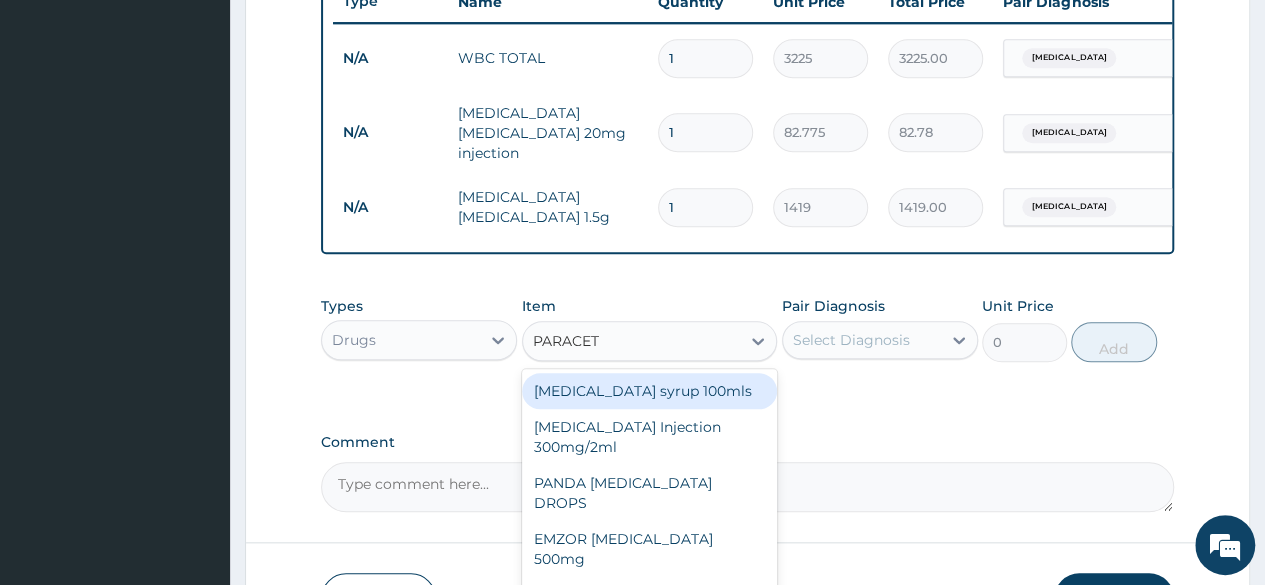 type on "PARACETA" 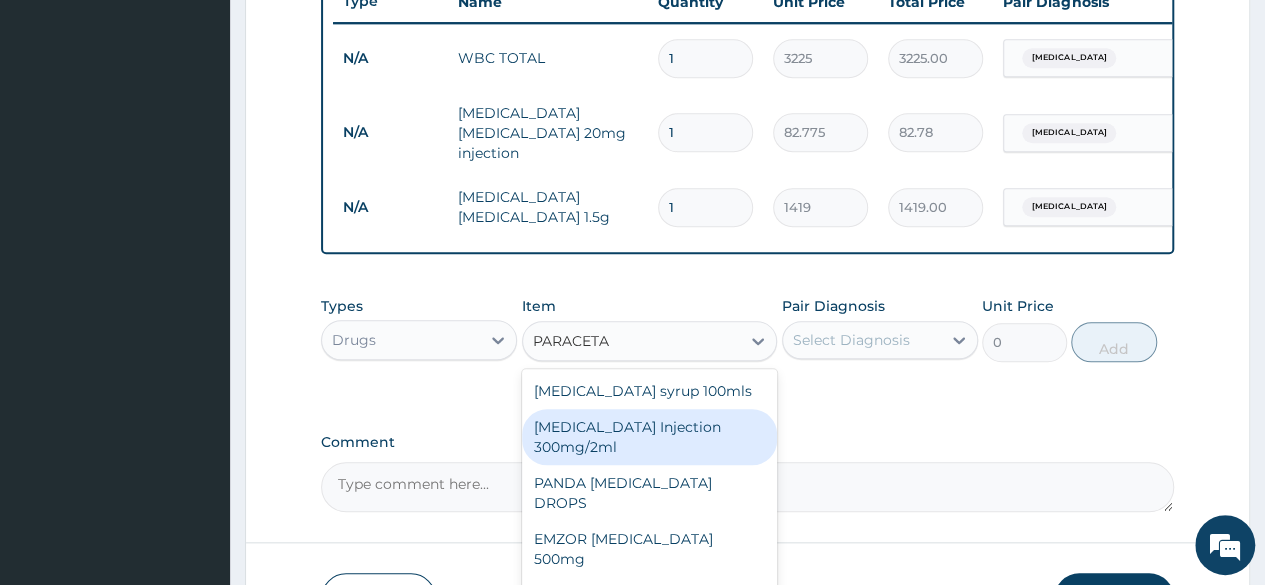 click on "PARACETAMOL Injection 300mg/2ml" at bounding box center (650, 437) 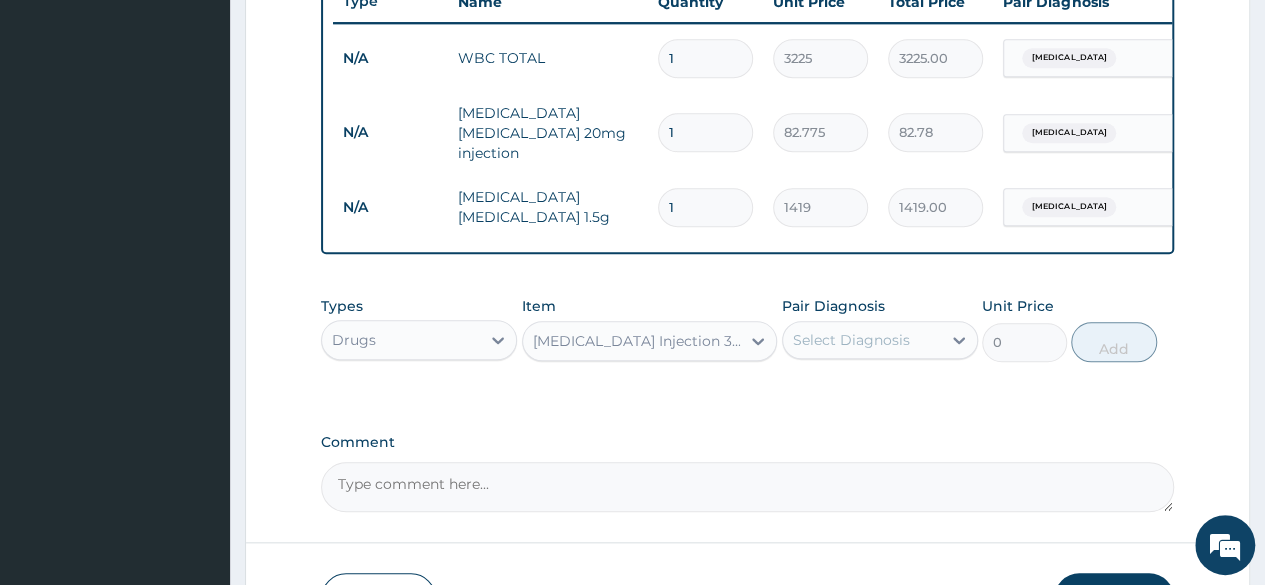 type 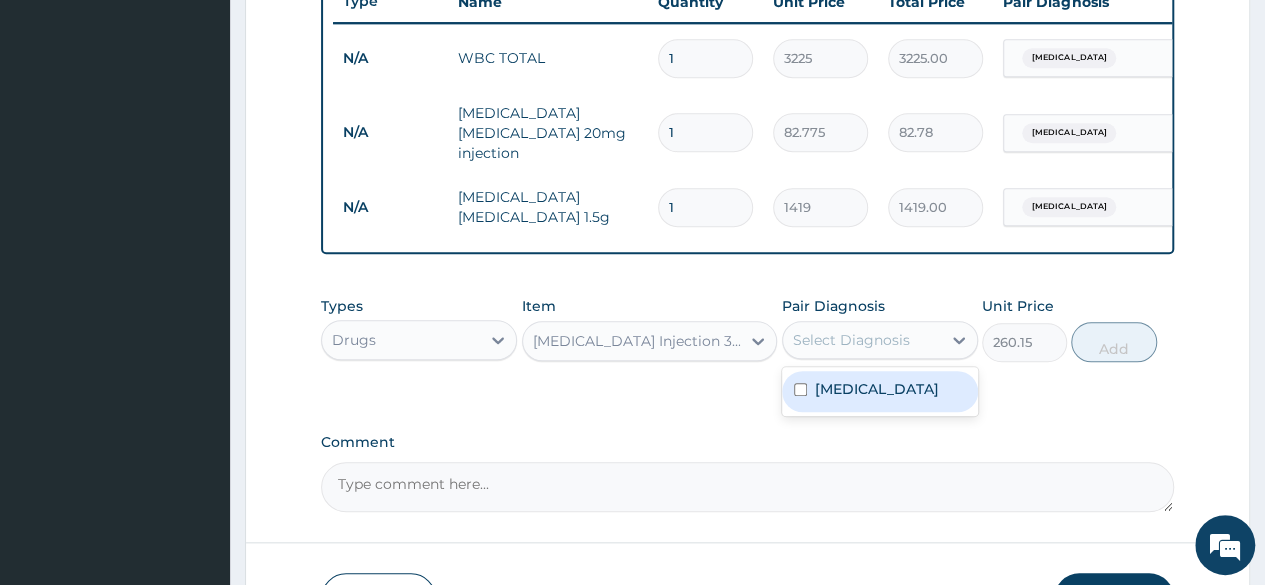 click on "Select Diagnosis" at bounding box center [851, 340] 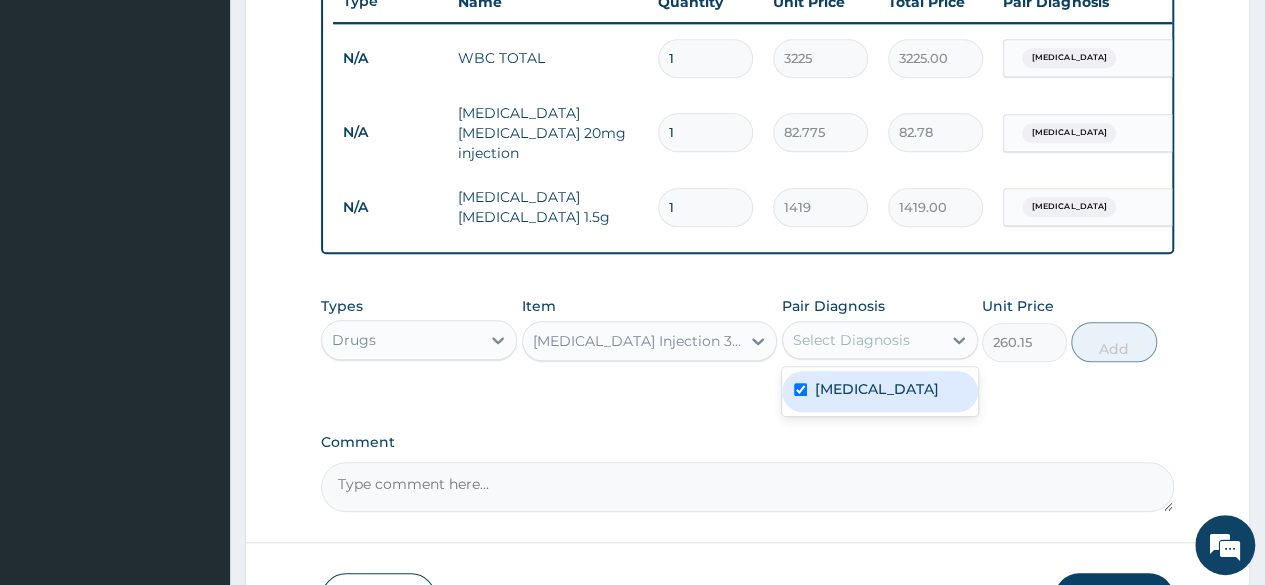 checkbox on "true" 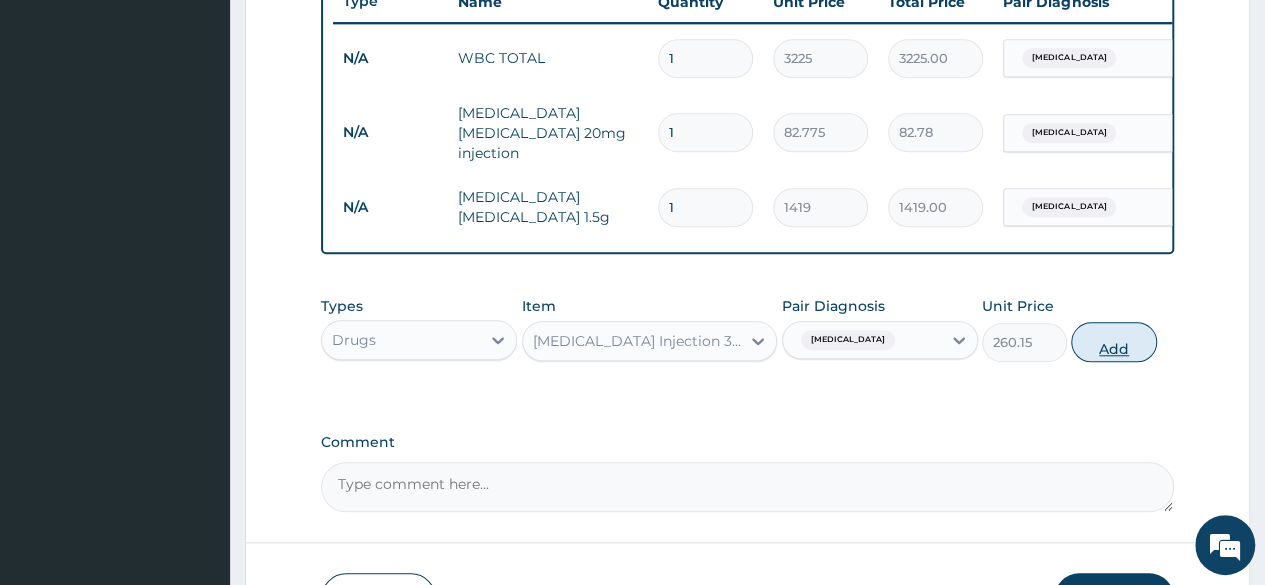 click on "Add" at bounding box center [1113, 342] 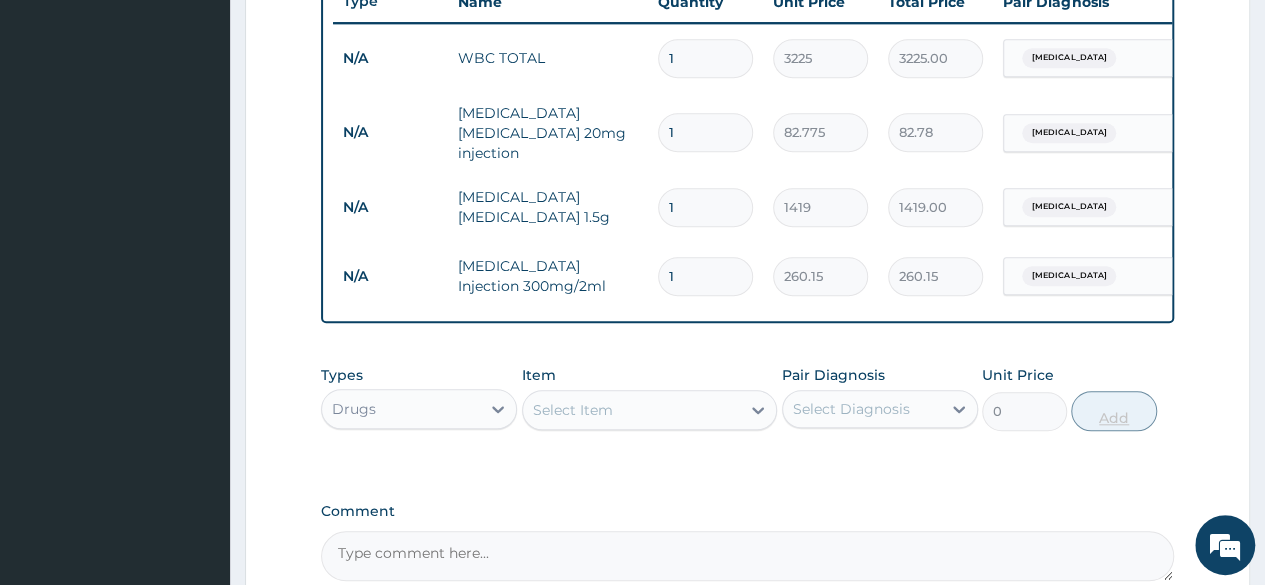 type 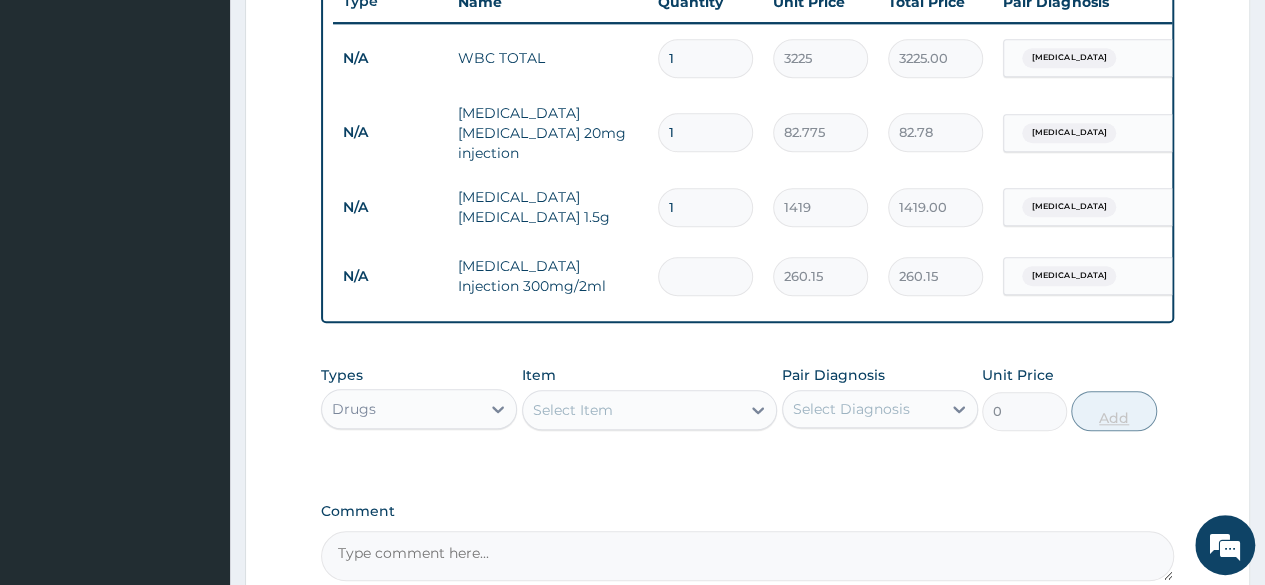 type on "0.00" 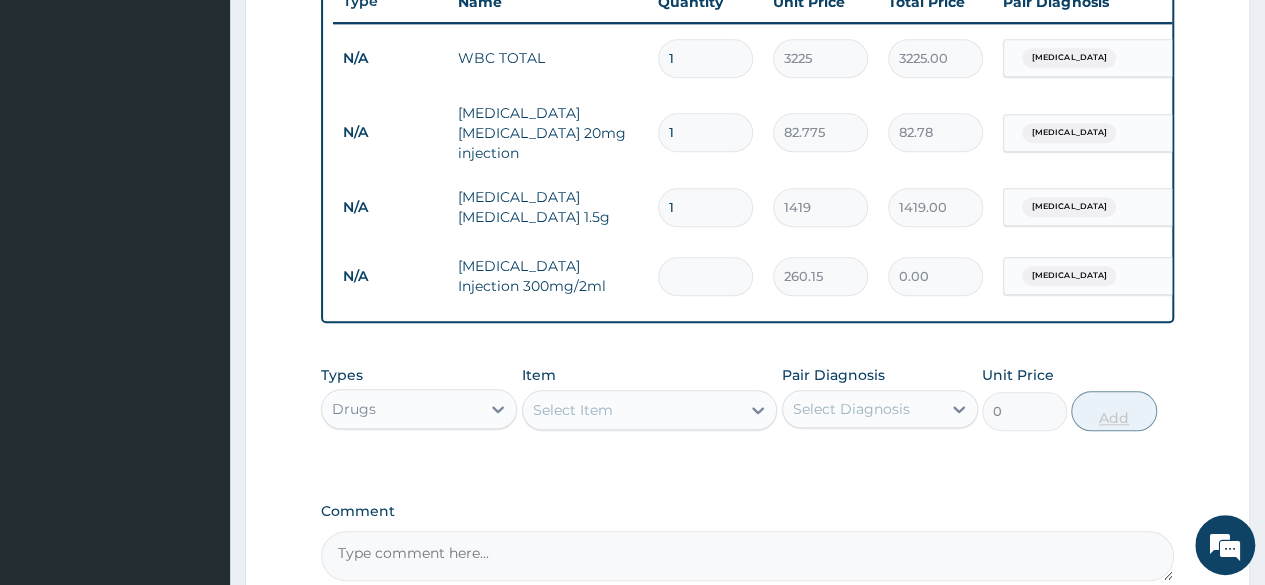 type on "2" 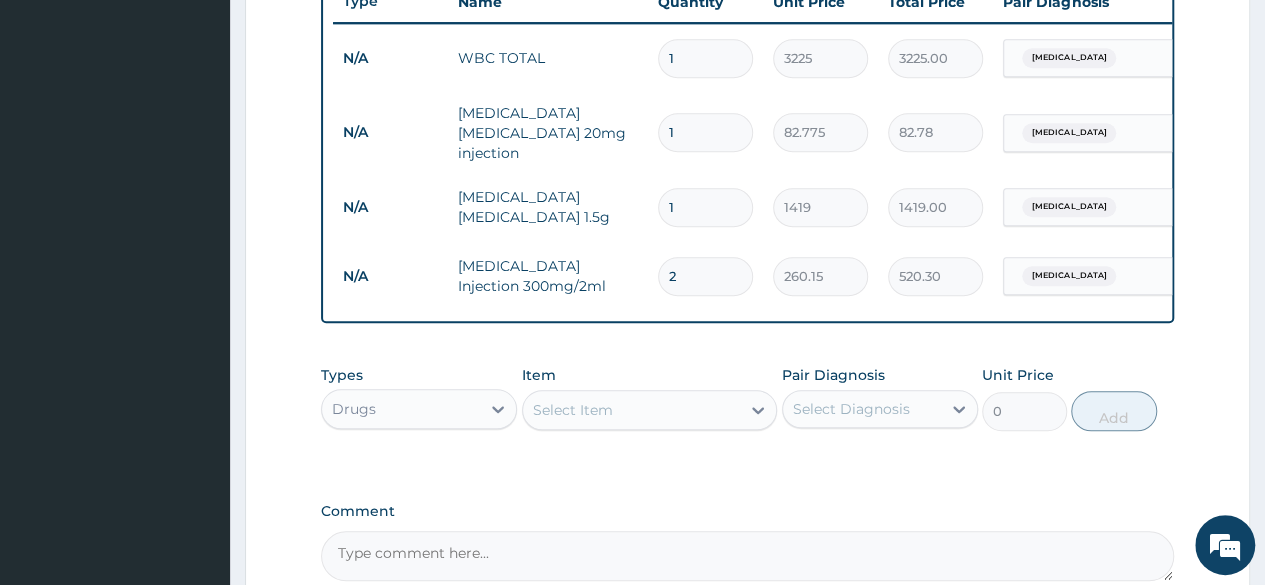 type on "2" 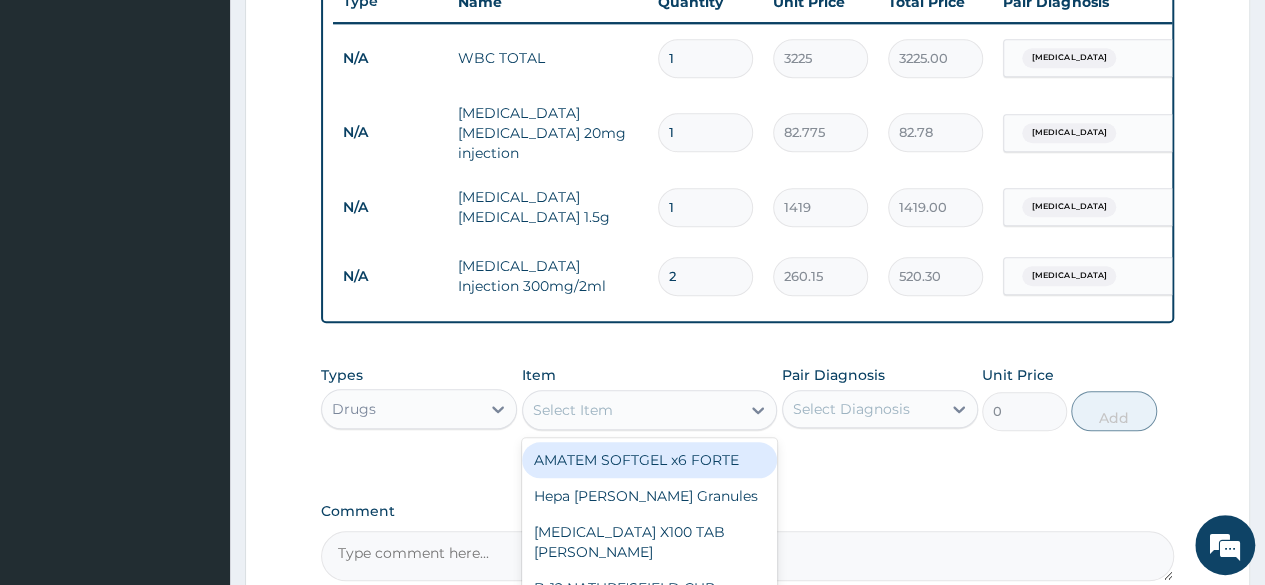 click on "Select Item" at bounding box center [632, 410] 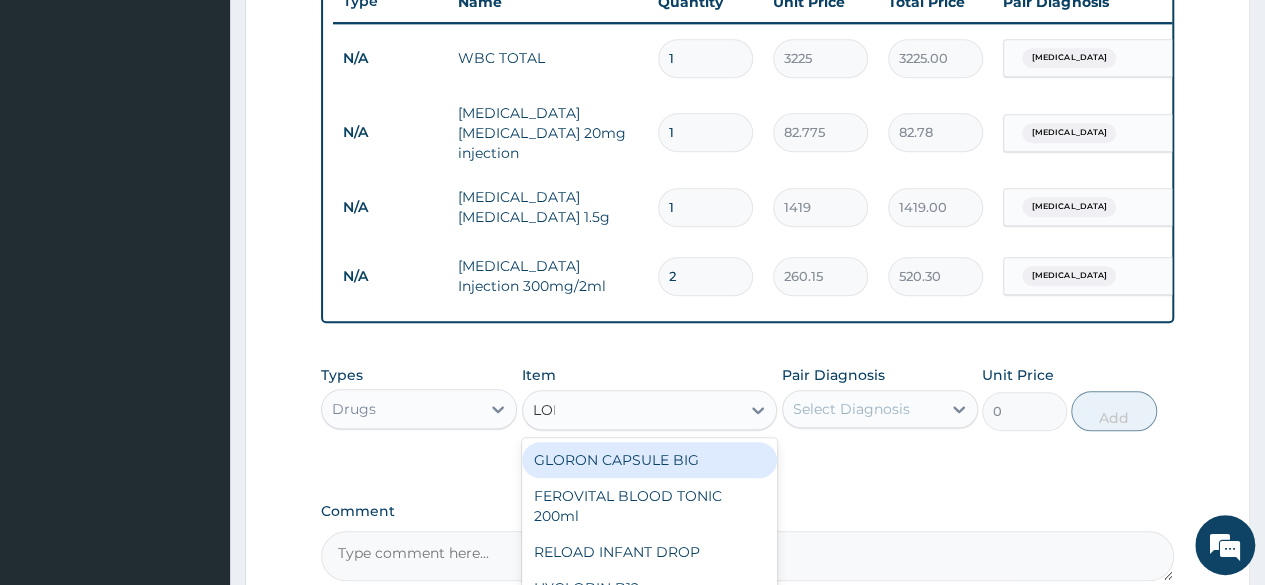 type on "LOPE" 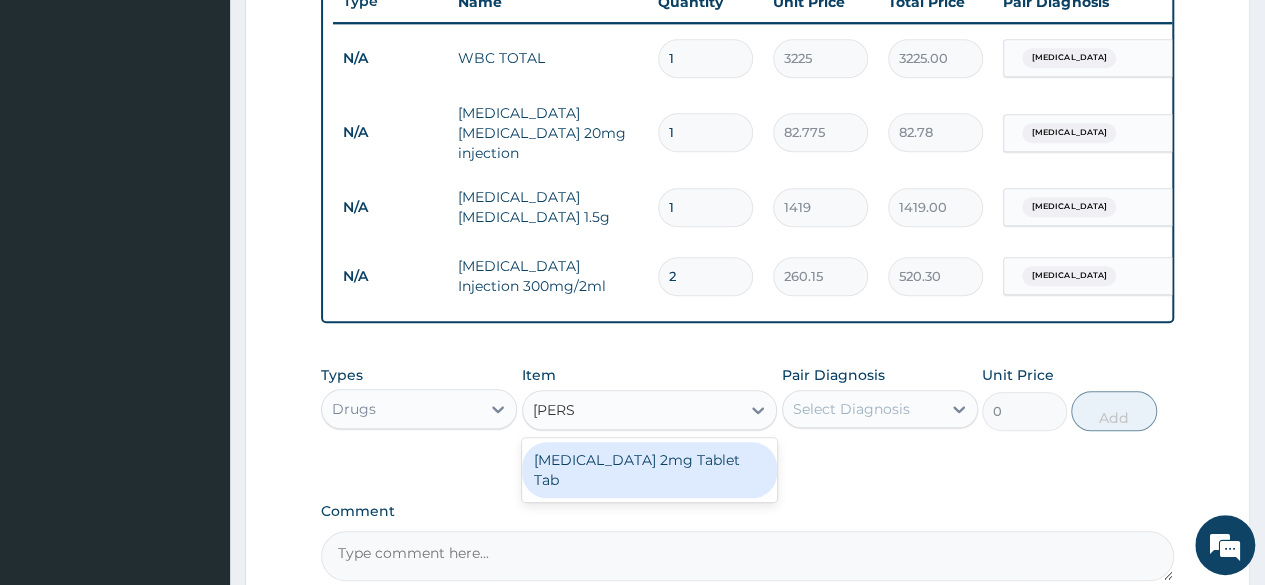 click on "Loperamide 2mg Tablet Tab" at bounding box center (650, 470) 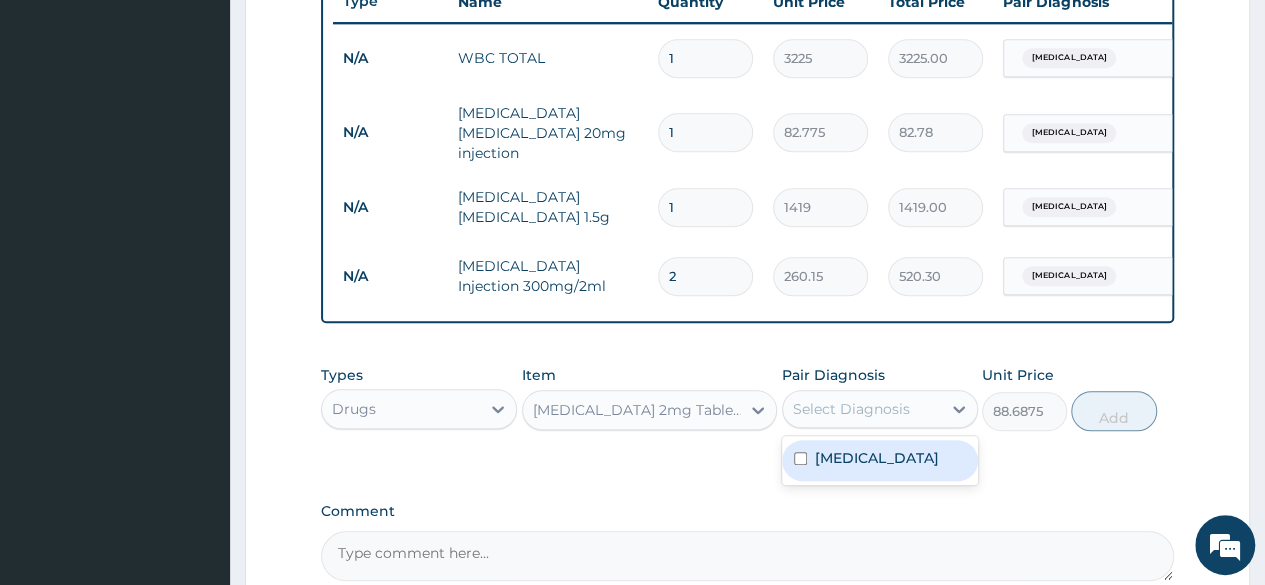 click on "Select Diagnosis" at bounding box center (851, 409) 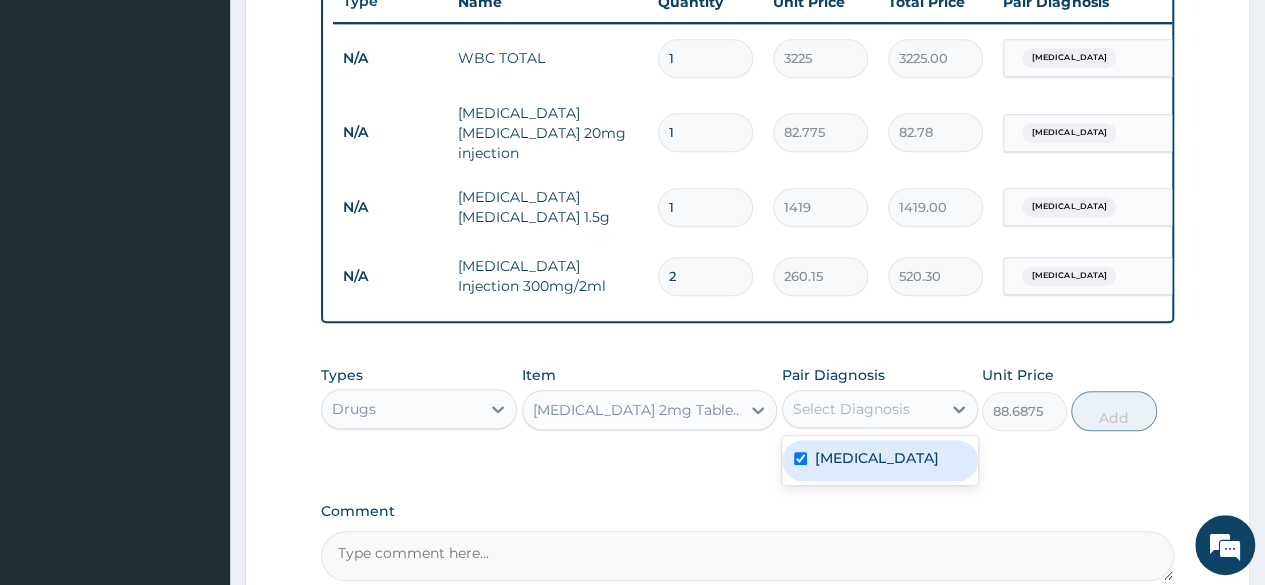 checkbox on "true" 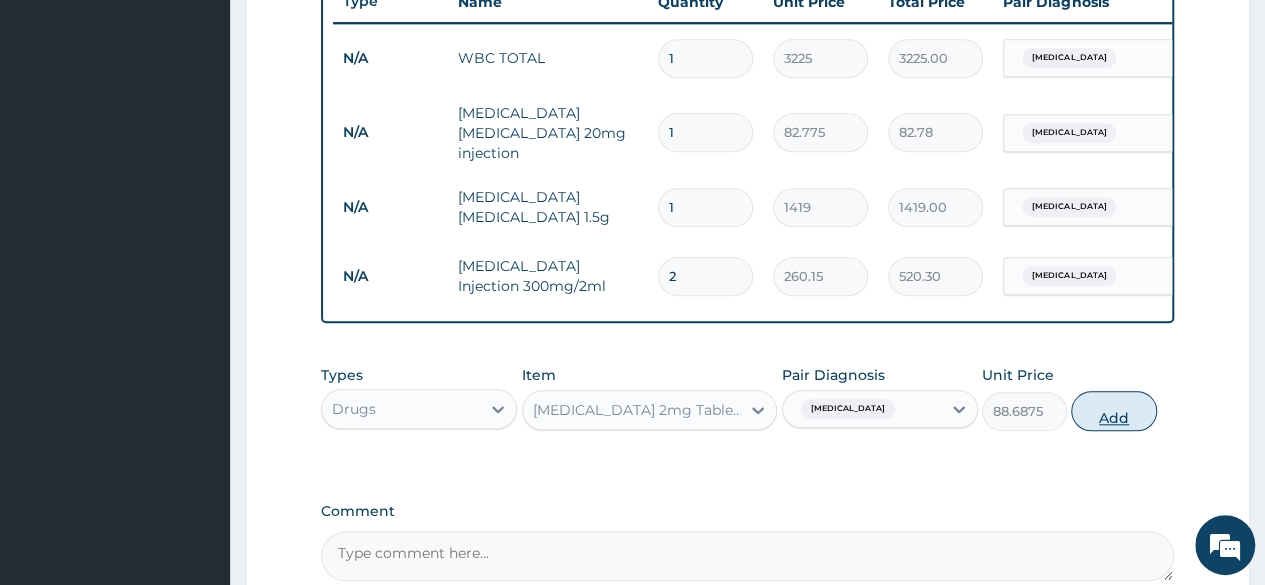 click on "Add" at bounding box center (1113, 411) 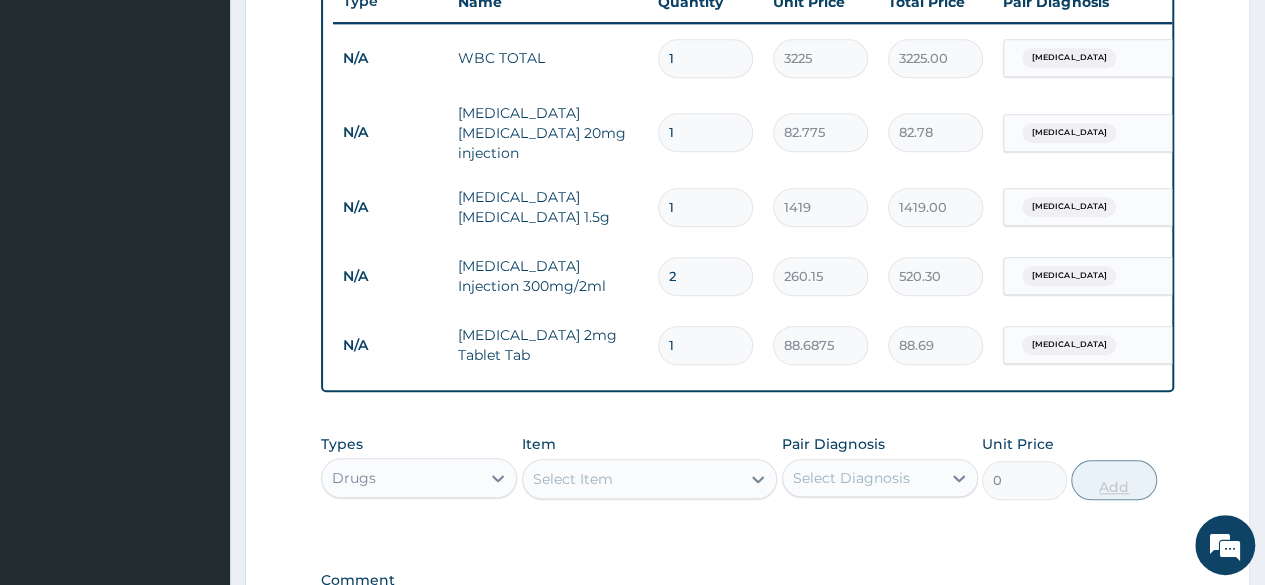 type on "10" 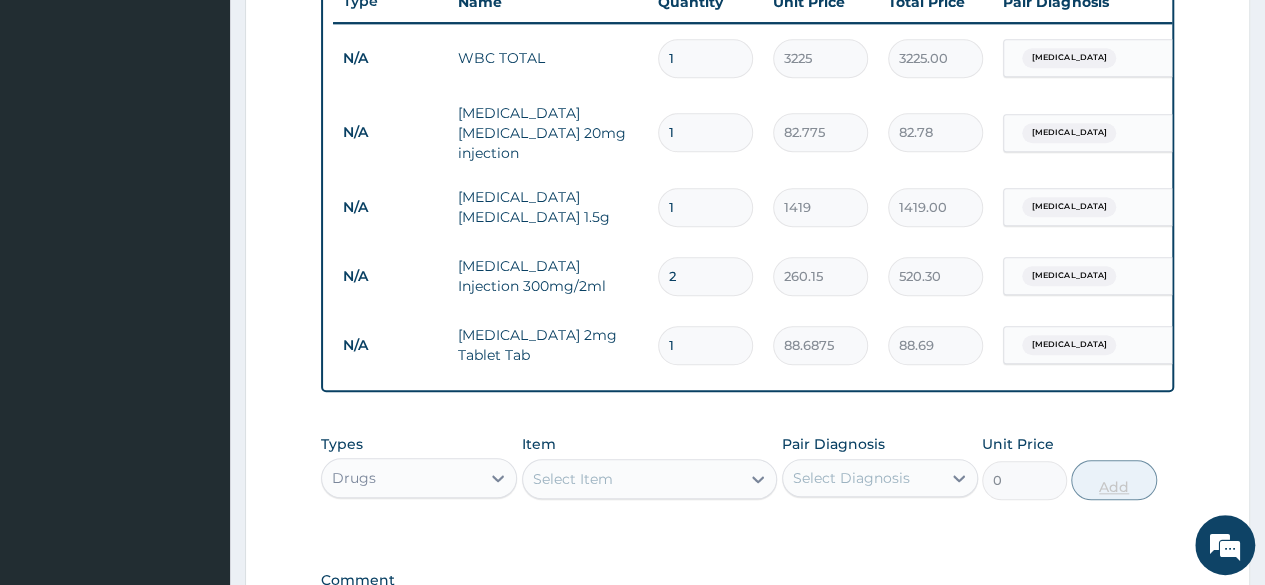 type on "886.88" 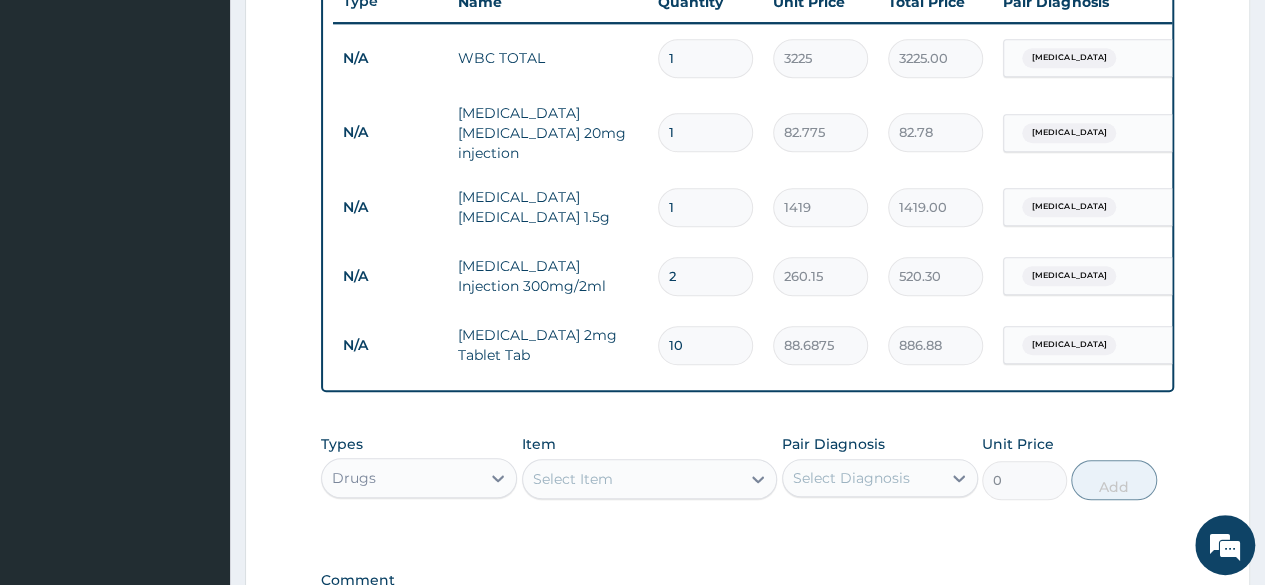 type on "10" 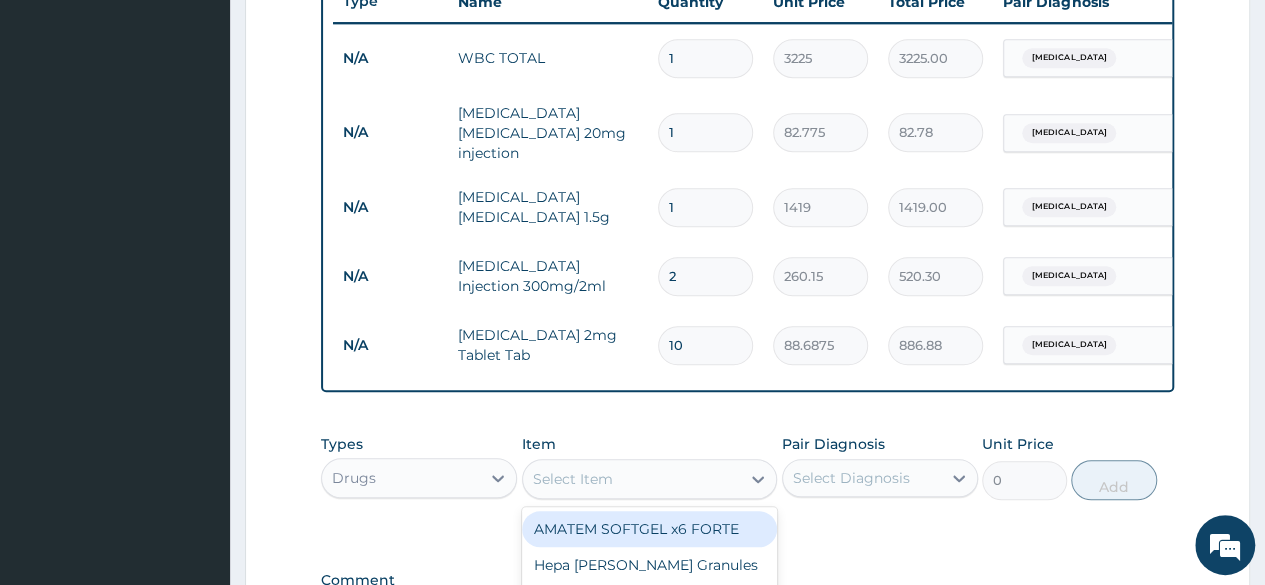click on "Select Item" at bounding box center (632, 479) 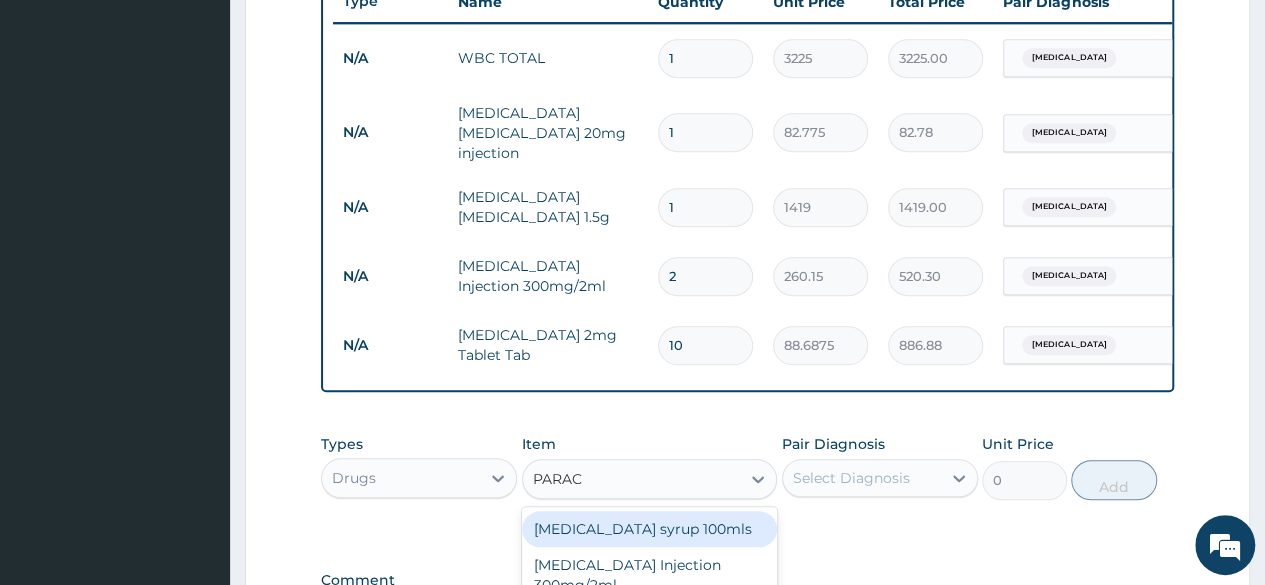 type on "PARACE" 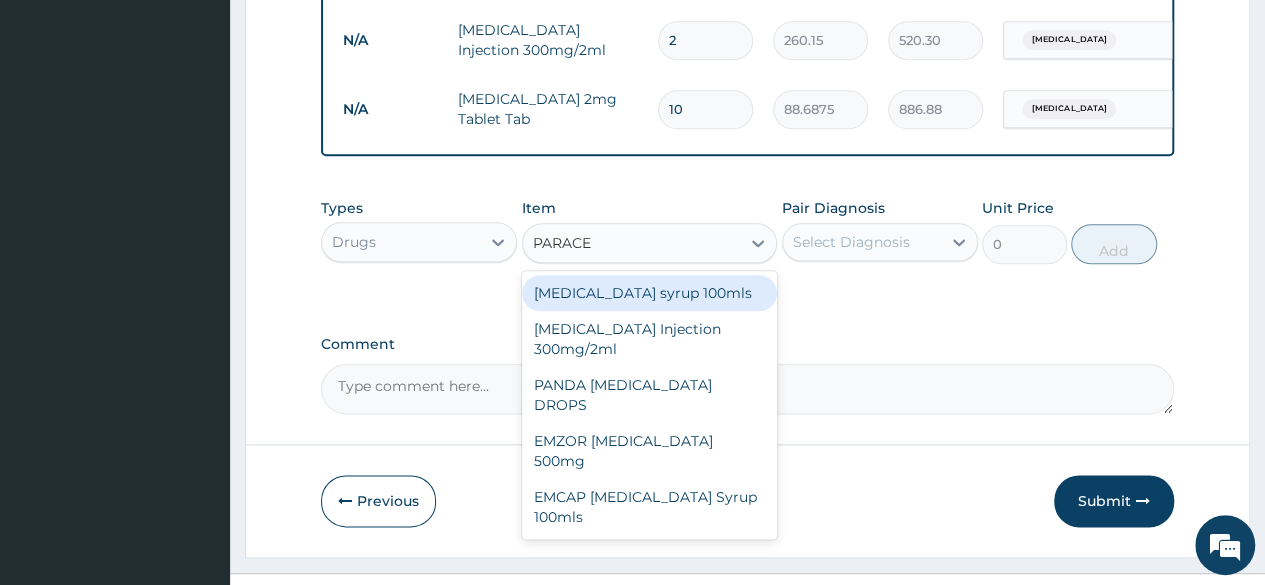 scroll, scrollTop: 1014, scrollLeft: 0, axis: vertical 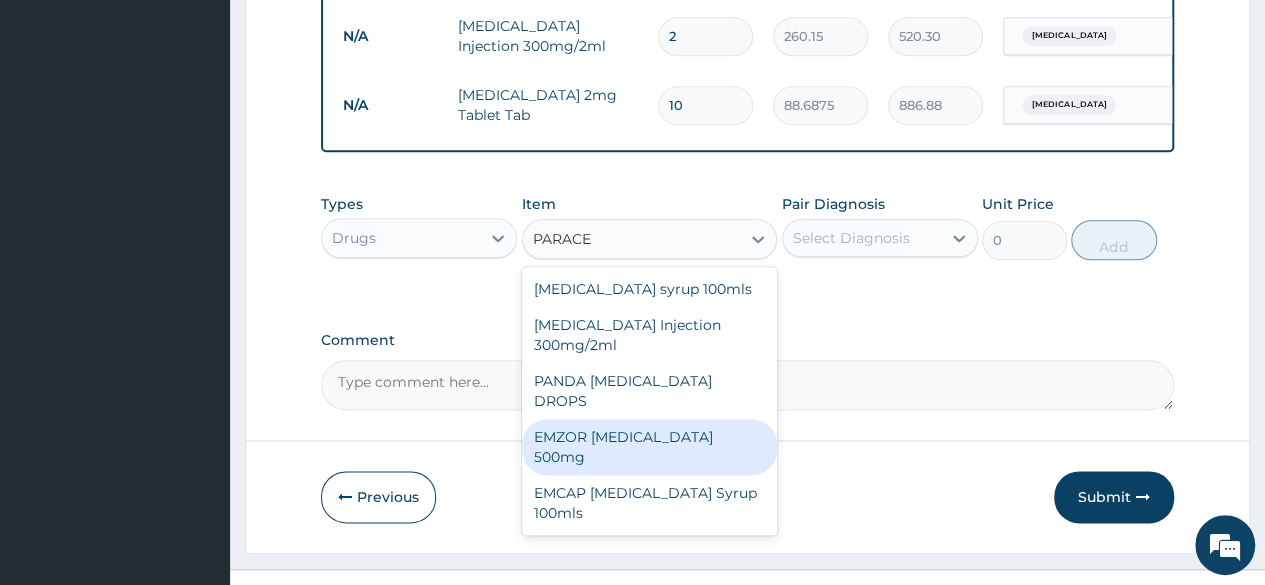 click on "EMZOR PARACETAMOL 500mg" at bounding box center (650, 447) 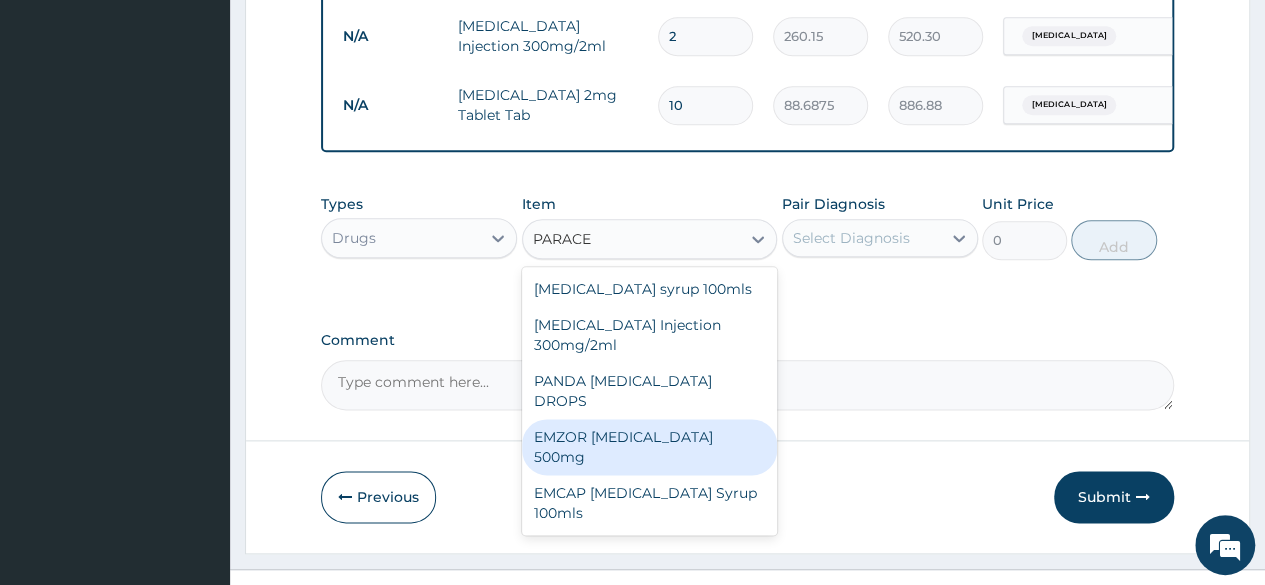 type 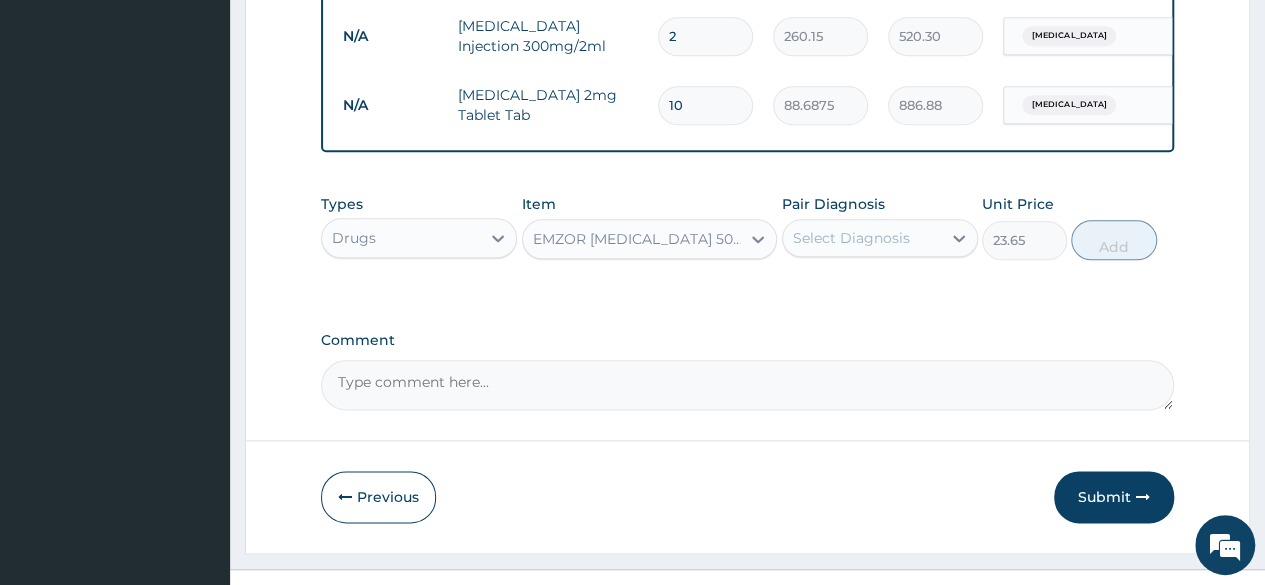 click on "Select Diagnosis" at bounding box center (862, 238) 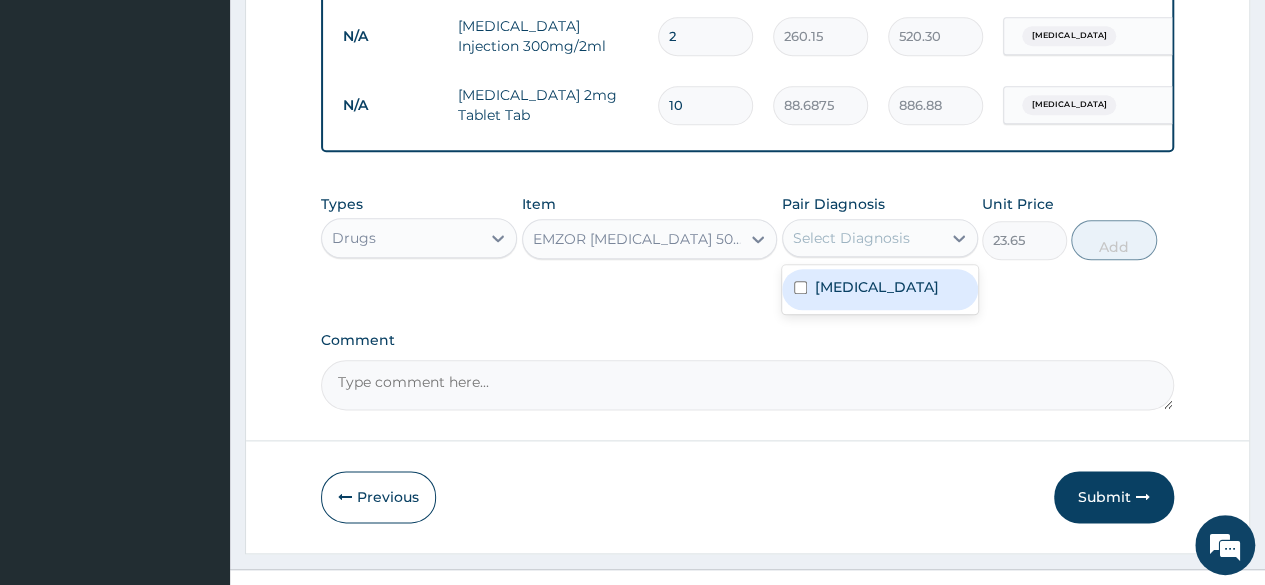 click on "Acute gastroenteritis" at bounding box center (877, 287) 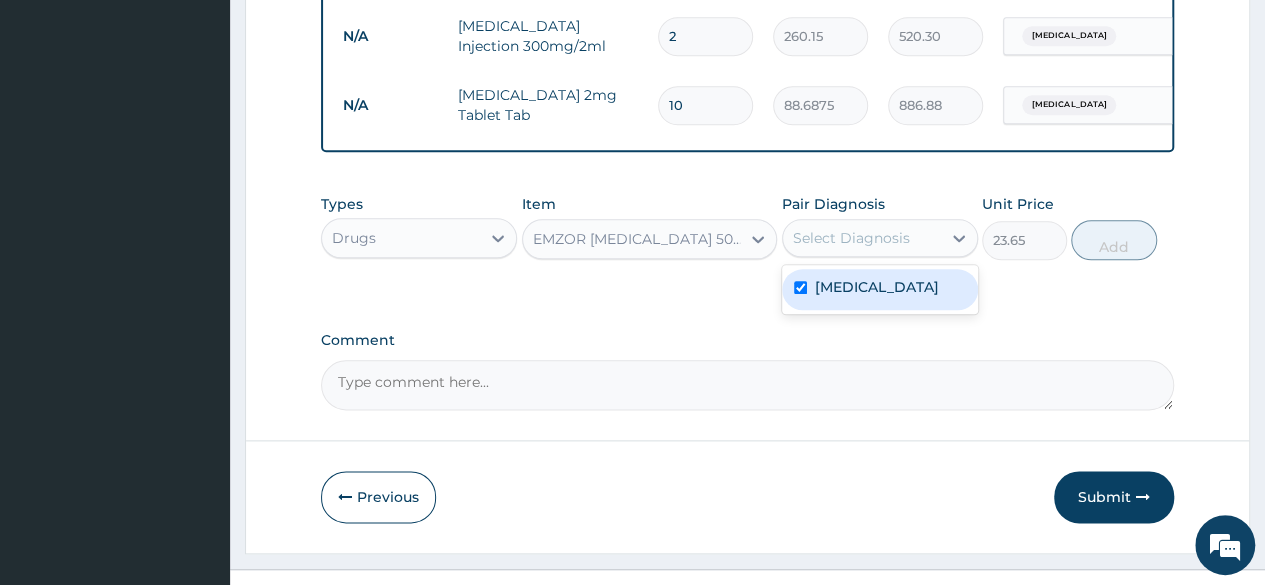 checkbox on "true" 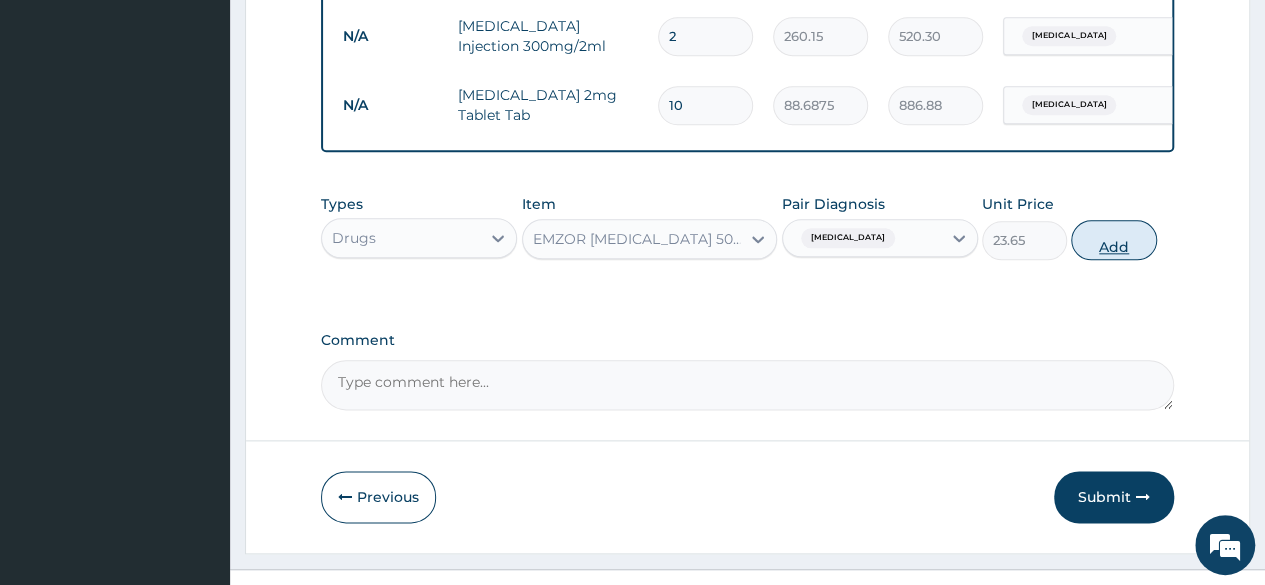 click on "Add" at bounding box center (1113, 240) 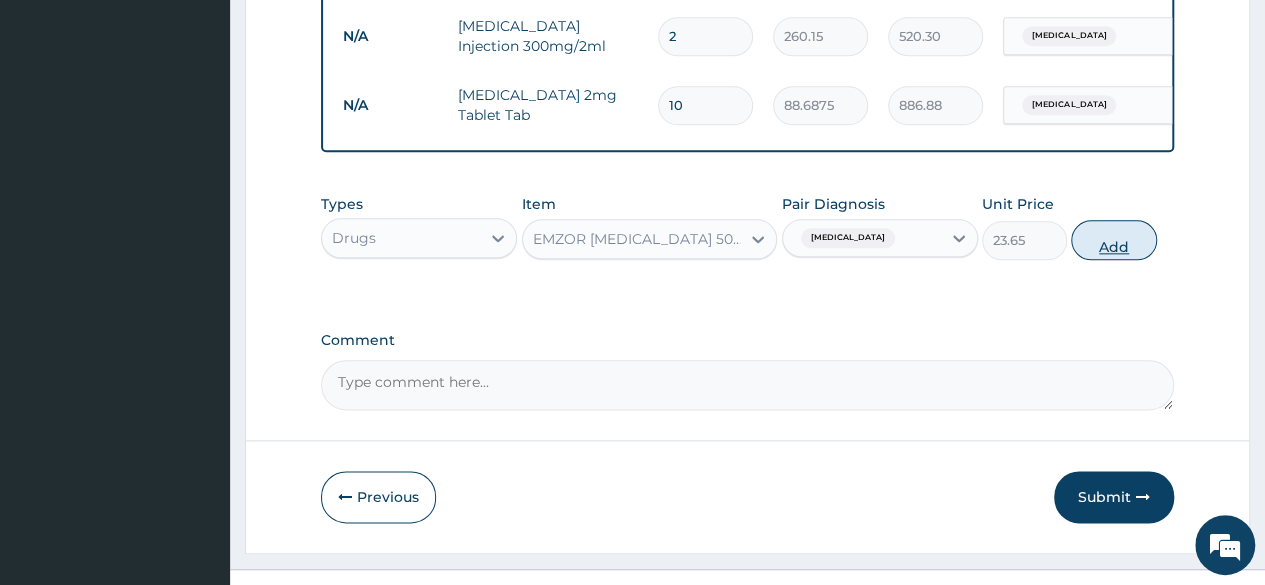 type on "0" 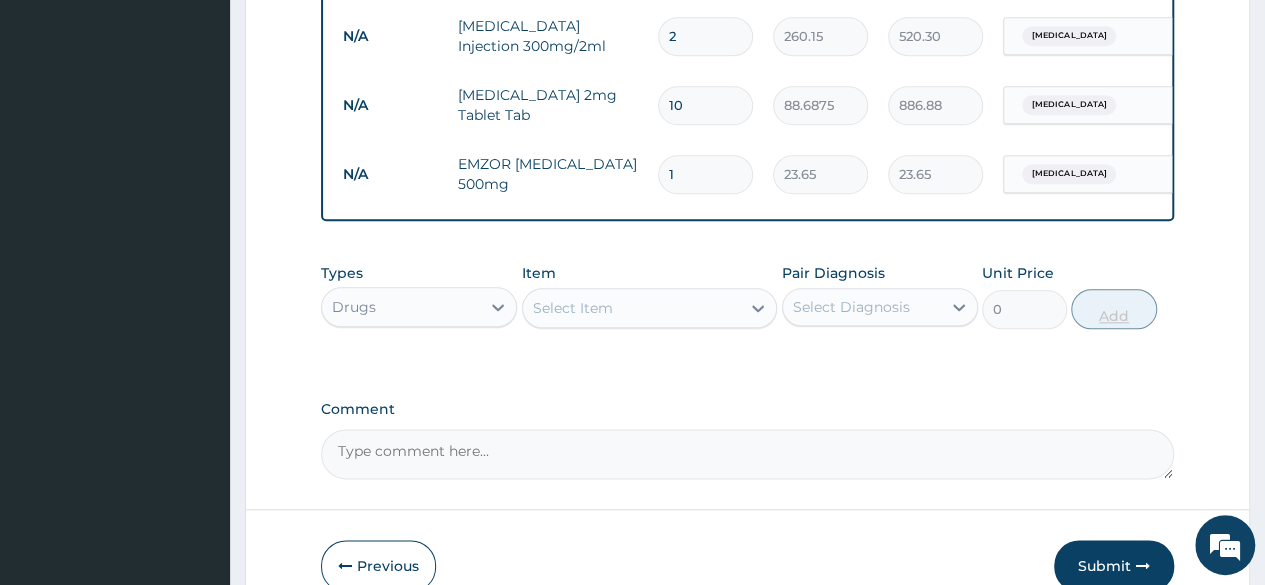 type on "10" 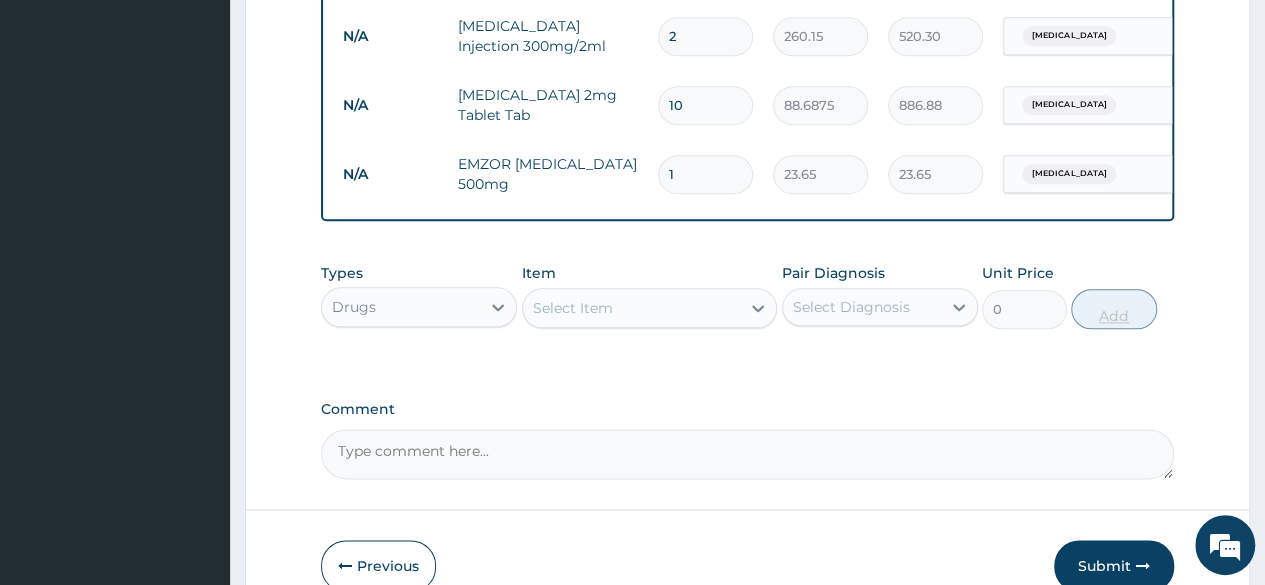 type on "236.50" 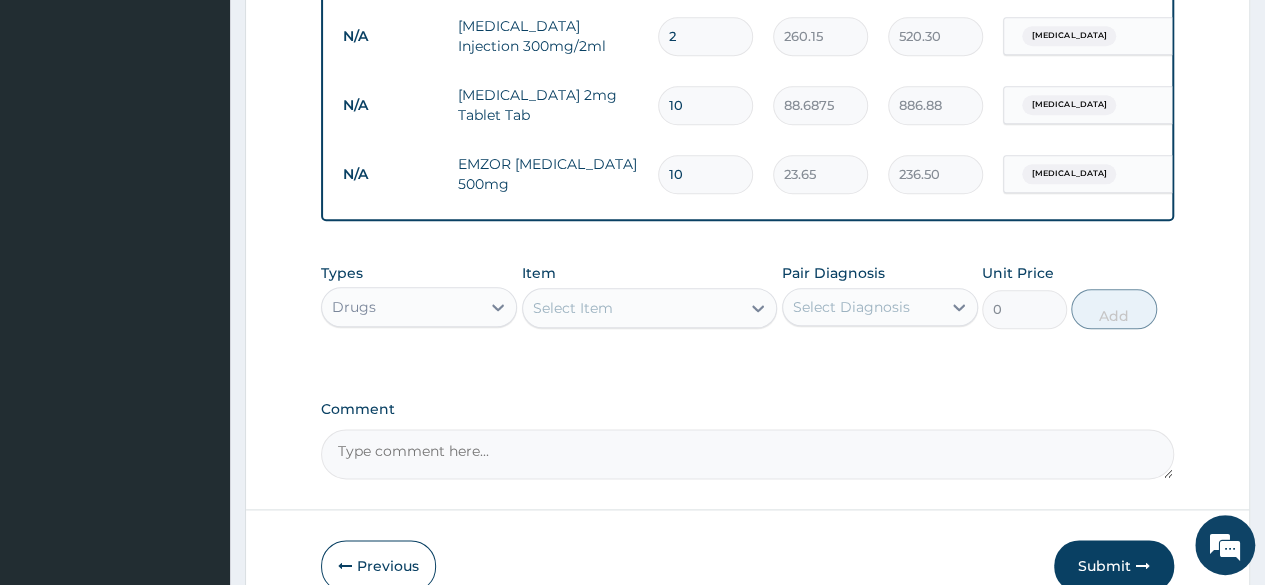 type on "10" 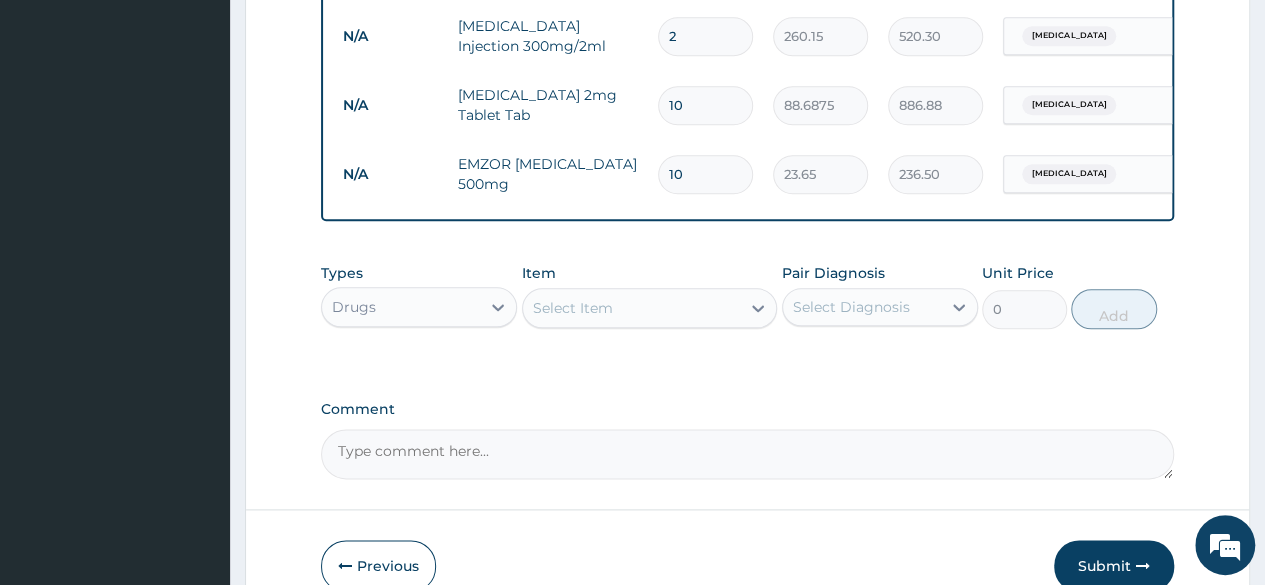 click on "Select Item" at bounding box center [632, 308] 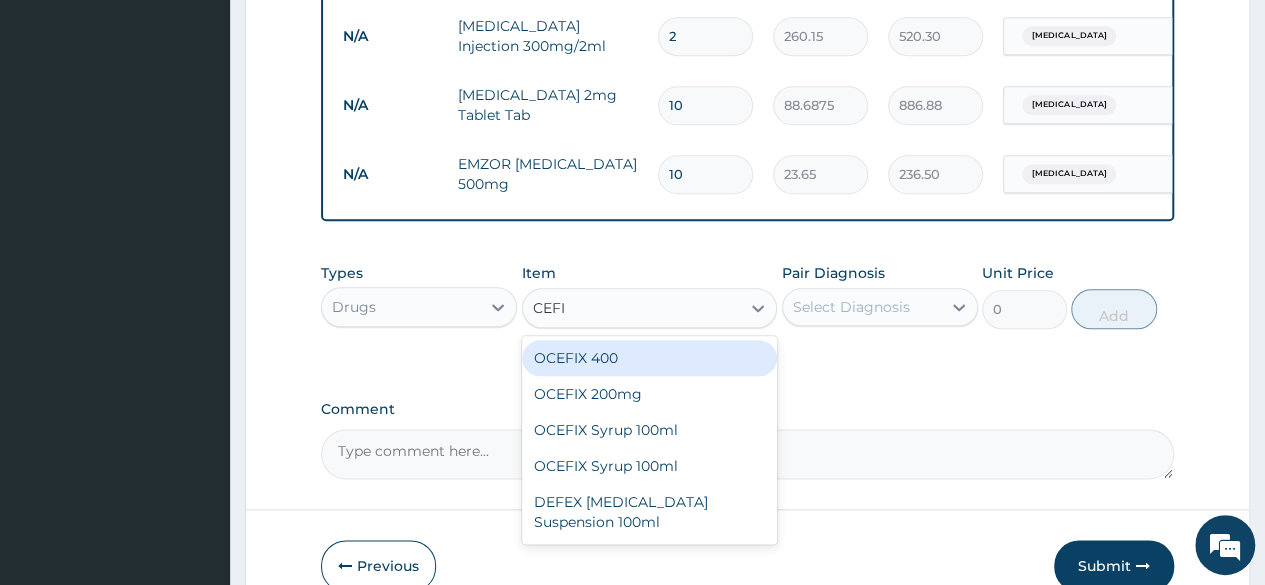 type on "CEFIX" 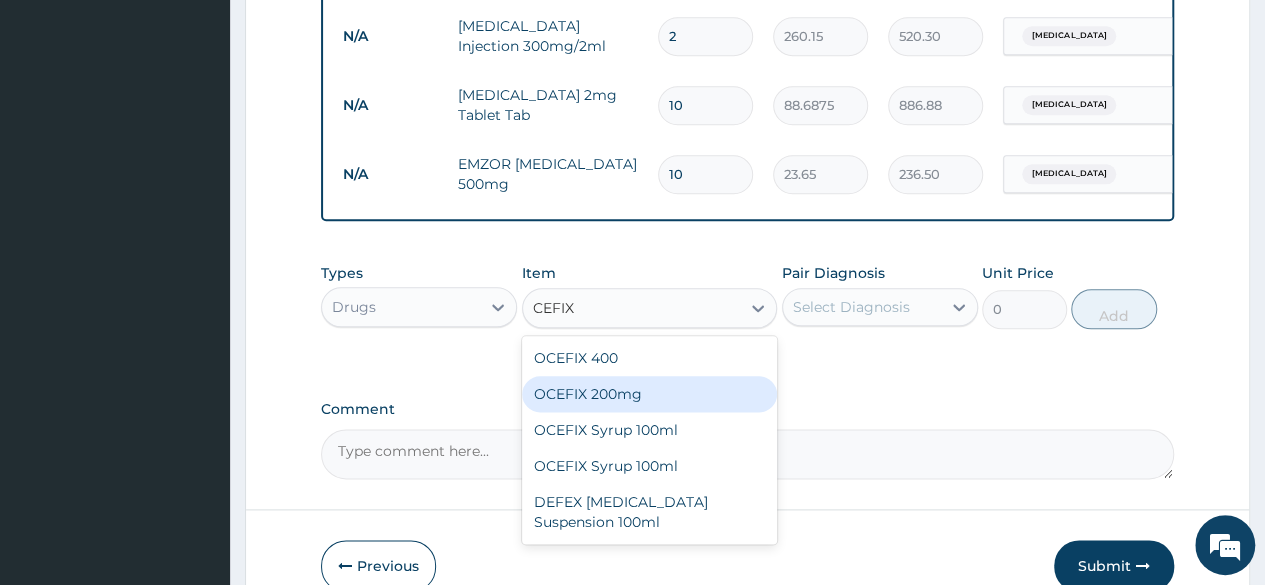 click on "OCEFIX 200mg" at bounding box center [650, 394] 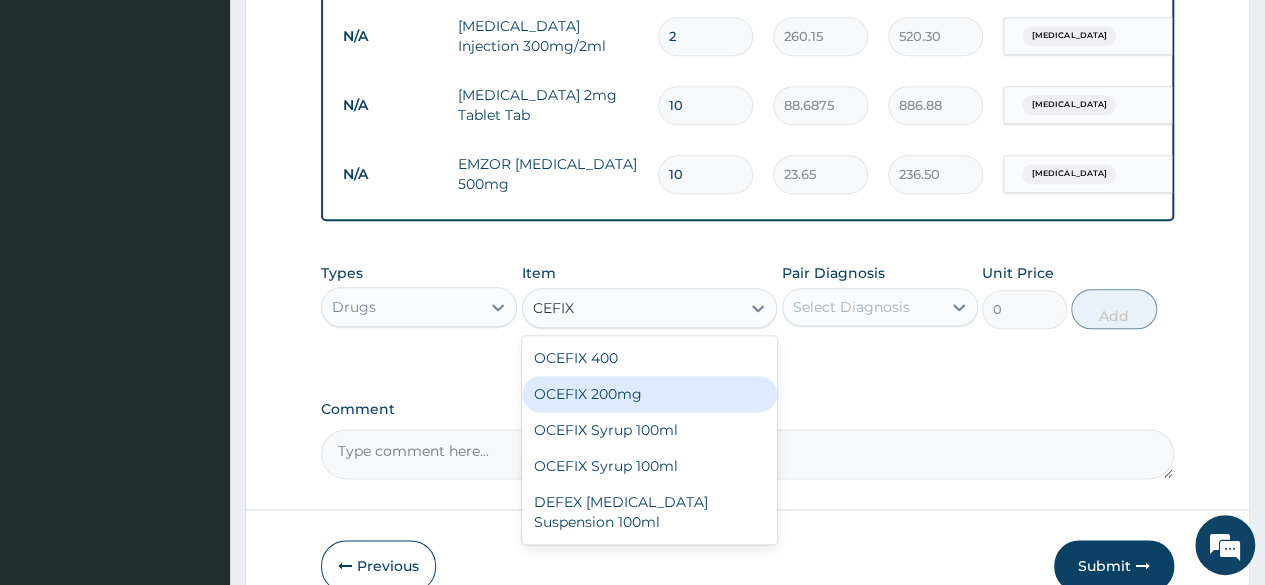 type 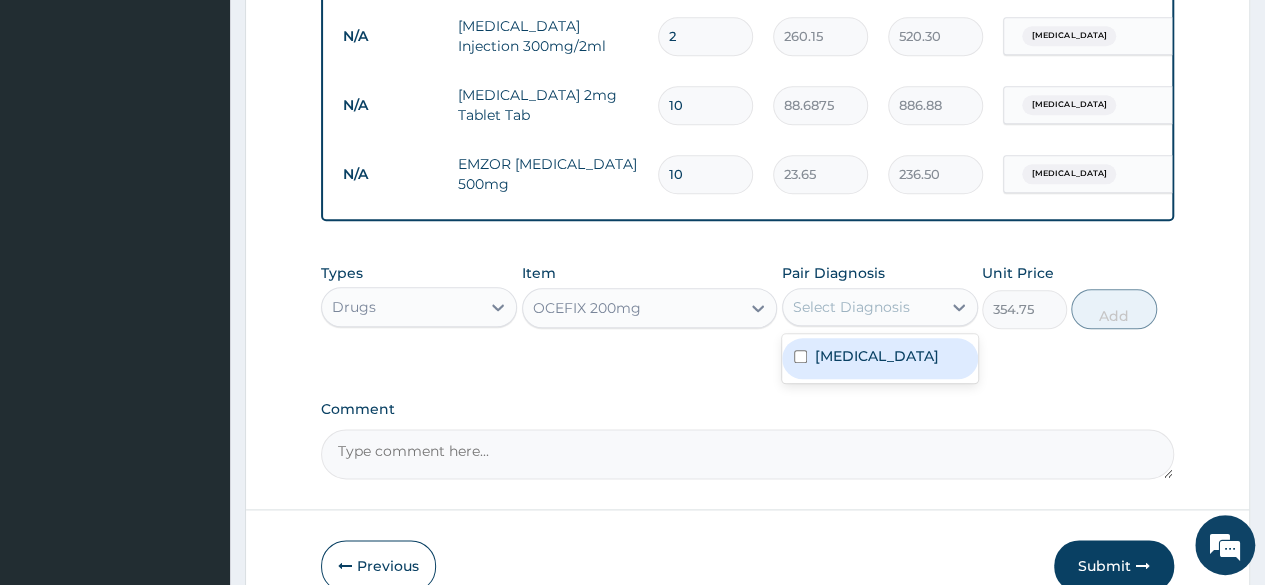 click on "Select Diagnosis" at bounding box center (862, 307) 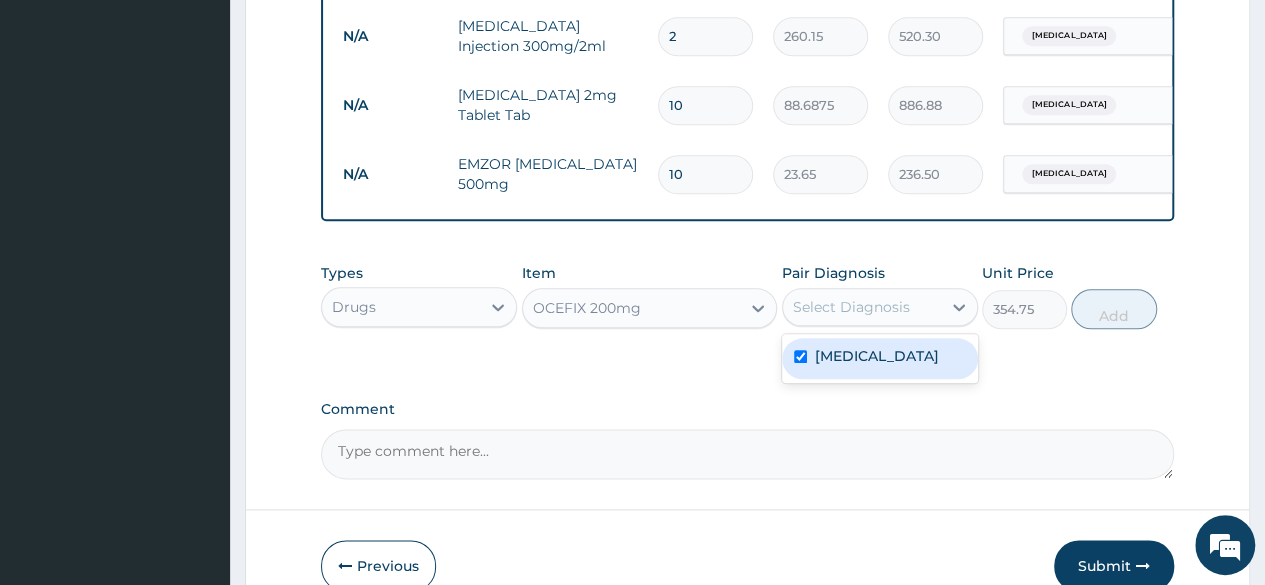 checkbox on "true" 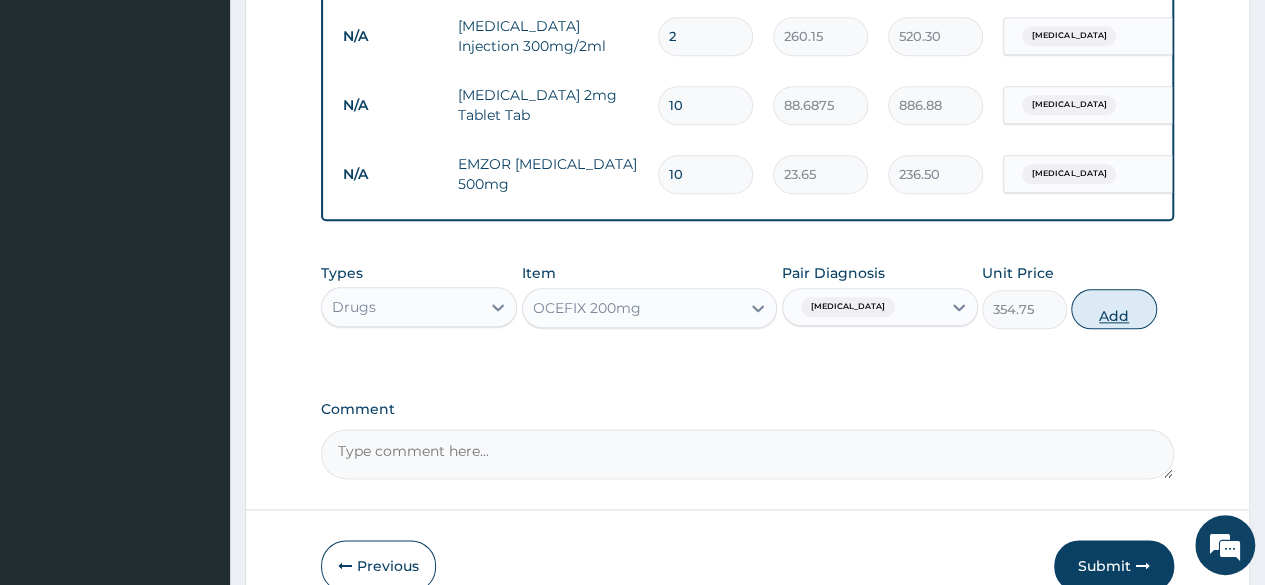 click on "Add" at bounding box center (1113, 309) 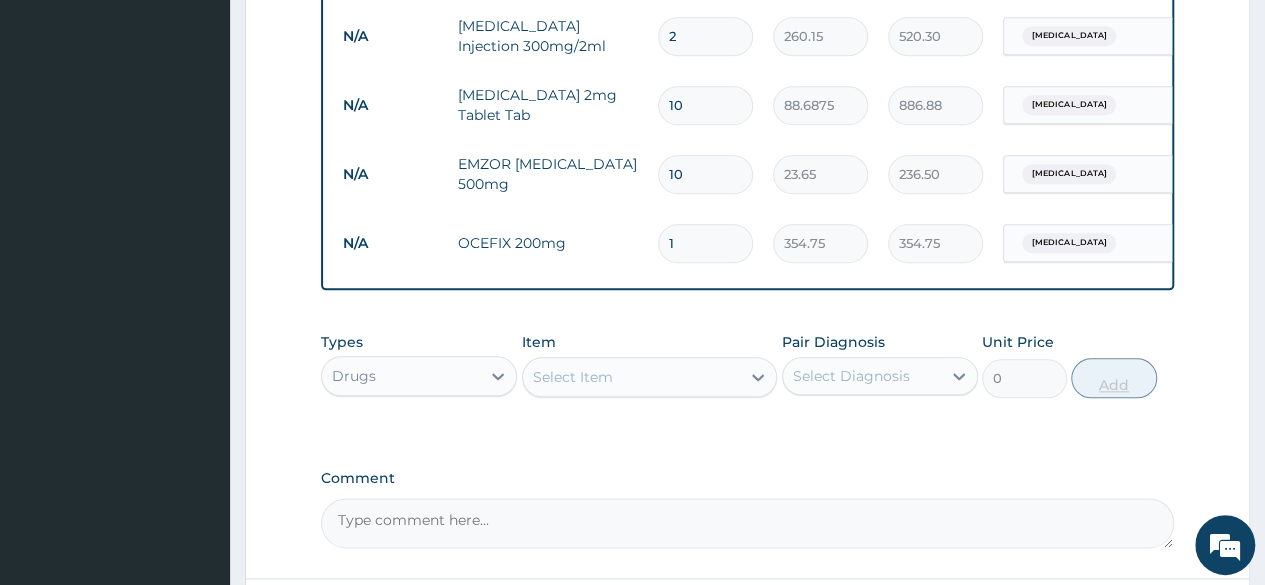 type on "10" 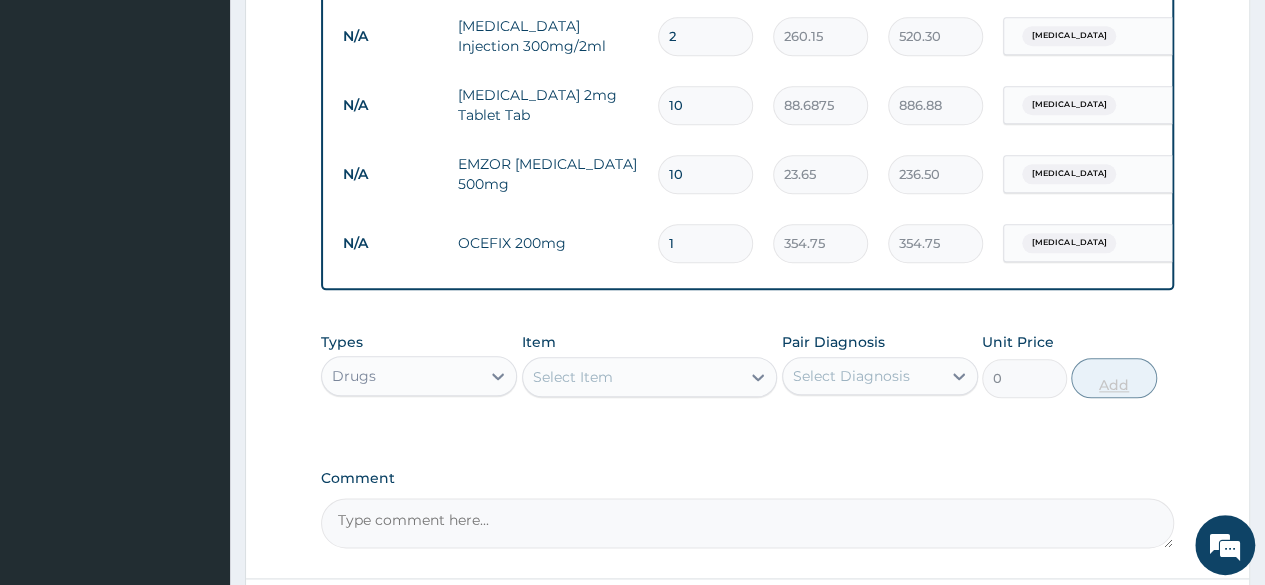 type on "3547.50" 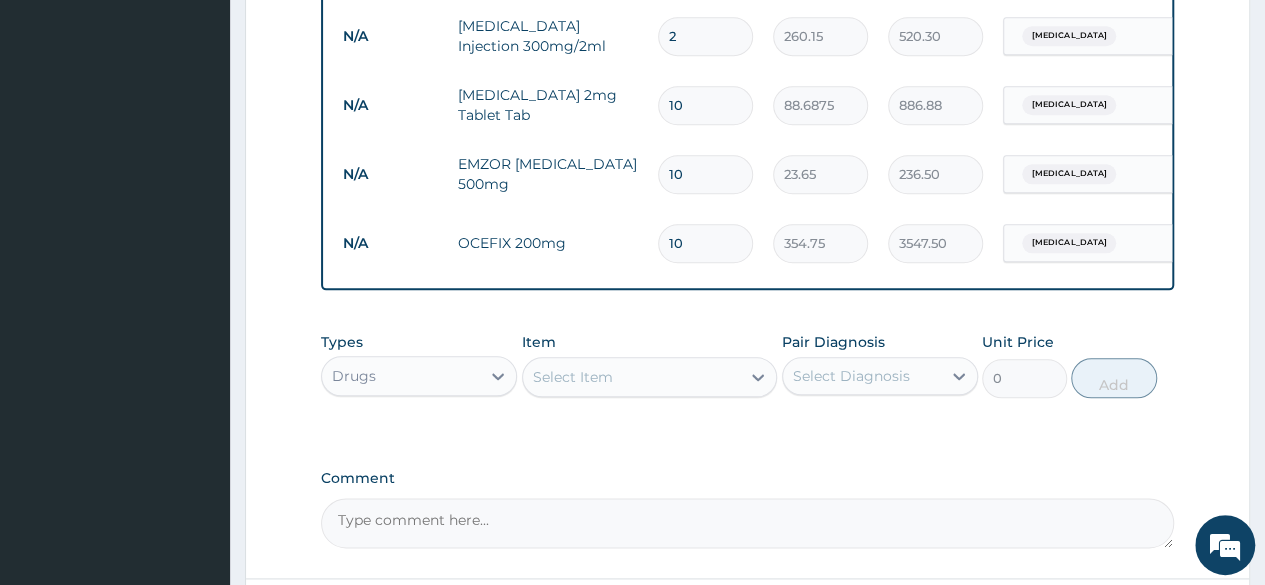 type on "10" 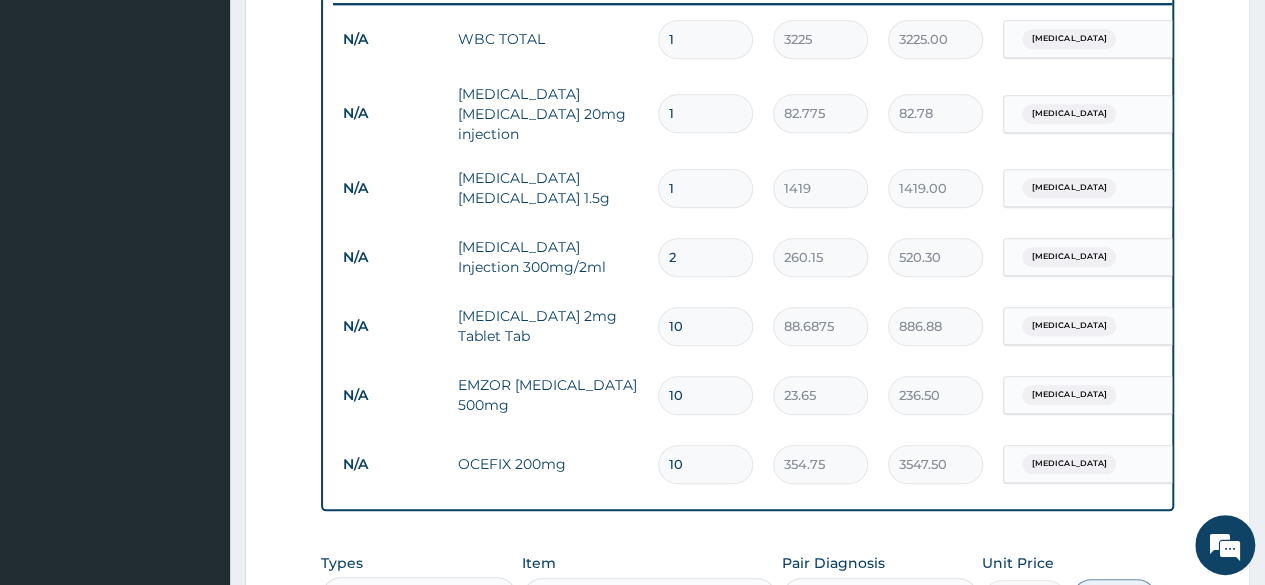 scroll, scrollTop: 790, scrollLeft: 0, axis: vertical 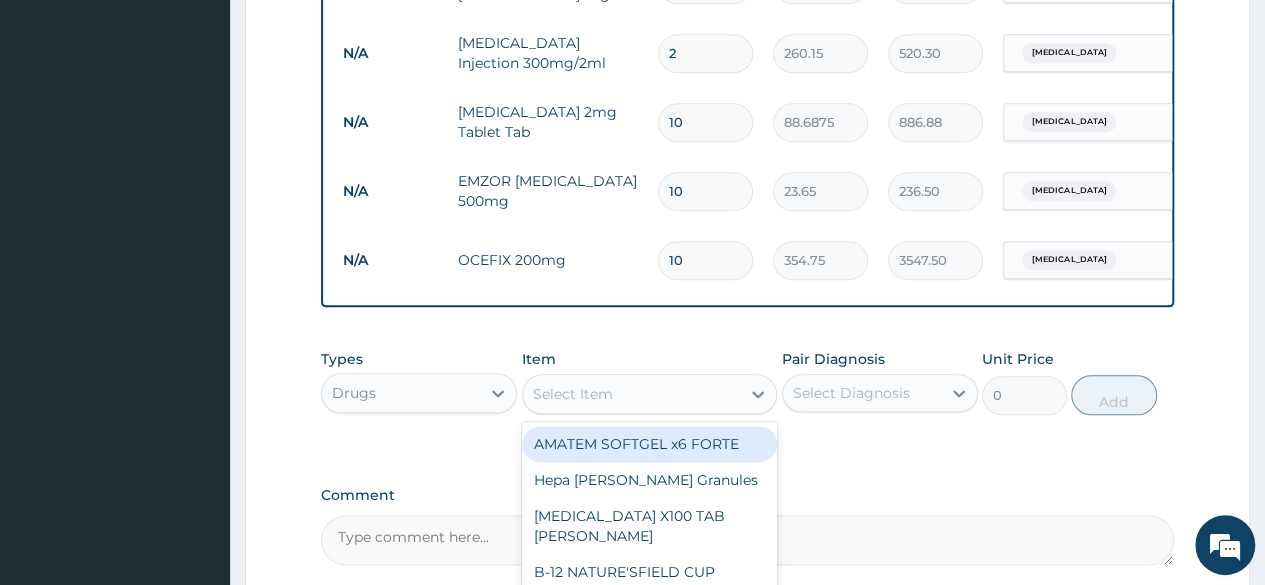 click on "Select Item" at bounding box center [632, 394] 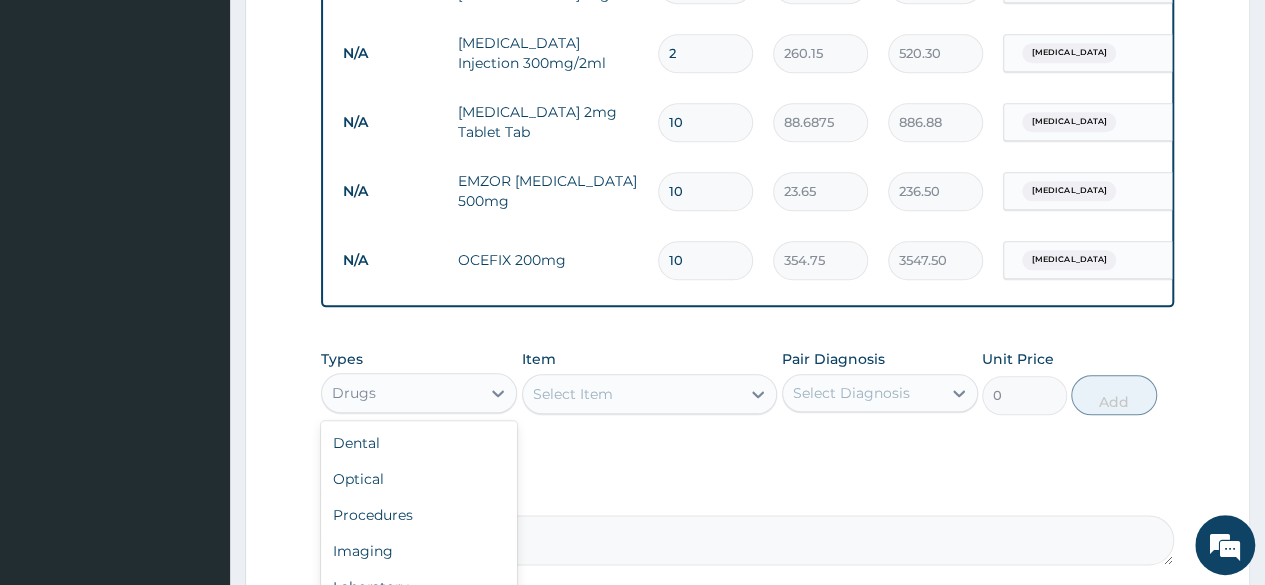 click on "Drugs" at bounding box center (401, 393) 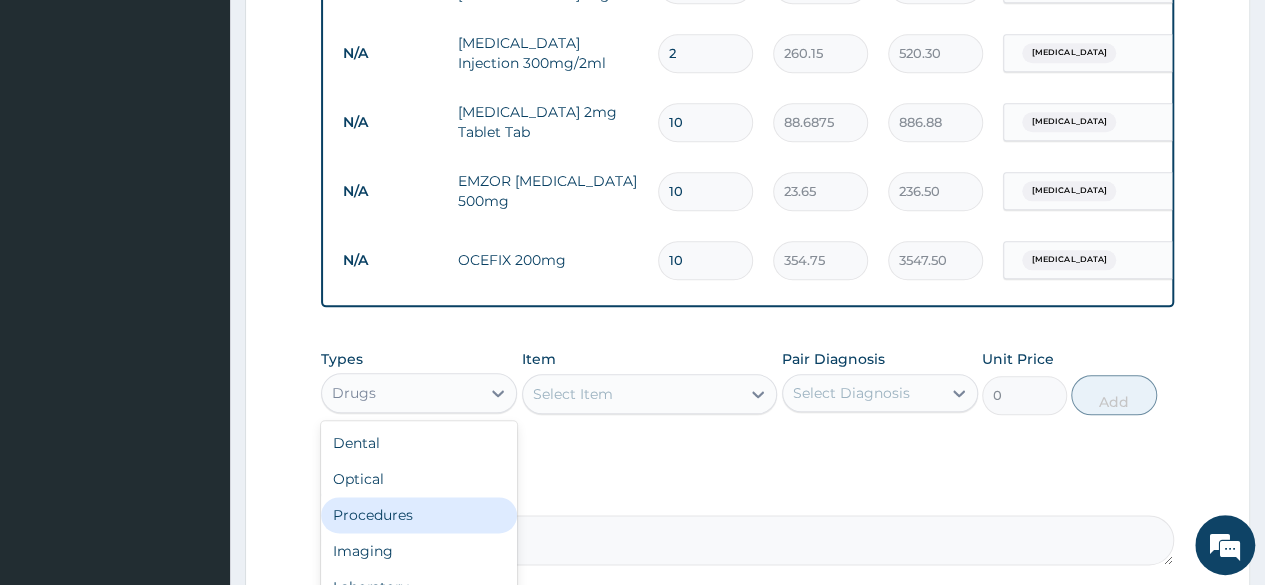 click on "Procedures" at bounding box center [419, 515] 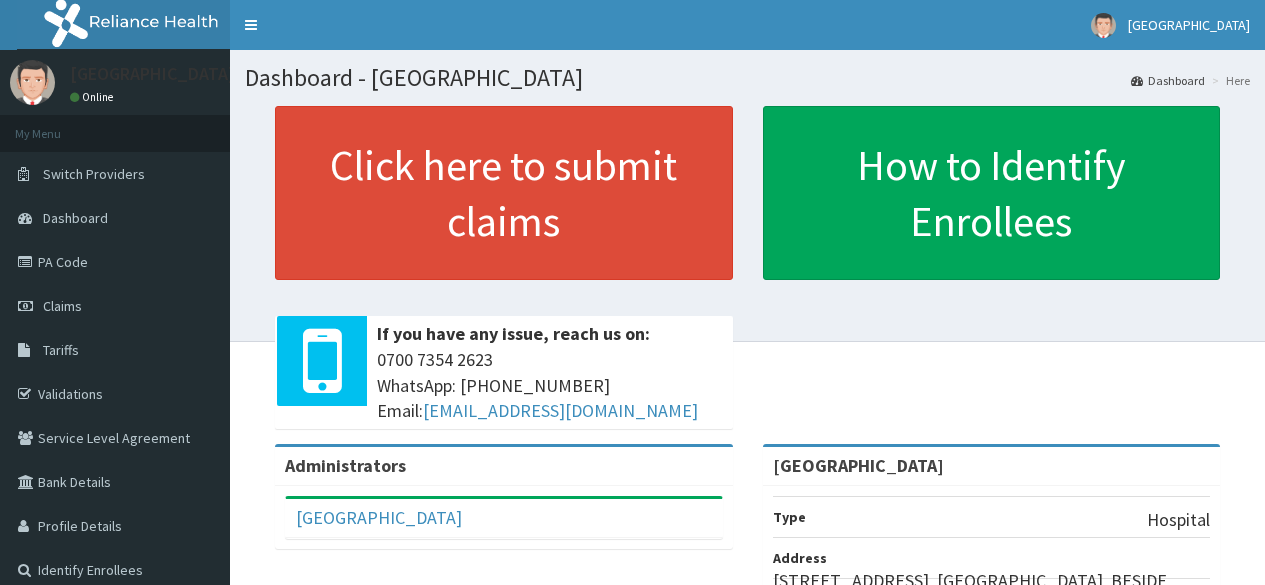 scroll, scrollTop: 145, scrollLeft: 0, axis: vertical 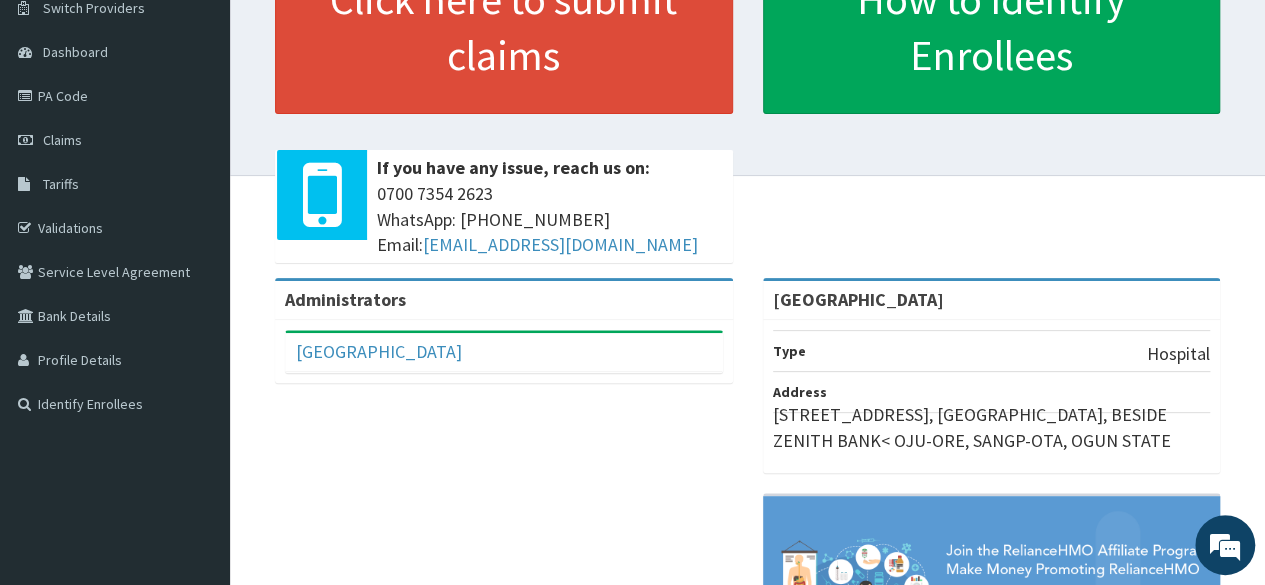 click on "RelianceHMO Provider Portal | Dashboard
R EL
Toggle navigation
Hearthside Hospital Hearthside Hospital - hearthsidehospital@gmail.com Member since  November 20, 2024 at 5:33:24 PM   Profile Sign out
Hearthside Hospital
Online
My Menu" 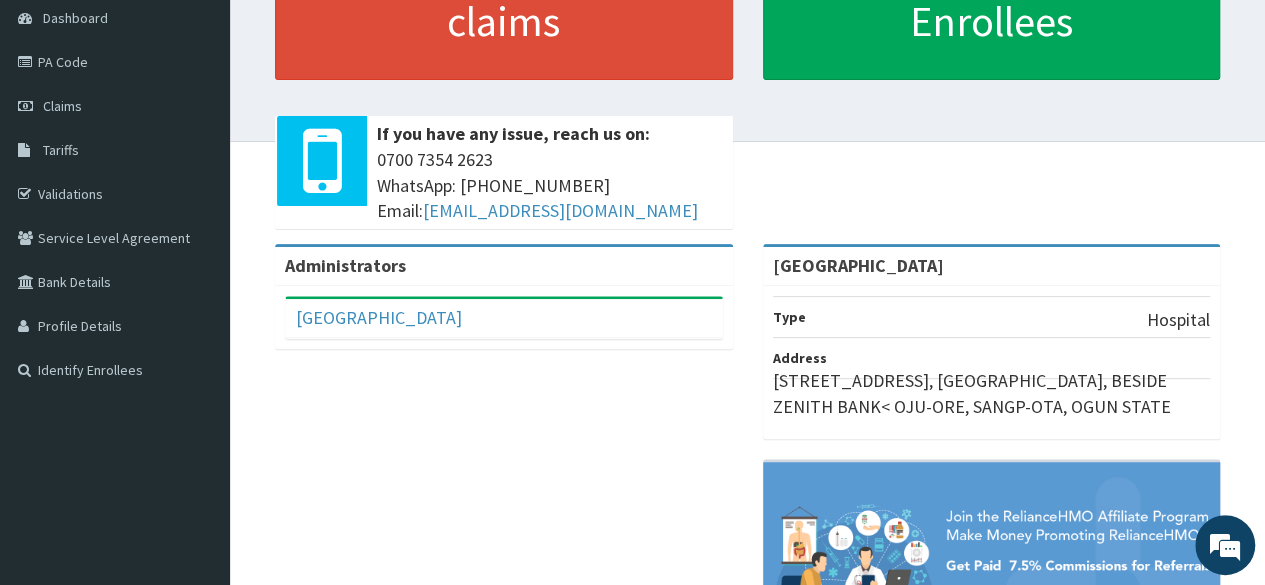 scroll, scrollTop: 0, scrollLeft: 0, axis: both 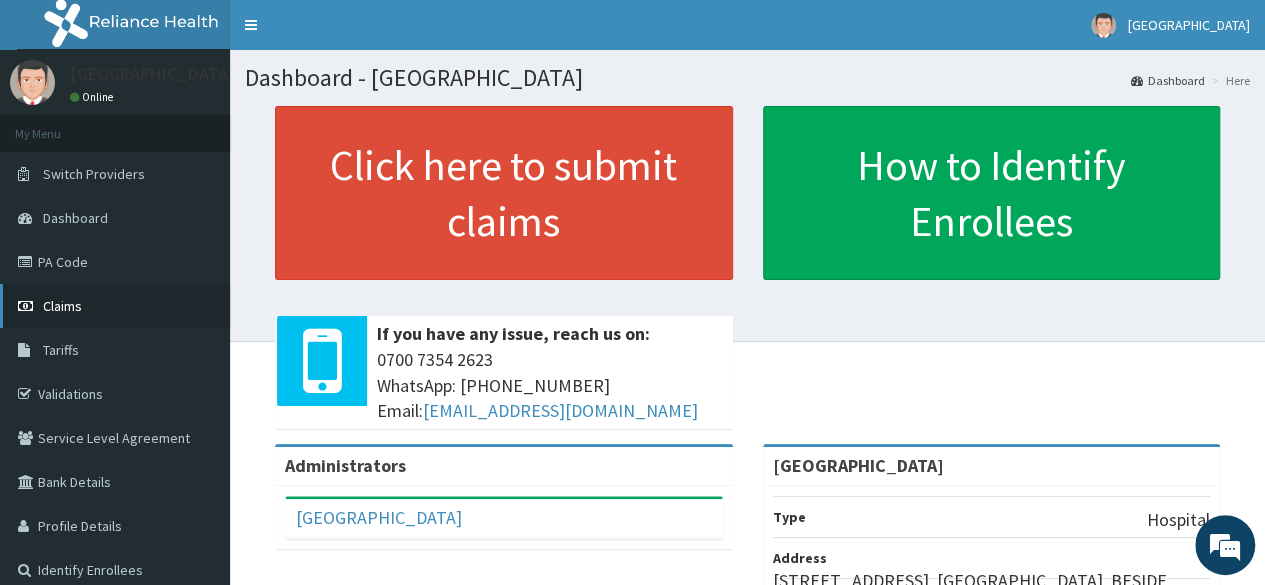 click on "Claims" at bounding box center (115, 306) 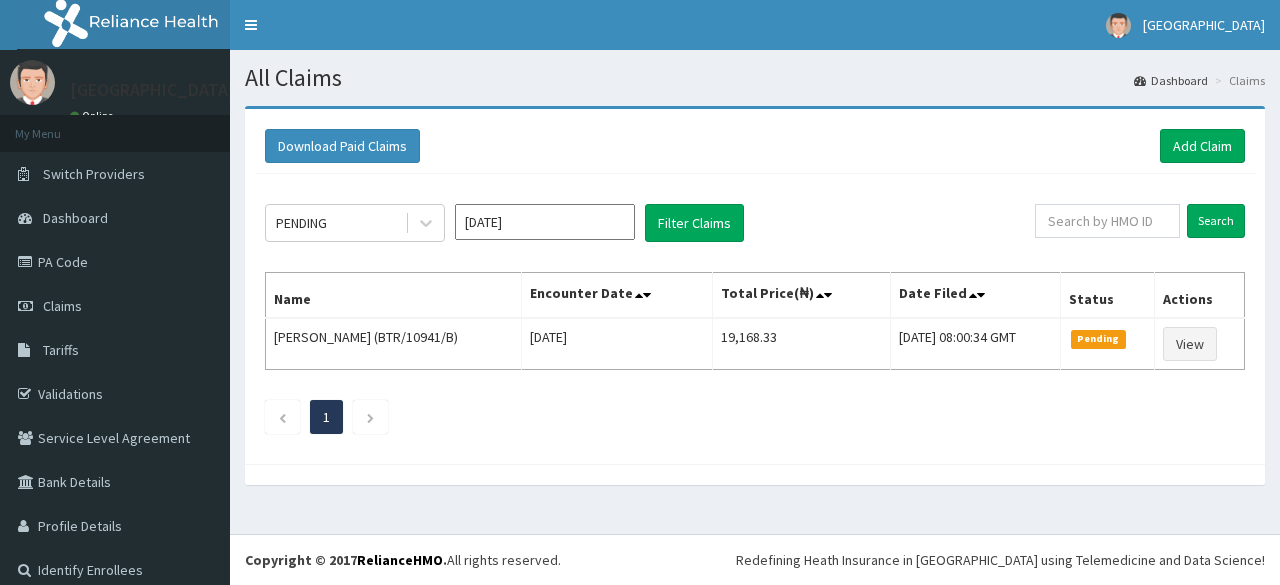 scroll, scrollTop: 0, scrollLeft: 0, axis: both 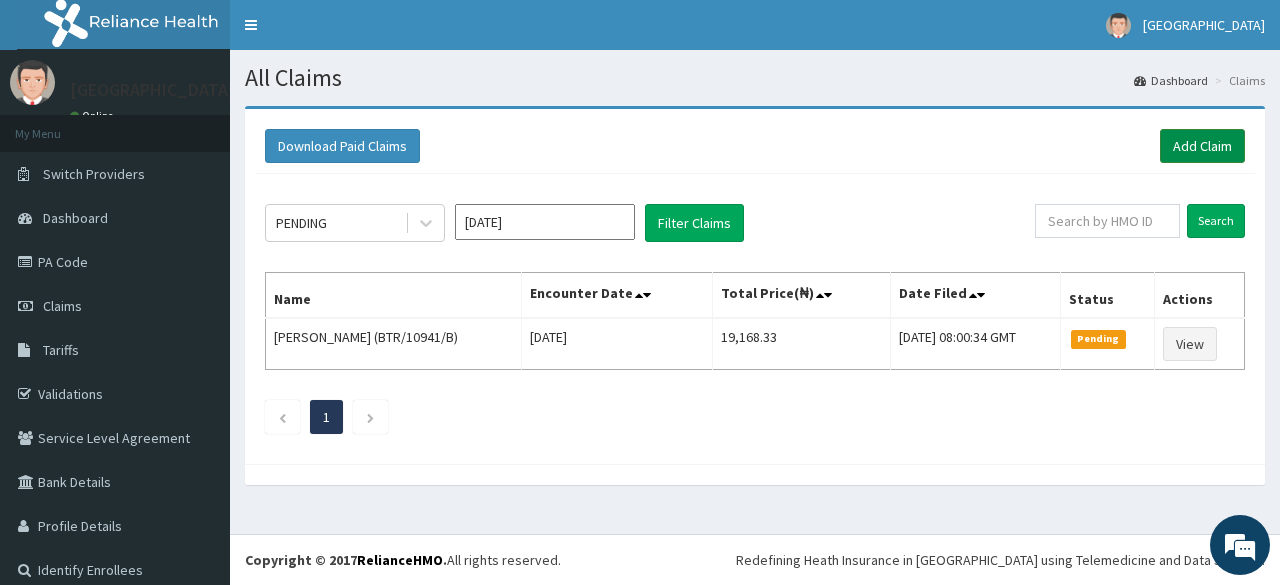 click on "Add Claim" at bounding box center (1202, 146) 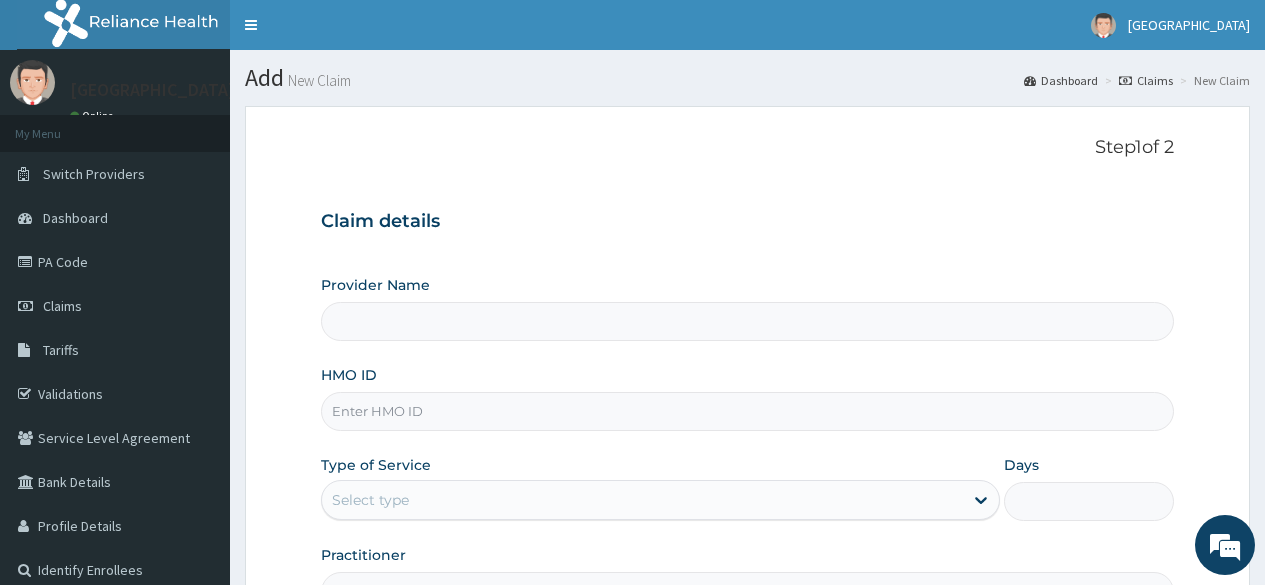 scroll, scrollTop: 0, scrollLeft: 0, axis: both 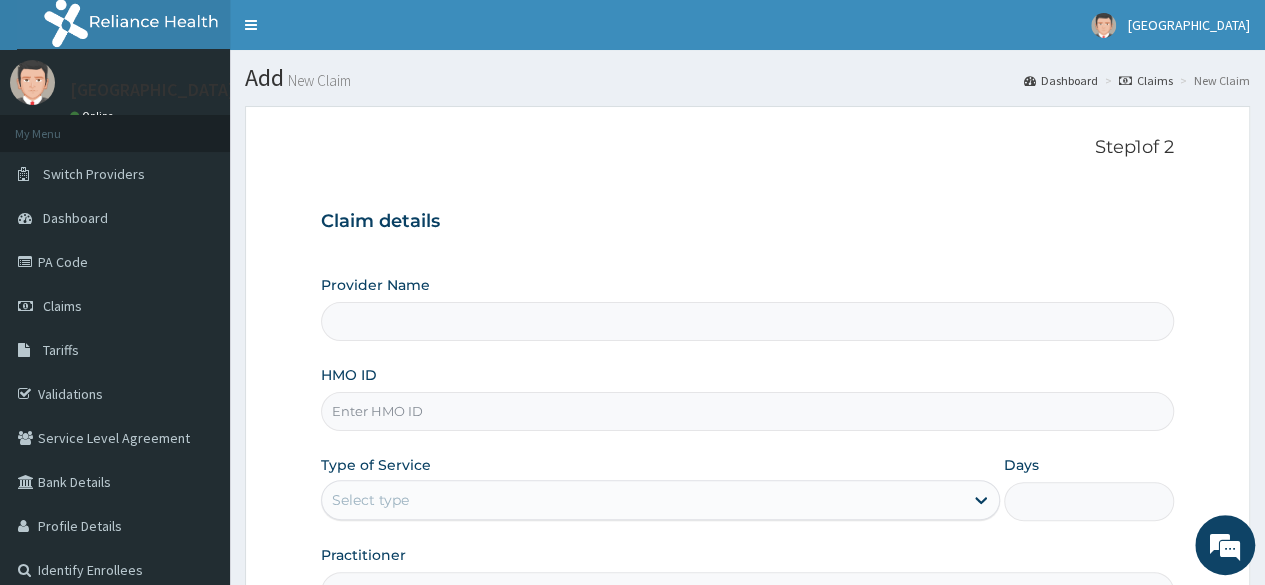 type on "[GEOGRAPHIC_DATA]" 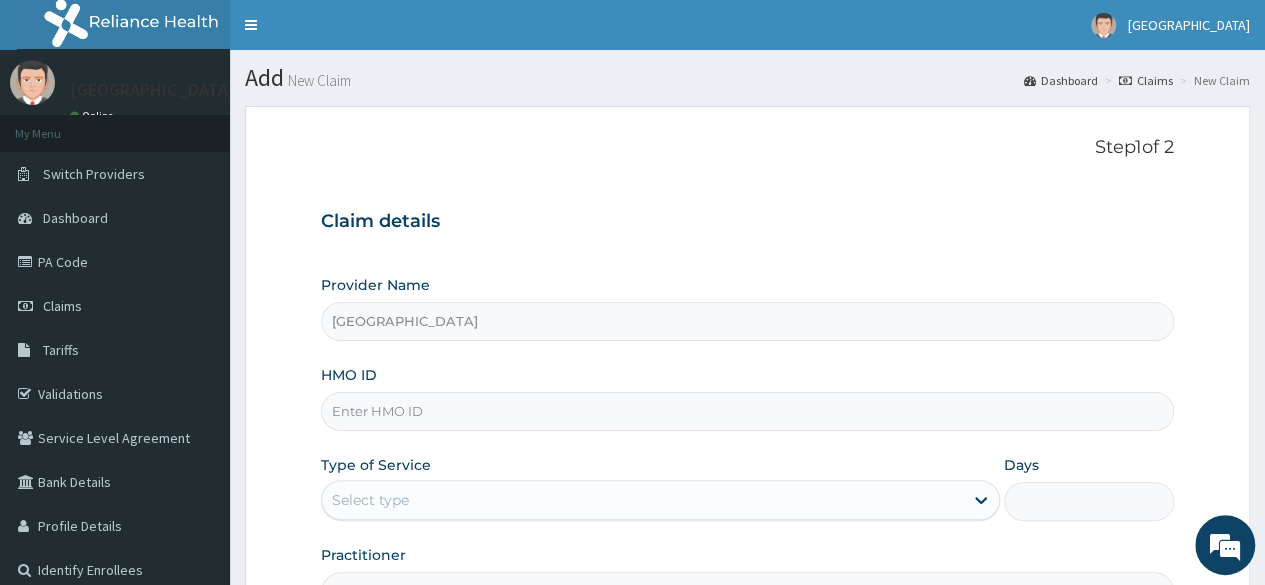 scroll, scrollTop: 0, scrollLeft: 0, axis: both 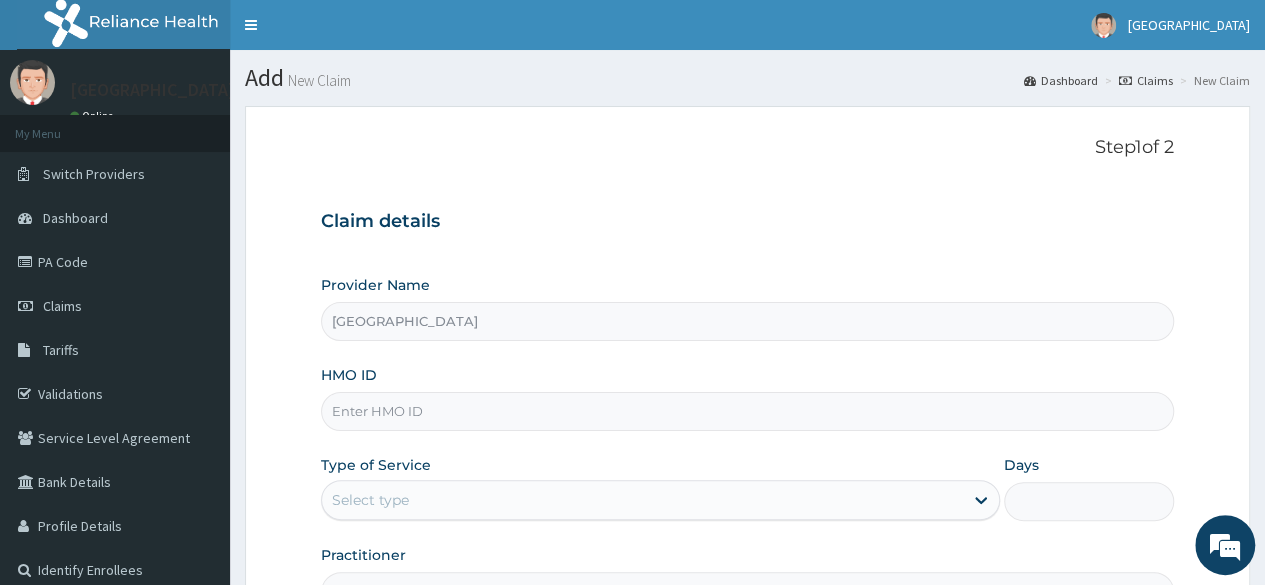 click on "HMO ID" at bounding box center (747, 411) 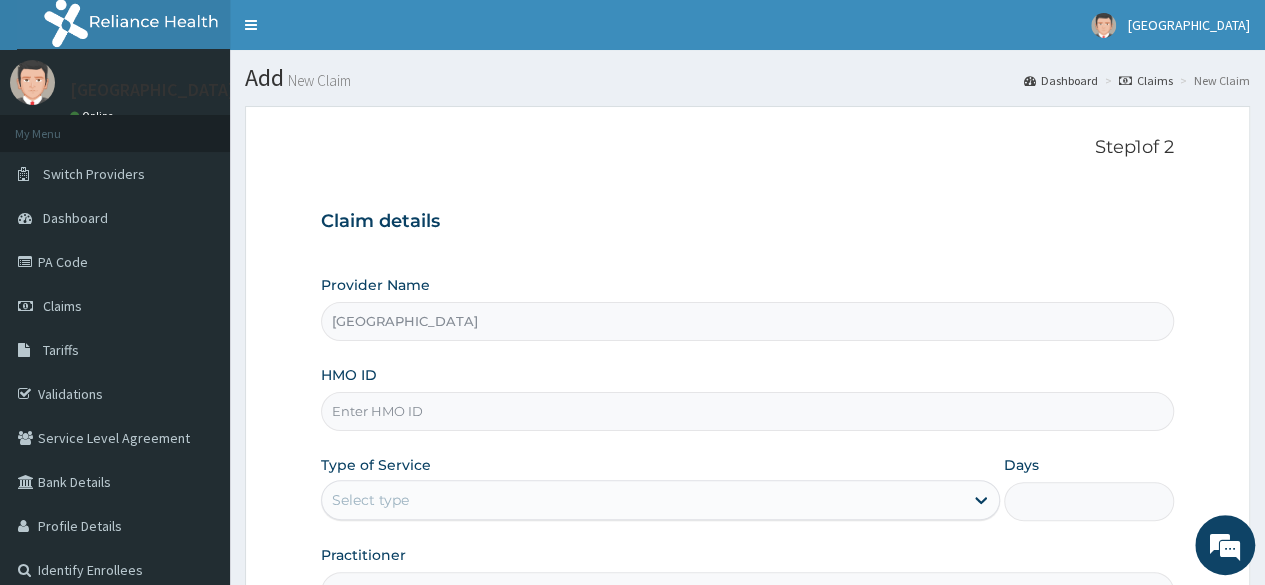 paste on "Cya/10837/c" 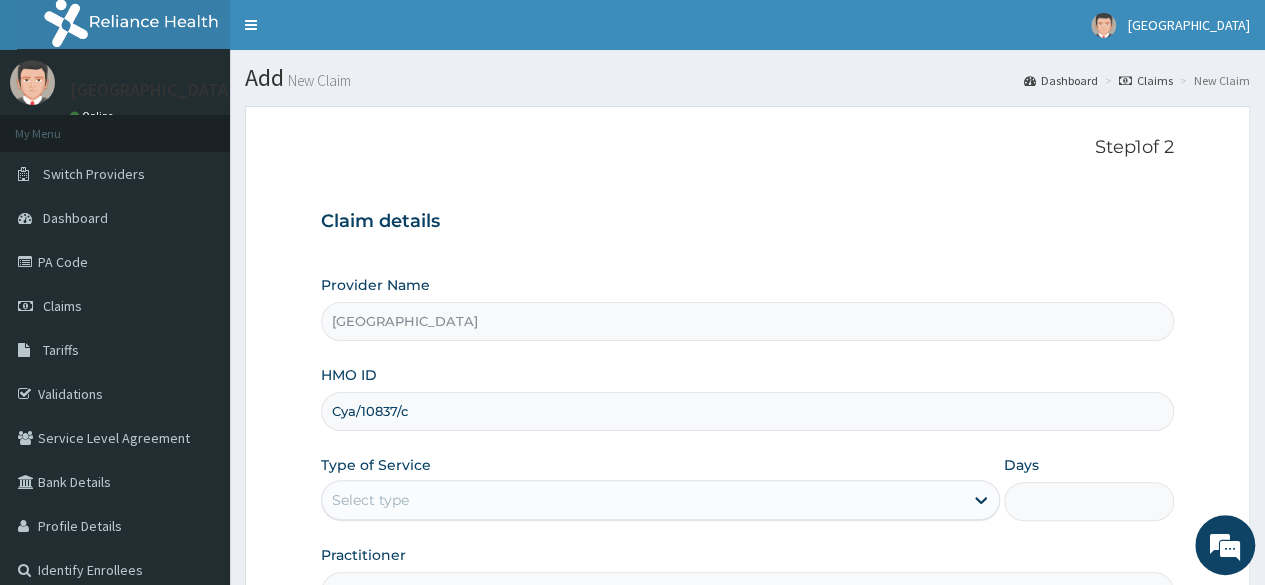 type on "Cya/10837/c" 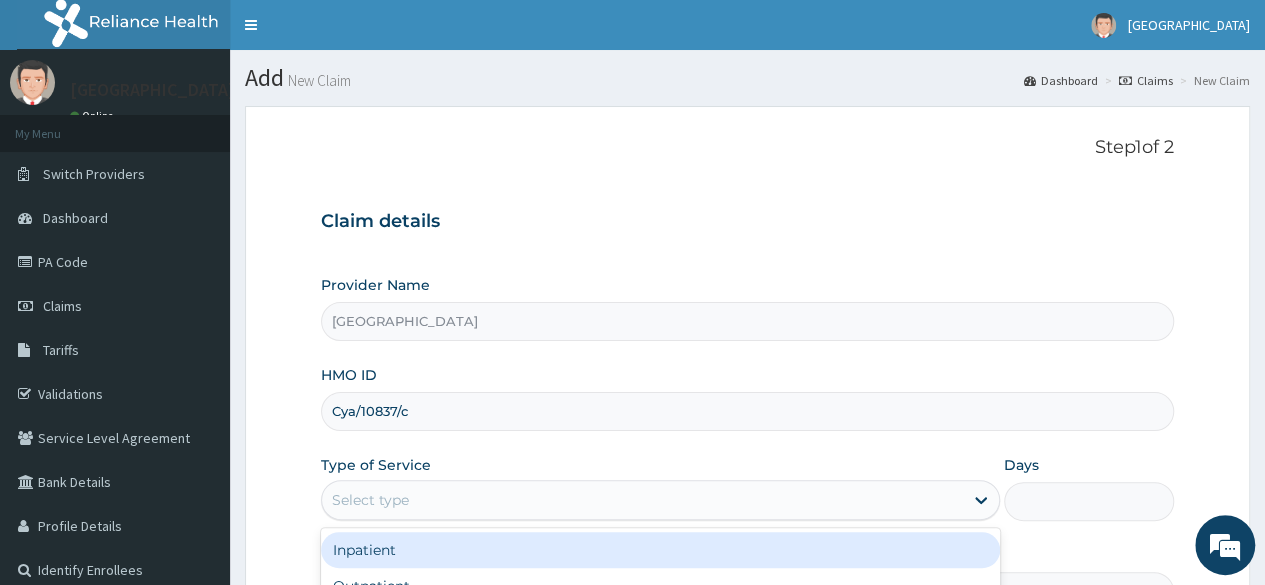 click on "Select type" at bounding box center (642, 500) 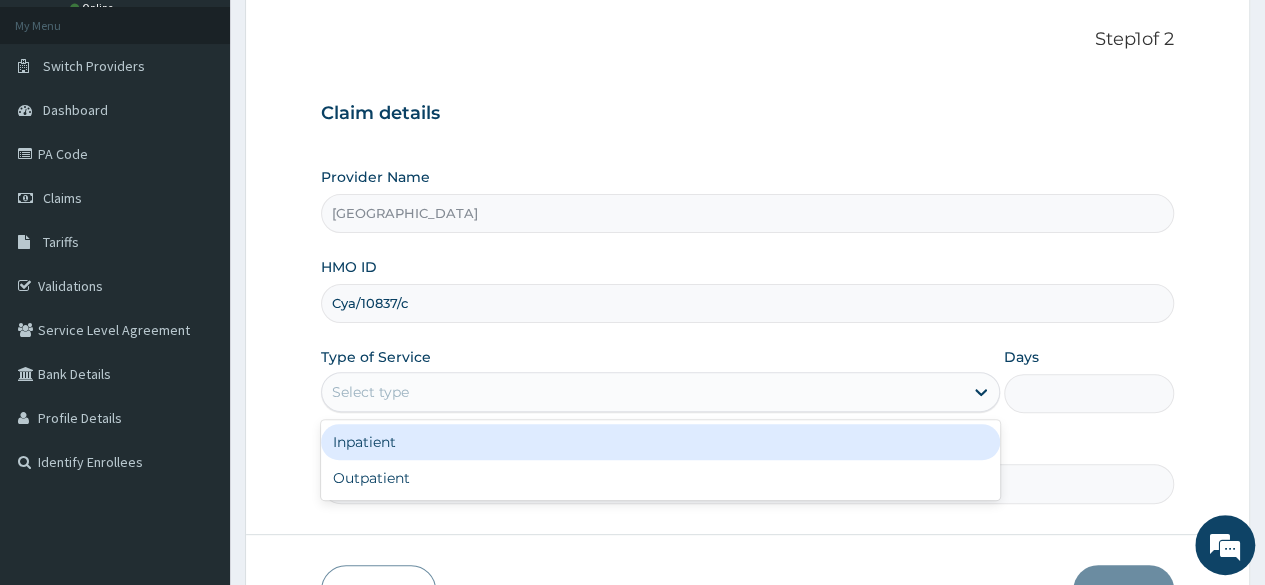 scroll, scrollTop: 120, scrollLeft: 0, axis: vertical 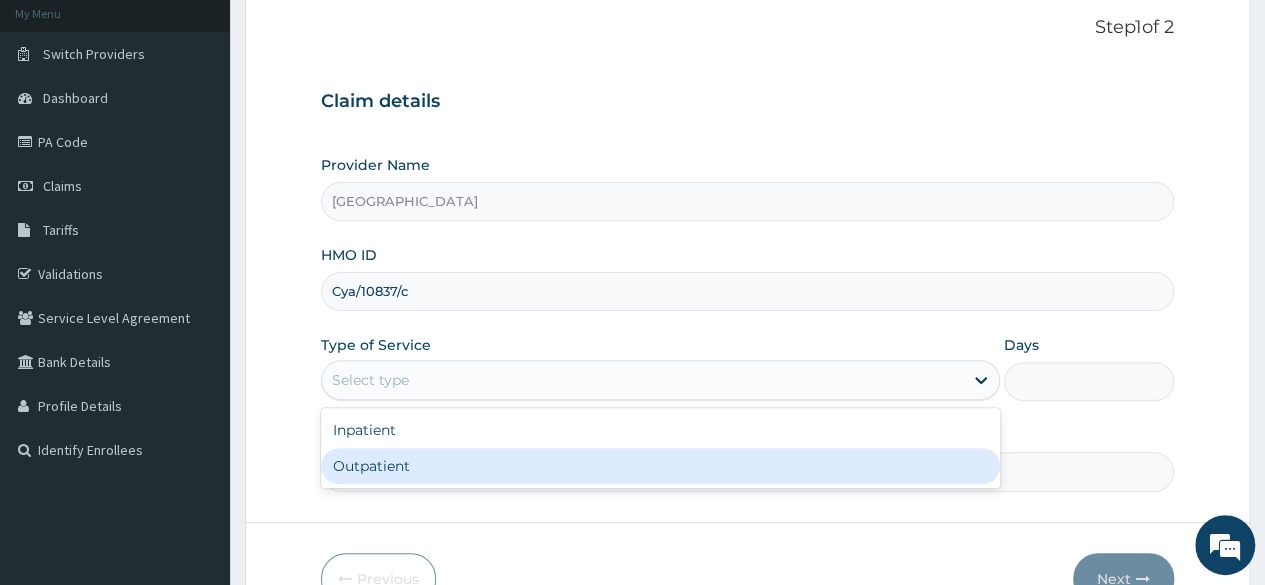 click on "Outpatient" at bounding box center (660, 466) 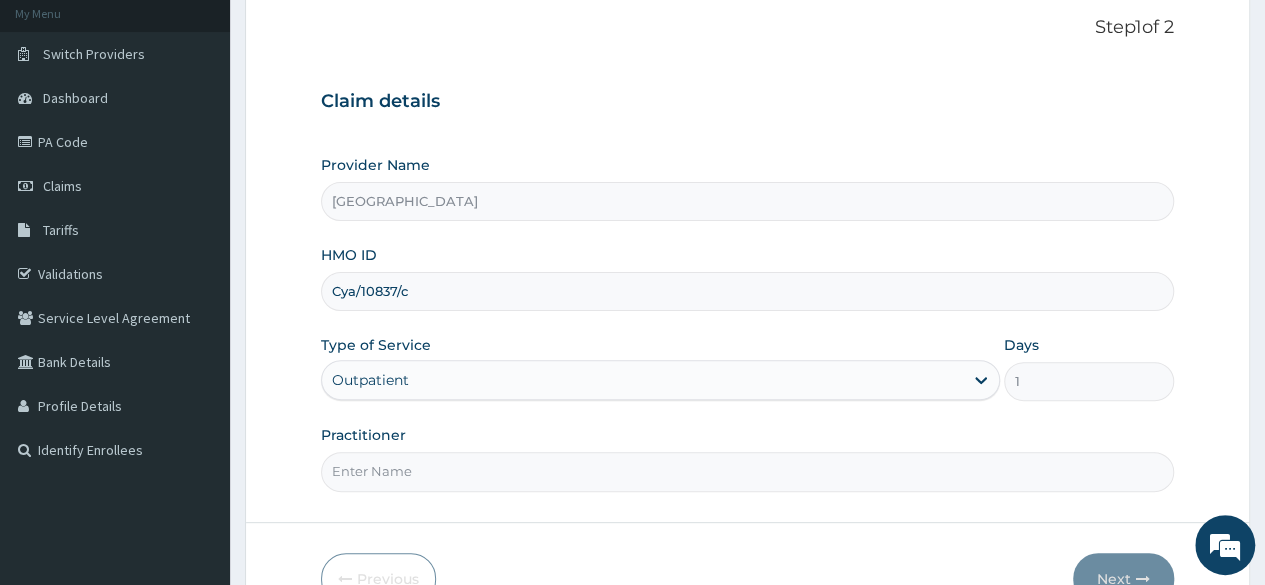 click on "Practitioner" at bounding box center (747, 471) 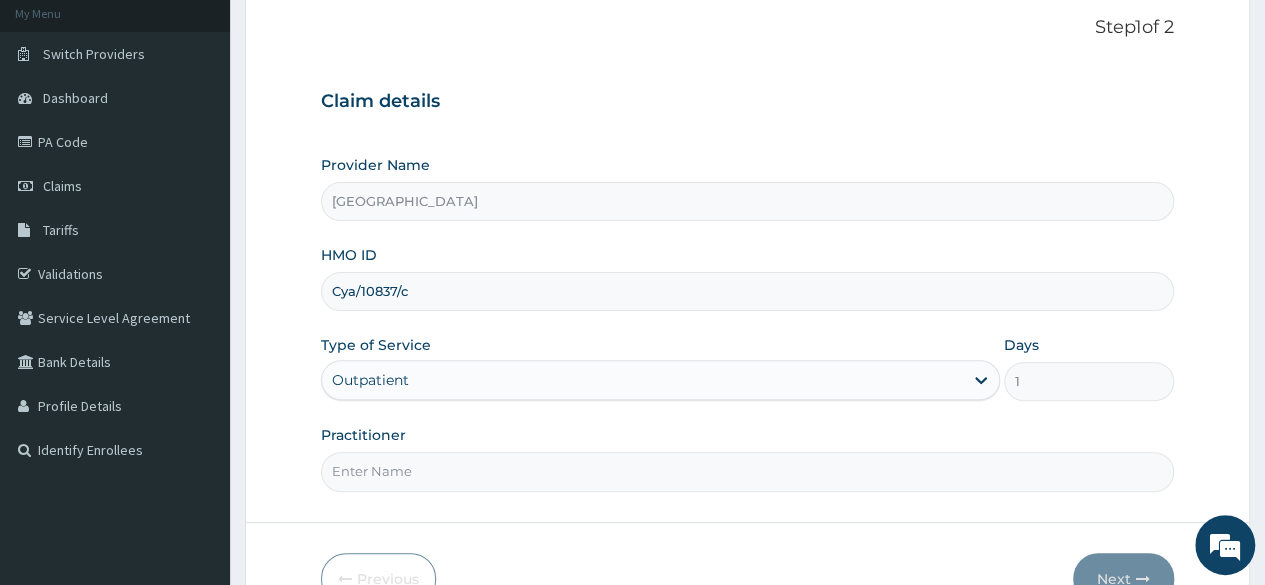 type on "Dr Seun Omosanya" 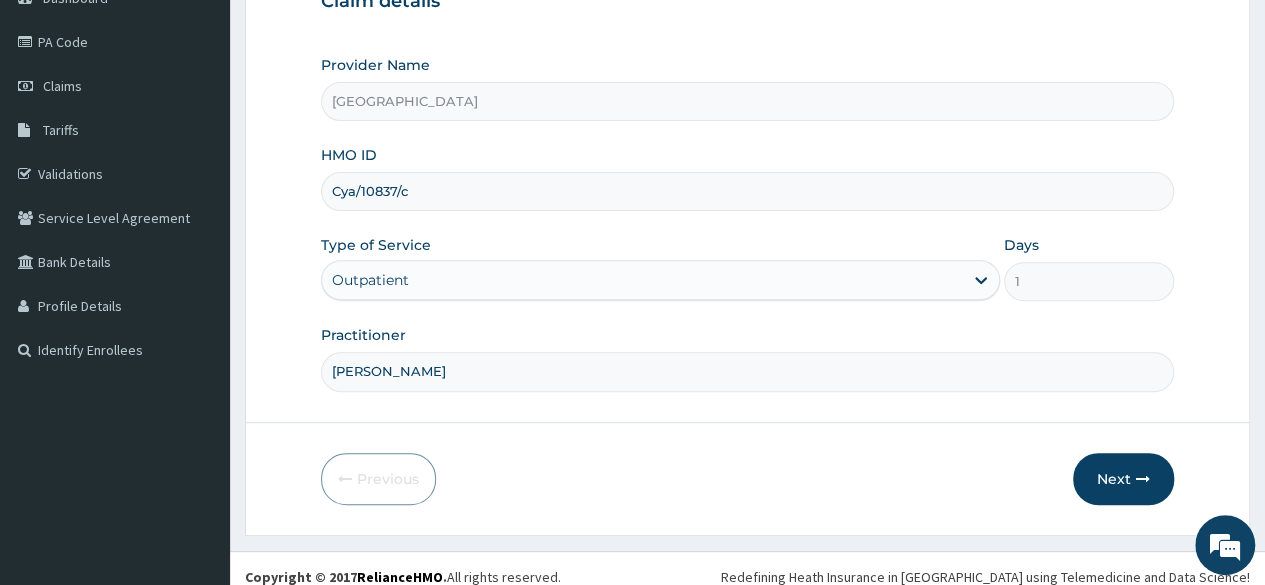 scroll, scrollTop: 232, scrollLeft: 0, axis: vertical 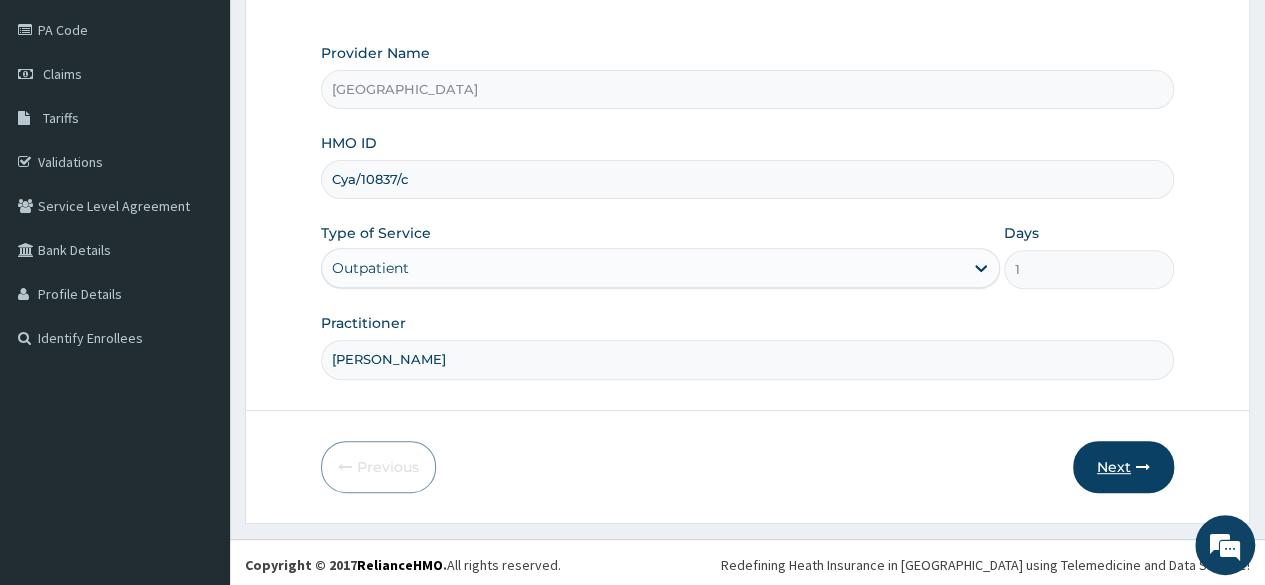 click on "Next" at bounding box center [1123, 467] 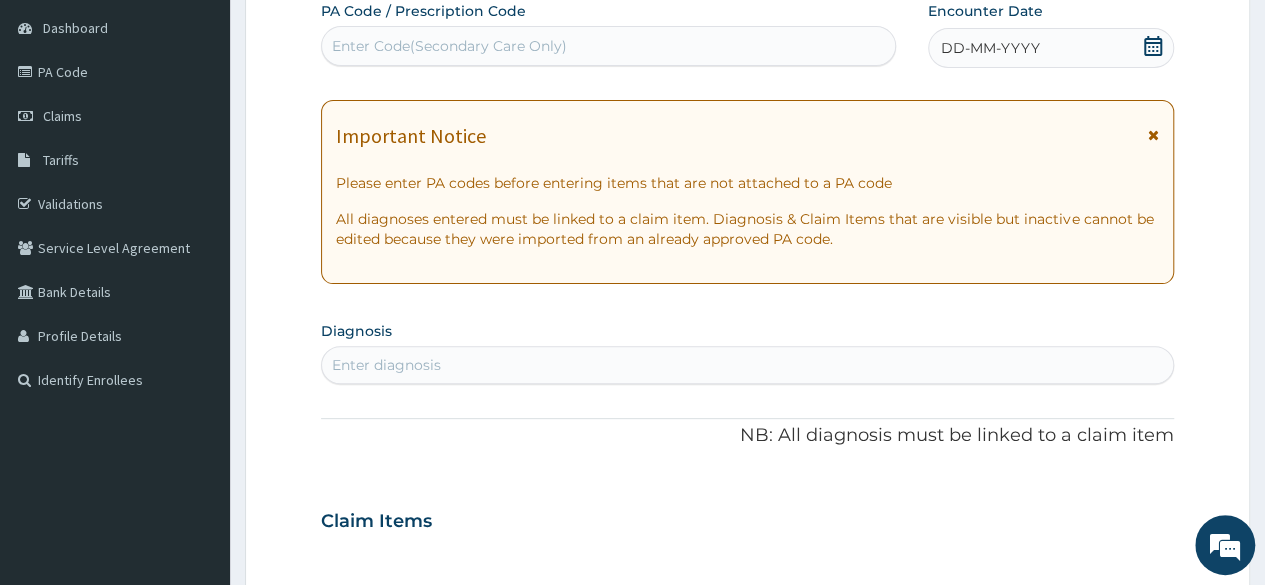 scroll, scrollTop: 0, scrollLeft: 0, axis: both 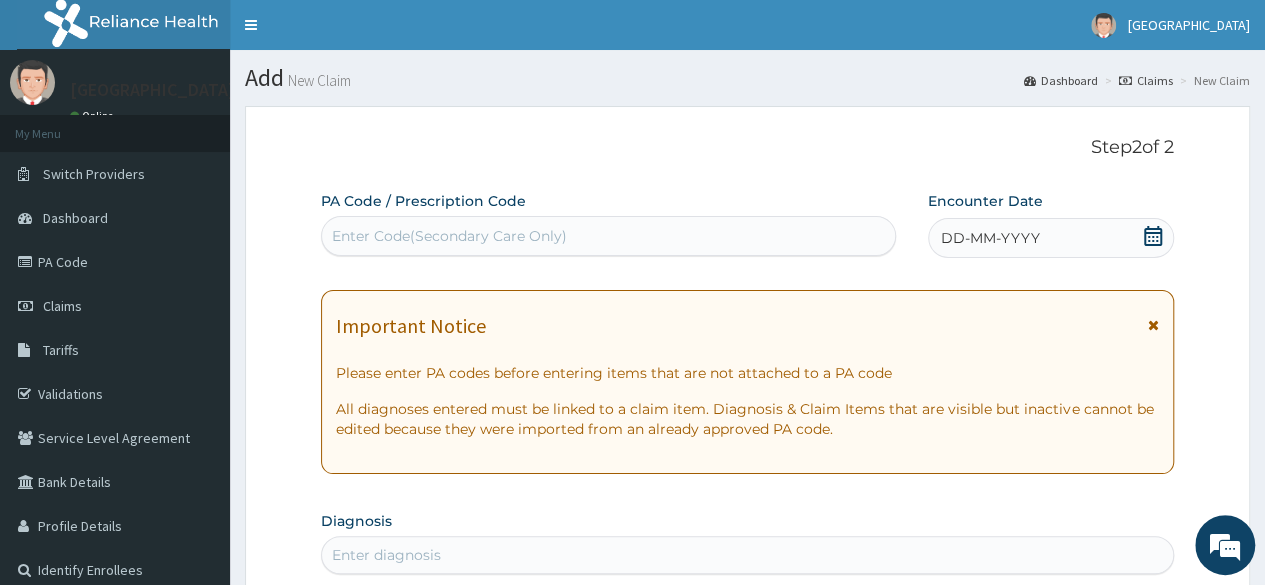 click 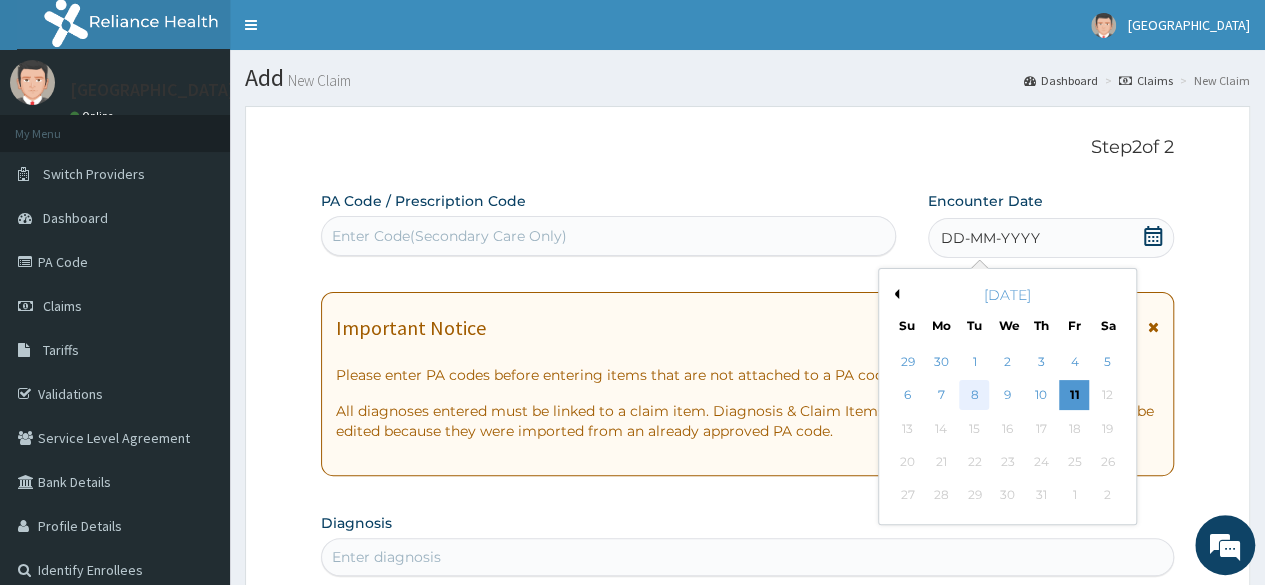 click on "8" at bounding box center [974, 396] 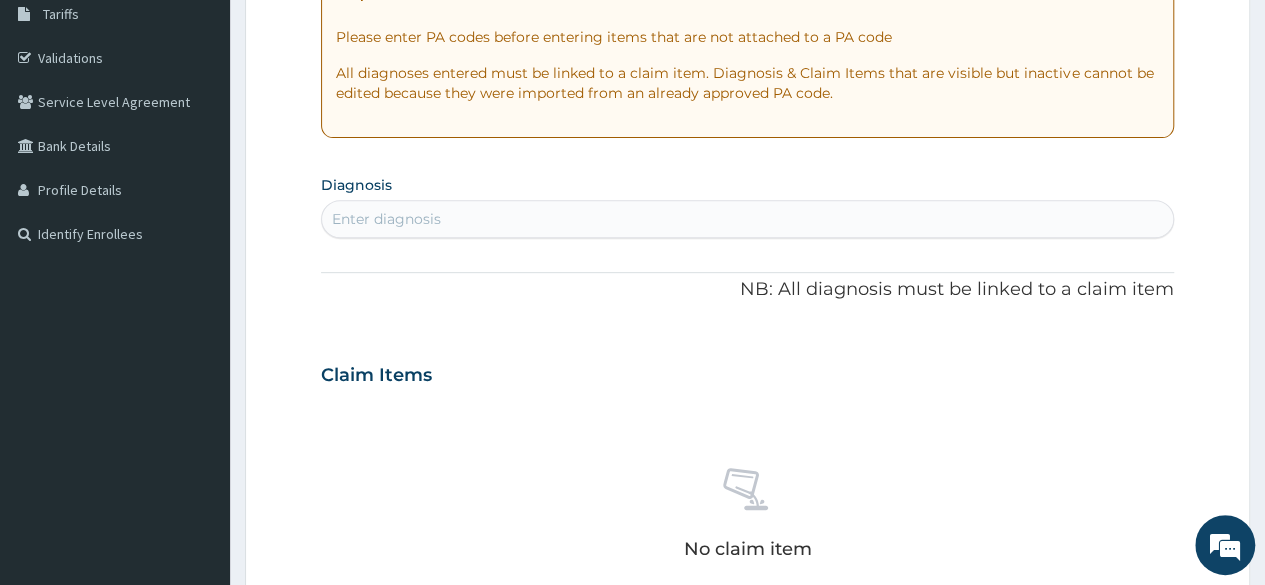 scroll, scrollTop: 369, scrollLeft: 0, axis: vertical 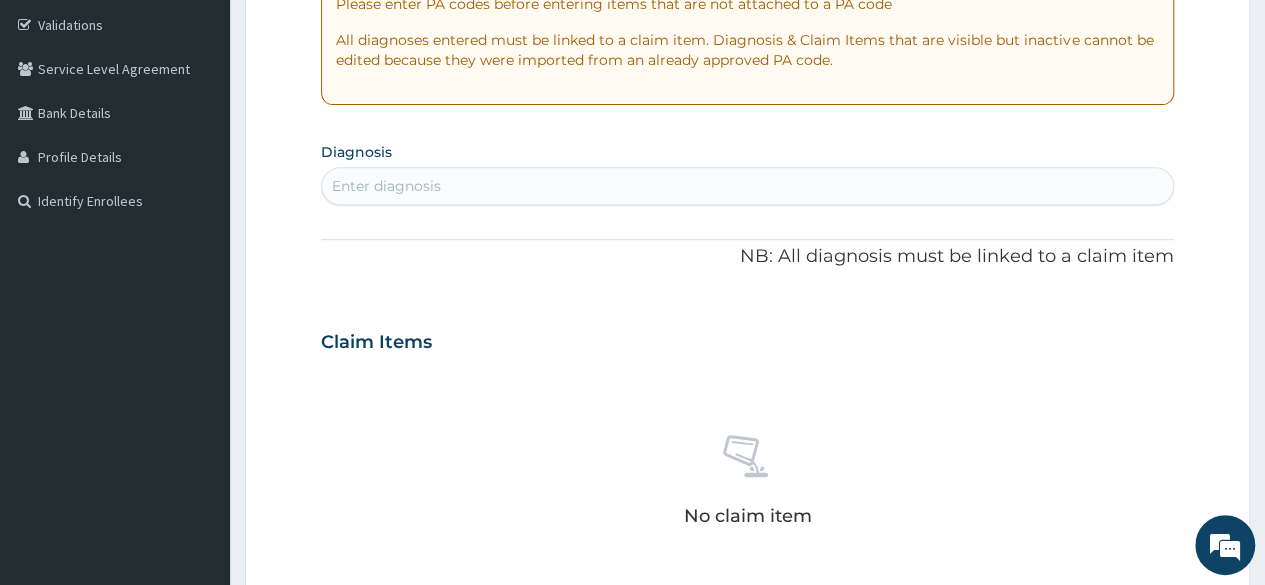 click on "Enter diagnosis" at bounding box center [747, 186] 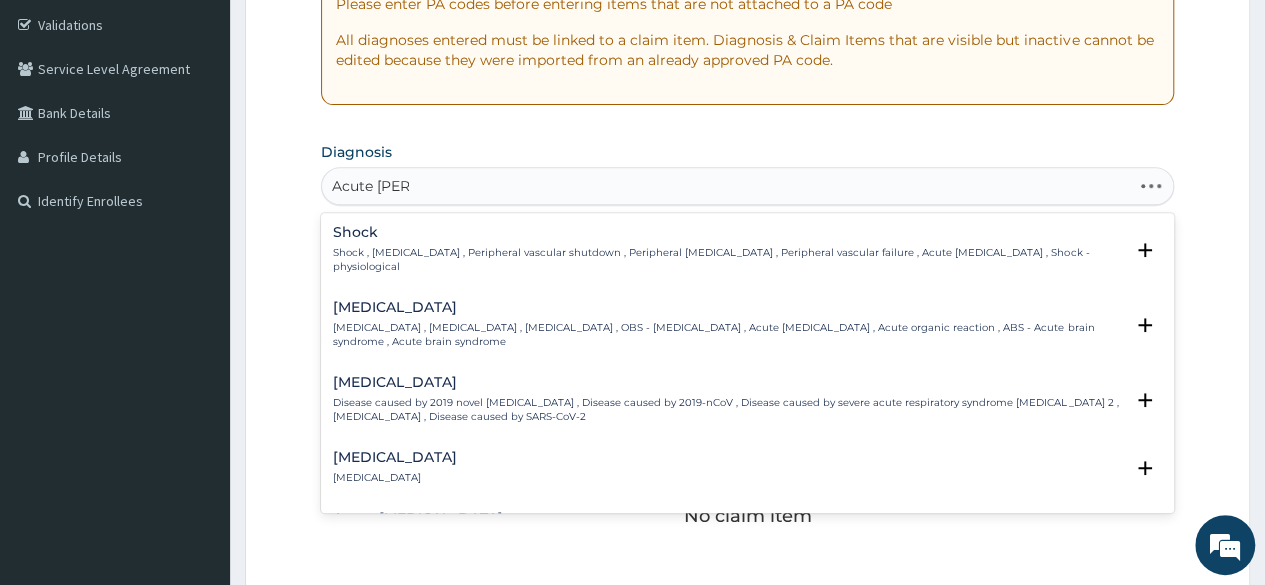 type on "Acute gastr" 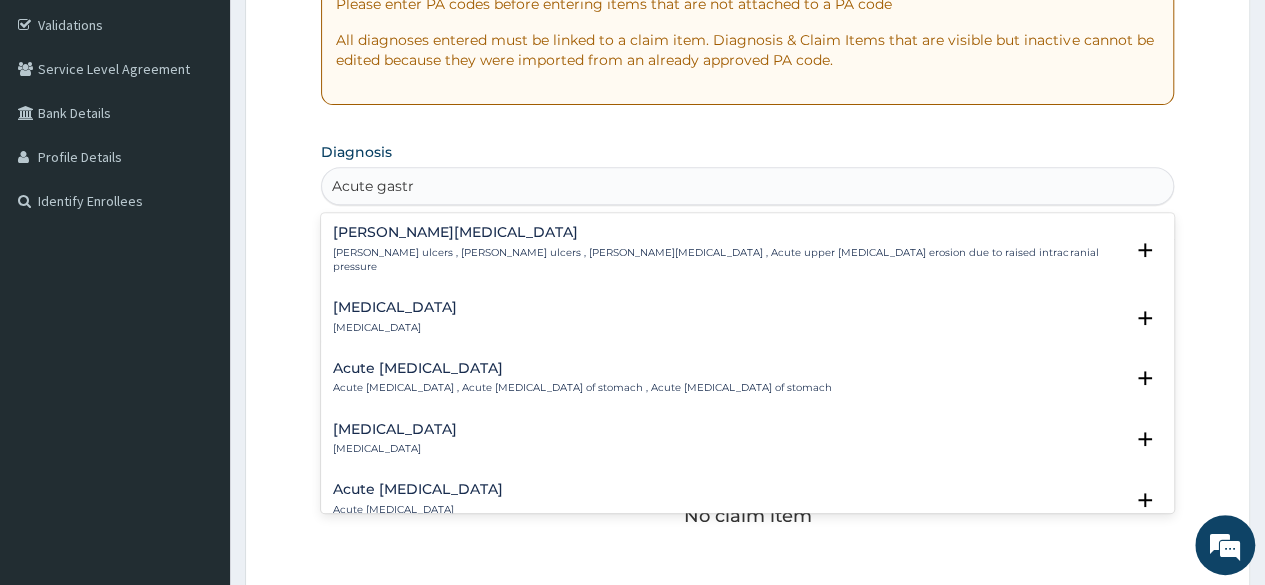 click on "Acute gastroenteritis" at bounding box center (395, 449) 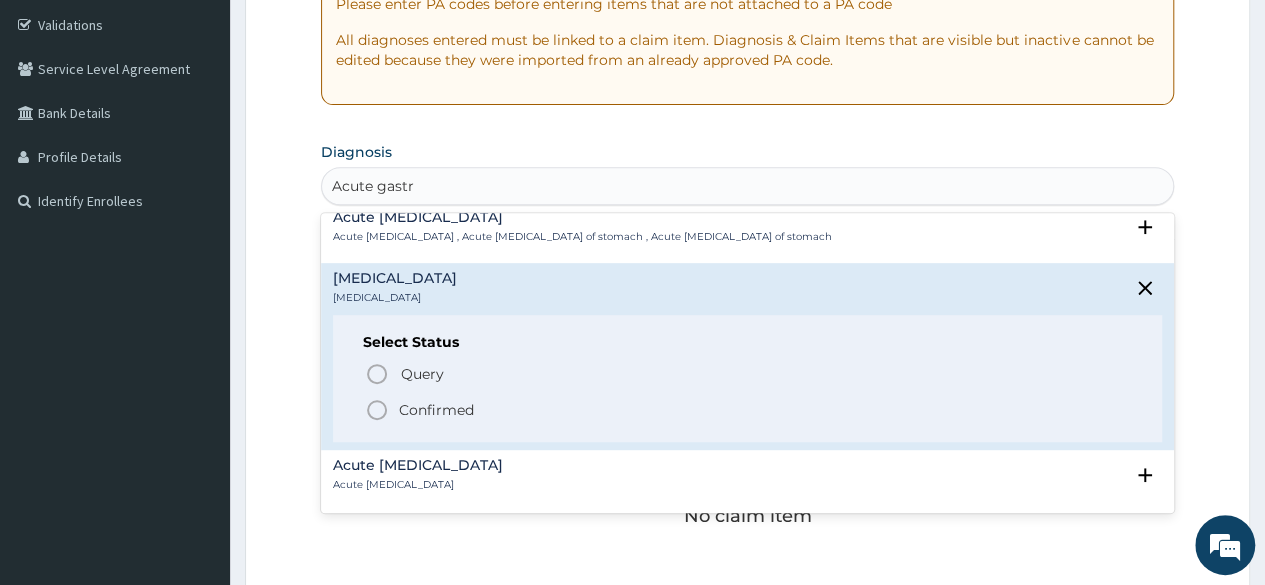 scroll, scrollTop: 160, scrollLeft: 0, axis: vertical 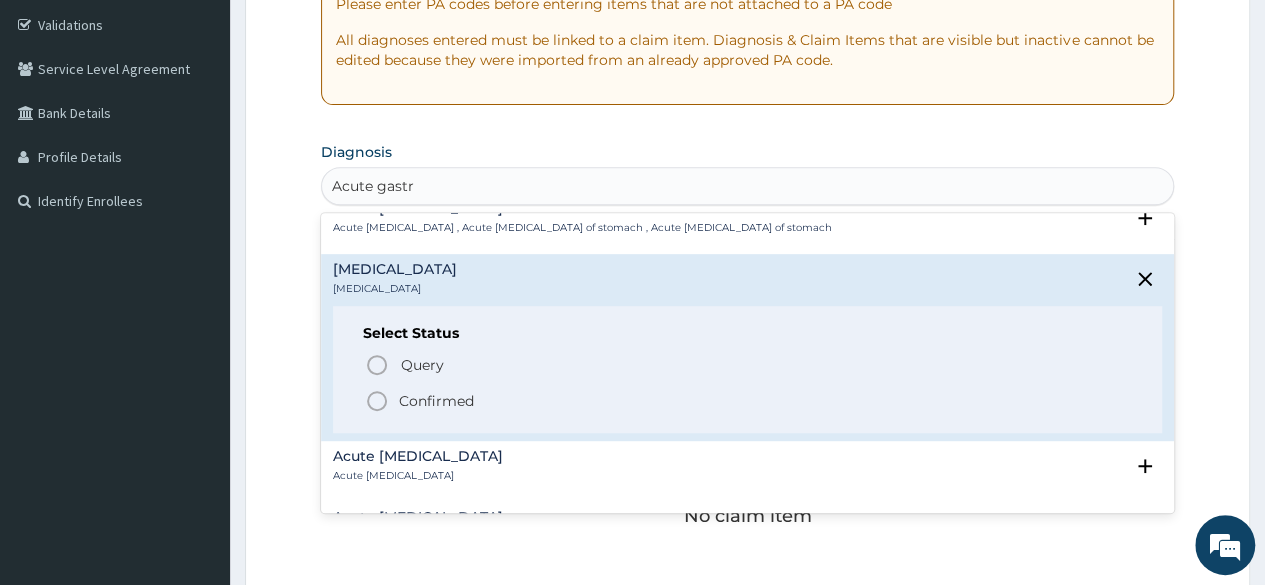 click 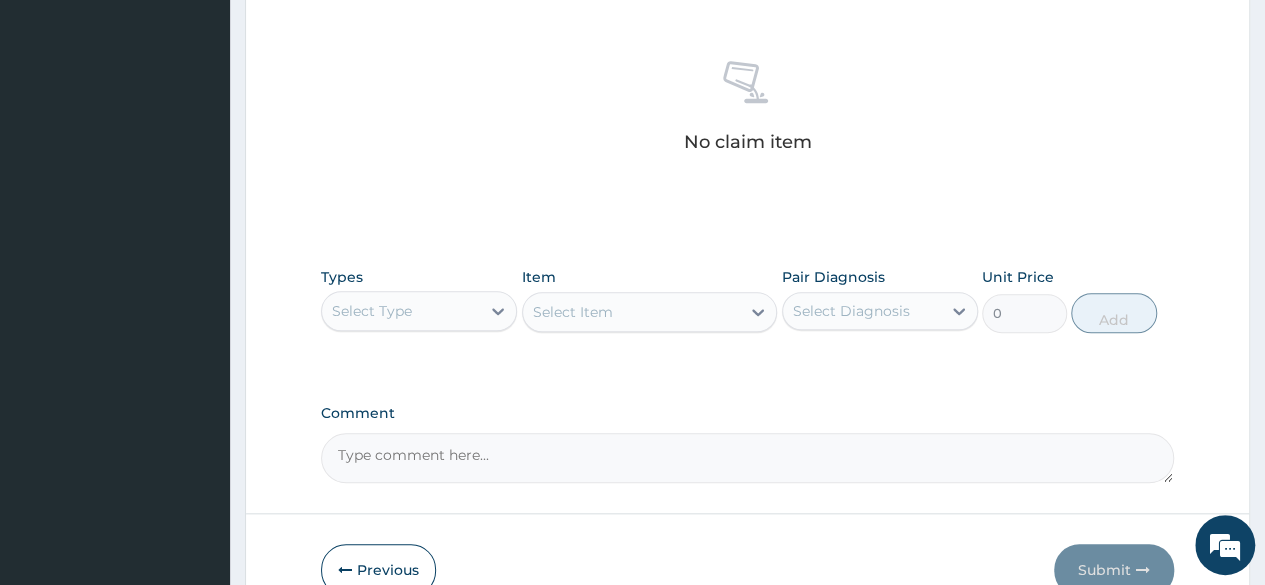 scroll, scrollTop: 768, scrollLeft: 0, axis: vertical 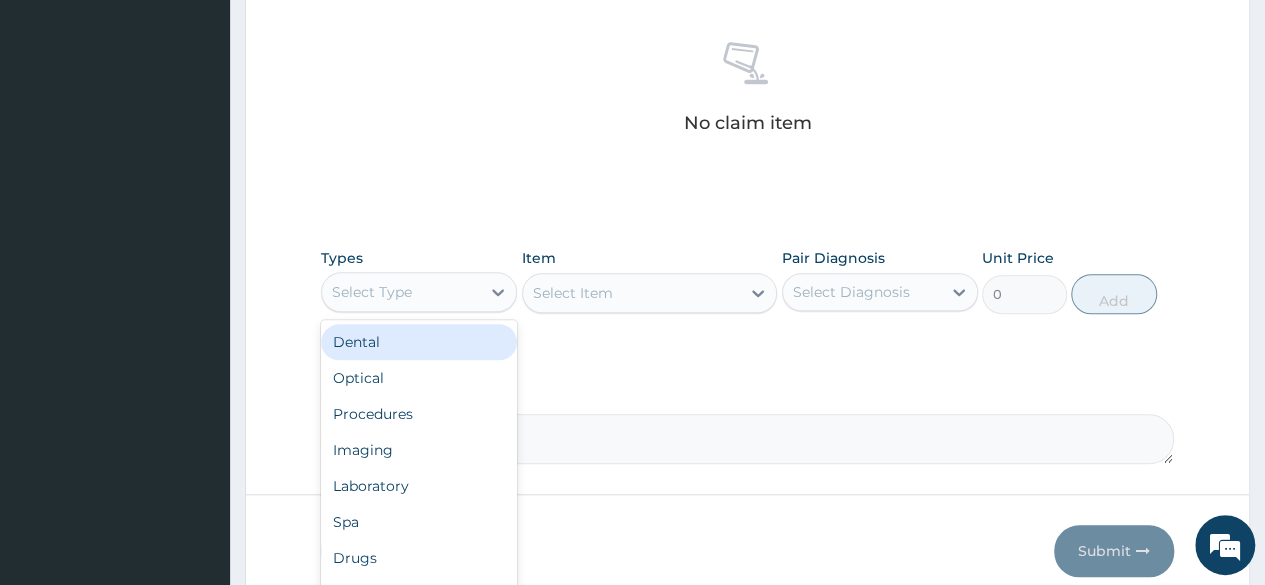 click on "Select Type" at bounding box center (401, 292) 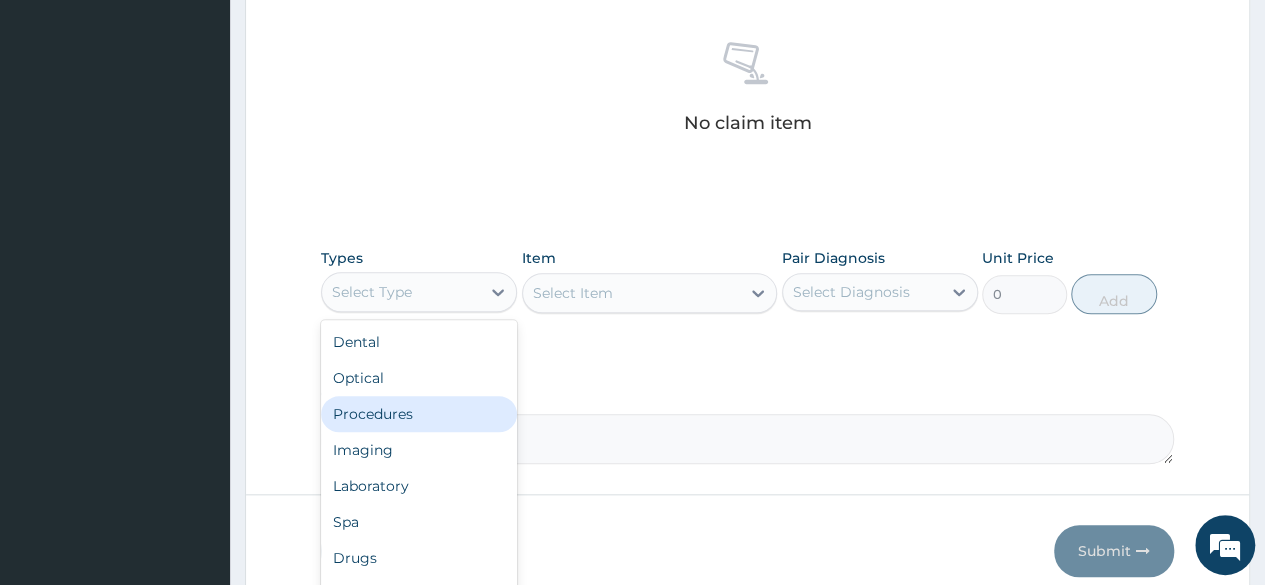 click on "Procedures" at bounding box center [419, 414] 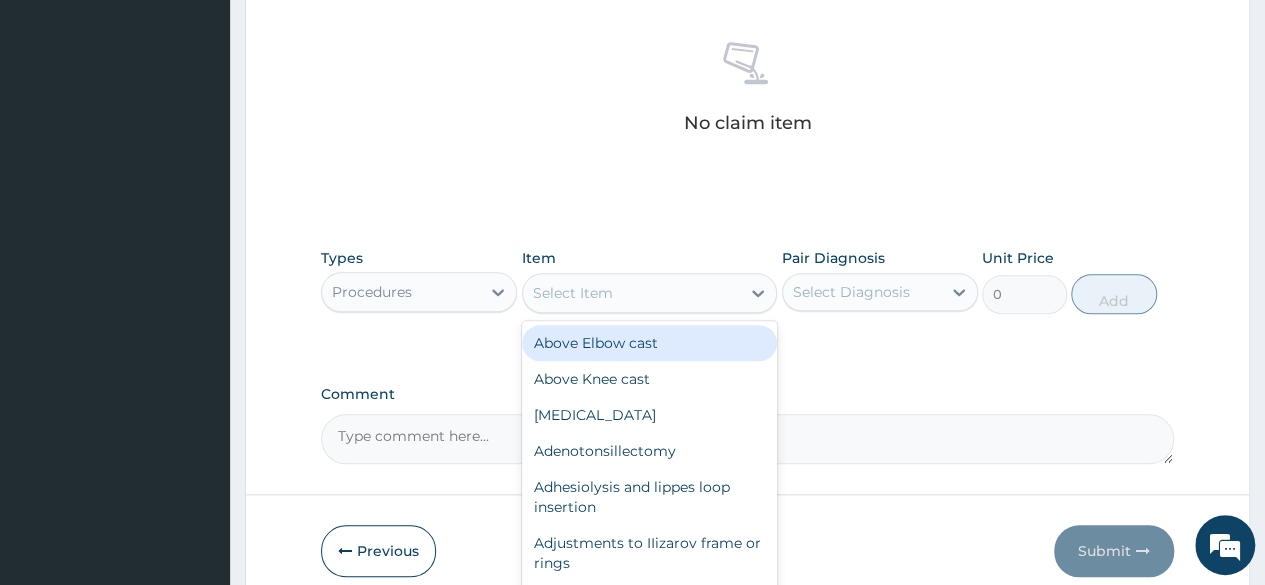 click on "Select Item" at bounding box center (632, 293) 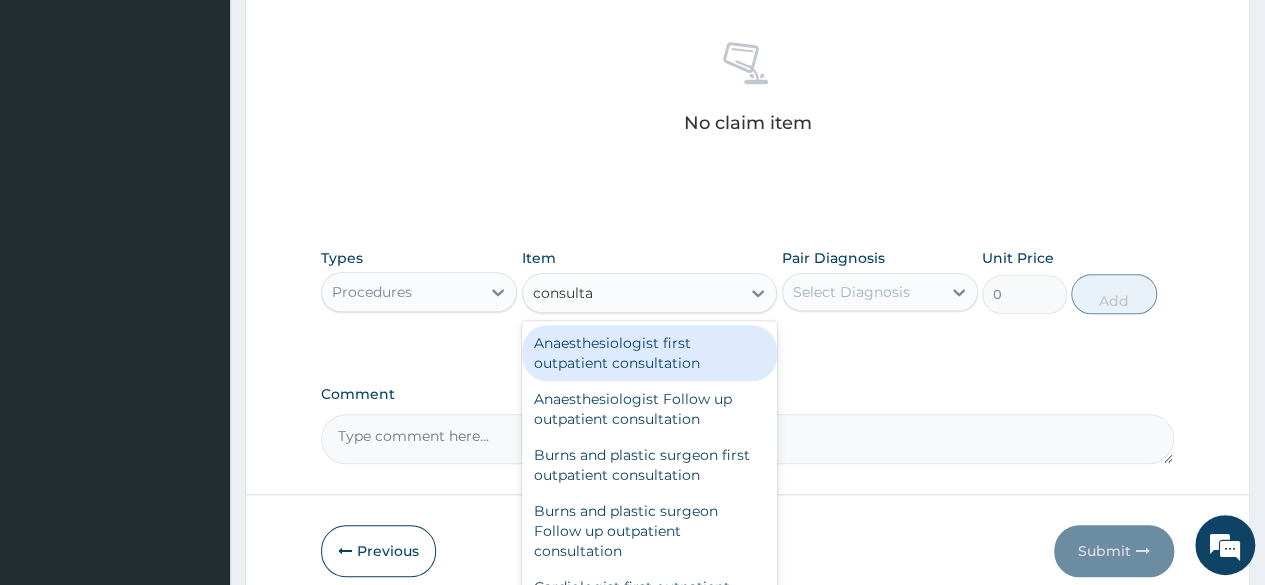 type on "consultat" 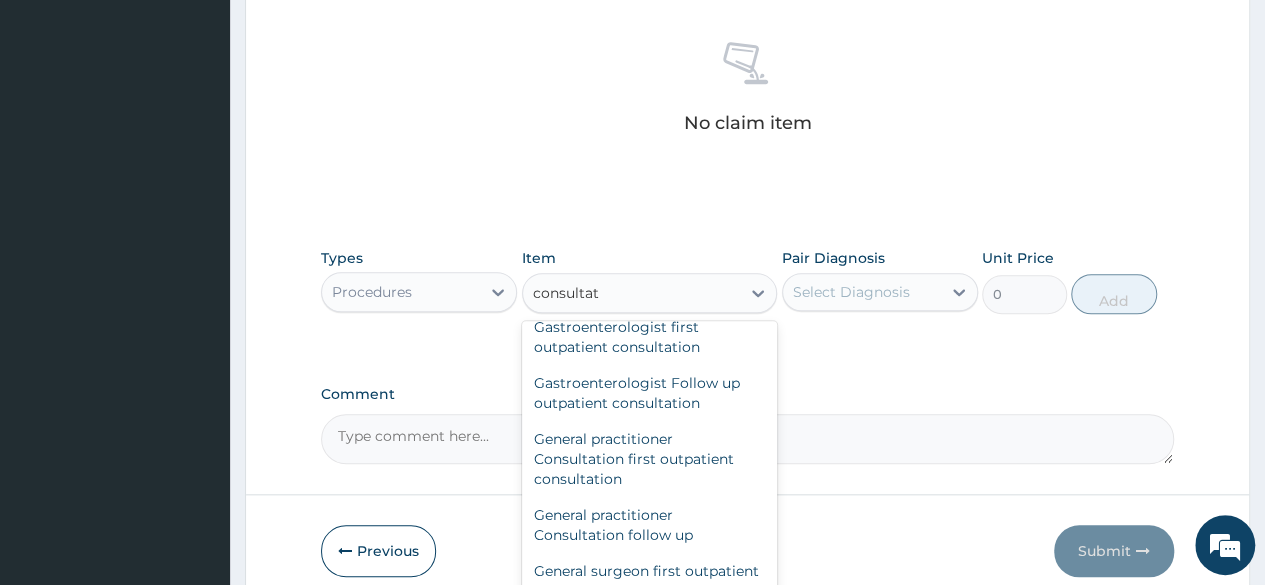 scroll, scrollTop: 978, scrollLeft: 0, axis: vertical 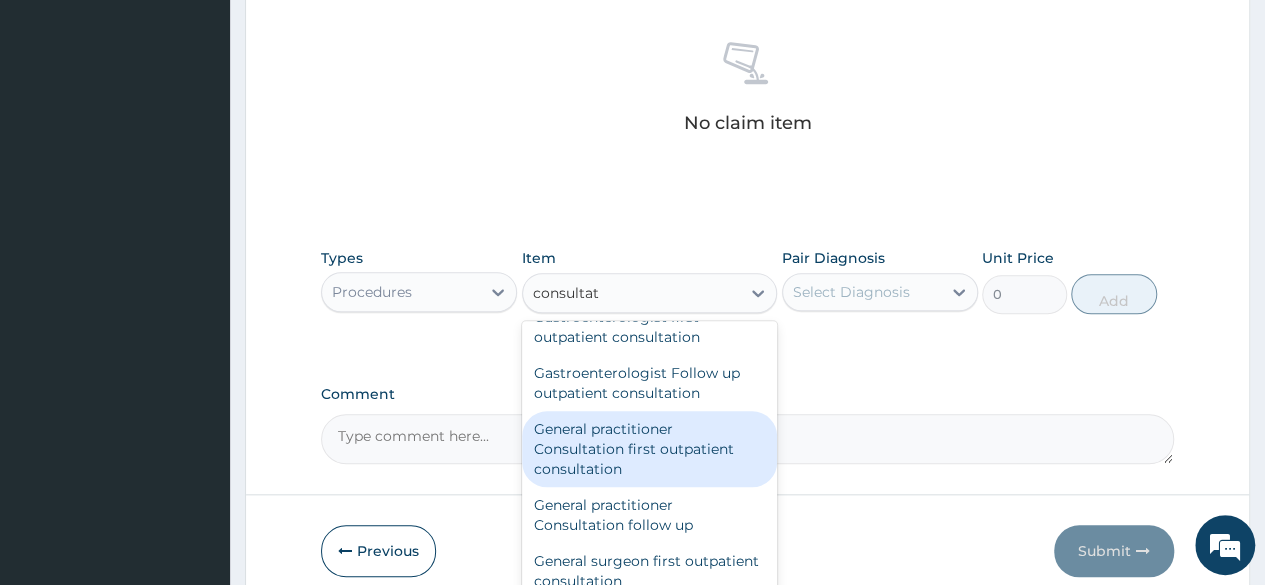 click on "General practitioner Consultation first outpatient consultation" at bounding box center [650, 449] 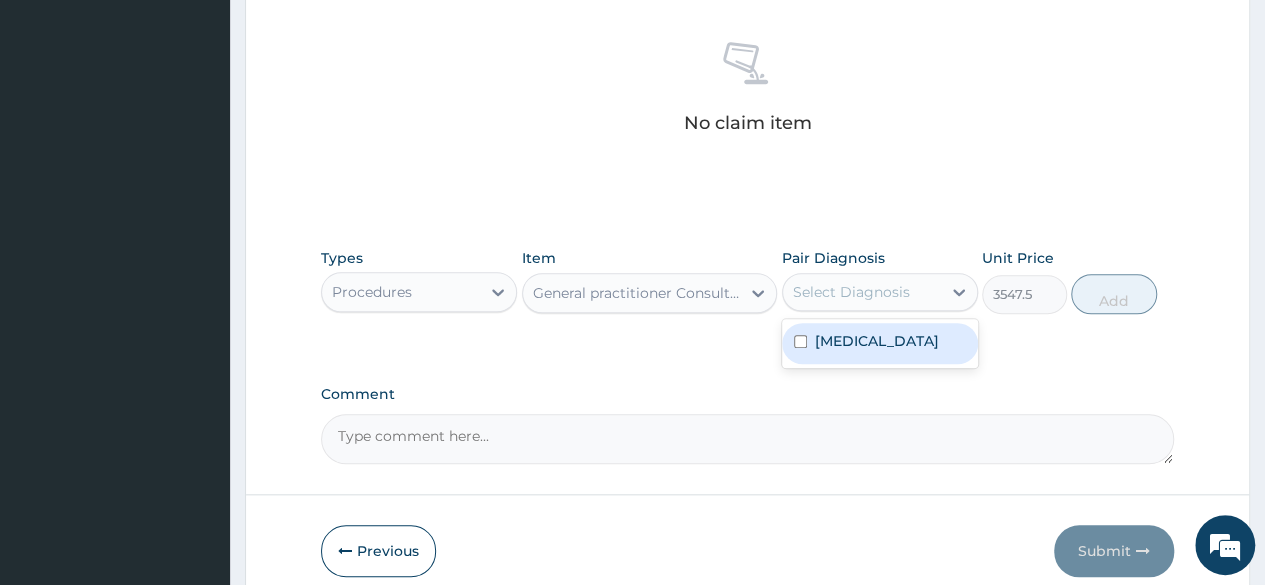 click on "Select Diagnosis" at bounding box center [851, 292] 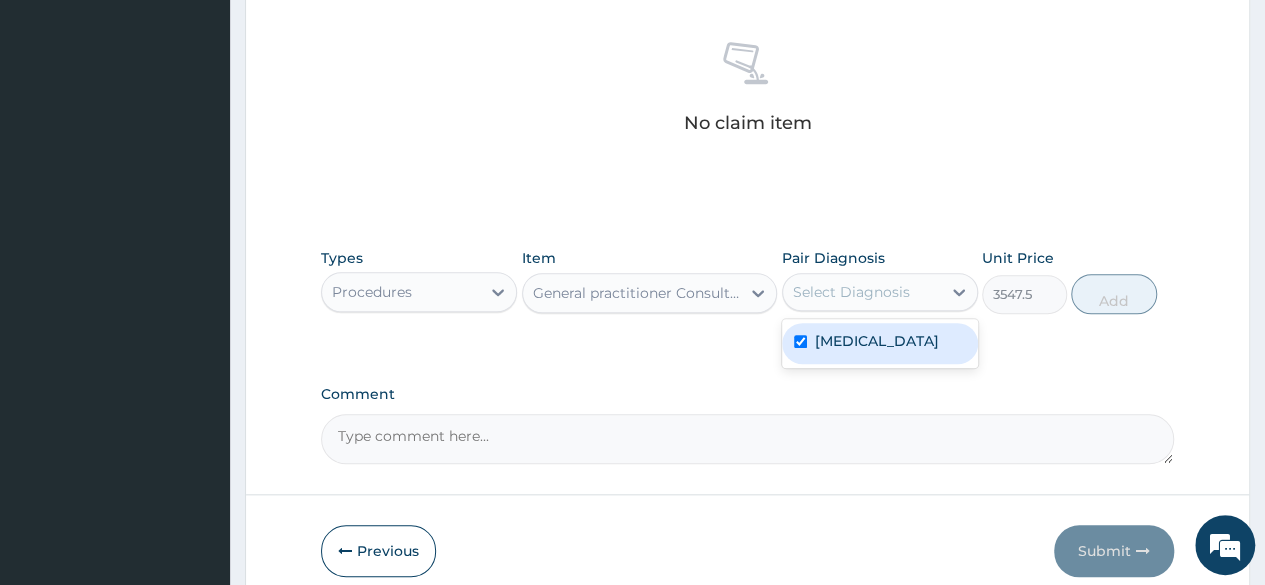 checkbox on "true" 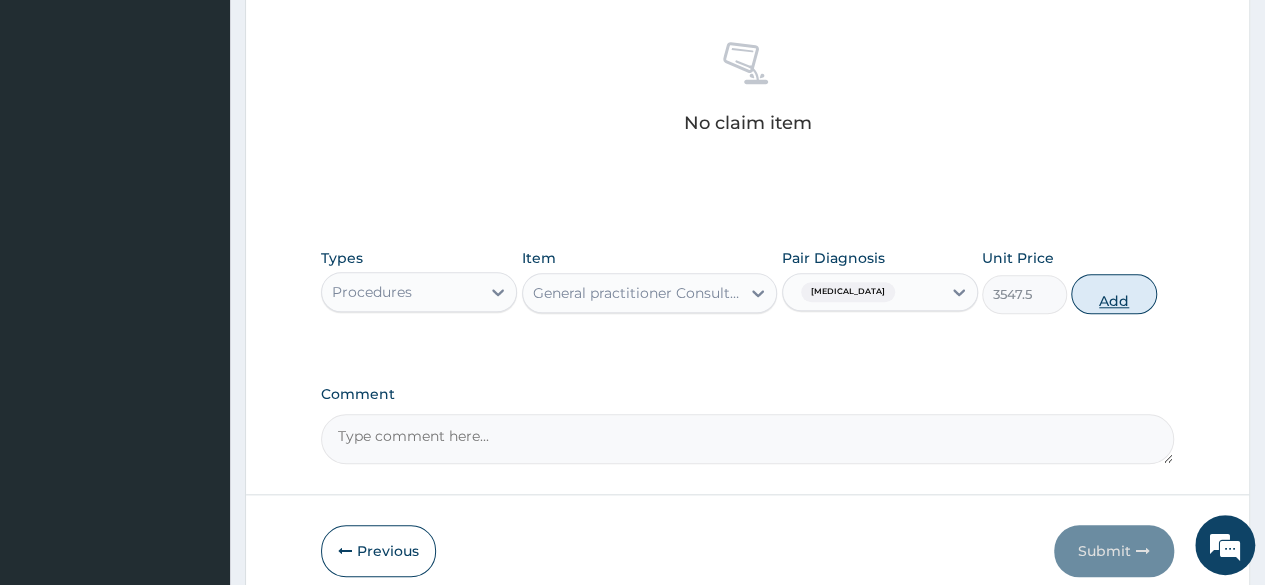 click on "Add" at bounding box center [1113, 294] 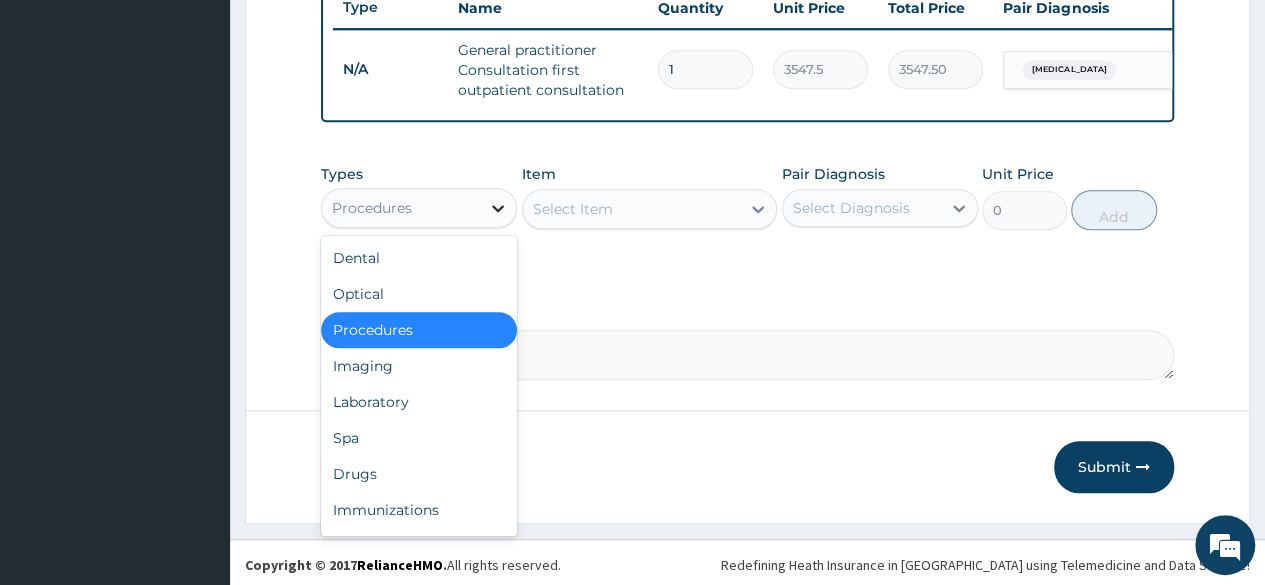 click at bounding box center (498, 208) 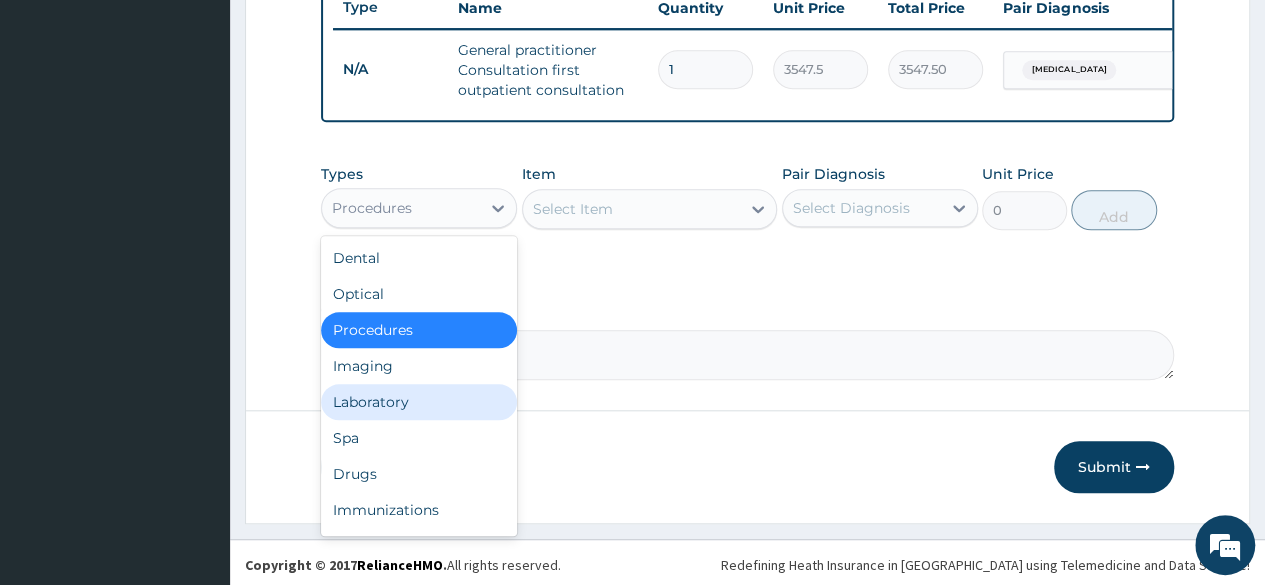 click on "Laboratory" at bounding box center [419, 402] 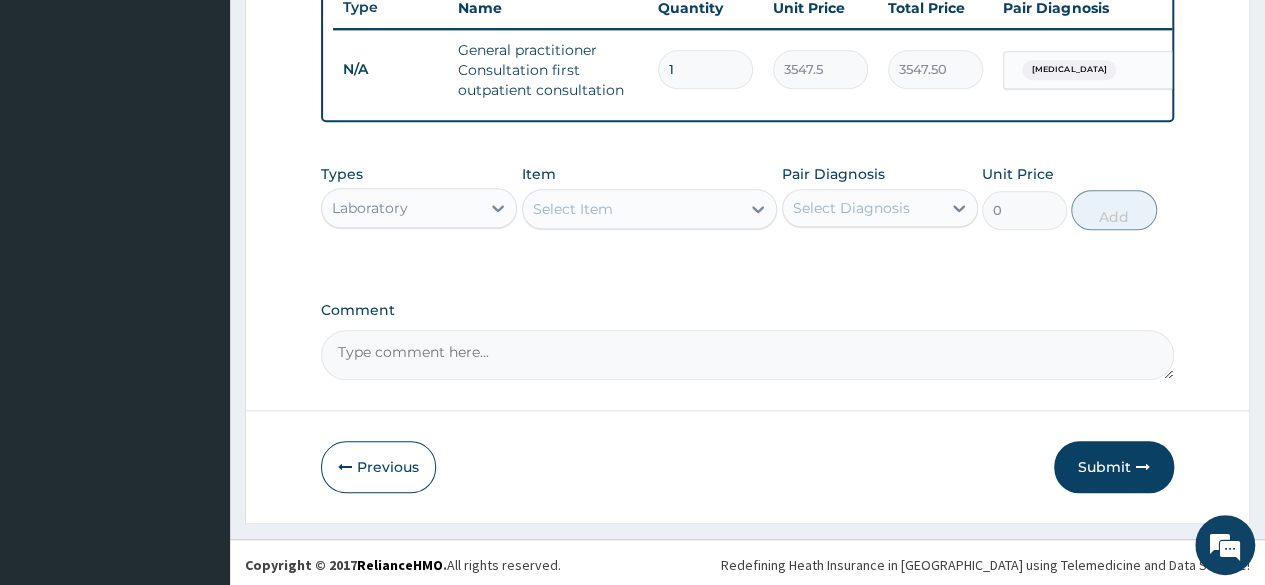 click on "Select Item" at bounding box center (632, 209) 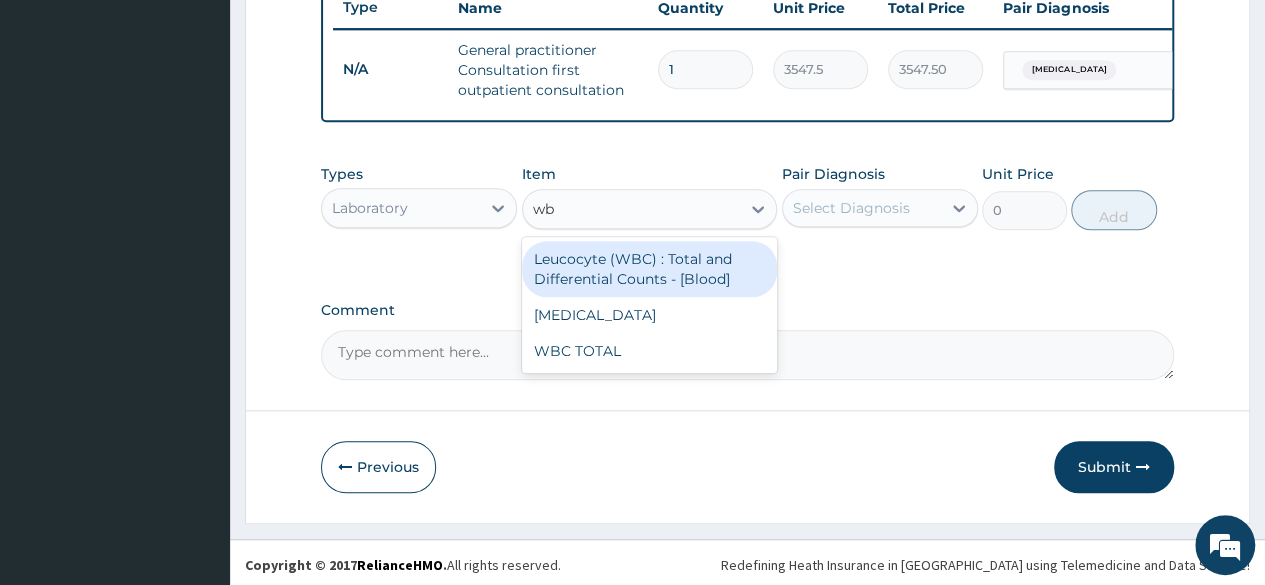 type on "wbc" 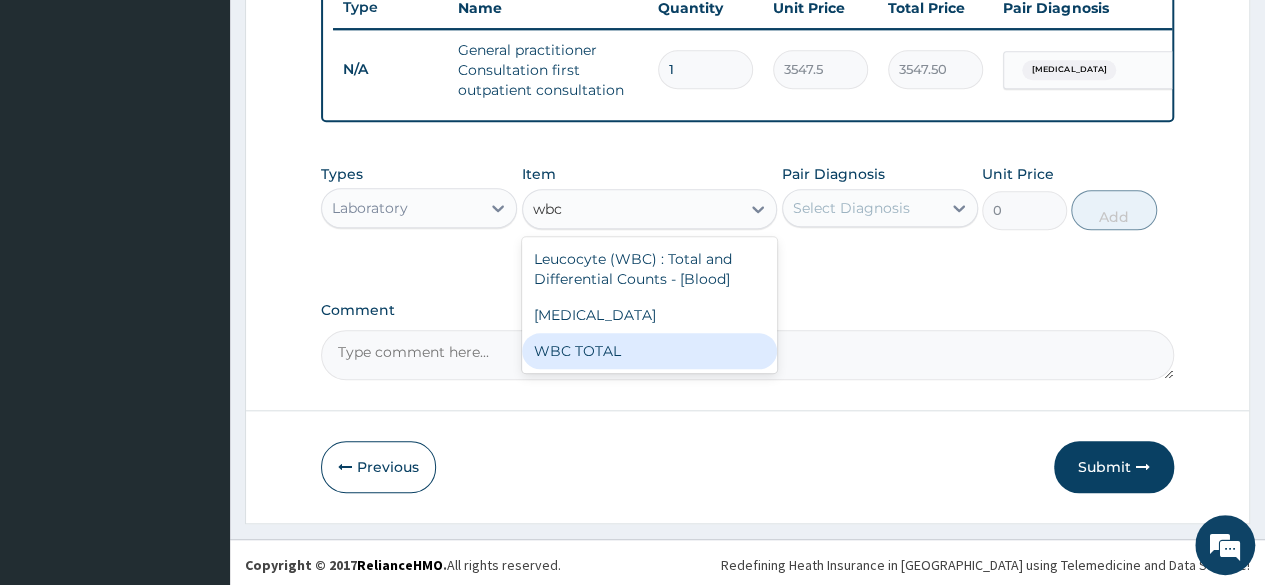 click on "WBC TOTAL" at bounding box center (650, 351) 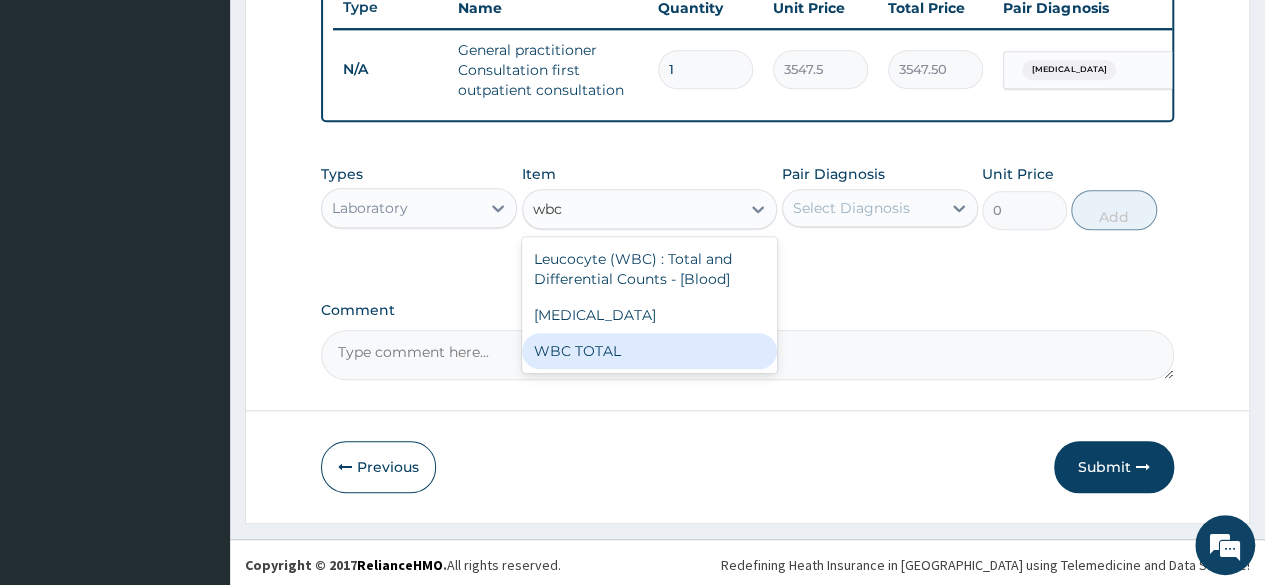 type 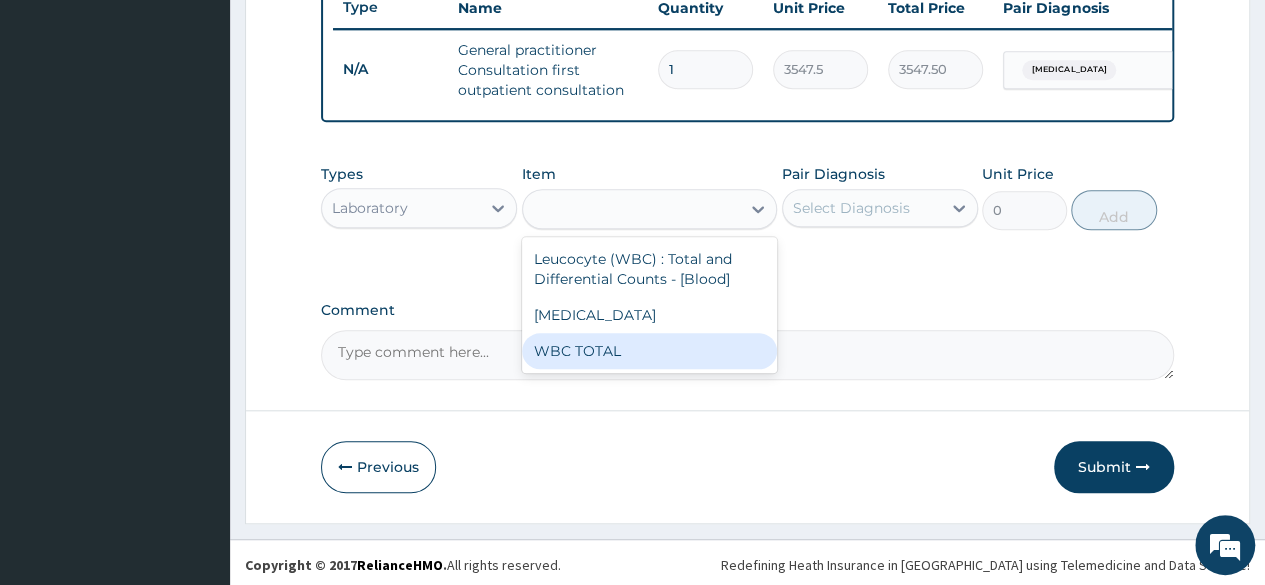 type on "3225" 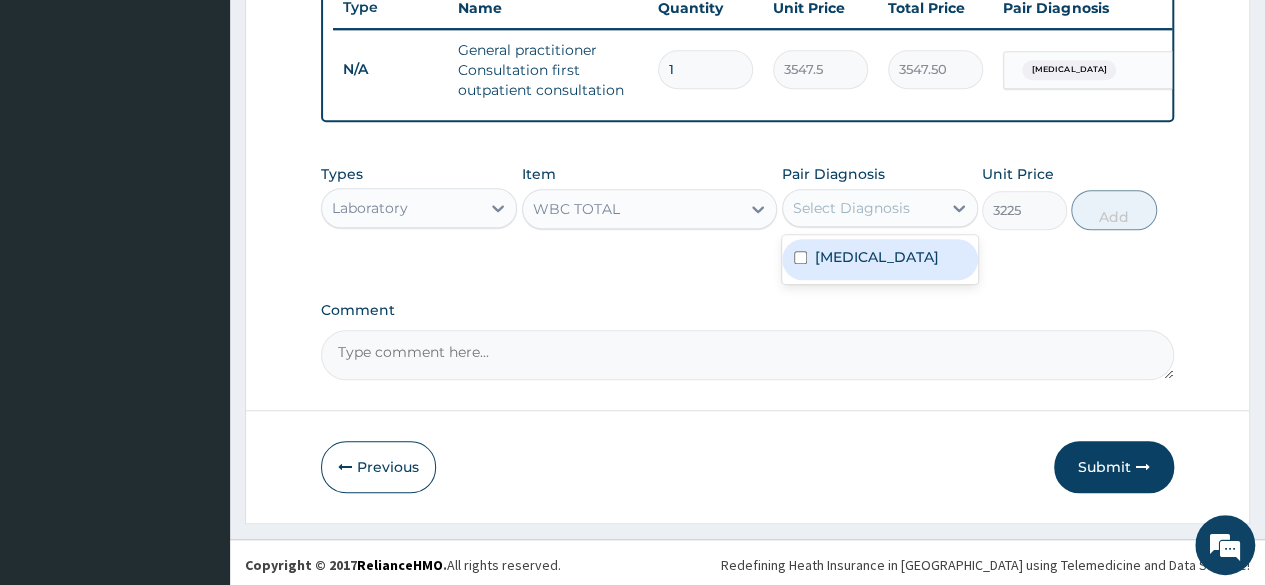 click on "Select Diagnosis" at bounding box center (851, 208) 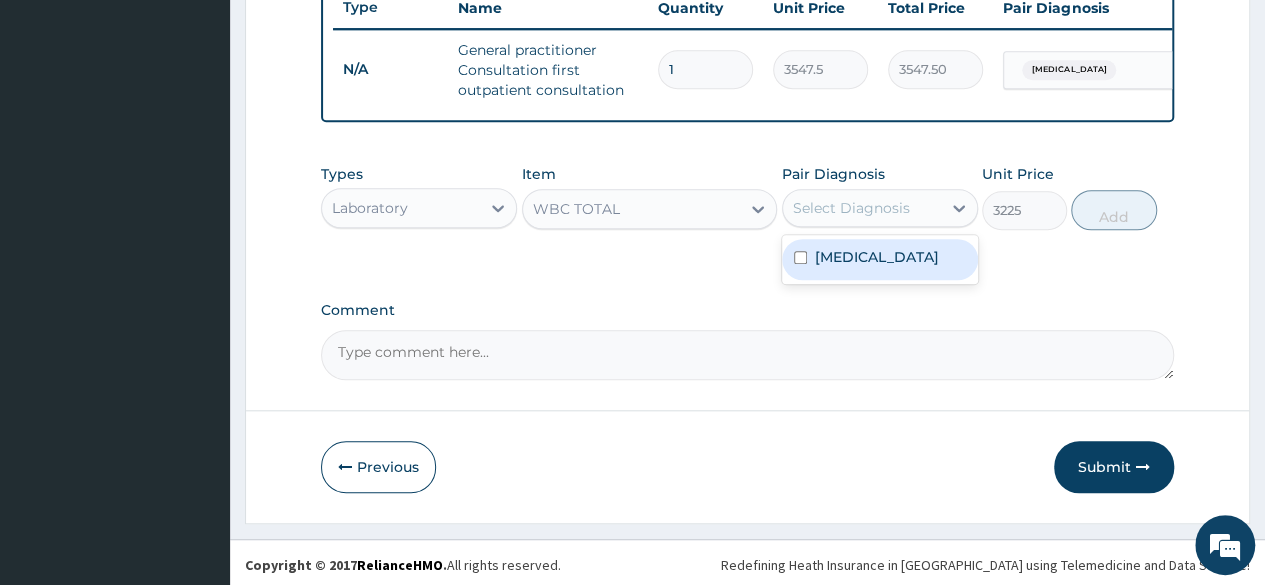 click on "Acute gastroenteritis" at bounding box center (880, 259) 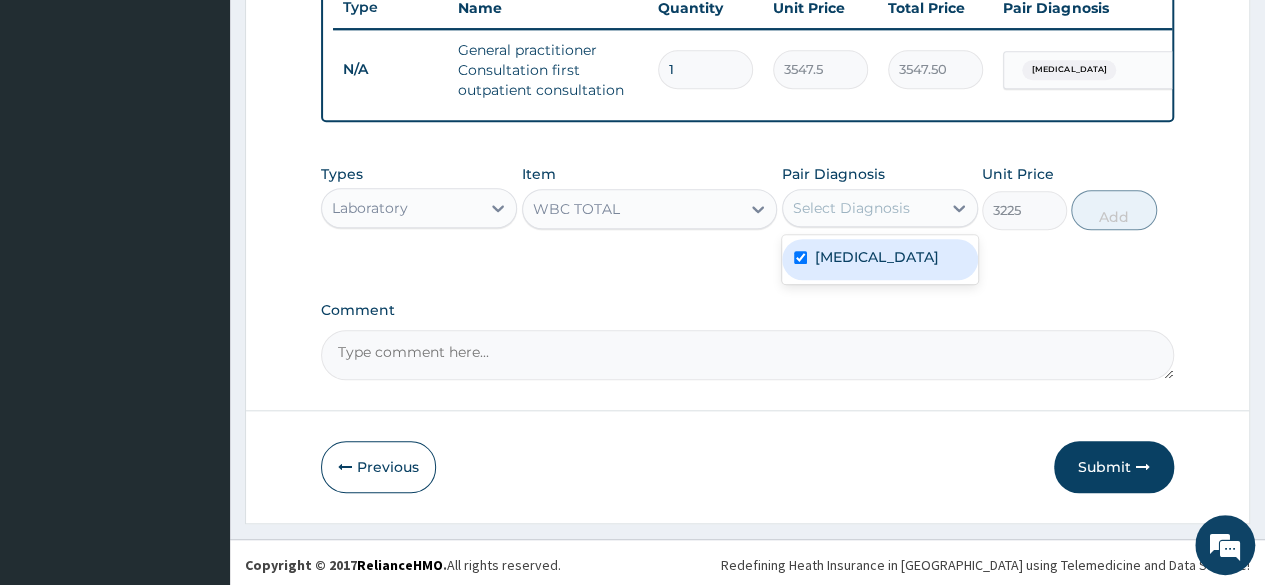checkbox on "true" 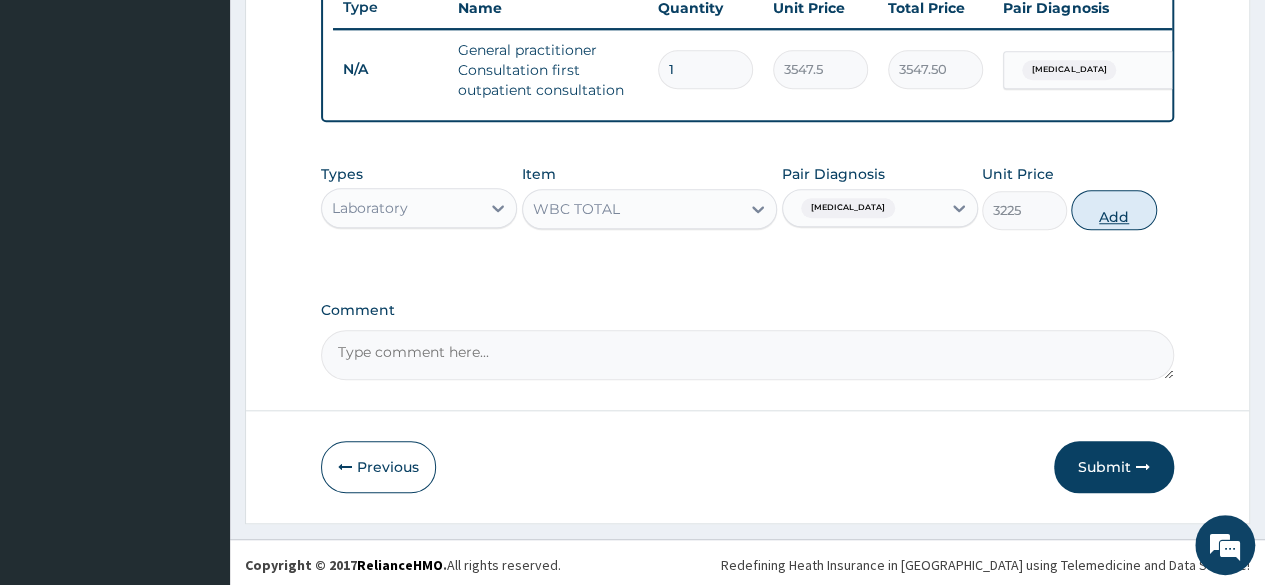 click on "Add" at bounding box center [1113, 210] 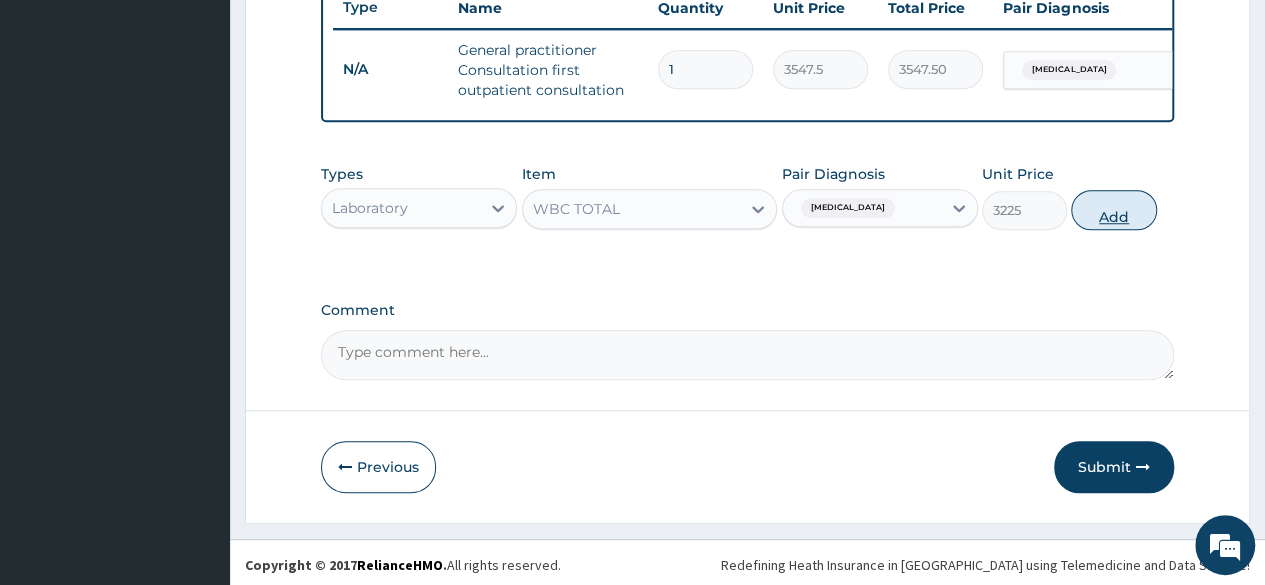 type on "0" 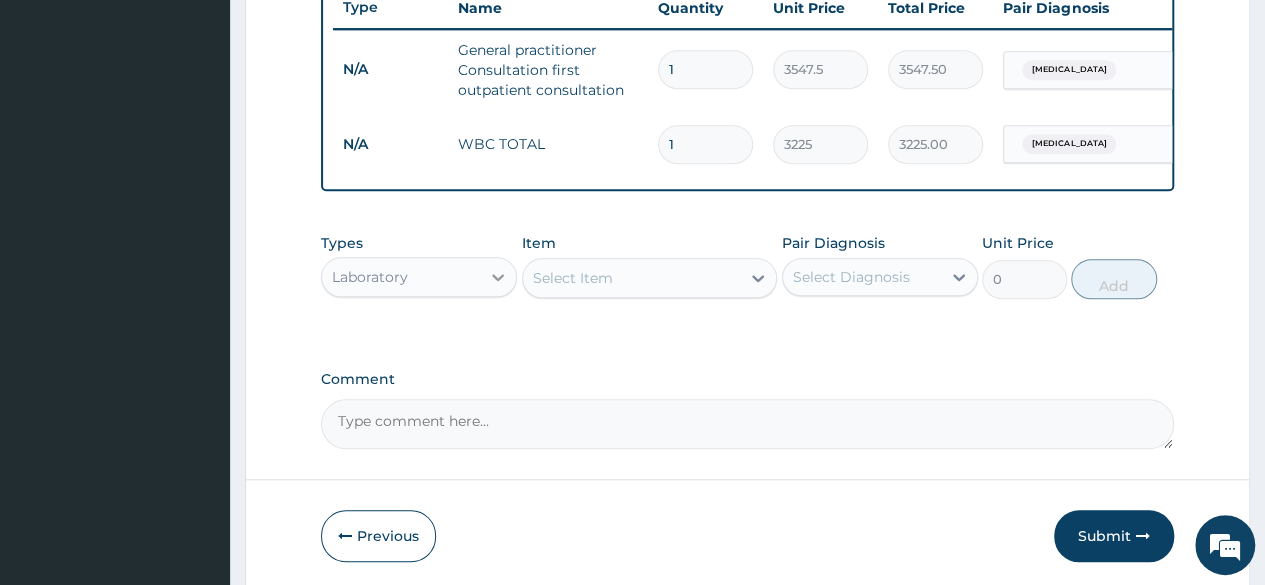 click 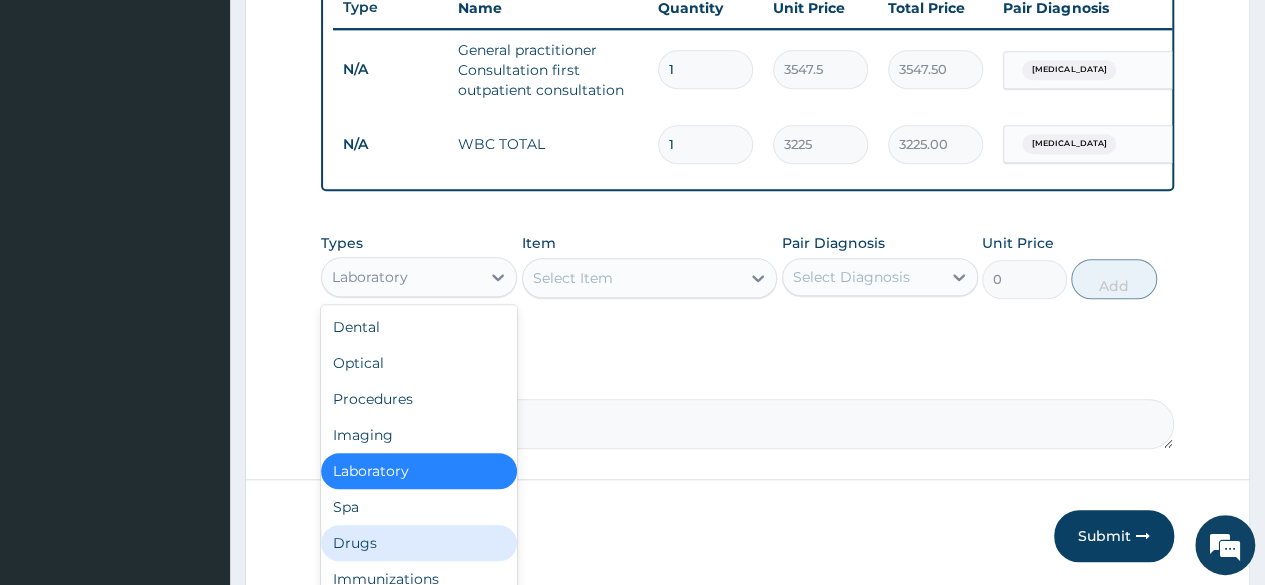 click on "Drugs" at bounding box center (419, 543) 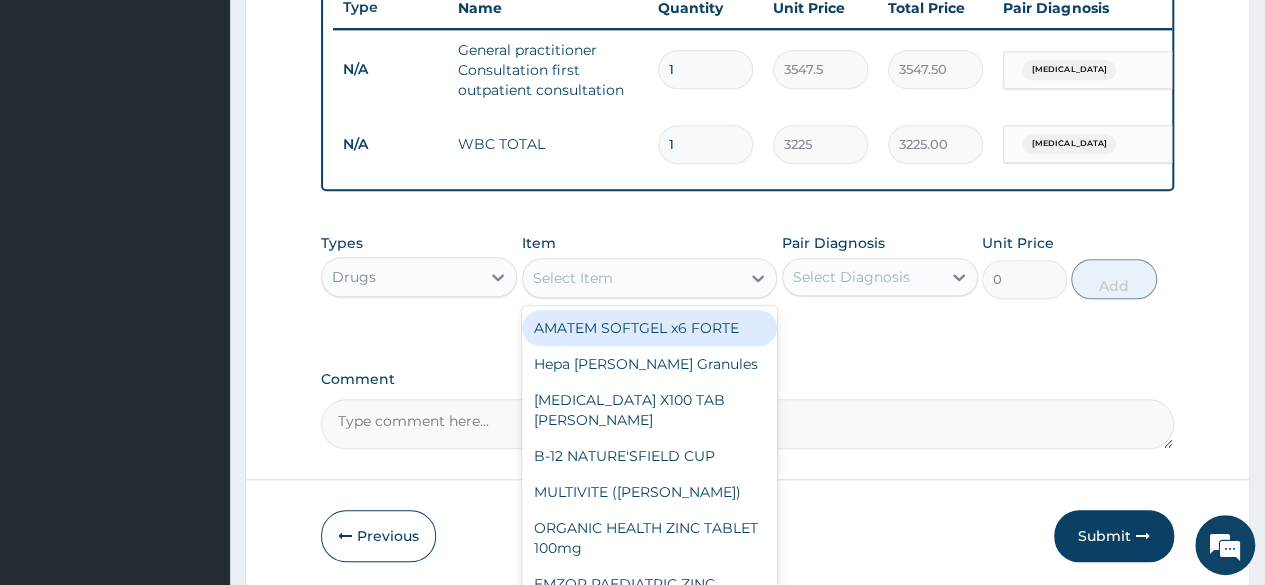 click on "Select Item" at bounding box center (632, 278) 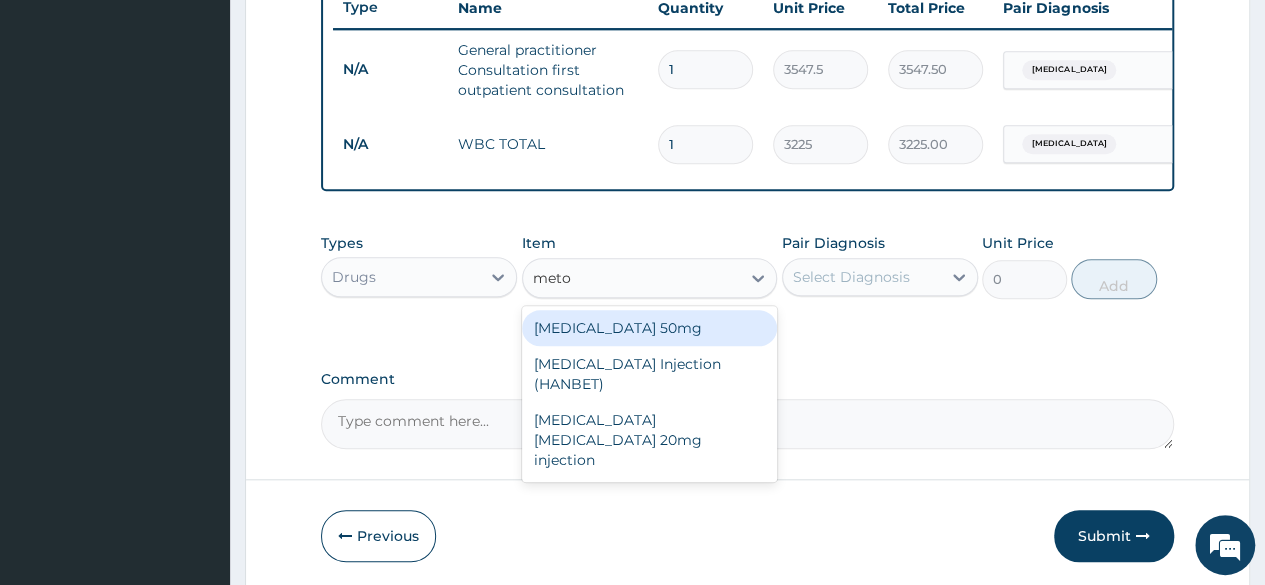 type on "metoc" 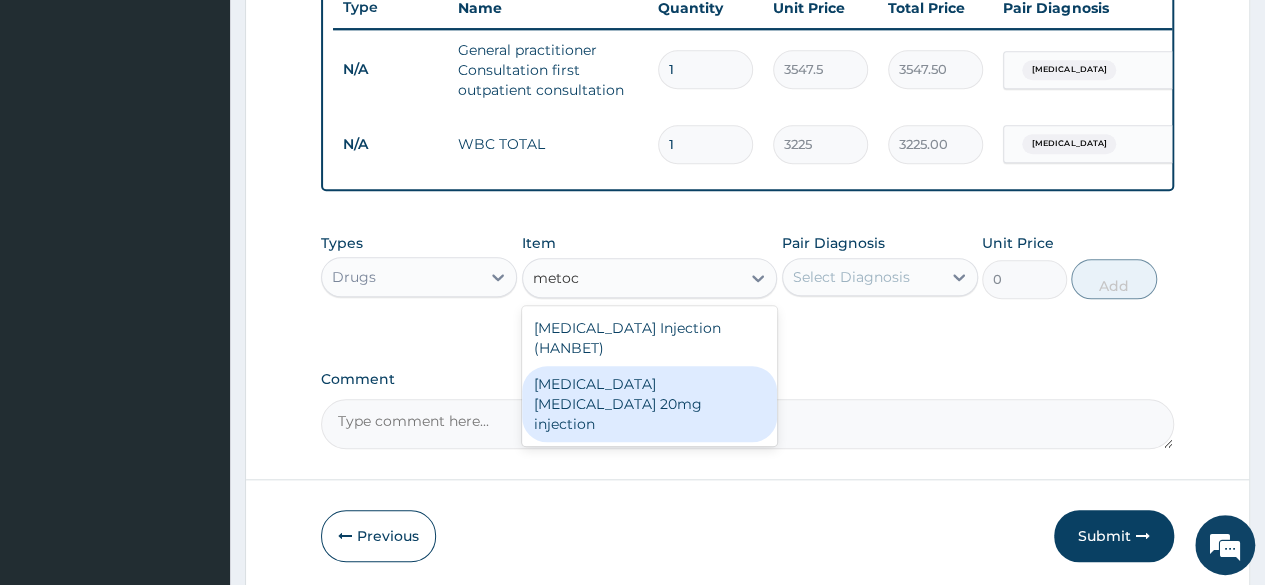 click on "Maxolon Metoclopramide 20mg injection" at bounding box center [650, 404] 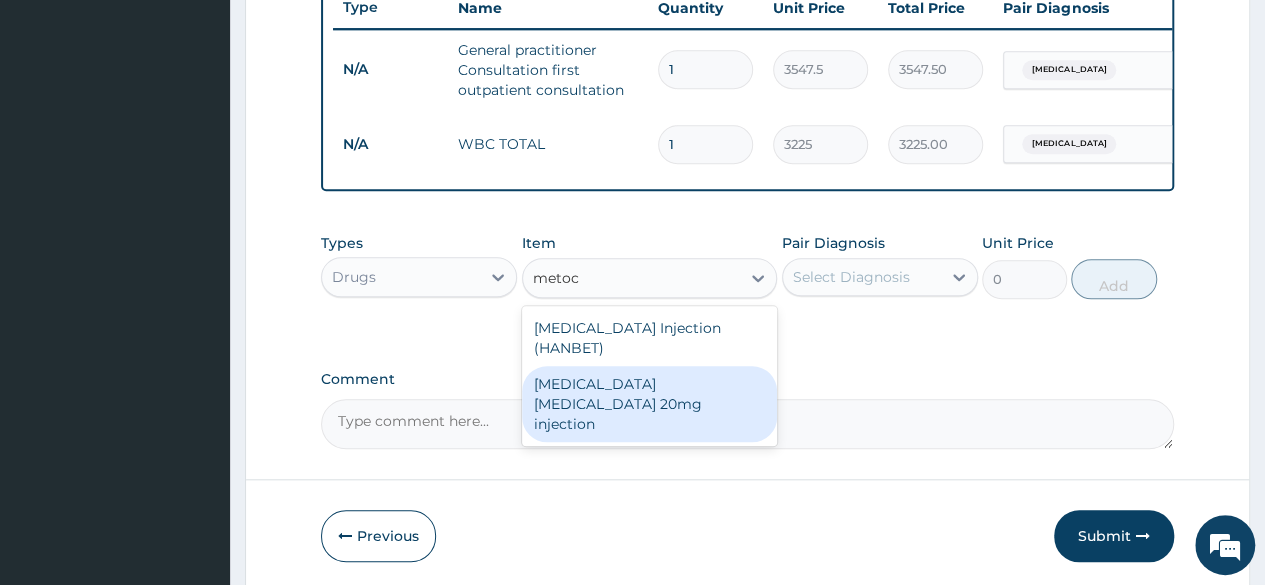type 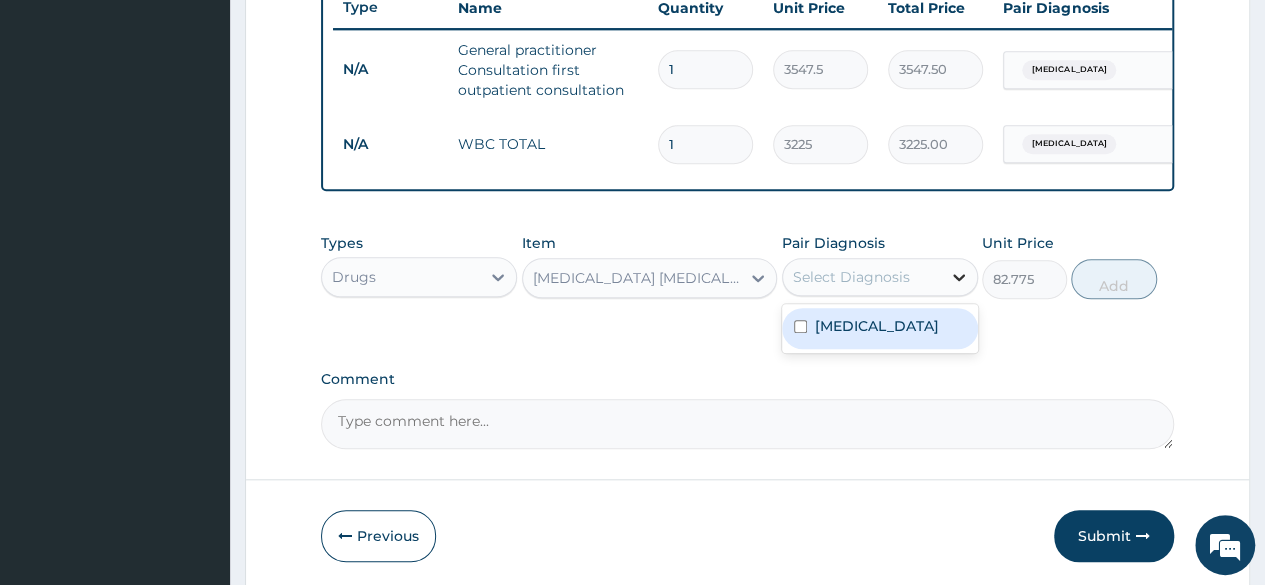 click at bounding box center (959, 277) 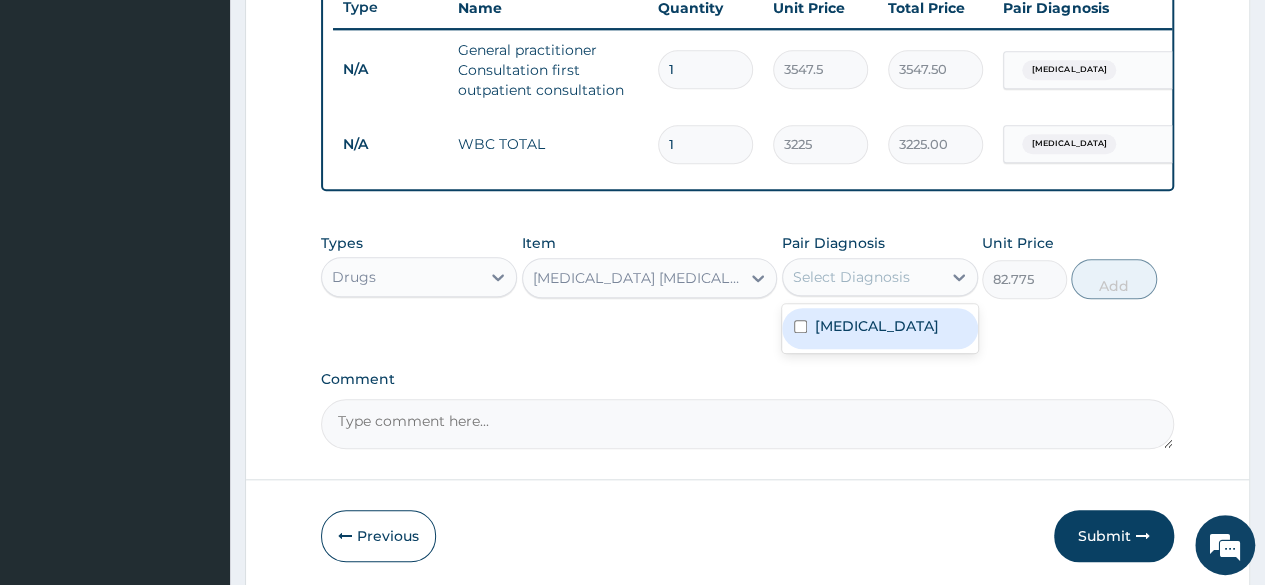 click on "Acute gastroenteritis" at bounding box center [880, 328] 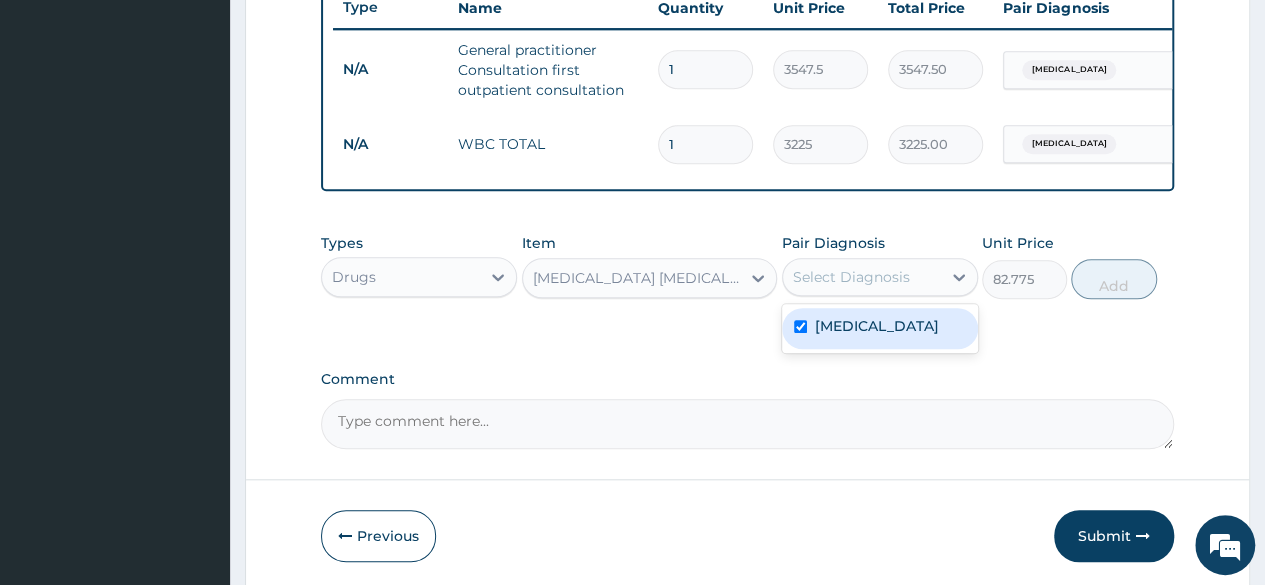 checkbox on "true" 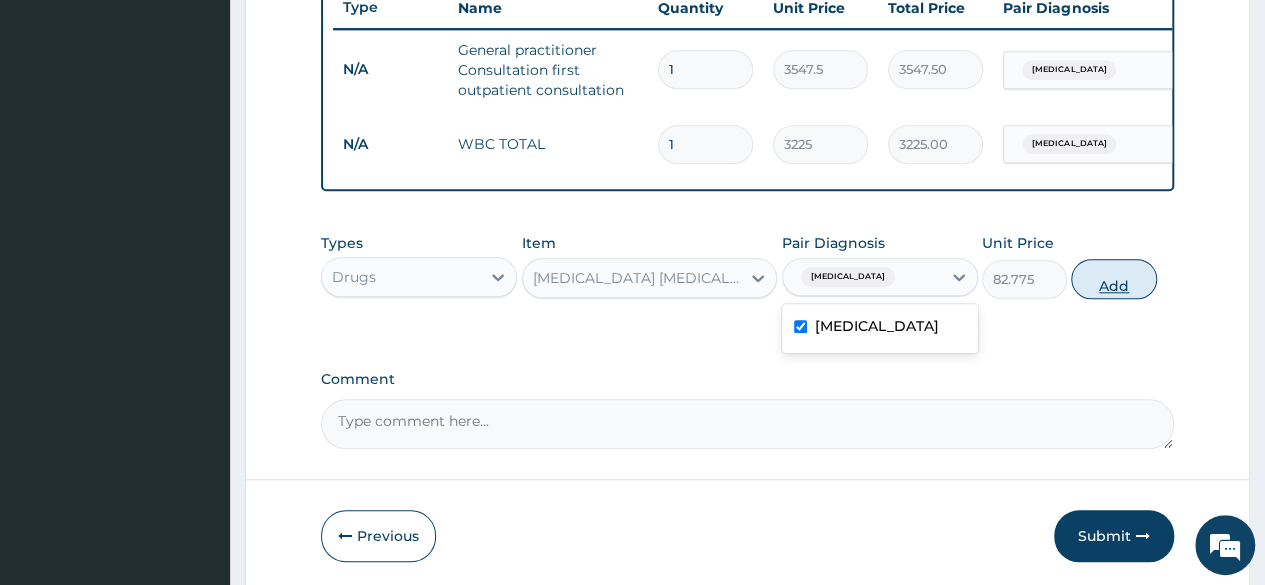 click on "Add" at bounding box center [1113, 279] 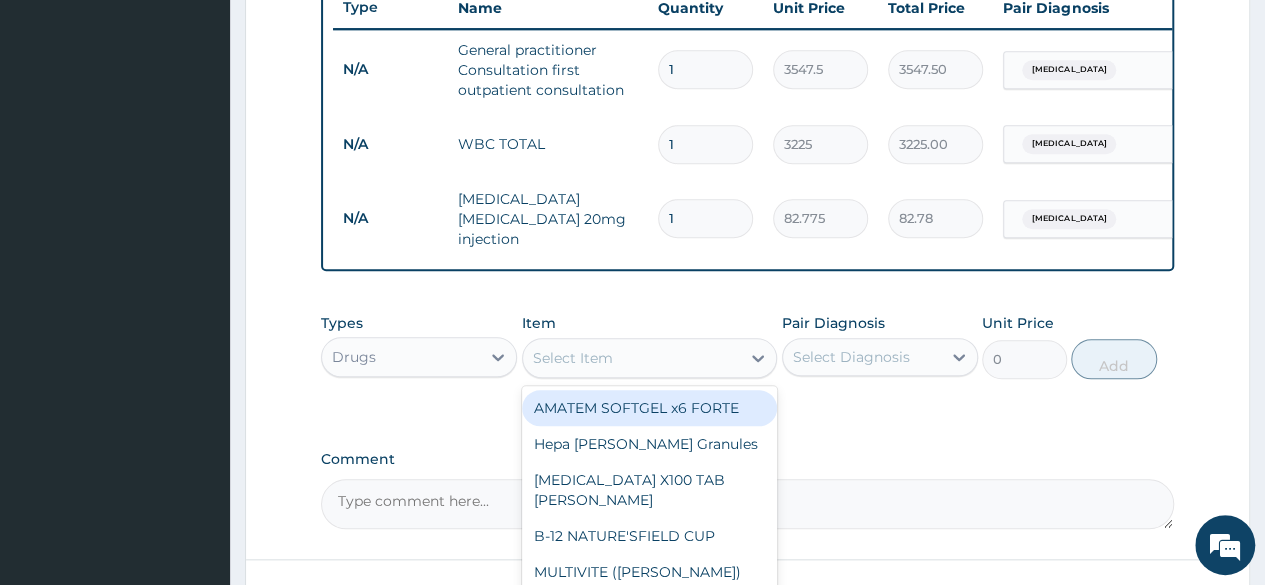 click on "Select Item" at bounding box center [573, 358] 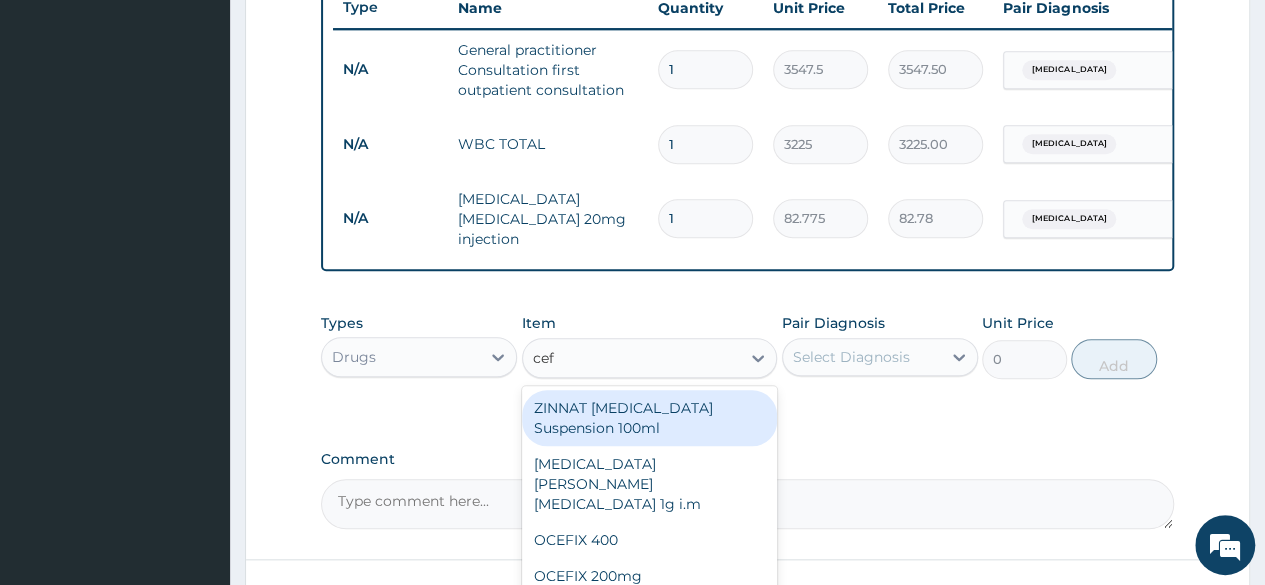 type on "ceft" 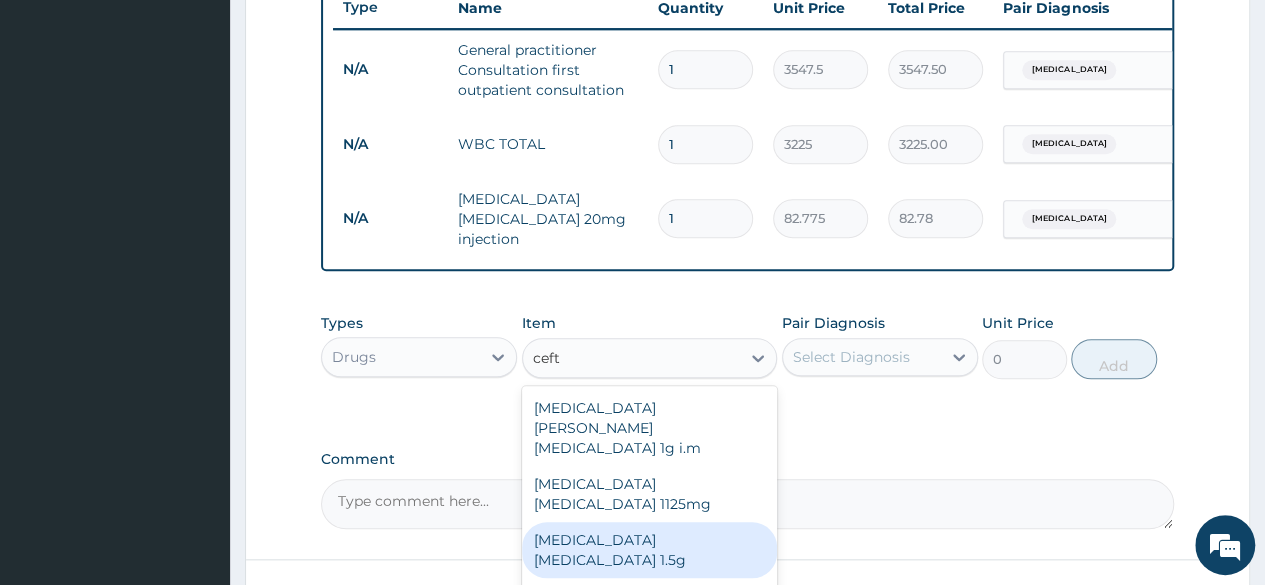 click on "Ceftriaxone sulbactam 1.5g" at bounding box center (650, 550) 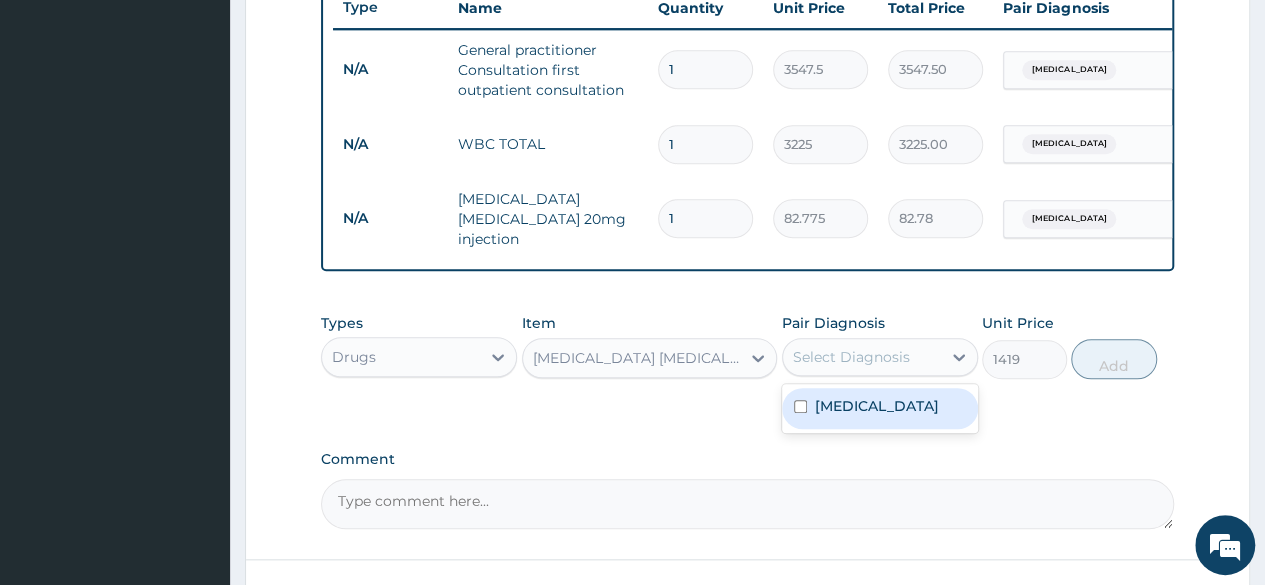 click on "Select Diagnosis" at bounding box center [851, 357] 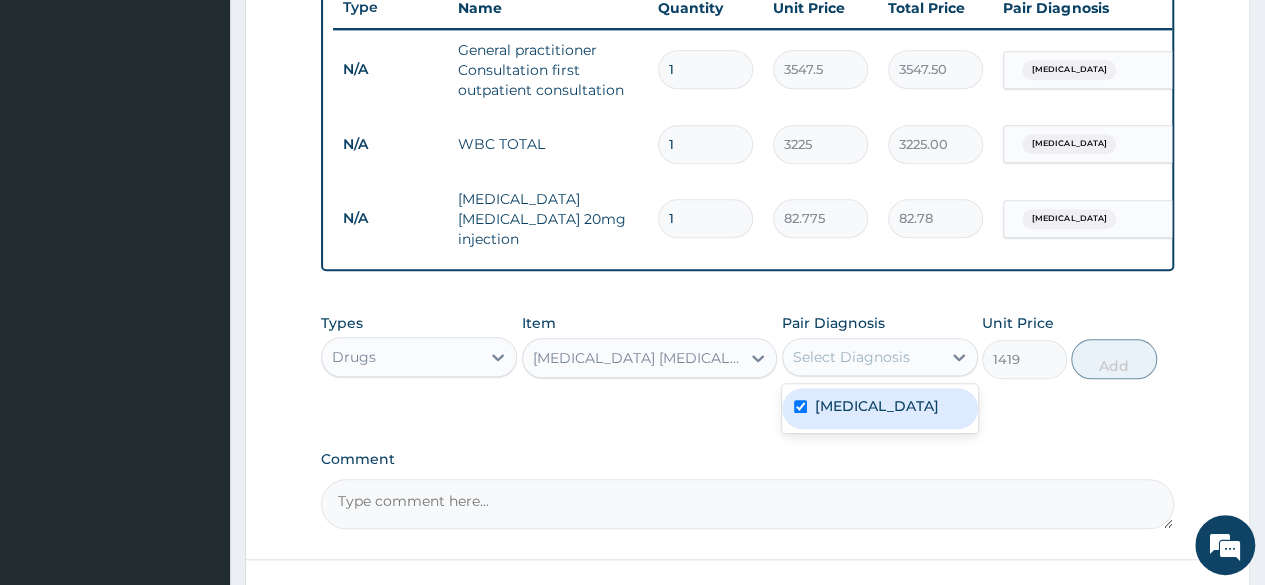 checkbox on "true" 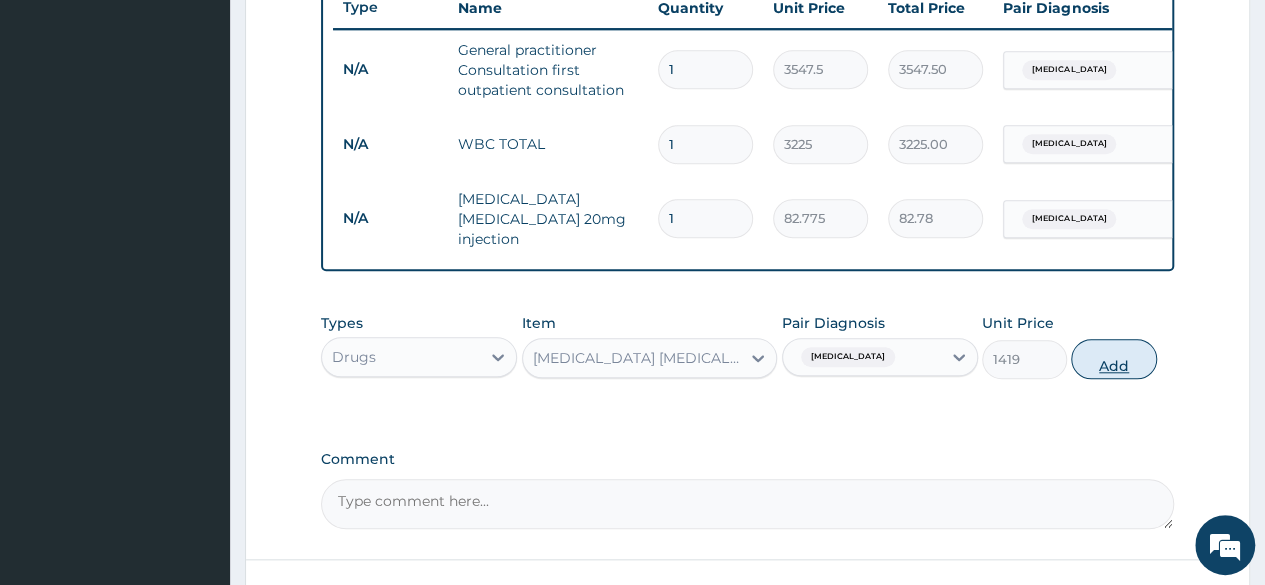 click on "Add" at bounding box center (1113, 359) 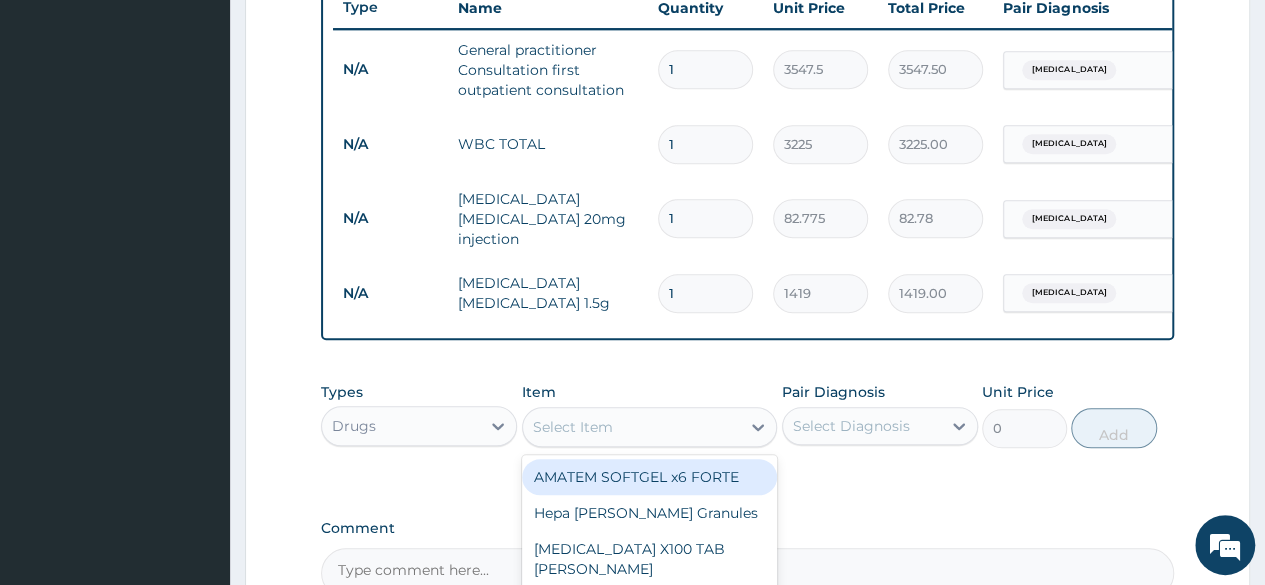 click on "Select Item" at bounding box center [573, 427] 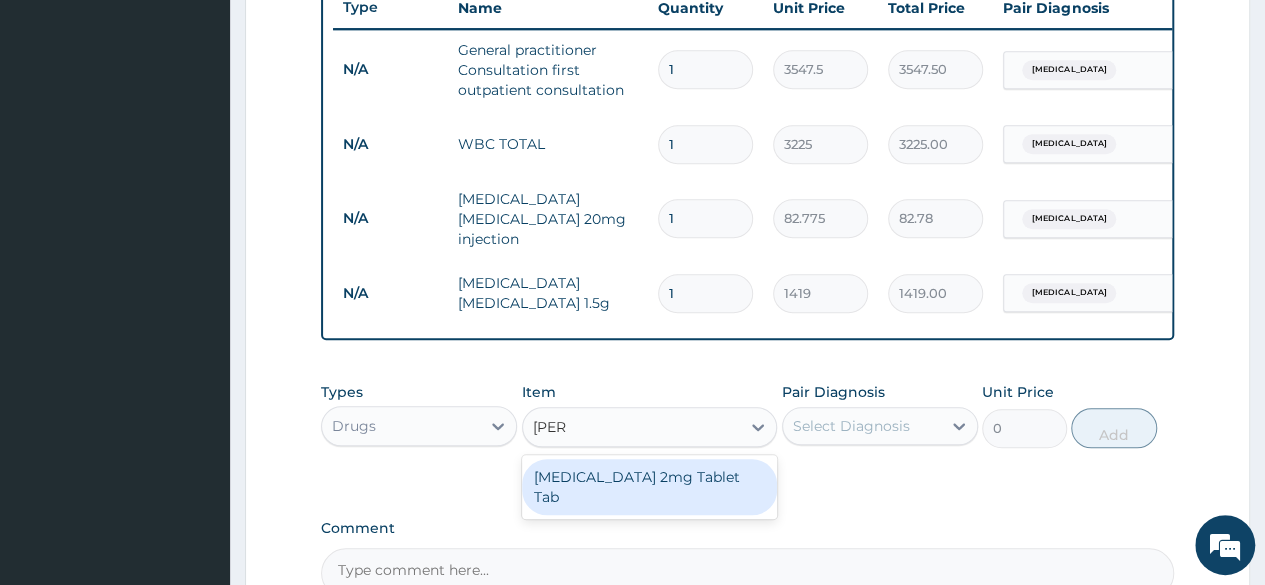 type on "loper" 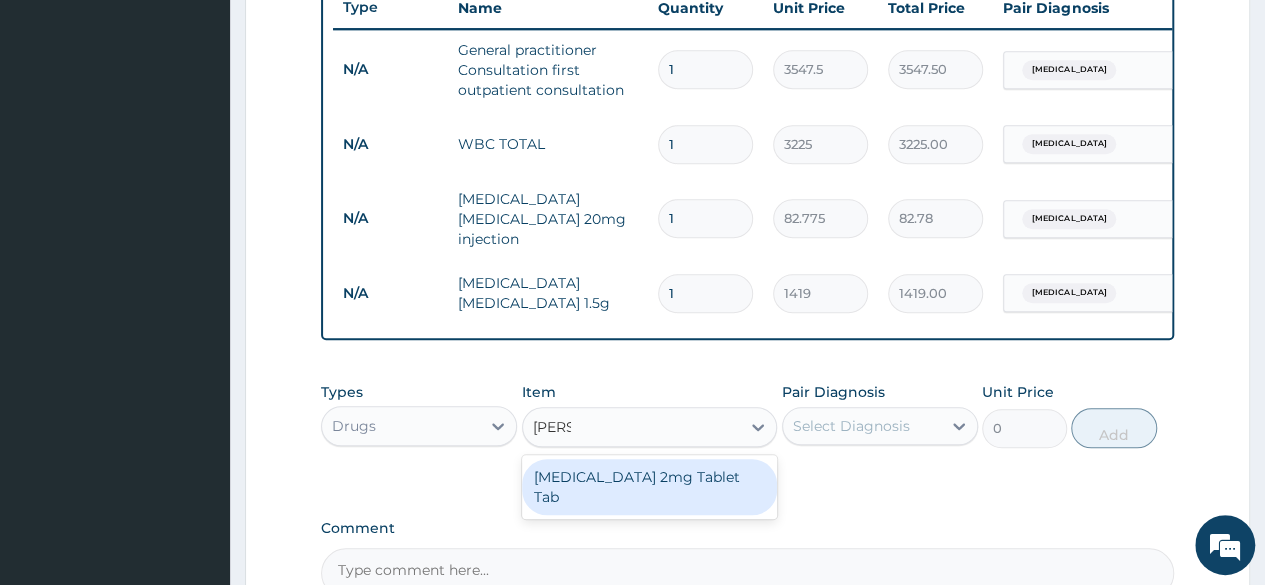 click on "Loperamide 2mg Tablet Tab" at bounding box center [650, 487] 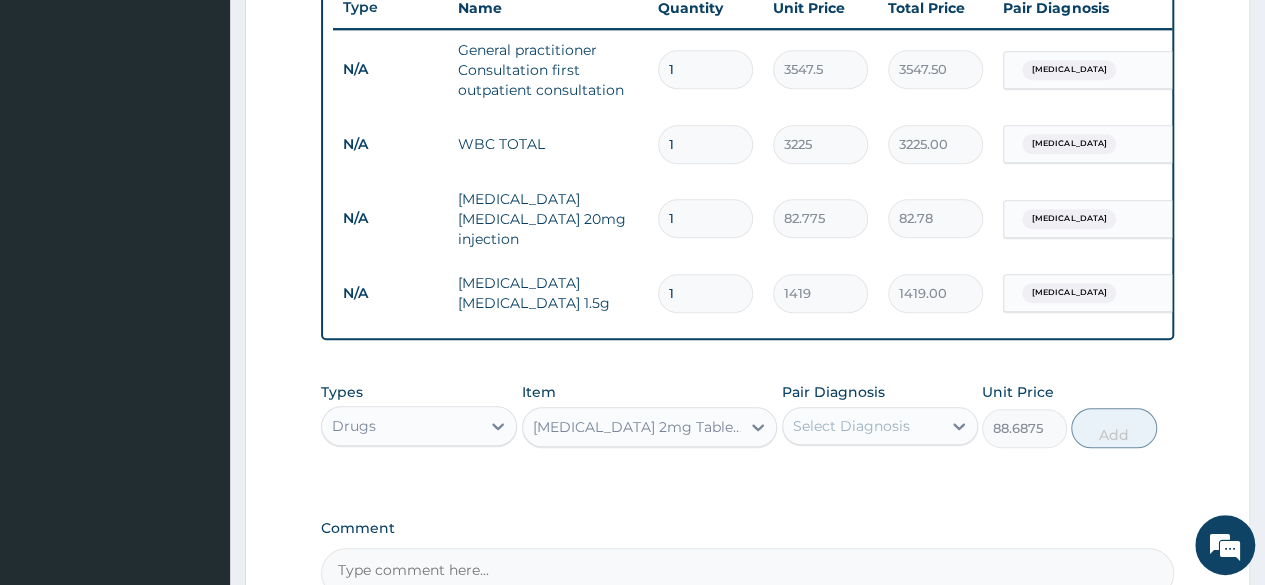 click on "Select Diagnosis" at bounding box center [851, 426] 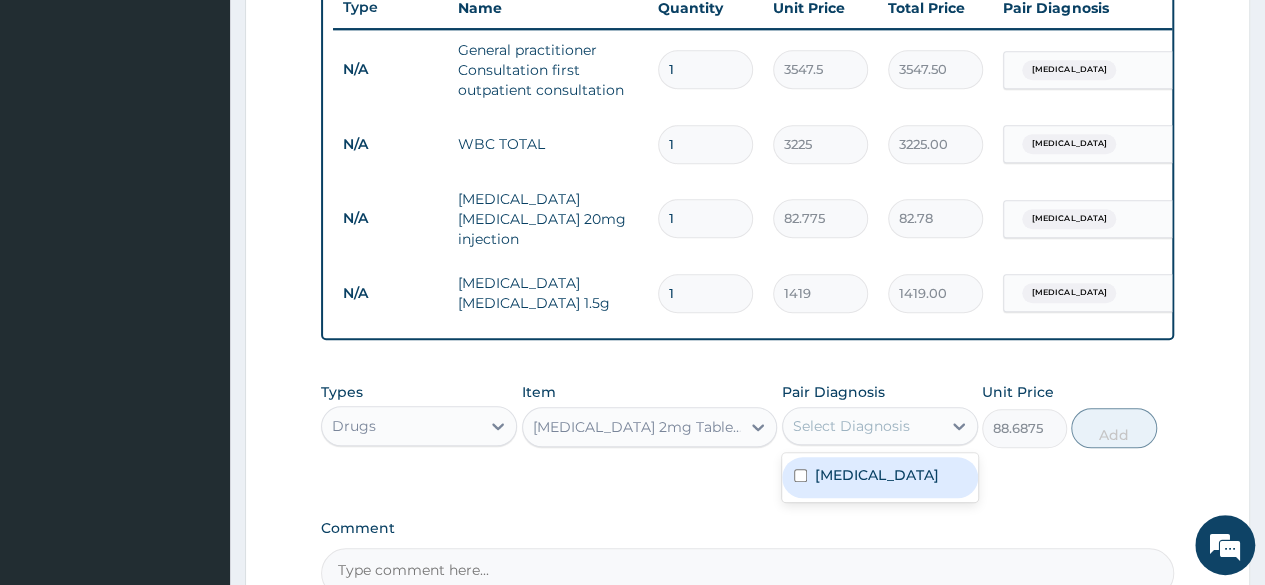 click on "Acute gastroenteritis" at bounding box center [877, 475] 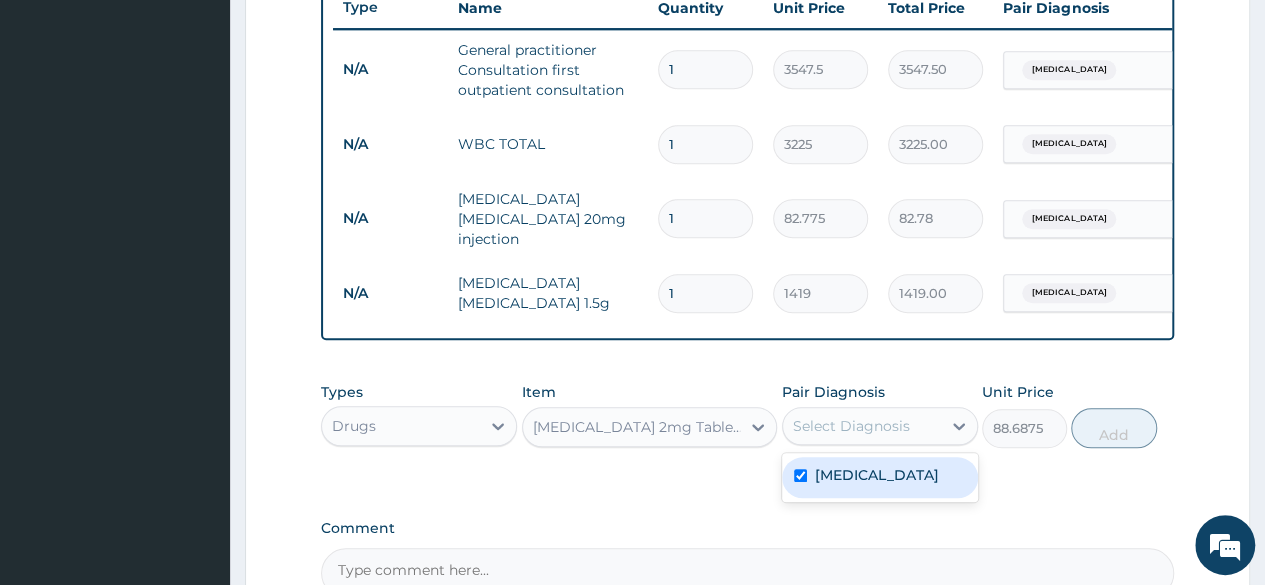 checkbox on "true" 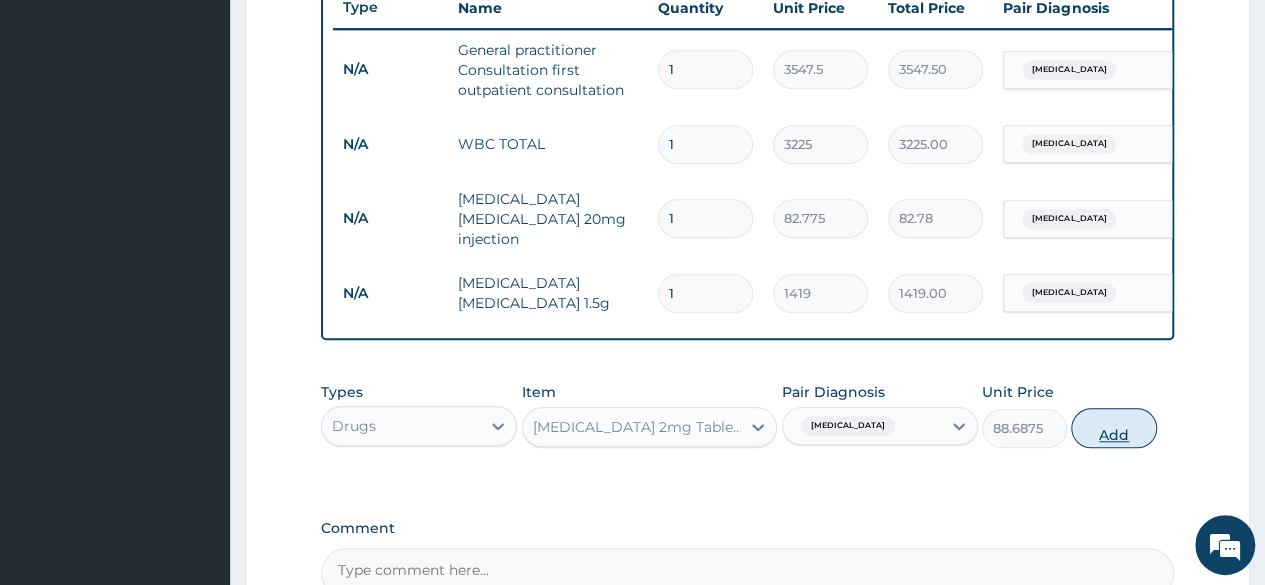 click on "Add" at bounding box center (1113, 428) 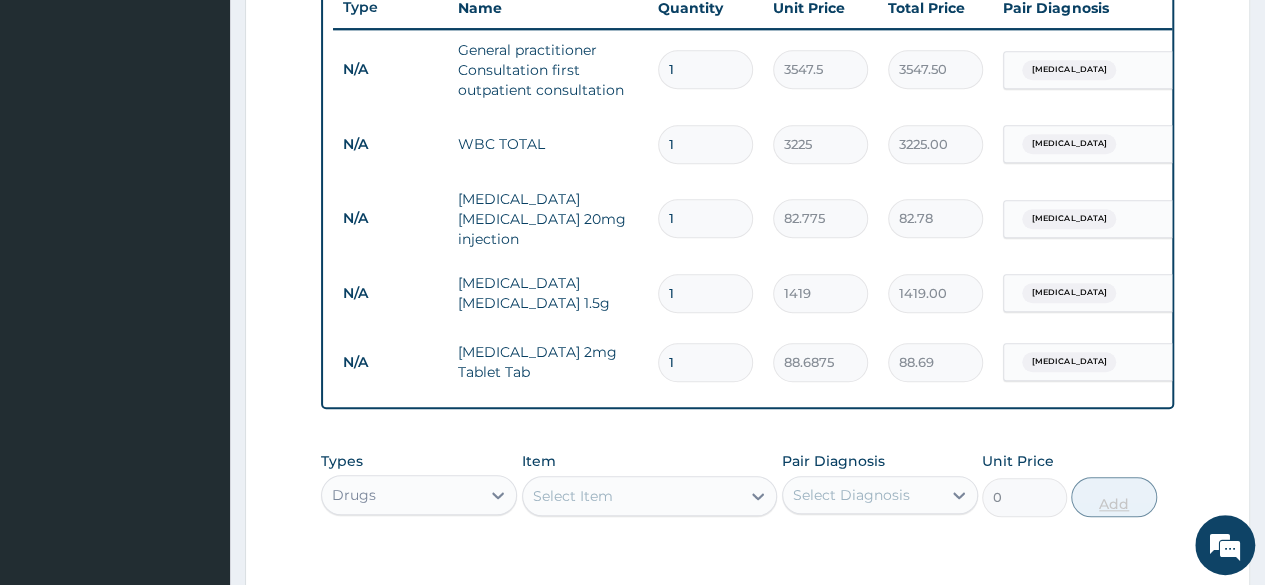type on "10" 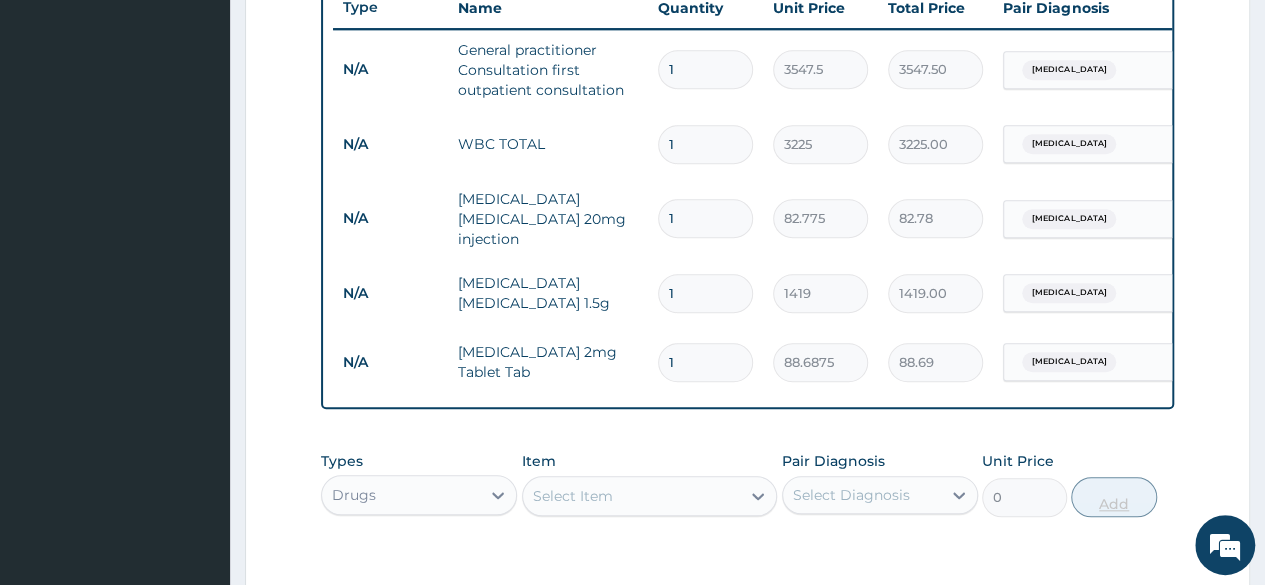 type on "886.88" 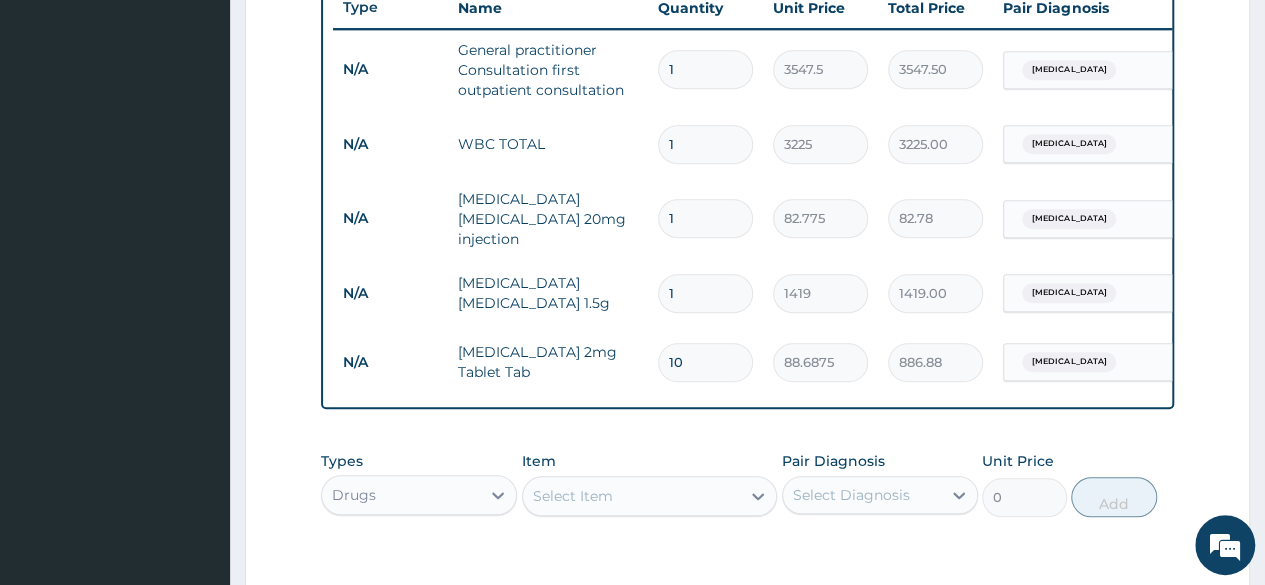 type on "10" 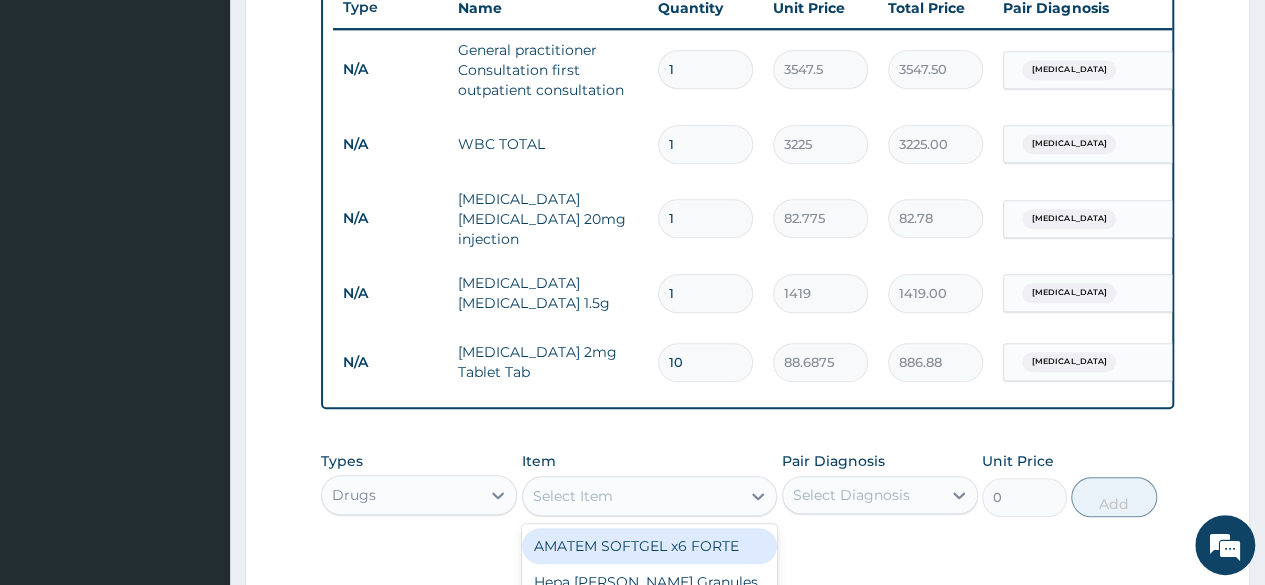 click on "Select Item" at bounding box center (573, 496) 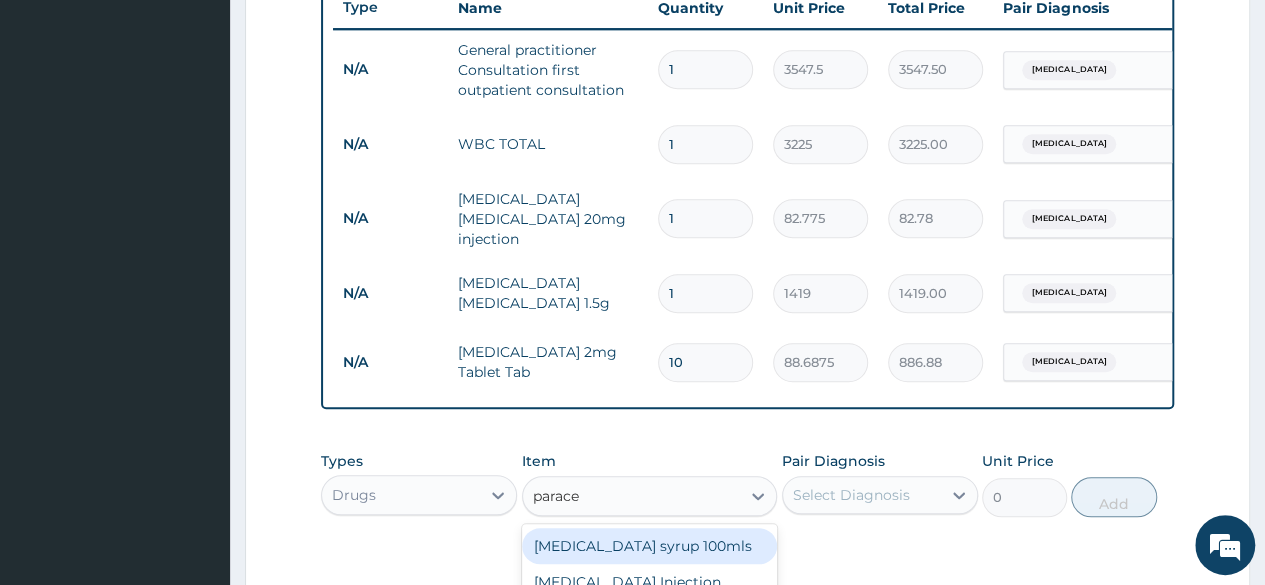 type on "paracet" 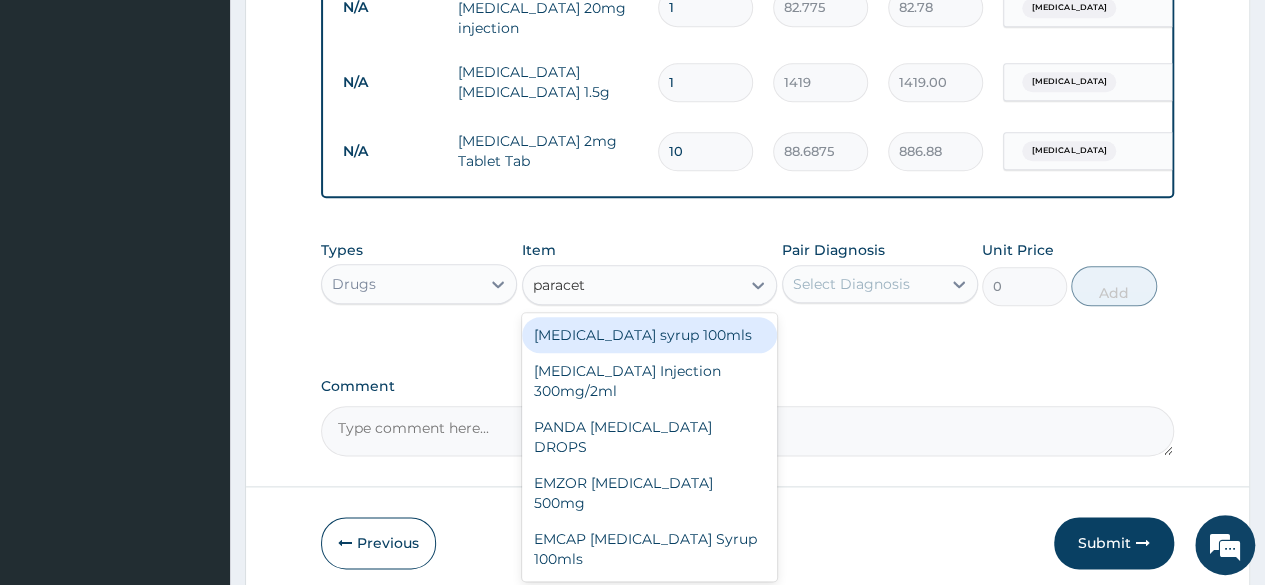 scroll, scrollTop: 1043, scrollLeft: 0, axis: vertical 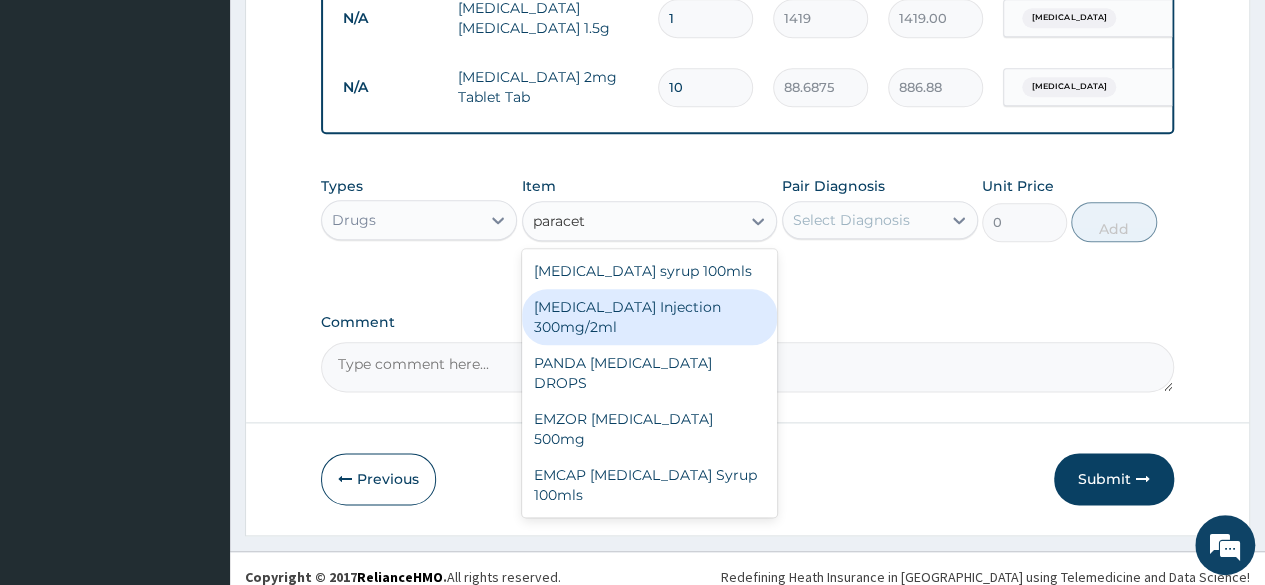 click on "PARACETAMOL Injection 300mg/2ml" at bounding box center [650, 317] 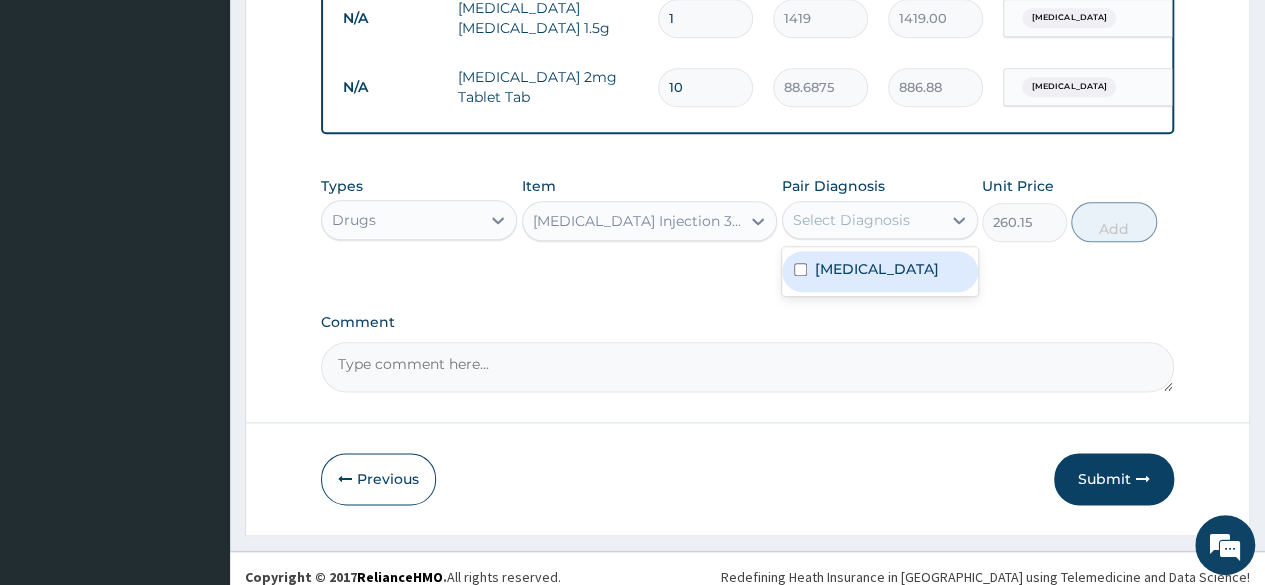 click on "Select Diagnosis" at bounding box center [862, 220] 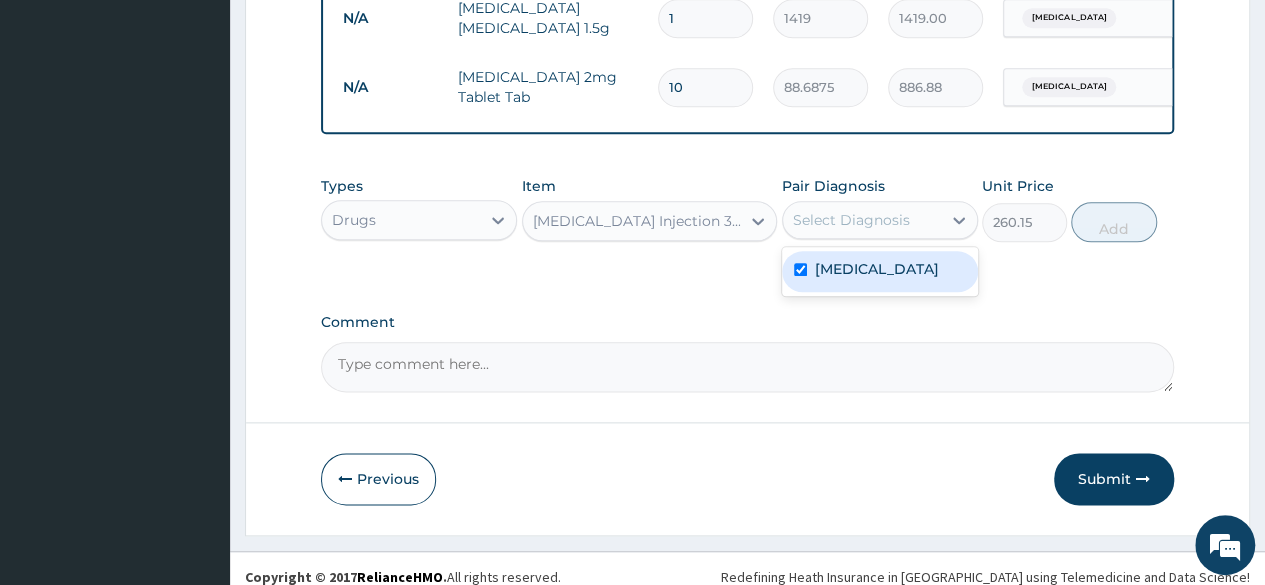 checkbox on "true" 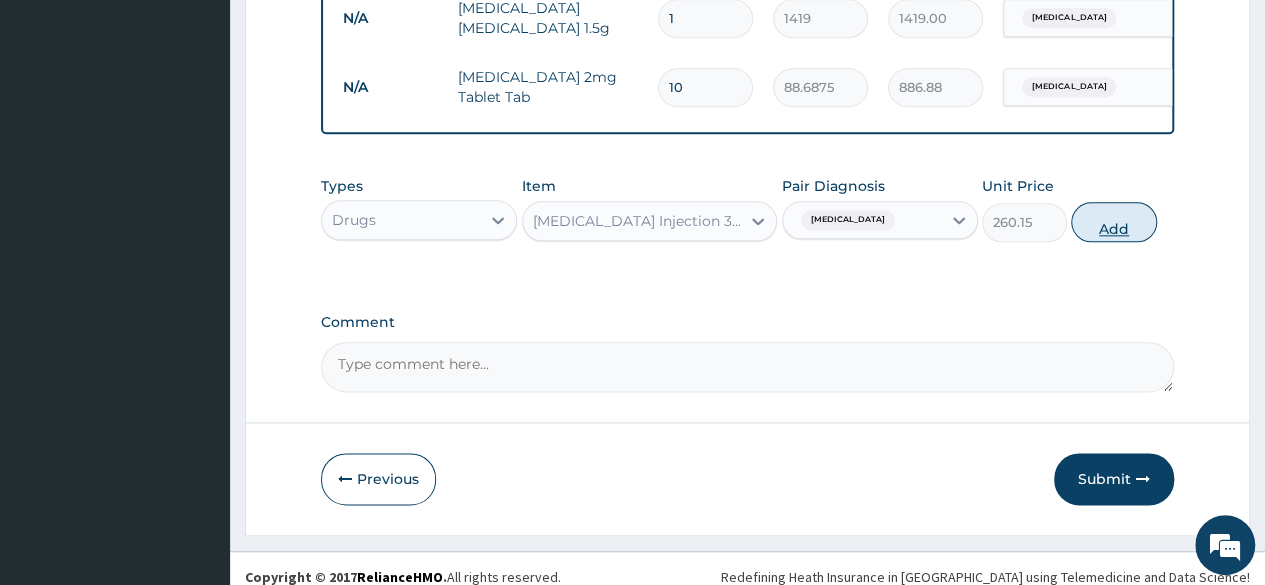 click on "Add" at bounding box center [1113, 222] 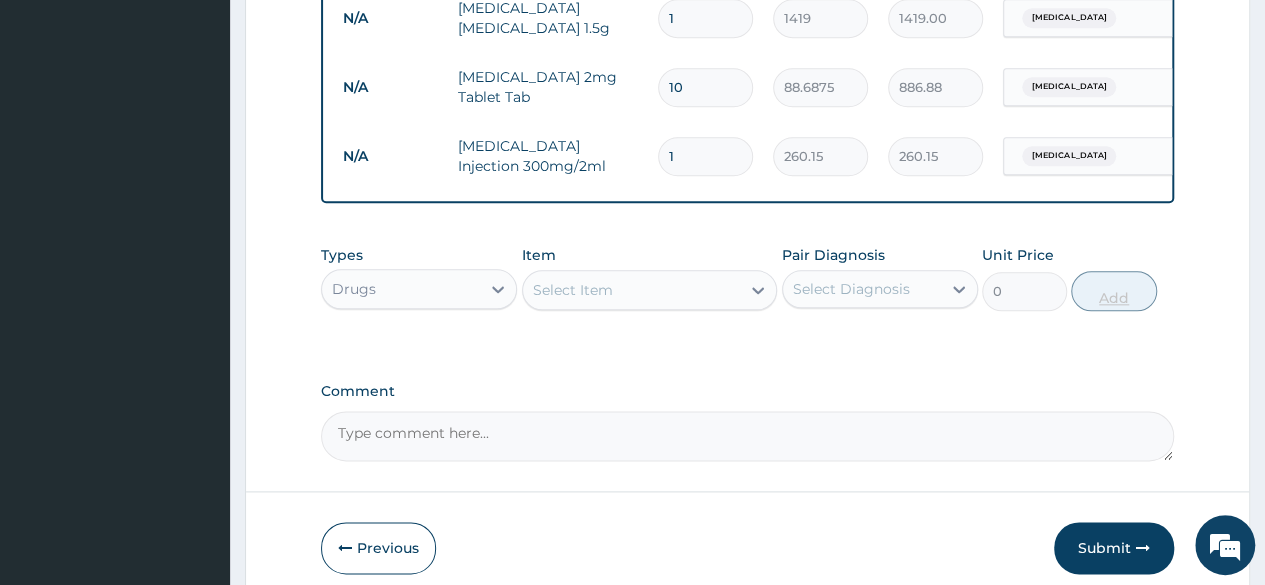 type 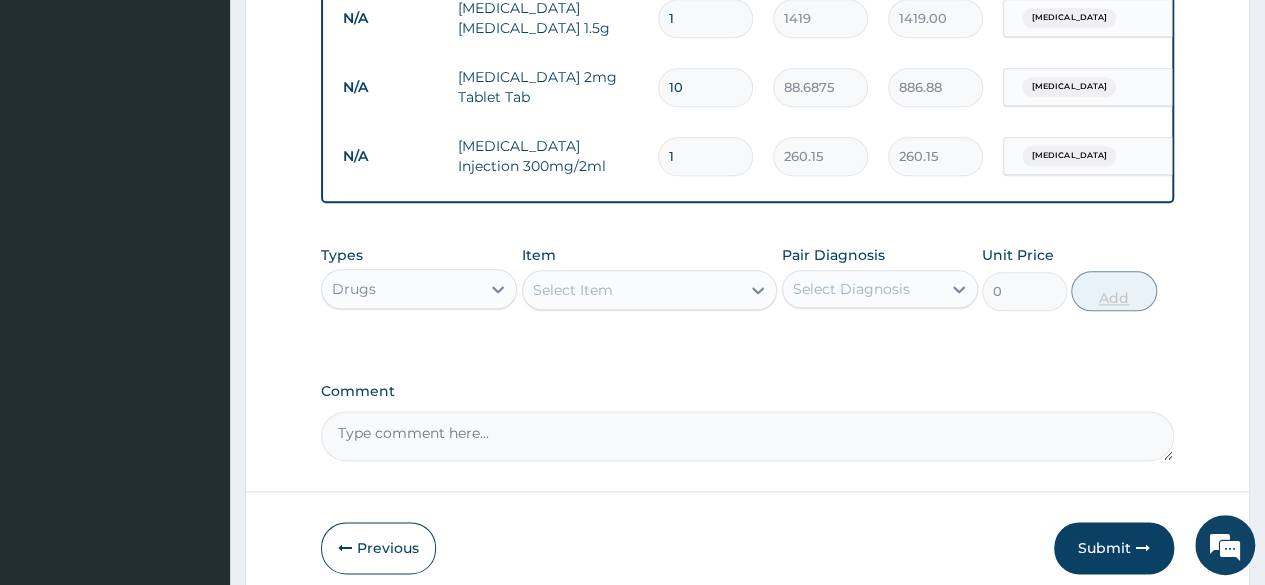 type on "0.00" 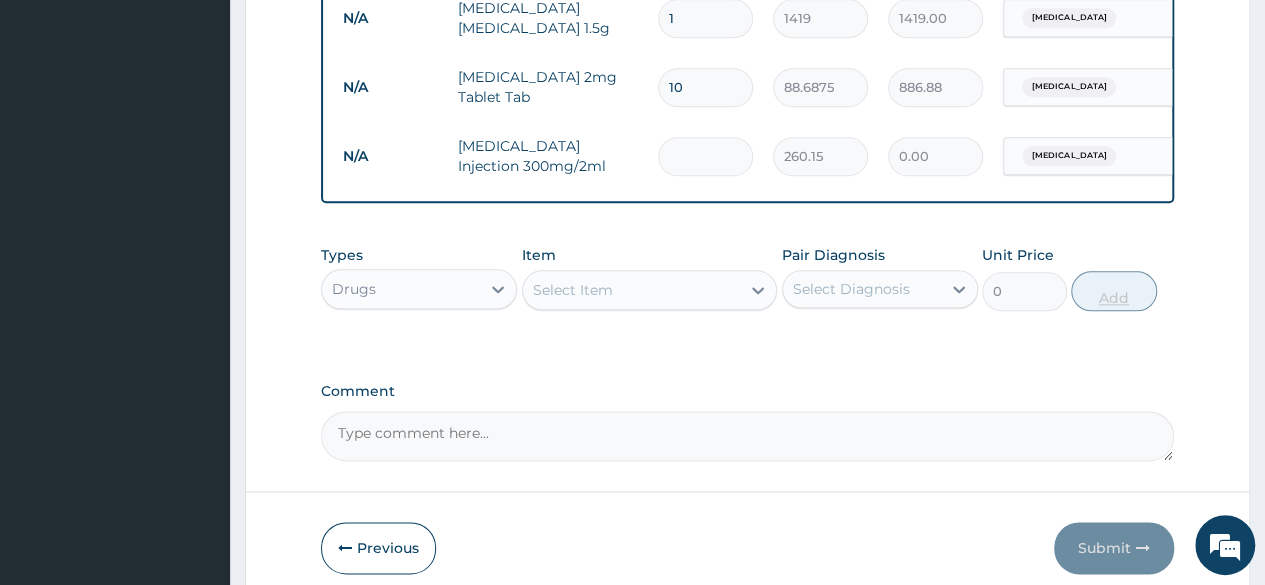 type on "2" 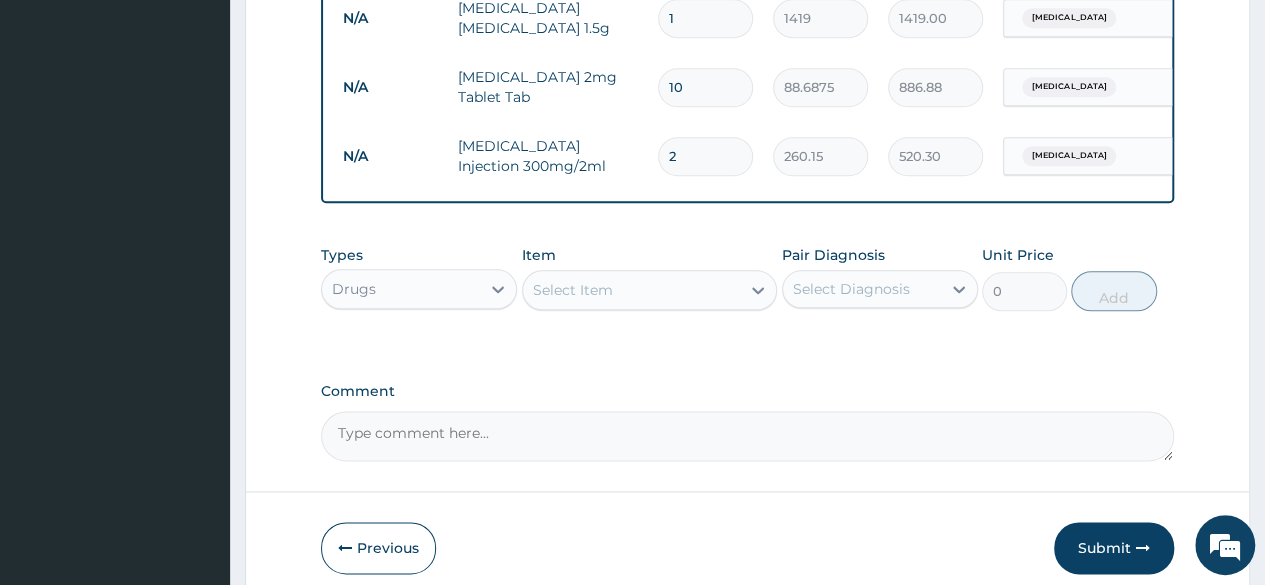 type on "2" 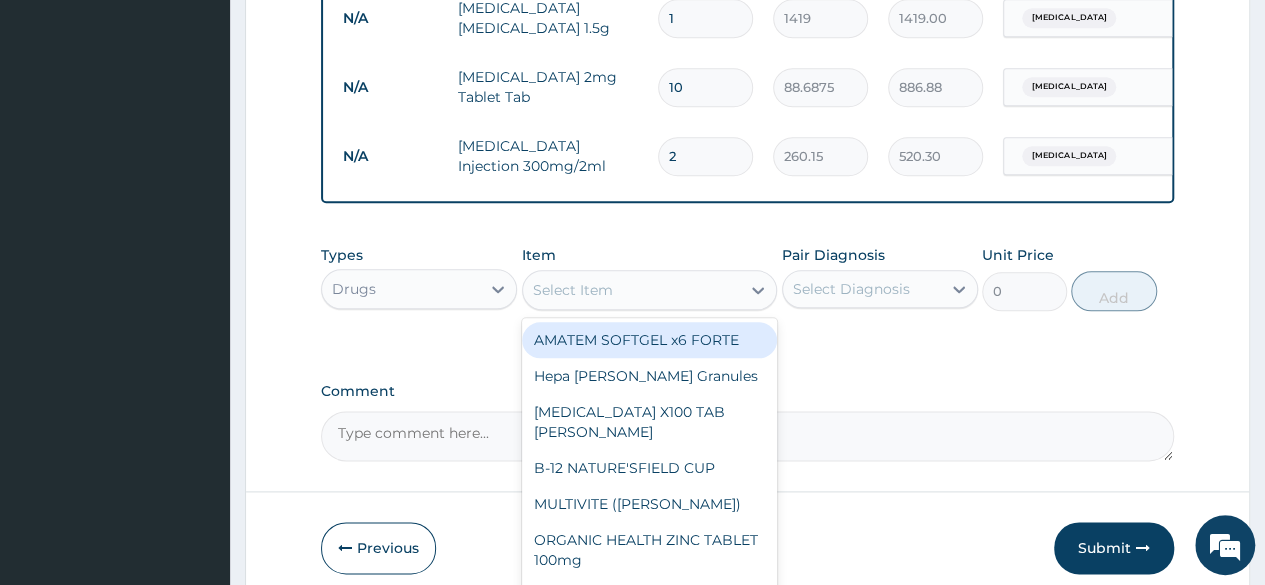 click on "Select Item" at bounding box center (632, 290) 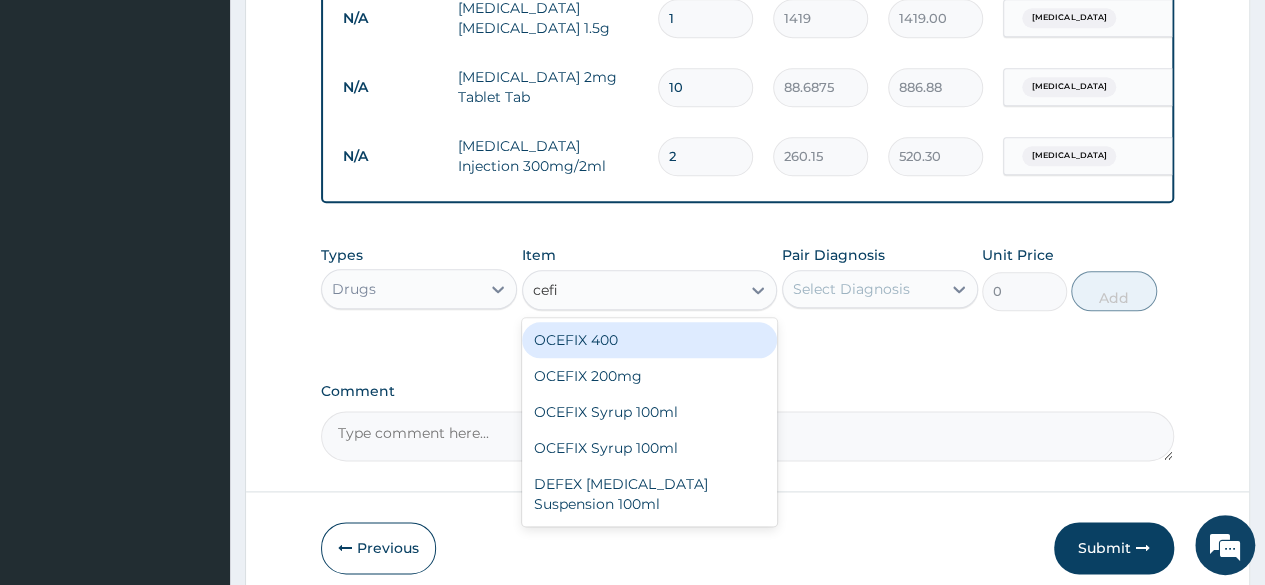 type on "cefix" 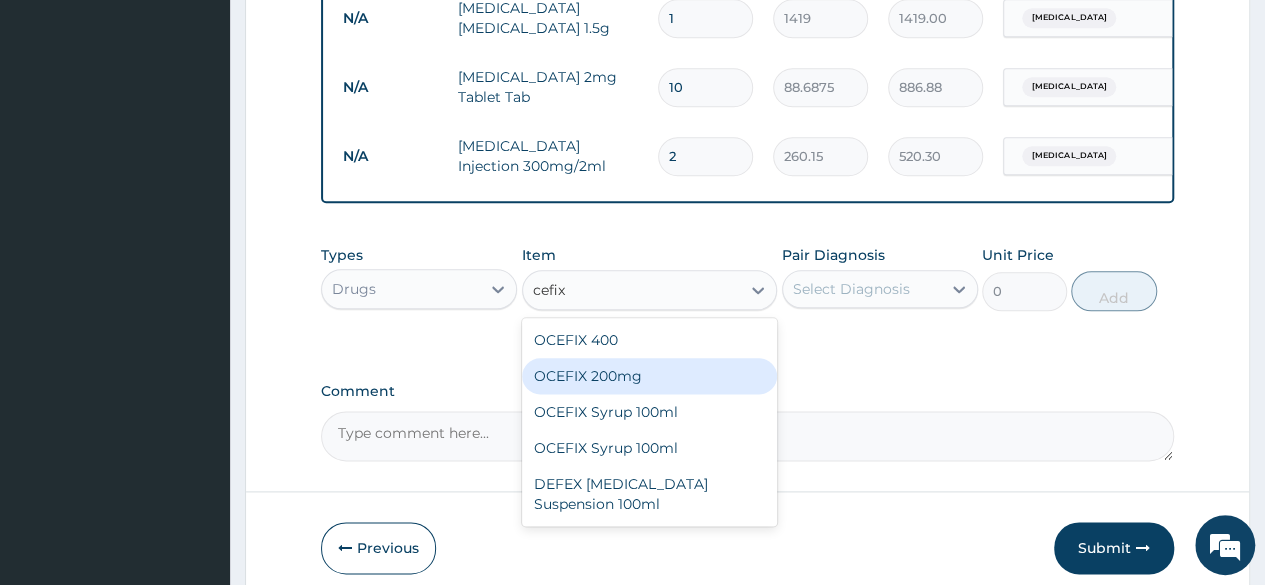 click on "OCEFIX 200mg" at bounding box center [650, 376] 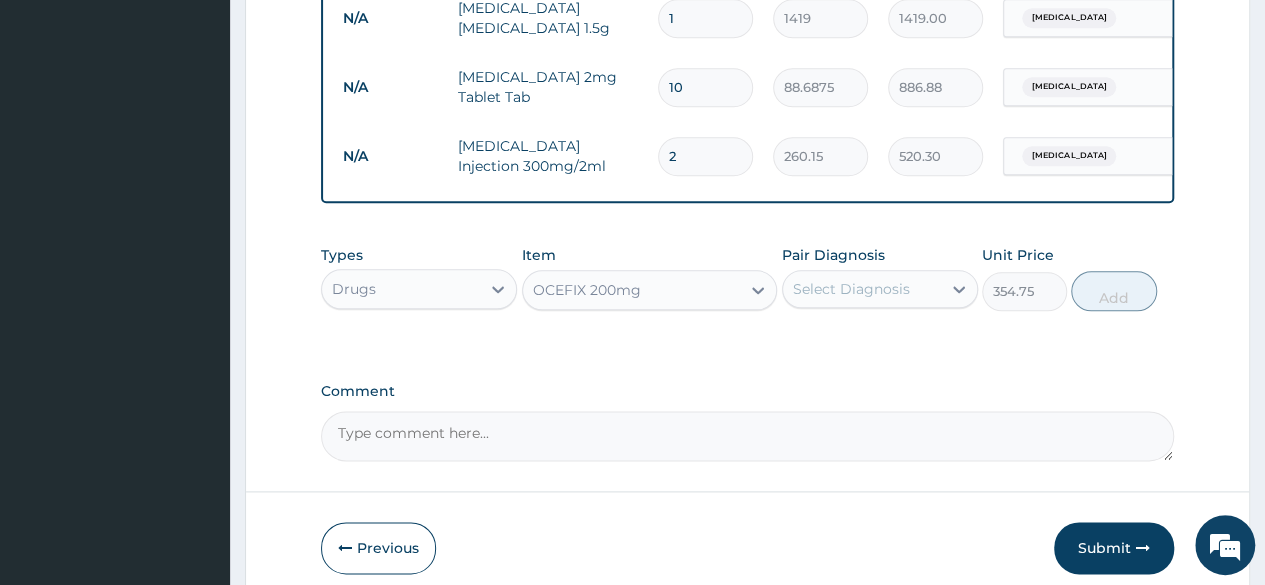 click on "Select Diagnosis" at bounding box center [880, 289] 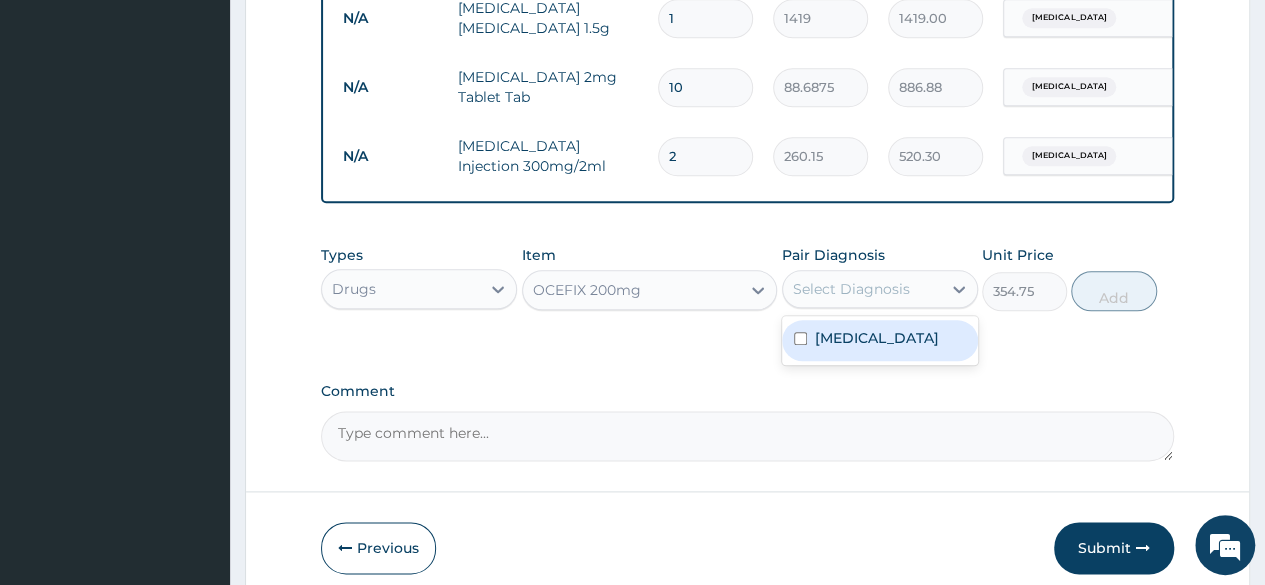 click on "Acute gastroenteritis" at bounding box center [877, 338] 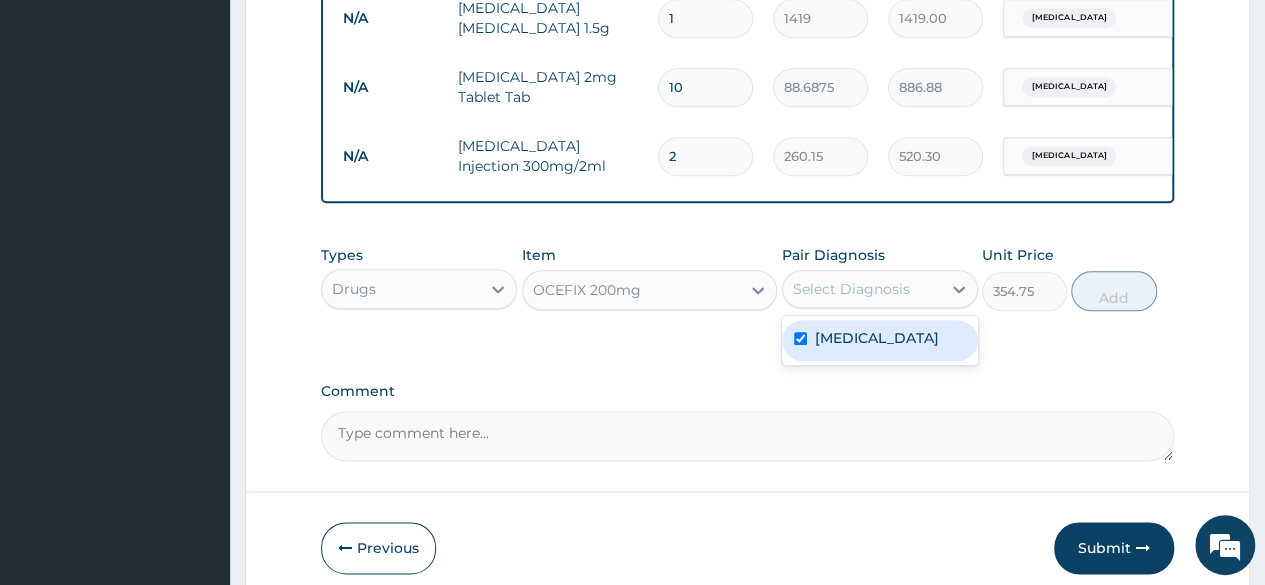 checkbox on "true" 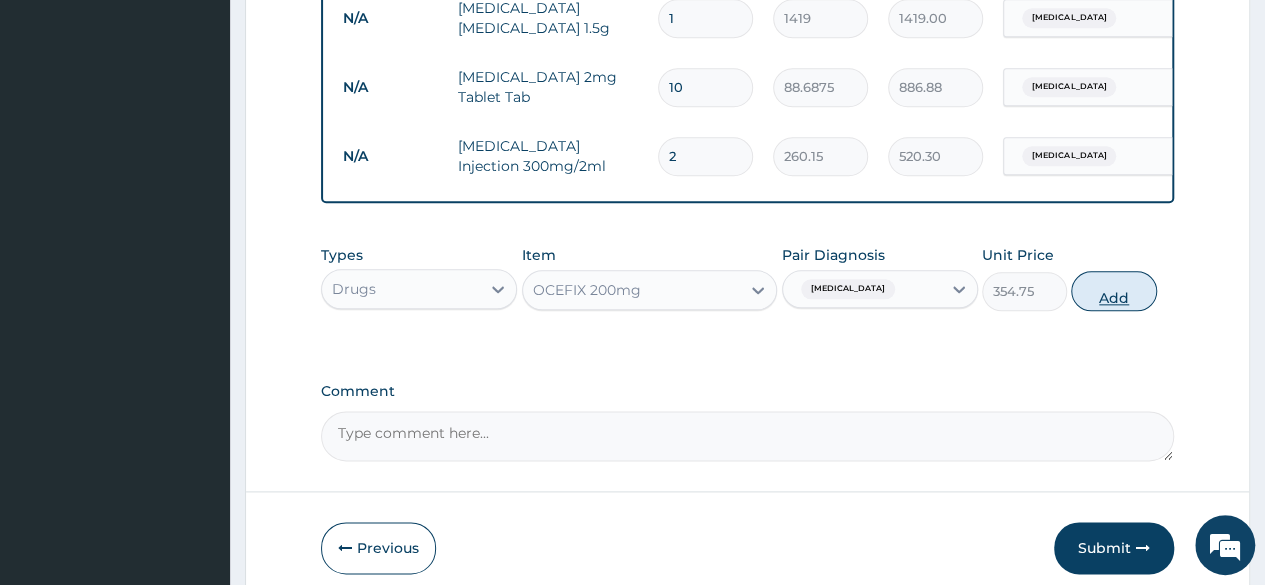 click on "Add" at bounding box center (1113, 291) 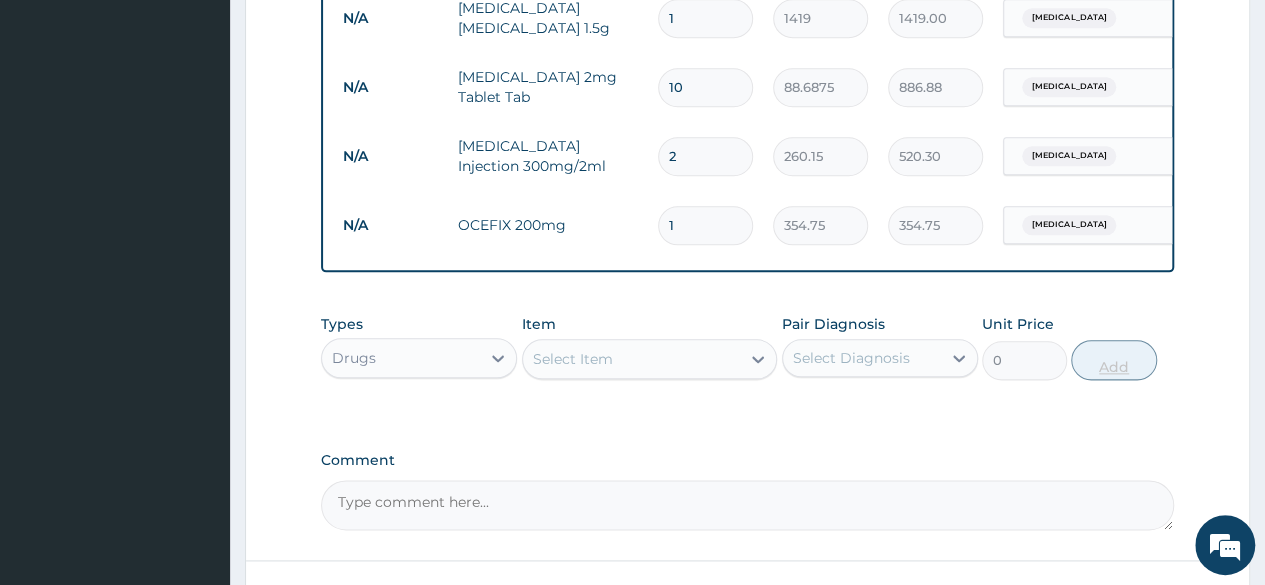 type on "10" 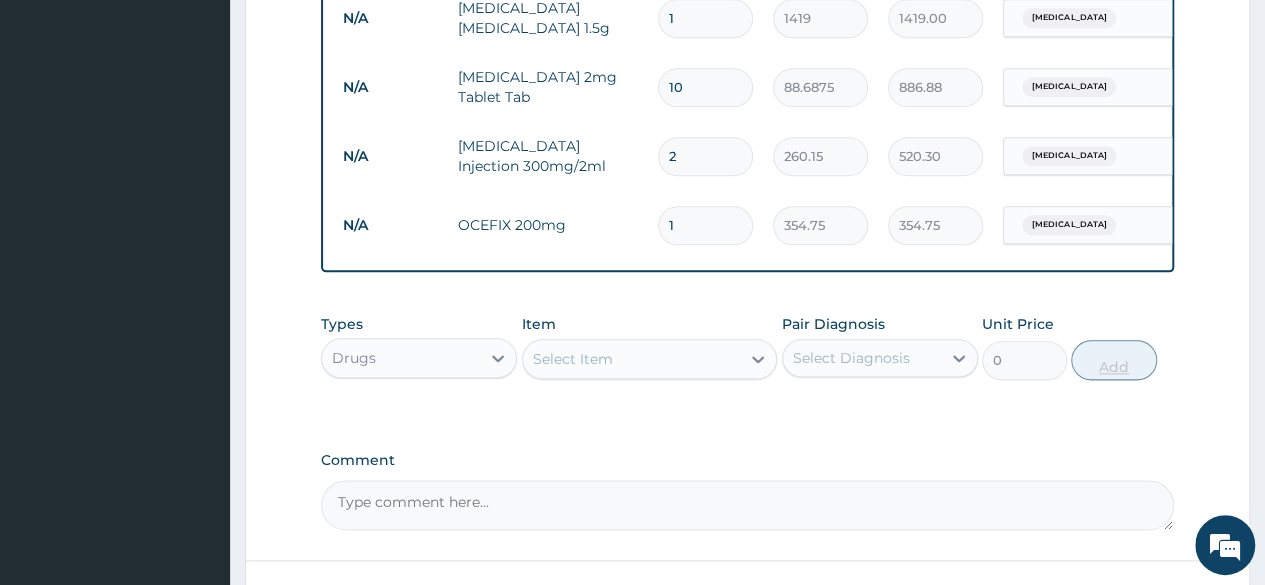 type on "3547.50" 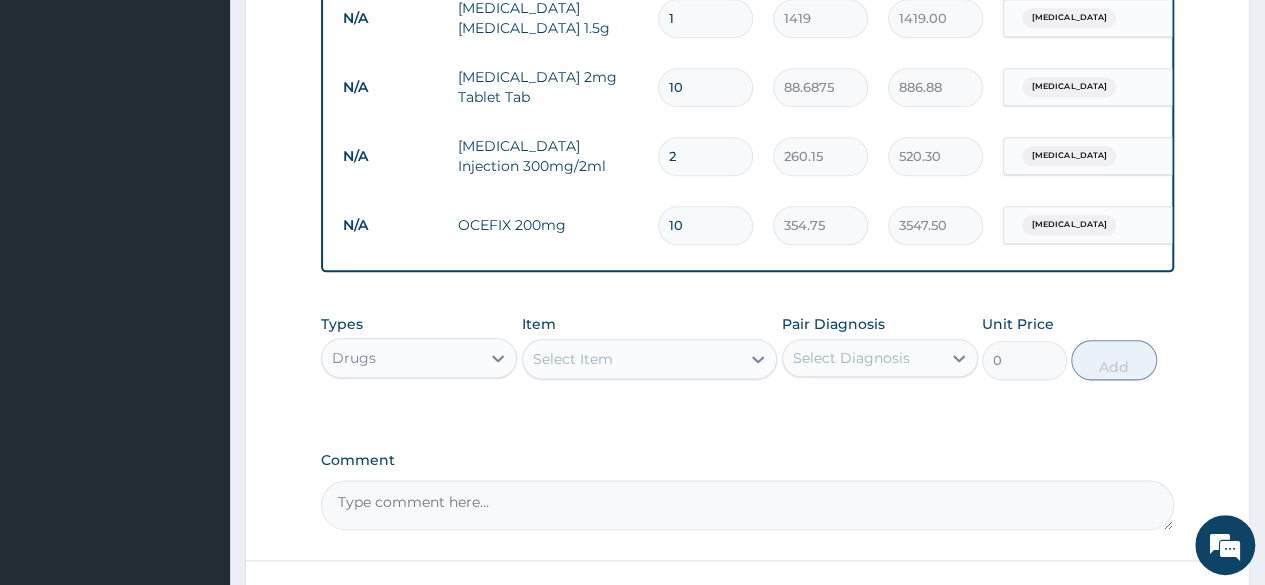 type on "10" 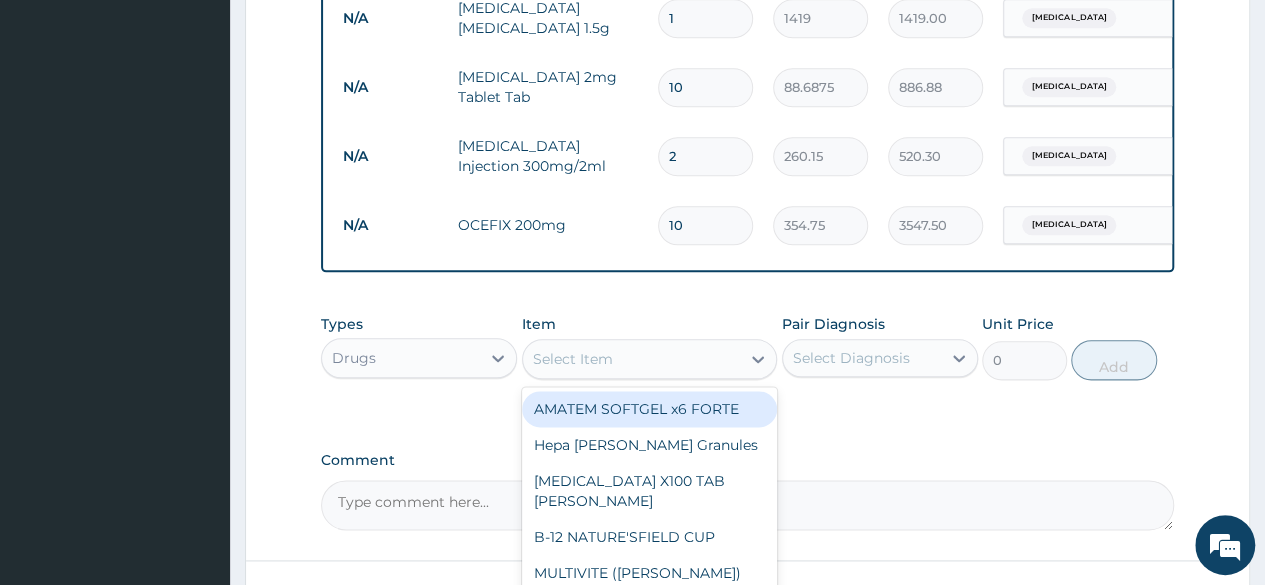 click on "Select Item" at bounding box center [573, 359] 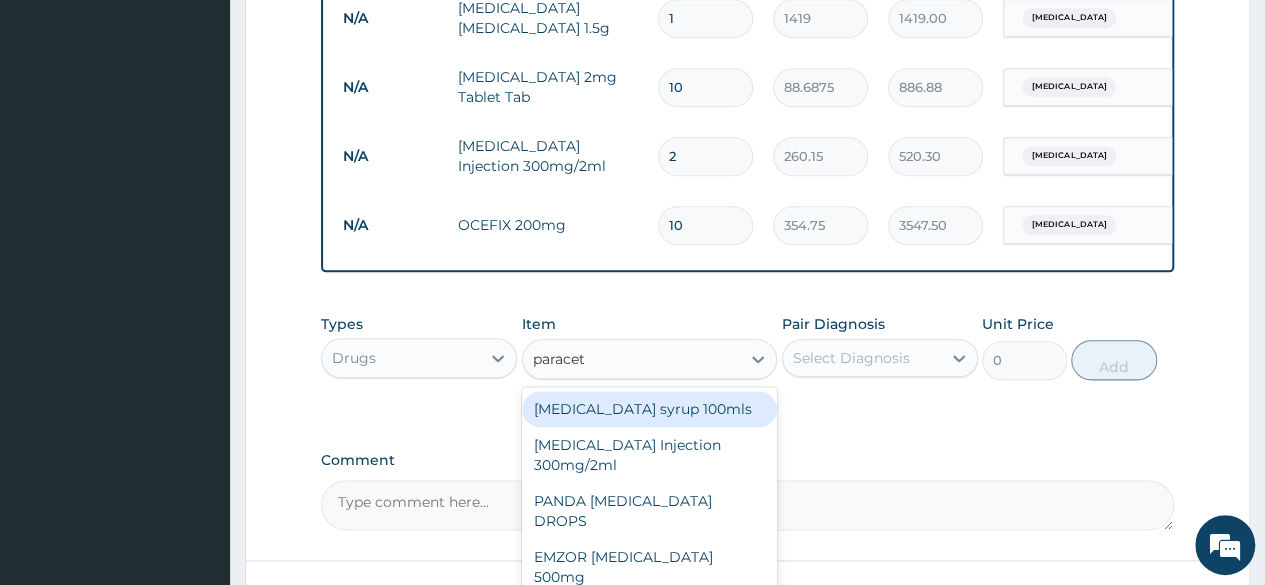 type on "paraceta" 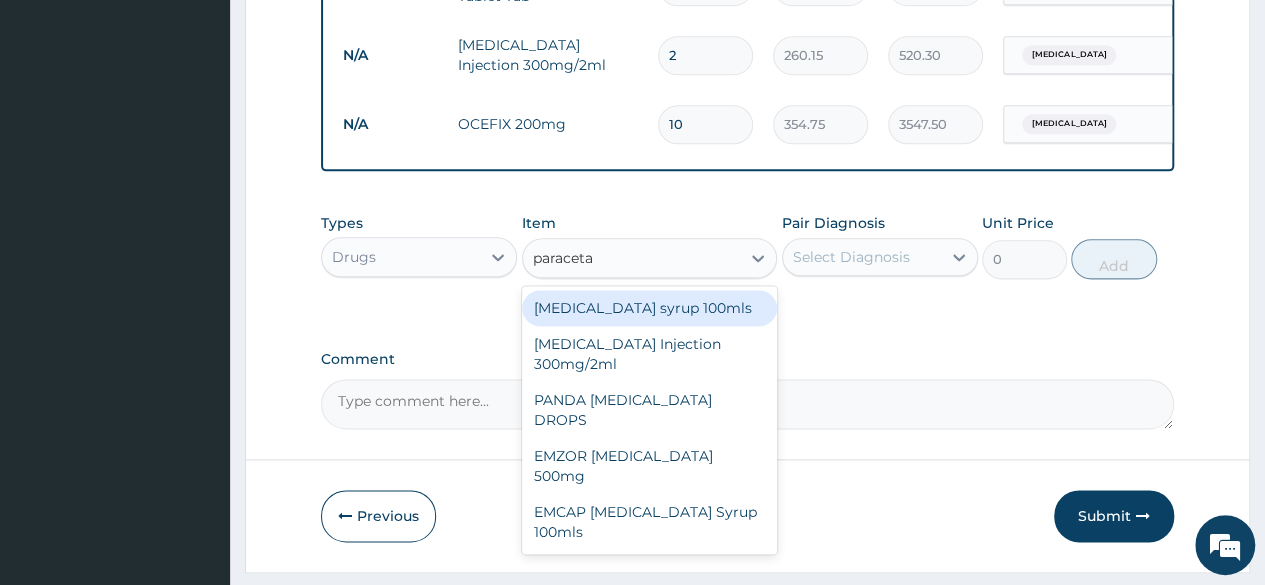 scroll, scrollTop: 1200, scrollLeft: 0, axis: vertical 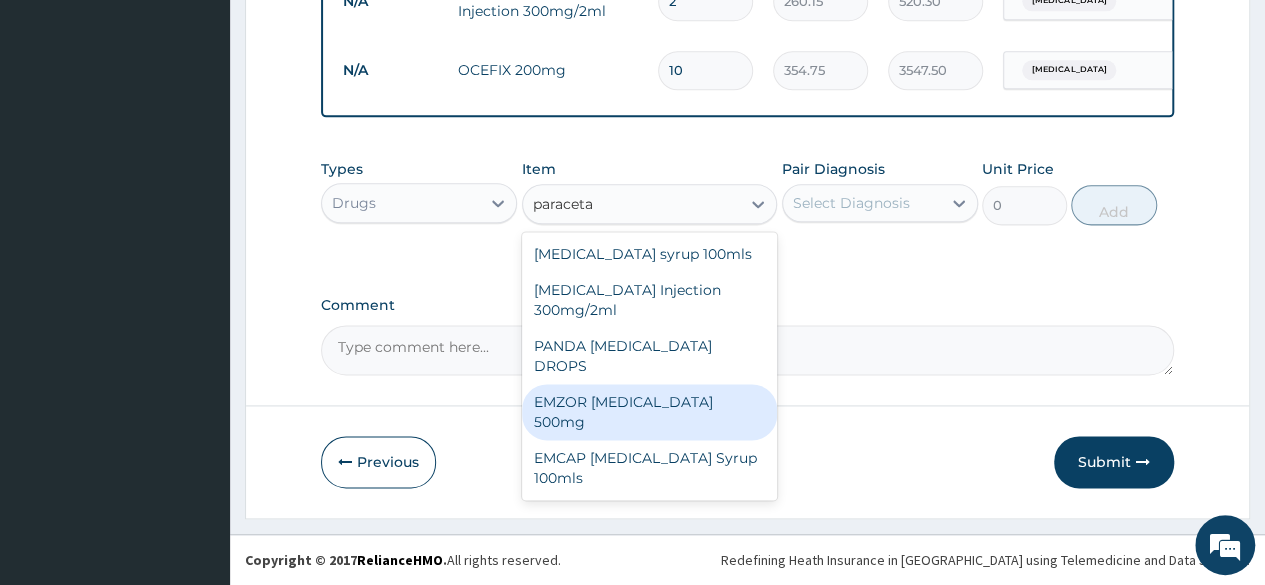 click on "EMZOR PARACETAMOL 500mg" at bounding box center (650, 412) 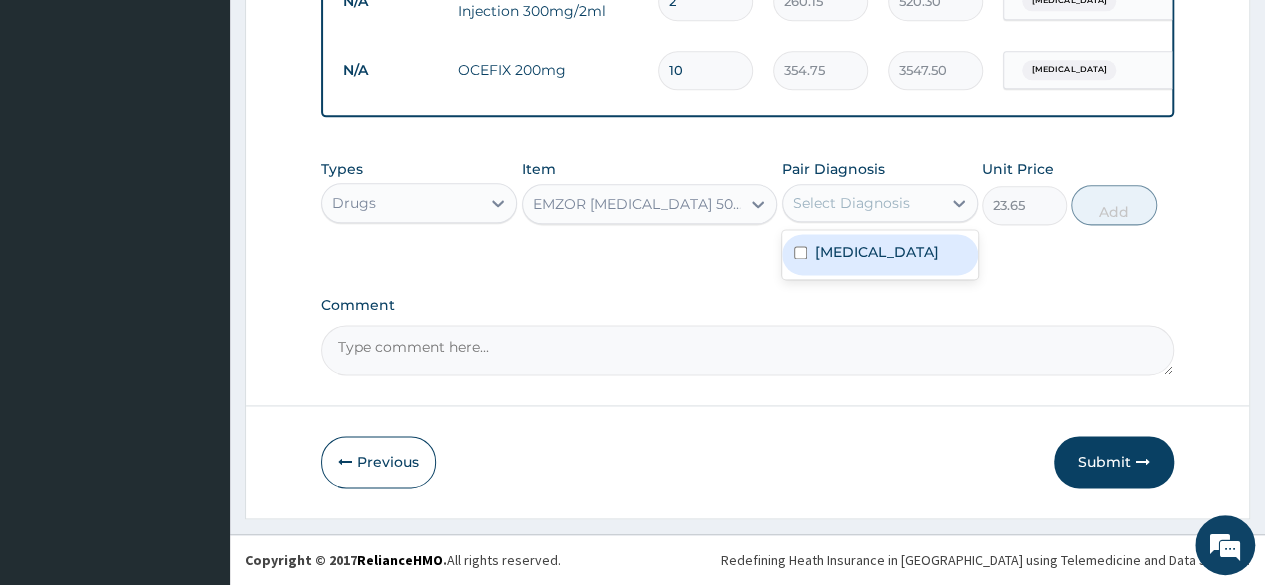 click on "Select Diagnosis" at bounding box center (851, 203) 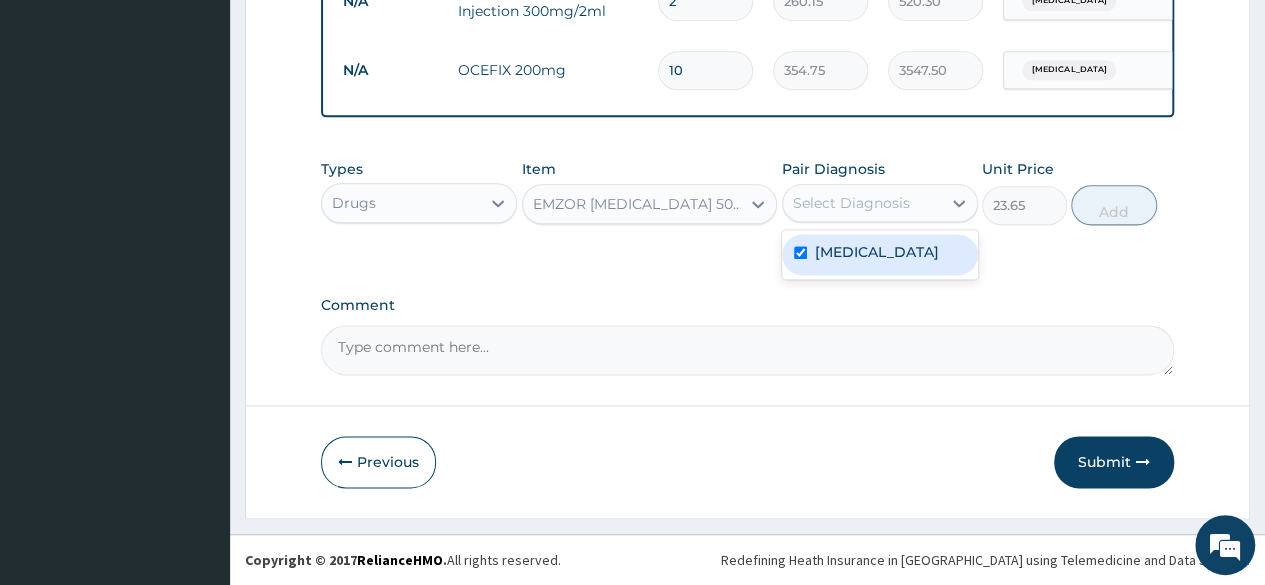 checkbox on "true" 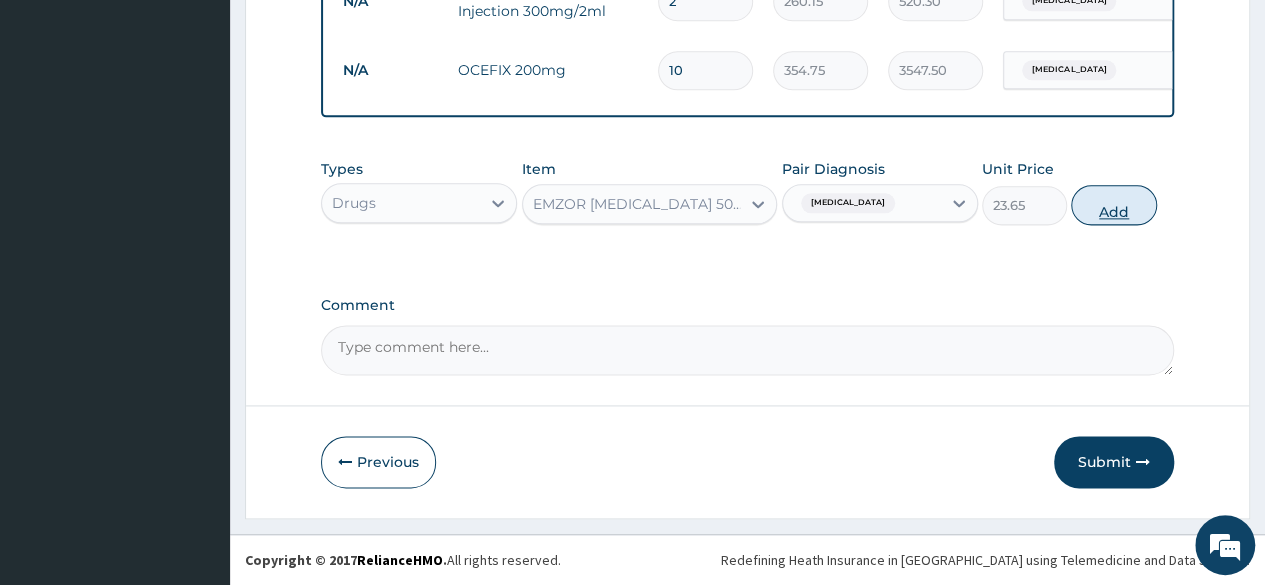 click on "Add" at bounding box center [1113, 205] 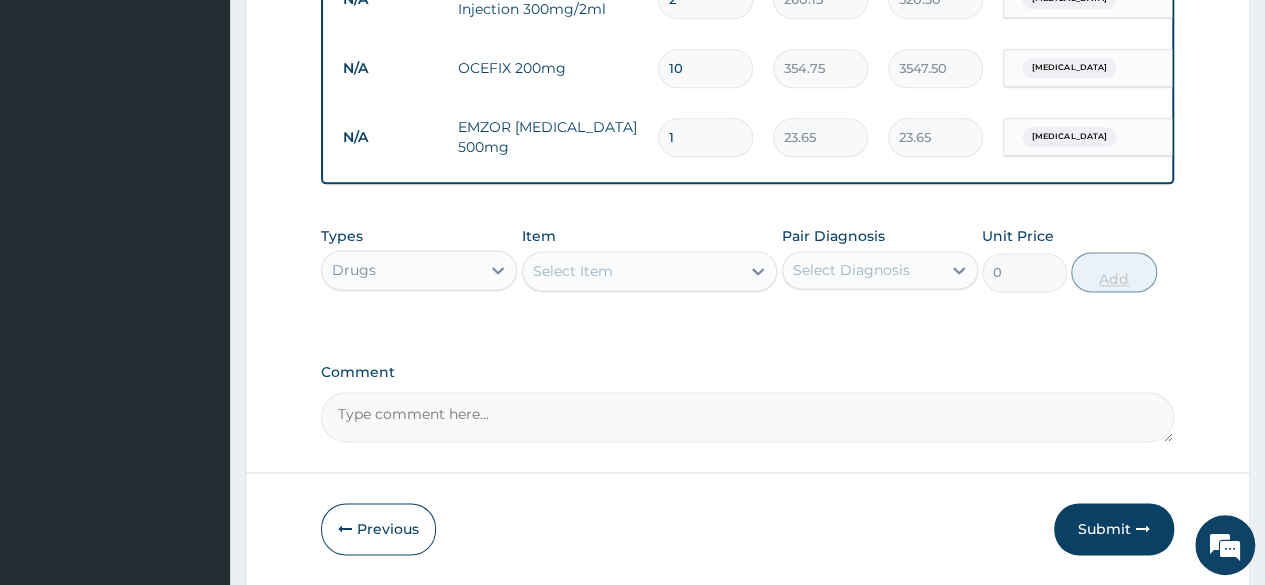type on "18" 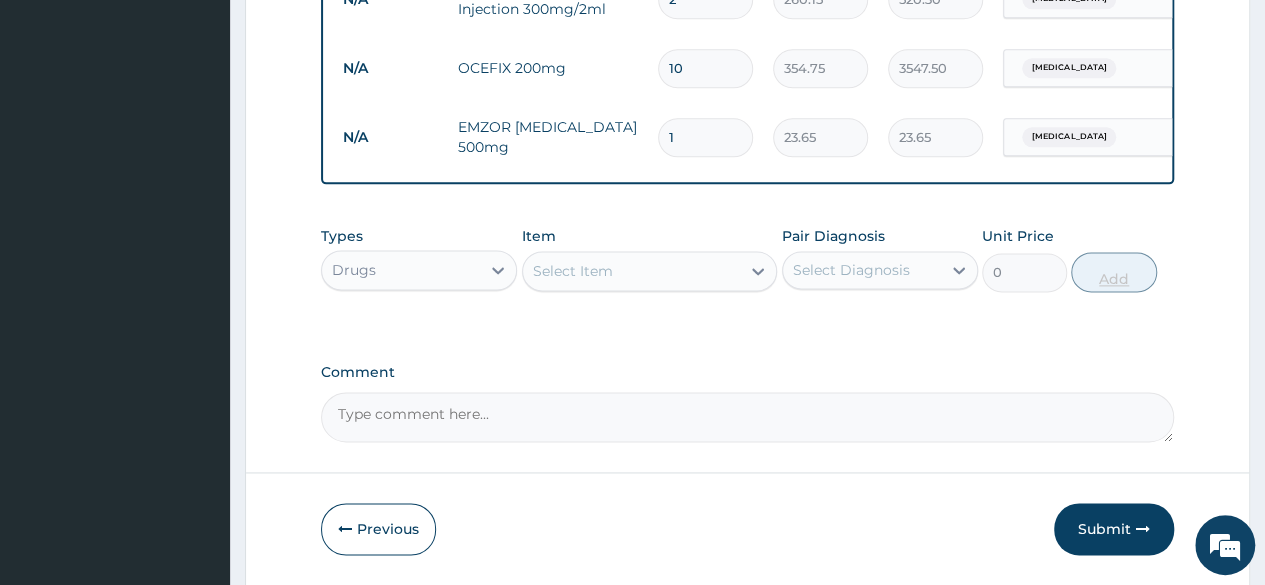 type on "425.70" 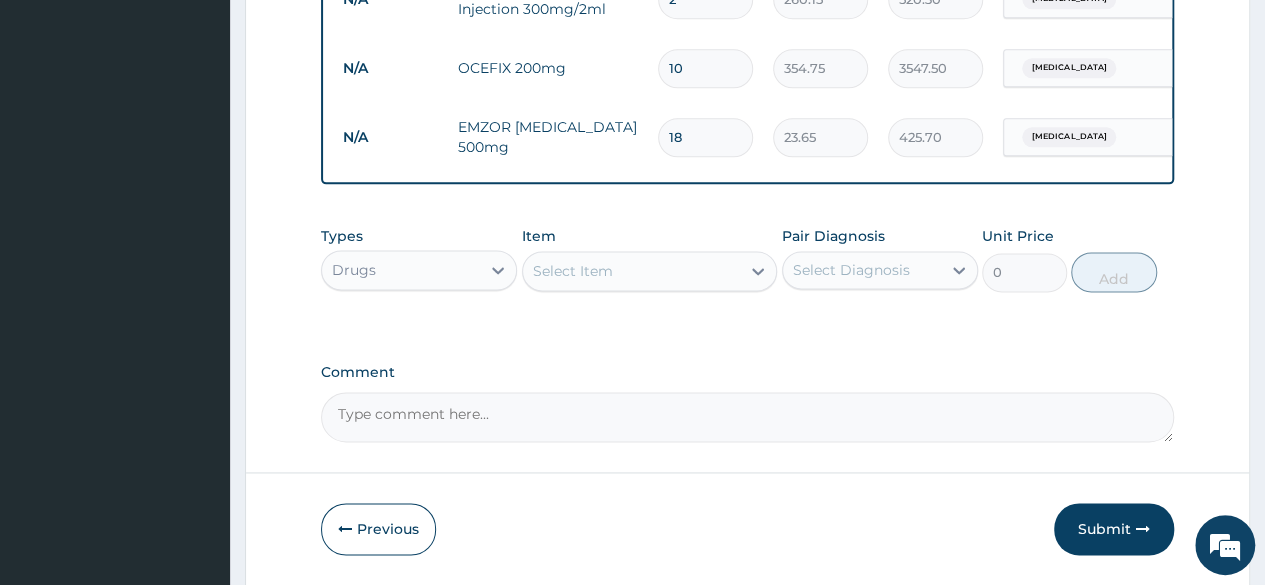 type on "18" 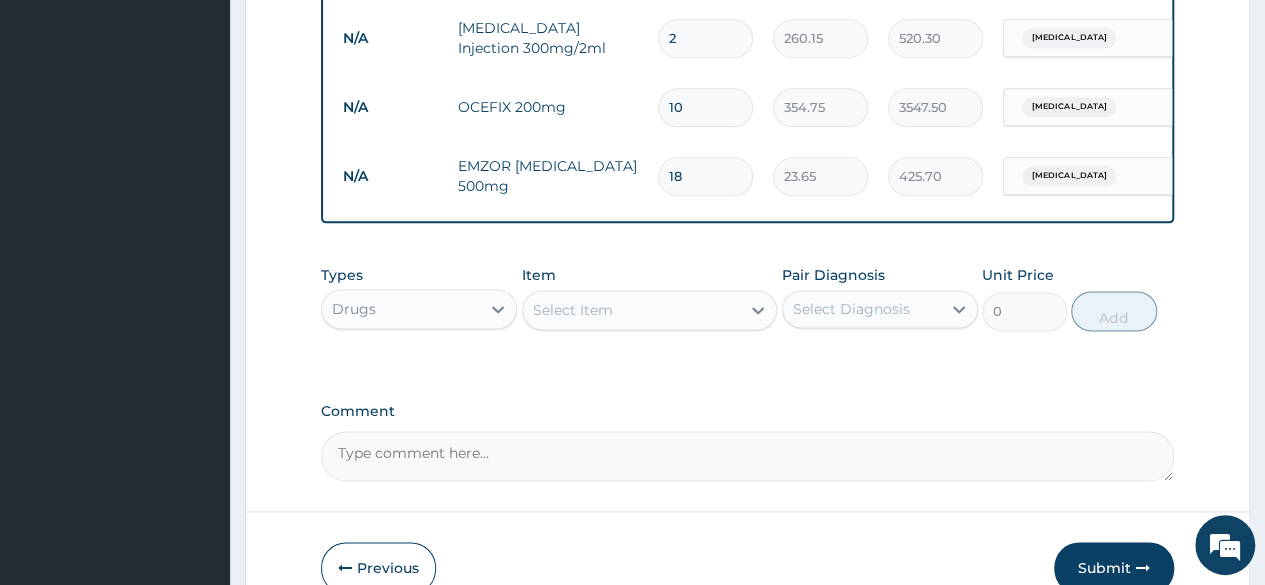 scroll, scrollTop: 1270, scrollLeft: 0, axis: vertical 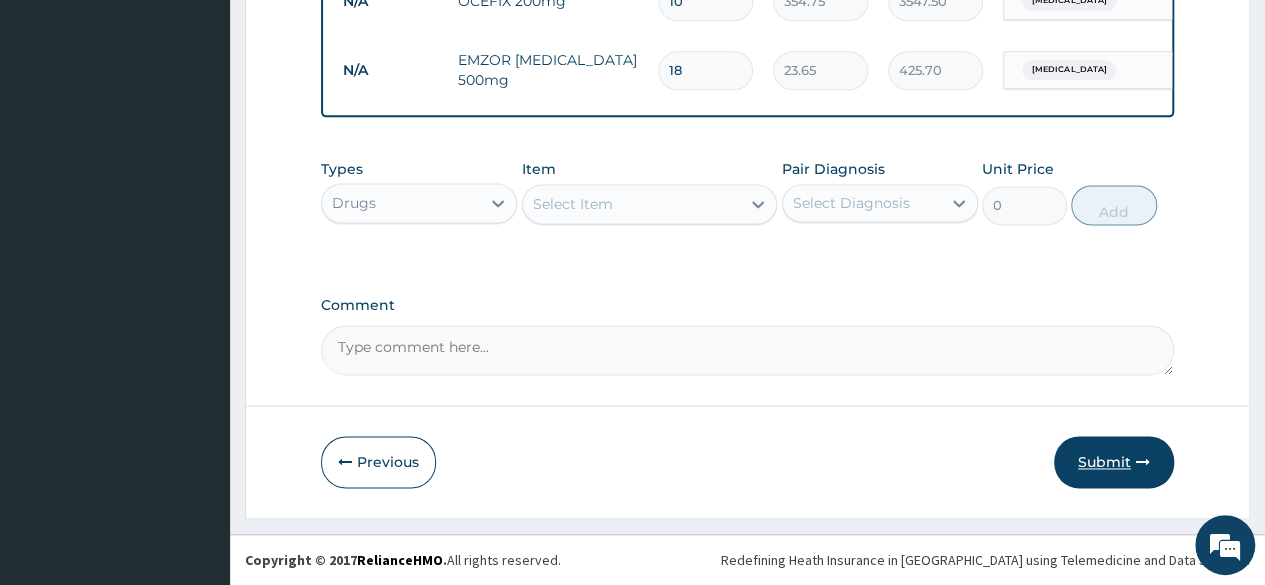 click on "Submit" at bounding box center (1114, 462) 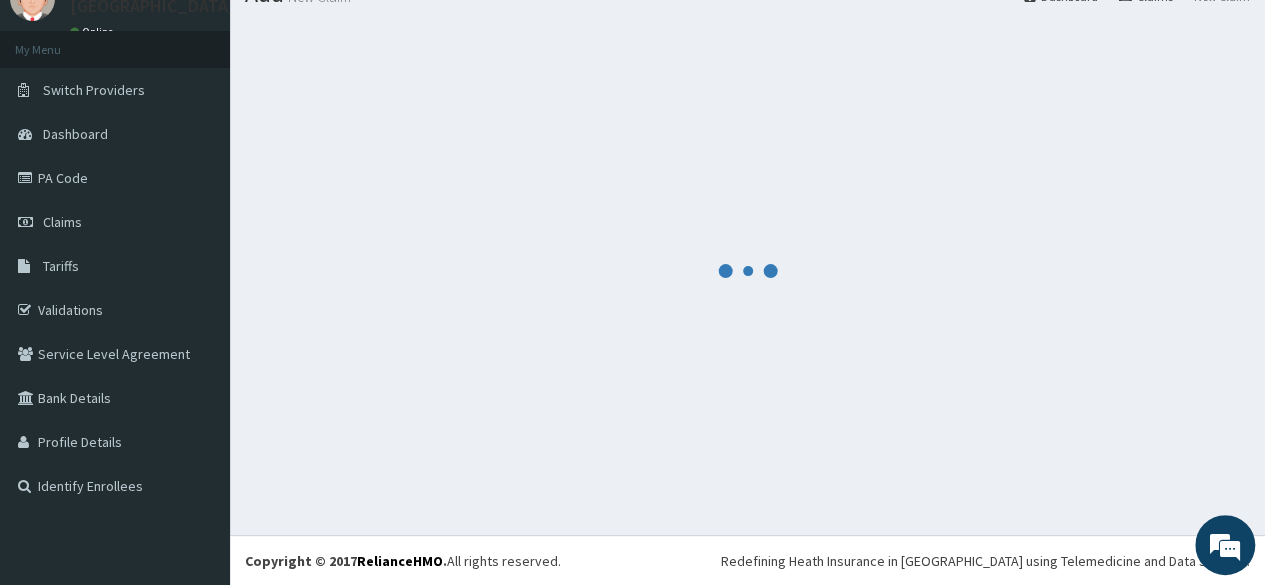 scroll, scrollTop: 1270, scrollLeft: 0, axis: vertical 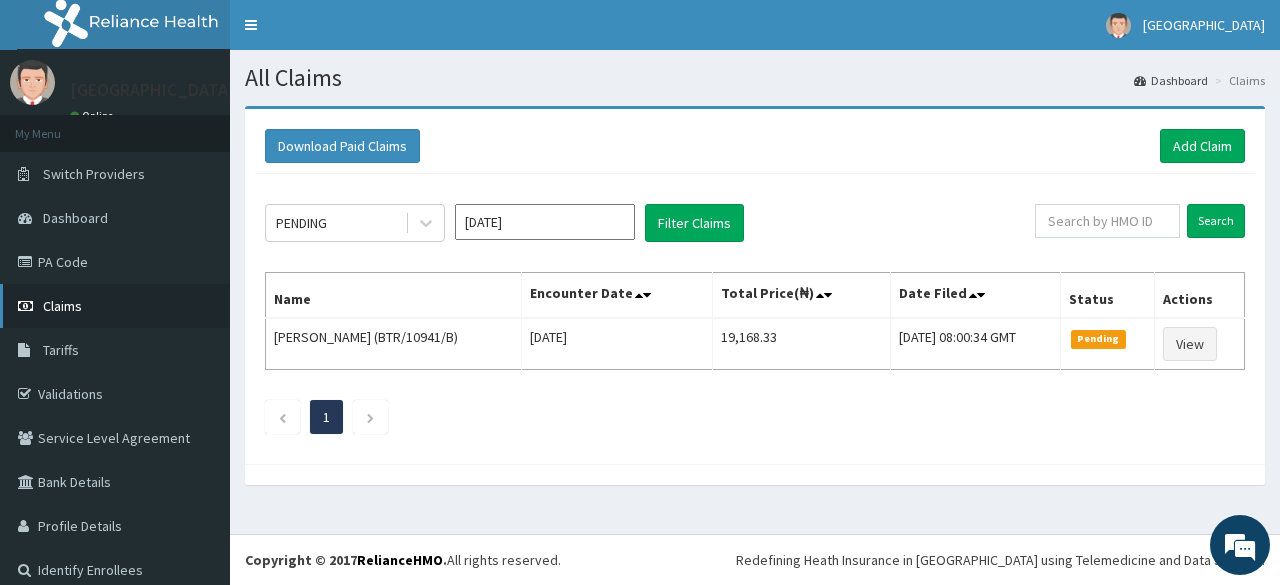 click on "Claims" at bounding box center (62, 306) 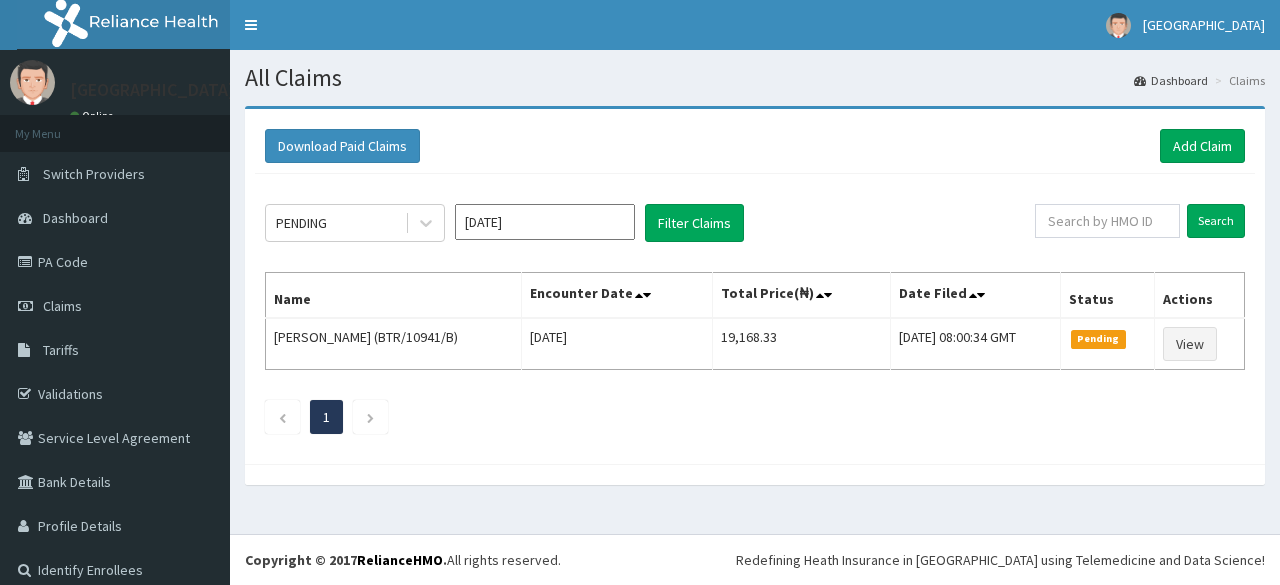 scroll, scrollTop: 0, scrollLeft: 0, axis: both 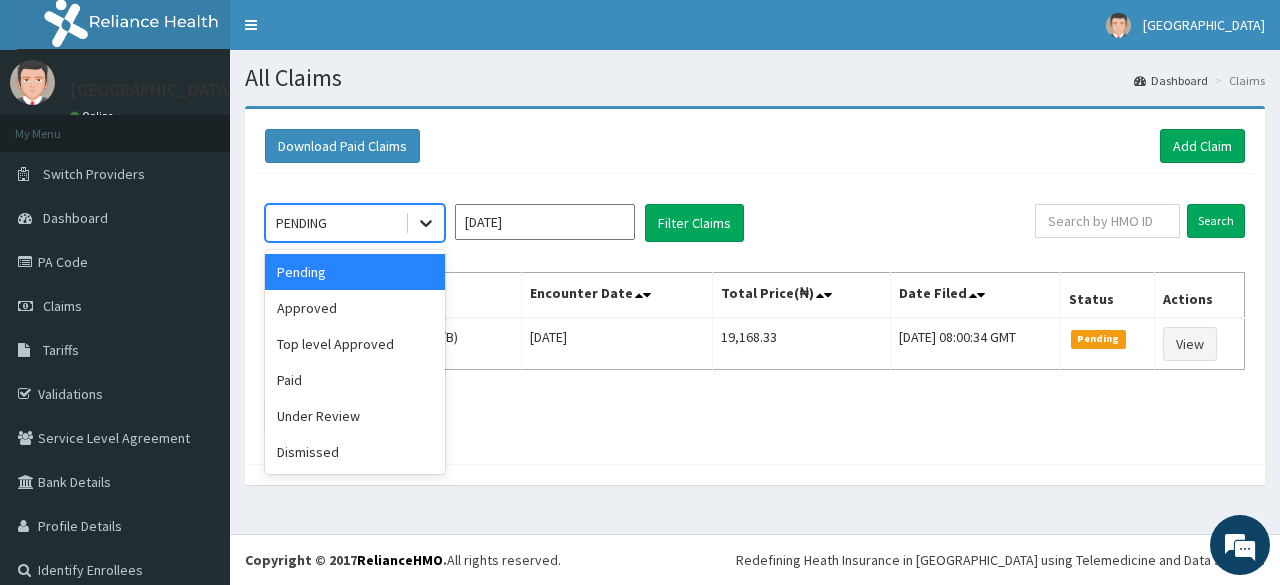 click 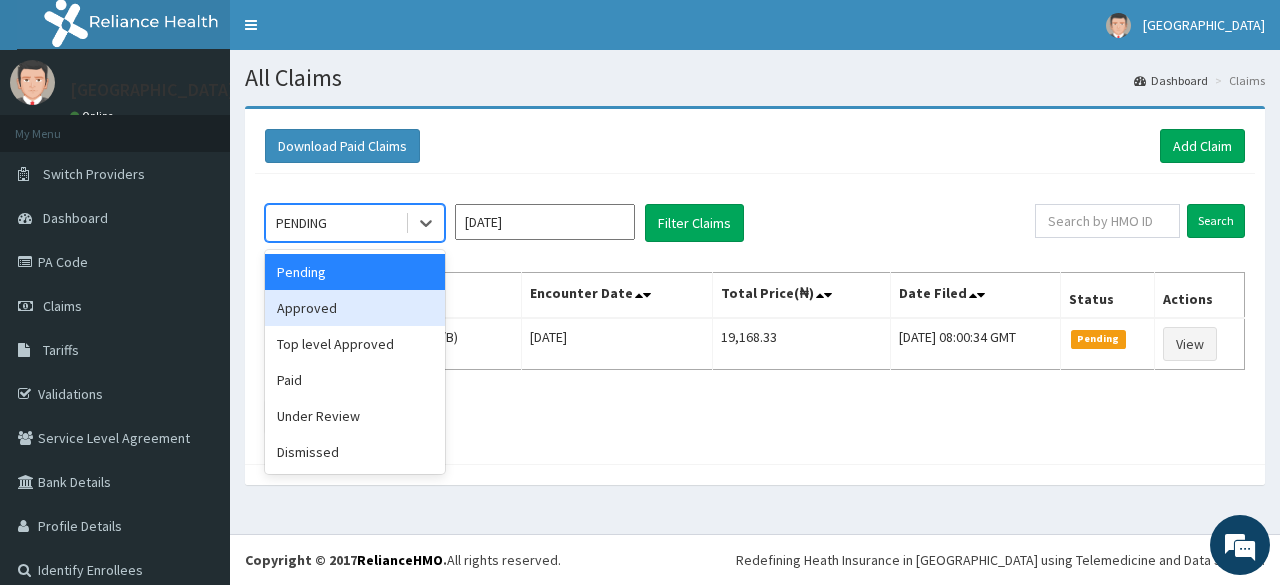 click on "Approved" at bounding box center [355, 308] 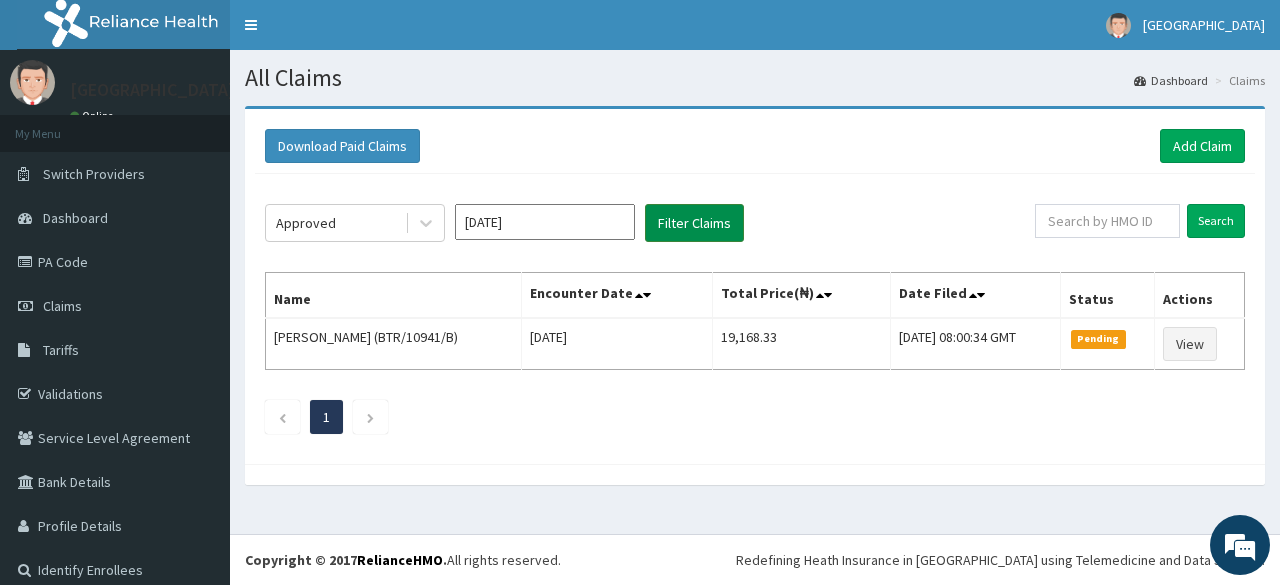 click on "Filter Claims" at bounding box center (694, 223) 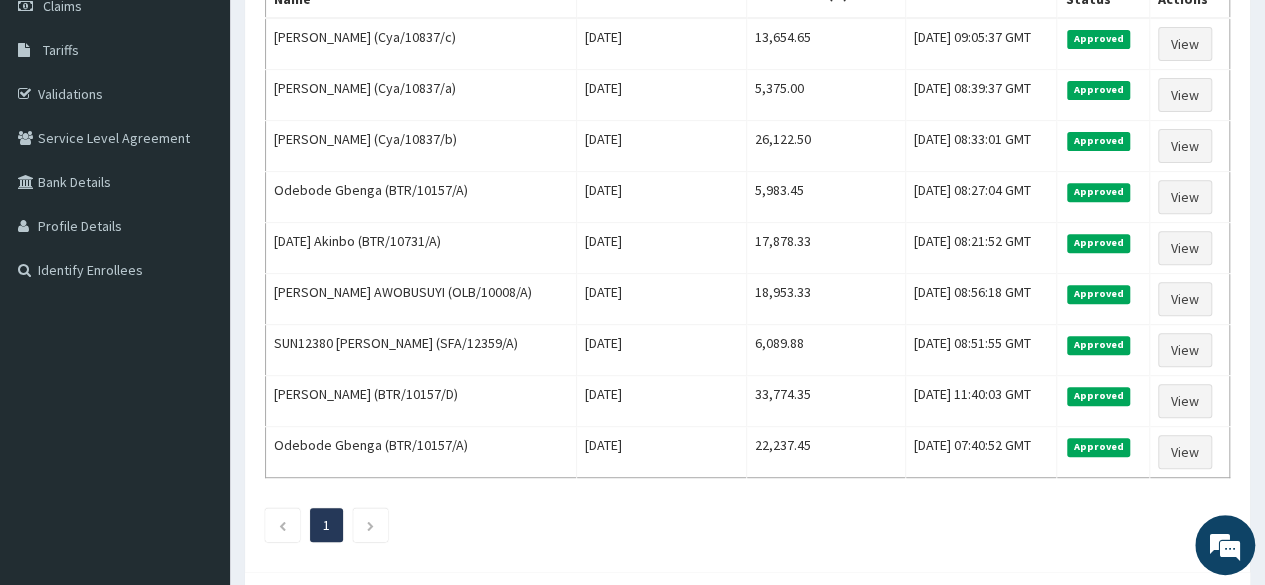 scroll, scrollTop: 307, scrollLeft: 0, axis: vertical 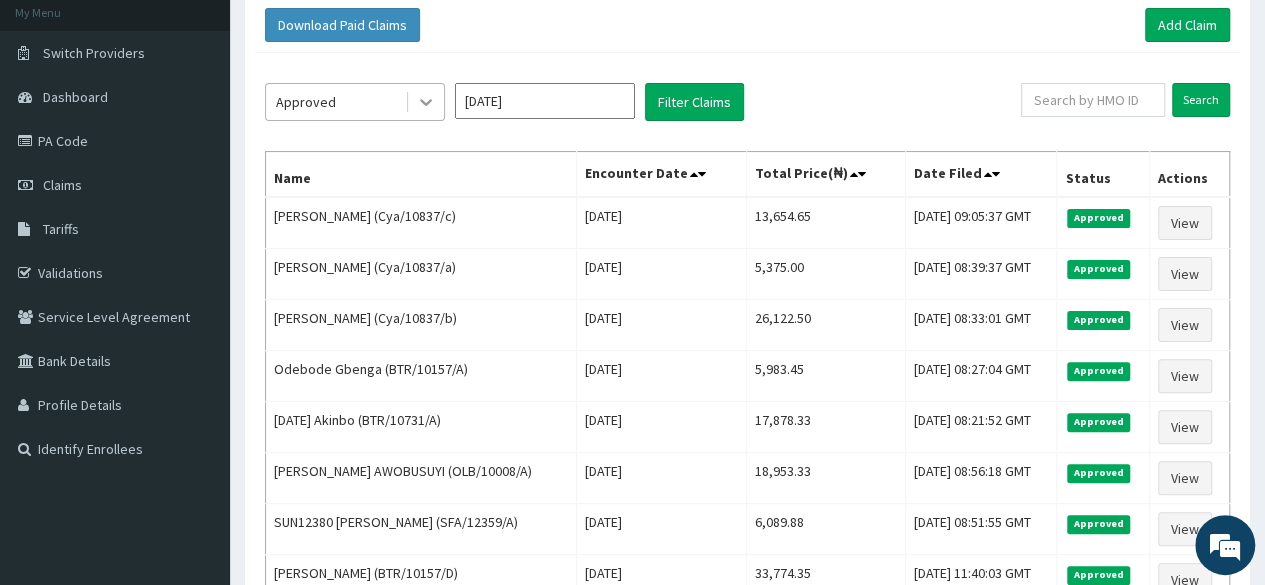 click at bounding box center [426, 102] 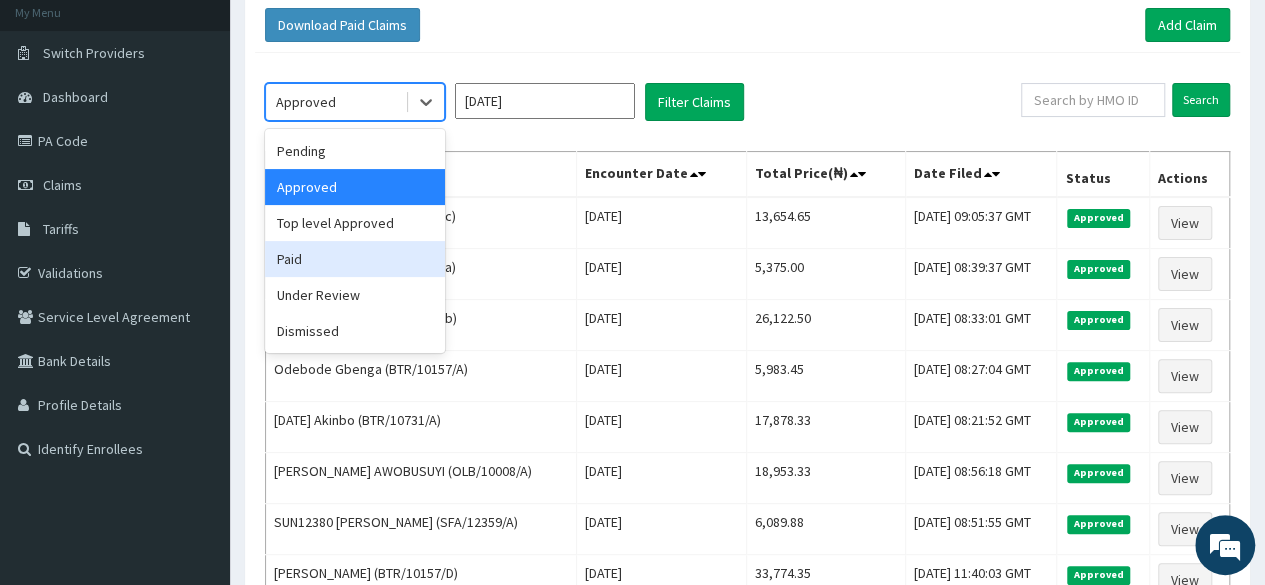 click on "Paid" at bounding box center (355, 259) 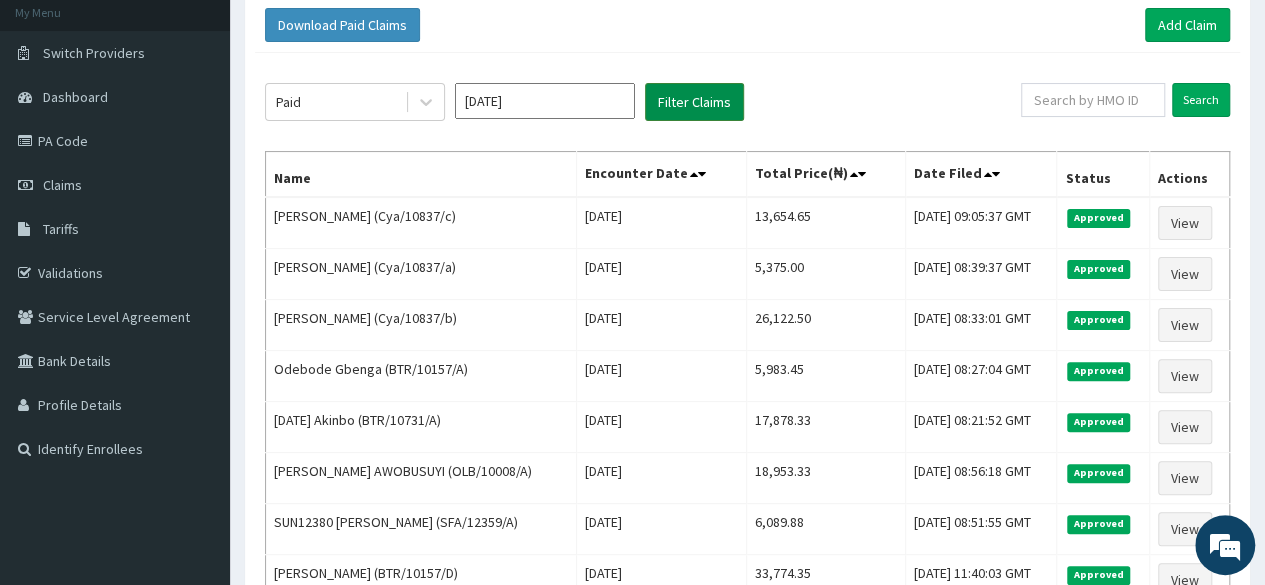 click on "Filter Claims" at bounding box center (694, 102) 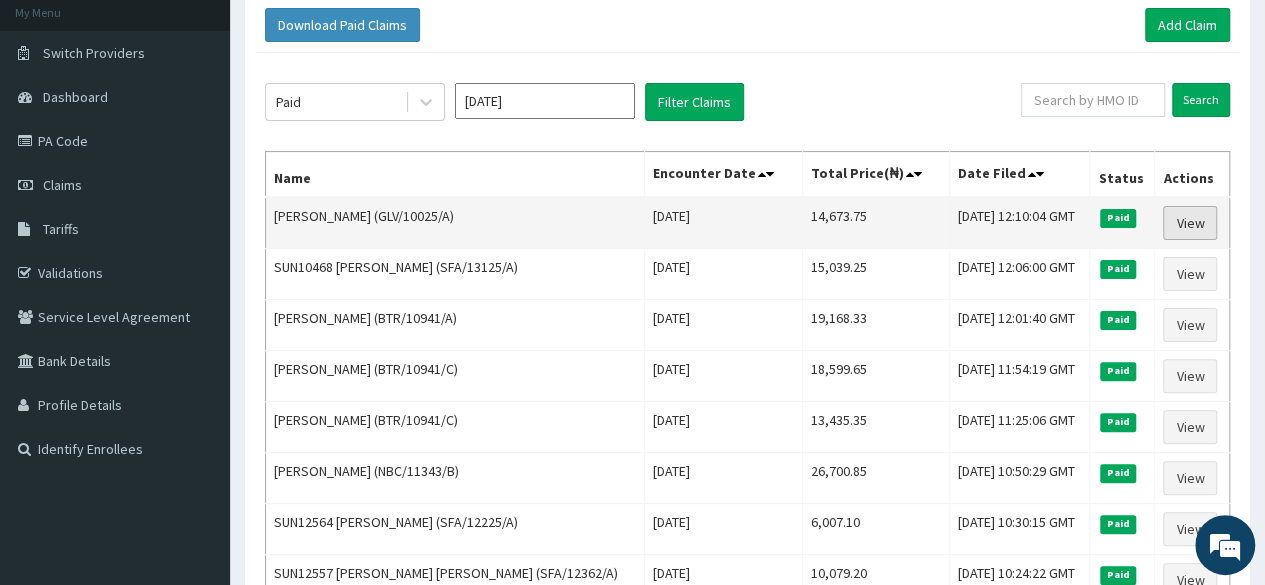 click on "View" at bounding box center (1190, 223) 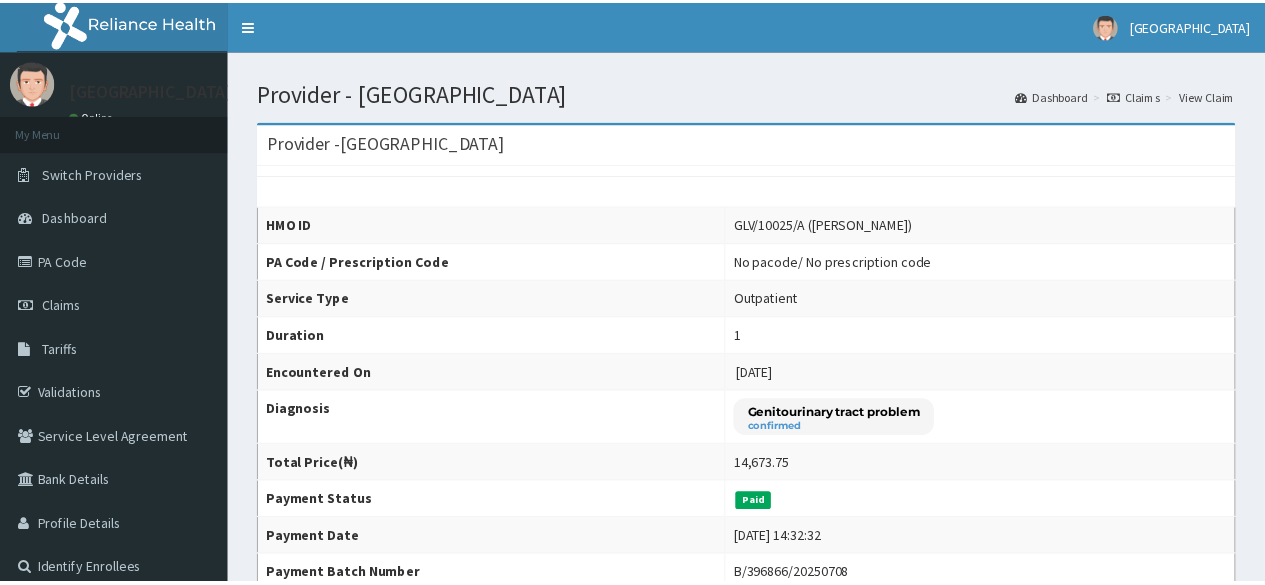 scroll, scrollTop: 0, scrollLeft: 0, axis: both 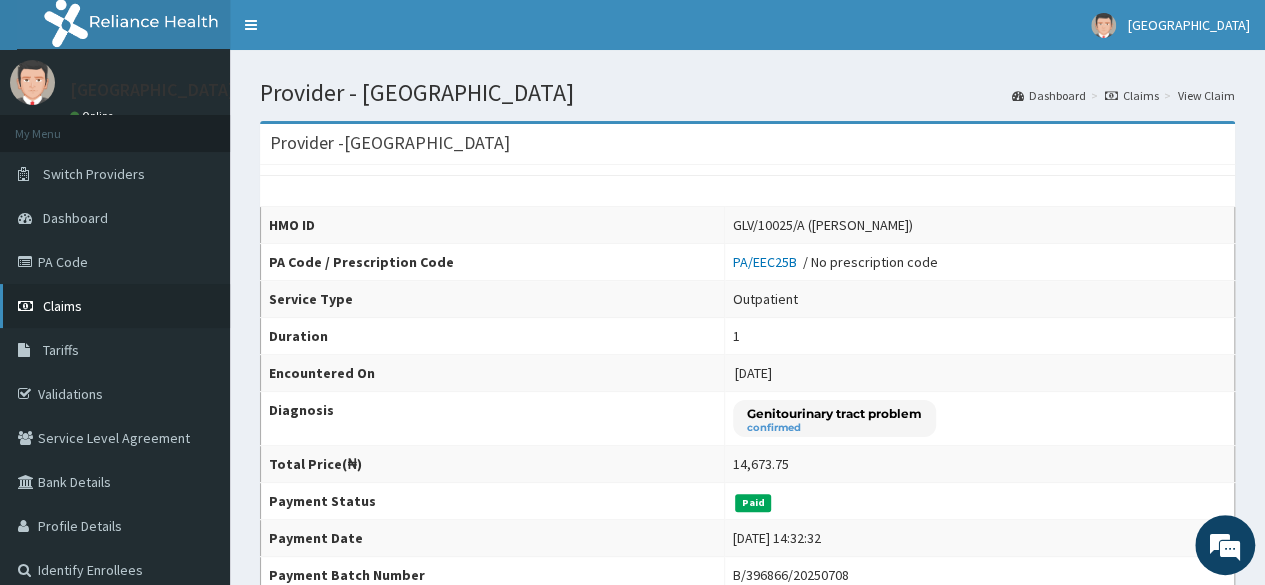 click on "Claims" at bounding box center (62, 306) 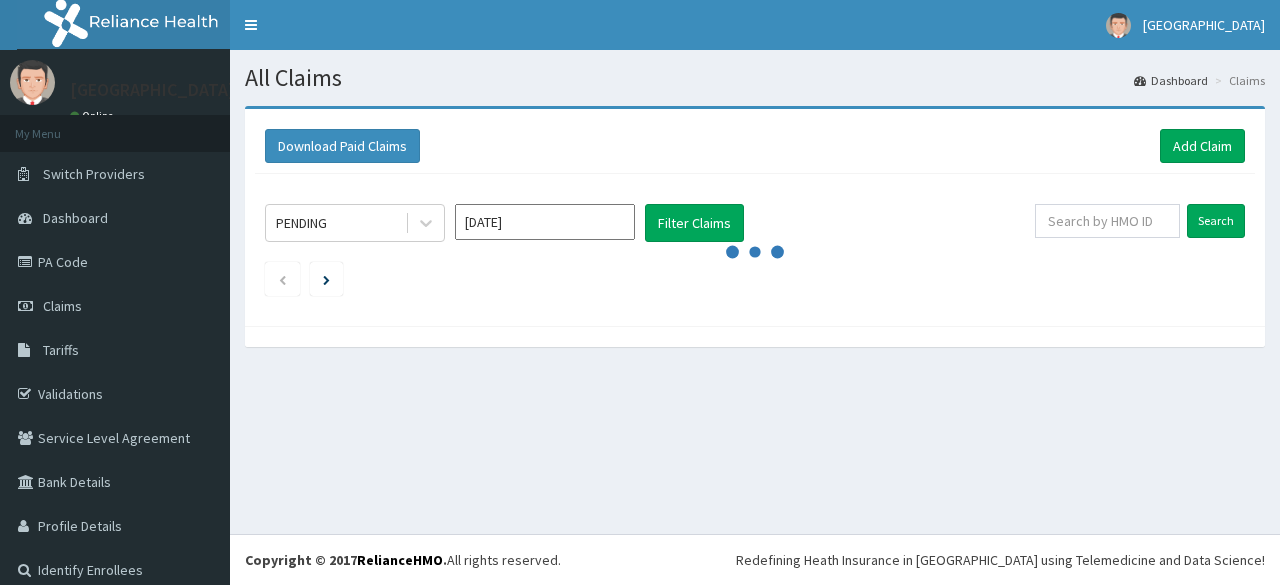 scroll, scrollTop: 0, scrollLeft: 0, axis: both 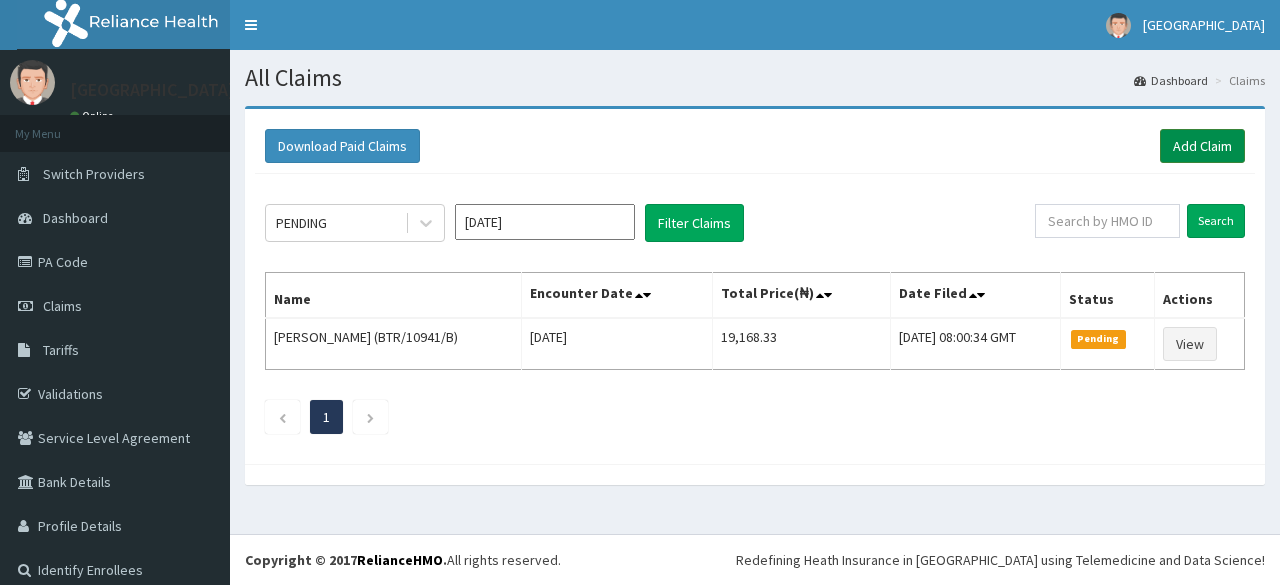 click on "Add Claim" at bounding box center (1202, 146) 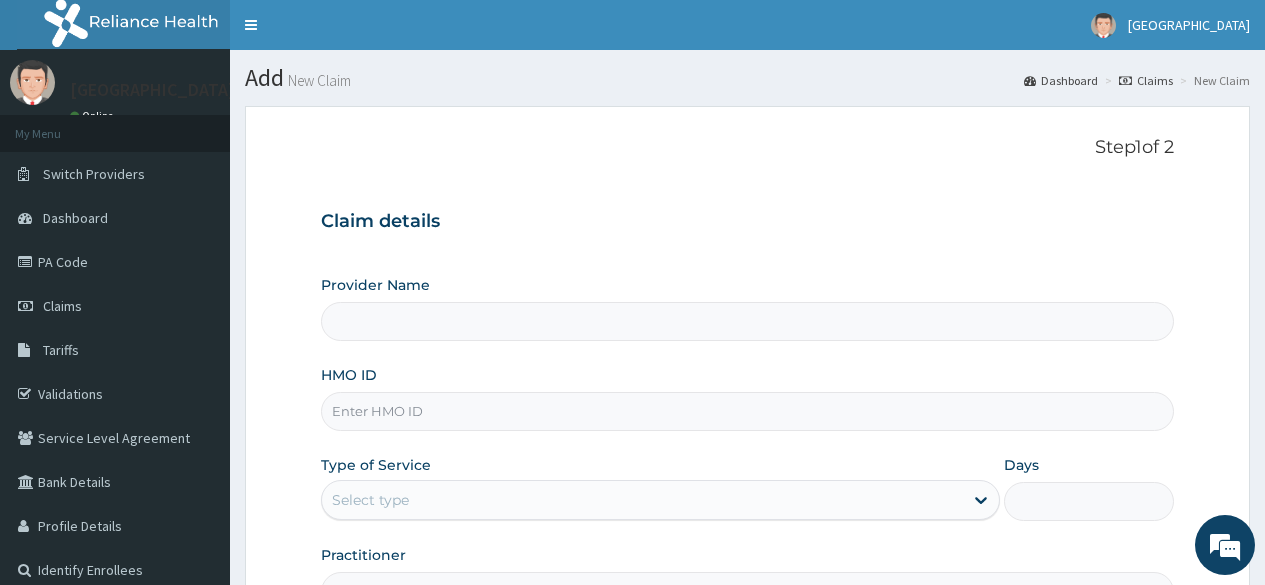scroll, scrollTop: 0, scrollLeft: 0, axis: both 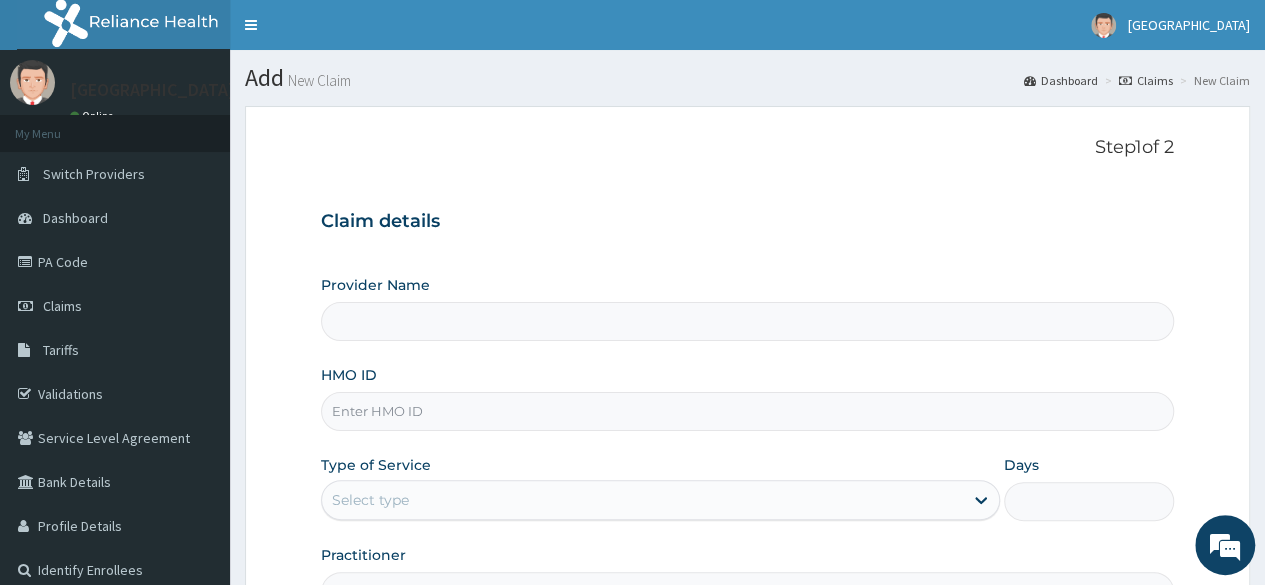 type on "[GEOGRAPHIC_DATA]" 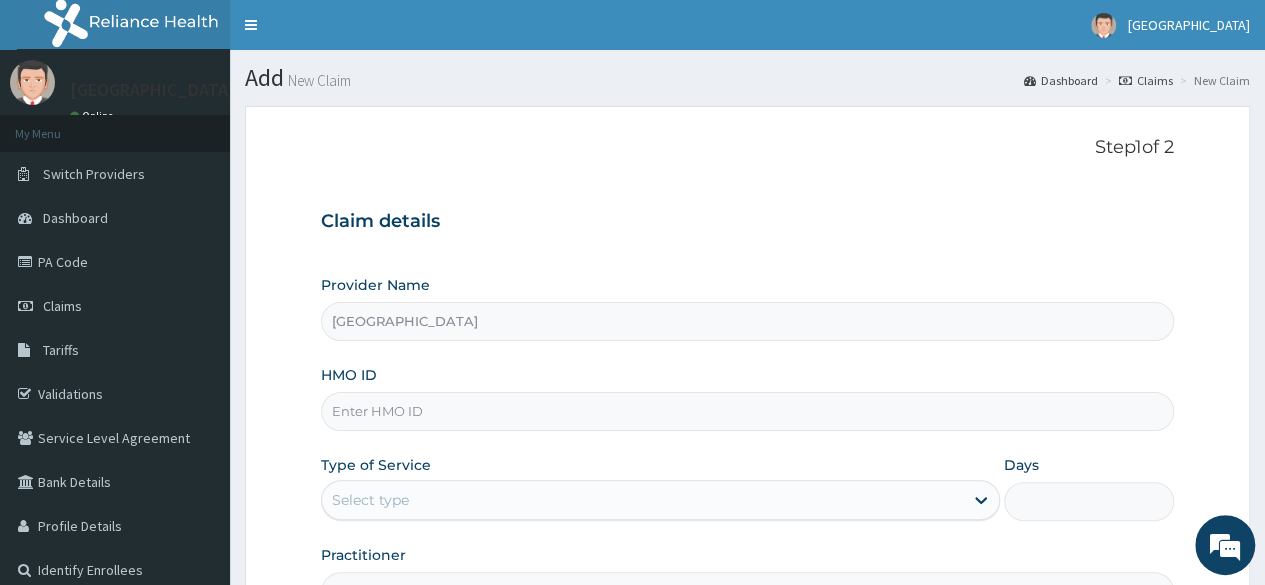 click on "HMO ID" at bounding box center [747, 411] 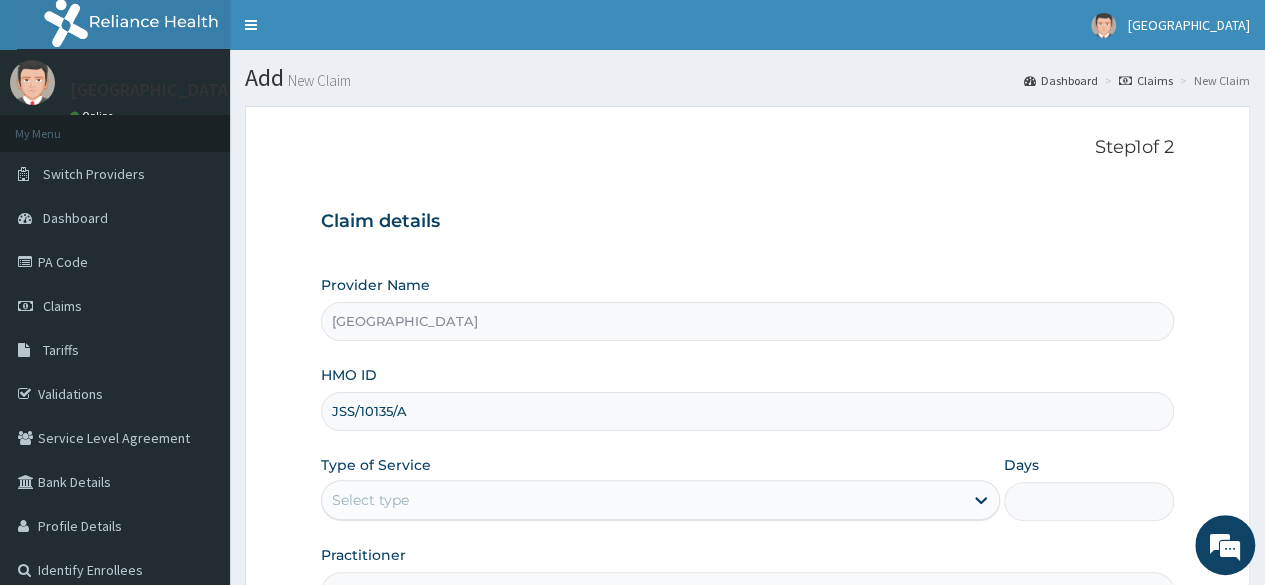 type on "JSS/10135/A" 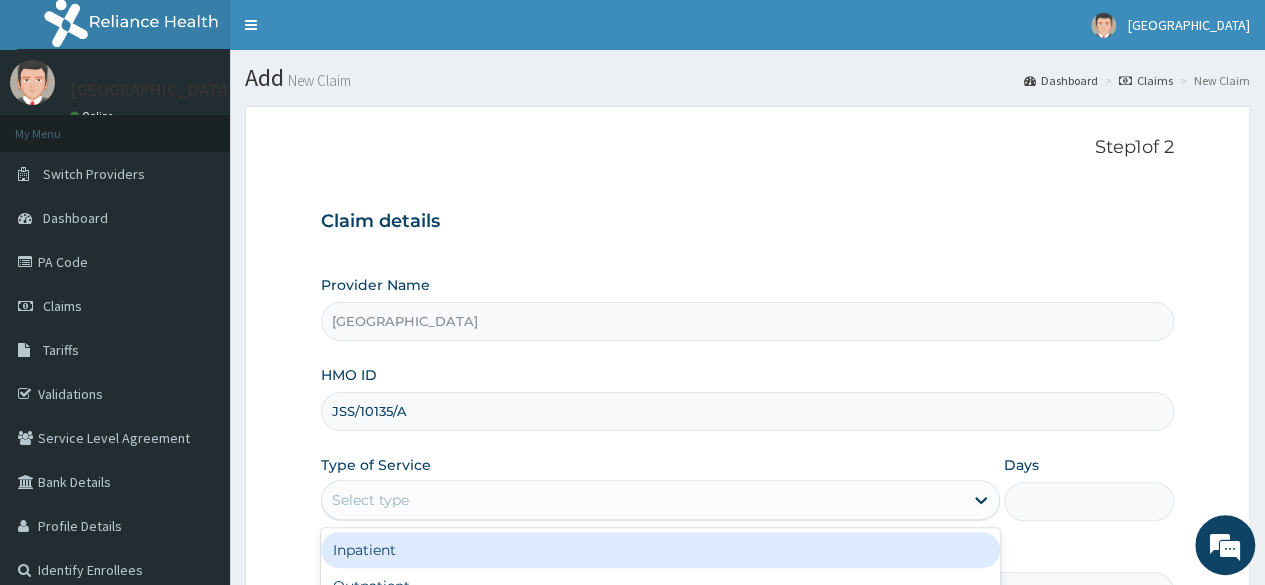 click on "Select type" at bounding box center (642, 500) 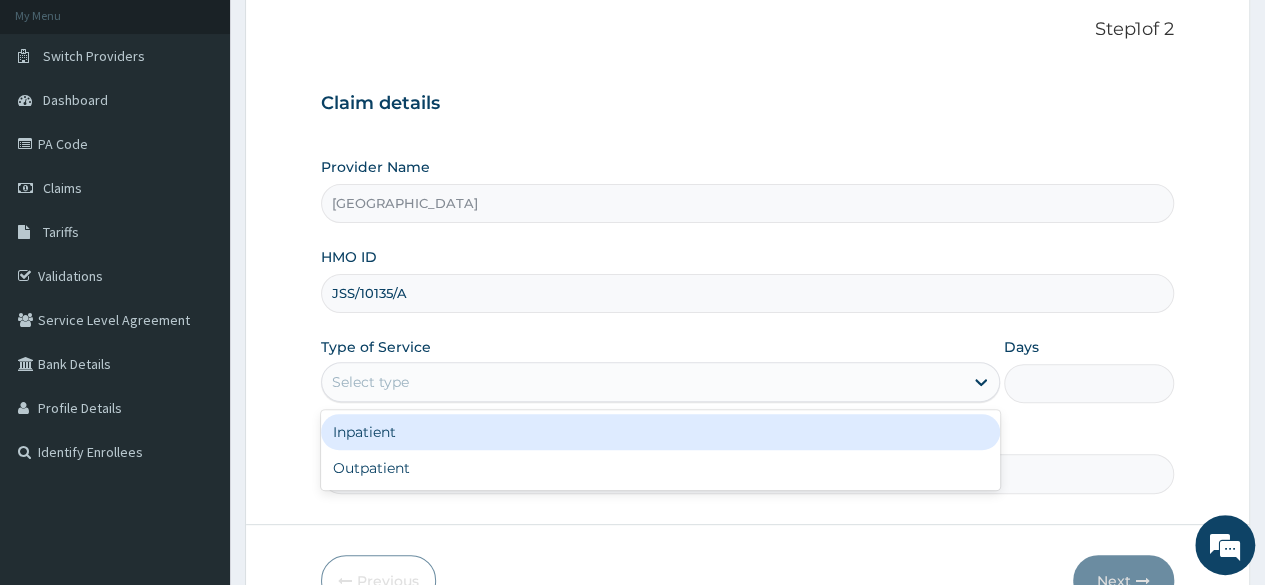 scroll, scrollTop: 118, scrollLeft: 0, axis: vertical 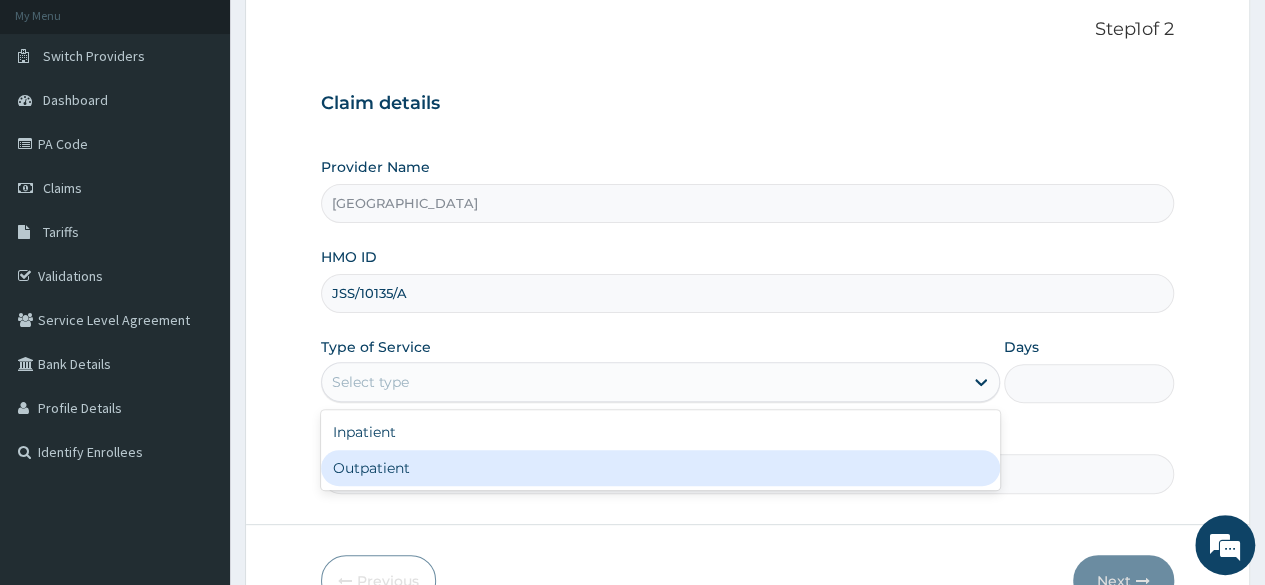 click on "Outpatient" at bounding box center [660, 468] 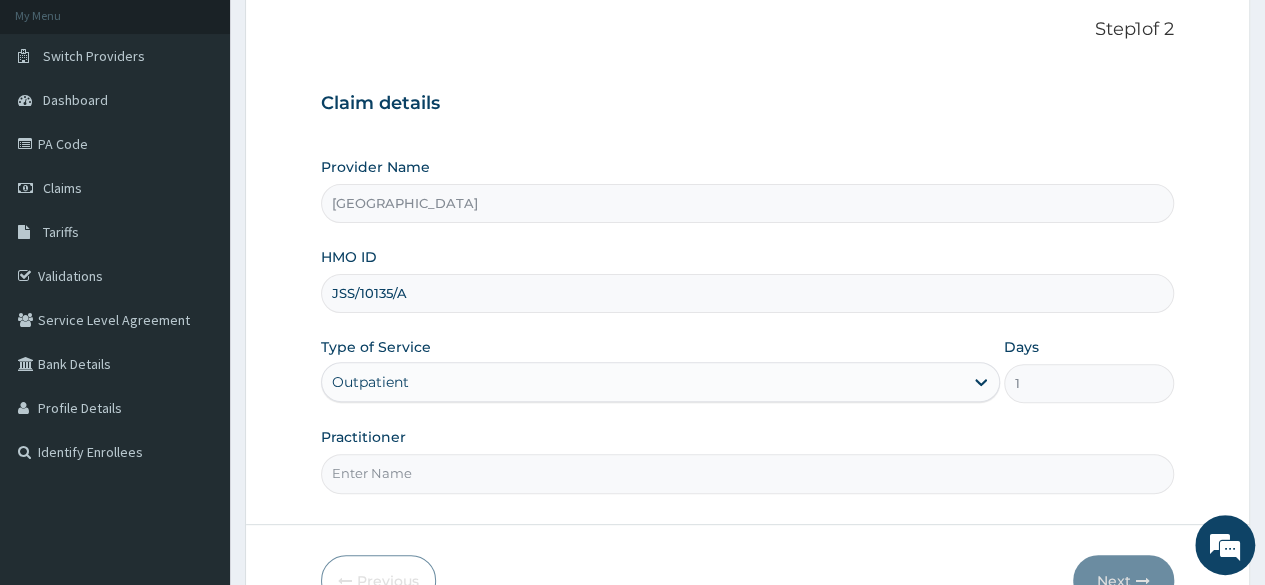 click on "Practitioner" at bounding box center (747, 473) 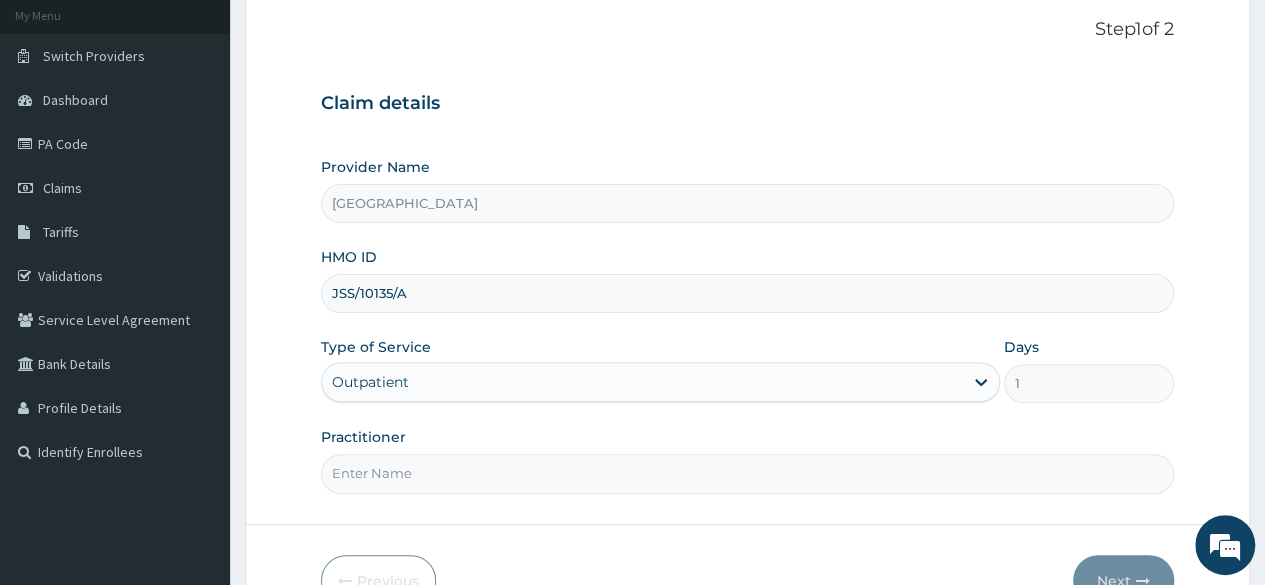 scroll, scrollTop: 0, scrollLeft: 0, axis: both 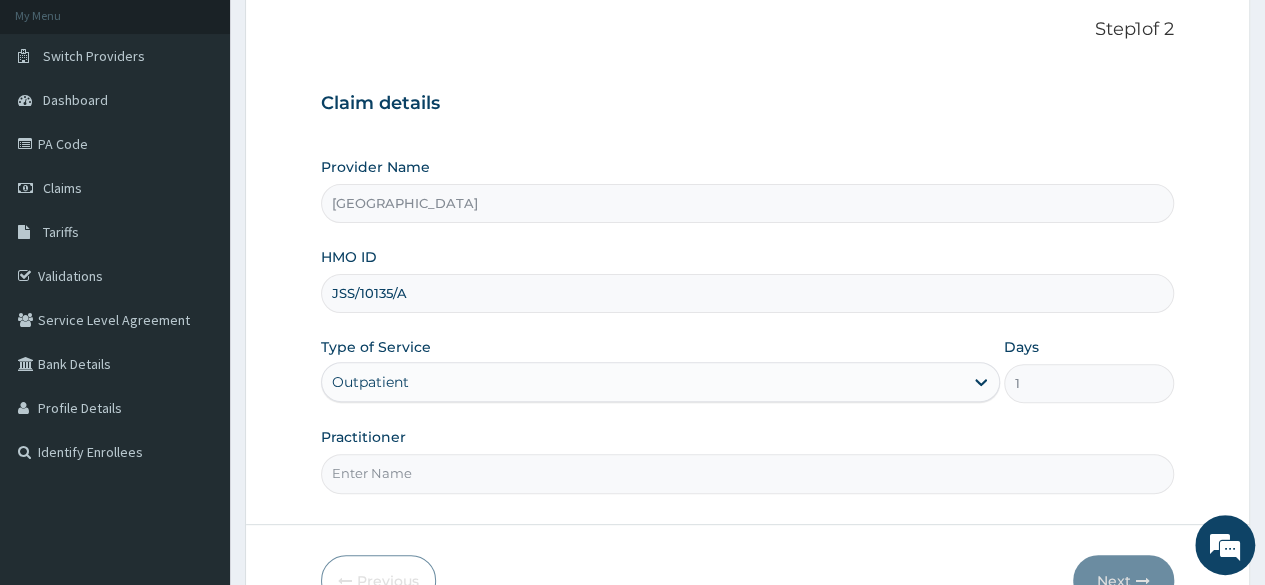 type on "Dr Seun Omosanya" 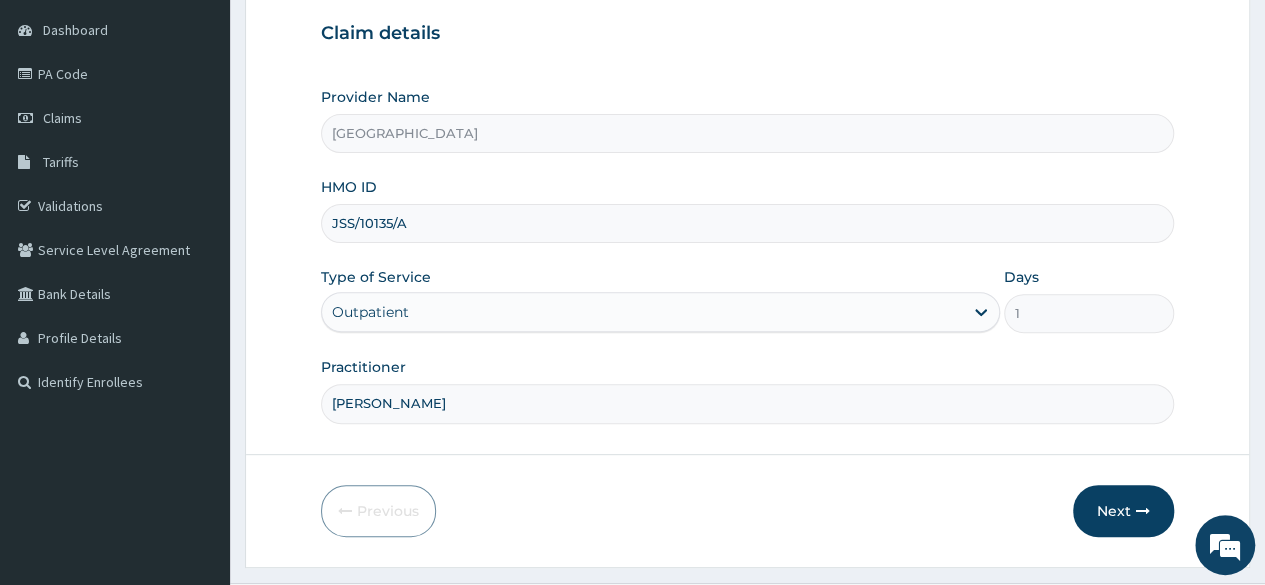 scroll, scrollTop: 232, scrollLeft: 0, axis: vertical 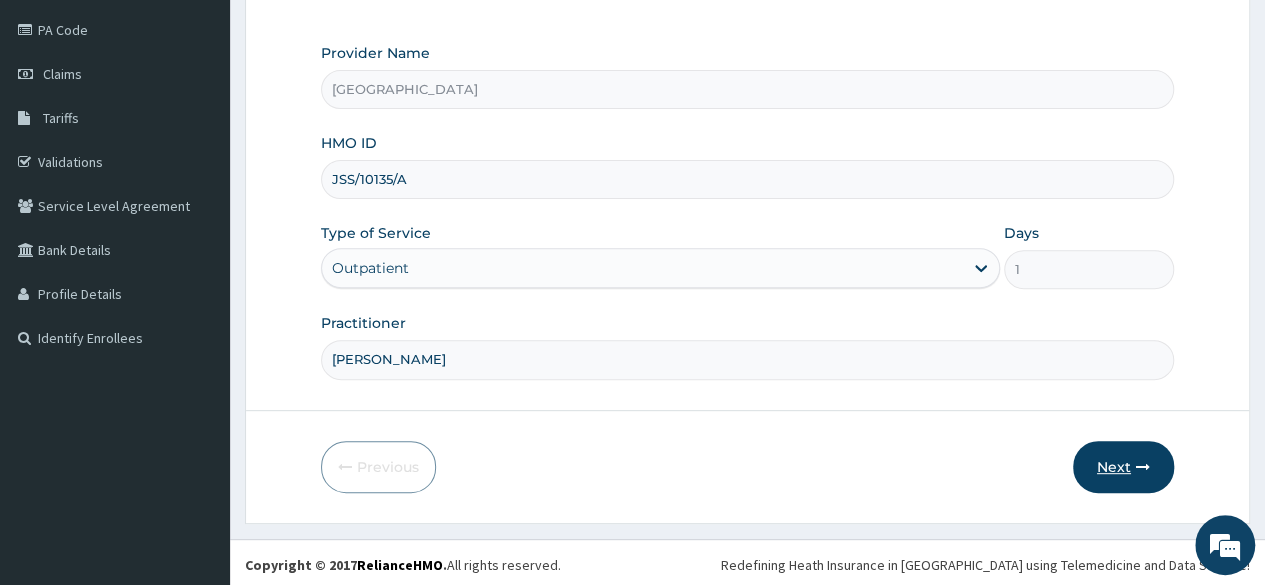 click on "Next" at bounding box center (1123, 467) 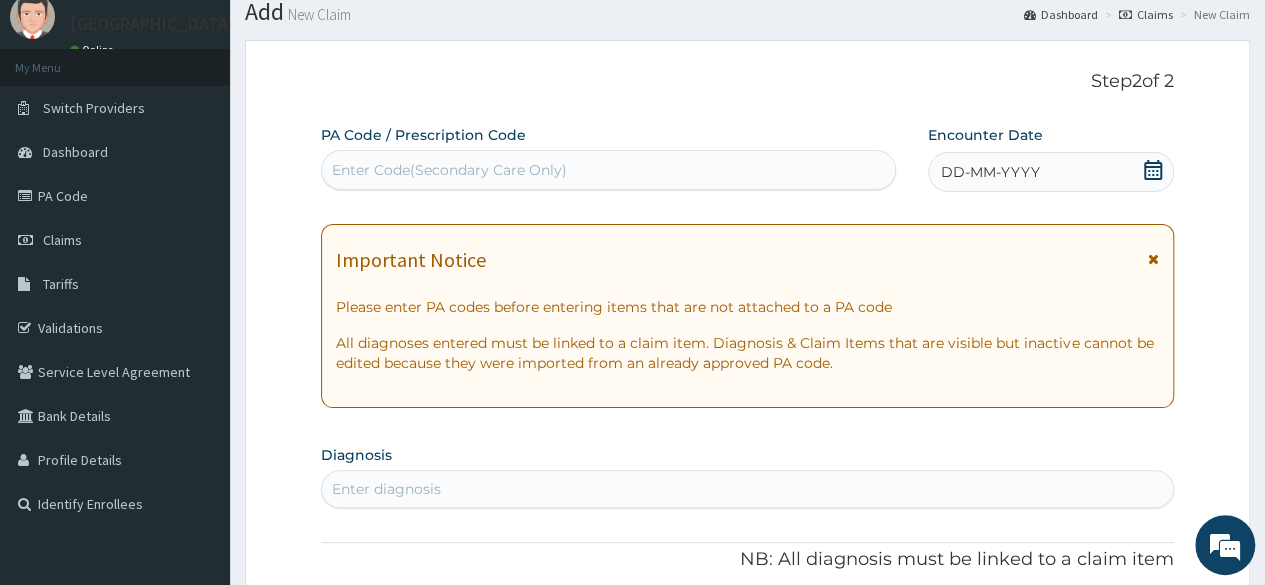 scroll, scrollTop: 0, scrollLeft: 0, axis: both 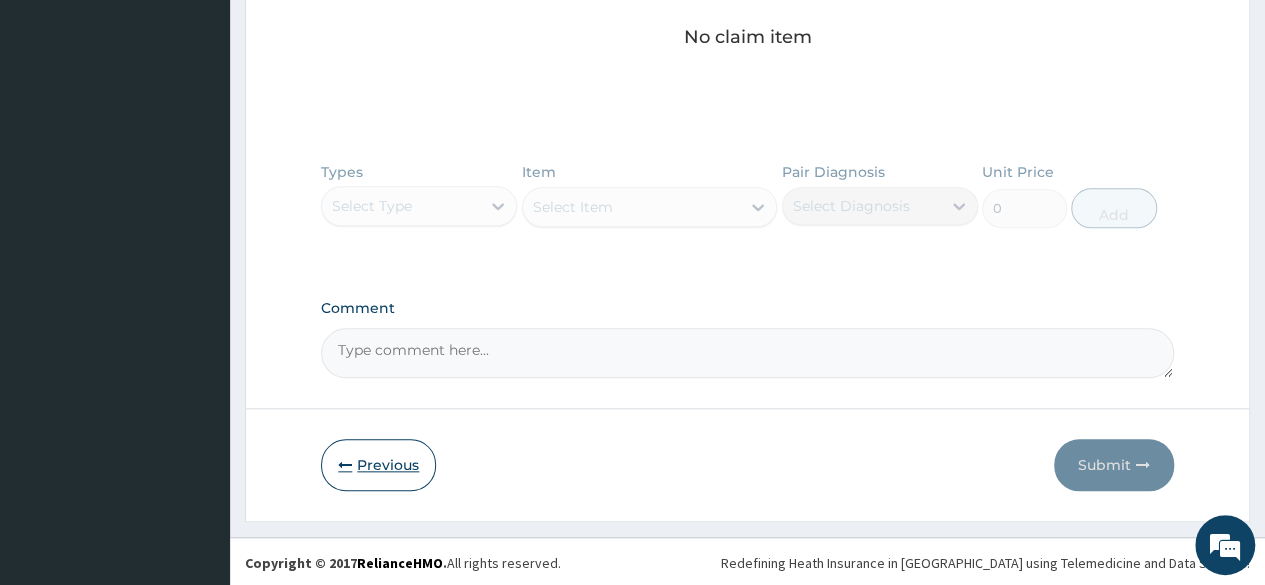 click on "Previous" at bounding box center [378, 465] 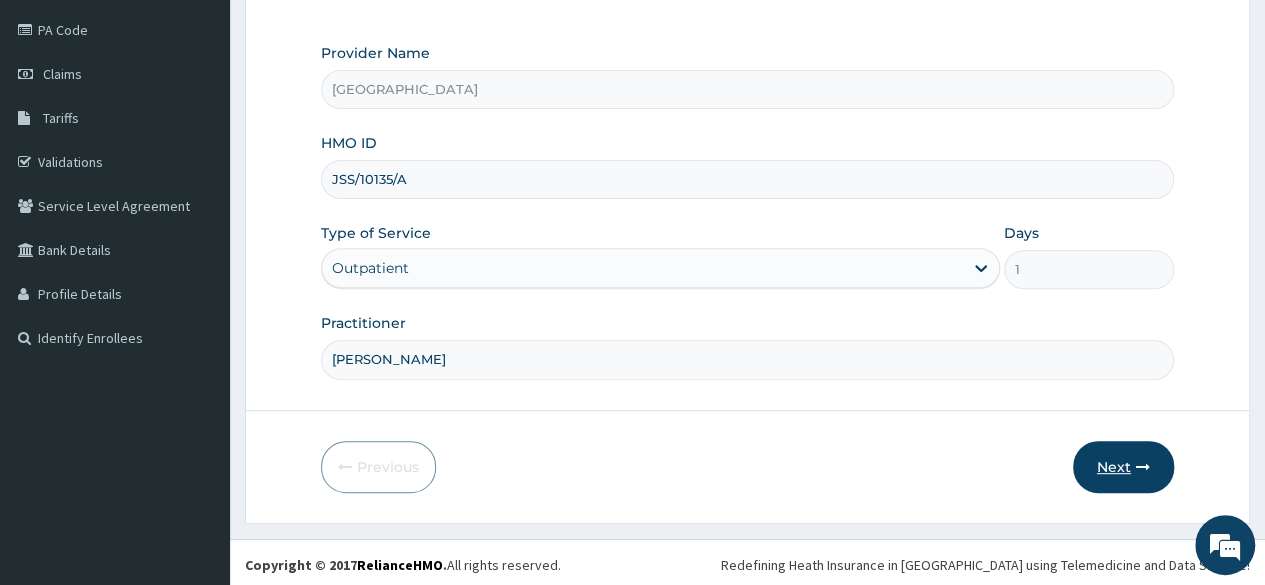 click on "Next" at bounding box center (1123, 467) 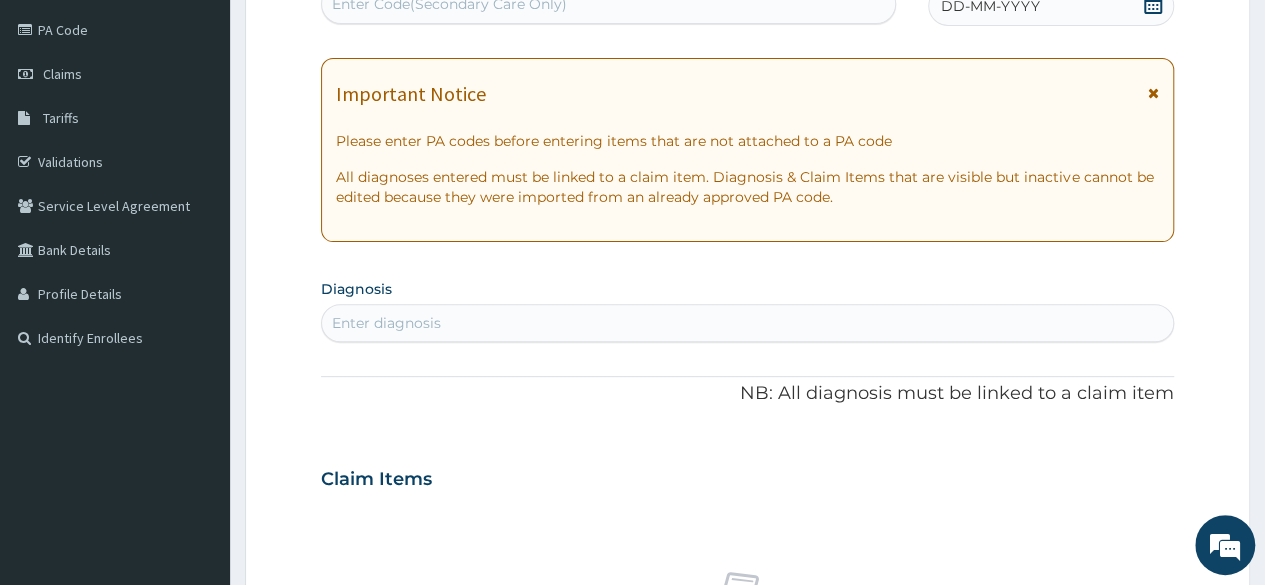 click on "Enter diagnosis" at bounding box center (747, 323) 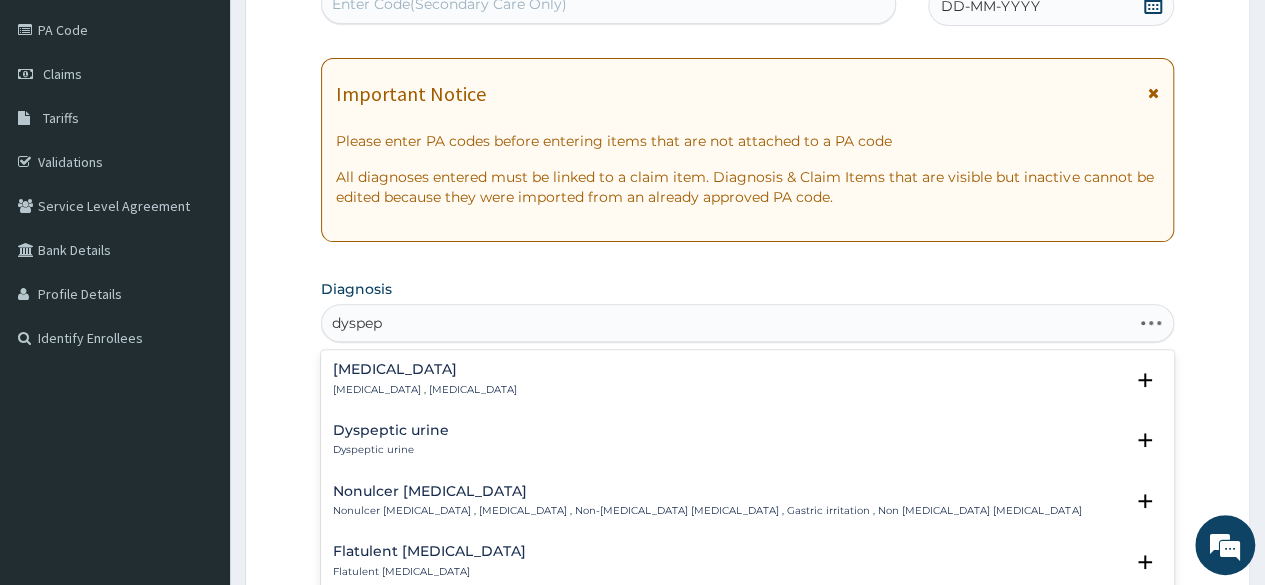 type on "dyspeps" 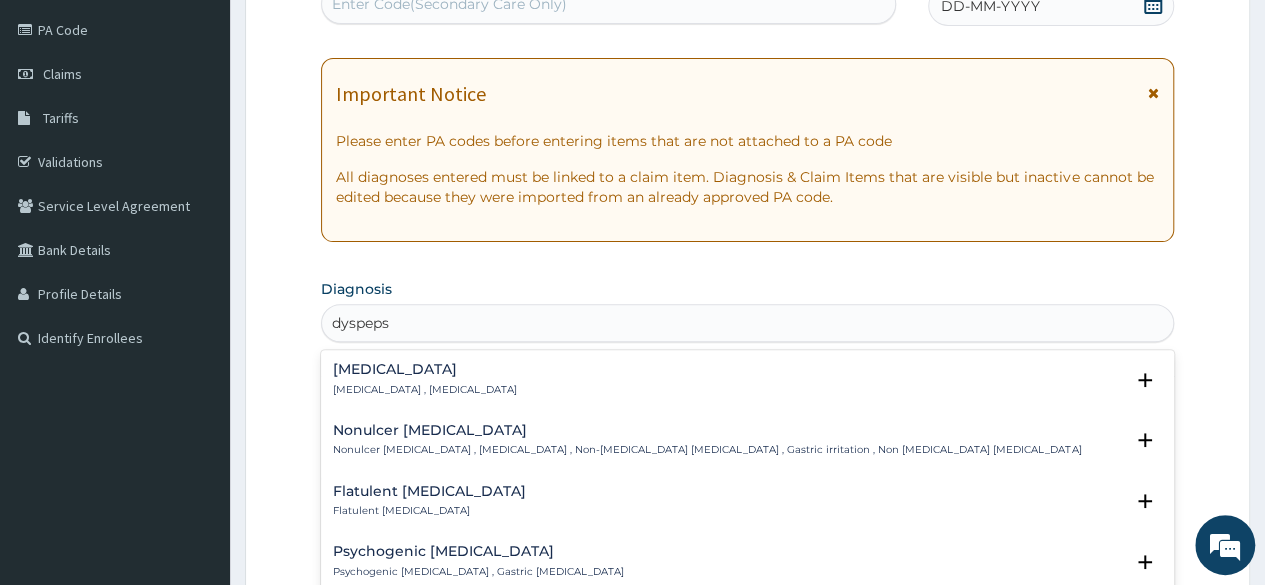 click on "Indigestion , Dyspepsia" at bounding box center (425, 390) 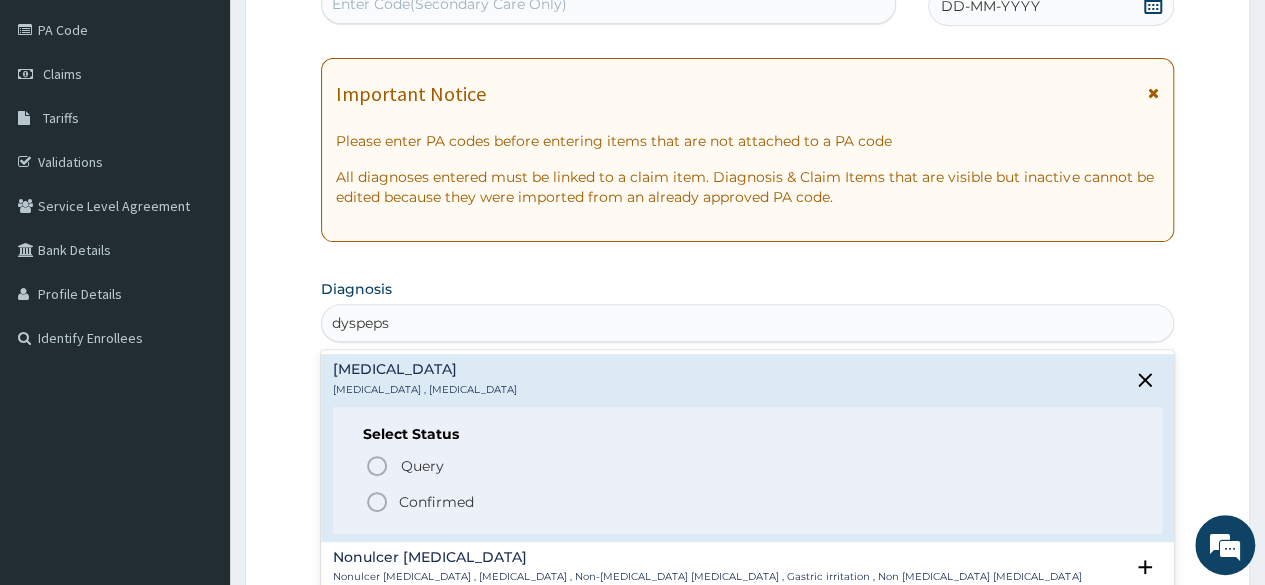 click 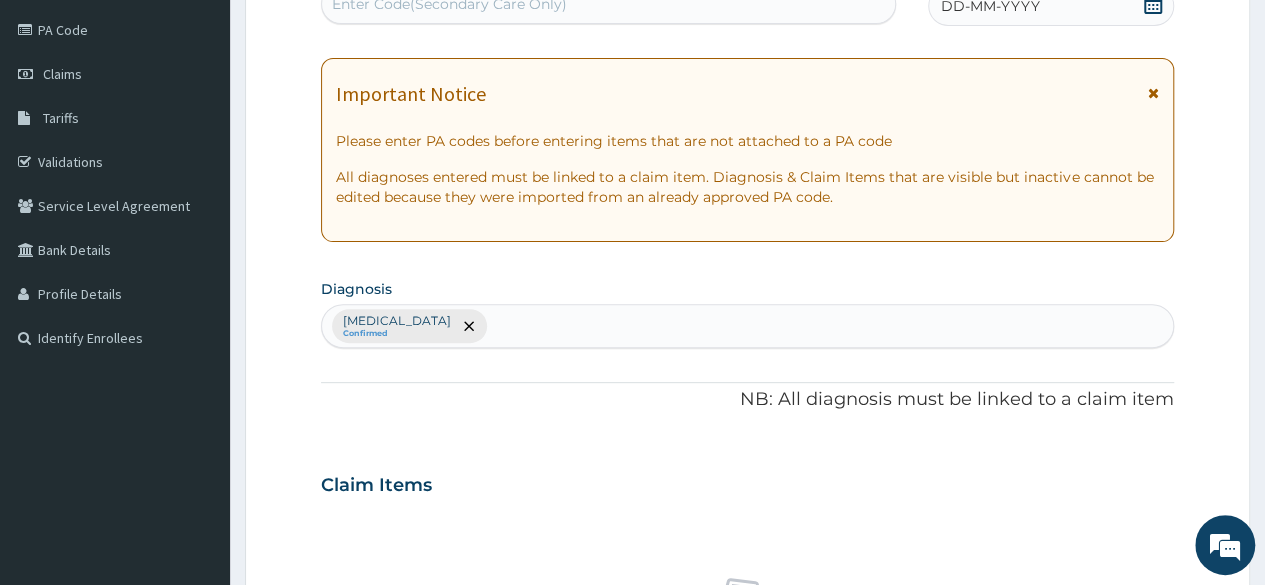 click 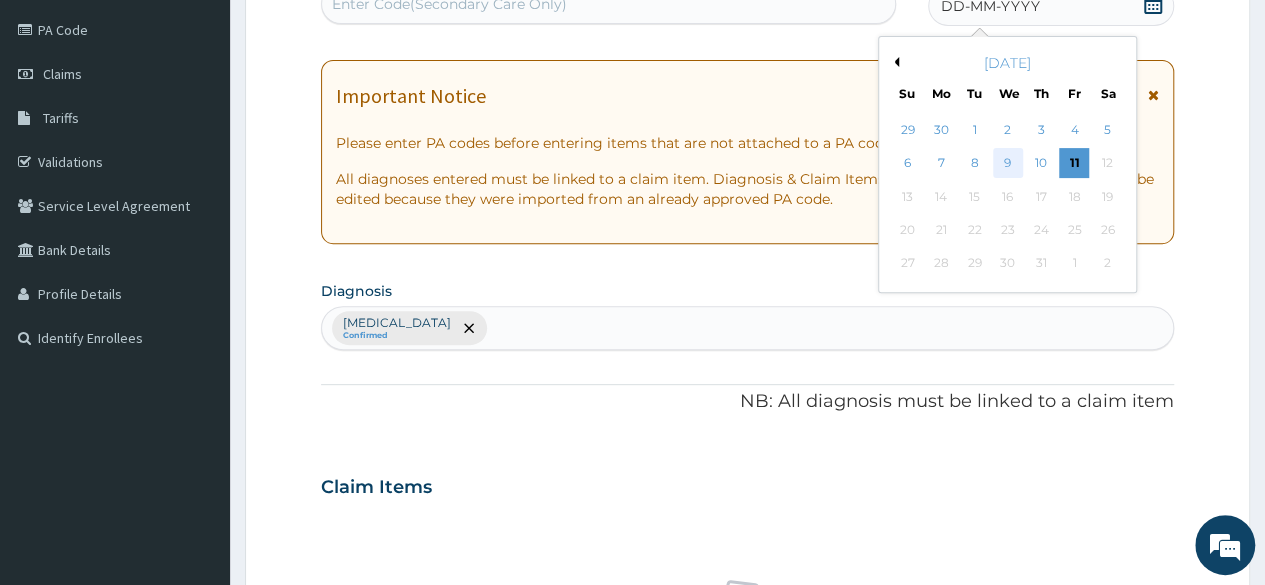 click on "9" at bounding box center (1007, 164) 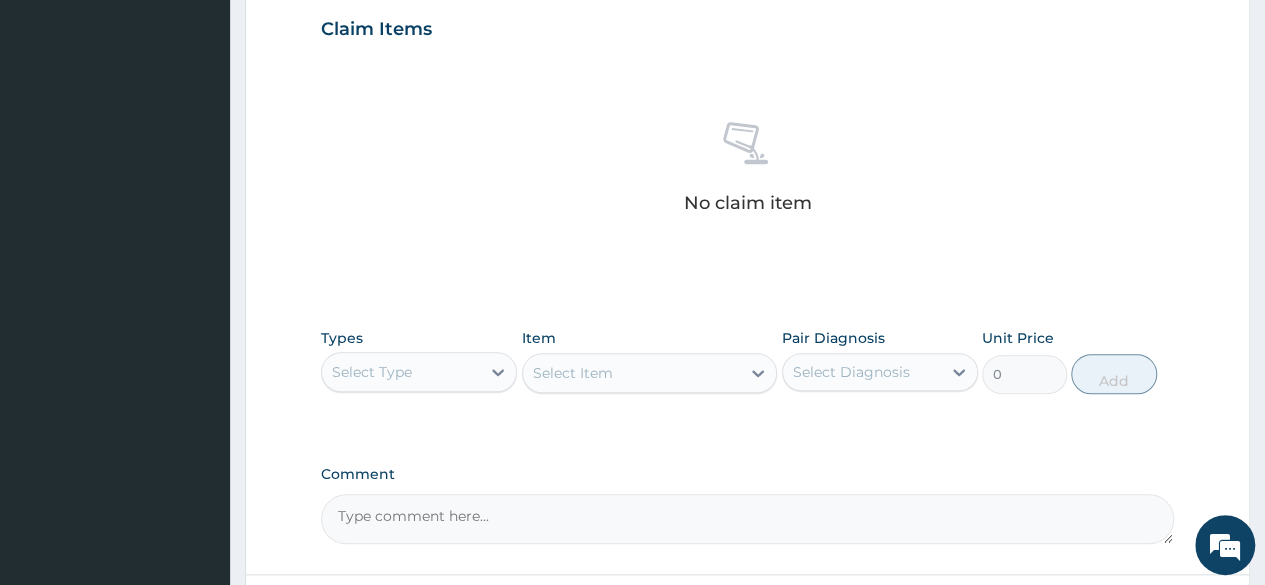 scroll, scrollTop: 704, scrollLeft: 0, axis: vertical 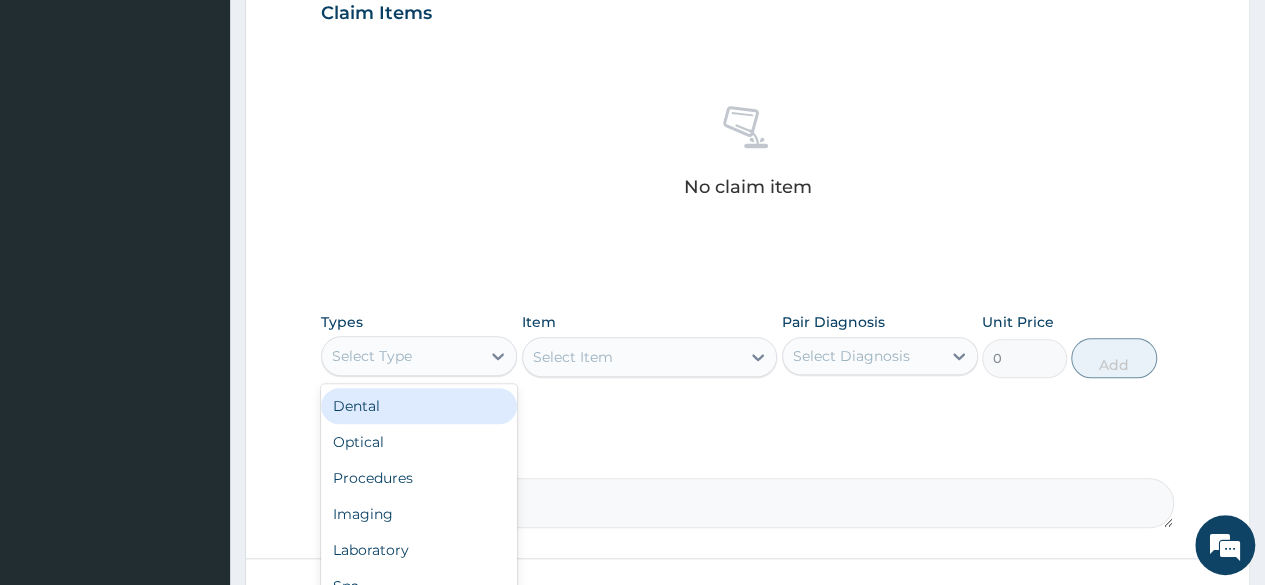click on "Select Type" at bounding box center [401, 356] 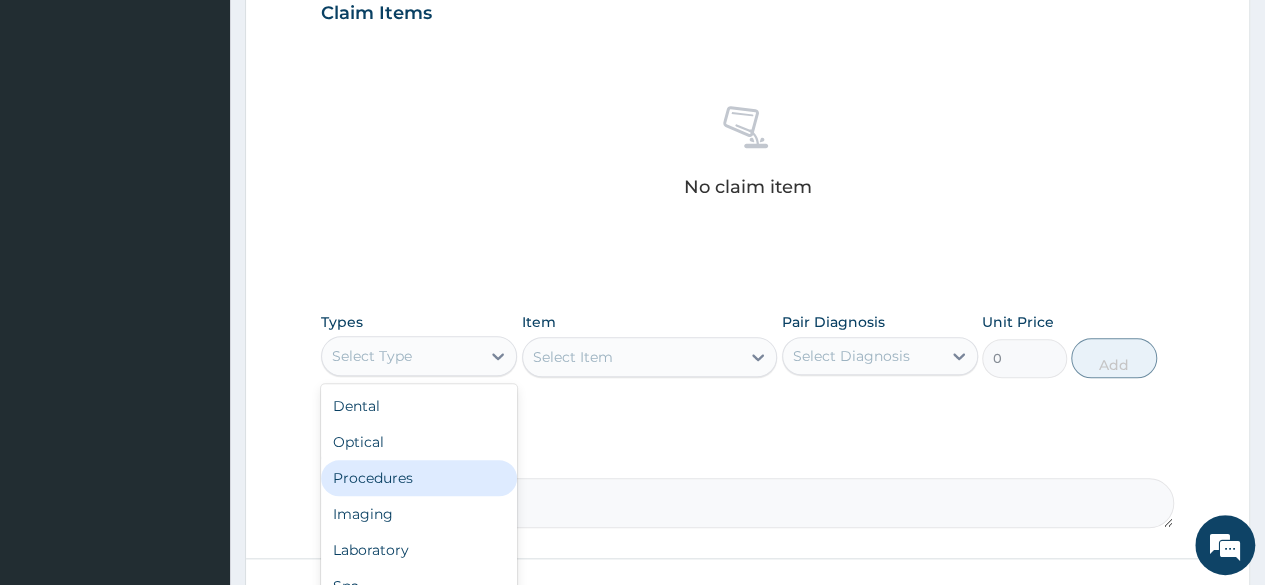 click on "Procedures" at bounding box center (419, 478) 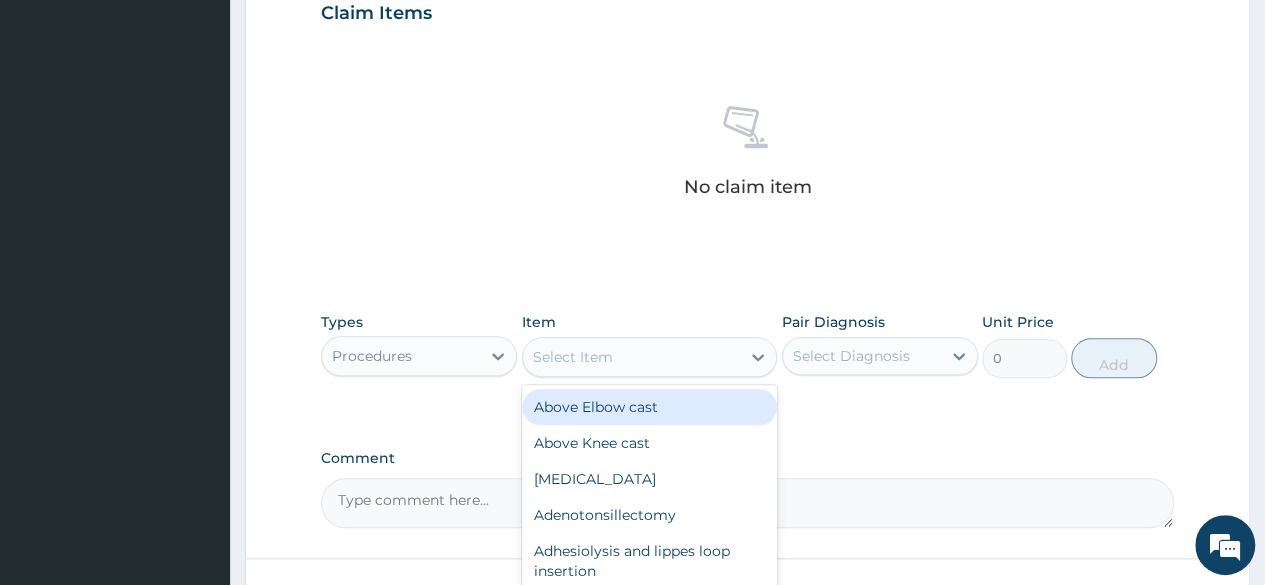 click on "Select Item" at bounding box center (632, 357) 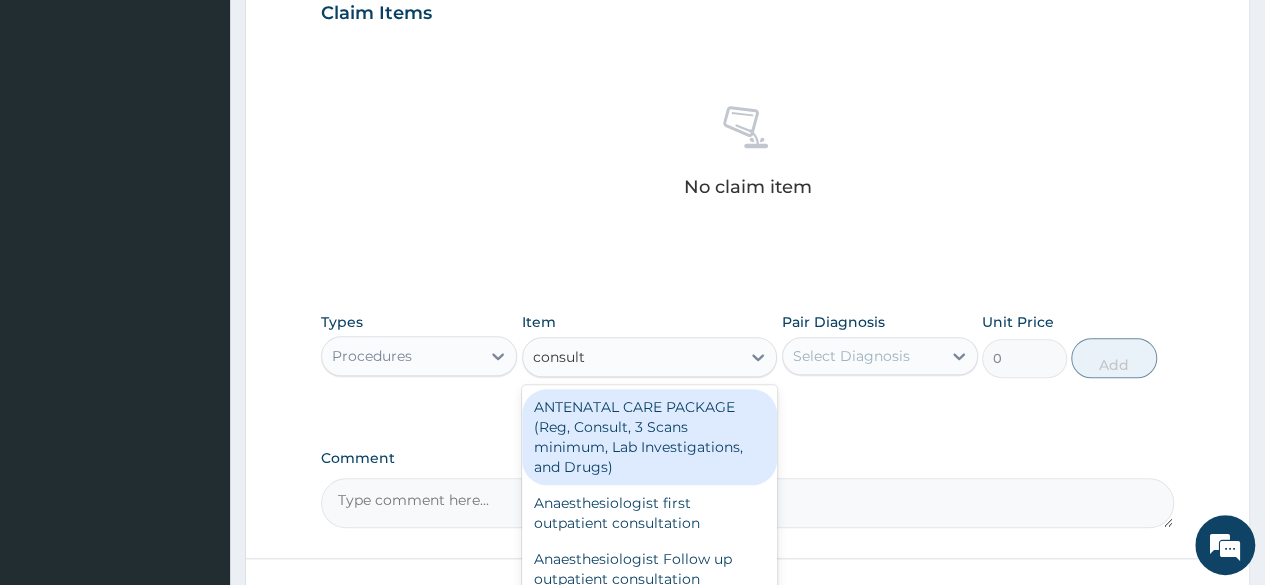 type on "consulta" 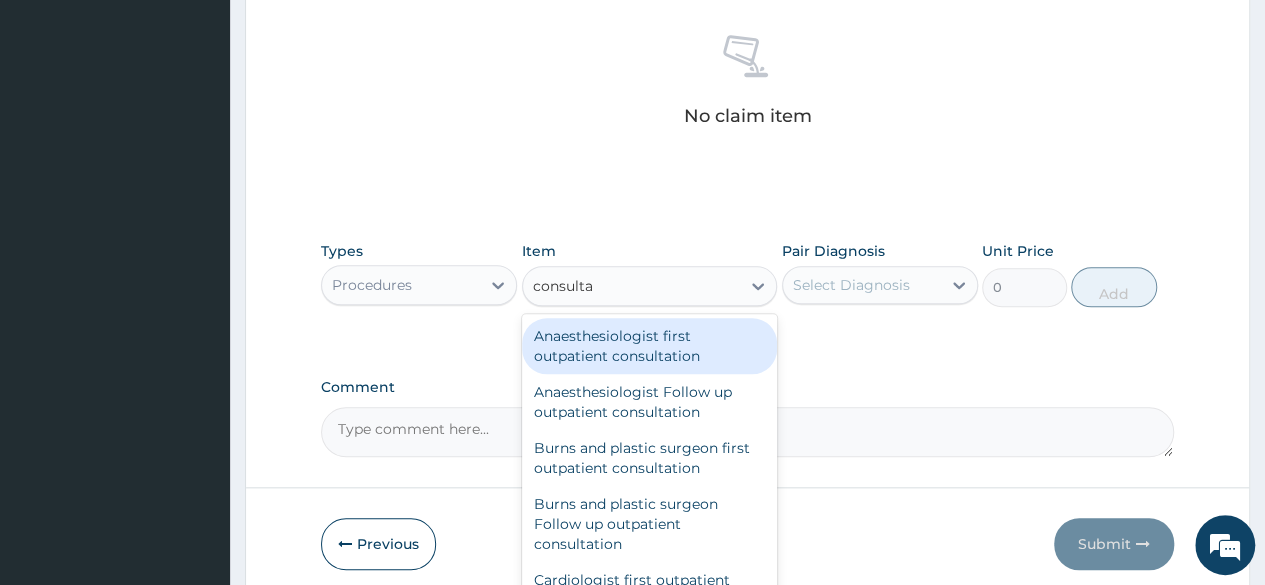 scroll, scrollTop: 853, scrollLeft: 0, axis: vertical 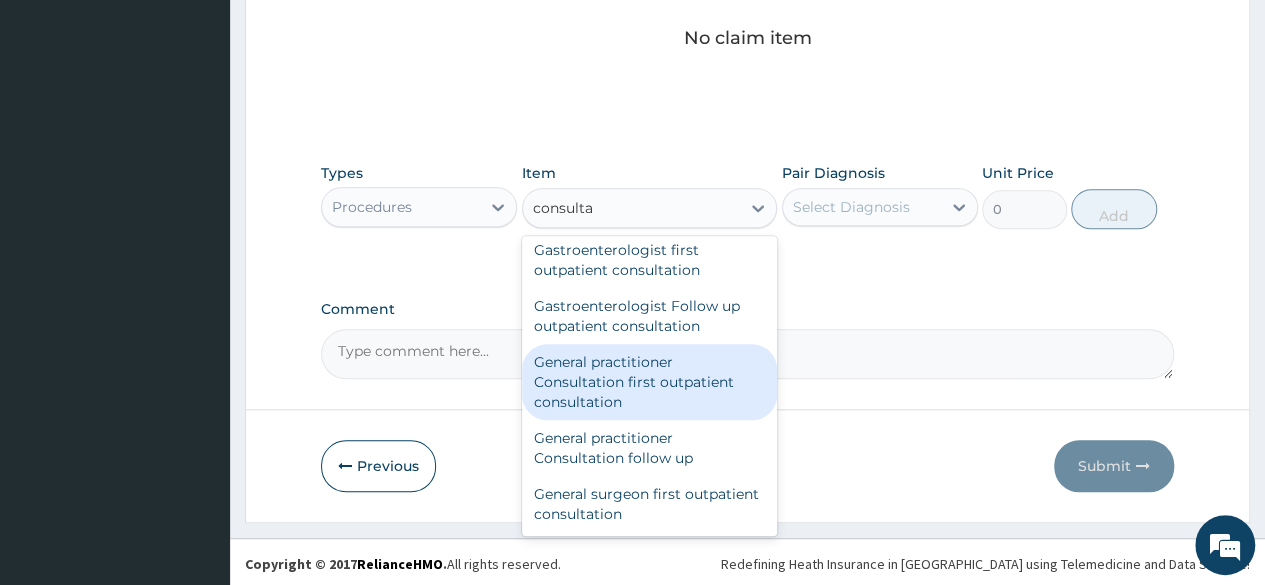 click on "General practitioner Consultation first outpatient consultation" at bounding box center (650, 382) 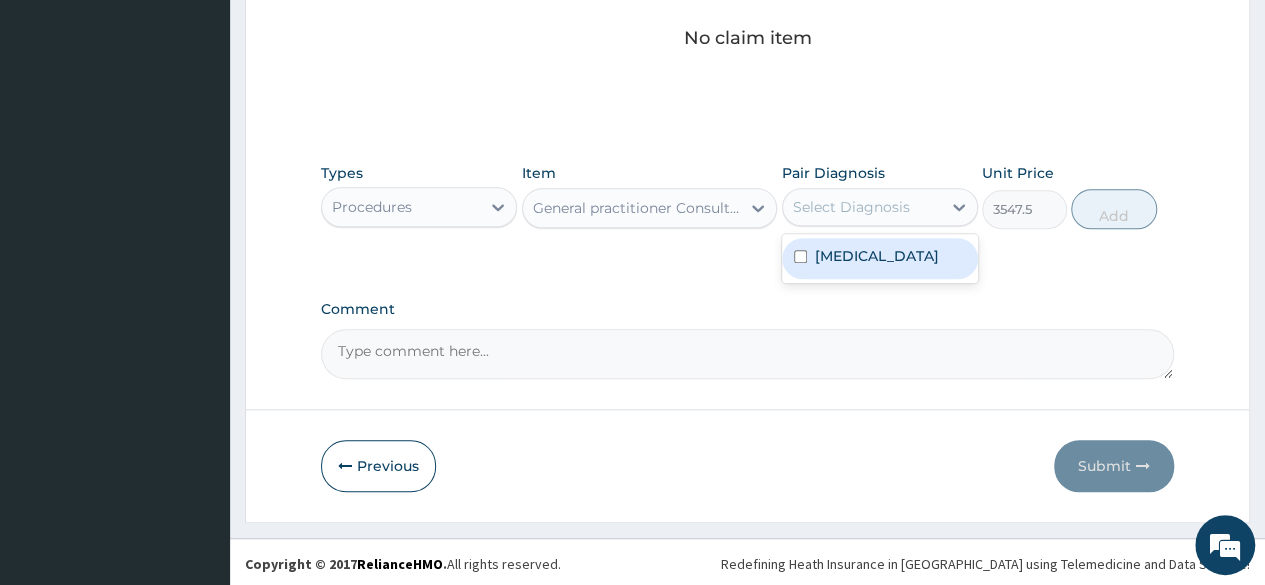 click on "Select Diagnosis" at bounding box center [862, 207] 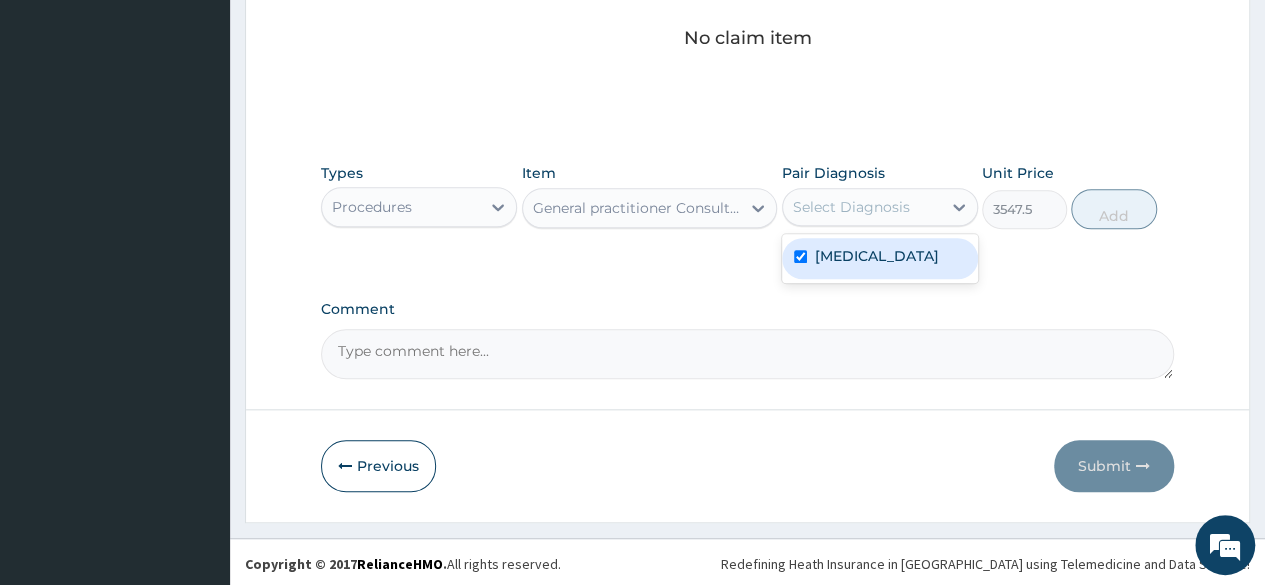 checkbox on "true" 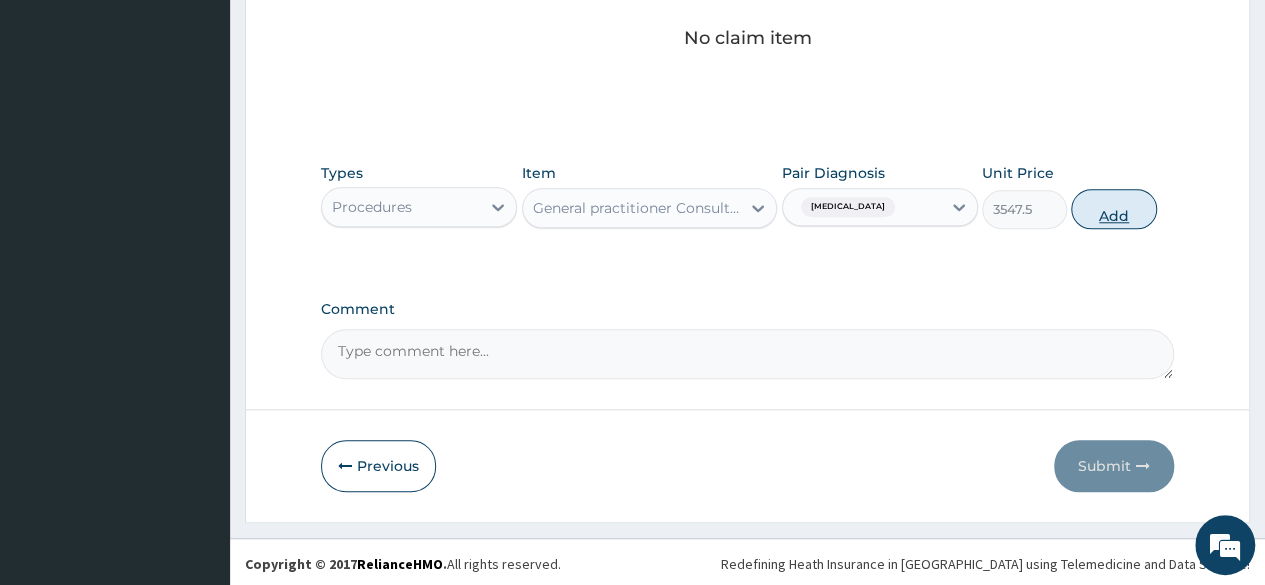 click on "Add" at bounding box center (1113, 209) 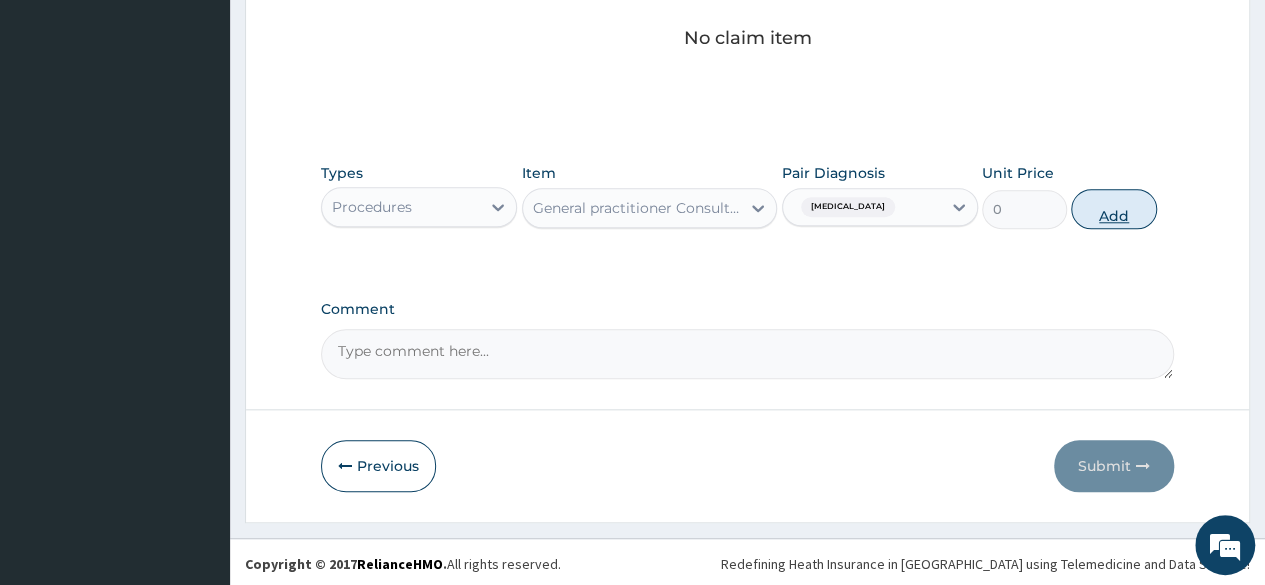scroll, scrollTop: 784, scrollLeft: 0, axis: vertical 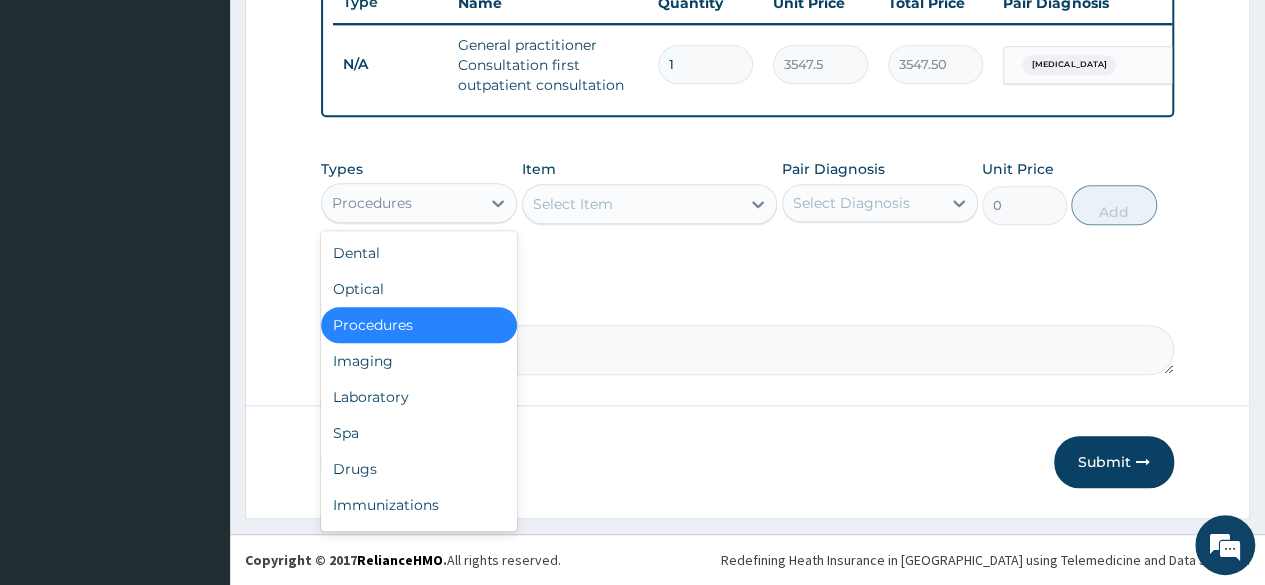 click on "Procedures" at bounding box center [401, 203] 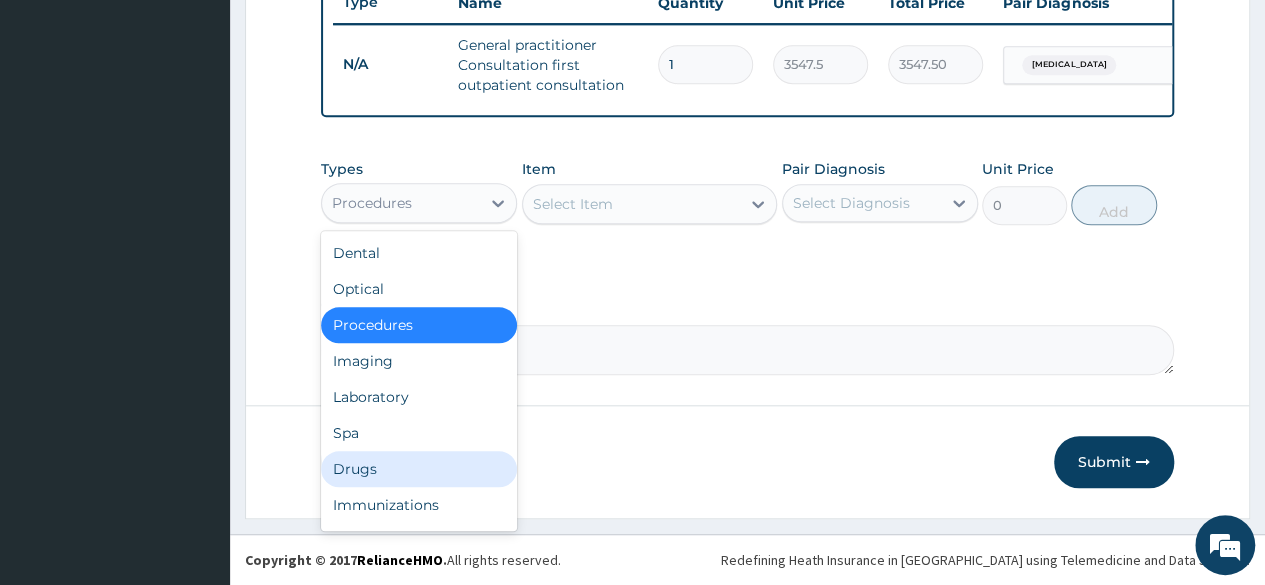 click on "Drugs" at bounding box center (419, 469) 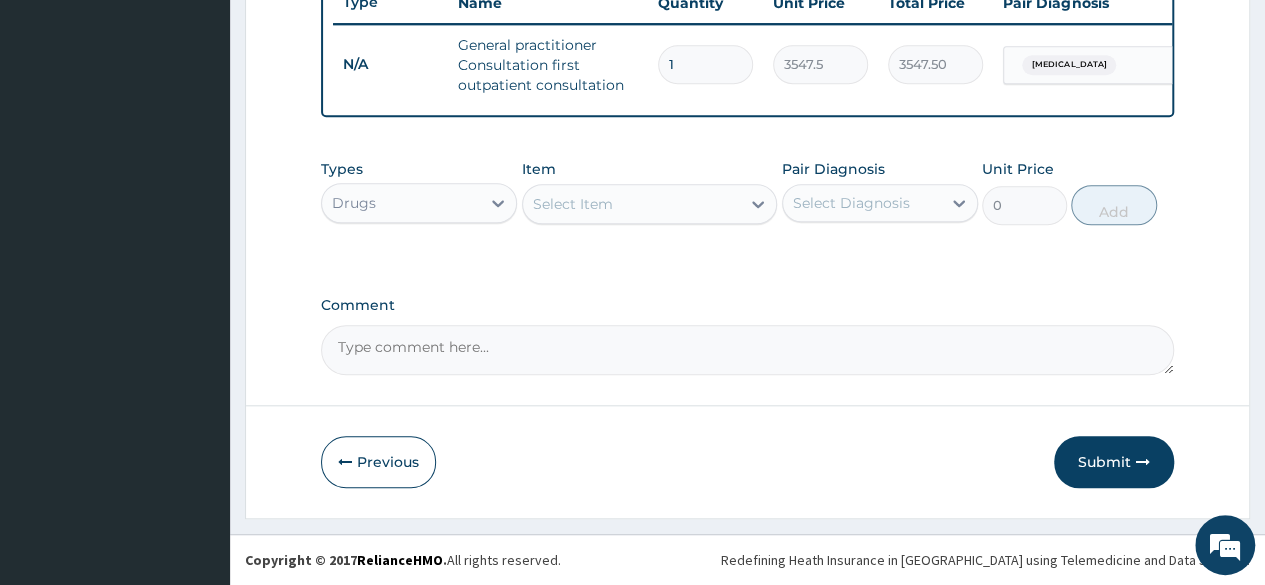 click on "Select Item" at bounding box center [632, 204] 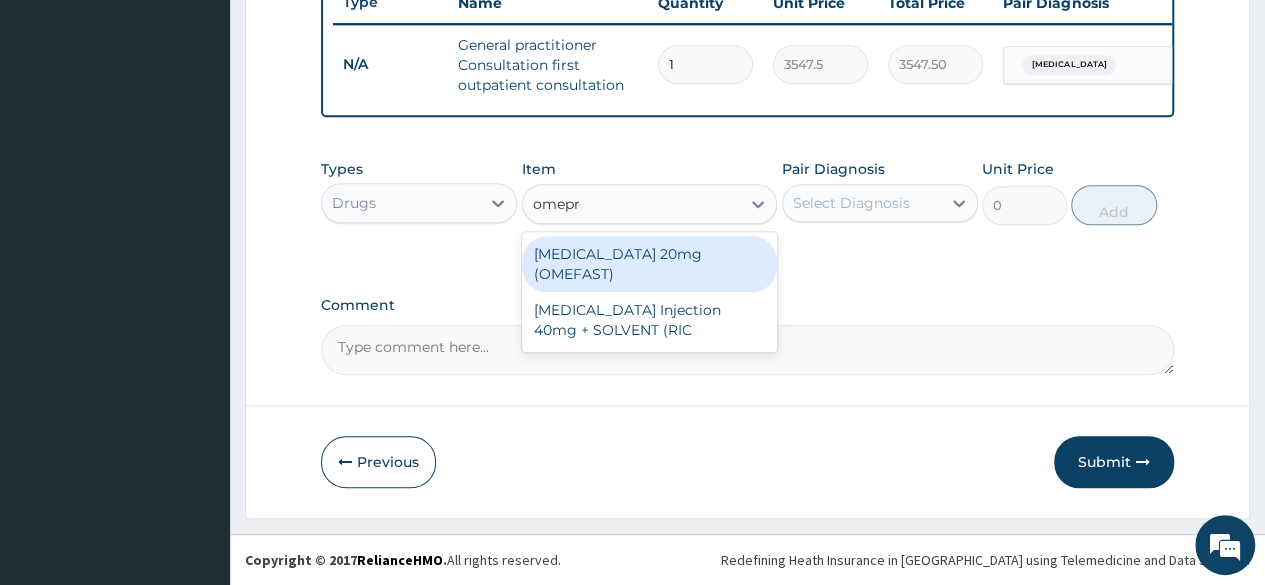 type on "omepra" 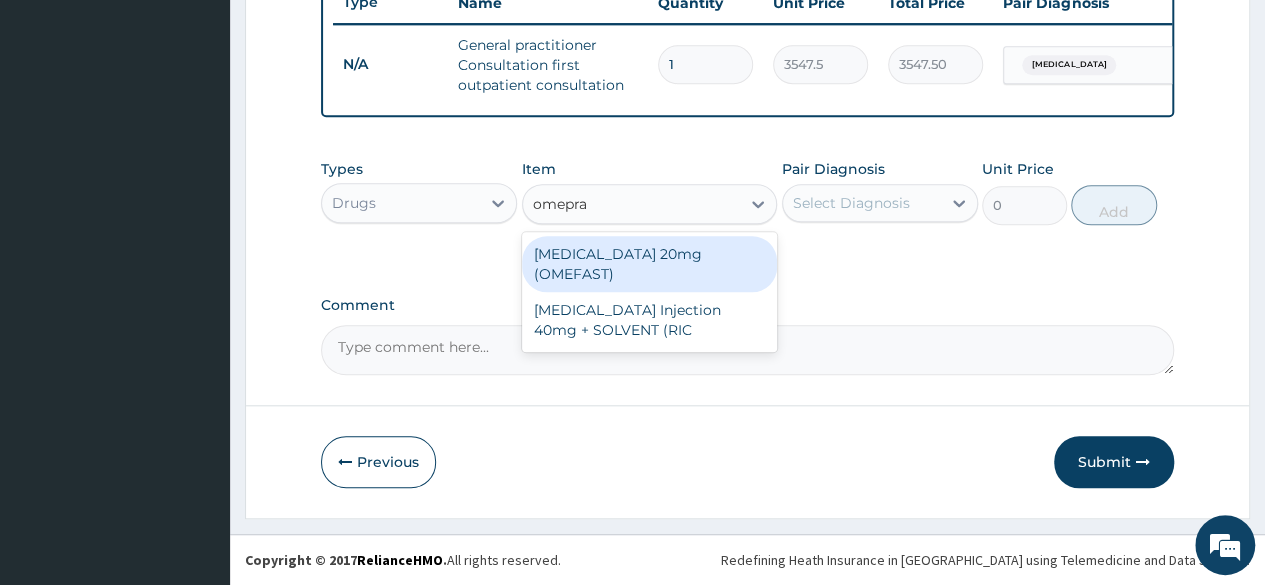 click on "OMEPRAZOLE 20mg (OMEFAST)" at bounding box center [650, 264] 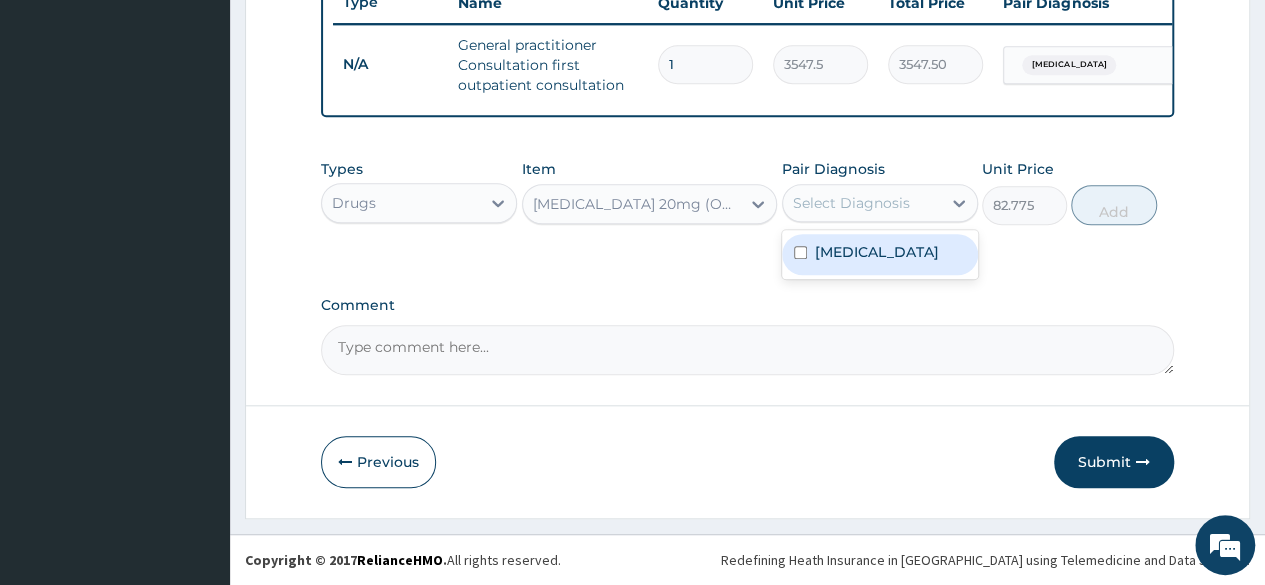 click on "Select Diagnosis" at bounding box center [851, 203] 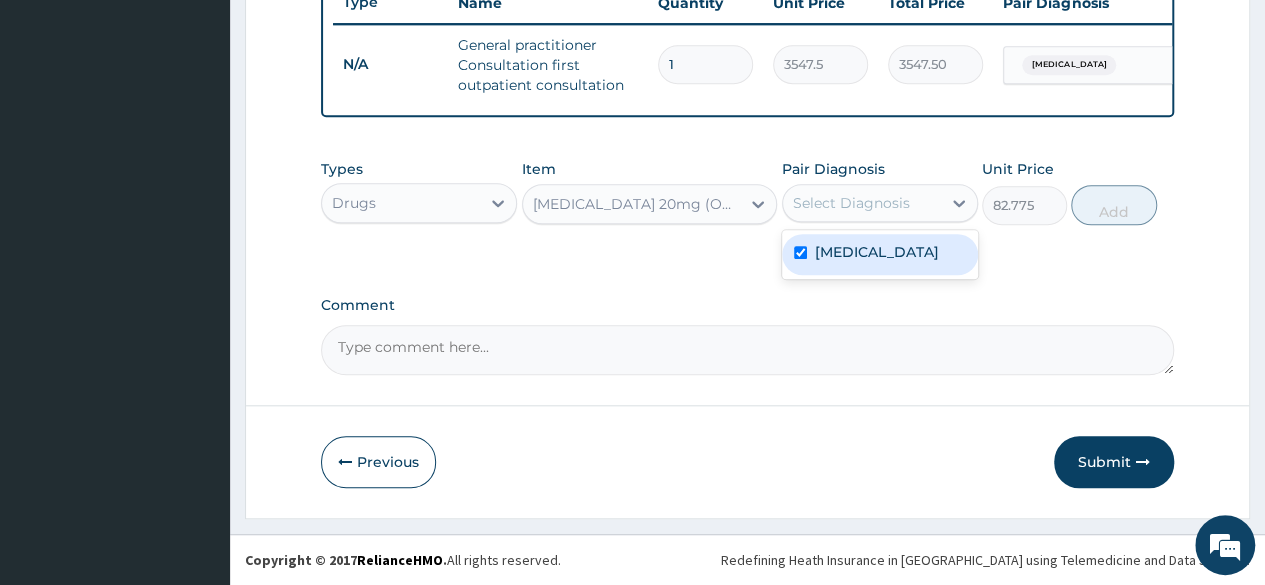 checkbox on "true" 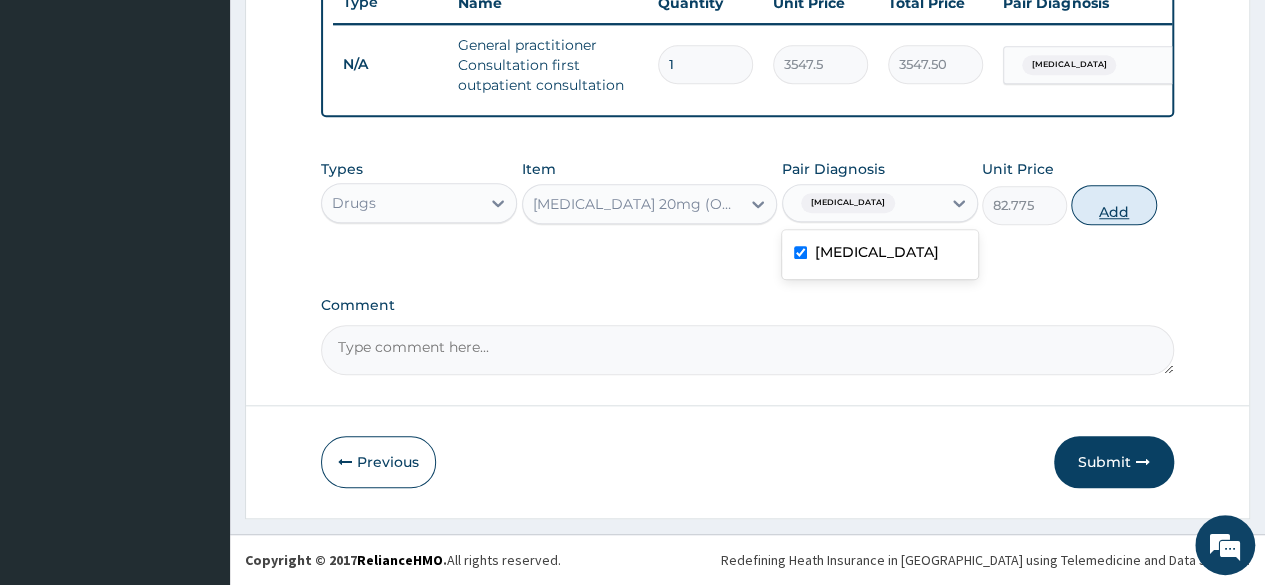 click on "Add" at bounding box center [1113, 205] 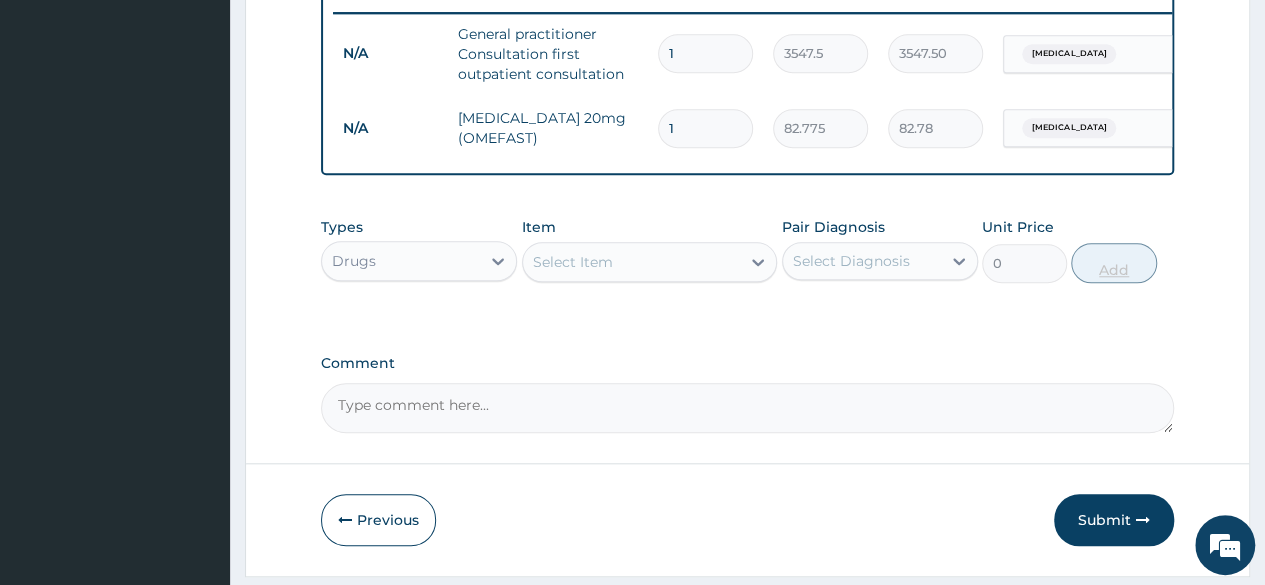 type on "14" 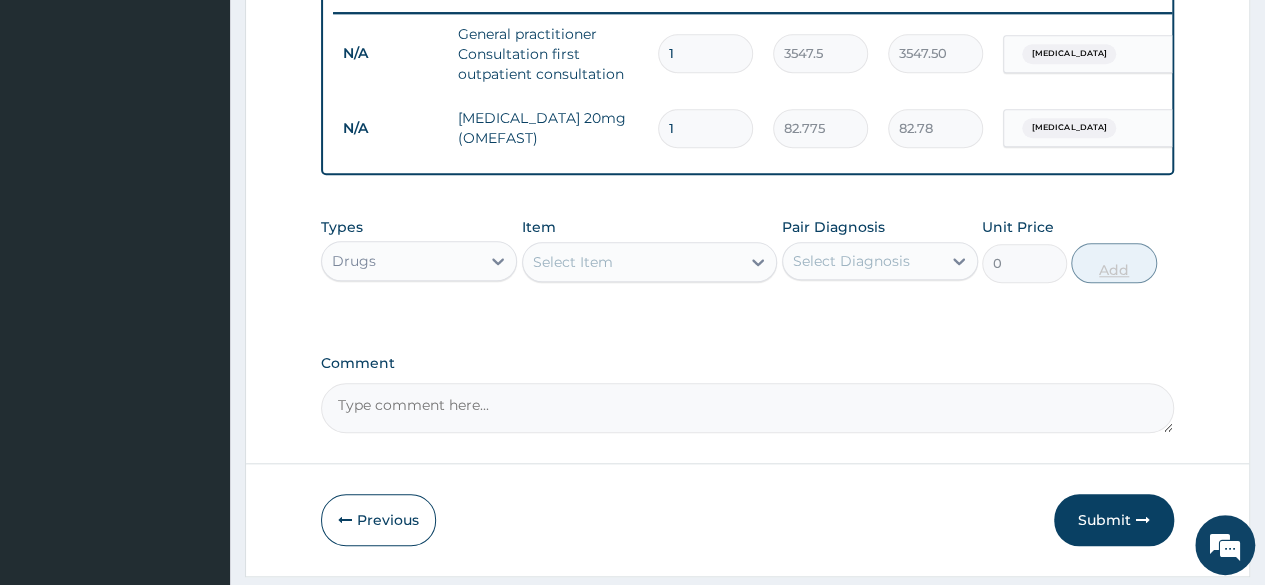 type on "1158.85" 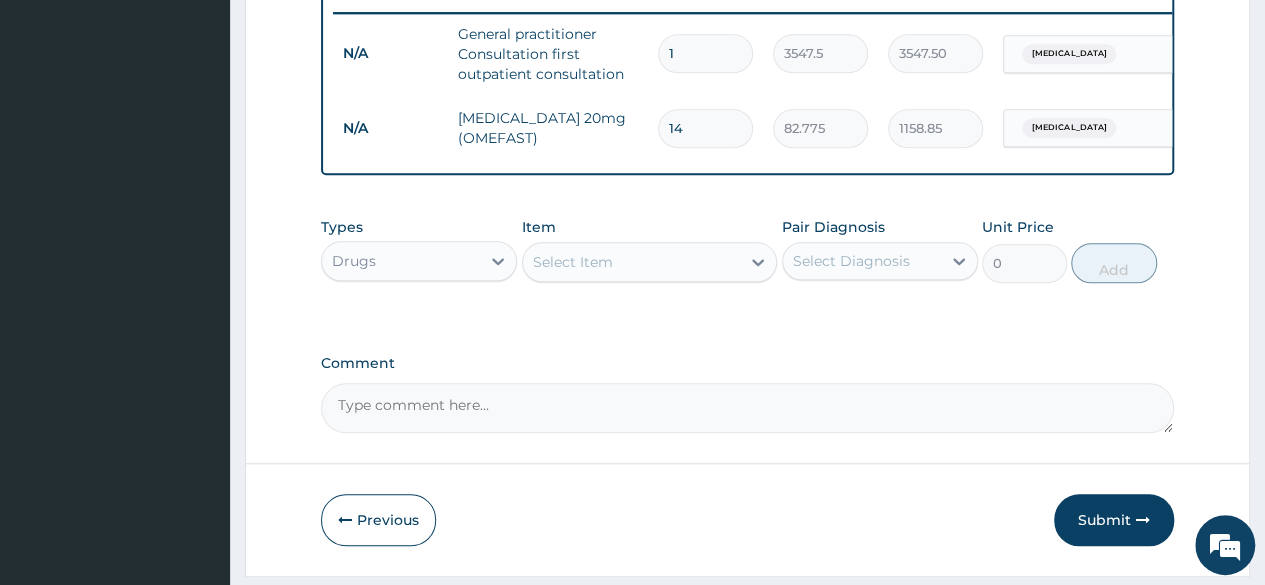 type on "14" 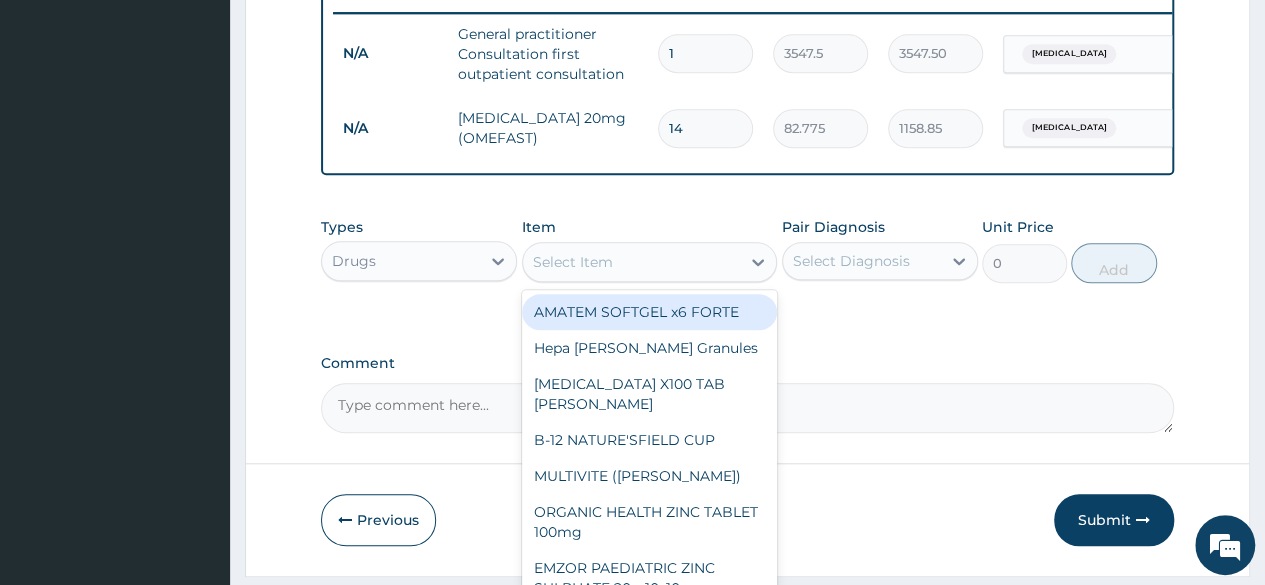 click on "Select Item" at bounding box center [573, 262] 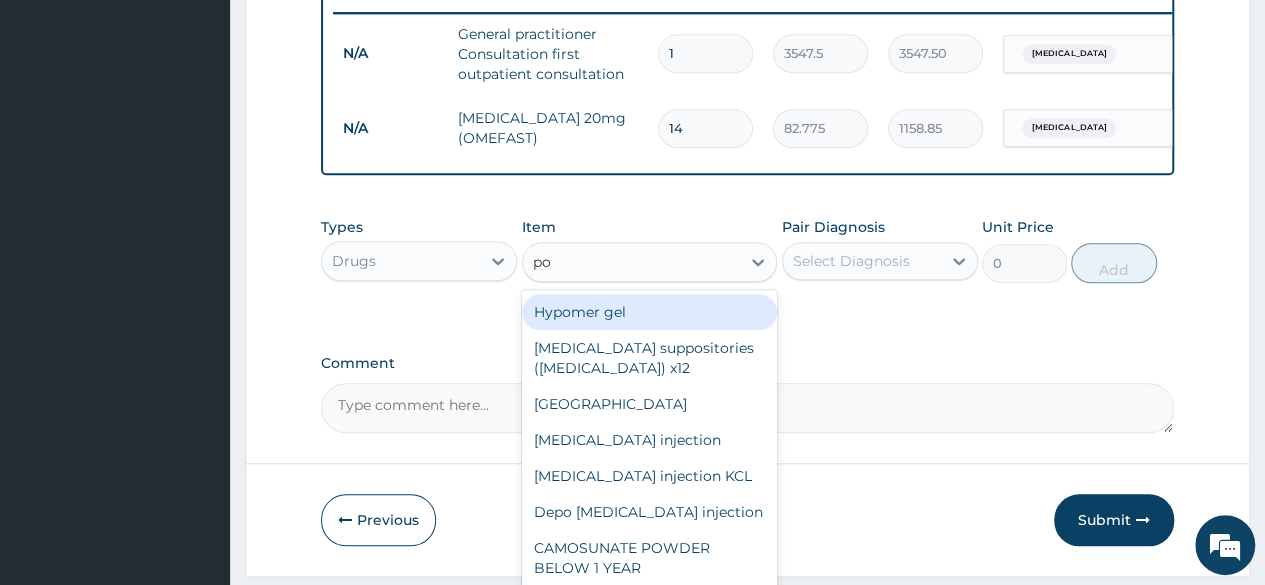 type on "p" 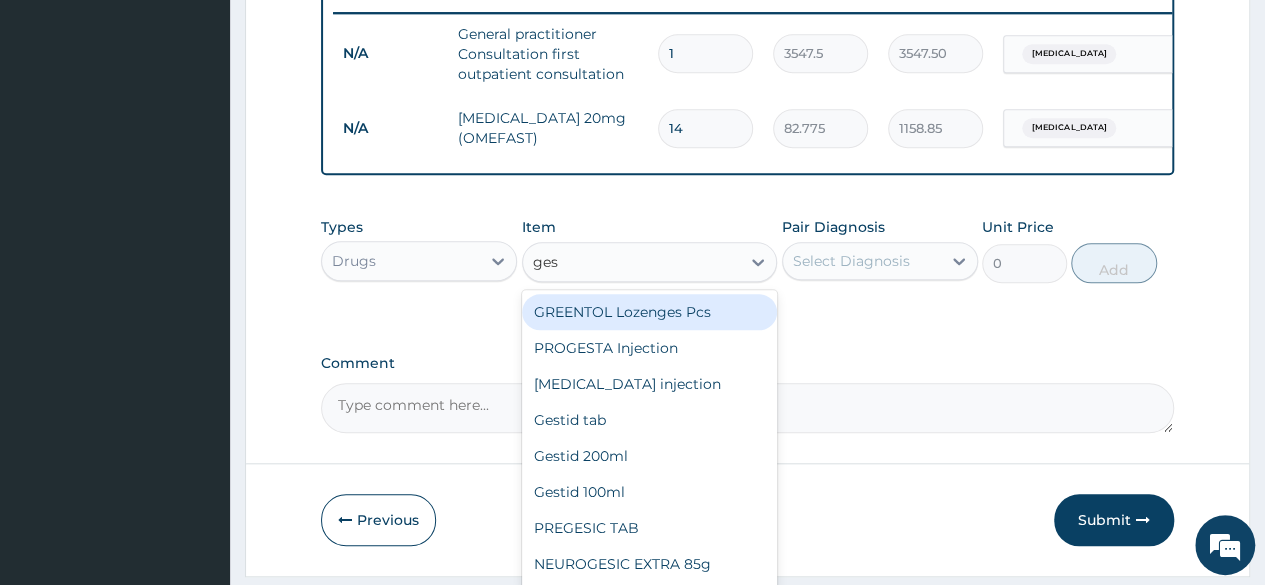 type on "gest" 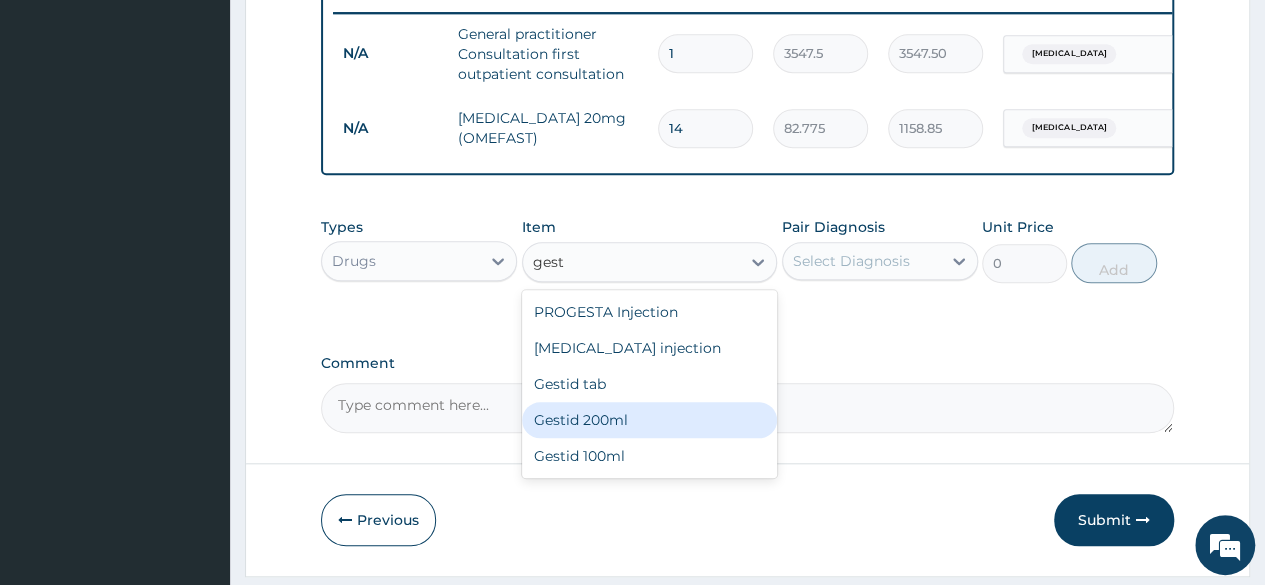 click on "Gestid 200ml" at bounding box center [650, 420] 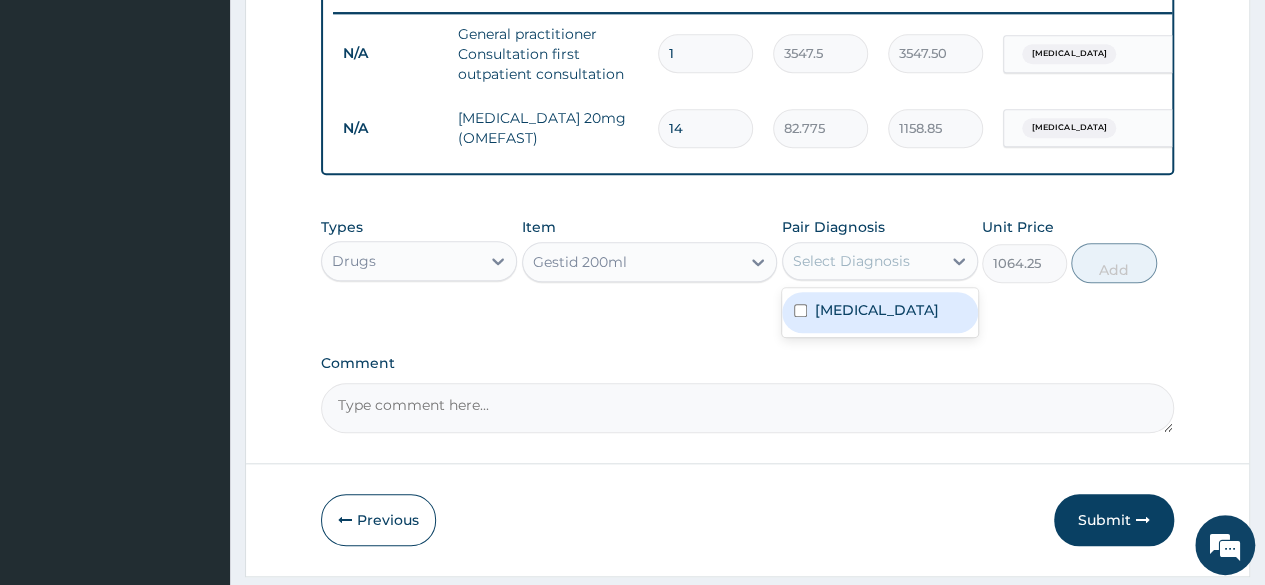 click on "Select Diagnosis" at bounding box center (851, 261) 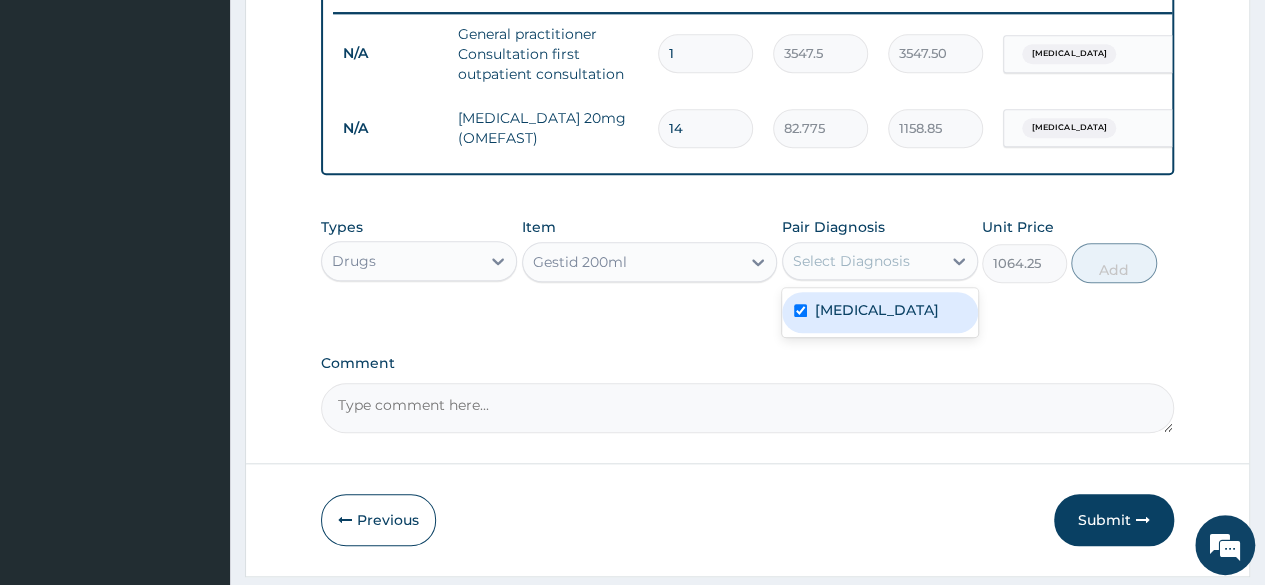 checkbox on "true" 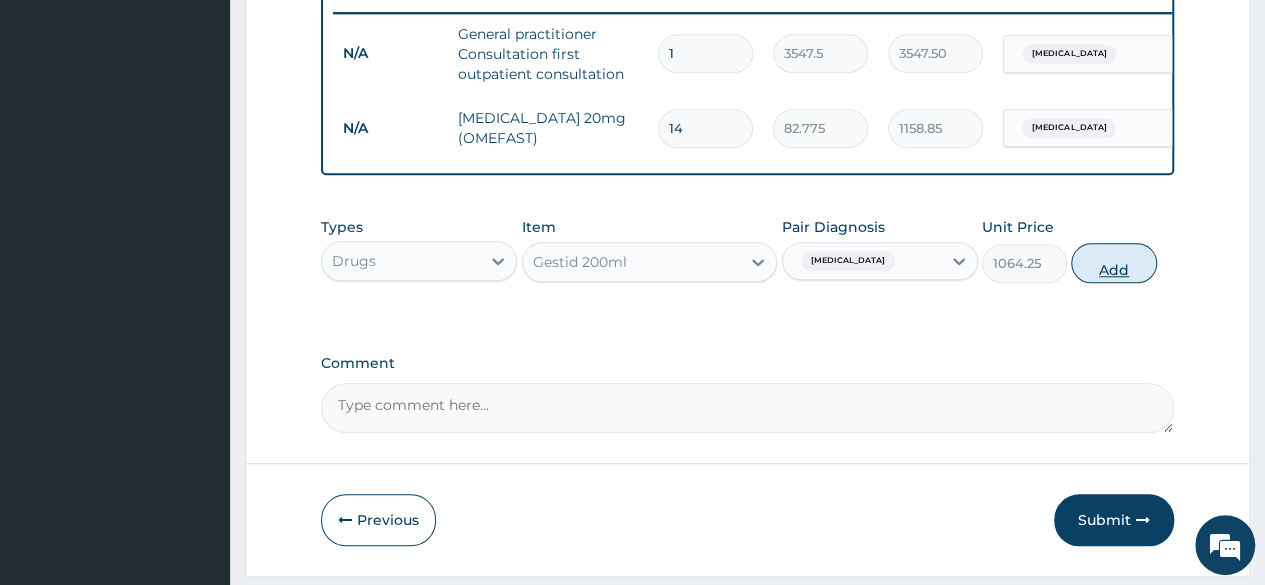 click on "Add" at bounding box center (1113, 263) 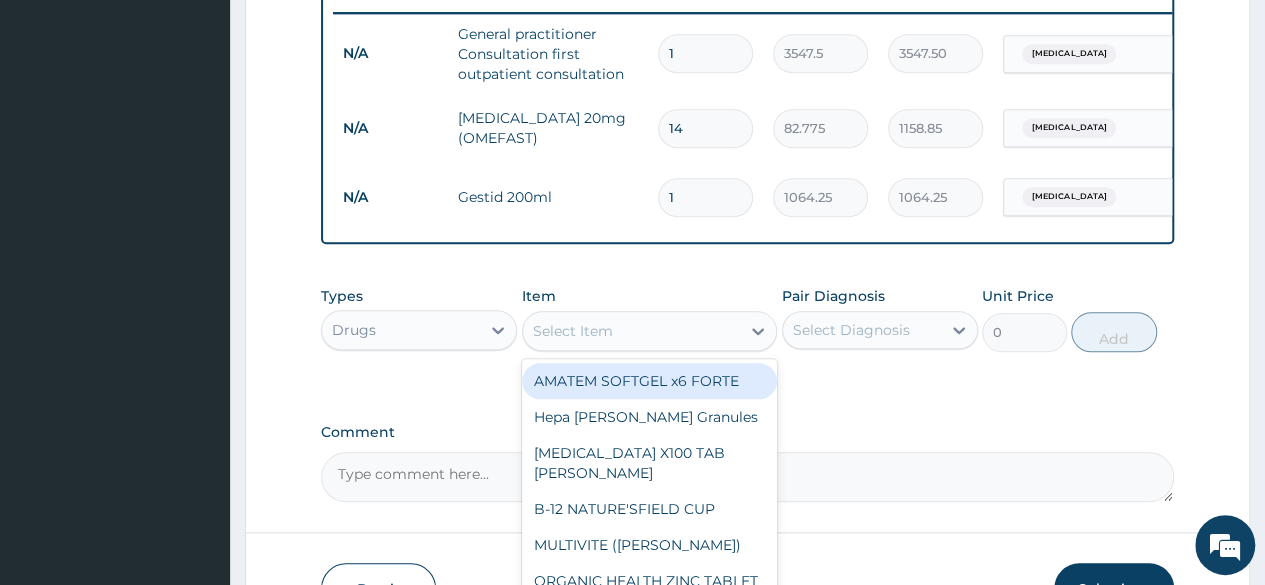 click on "Select Item" at bounding box center [632, 331] 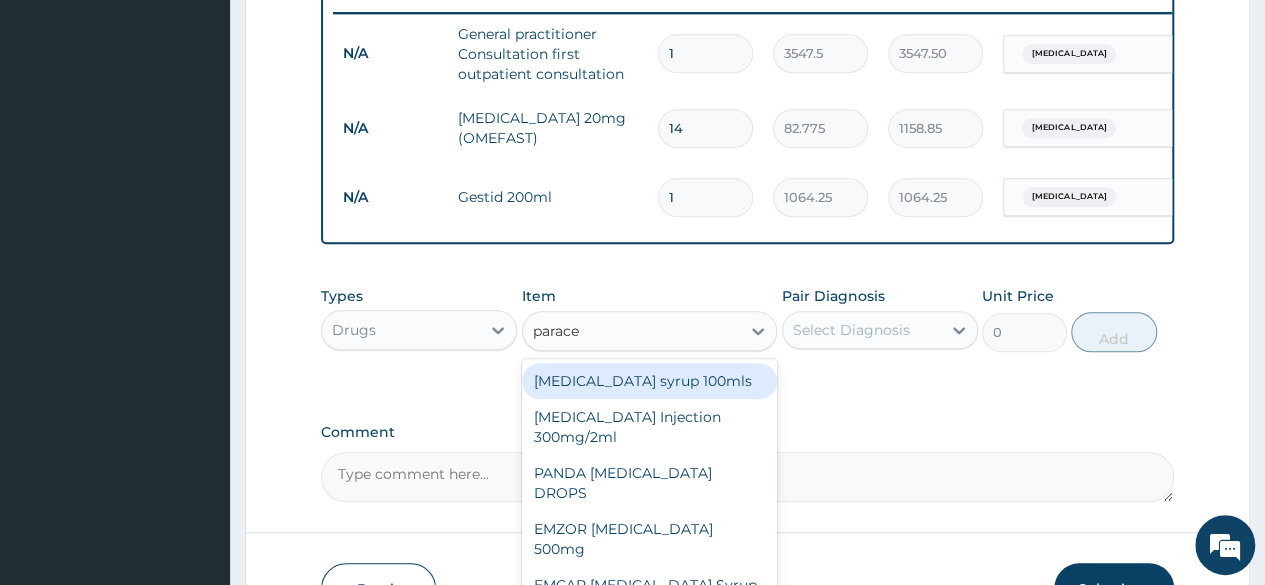 type on "paracet" 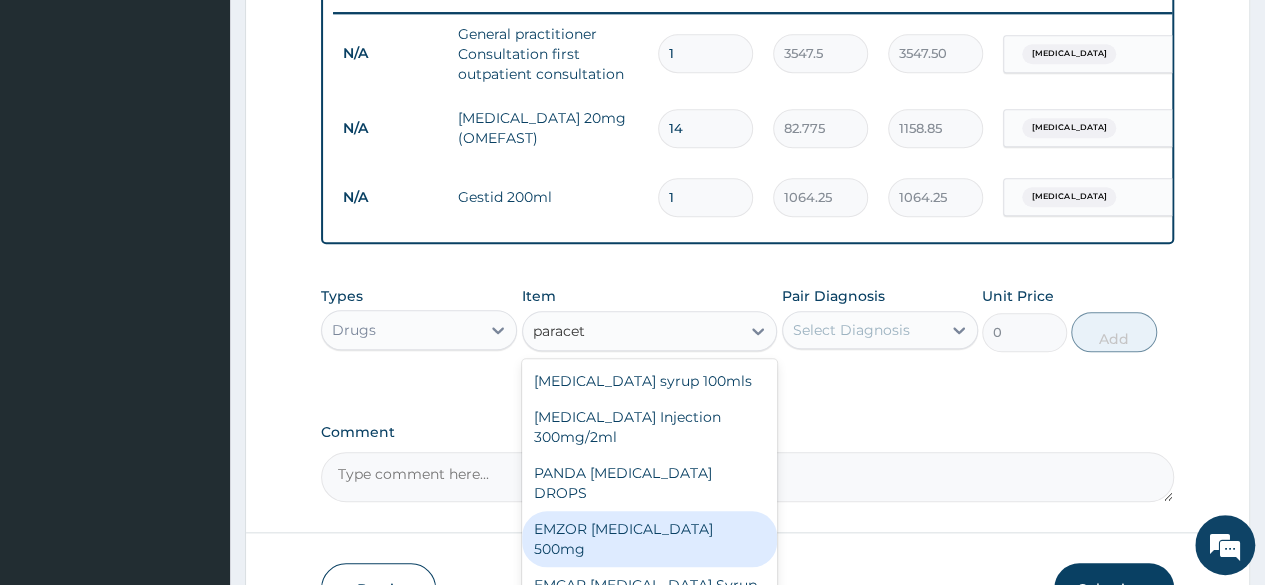 click on "EMZOR PARACETAMOL 500mg" at bounding box center (650, 539) 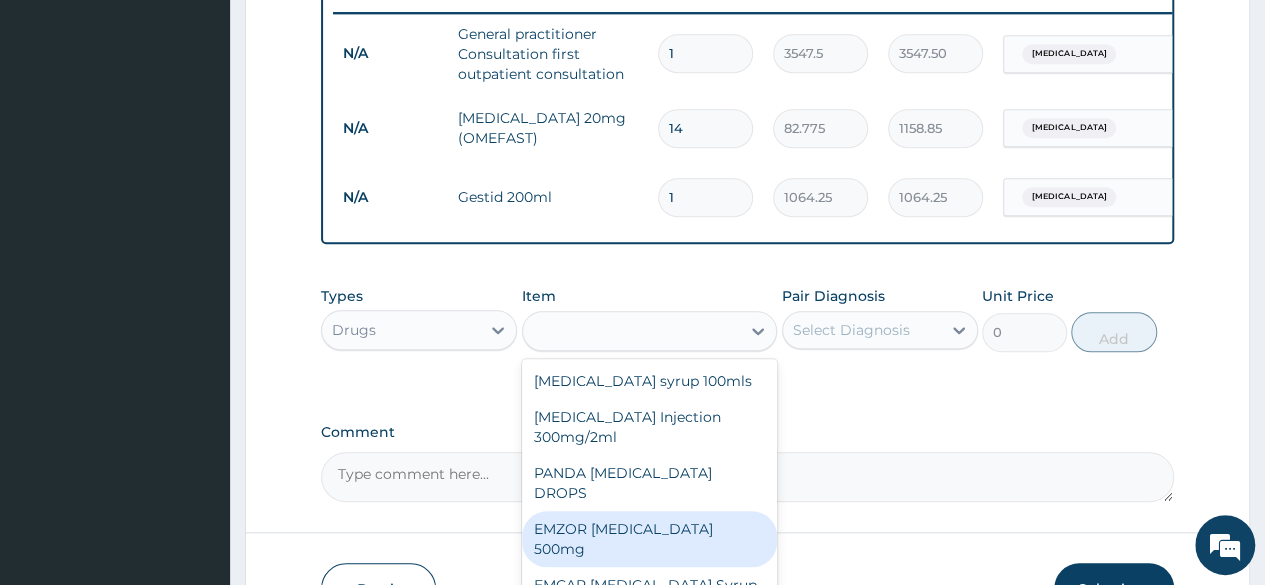 type on "23.65" 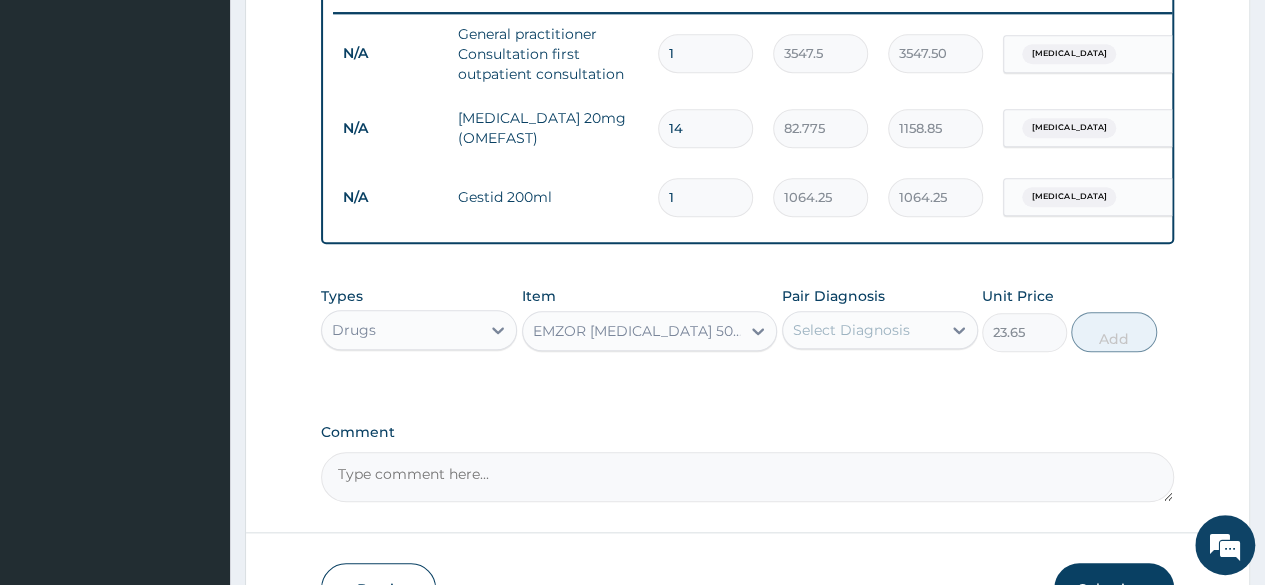 click on "Select Diagnosis" at bounding box center [862, 330] 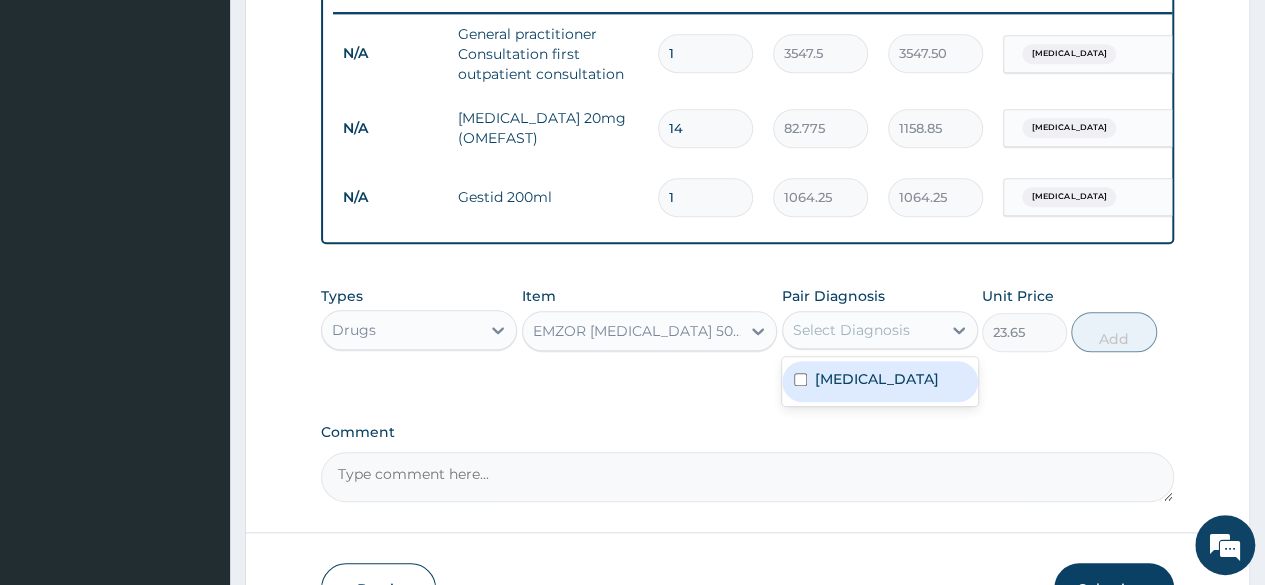 click on "Indigestion" at bounding box center (880, 381) 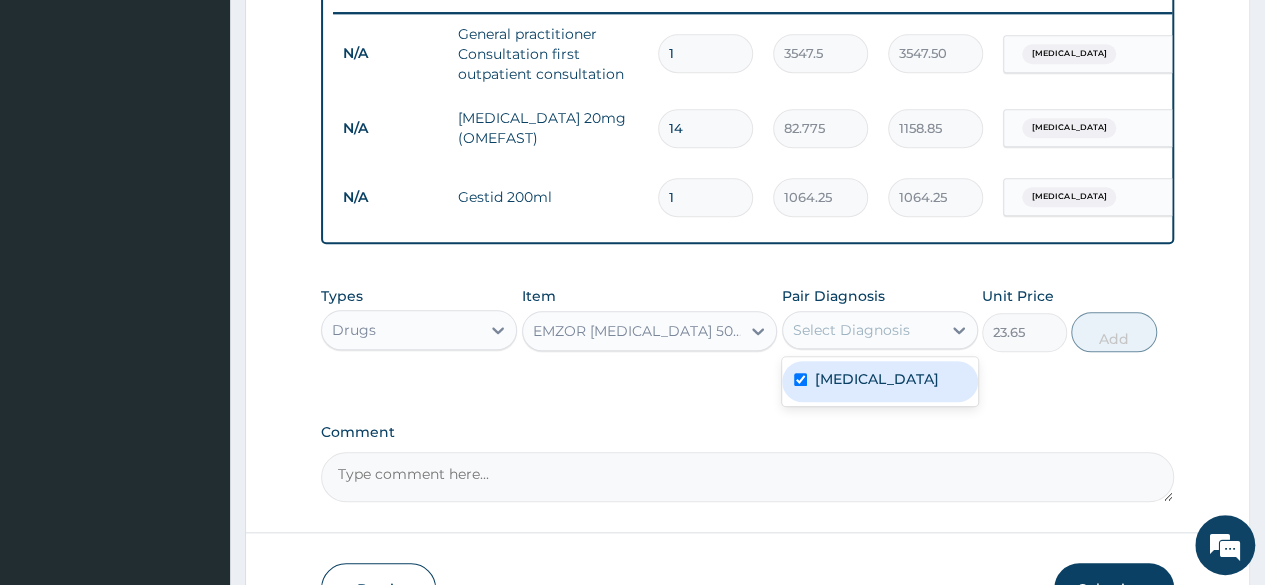 checkbox on "true" 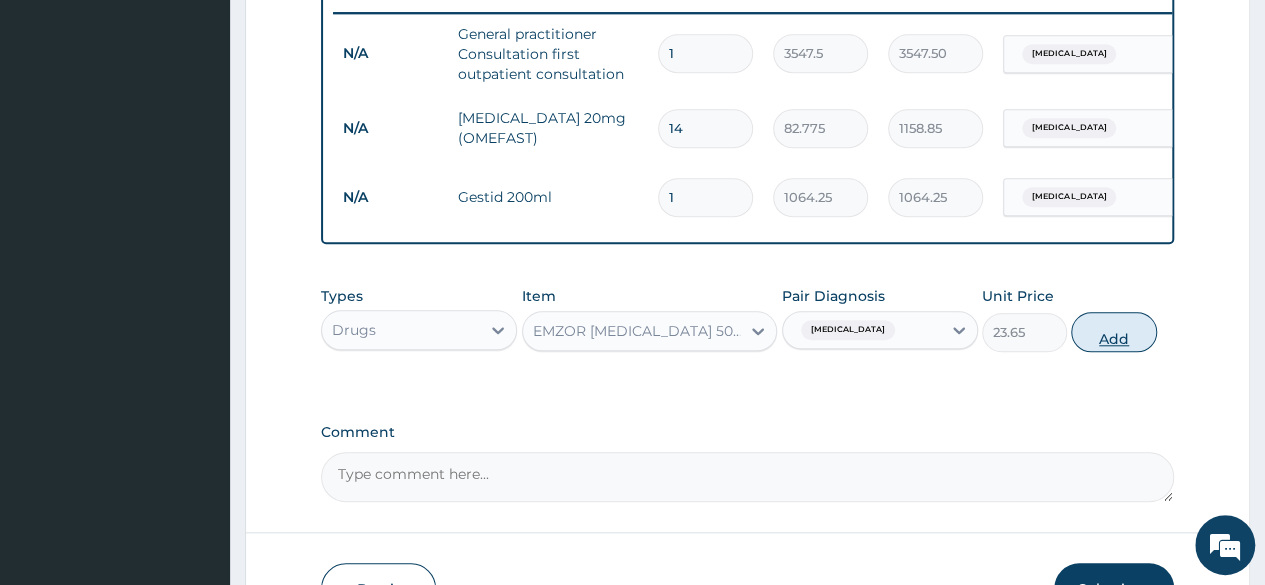 click on "Add" at bounding box center [1113, 332] 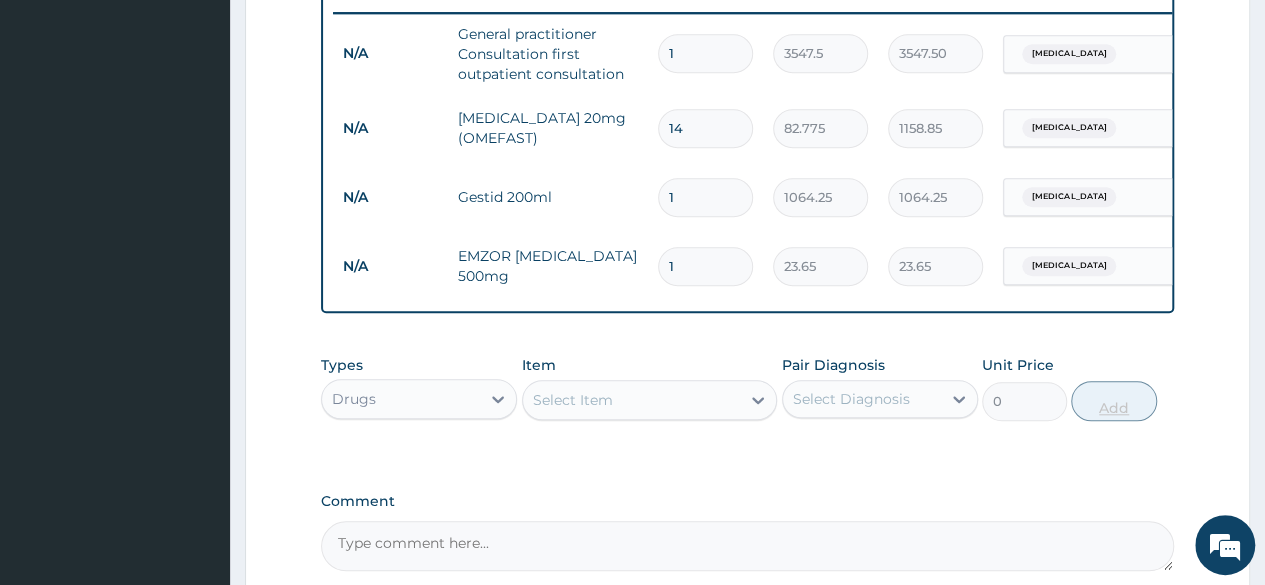 type on "18" 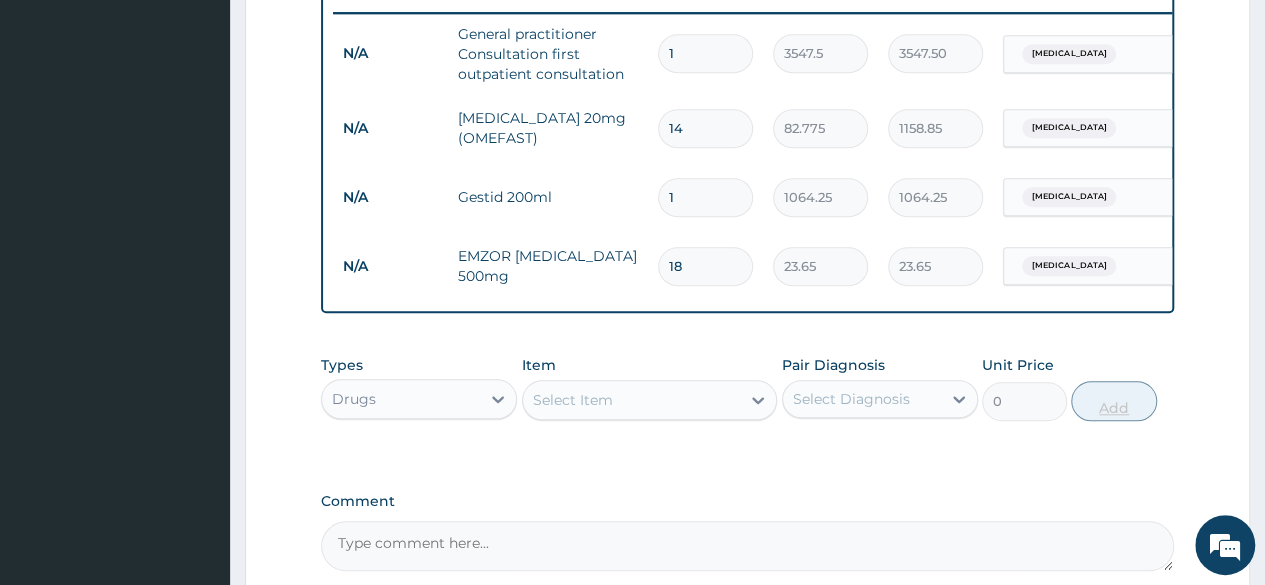 type on "425.70" 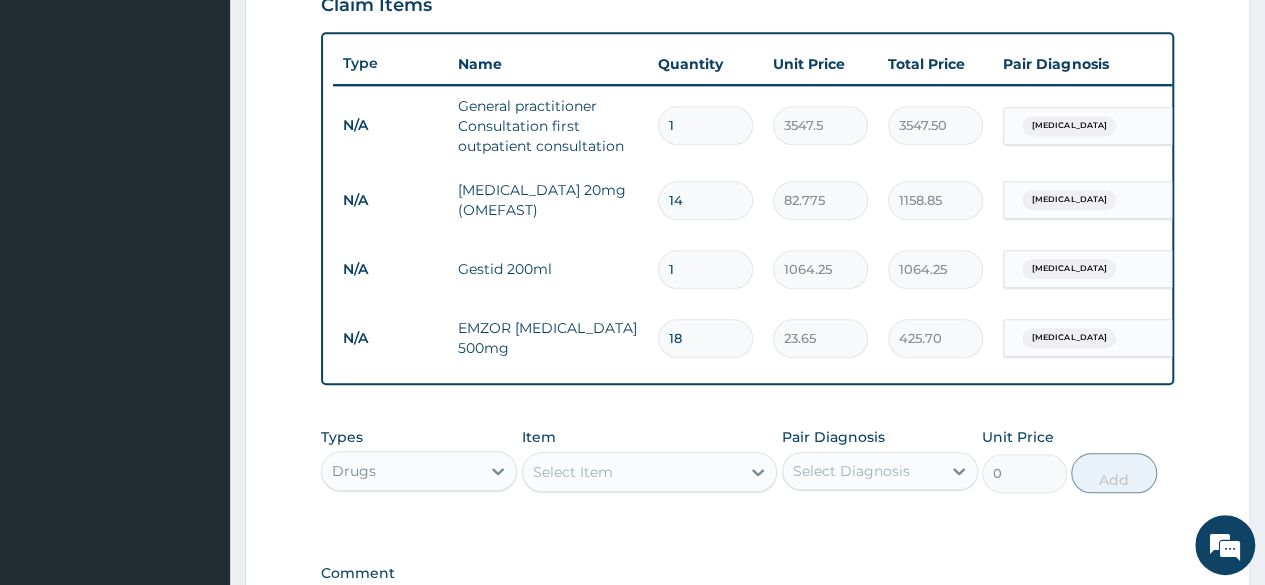 scroll, scrollTop: 718, scrollLeft: 0, axis: vertical 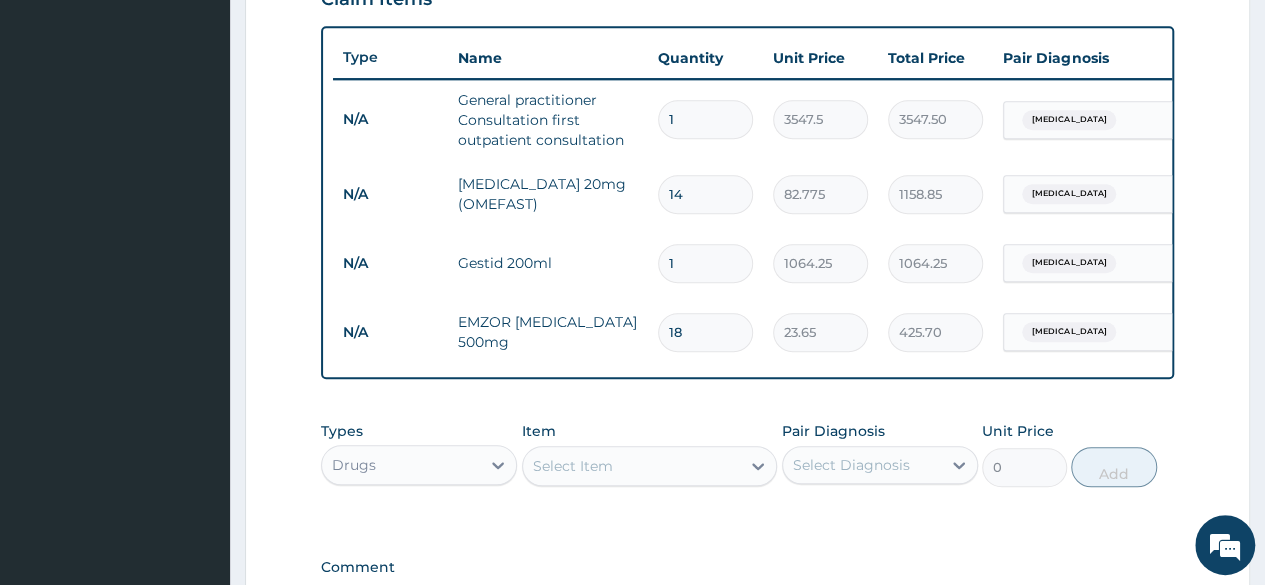type on "18" 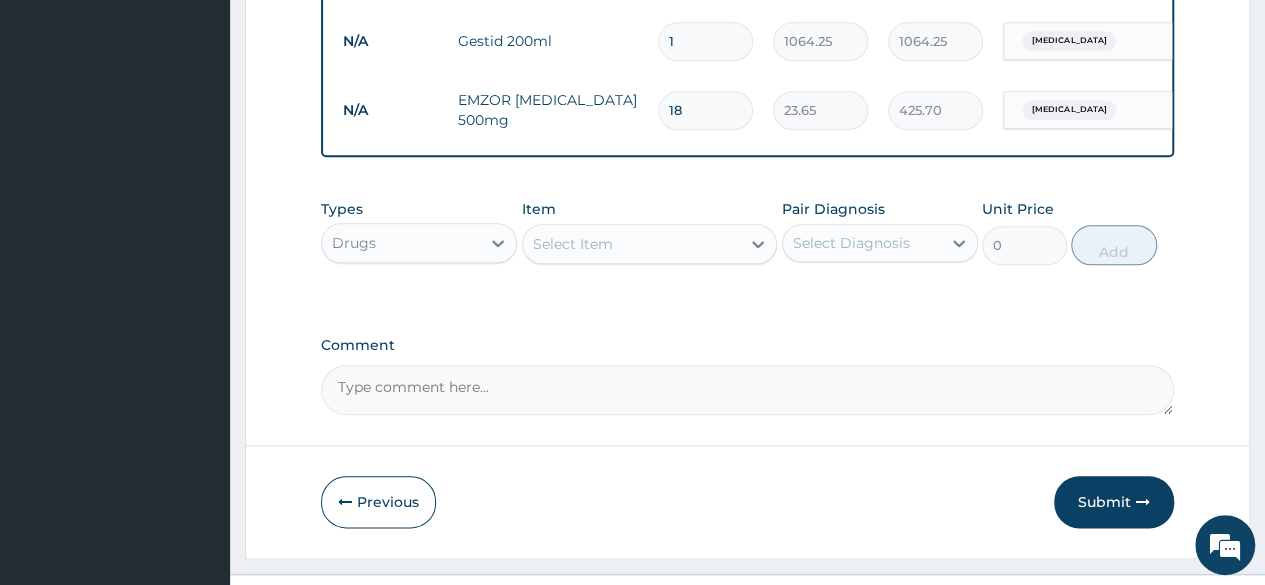 scroll, scrollTop: 968, scrollLeft: 0, axis: vertical 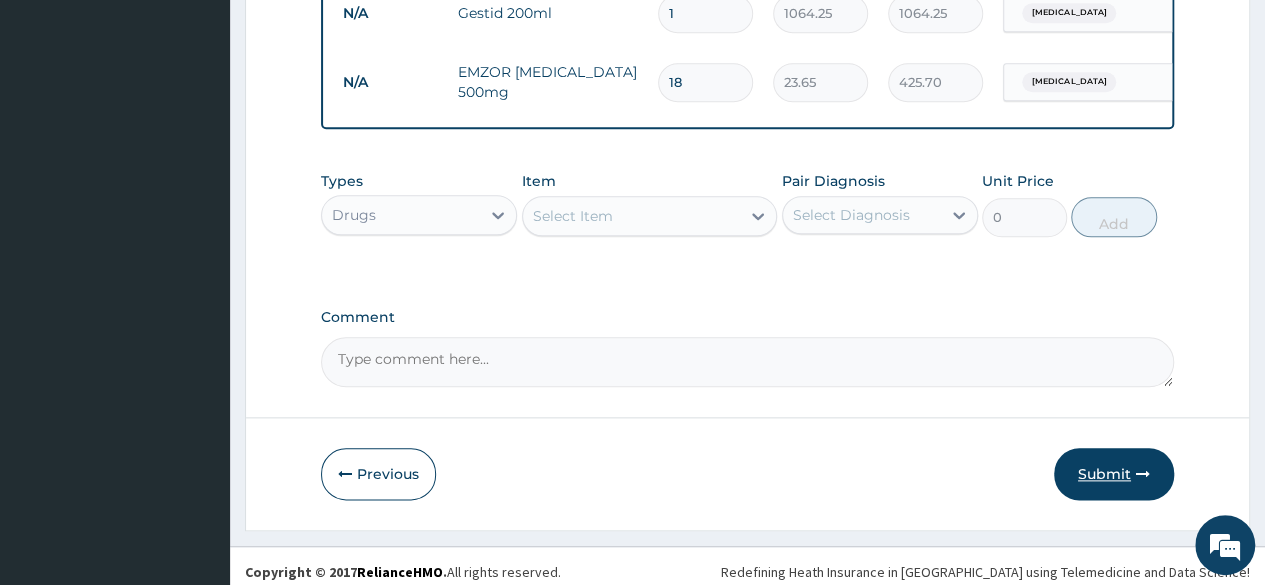 click on "Submit" at bounding box center (1114, 474) 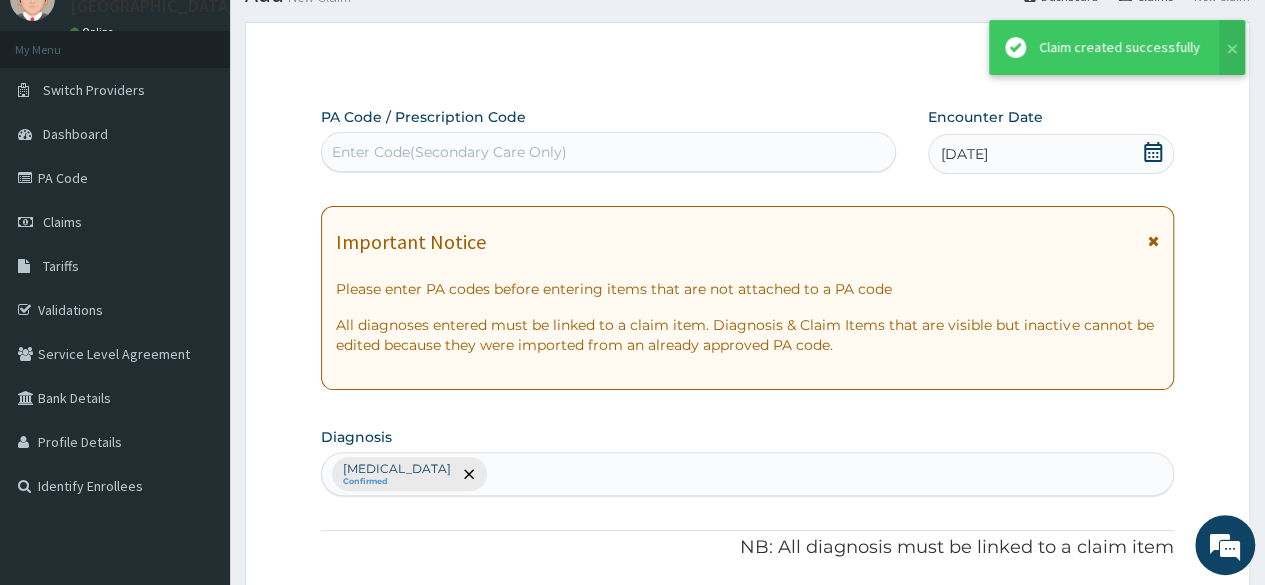 scroll, scrollTop: 968, scrollLeft: 0, axis: vertical 